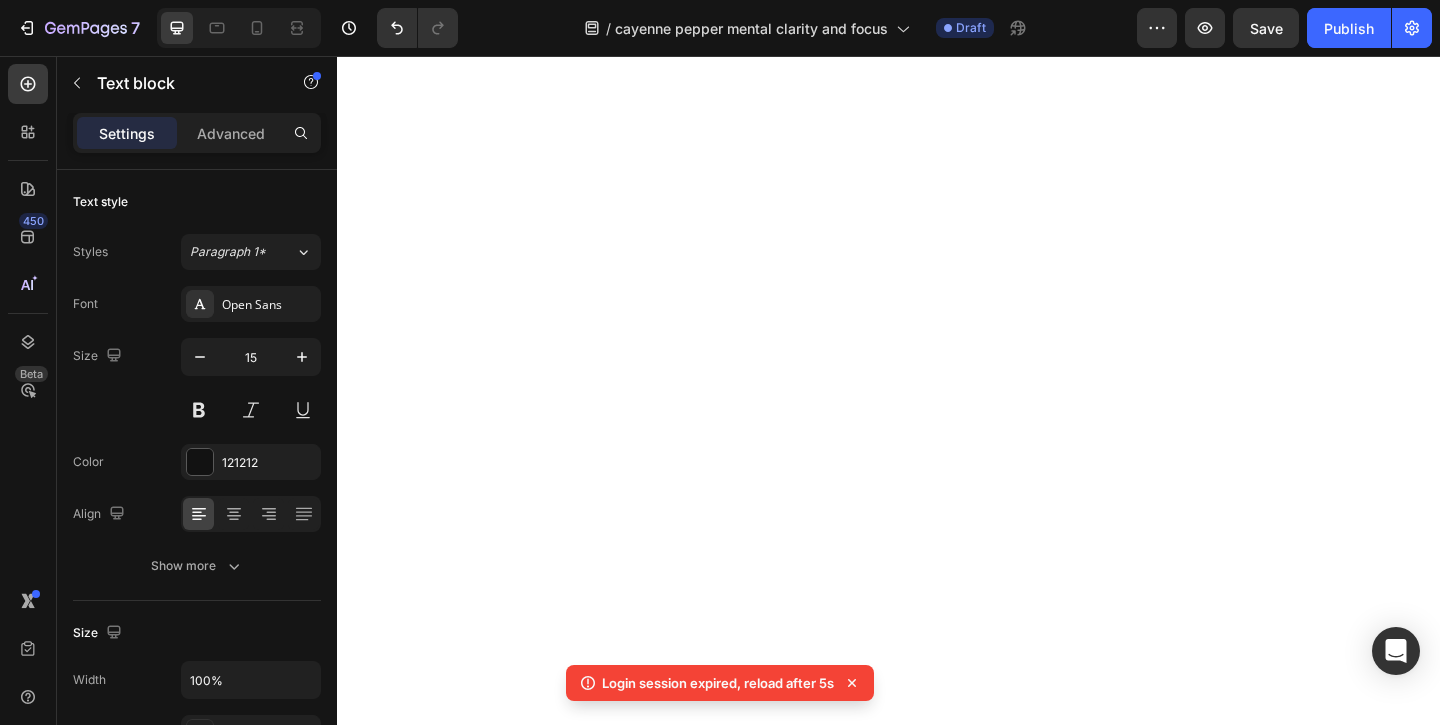 scroll, scrollTop: 0, scrollLeft: 0, axis: both 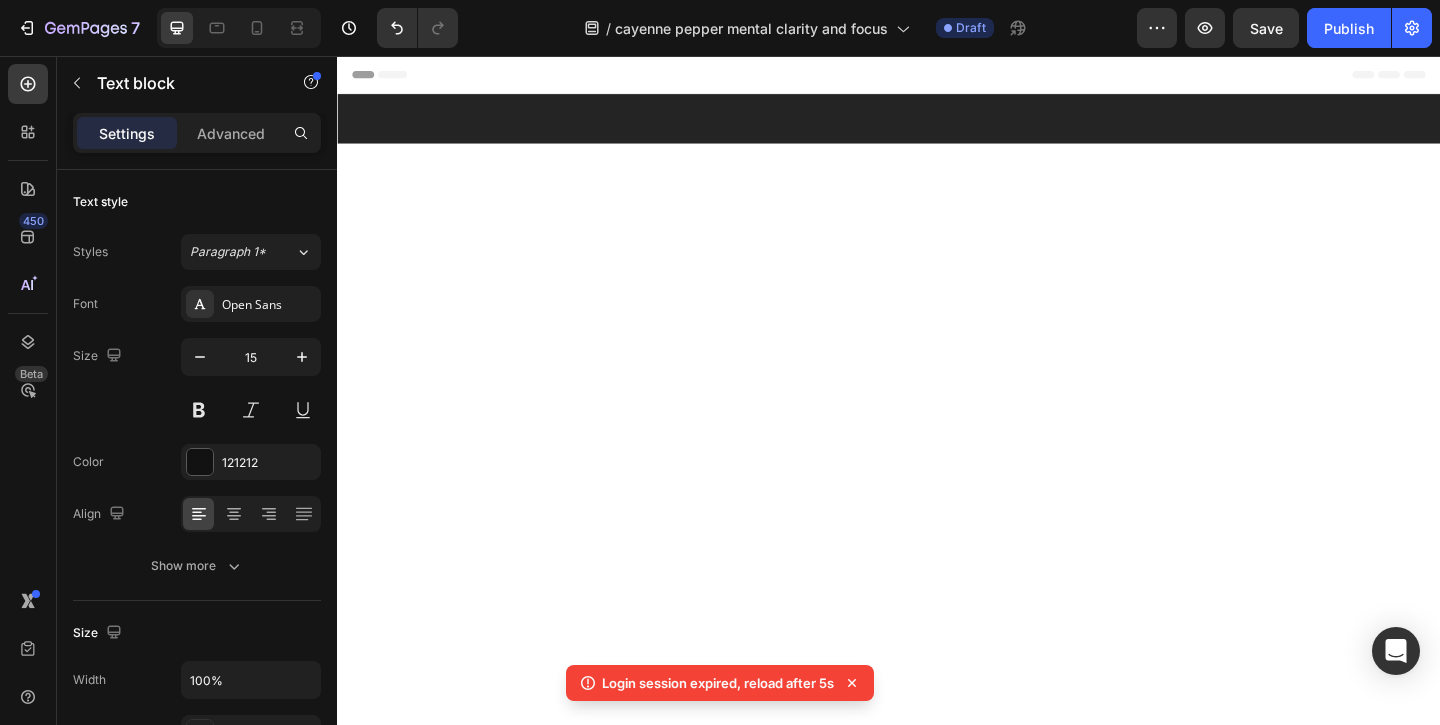 click on "I didn’t realize how much poor circulation was affecting me until I started taking this. I was constantly forgetting things and re-reading emails three times. Within a week, I felt more focused and clearheaded, It’s like my brain switched back on." at bounding box center (914, 7900) 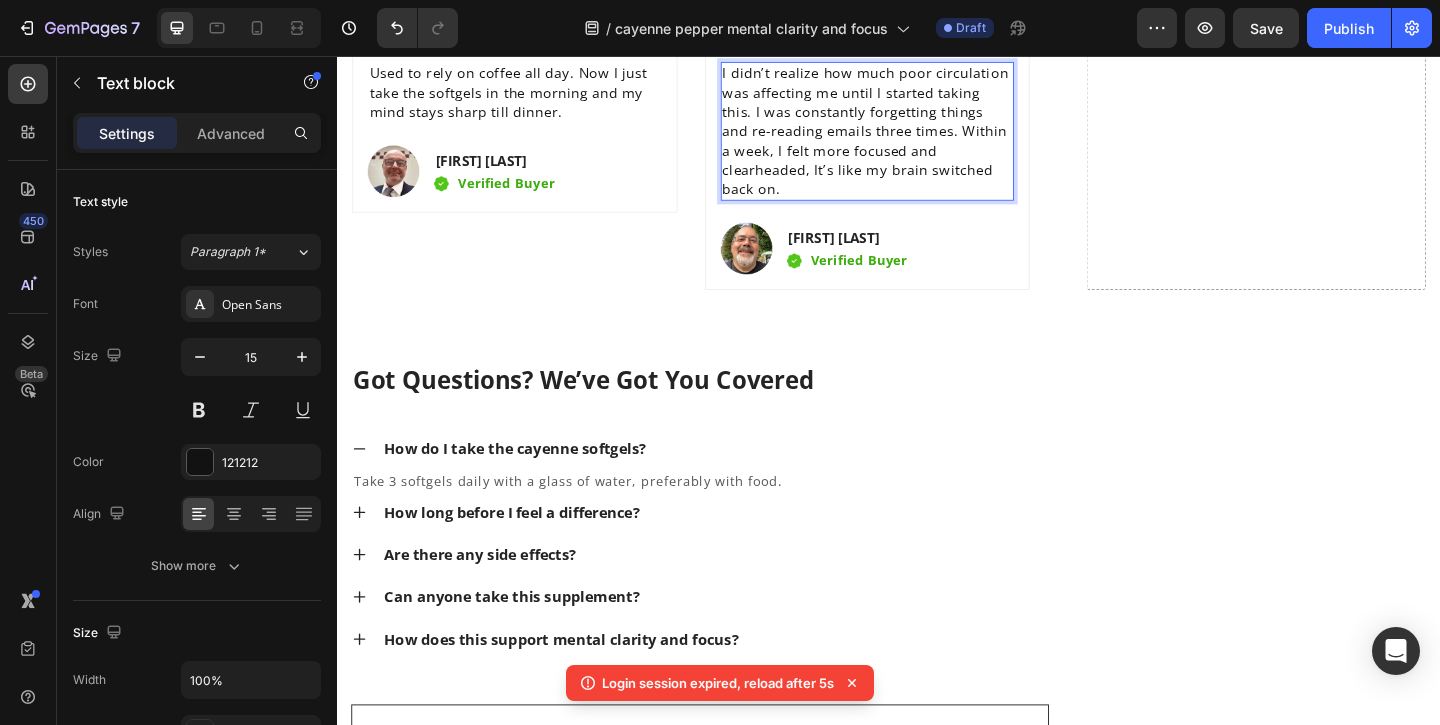 scroll, scrollTop: 7763, scrollLeft: 0, axis: vertical 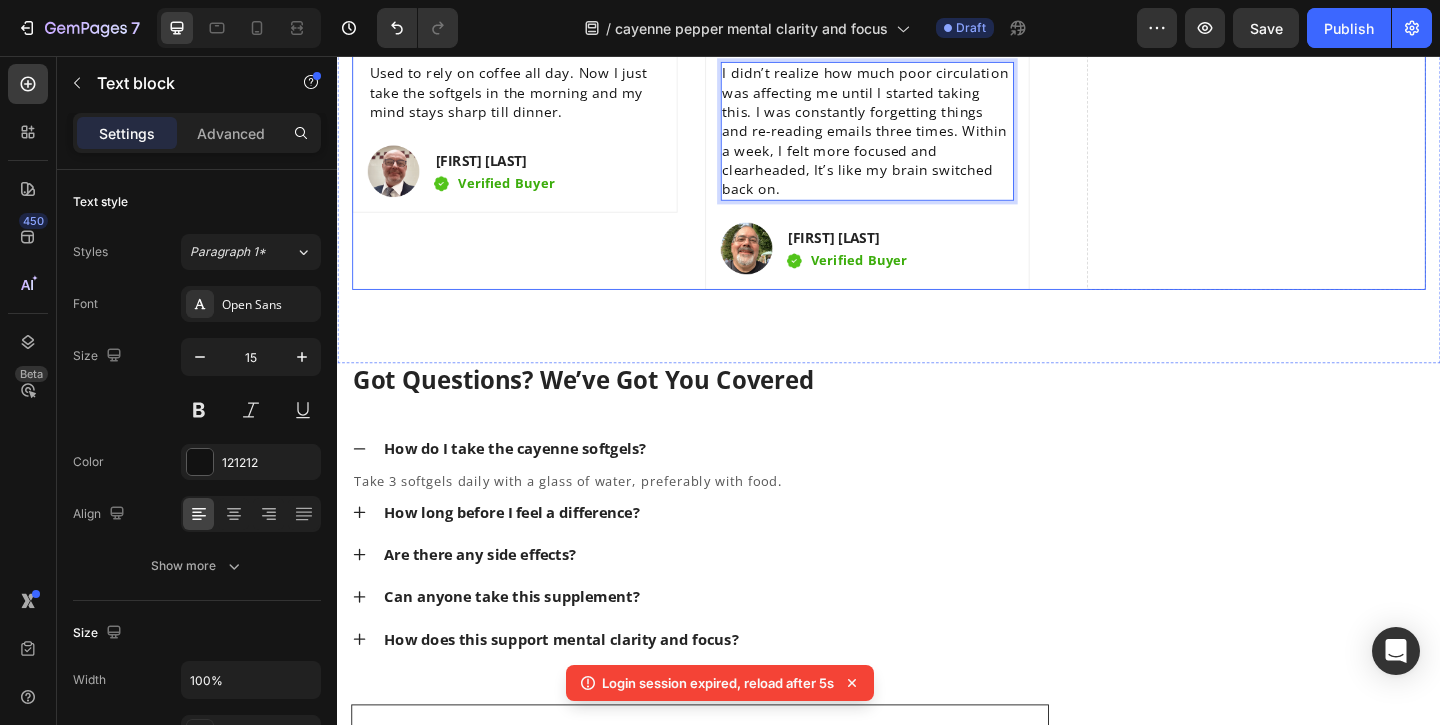 click on "Drop element here" at bounding box center [1336, -521] 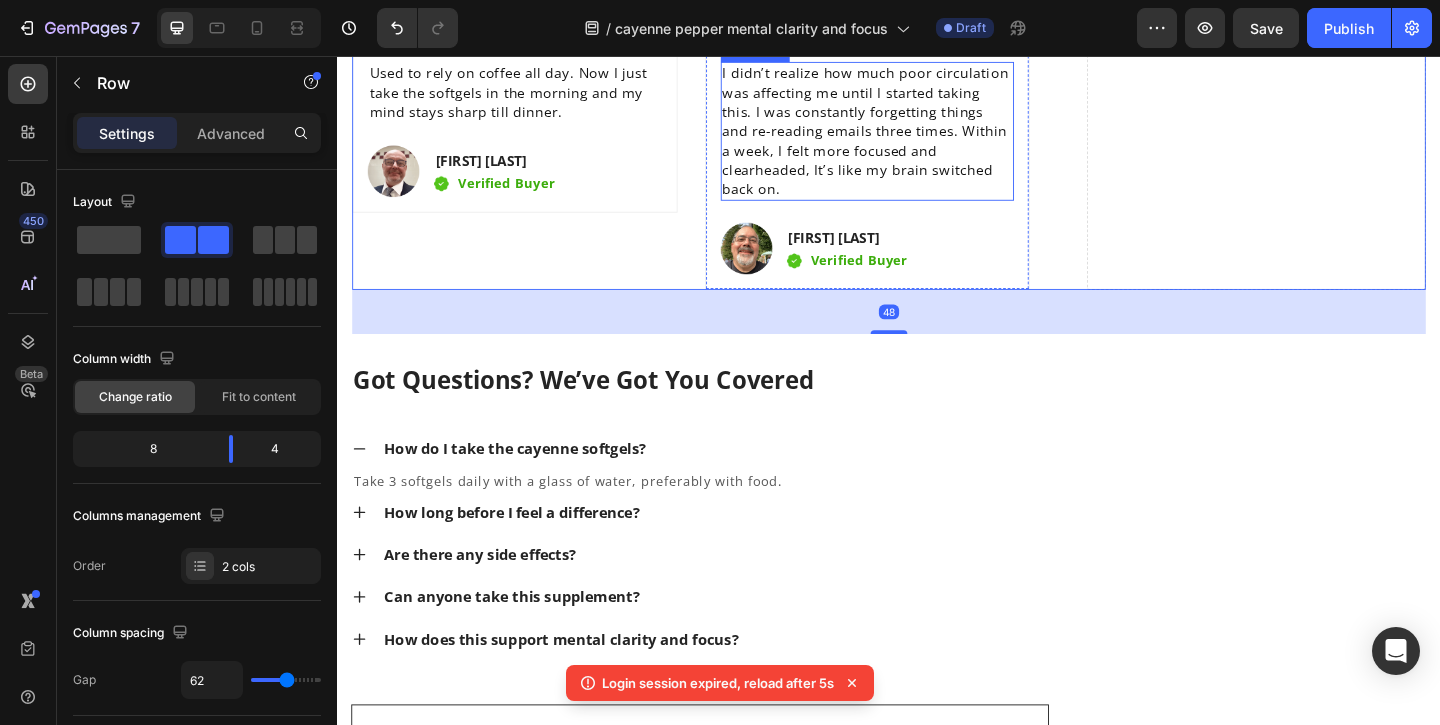 click on "I didn’t realize how much poor circulation was affecting me until I started taking this. I was constantly forgetting things and re-reading emails three times. Within a week, I felt more focused and clearheaded, It’s like my brain switched back on." at bounding box center (914, 137) 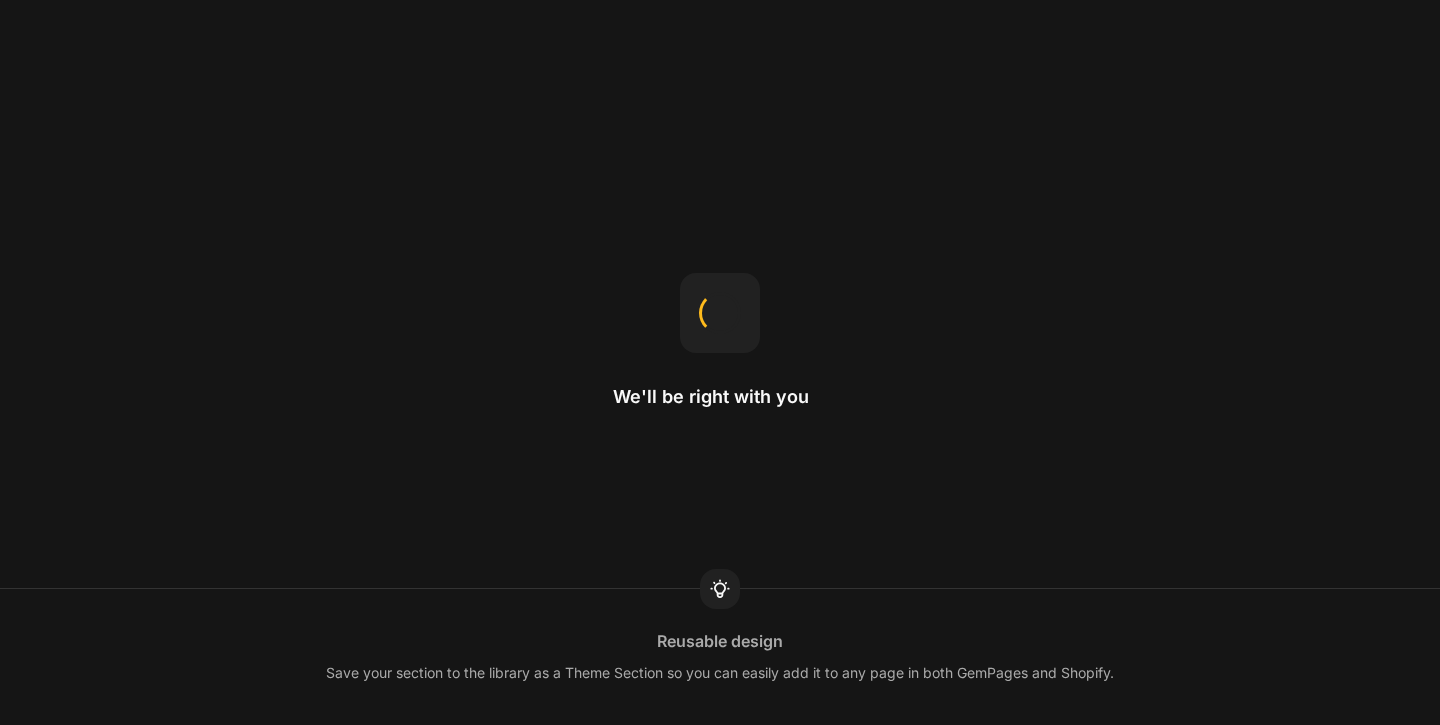 scroll, scrollTop: 0, scrollLeft: 0, axis: both 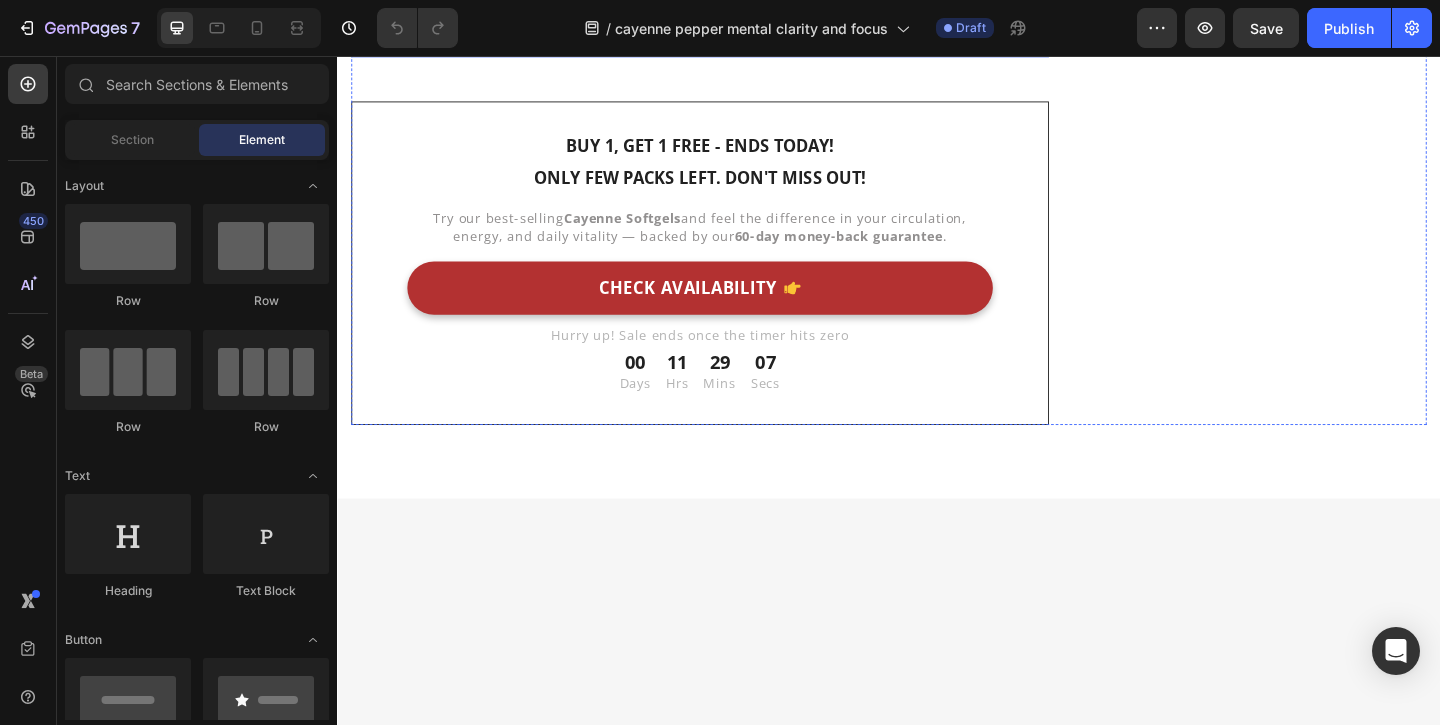 click 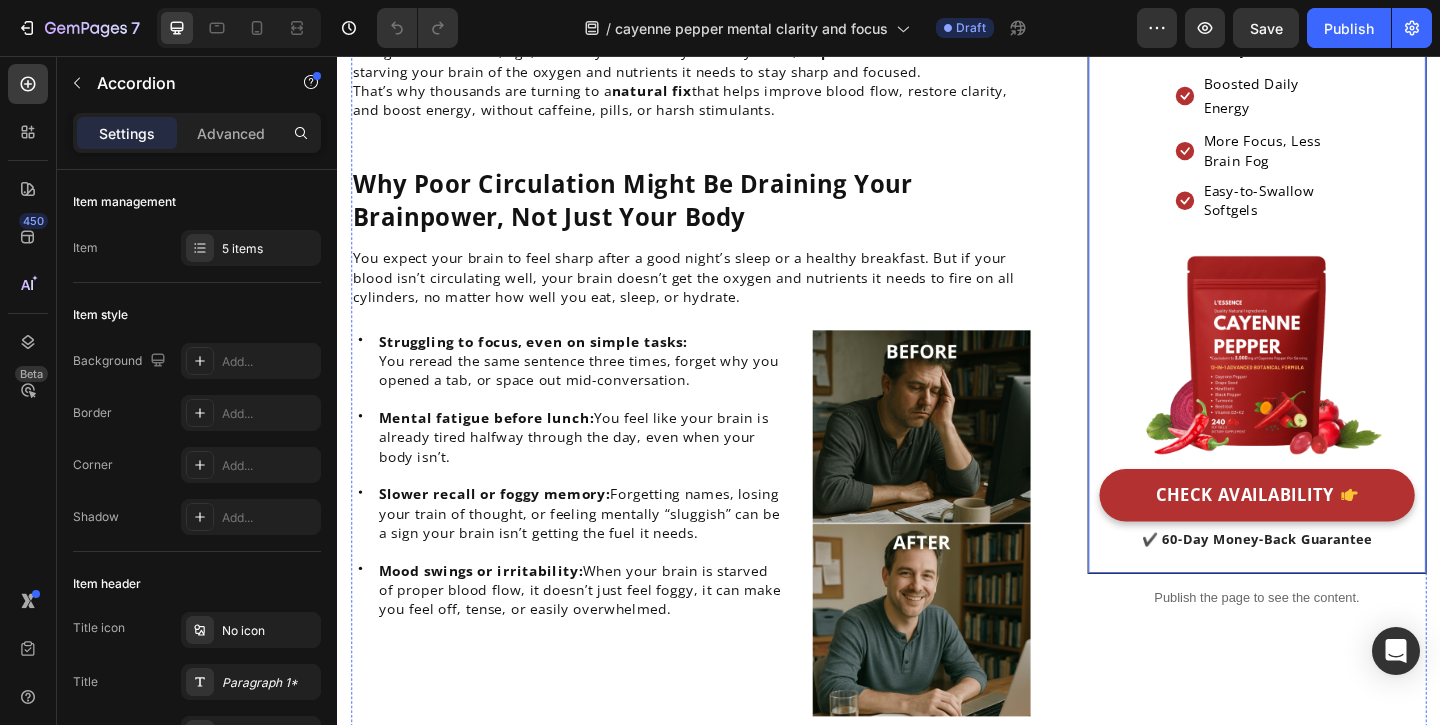 scroll, scrollTop: 431, scrollLeft: 0, axis: vertical 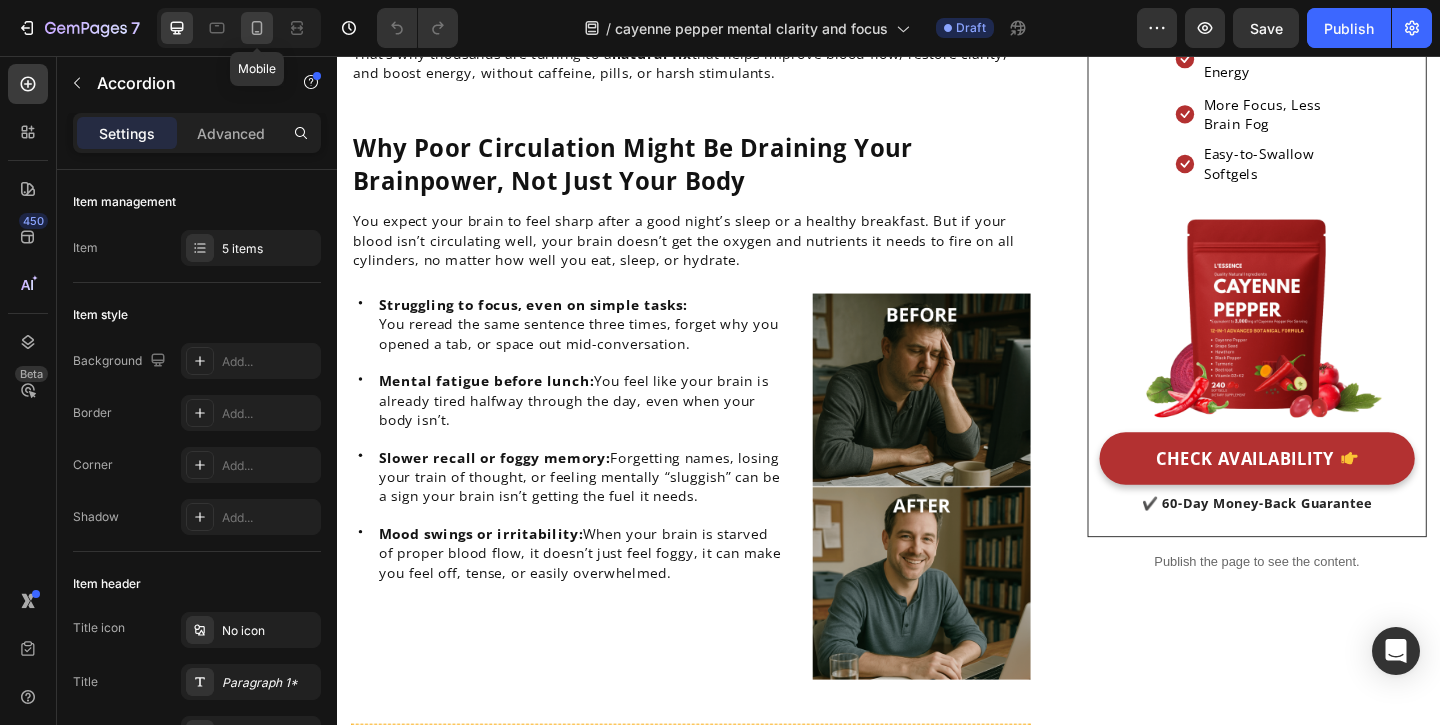 click 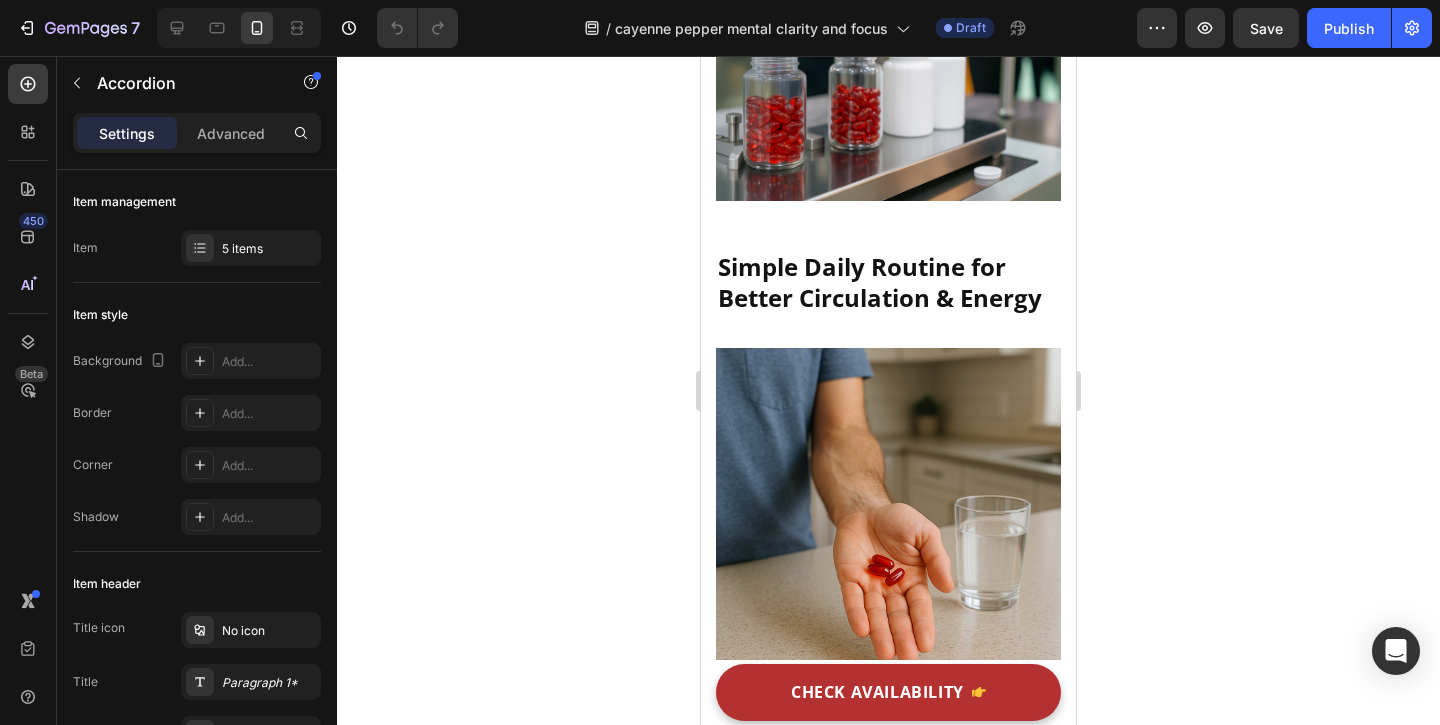 scroll, scrollTop: 5119, scrollLeft: 0, axis: vertical 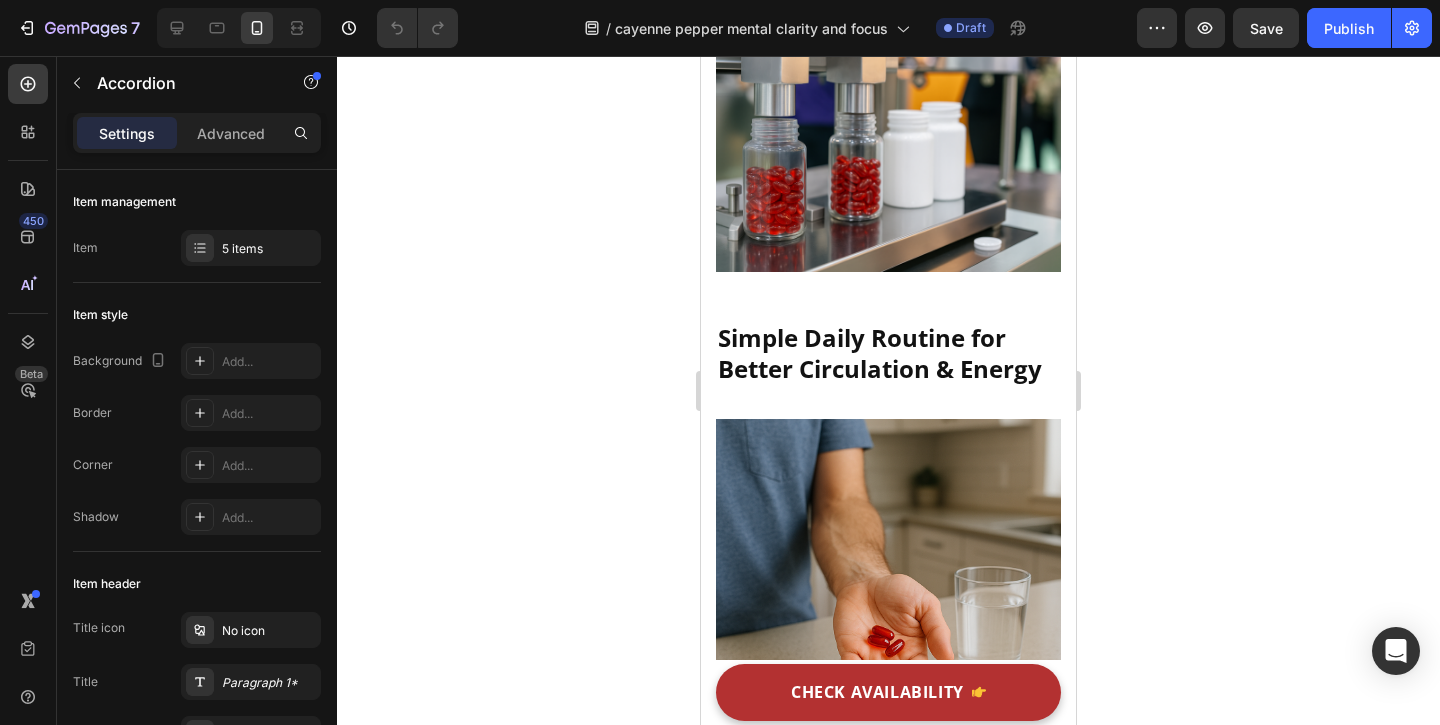 click on "Reduces inflammation" at bounding box center (997, -1162) 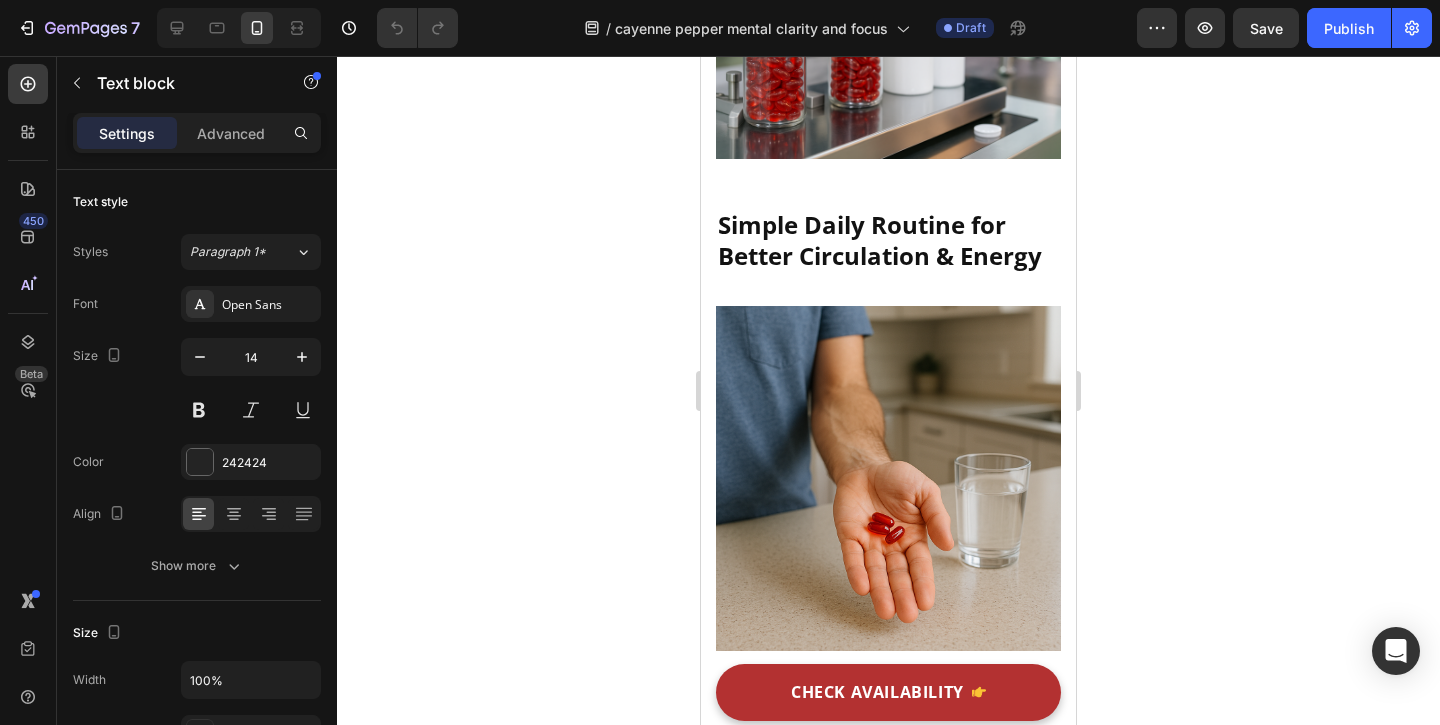 scroll, scrollTop: 5257, scrollLeft: 0, axis: vertical 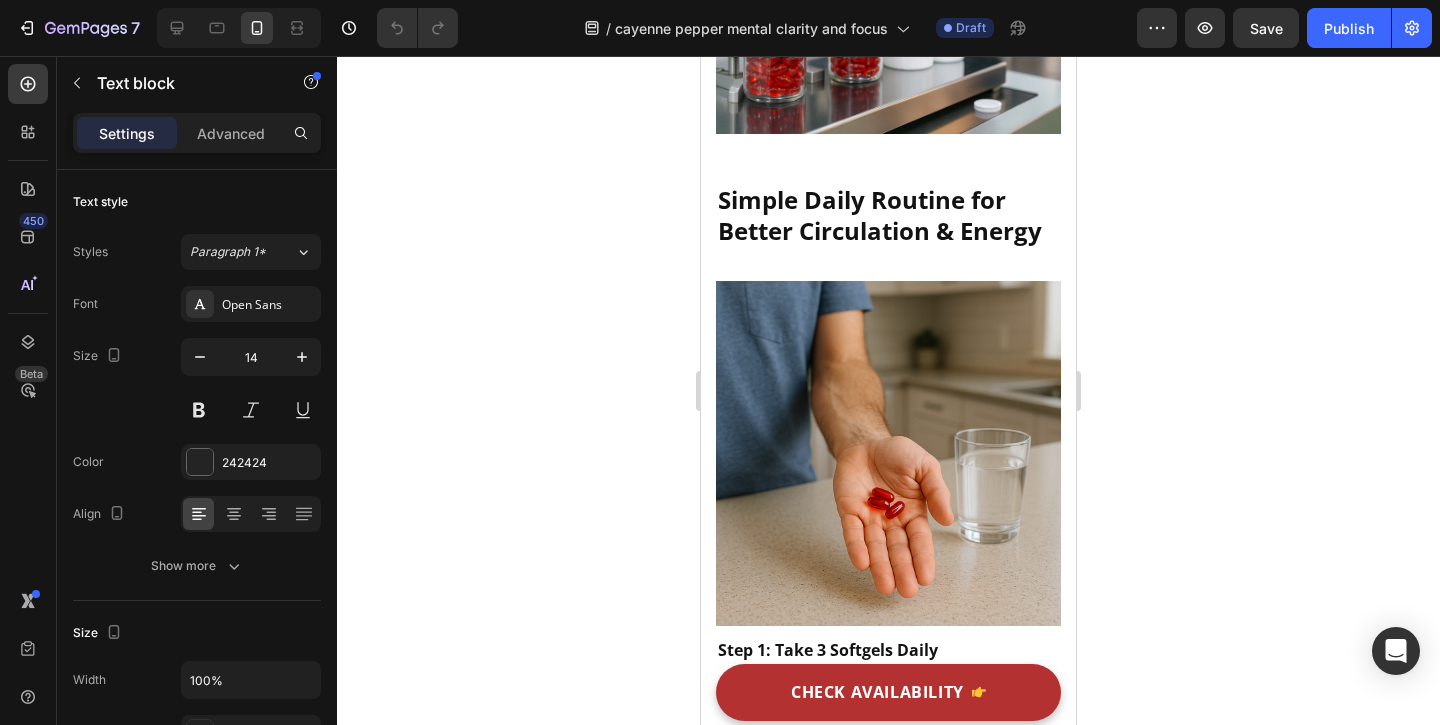 click on "Enhances oxygen delivery" at bounding box center (816, -993) 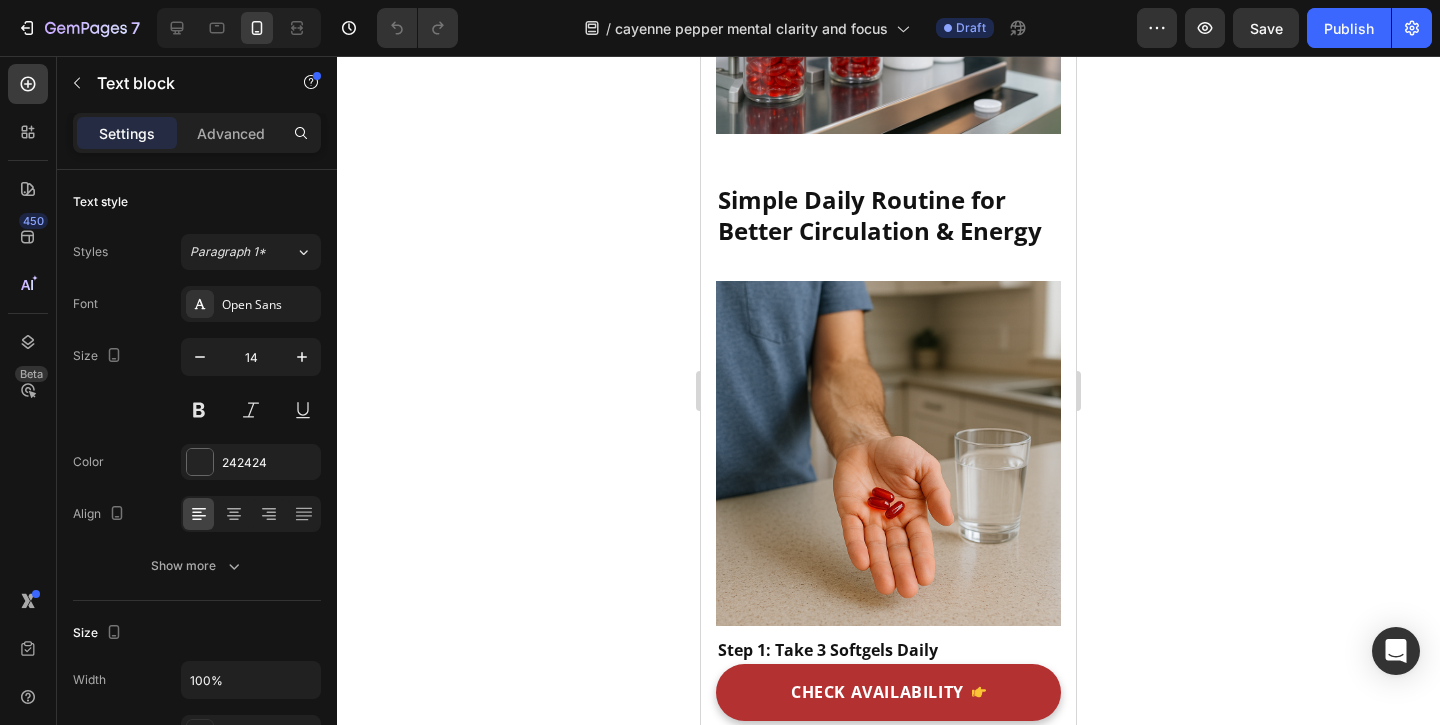 click on "Enhances oxygen delivery" at bounding box center [816, -993] 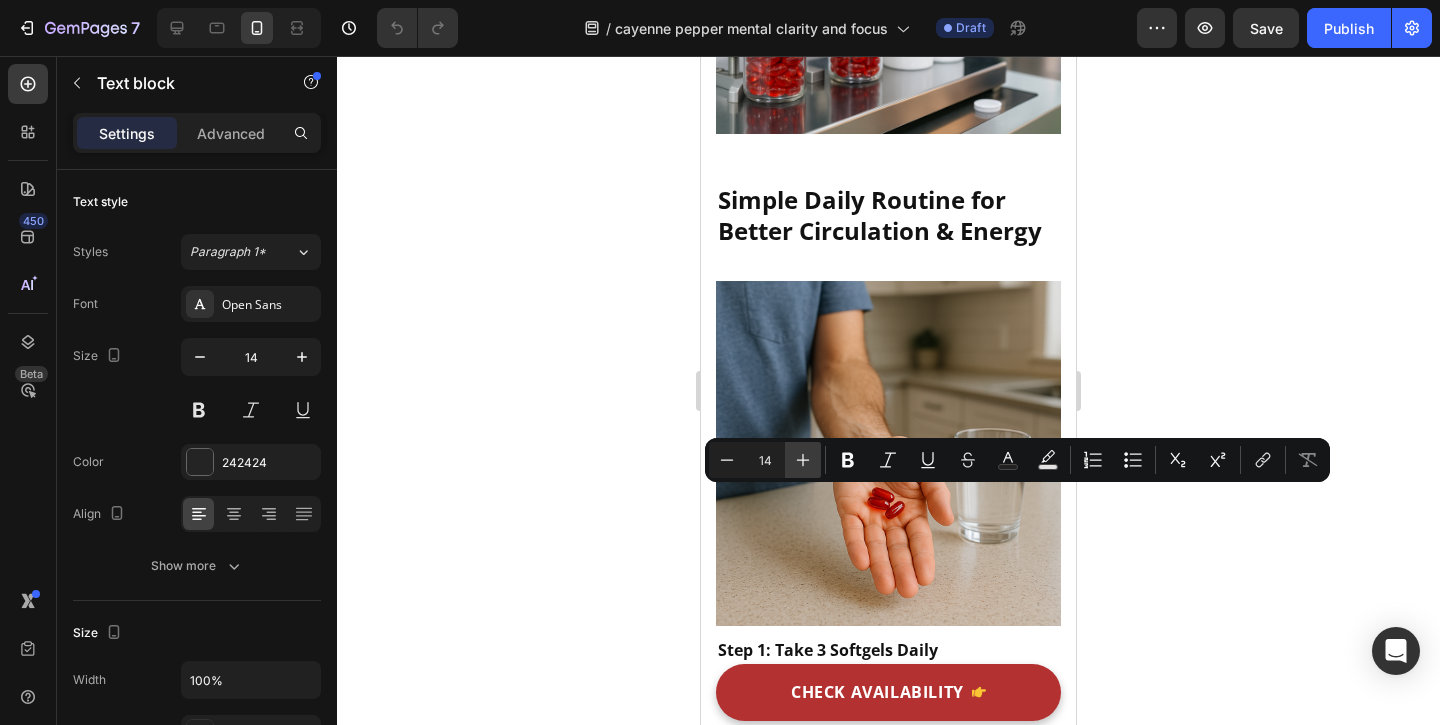 click 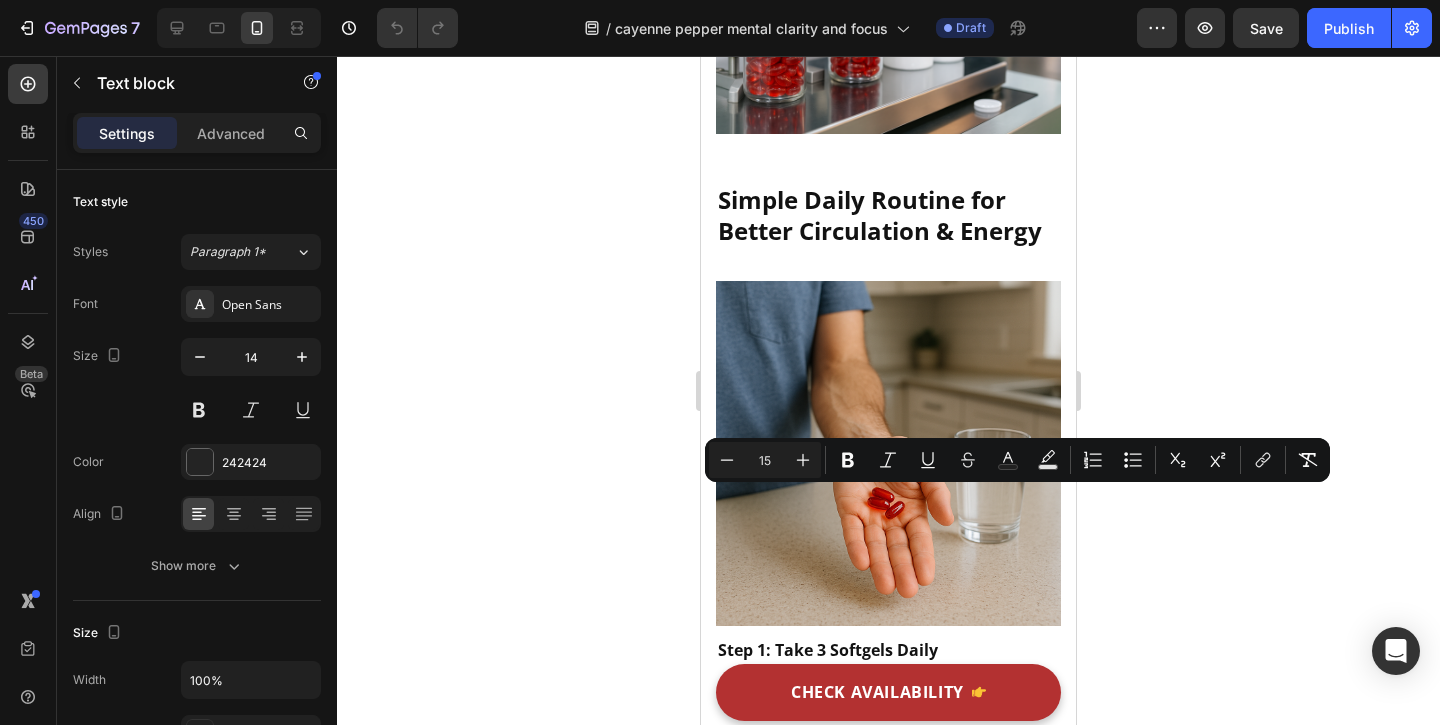click 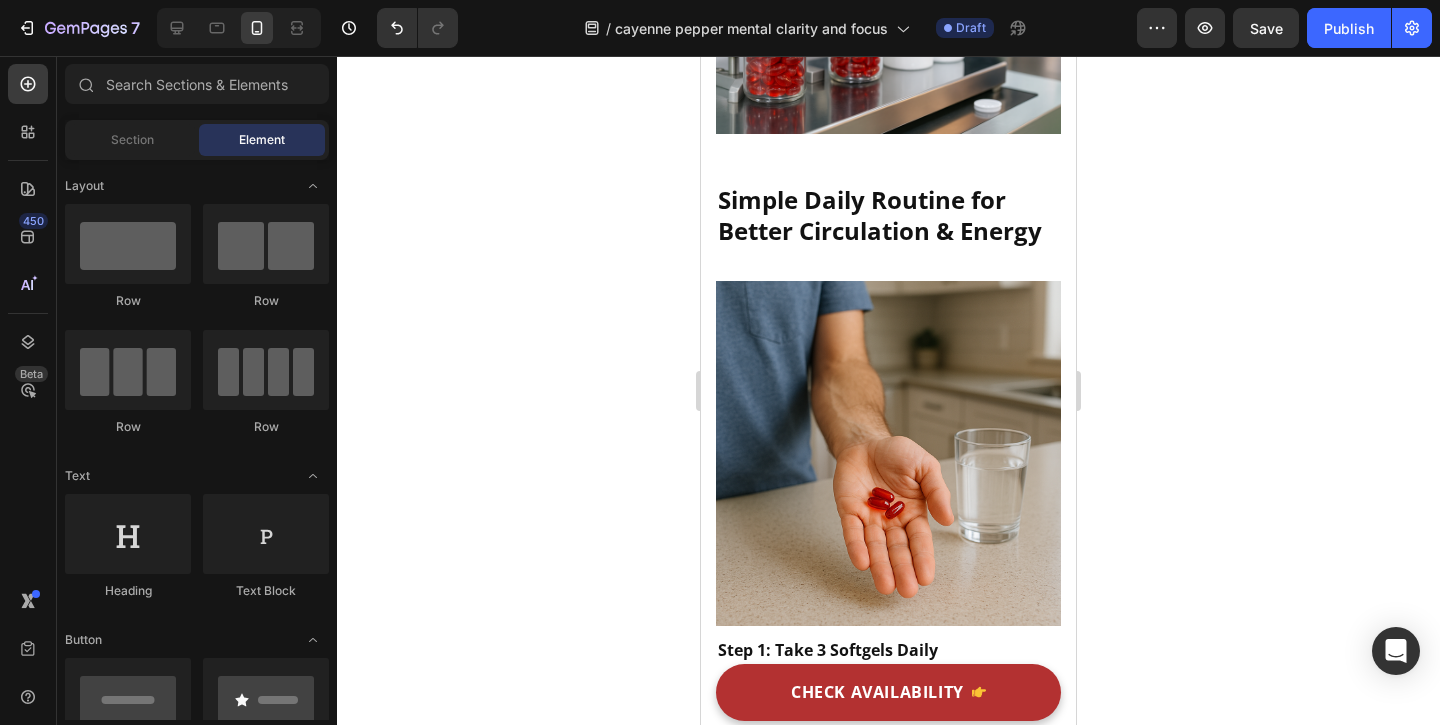 click on "blood pressure" at bounding box center [809, -1071] 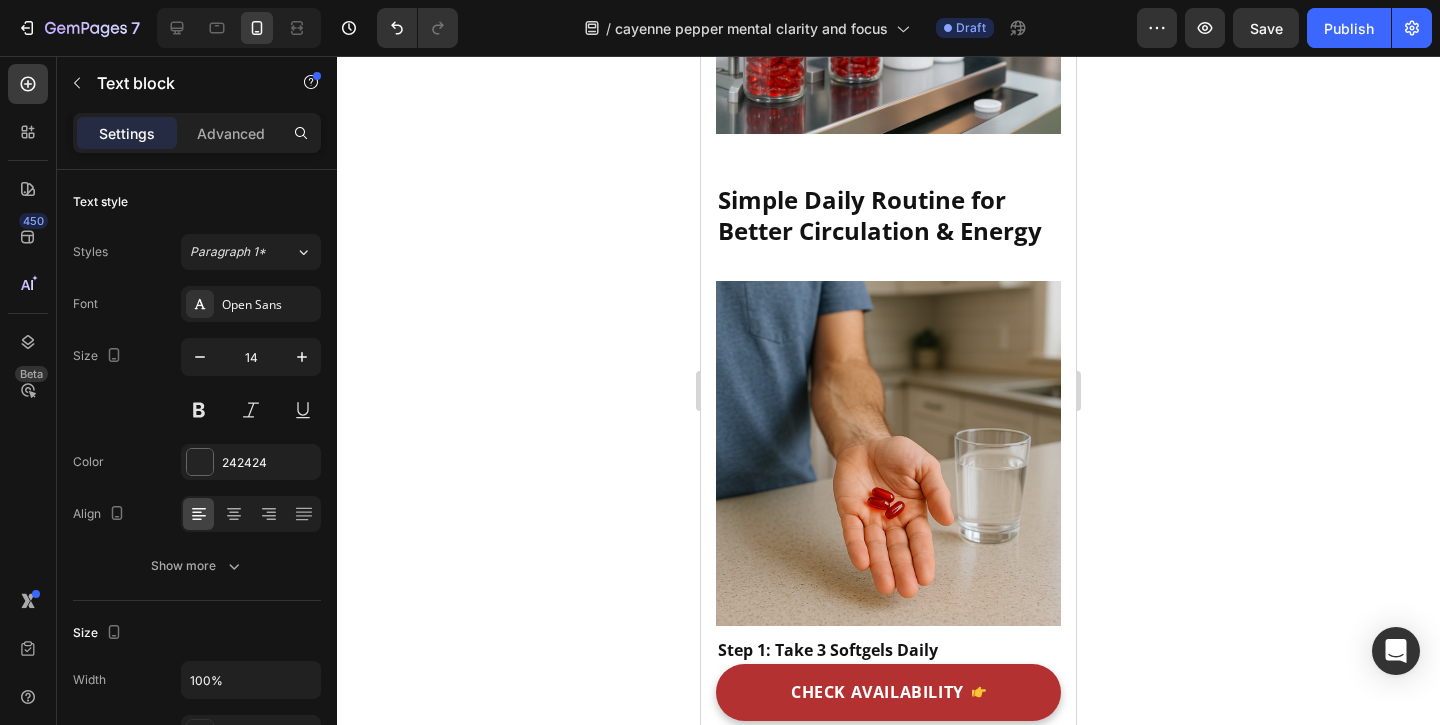 click on "blood pressure" at bounding box center (809, -1071) 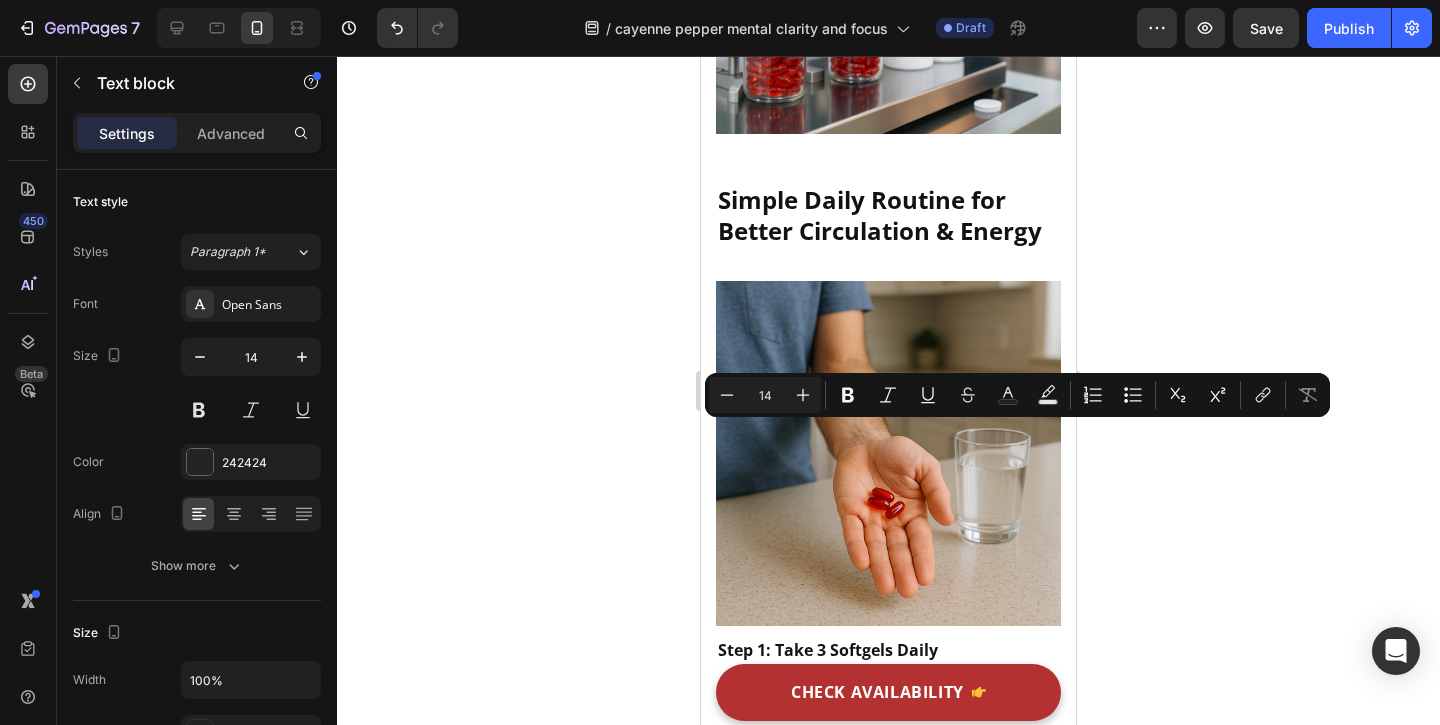click on "Beetroot" at bounding box center [787, -1031] 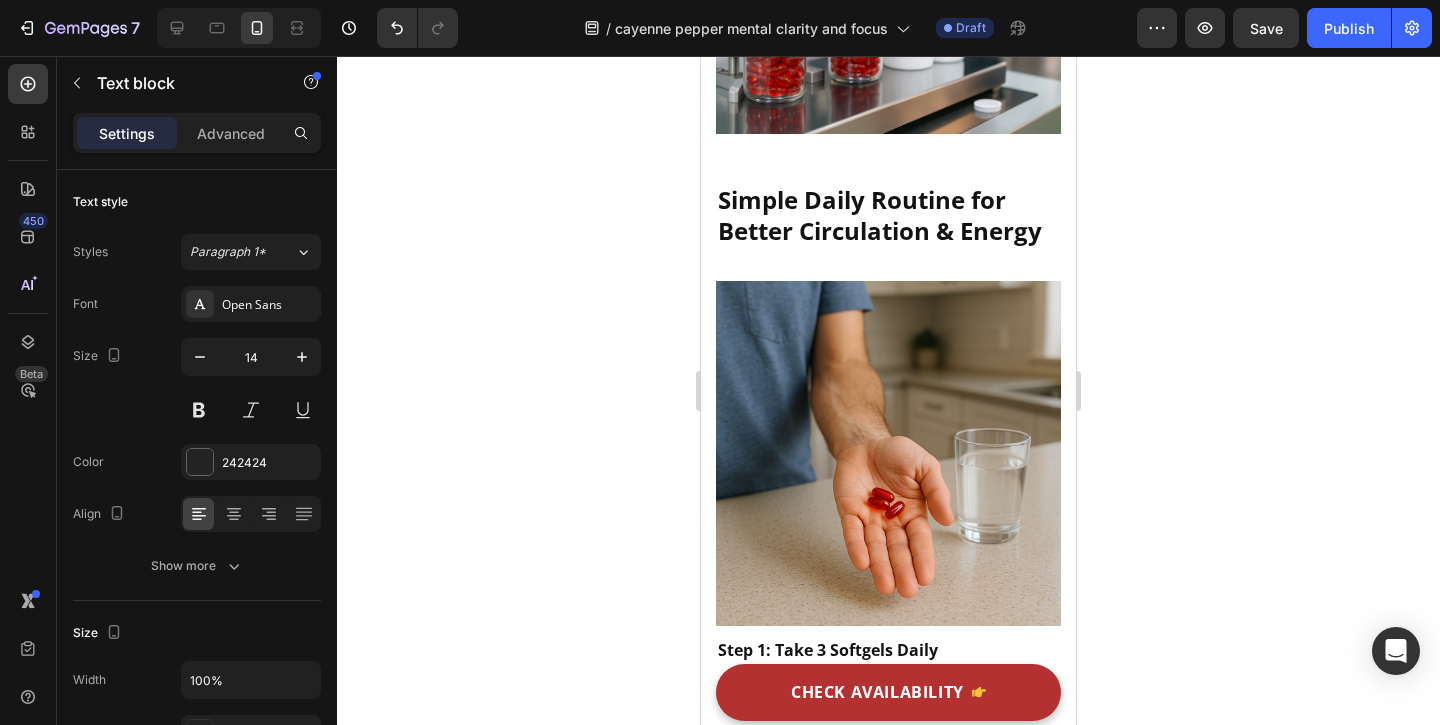 click on "Beetroot" at bounding box center (787, -1031) 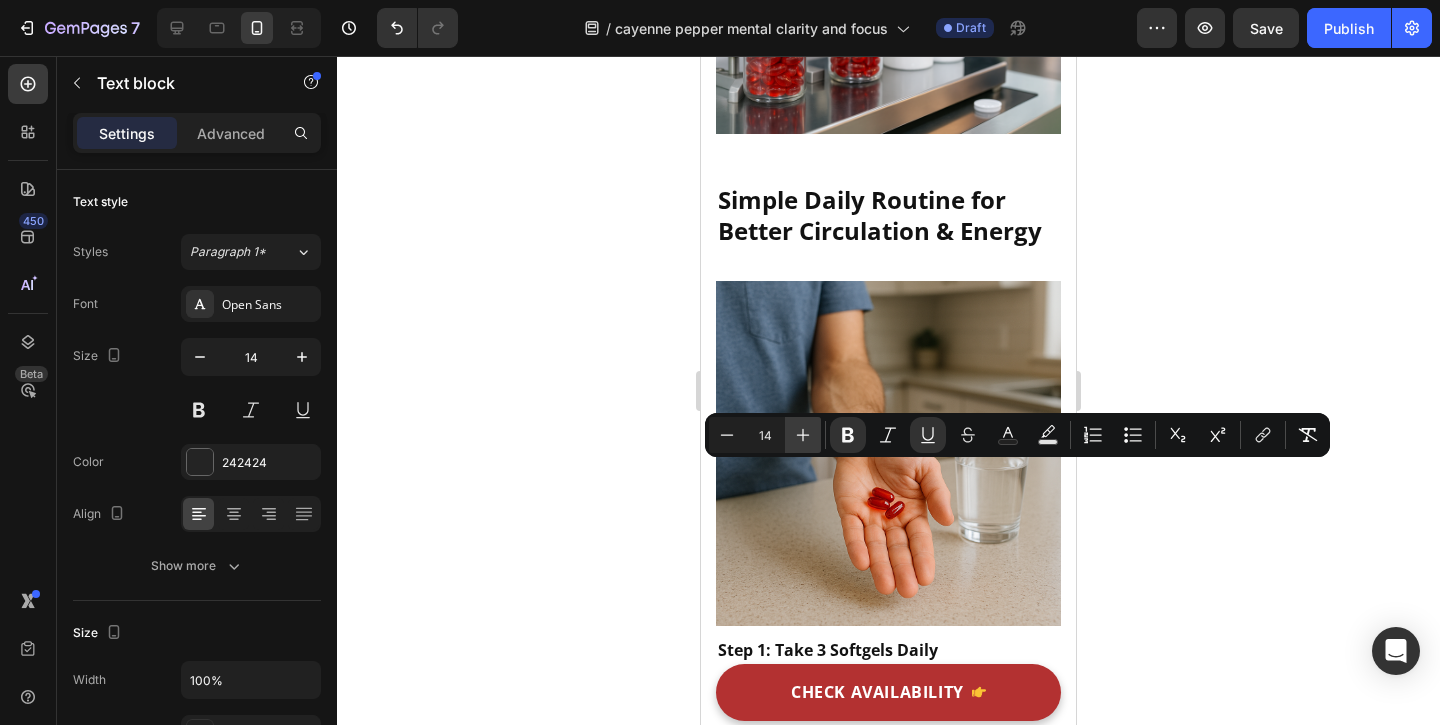 click 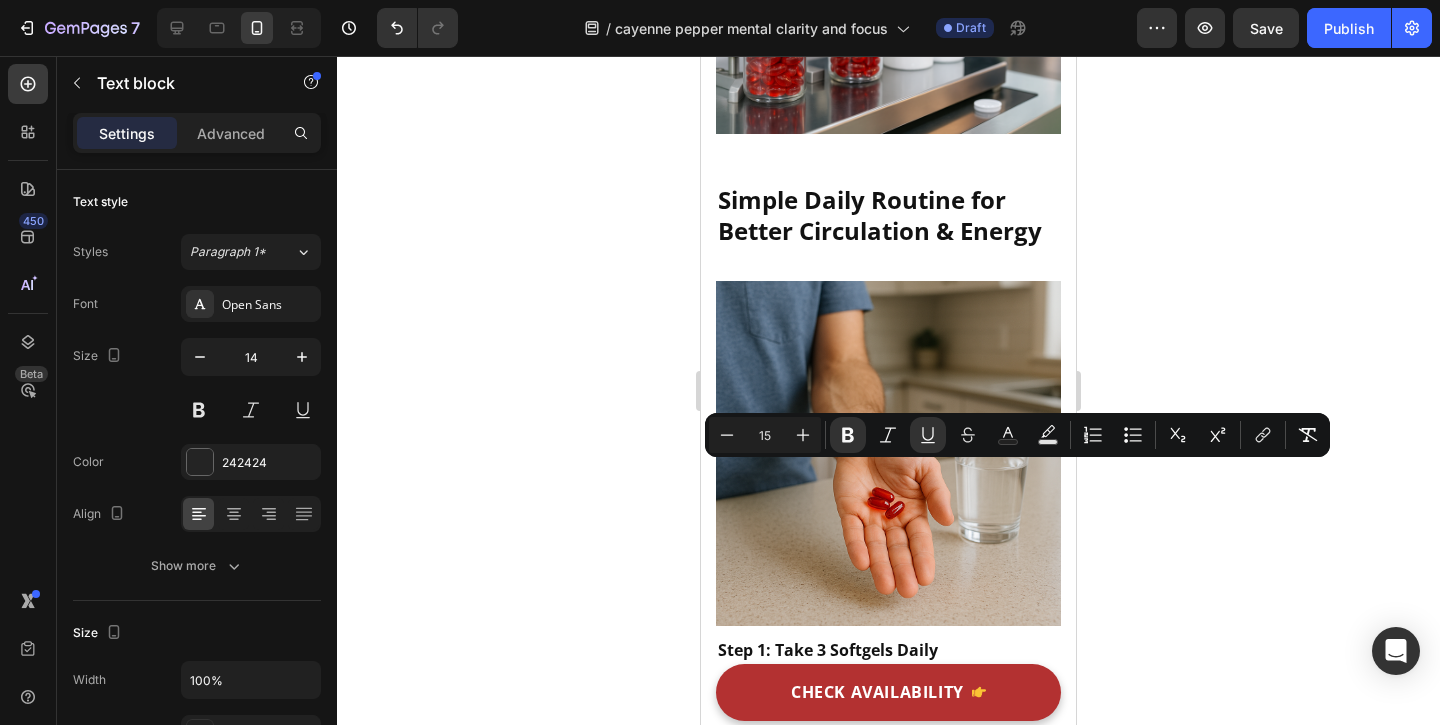drag, startPoint x: 627, startPoint y: 431, endPoint x: 641, endPoint y: 431, distance: 14 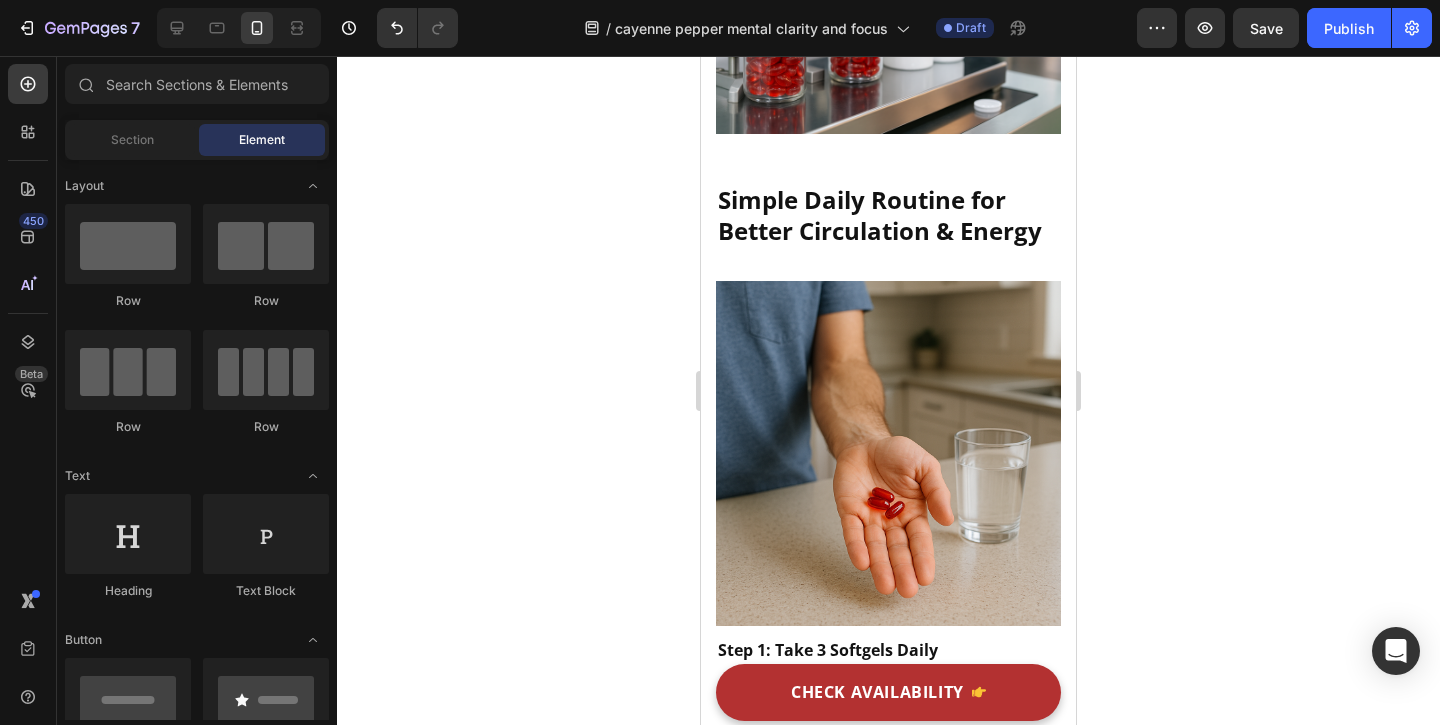 click on "Hawthorn" at bounding box center [791, -1121] 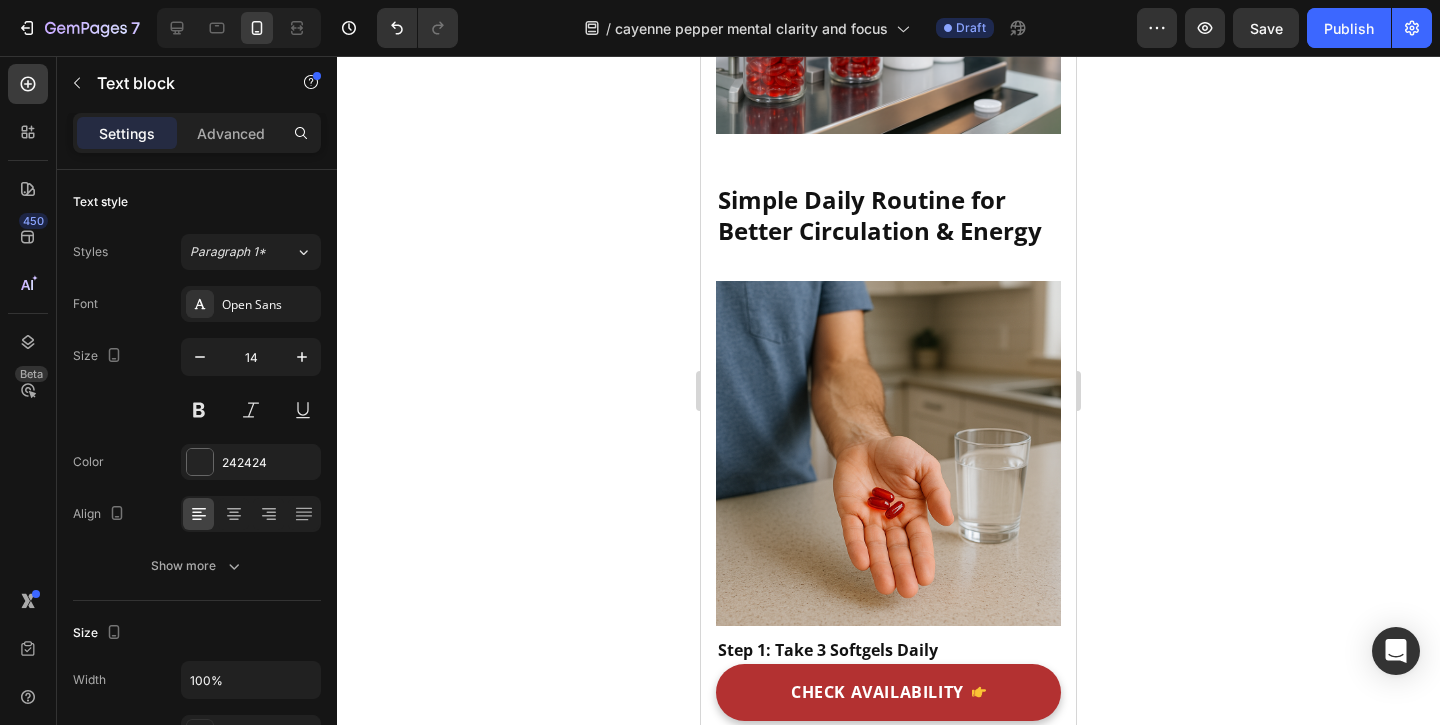 drag, startPoint x: 813, startPoint y: 394, endPoint x: 873, endPoint y: 453, distance: 84.14868 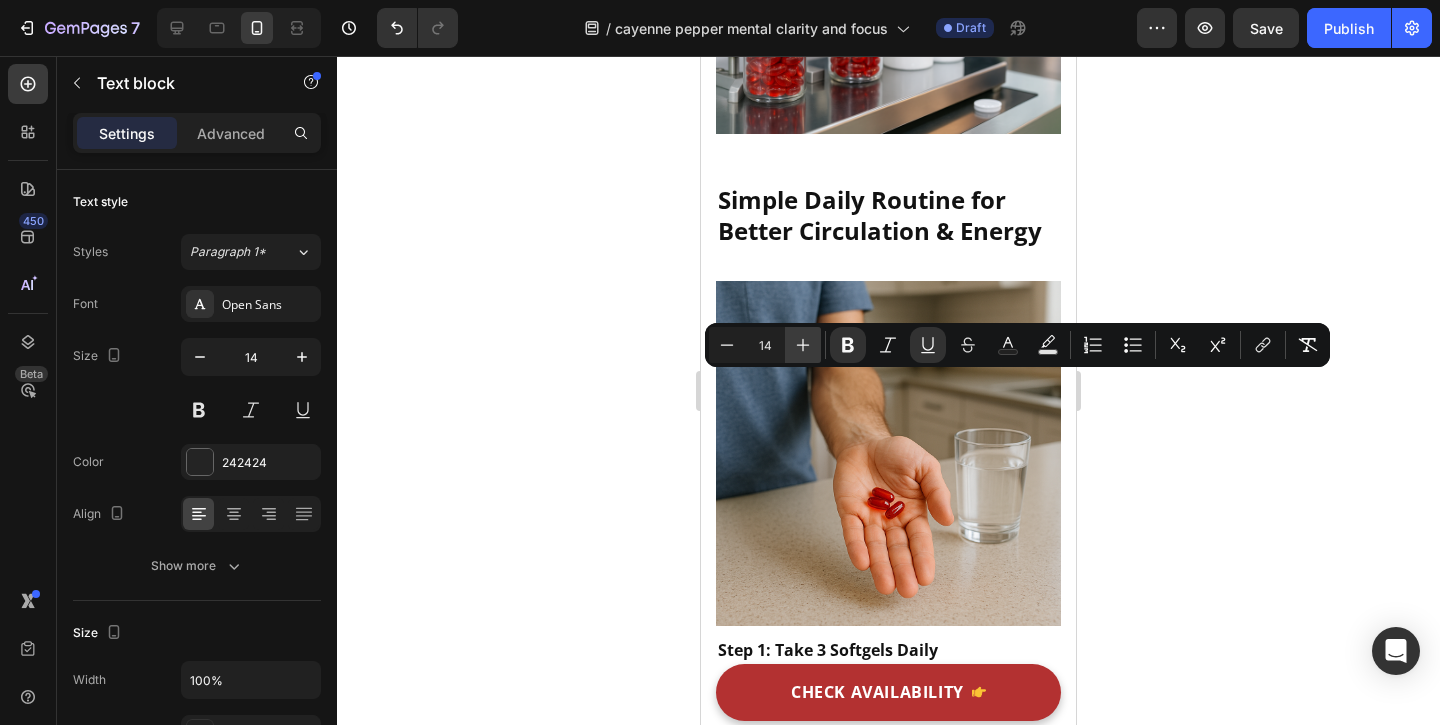 click 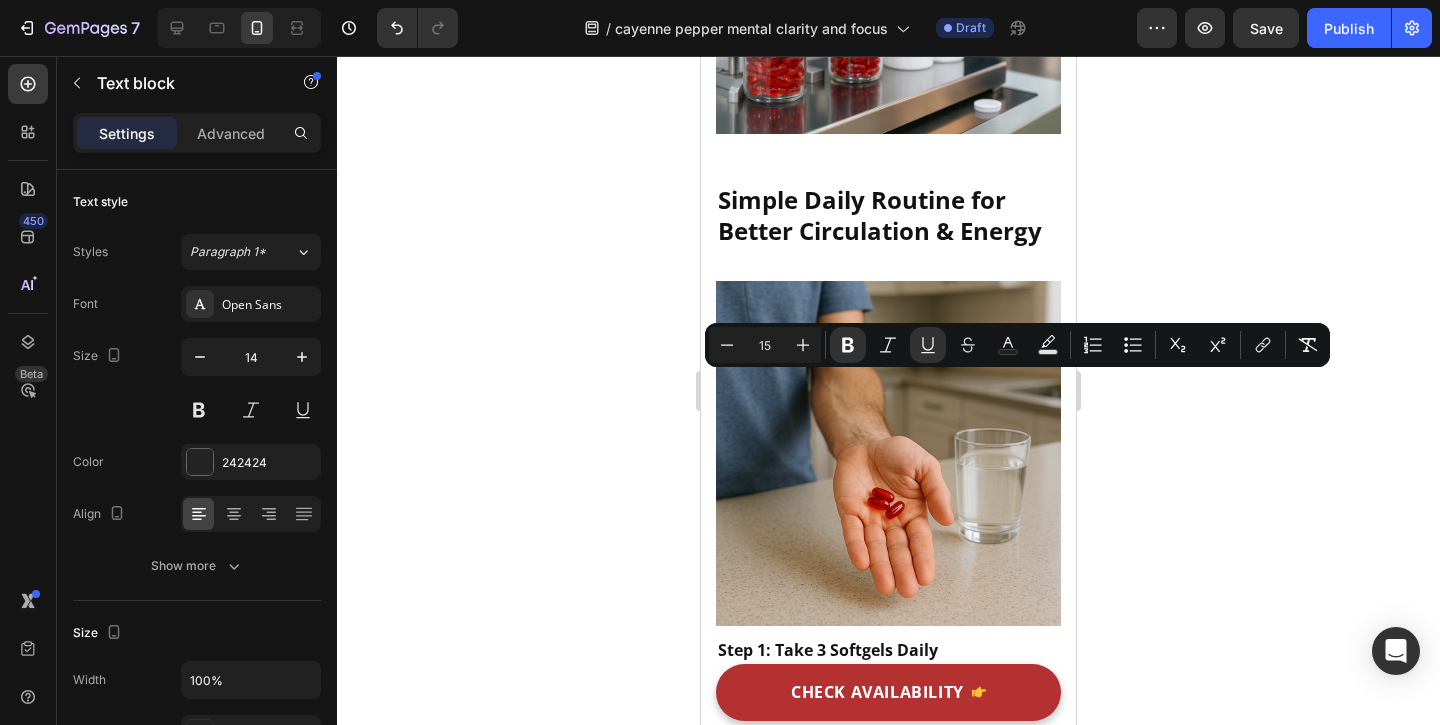 click 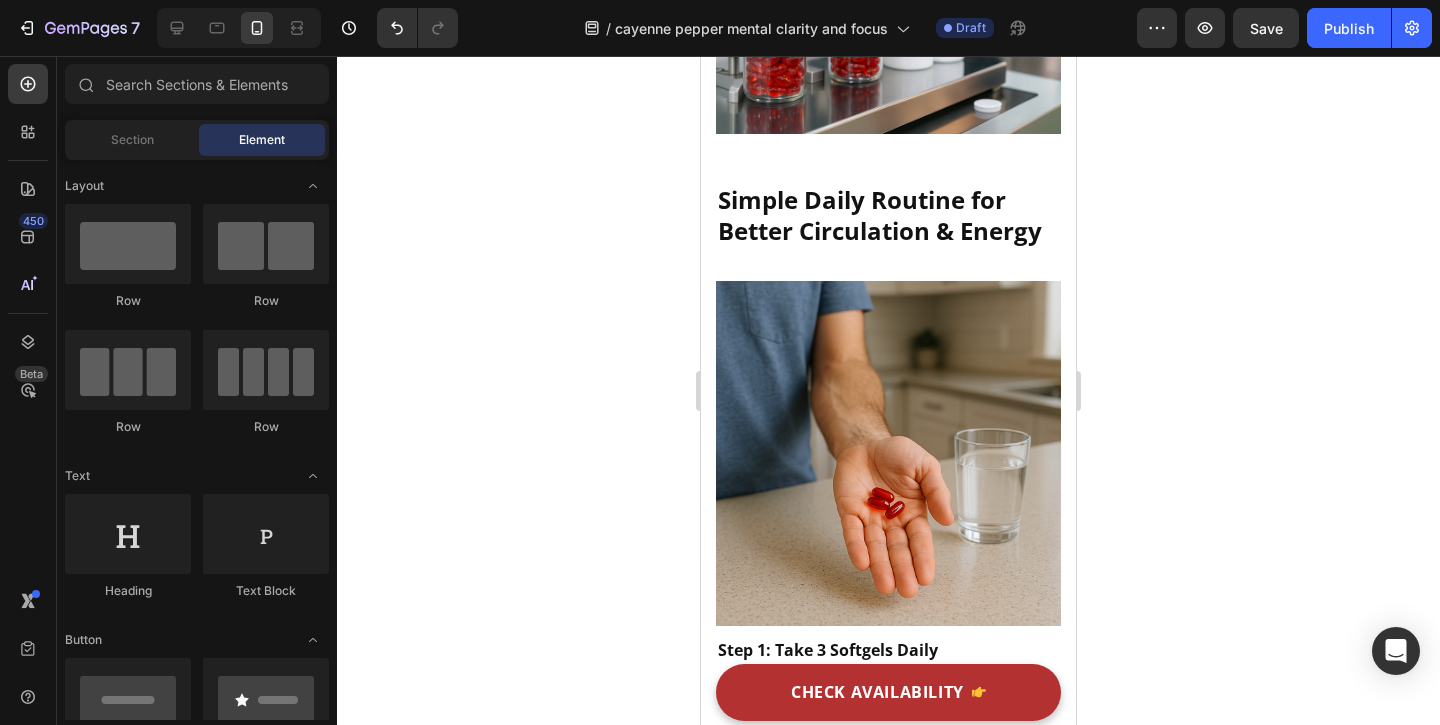 click on "Supports healthy blood vessels" at bounding box center (816, -1185) 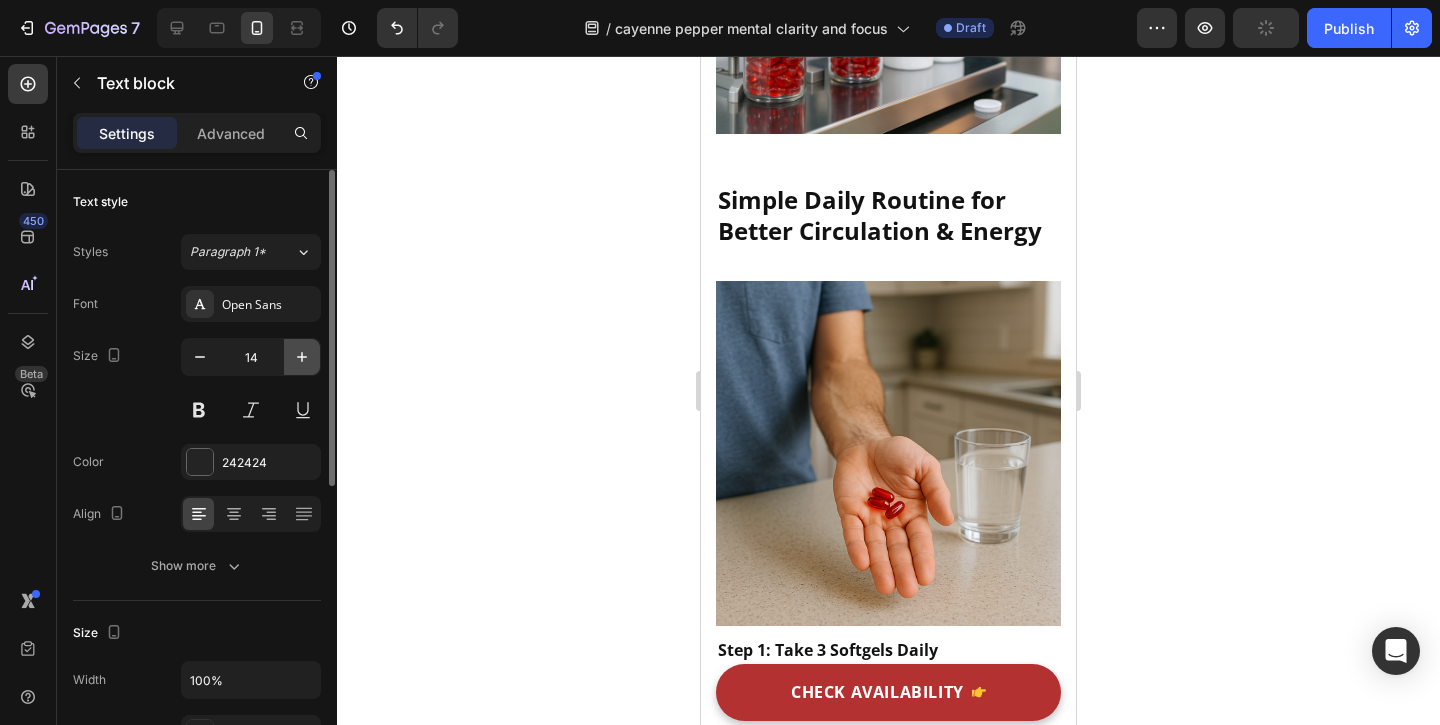 click 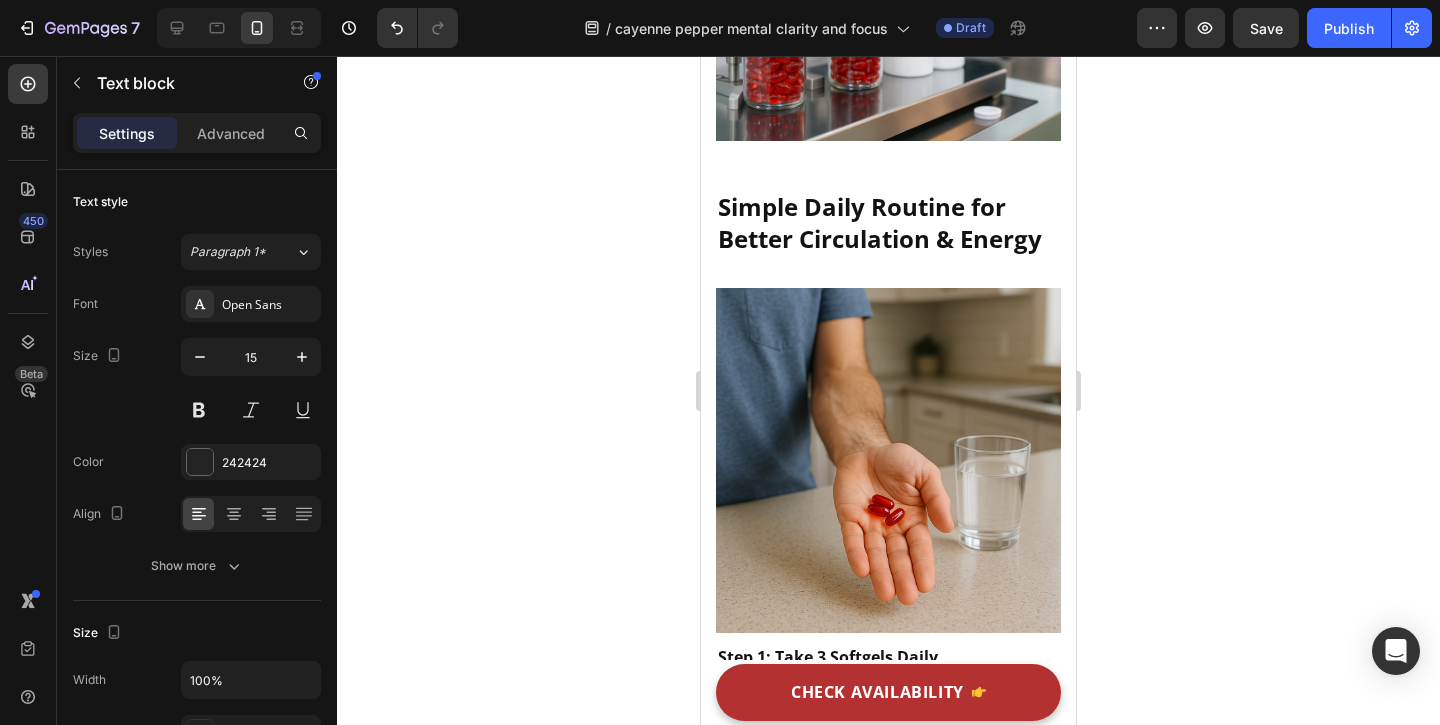 click on "Supports healthy blood vessels" at bounding box center [816, -1181] 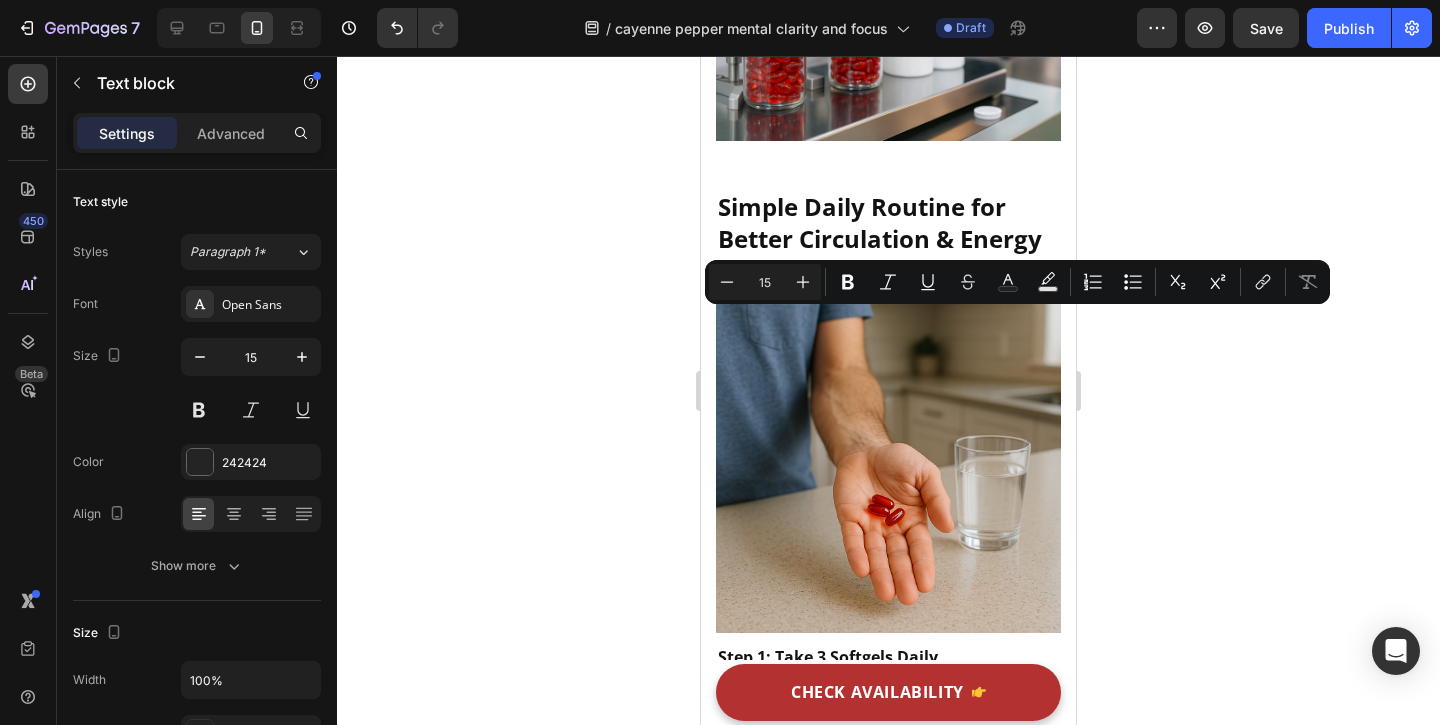 click on "Supports healthy blood vessels" at bounding box center [816, -1181] 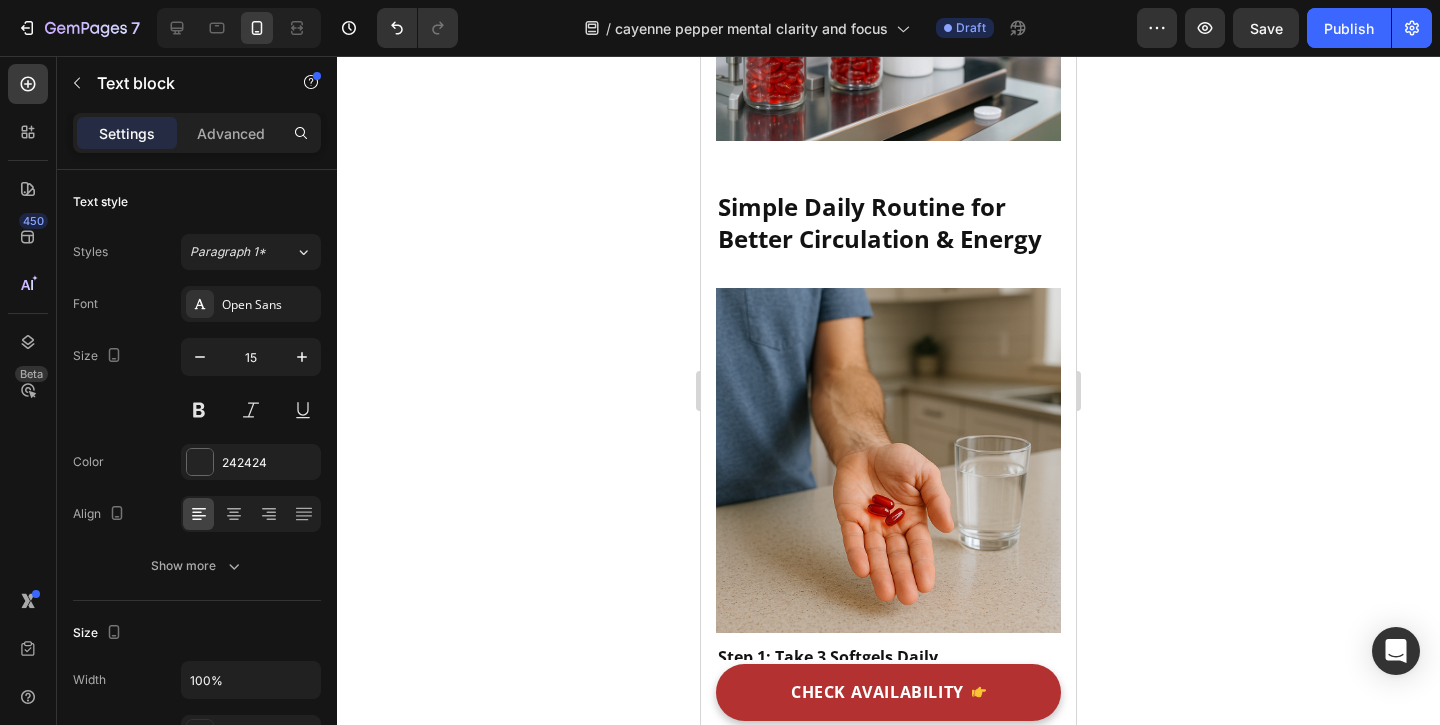 click on "Grape Seed" at bounding box center [800, -1235] 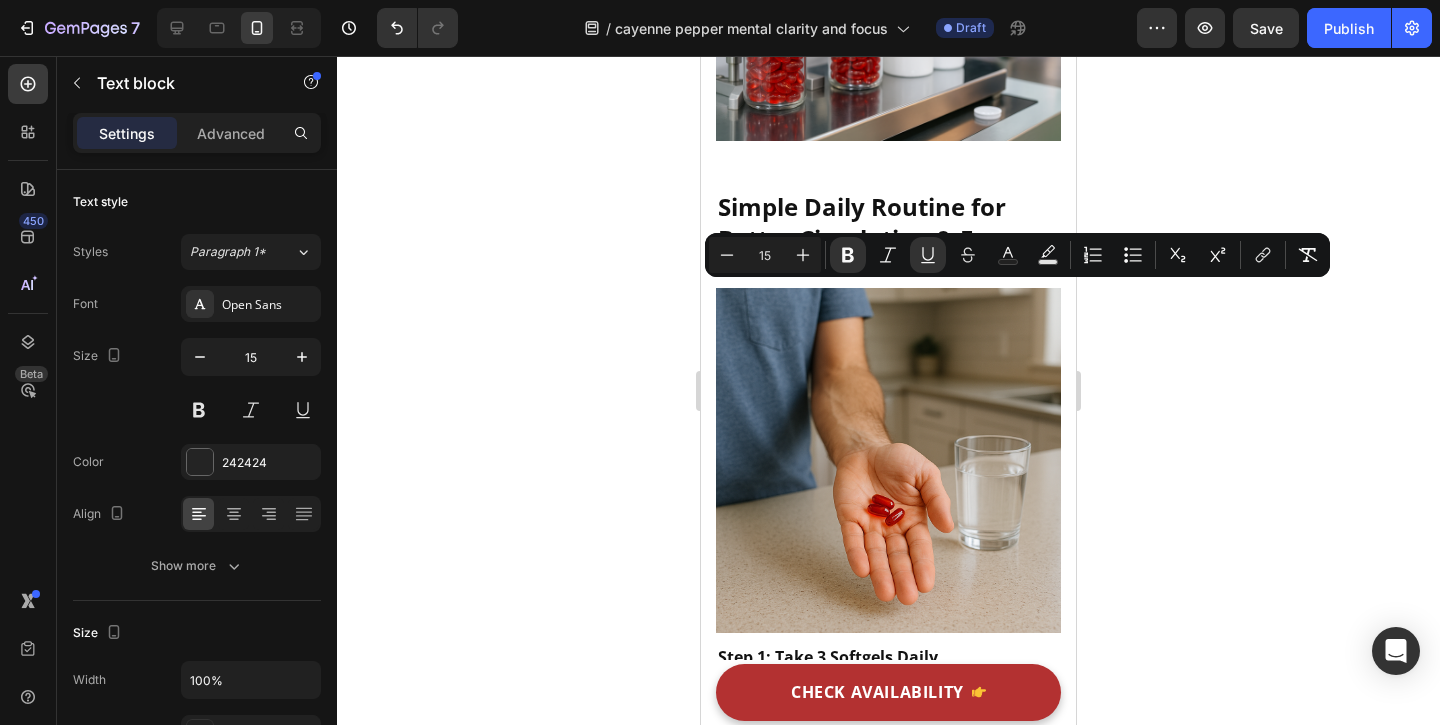 click on "Supports healthy blood vessels" at bounding box center [816, -1181] 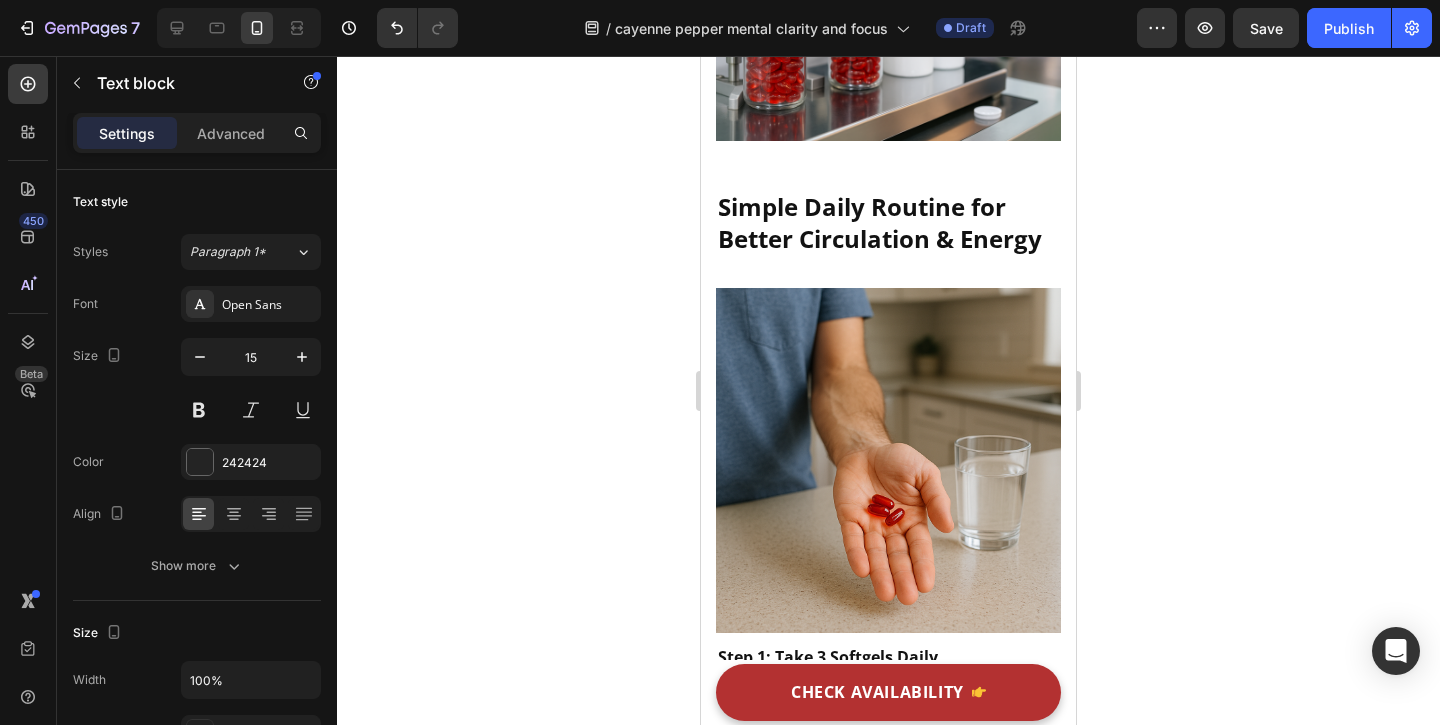 click on "Supports healthy blood vessels" at bounding box center [816, -1181] 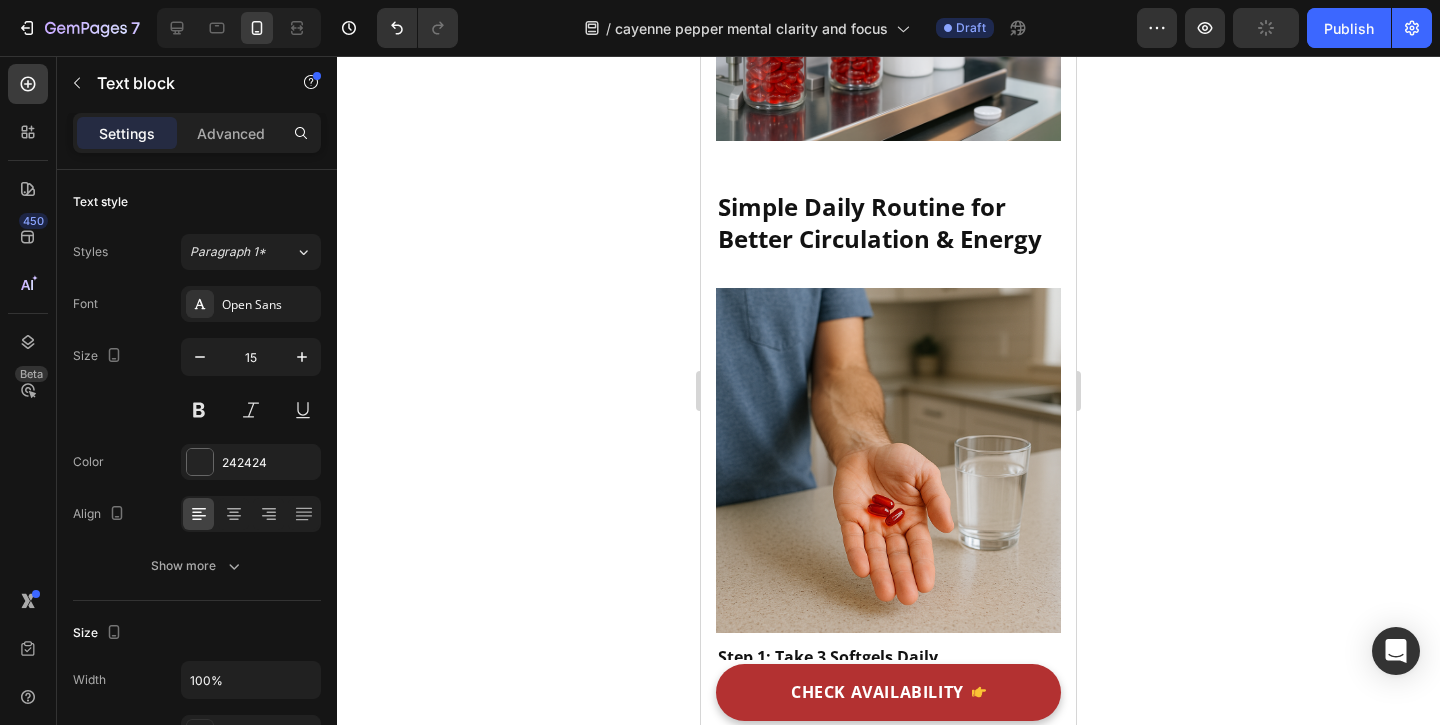 click on "Supports healthy blood vessels" at bounding box center (816, -1181) 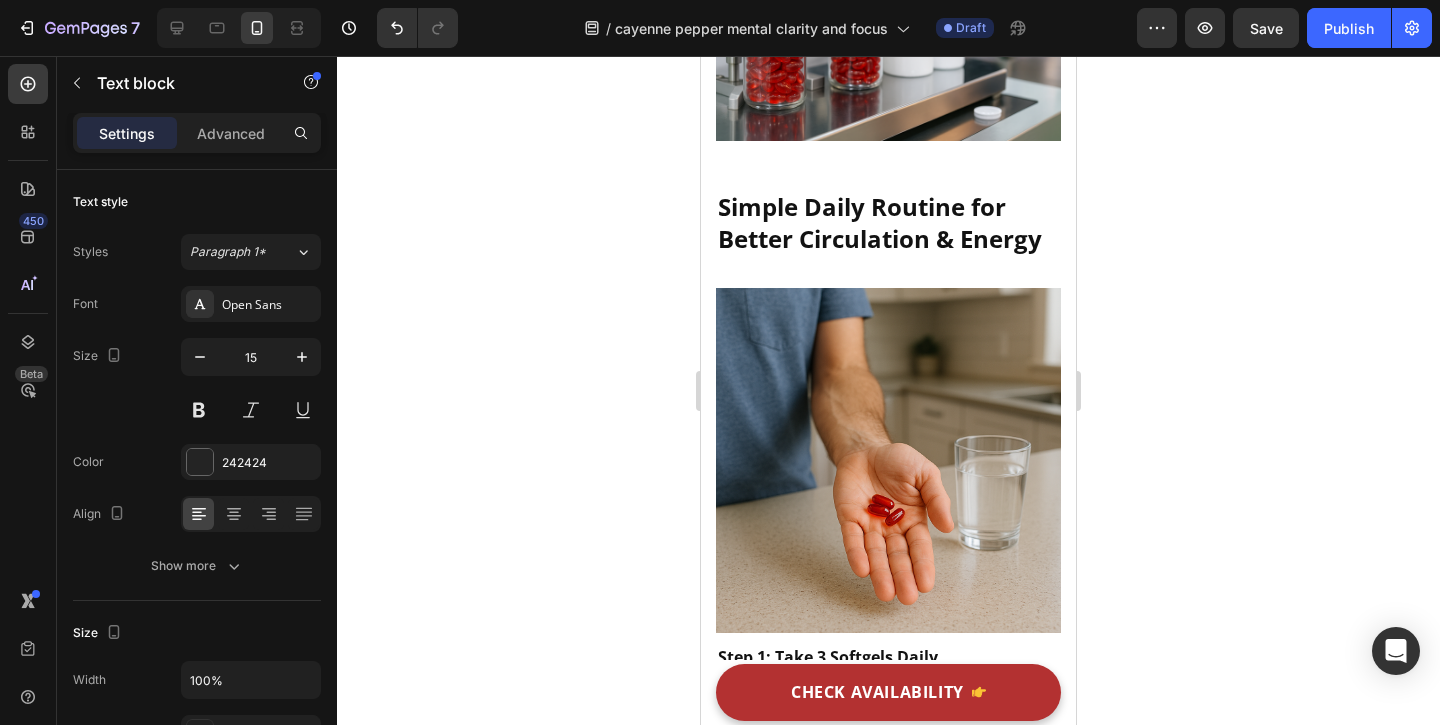 click on "Supports healthy blood vessels" at bounding box center [816, -1181] 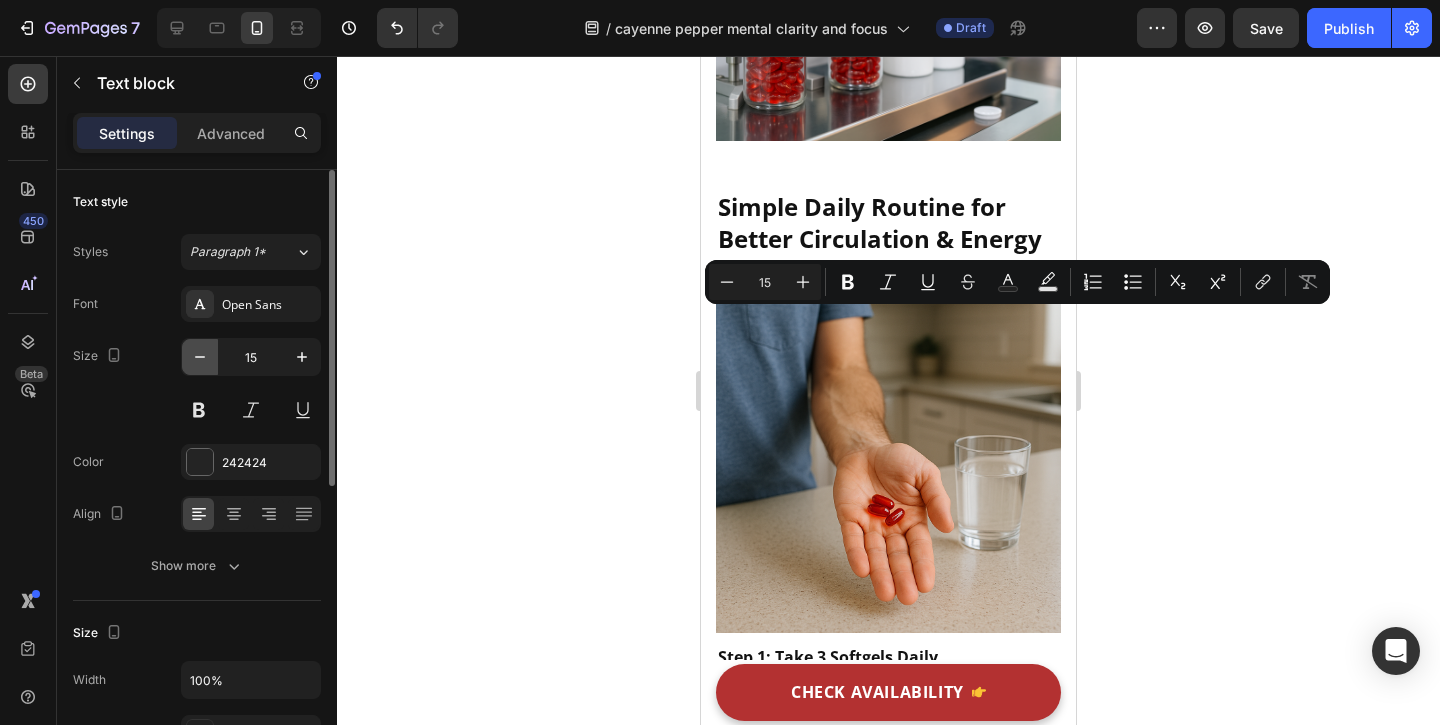 click at bounding box center [200, 357] 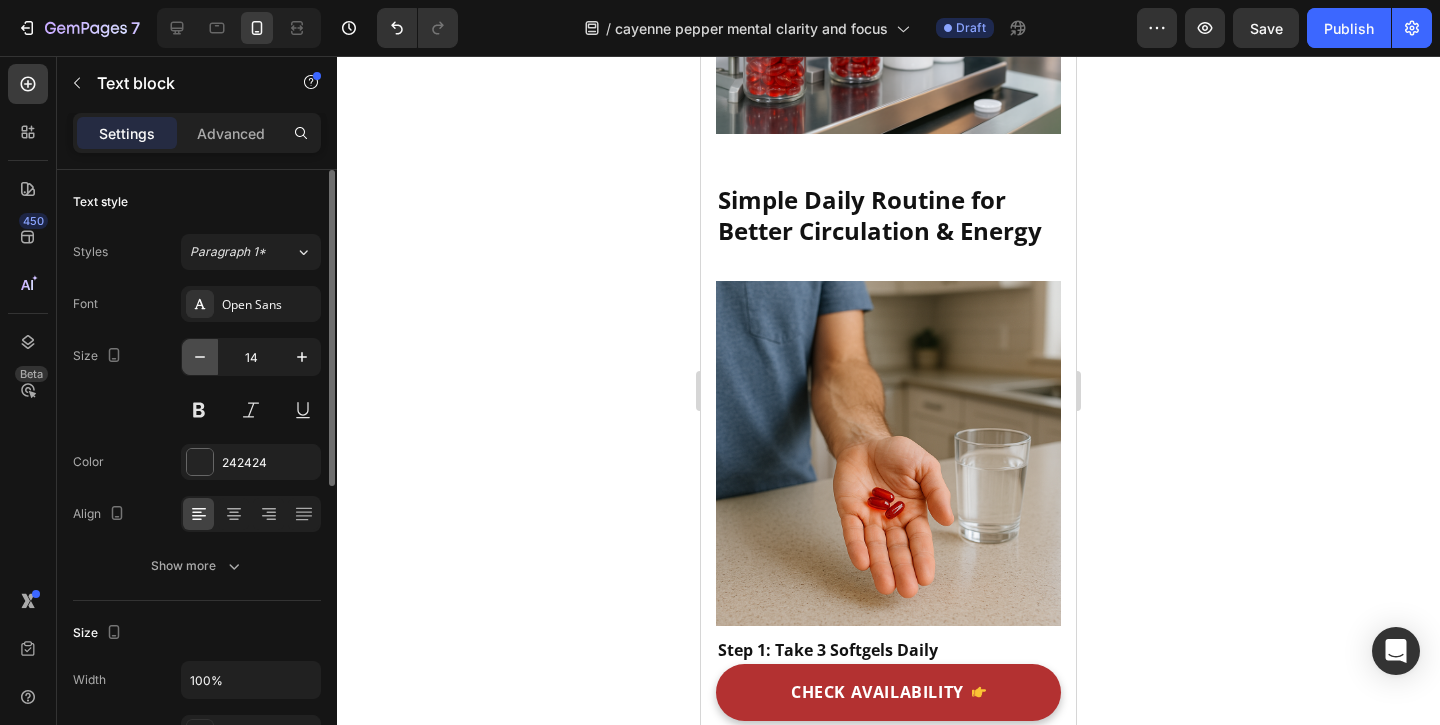 click 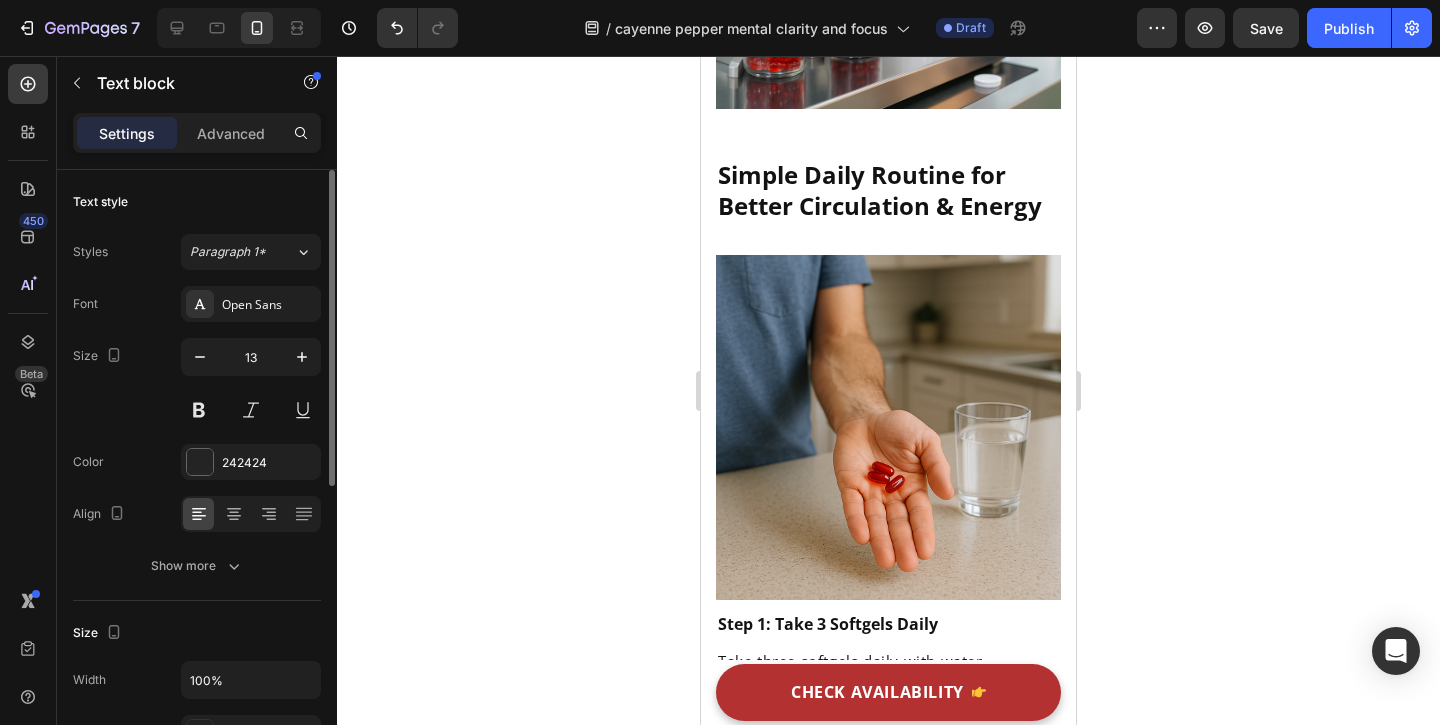 click on "Text style Styles Paragraph 1* Font Open Sans Size 13 Color 242424 Align Show more Size Width 100% Padding Add... Background The changes might be hidden by  the video. Color Add... Image Add... Shape Border Add... Corner Add... Shadow Add... Align Delete element" at bounding box center (197, 762) 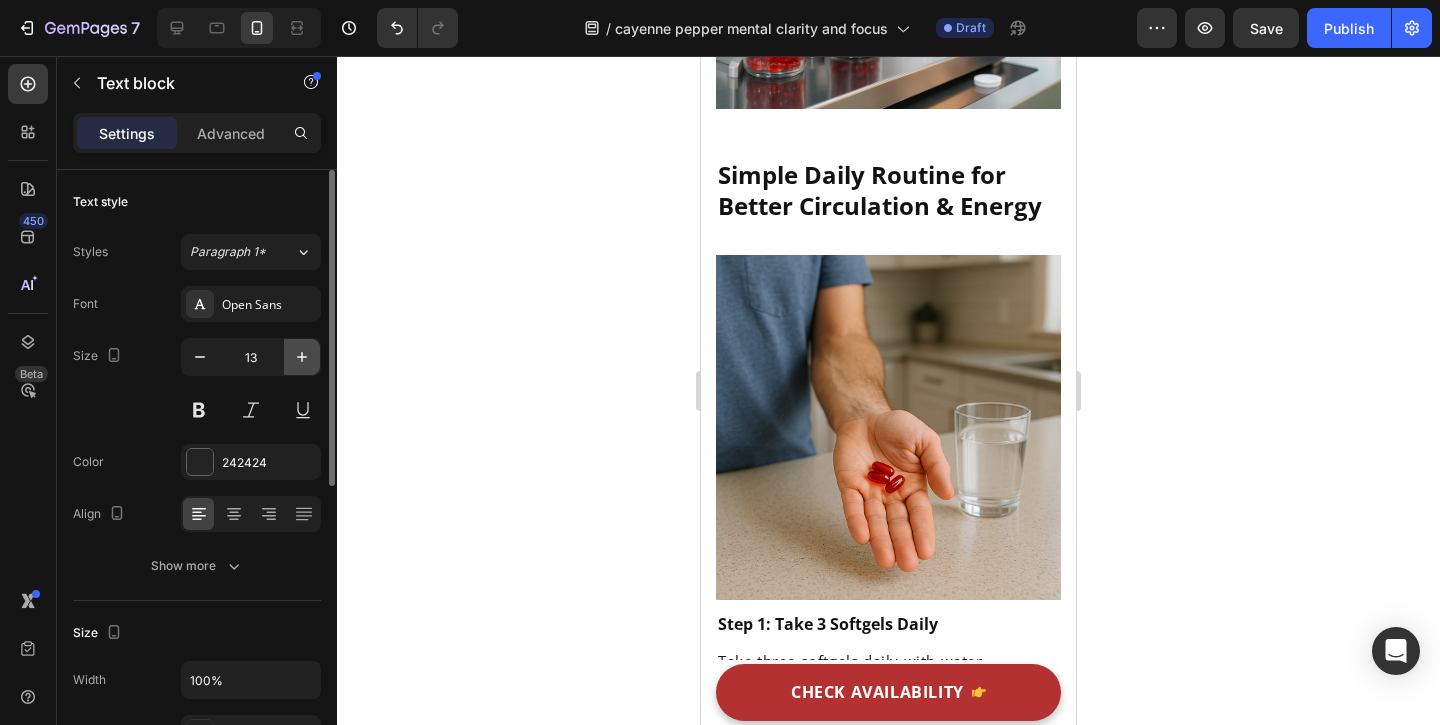 click 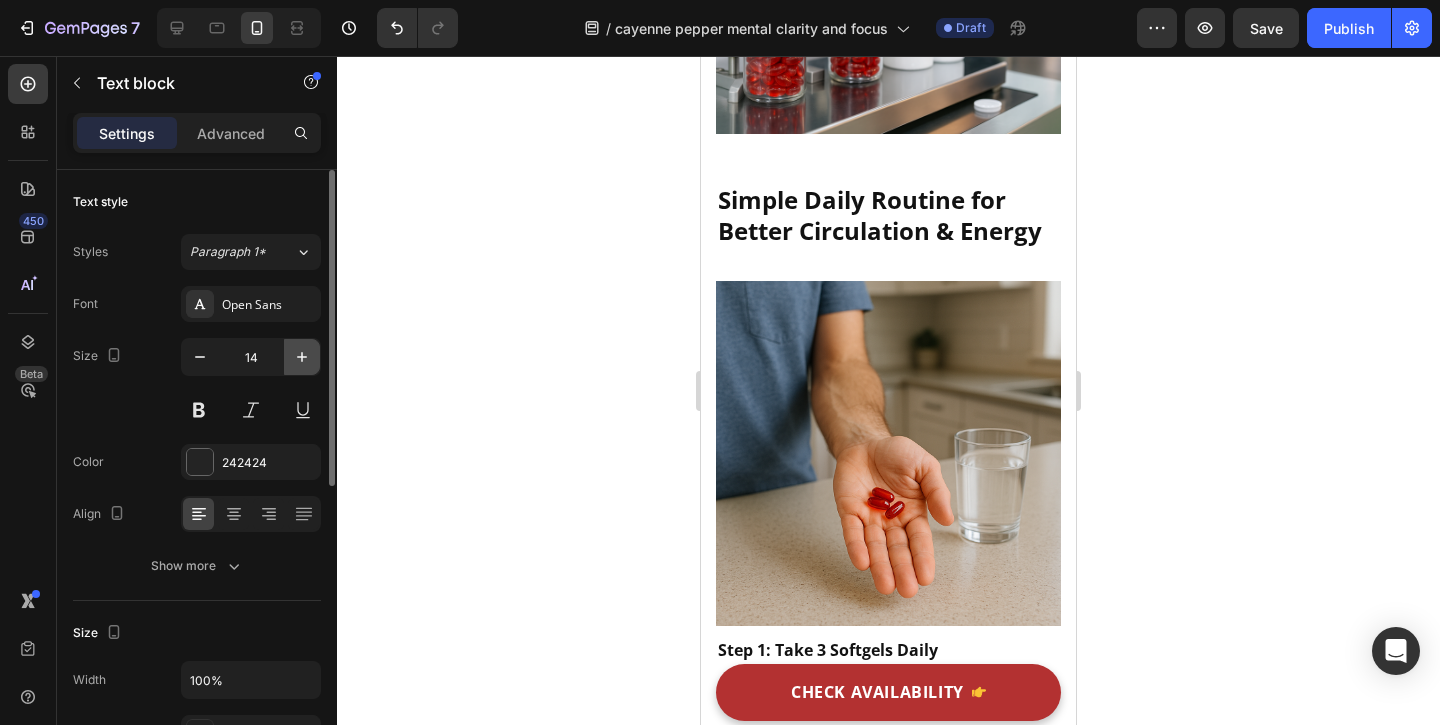 click 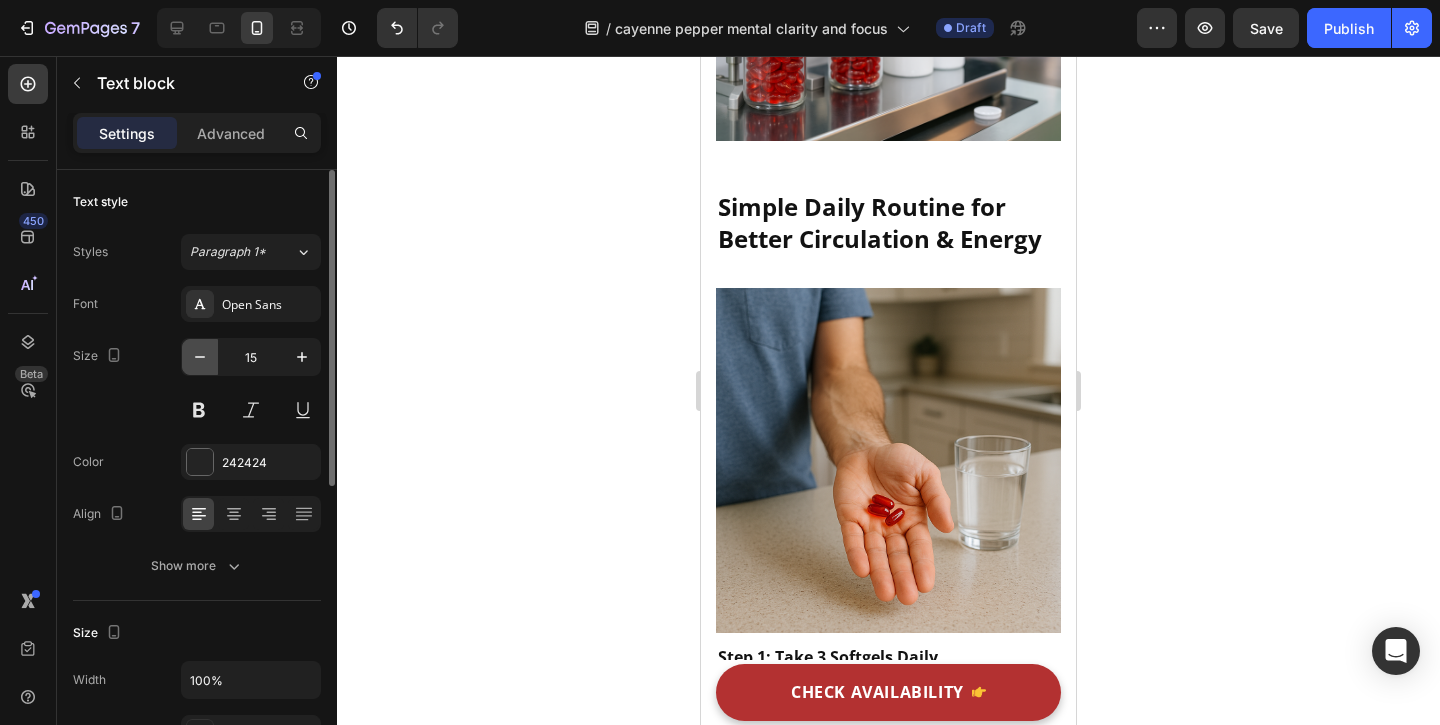 click at bounding box center (200, 357) 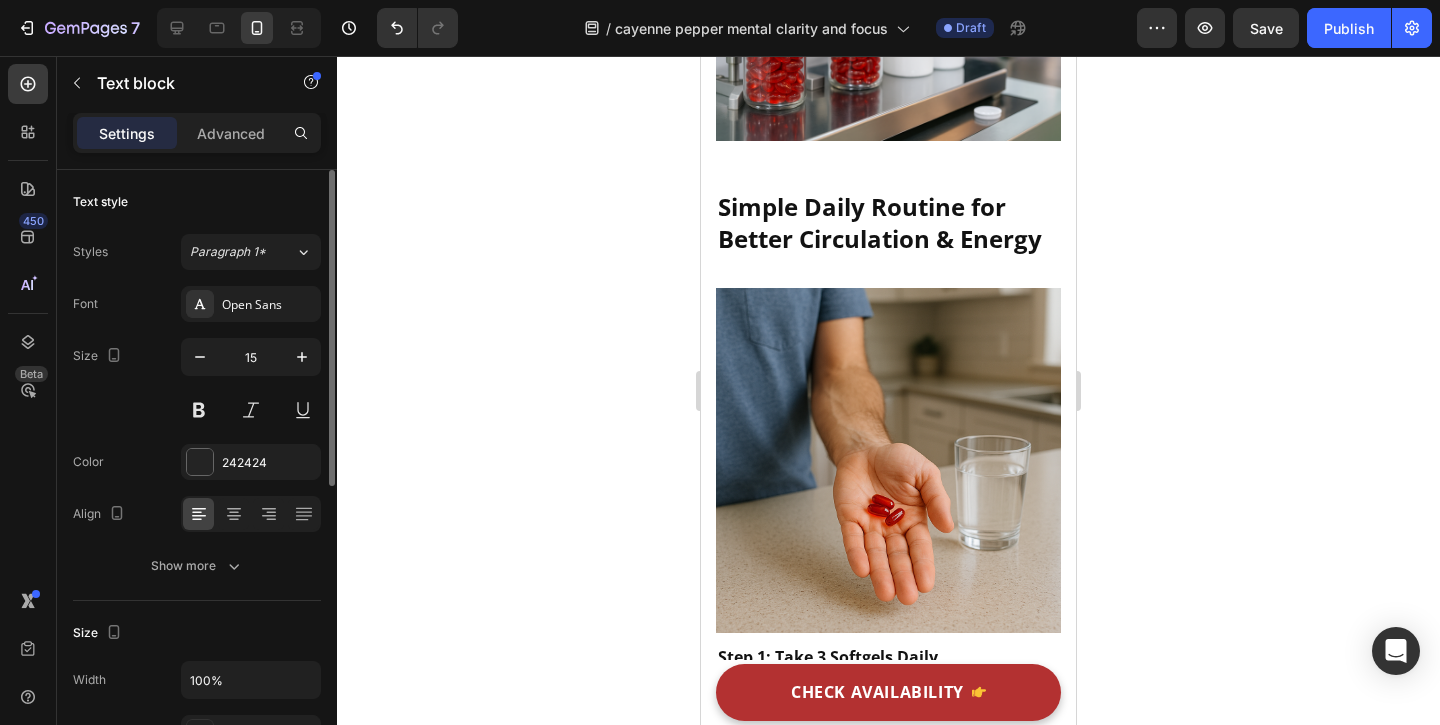 type on "14" 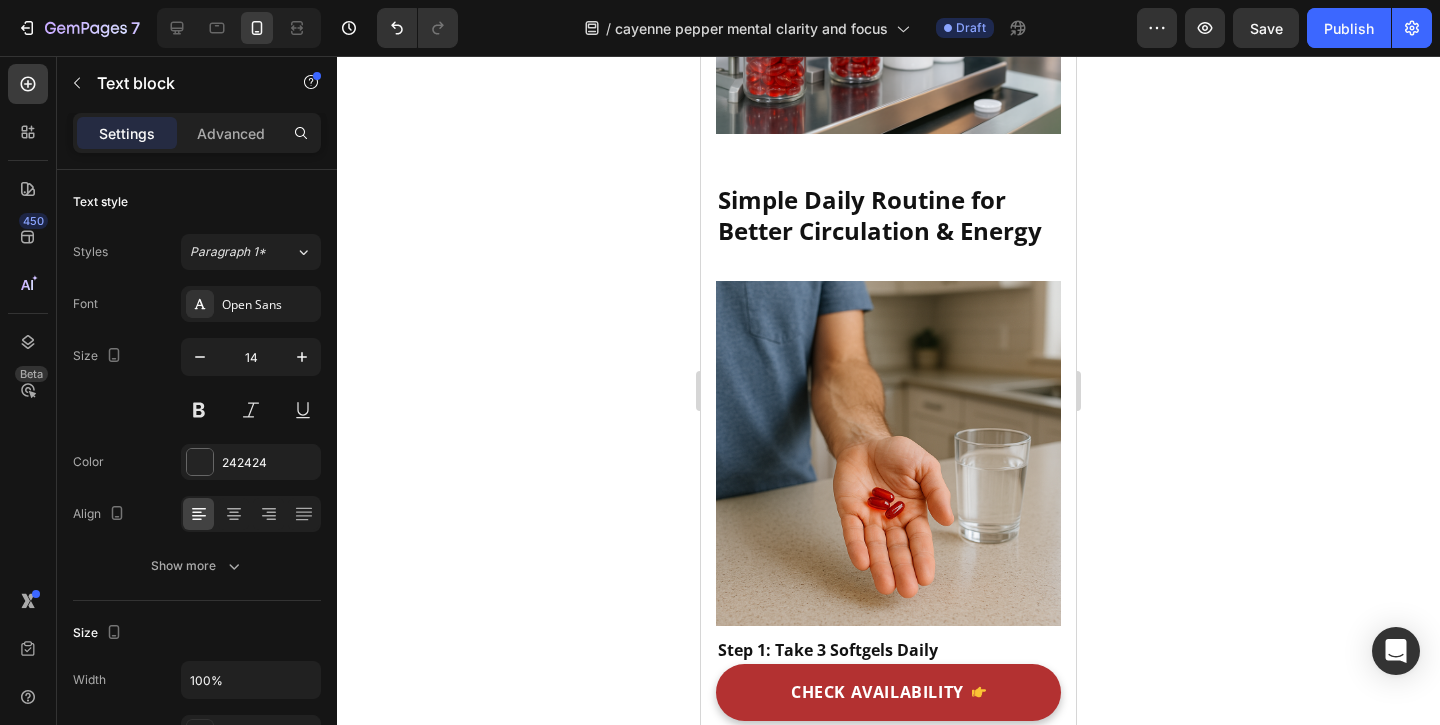 click on "Supports healthy blood vessels" at bounding box center [816, -1185] 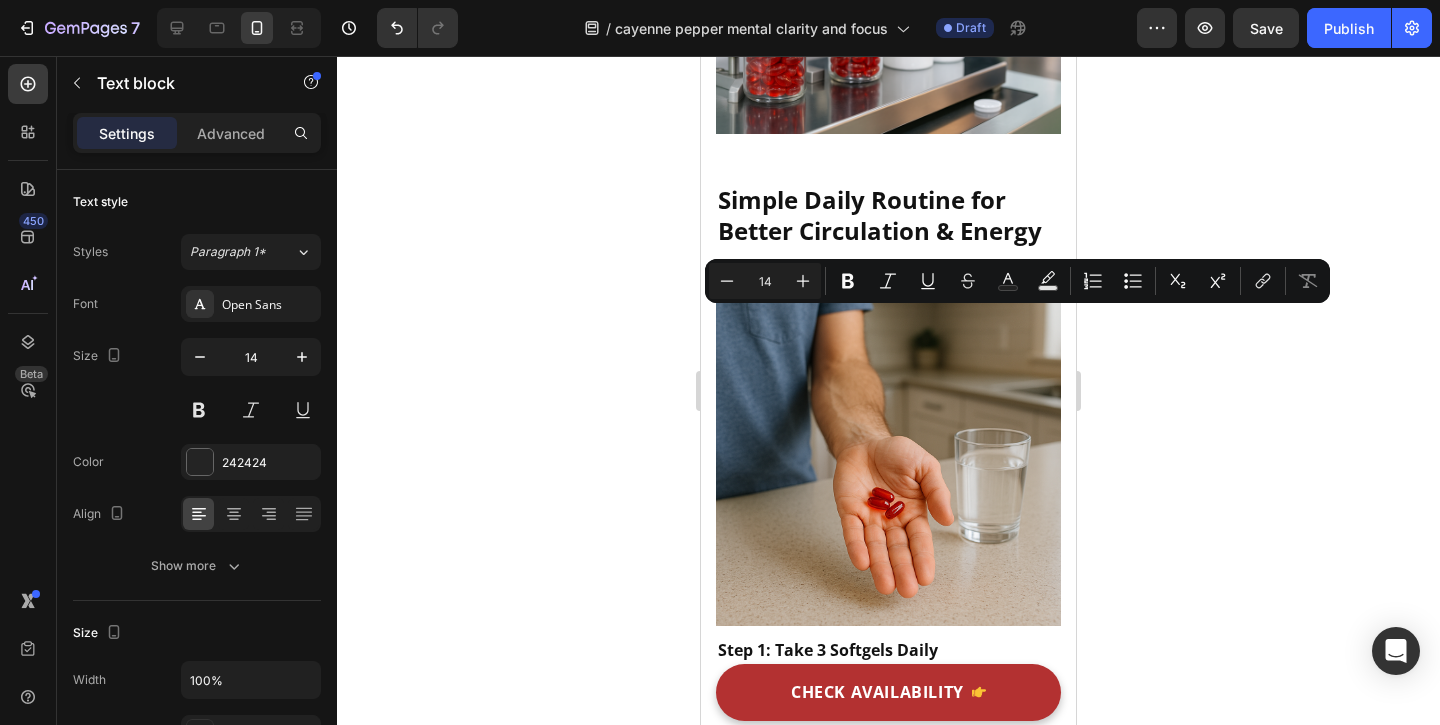 click on "Supports healthy blood vessels" at bounding box center [816, -1185] 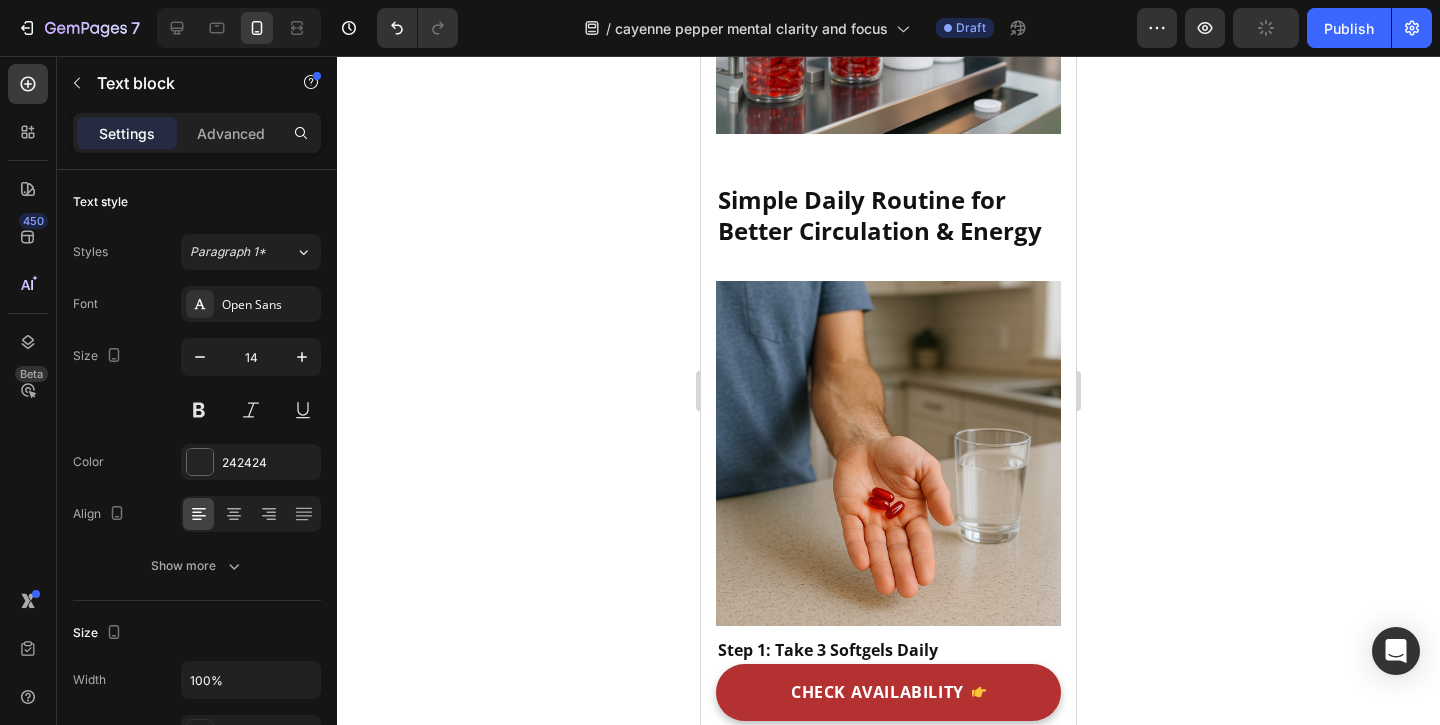 drag, startPoint x: 754, startPoint y: 296, endPoint x: 868, endPoint y: 355, distance: 128.36276 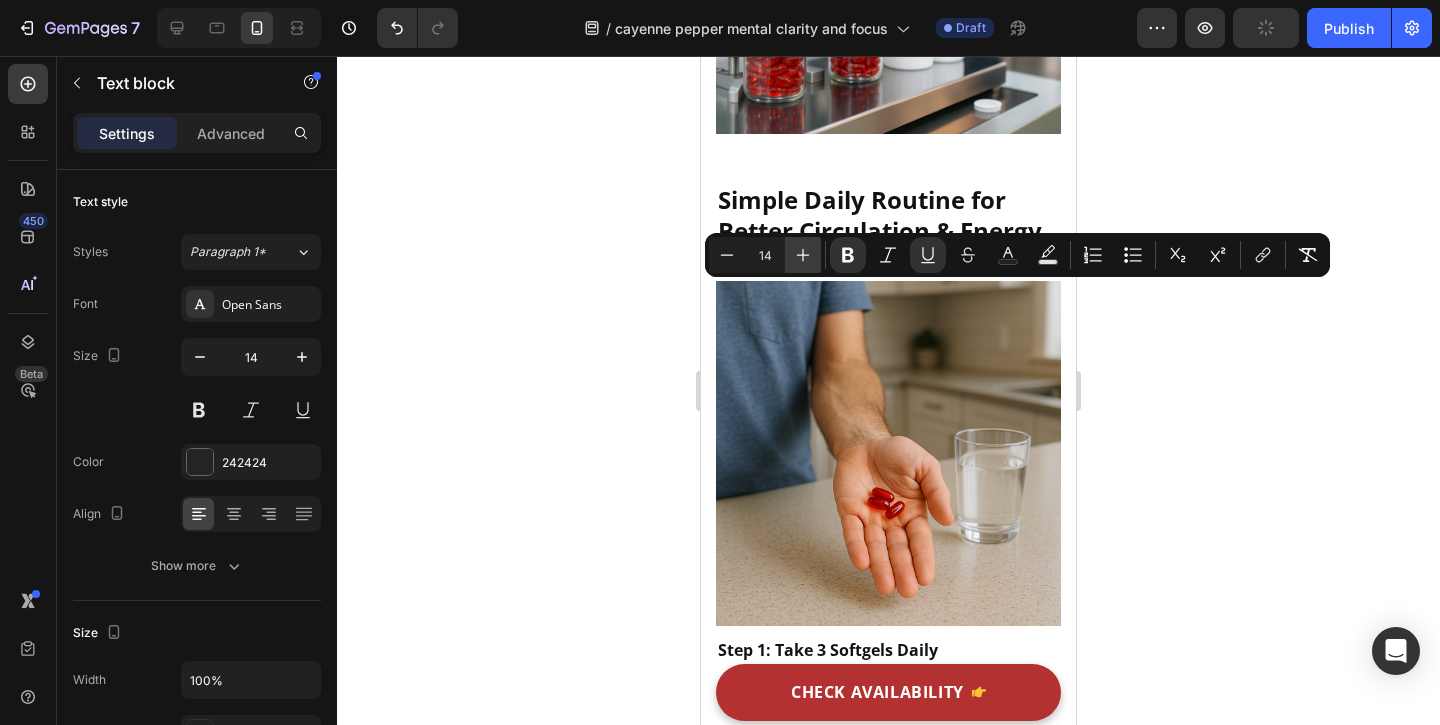 click 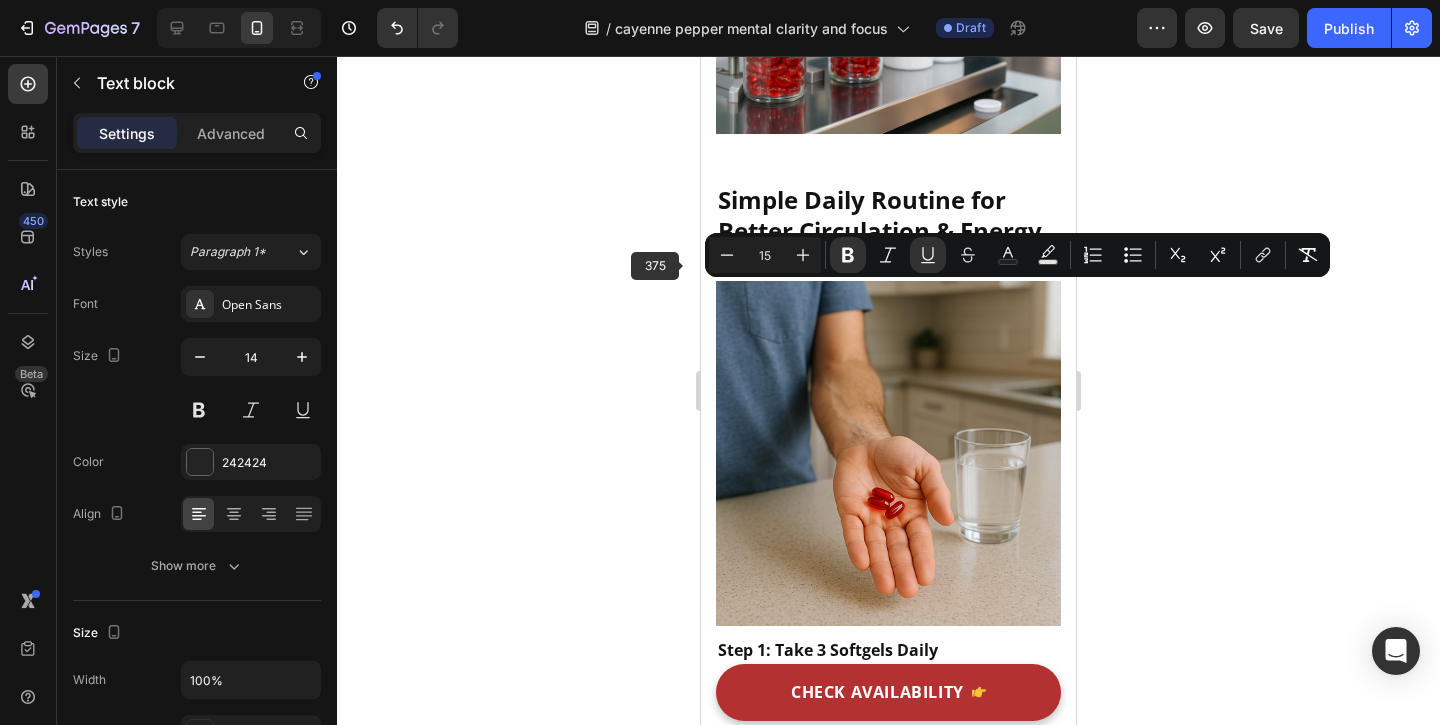 click 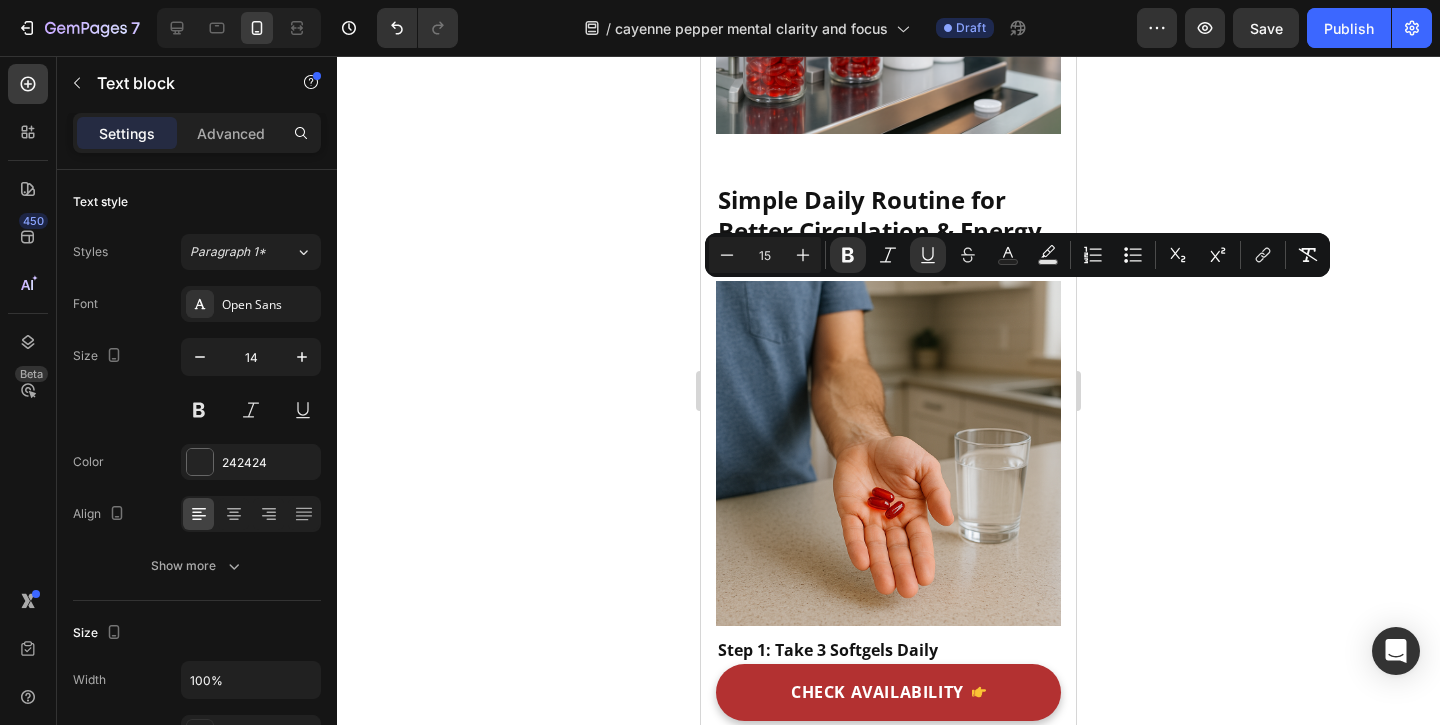 type on "14" 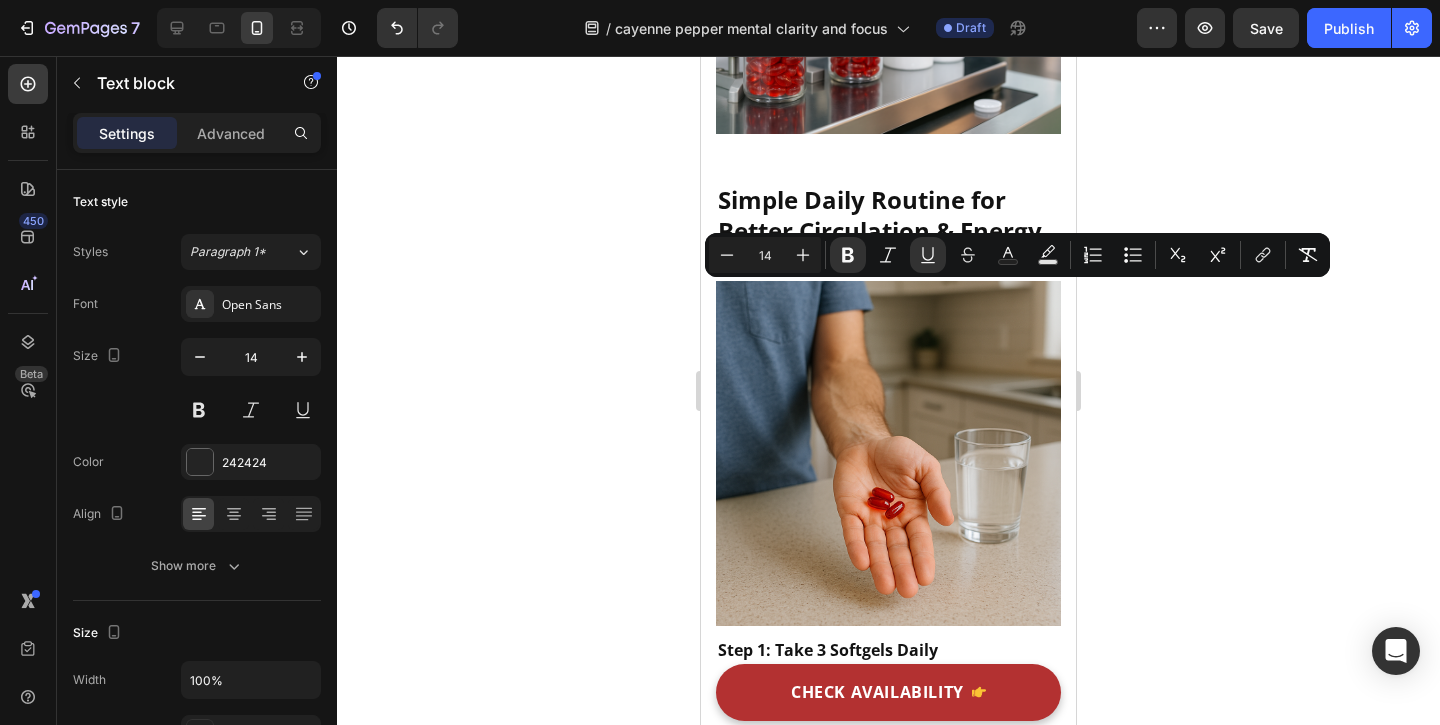 click 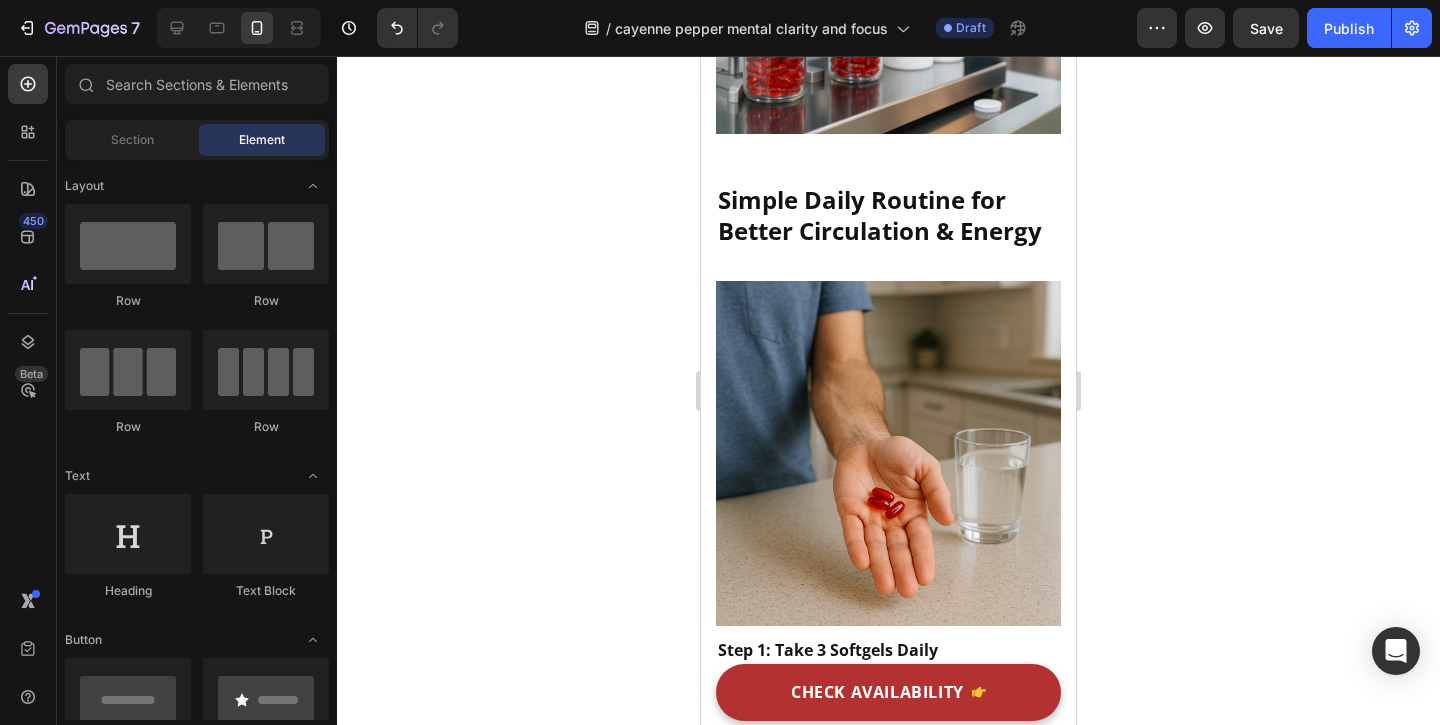 click on "Cayenne Pepper" at bounding box center (816, -1338) 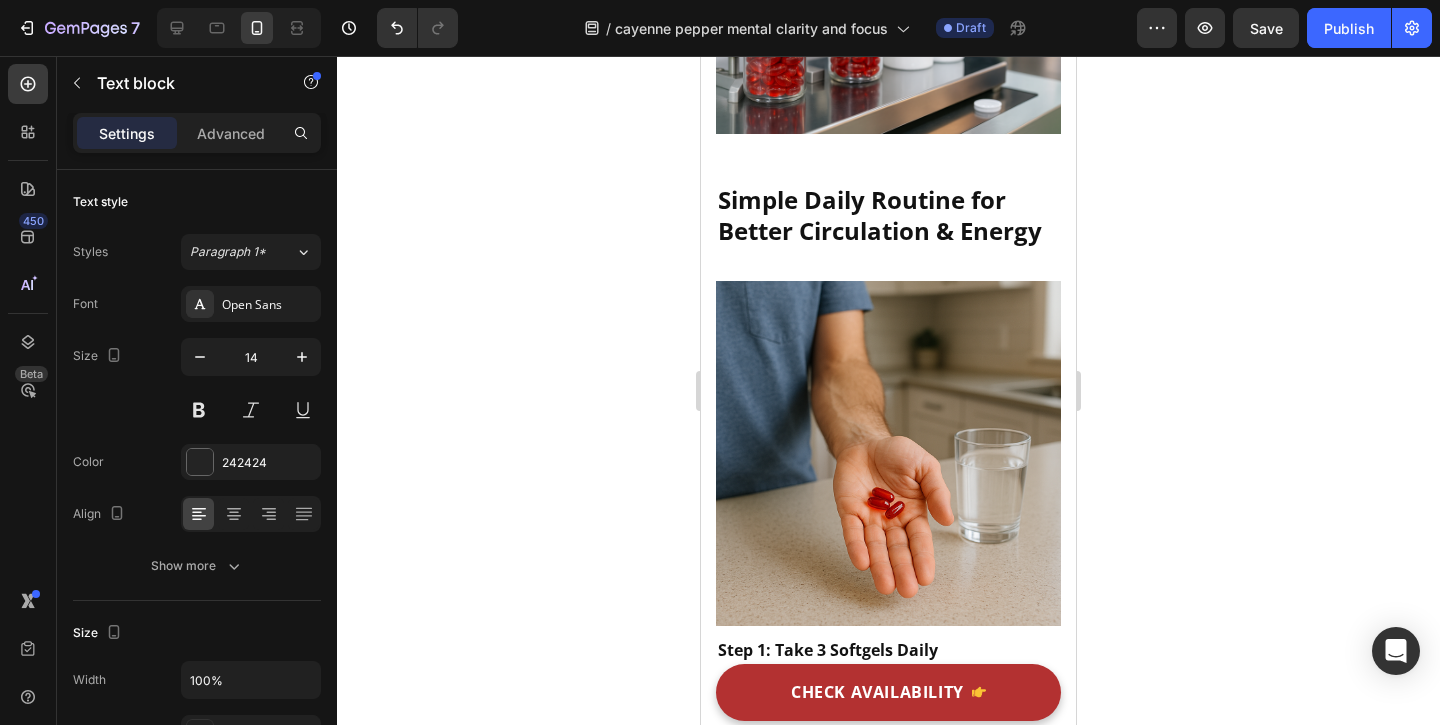 click on "Cayenne Pepper" at bounding box center [816, -1338] 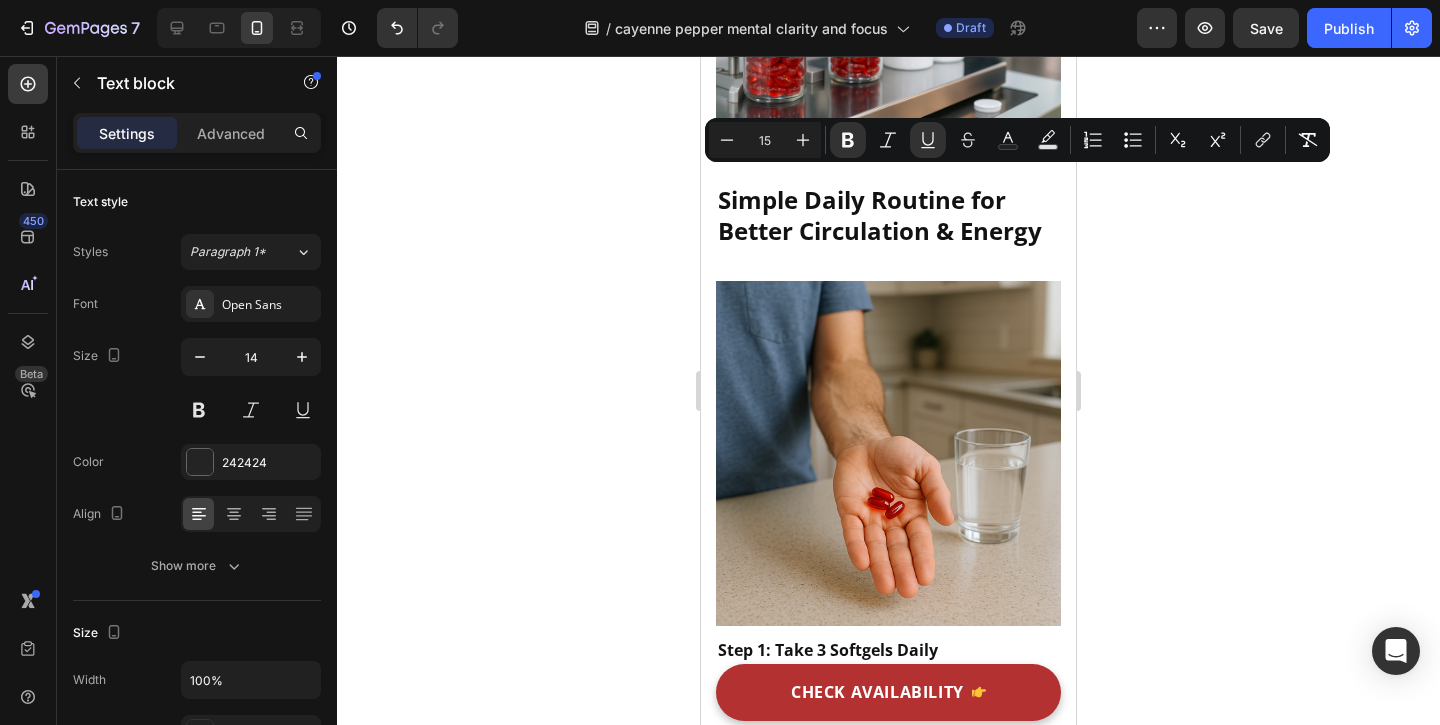 click on "Cayenne Pepper" at bounding box center [816, -1338] 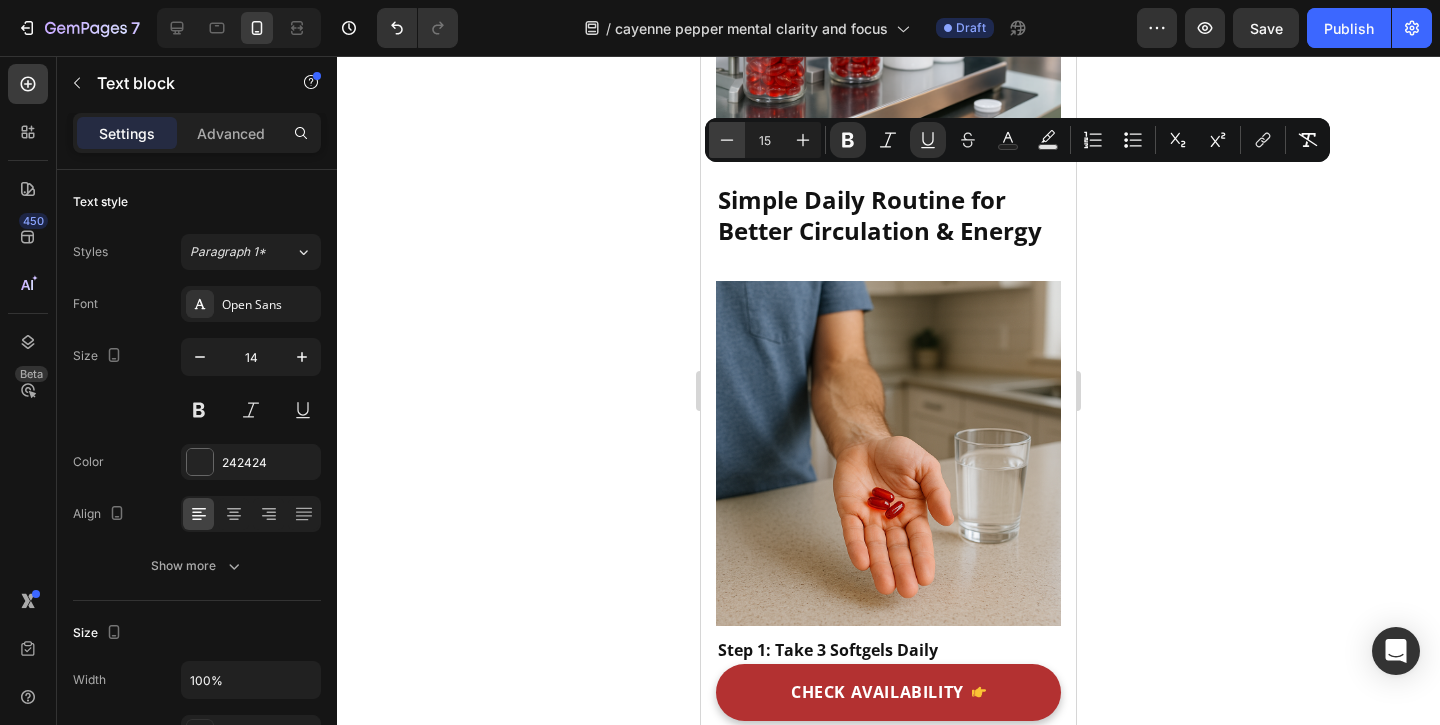 click 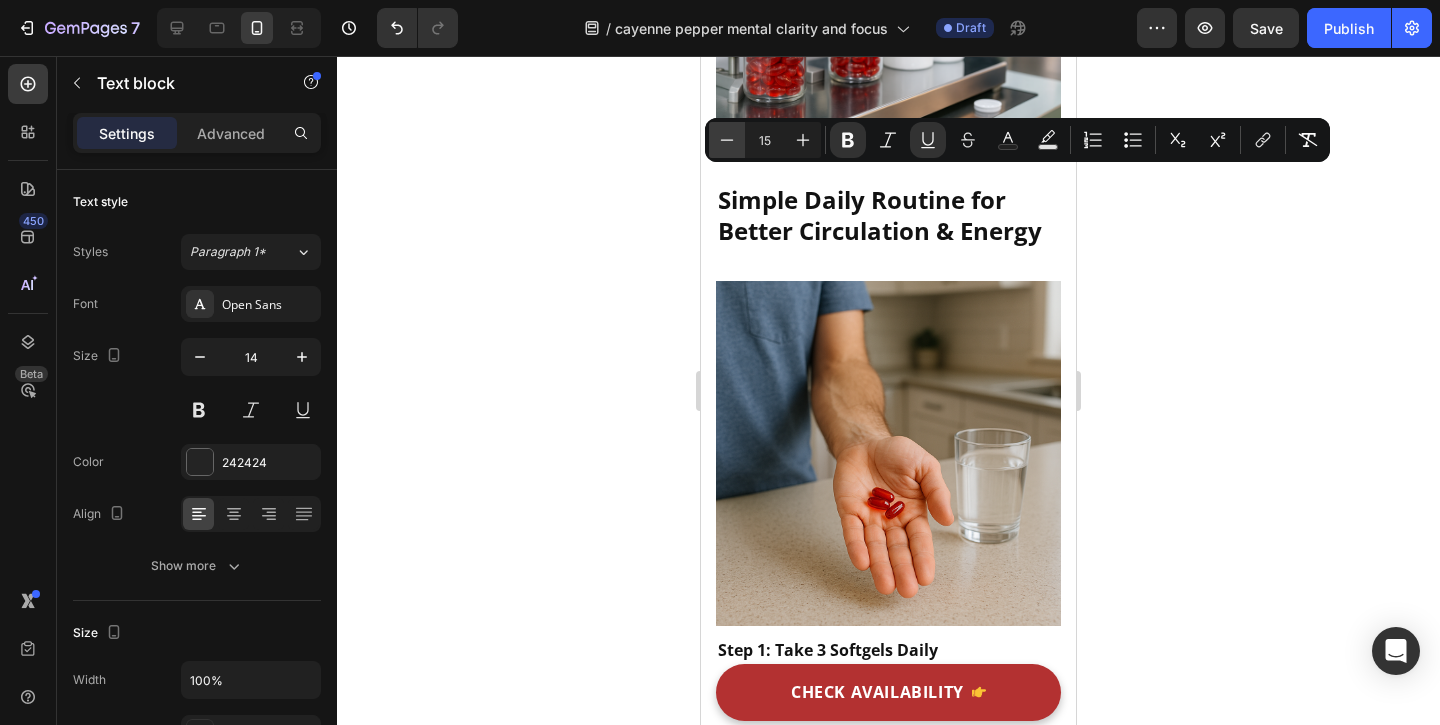 type on "14" 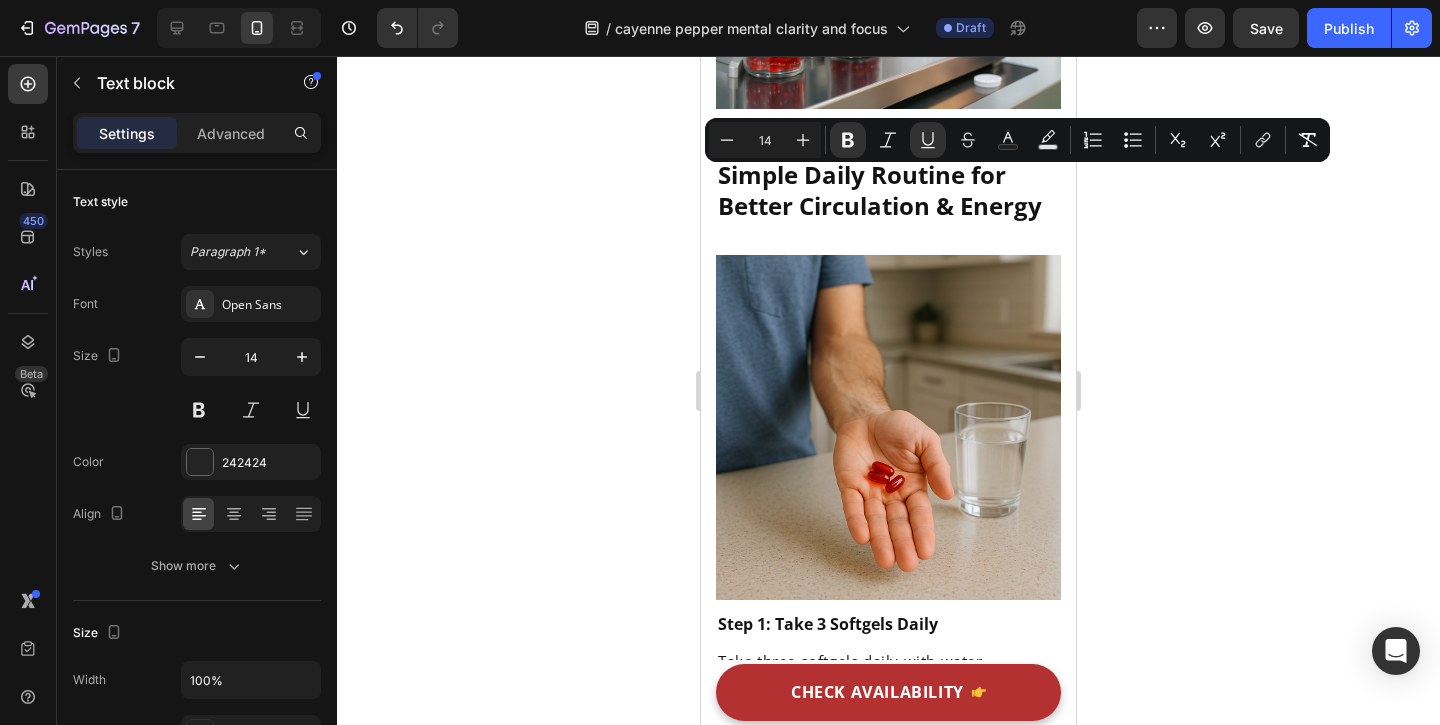 click 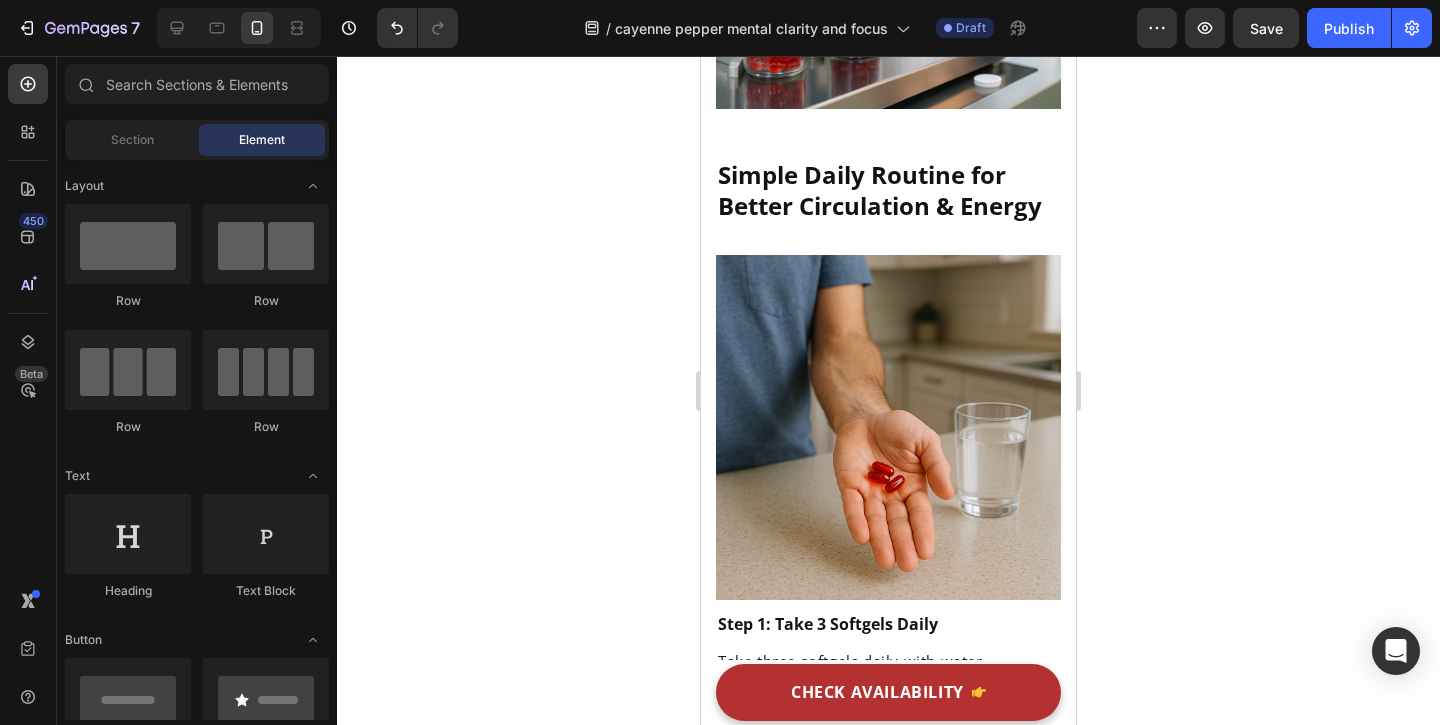 click on "Turmeric" at bounding box center [997, -1351] 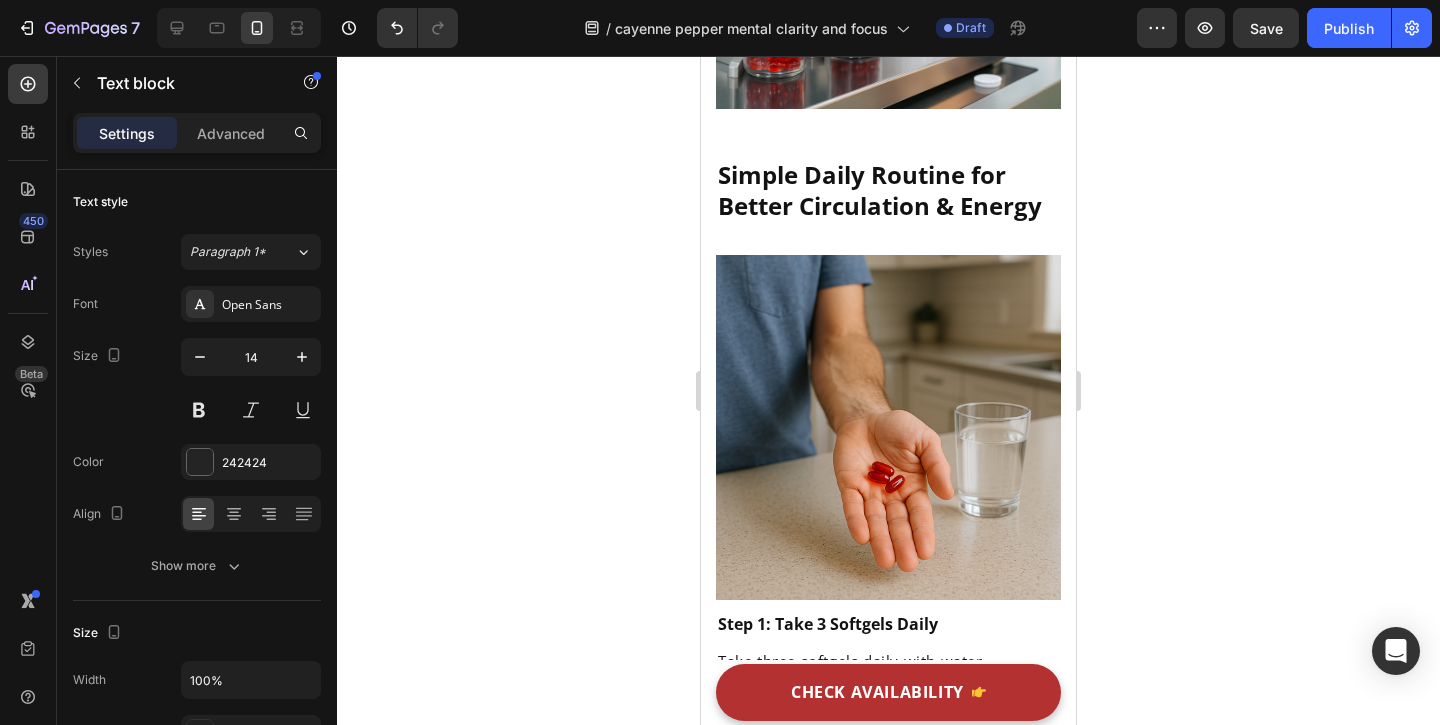 click on "Turmeric" at bounding box center (997, -1351) 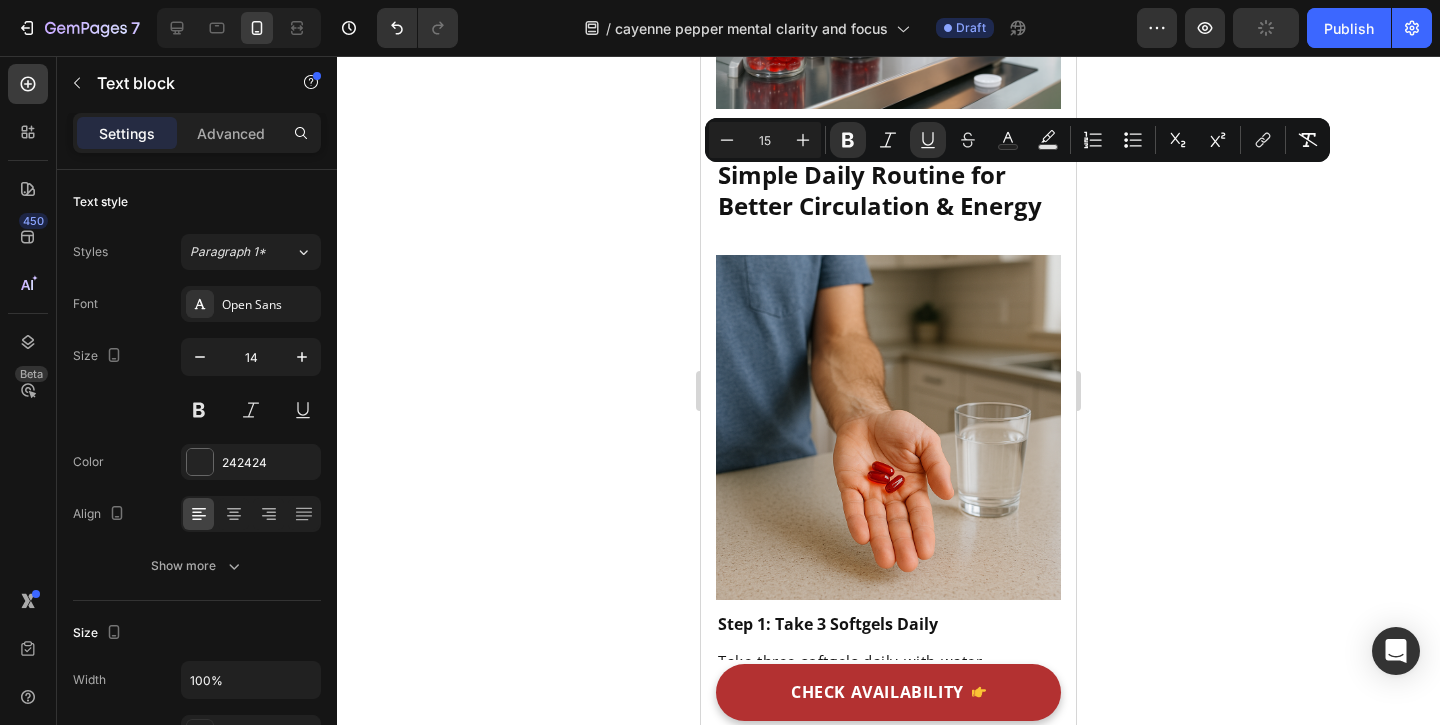 click on "Reduces inflammation" at bounding box center [985, -1313] 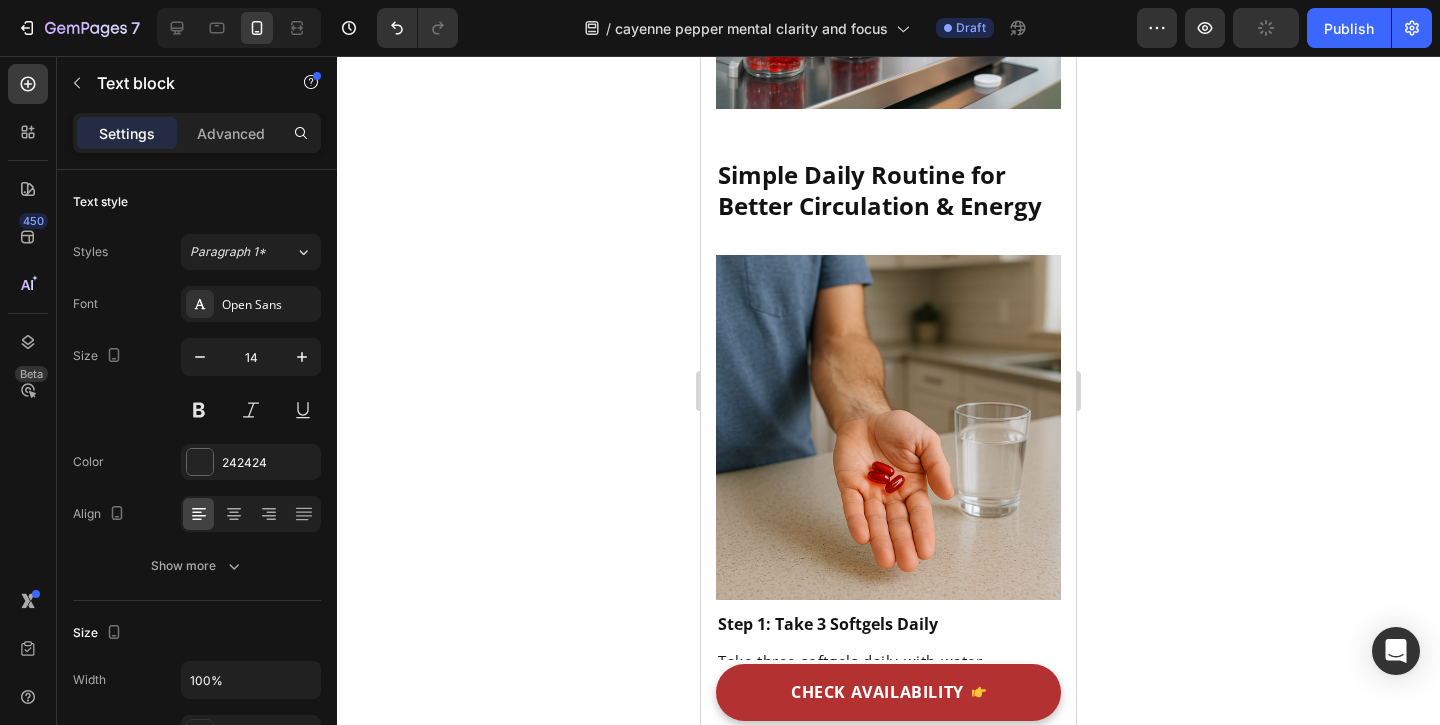 click on "Reduces inflammation" at bounding box center (985, -1313) 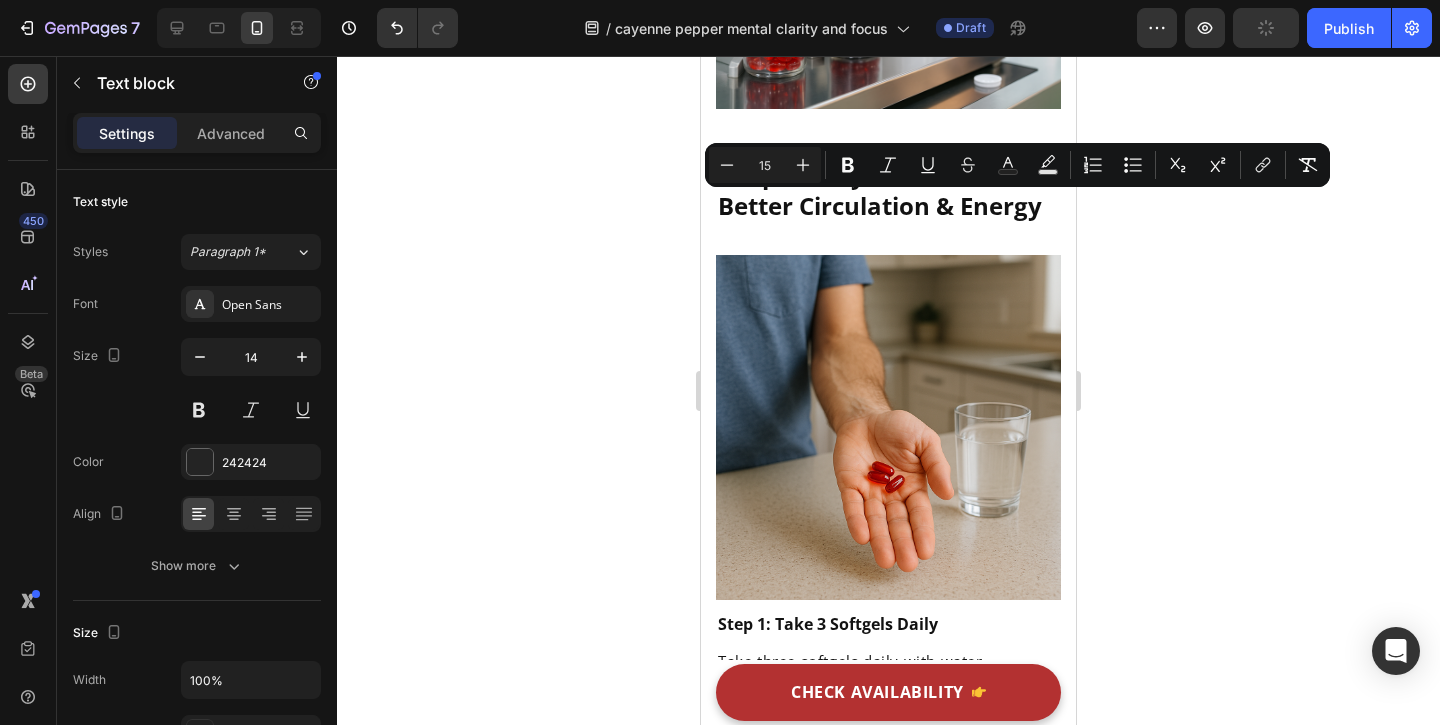 click on "Reduces inflammation" at bounding box center [997, -1312] 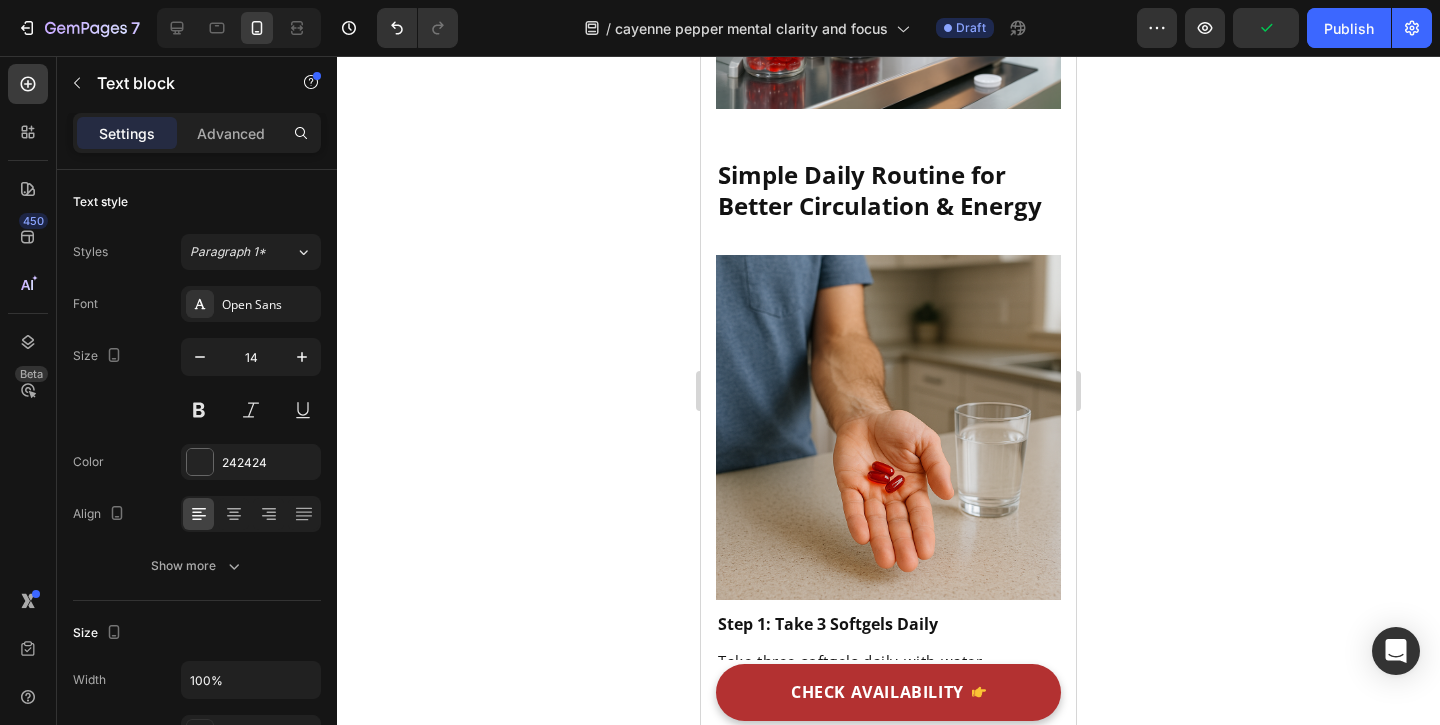 click on "Turmeric" at bounding box center (972, -1351) 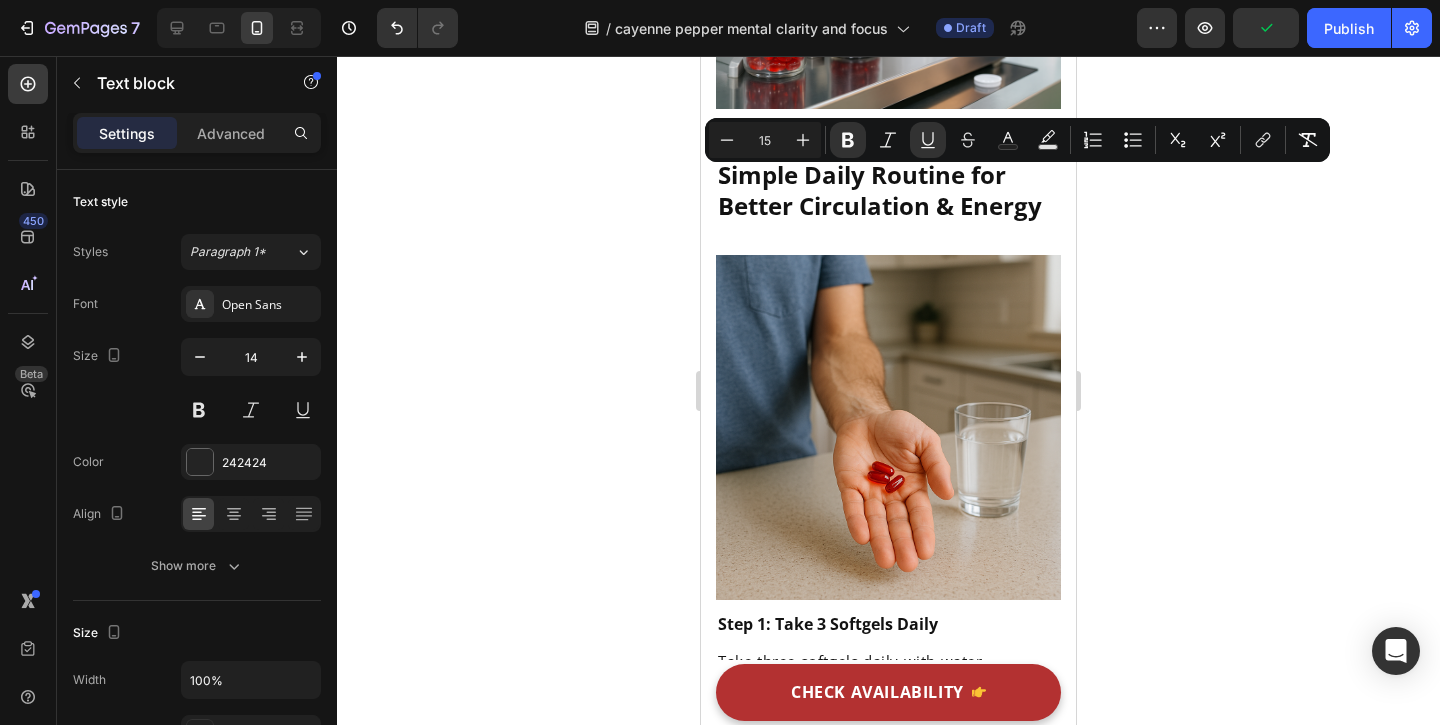 drag, startPoint x: 950, startPoint y: 184, endPoint x: 1034, endPoint y: 229, distance: 95.29428 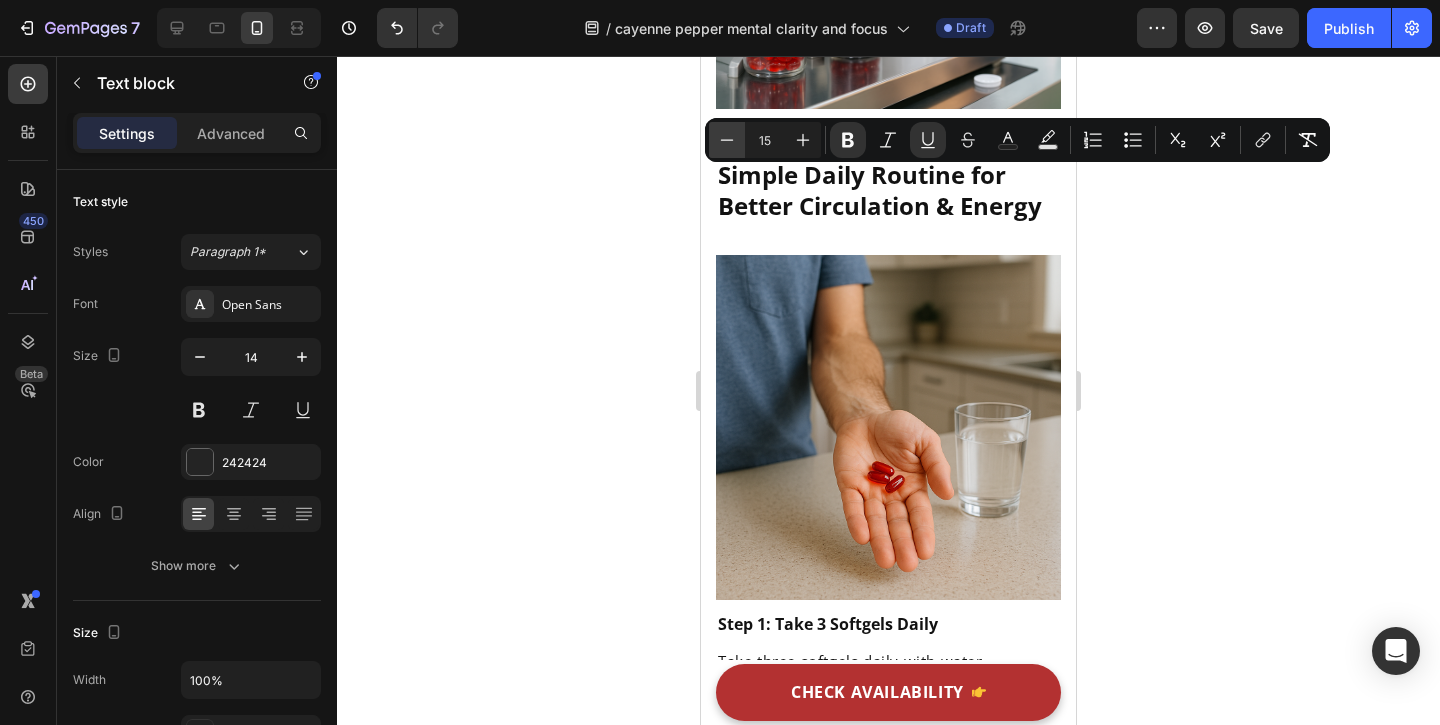 click 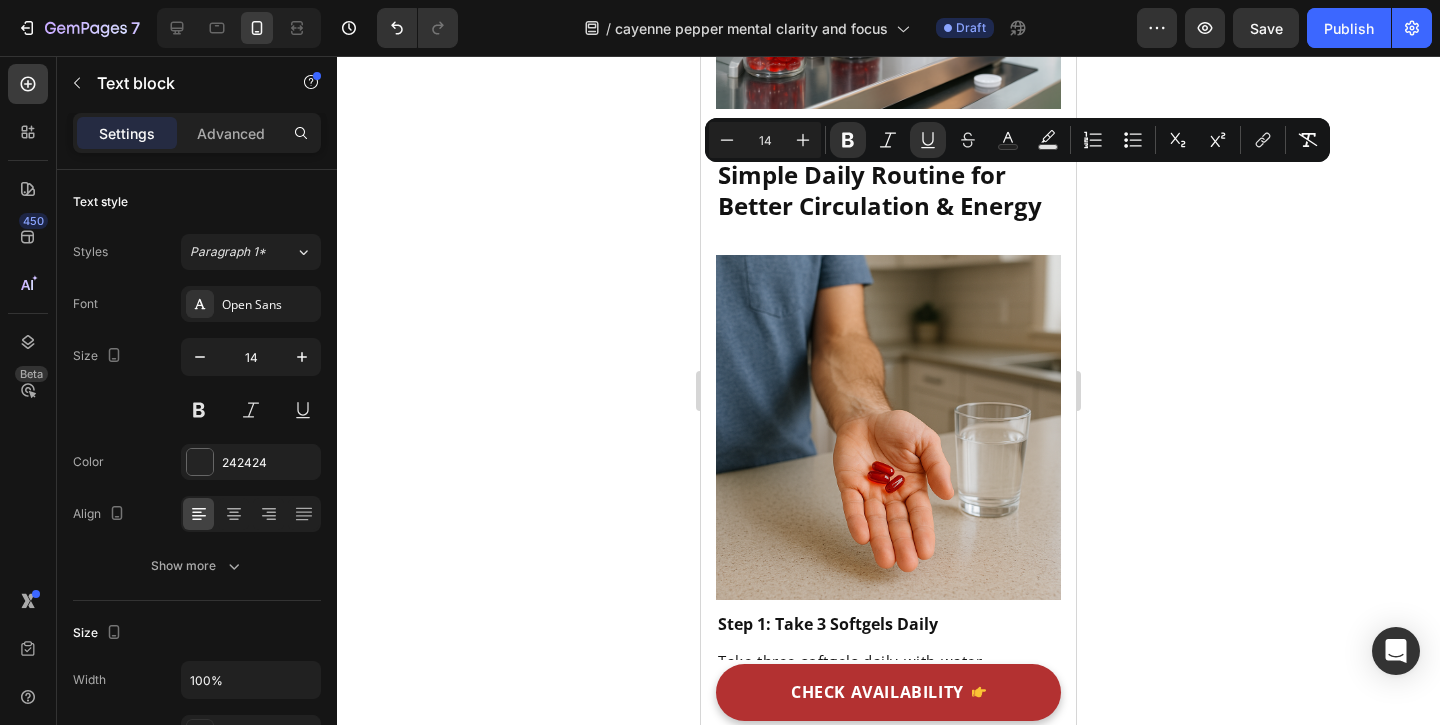 click on "Improves absorption" at bounding box center (975, -1211) 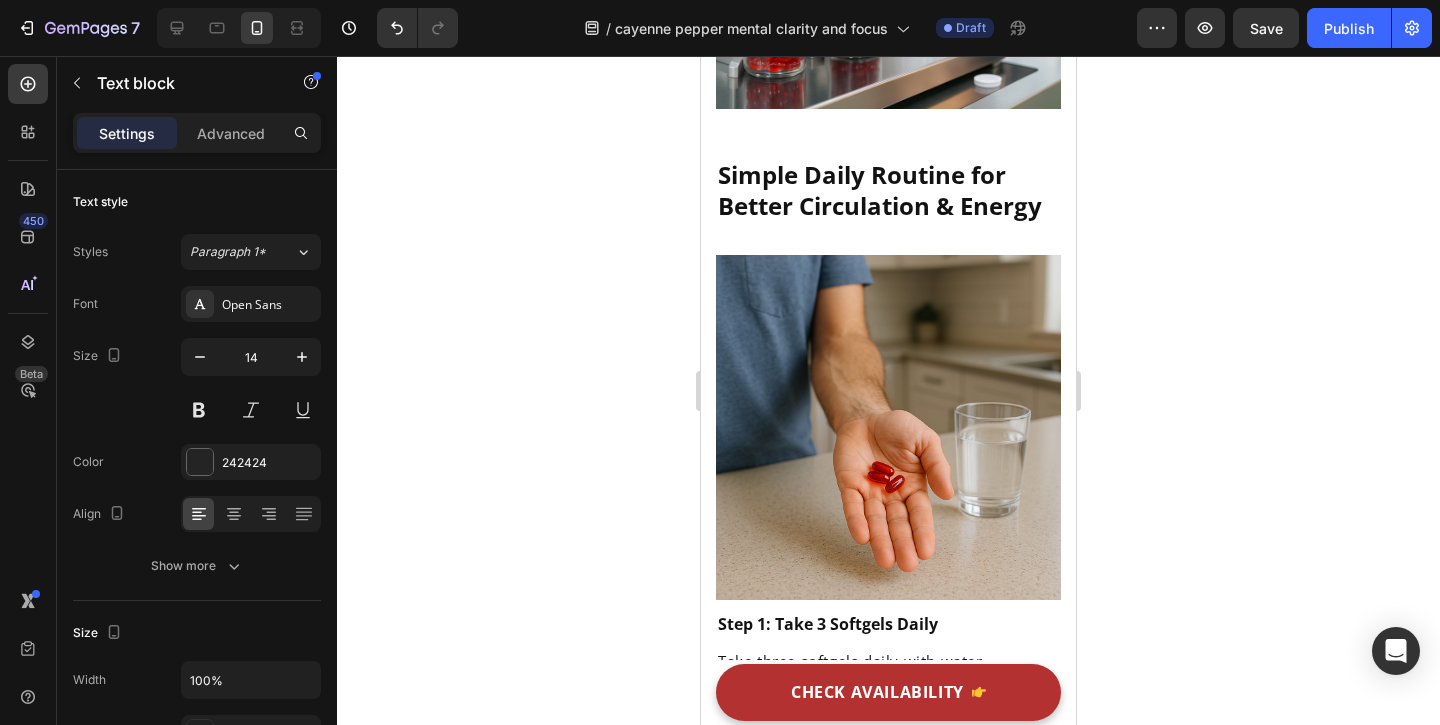 click on "Improves absorption" at bounding box center (975, -1211) 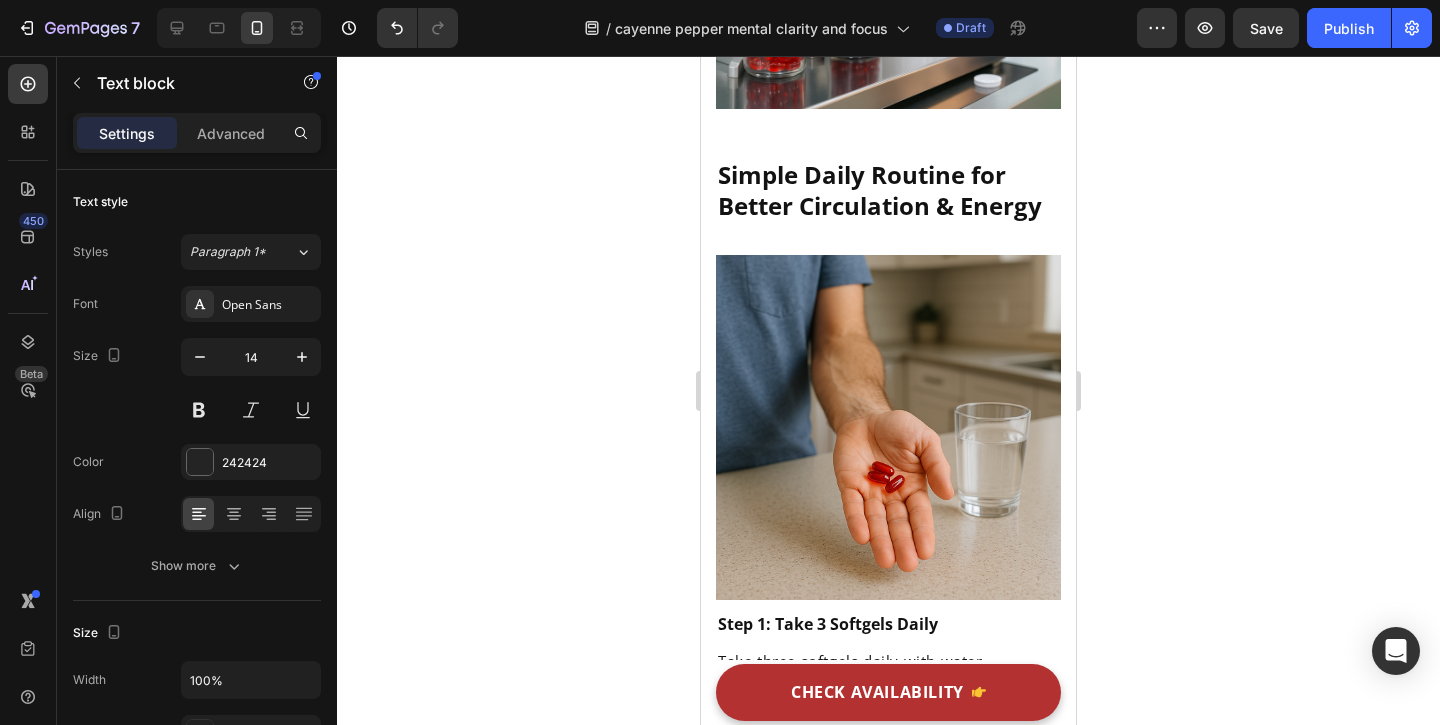 click on "Improves absorption" at bounding box center [975, -1211] 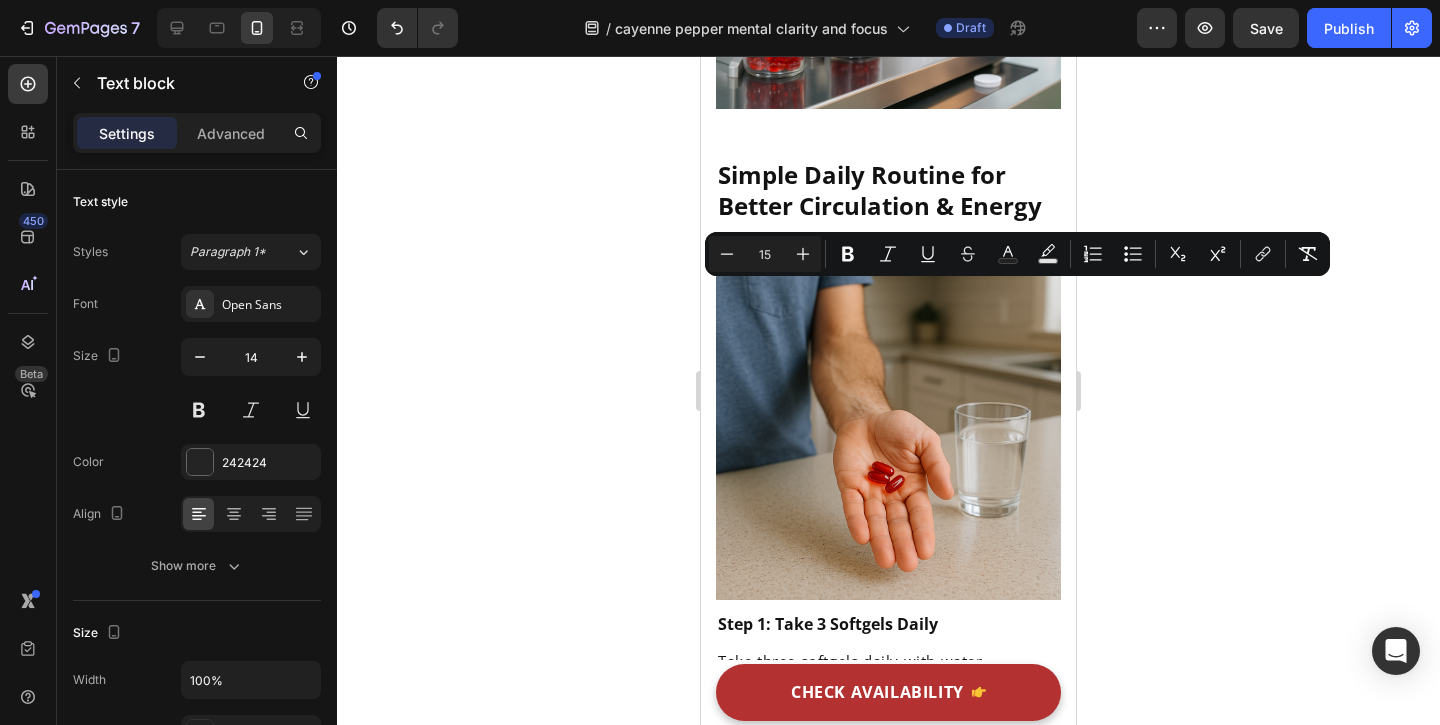 click on "Improves absorption" at bounding box center (997, -1210) 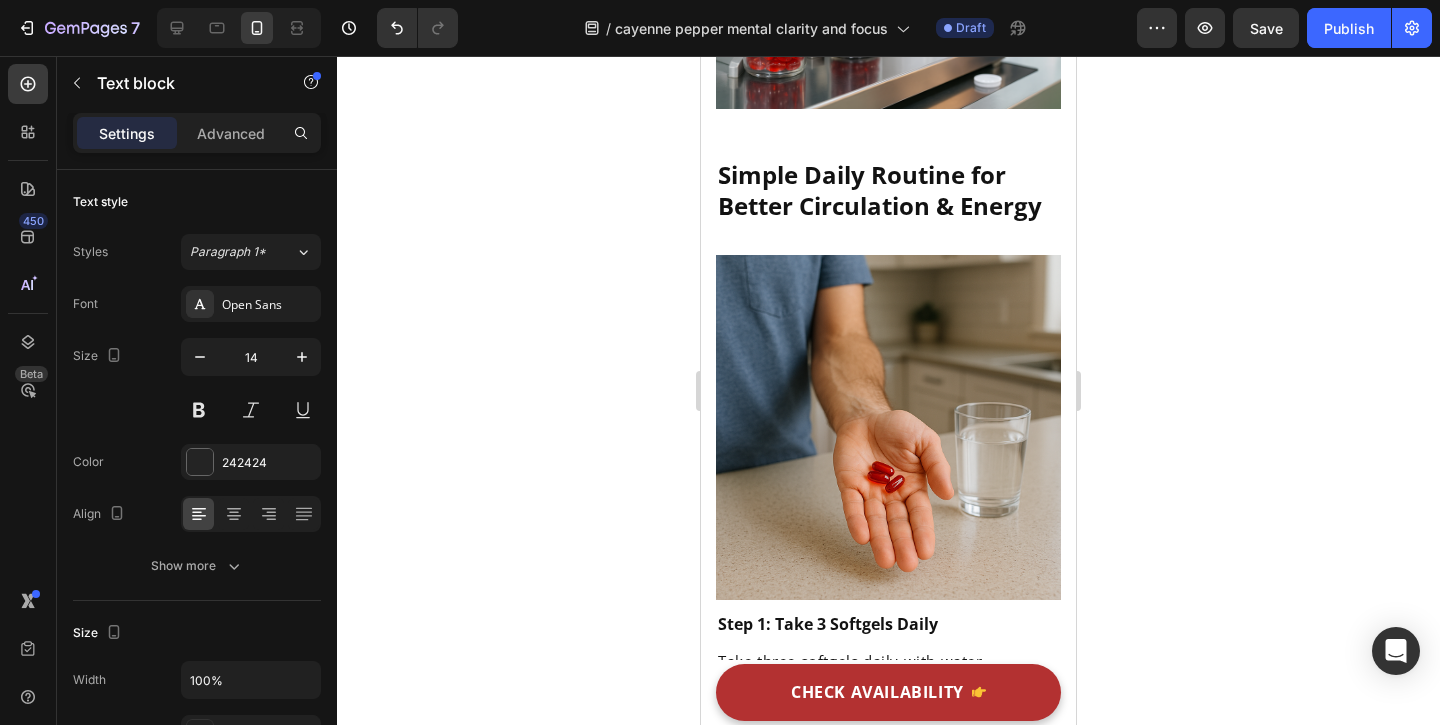 click on "Black Pepper" at bounding box center [988, -1248] 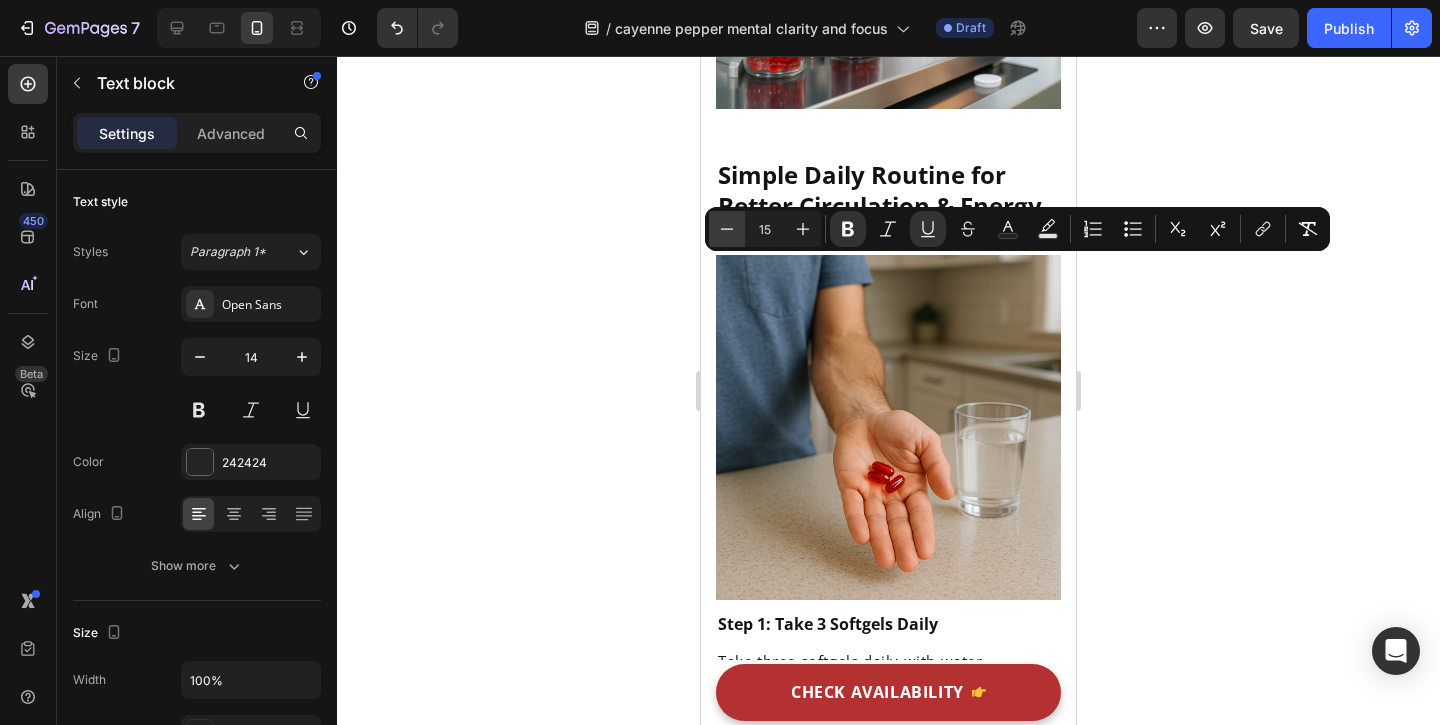 click on "Minus" at bounding box center (727, 229) 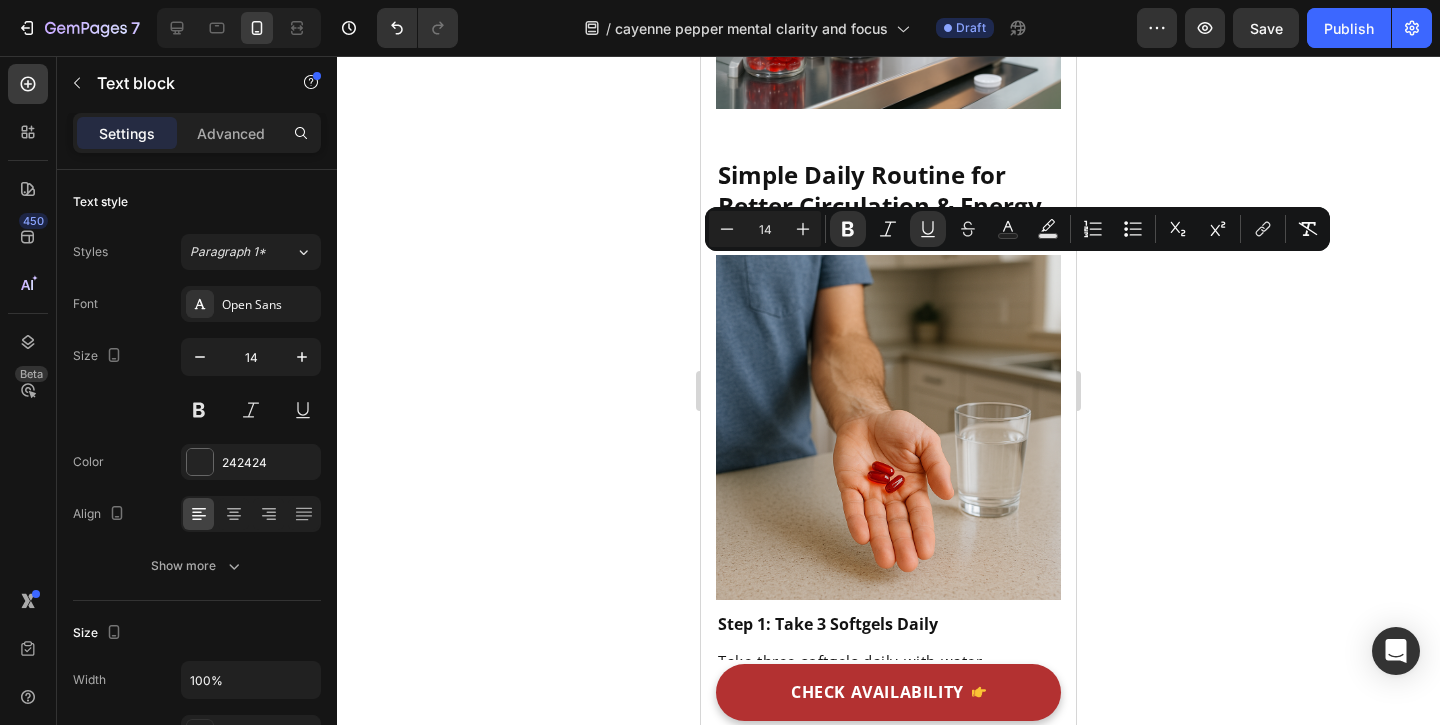 click on "Helps regulate" at bounding box center [807, -1121] 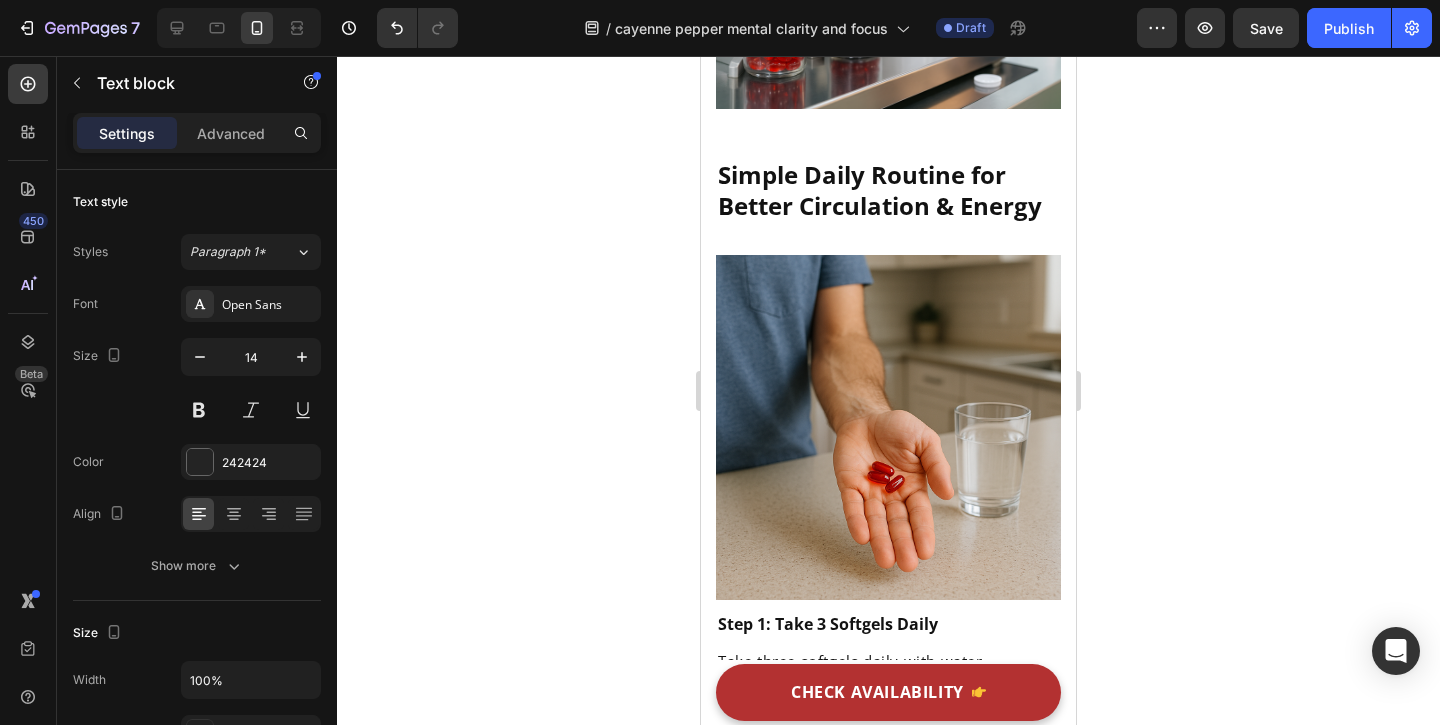 click on "Helps regulate" at bounding box center [807, -1121] 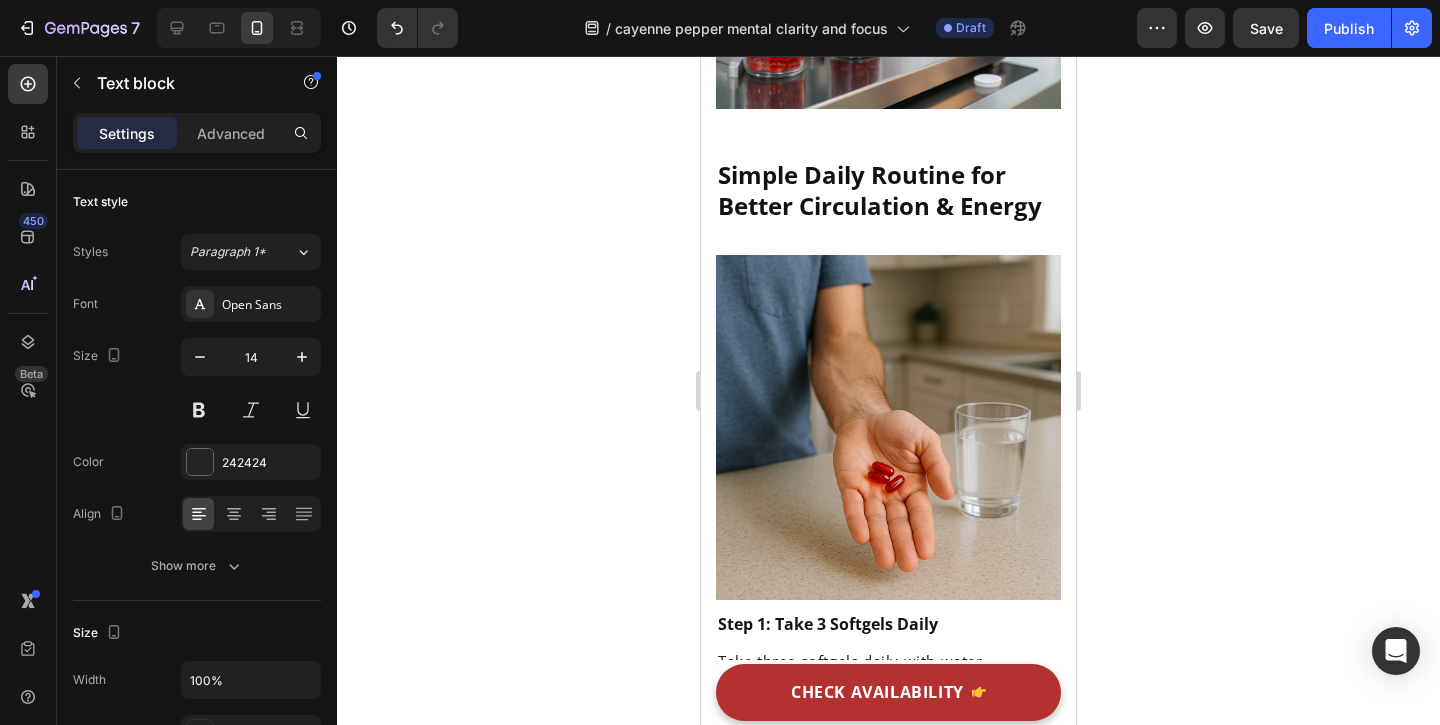 click on "Helps regulate" at bounding box center (807, -1121) 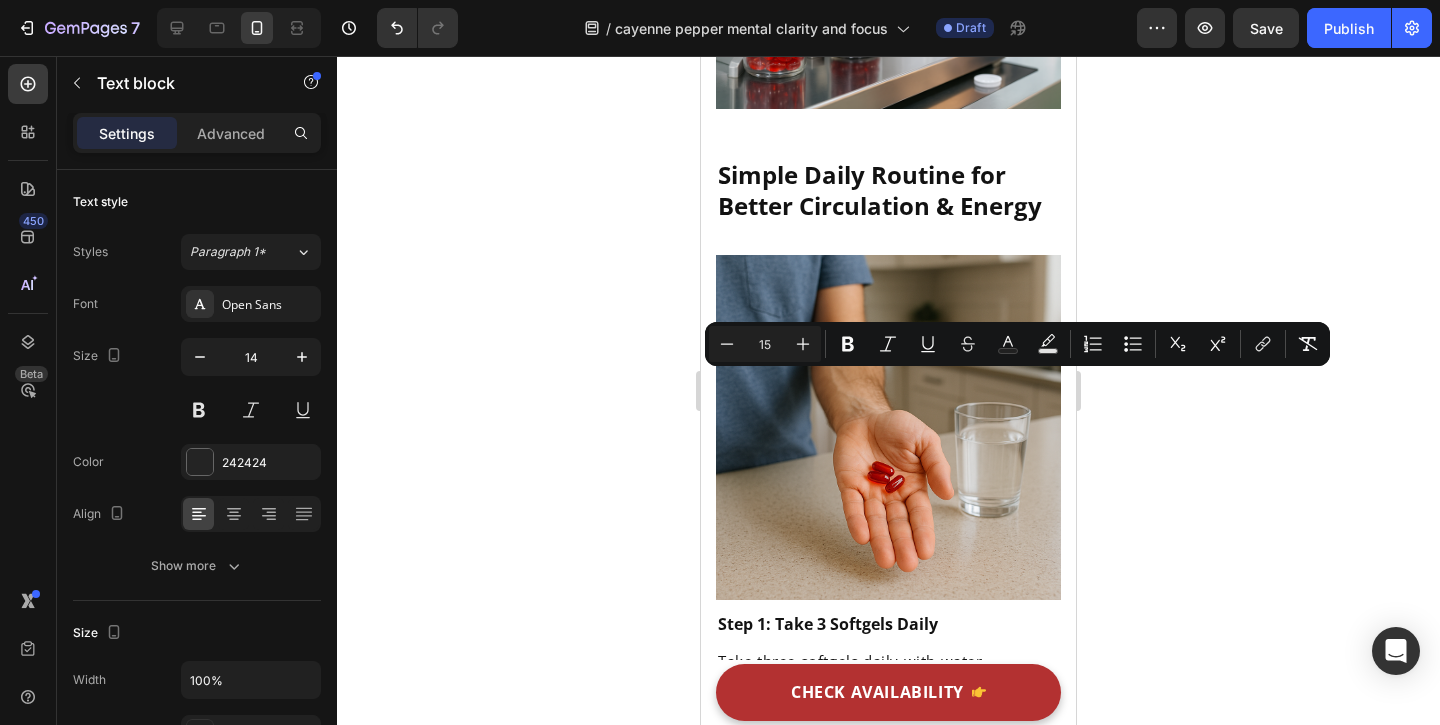 drag, startPoint x: 797, startPoint y: 376, endPoint x: 826, endPoint y: 406, distance: 41.725292 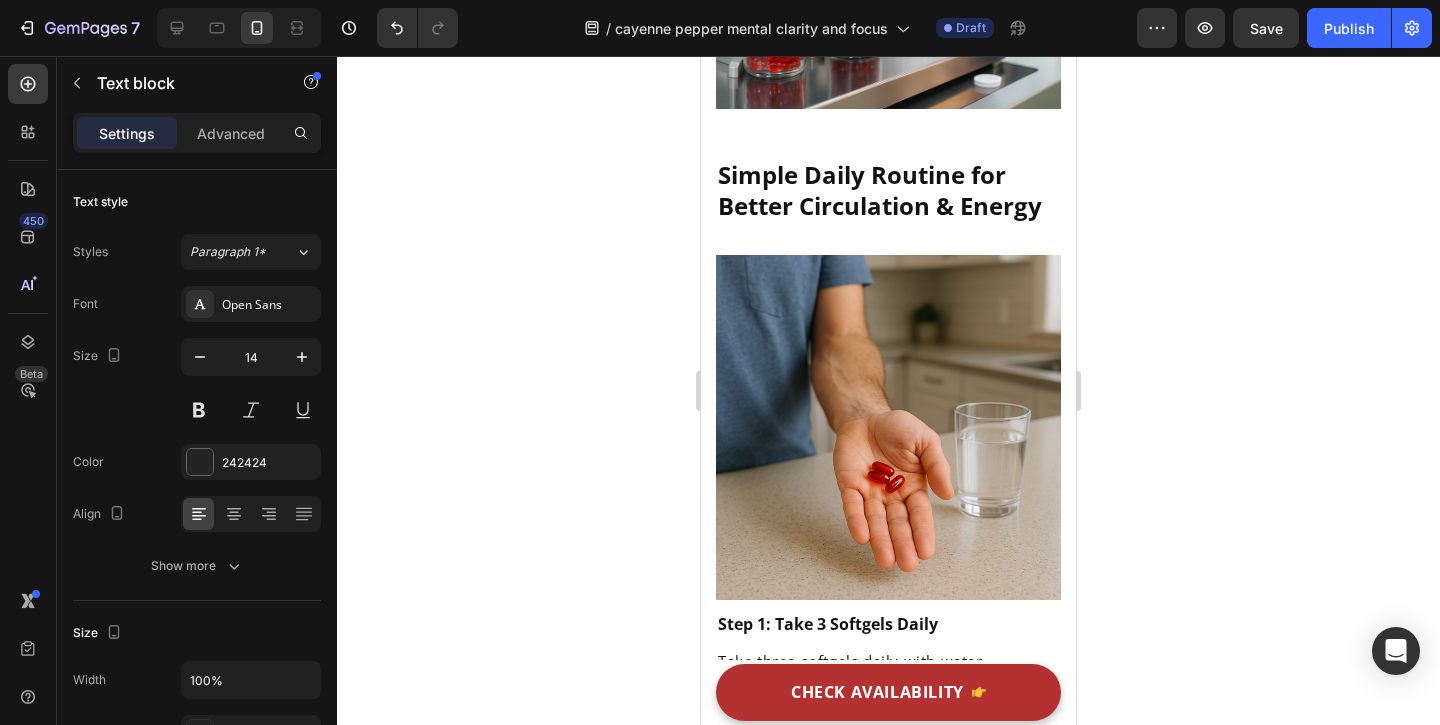 click on "Hawthorn" at bounding box center [794, -1146] 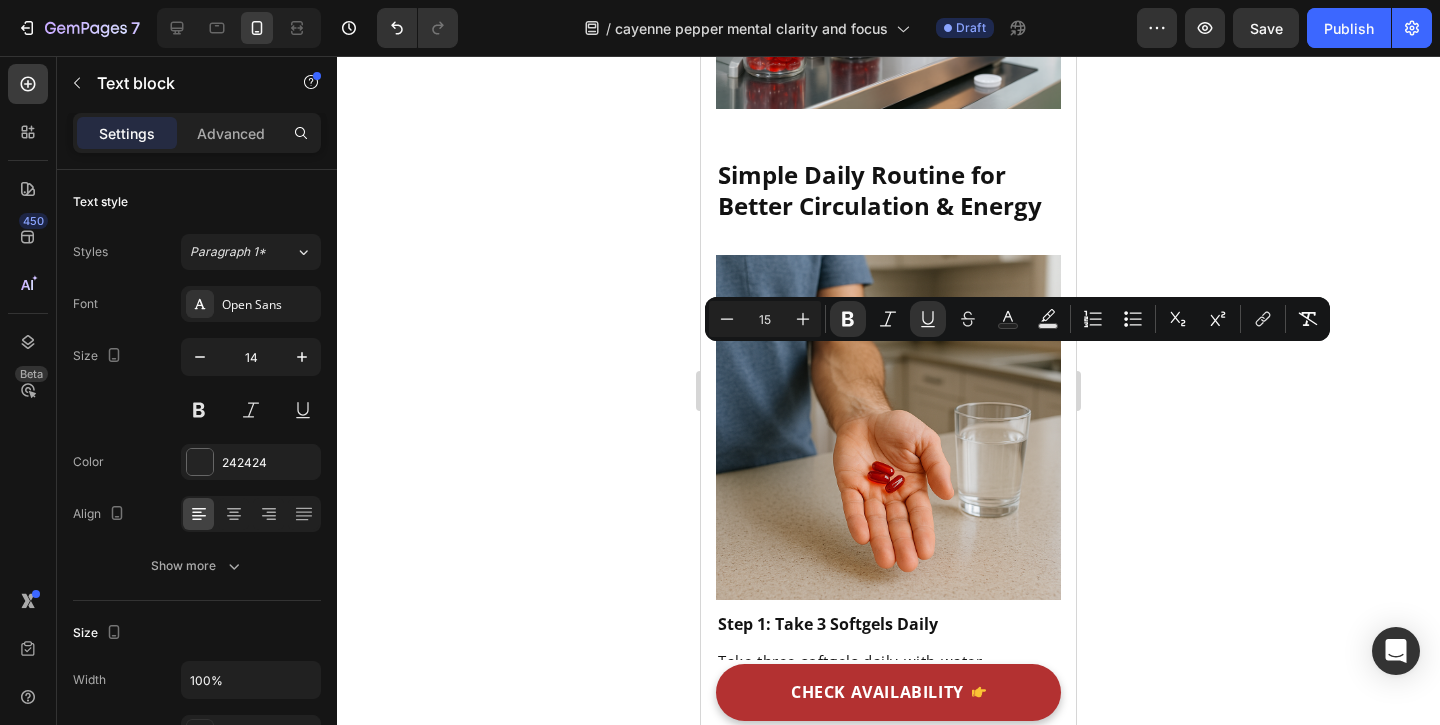 drag, startPoint x: 772, startPoint y: 366, endPoint x: 848, endPoint y: 419, distance: 92.65527 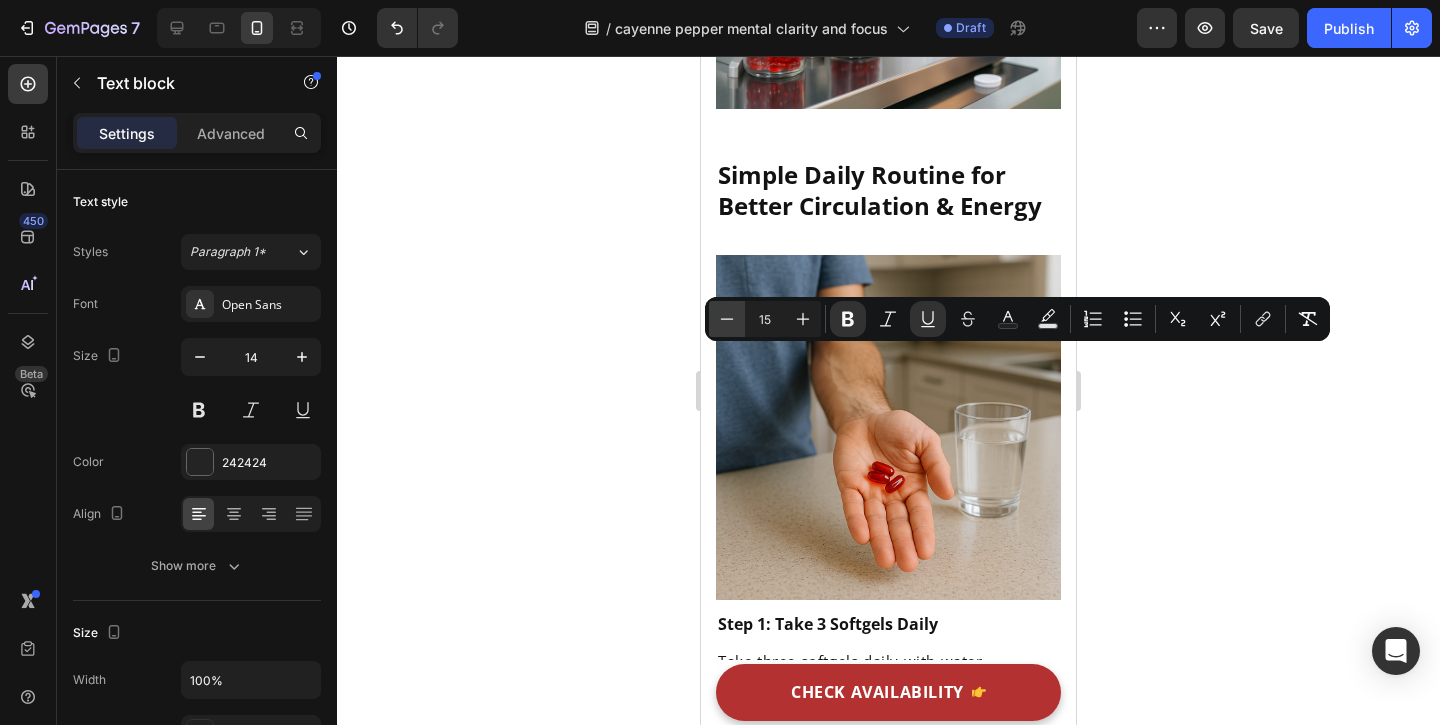 click 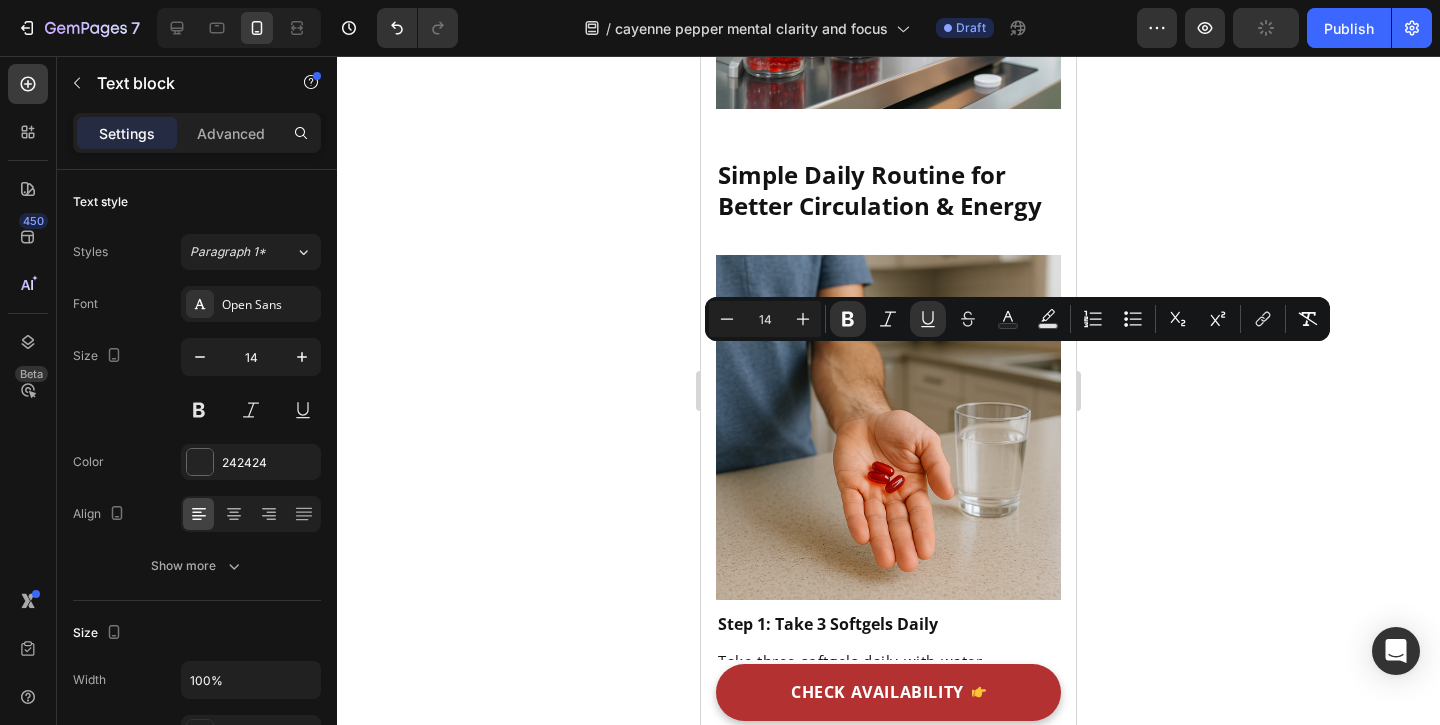 click on "Enhances oxygen delivery" at bounding box center (813, -1019) 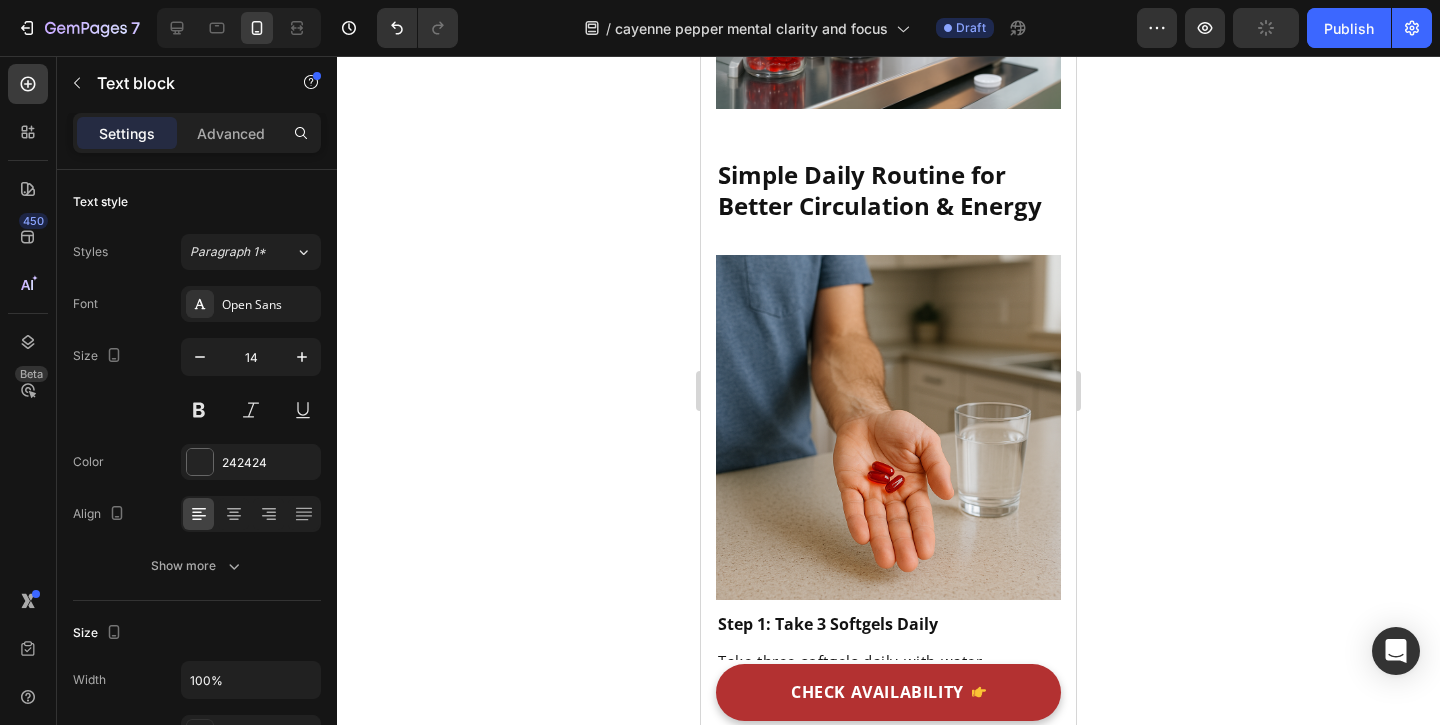 click on "Enhances oxygen delivery" at bounding box center [813, -1019] 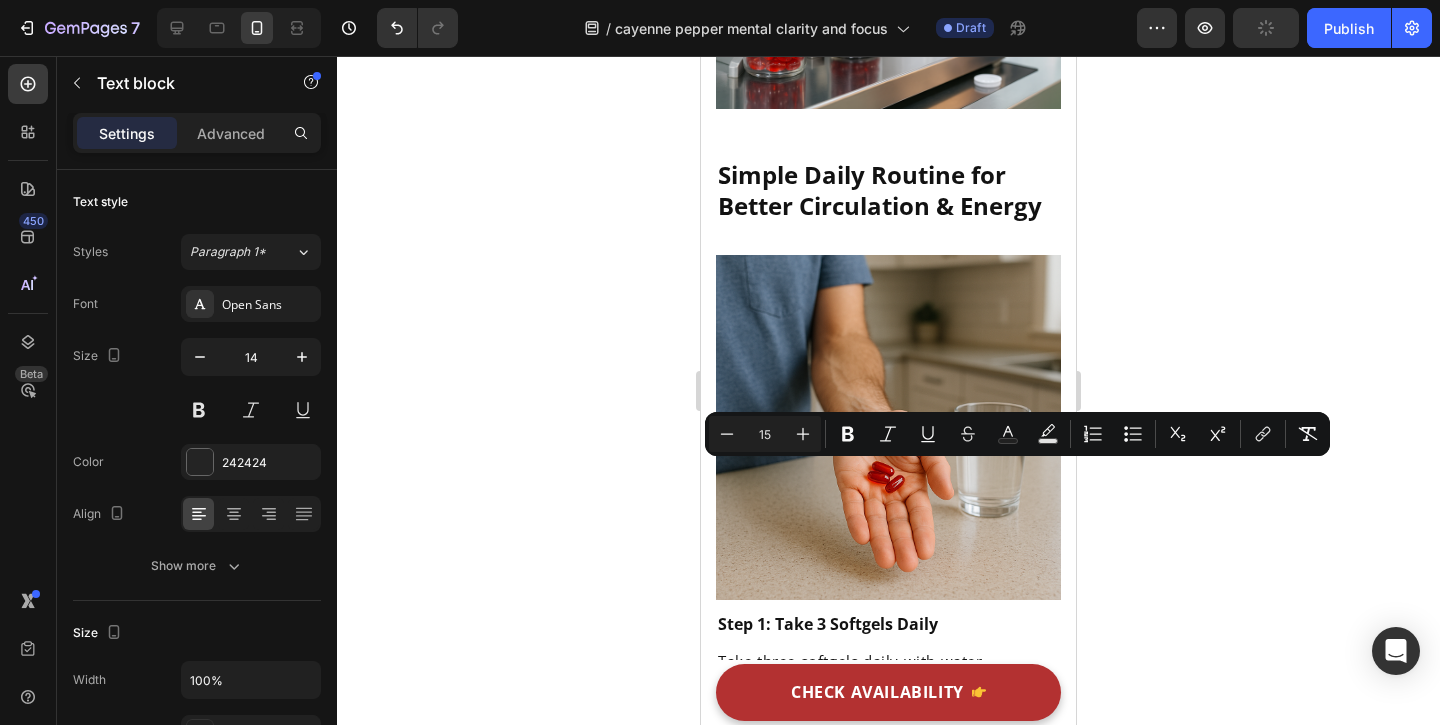 click on "Enhances oxygen delivery" at bounding box center [813, -1019] 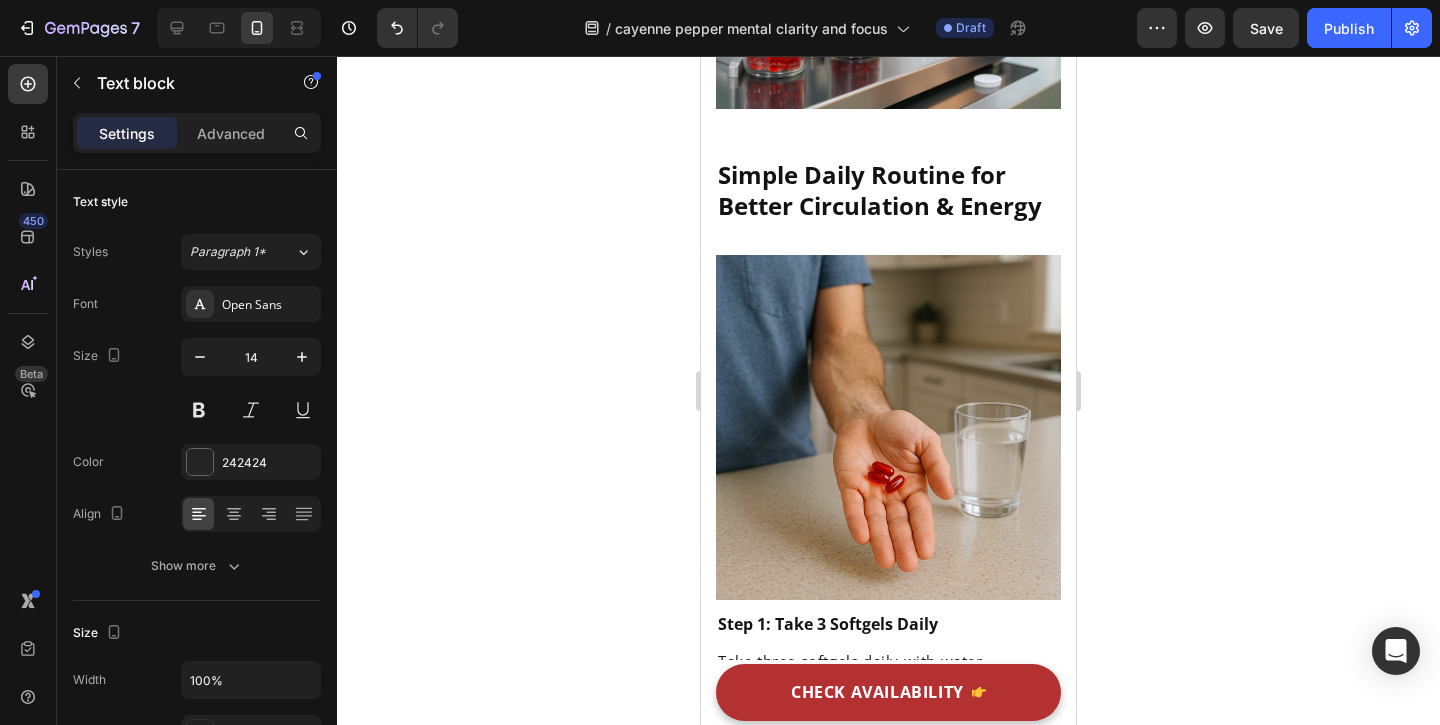 click on "Beetroot" at bounding box center [816, -1057] 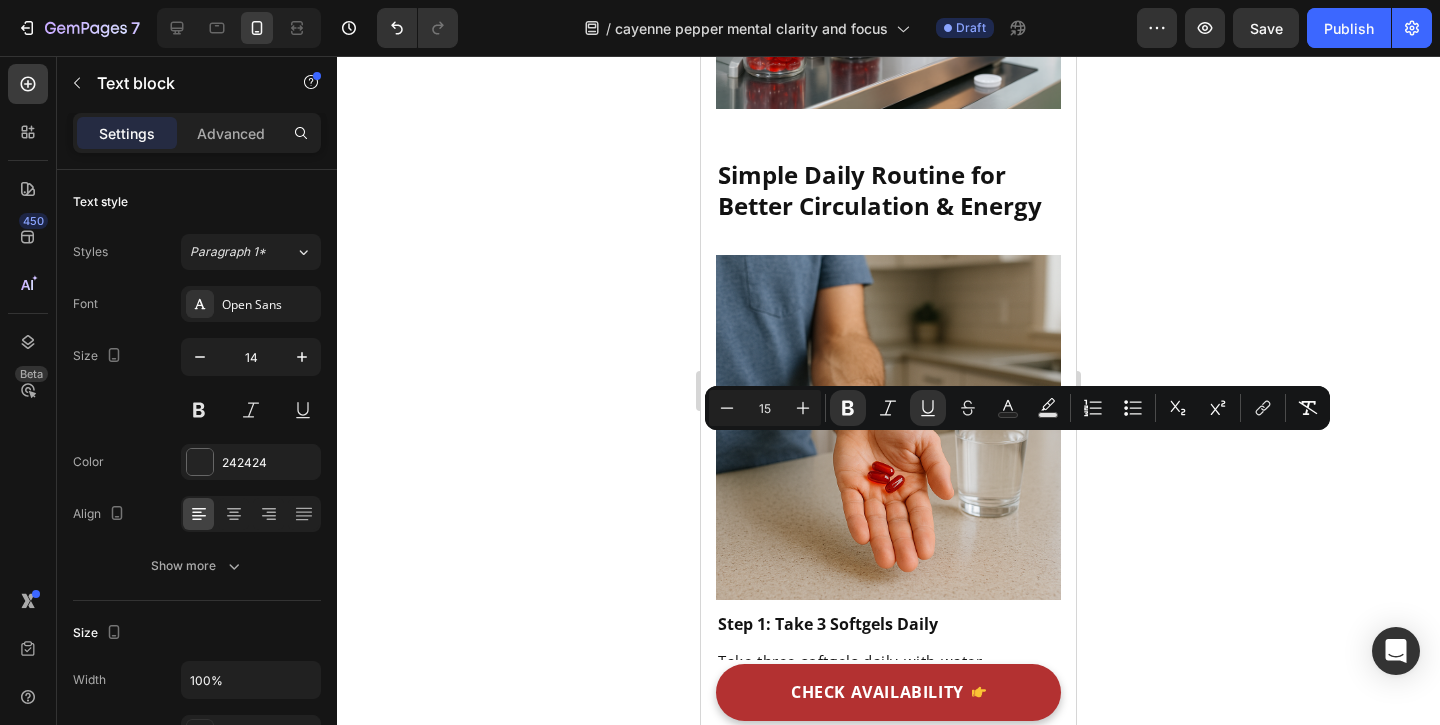 drag, startPoint x: 771, startPoint y: 459, endPoint x: 822, endPoint y: 509, distance: 71.42129 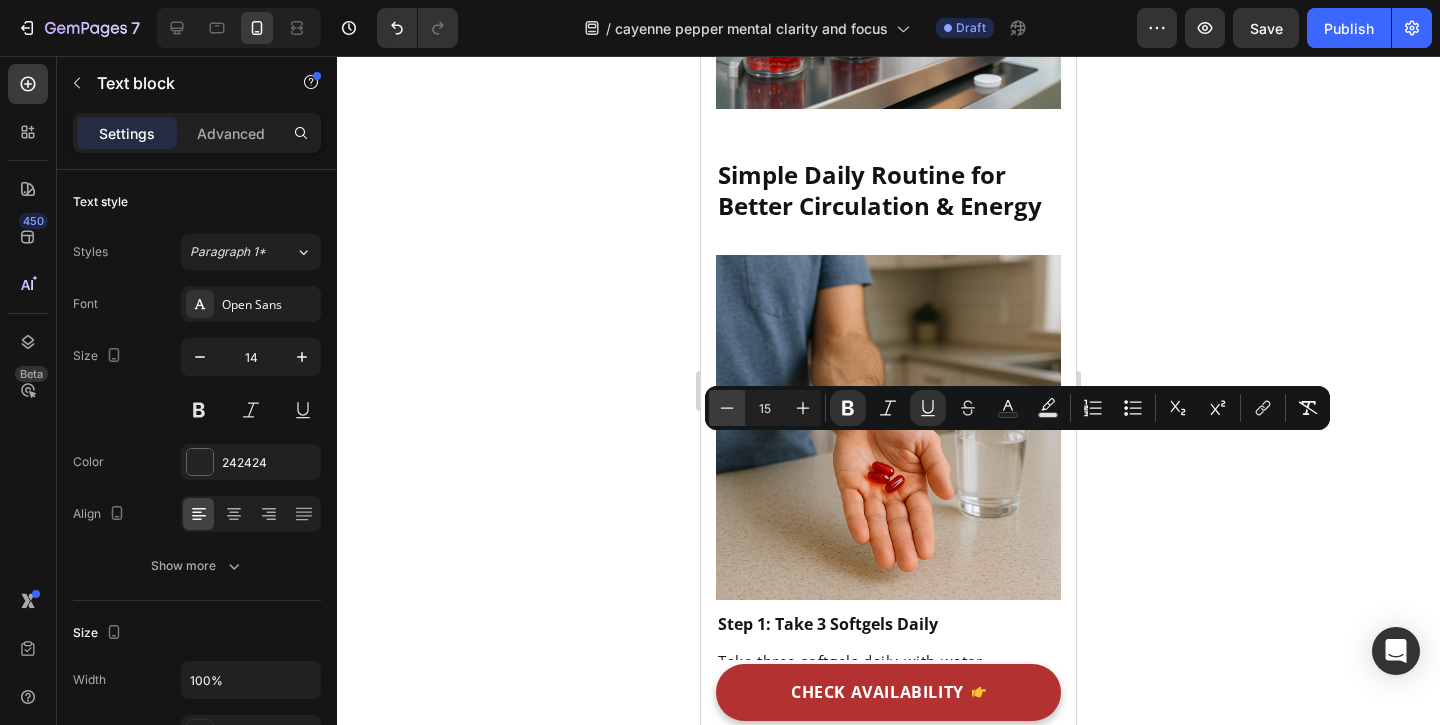 click 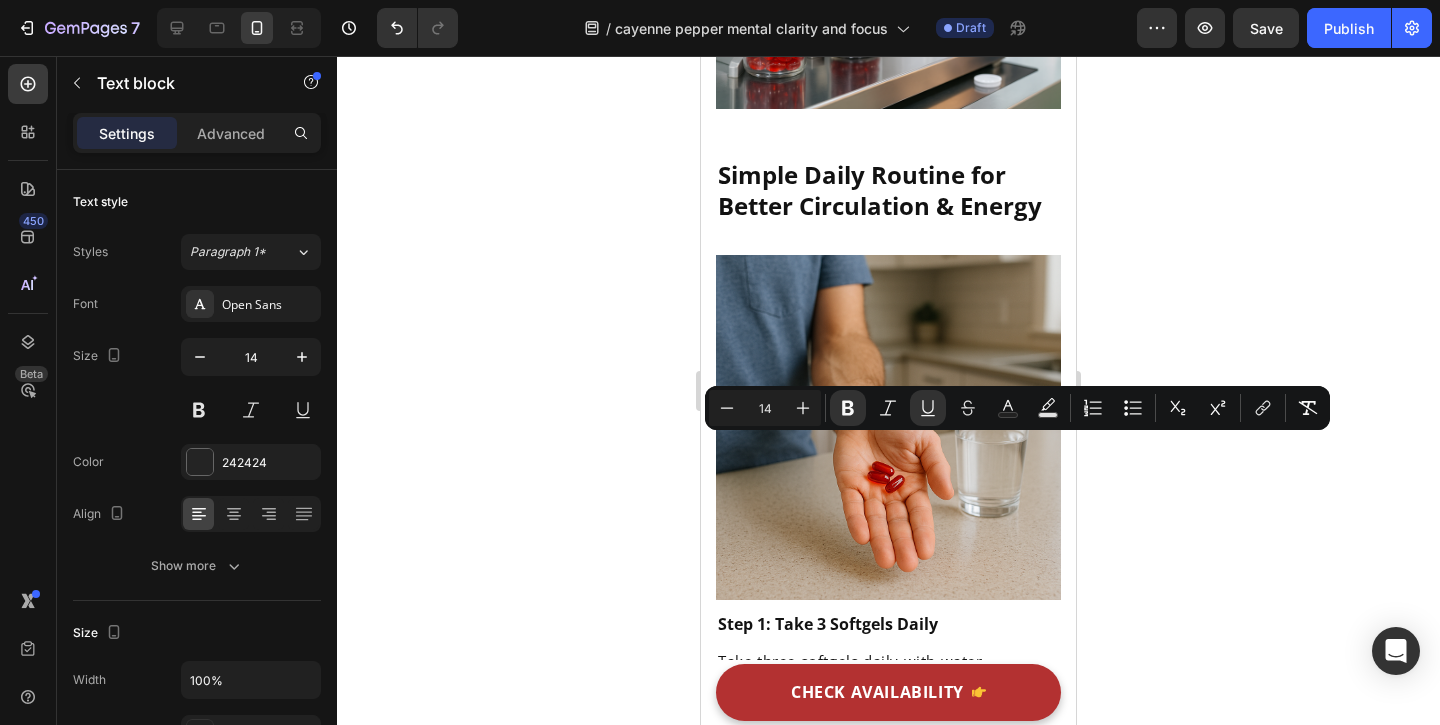 click on "Supports artery flexibility" at bounding box center [997, -1018] 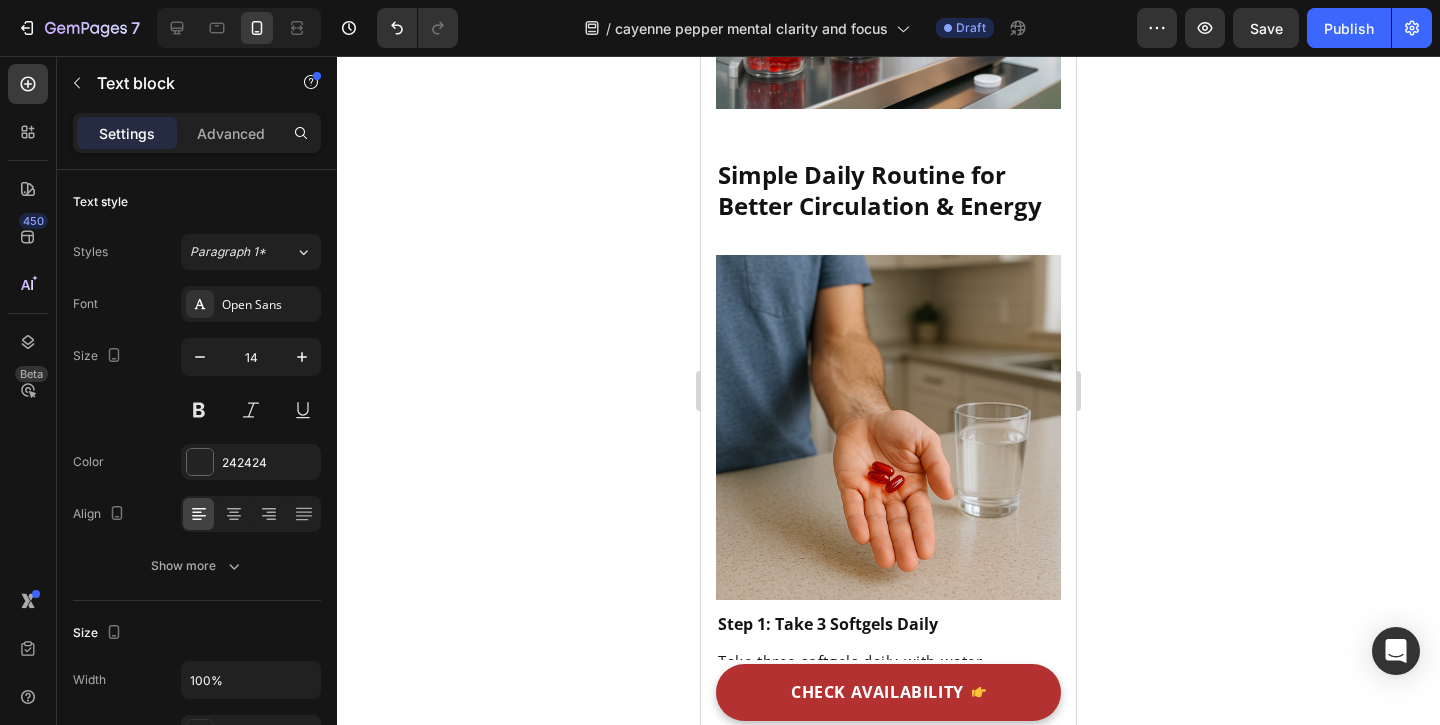click on "Supports artery flexibility" at bounding box center (997, -1018) 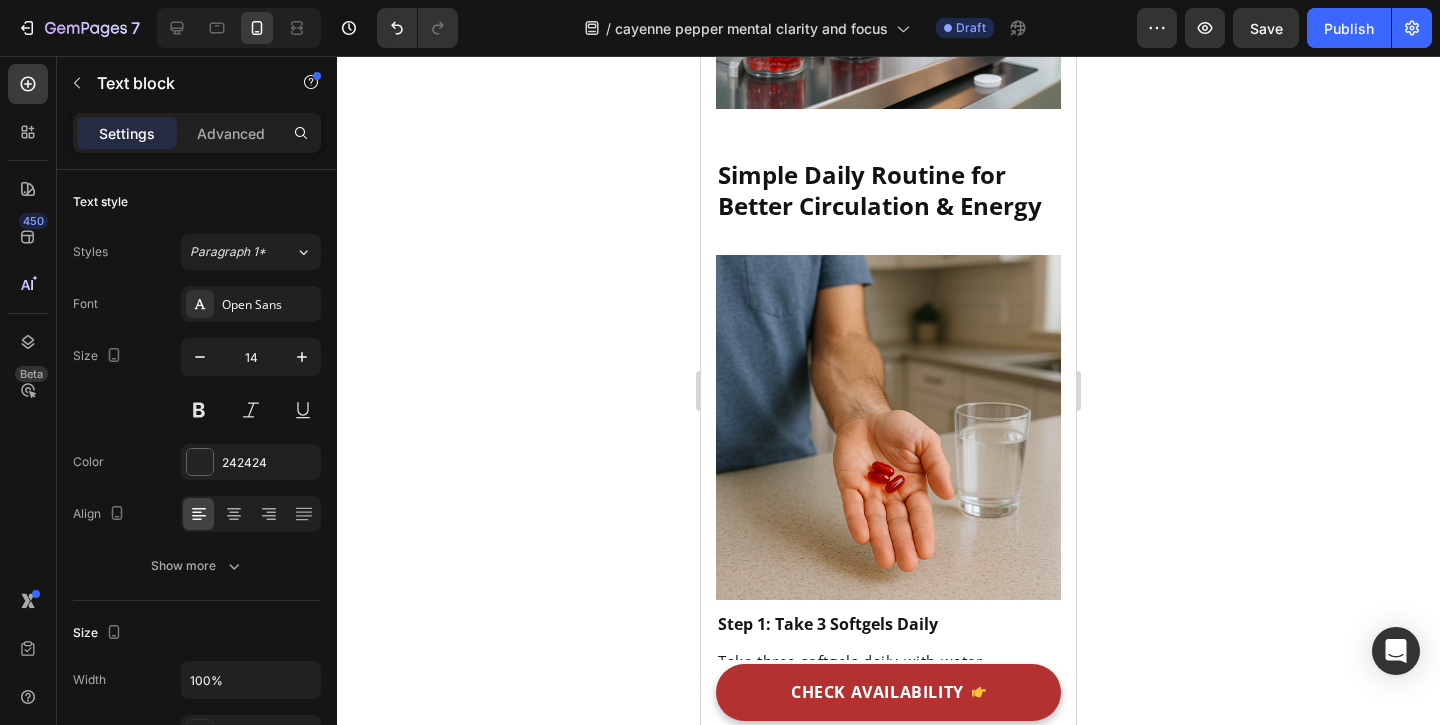 click on "Supports artery flexibility" at bounding box center [997, -1018] 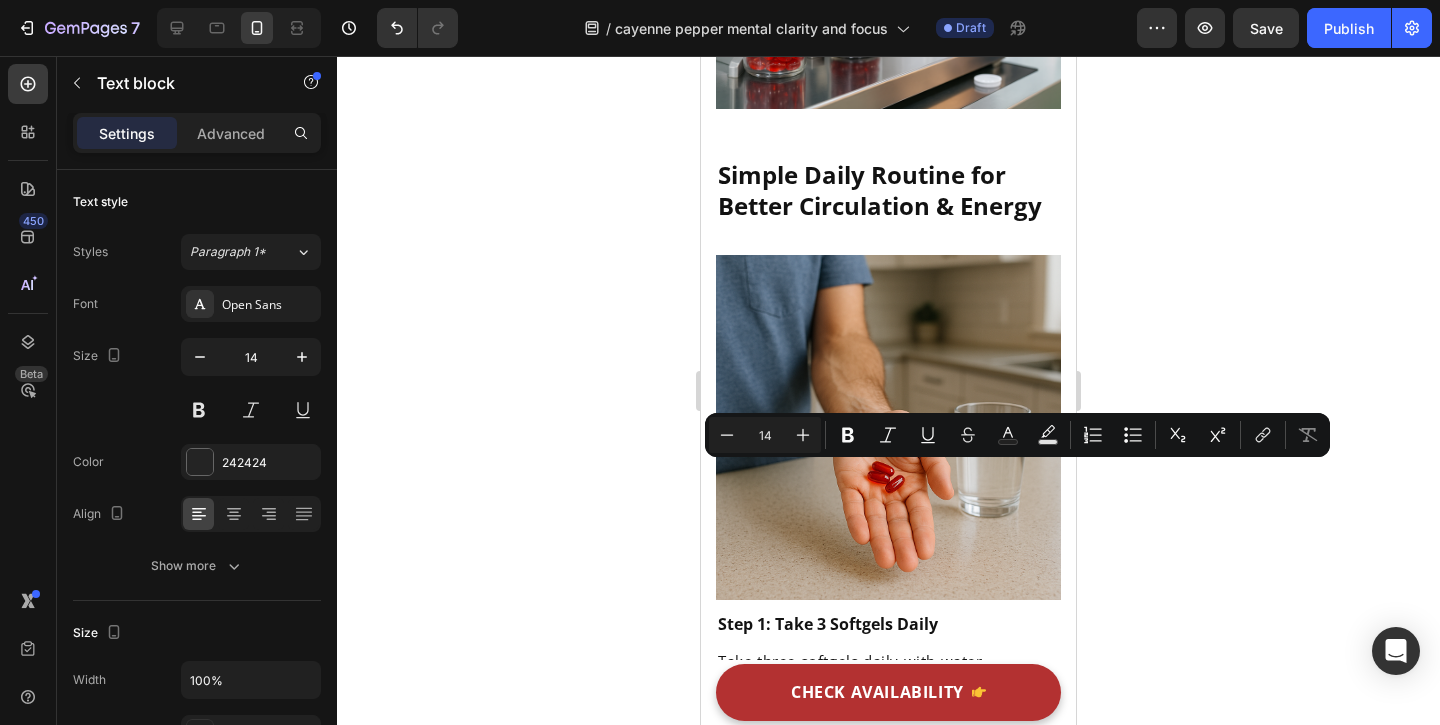 click on "Supports artery flexibility" at bounding box center (997, -1018) 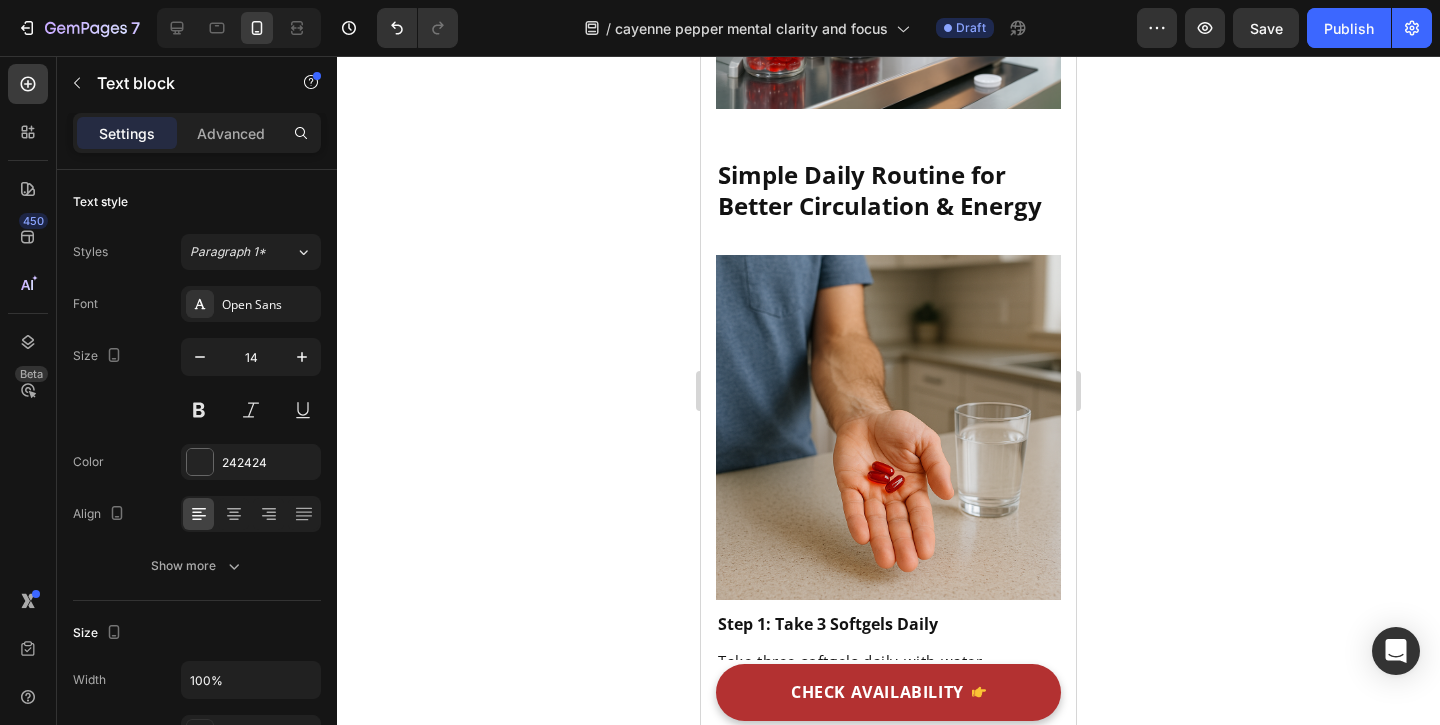 click on "Supports artery flexibility" at bounding box center [997, -1018] 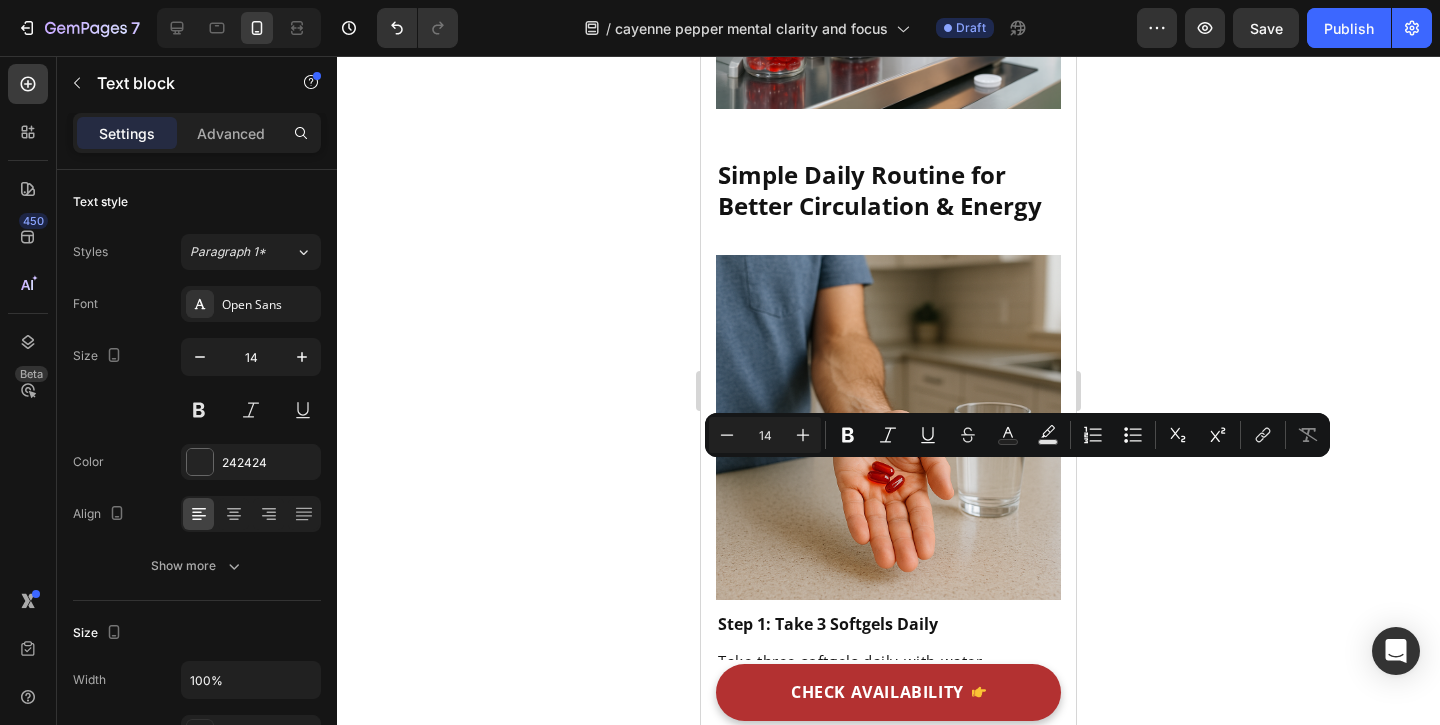 click on "Supports artery flexibility" at bounding box center (997, -1018) 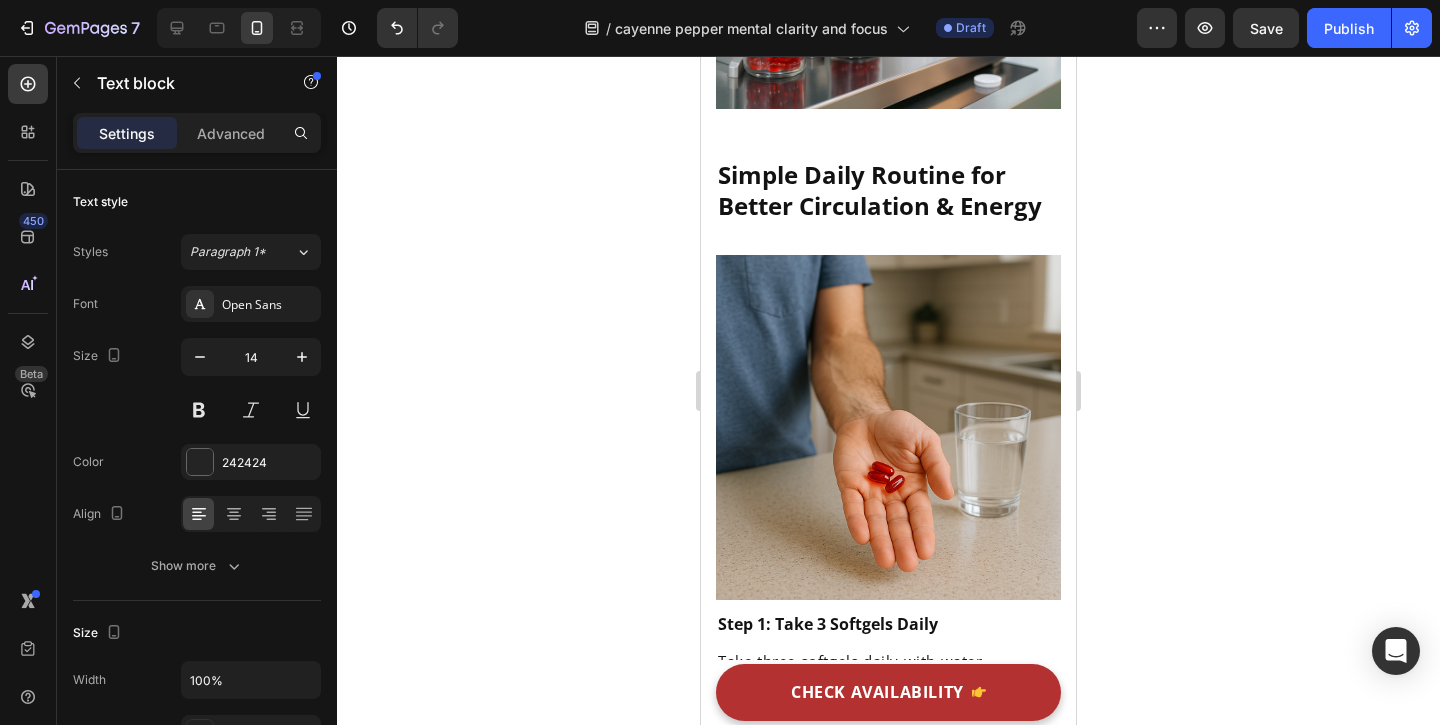 click on "Vitamin K2" at bounding box center (975, -1056) 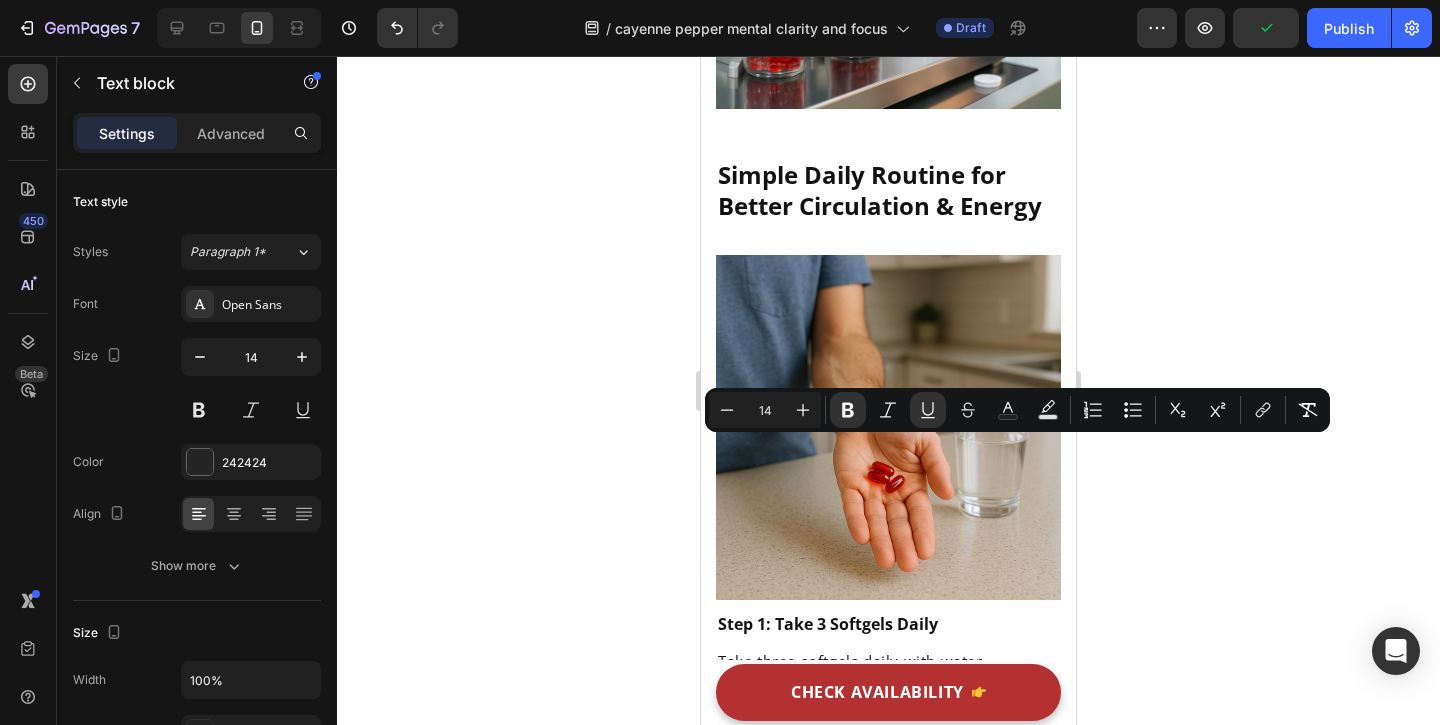 click on "Vitamin D3" at bounding box center [976, -1146] 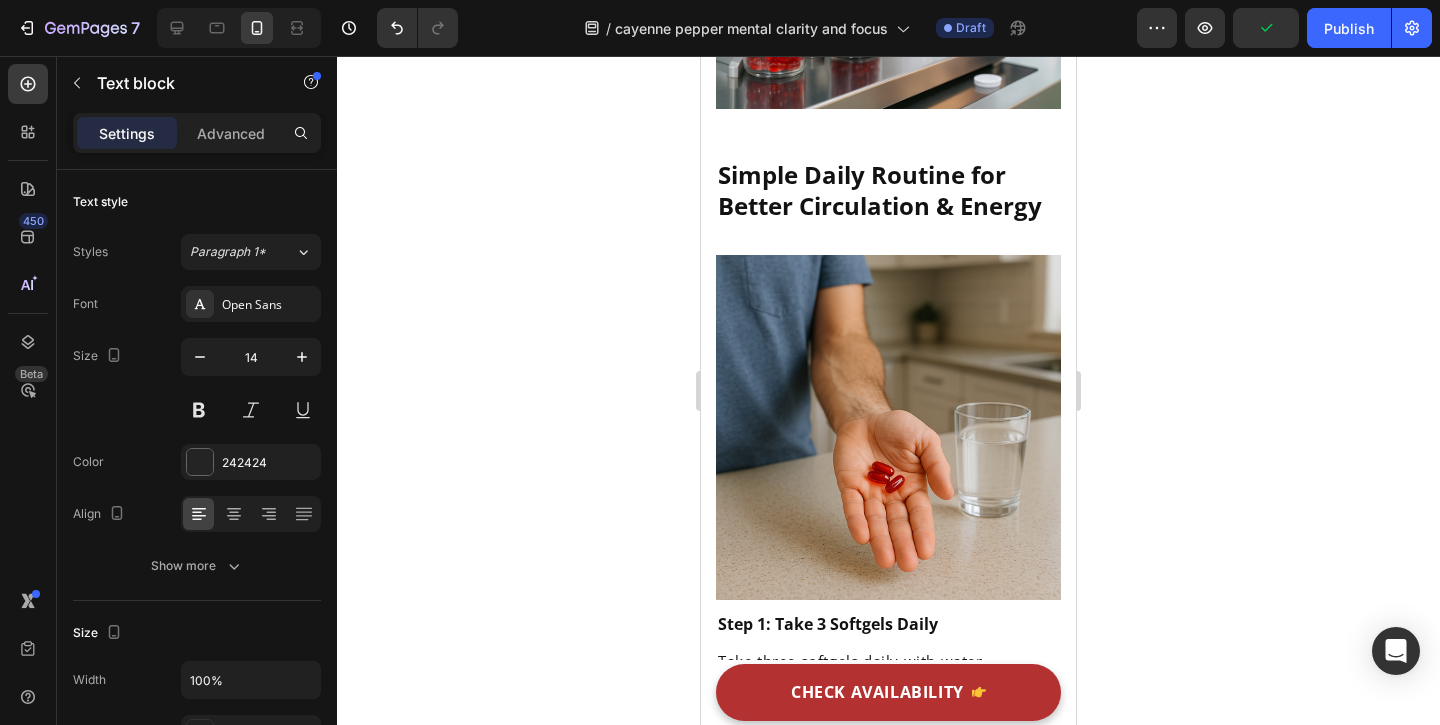 click on "Vitamin K2" at bounding box center (975, -1056) 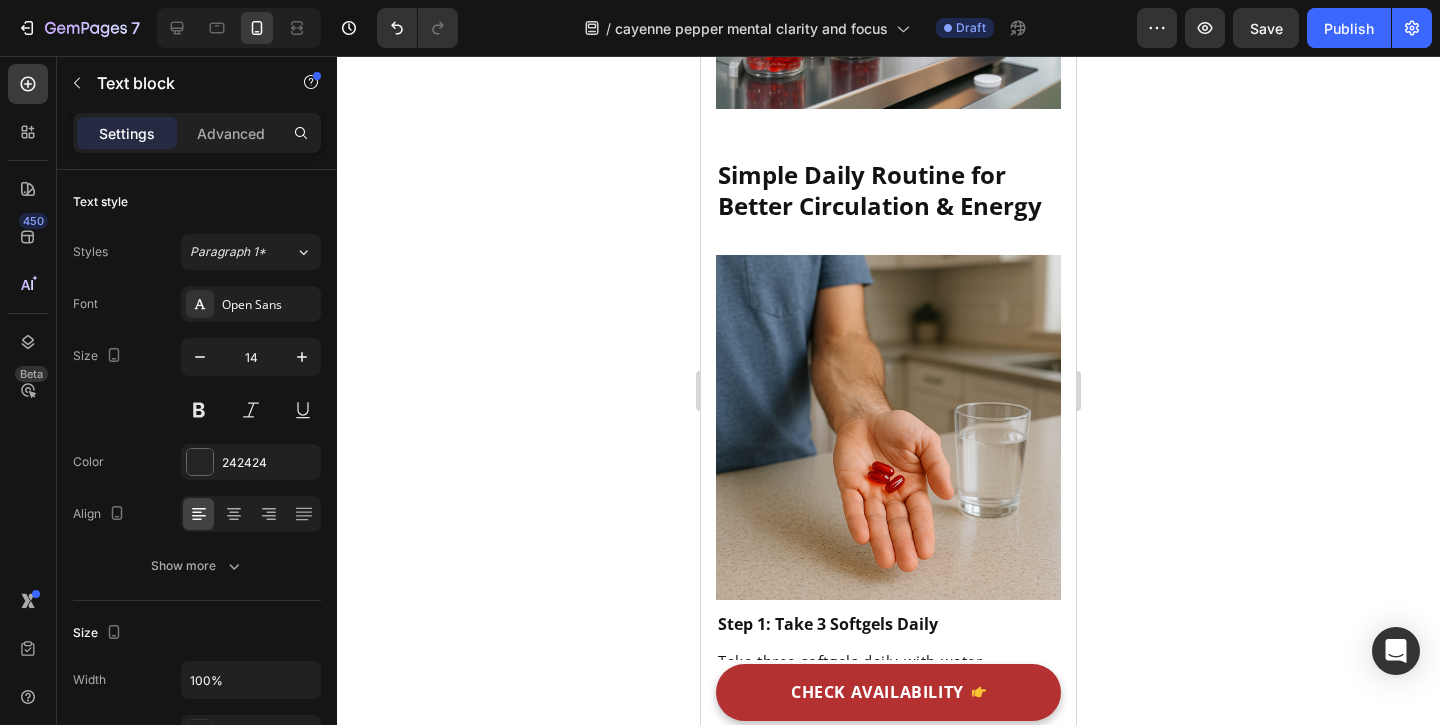 click on "Vitamin K2" at bounding box center (975, -1056) 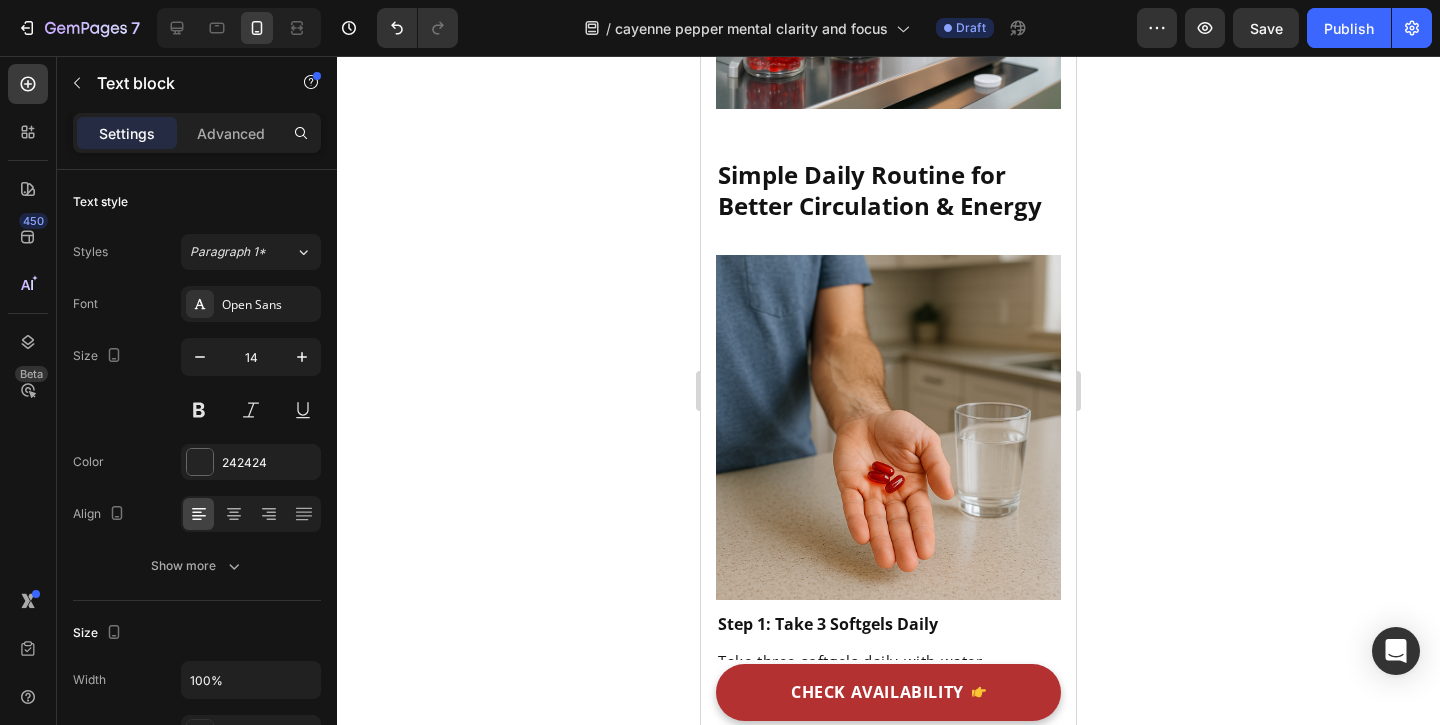 click on "Supports artery flexibility" at bounding box center [997, -1018] 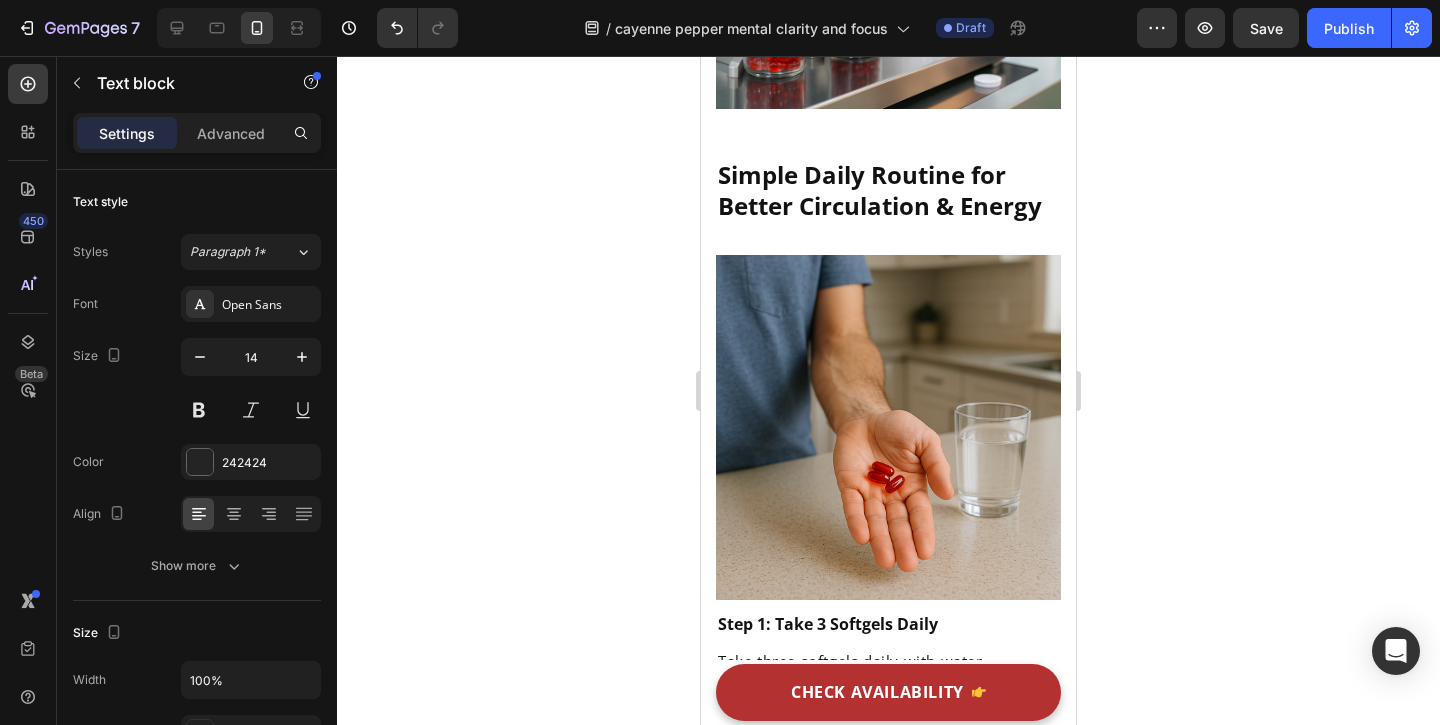 click on "Helps heart function" at bounding box center [997, -1108] 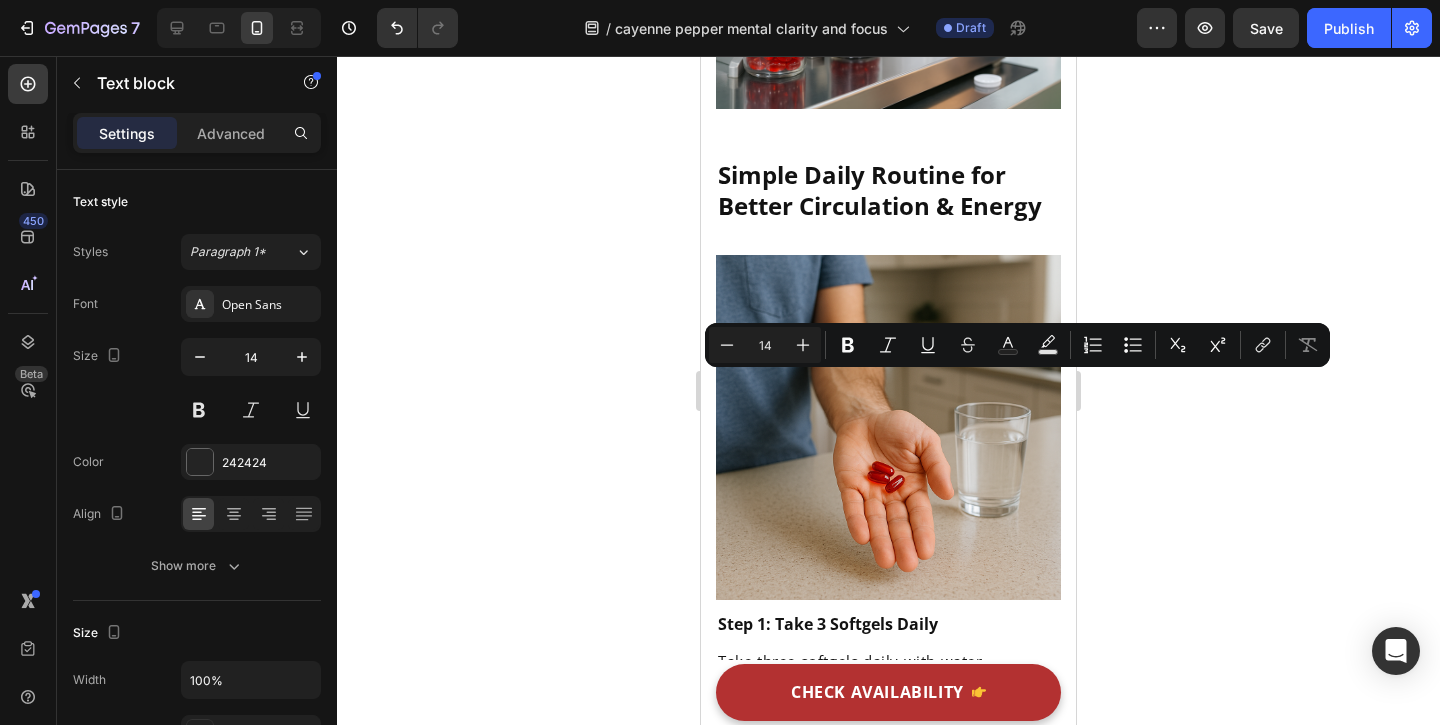 click on "Helps heart function" at bounding box center (997, -1108) 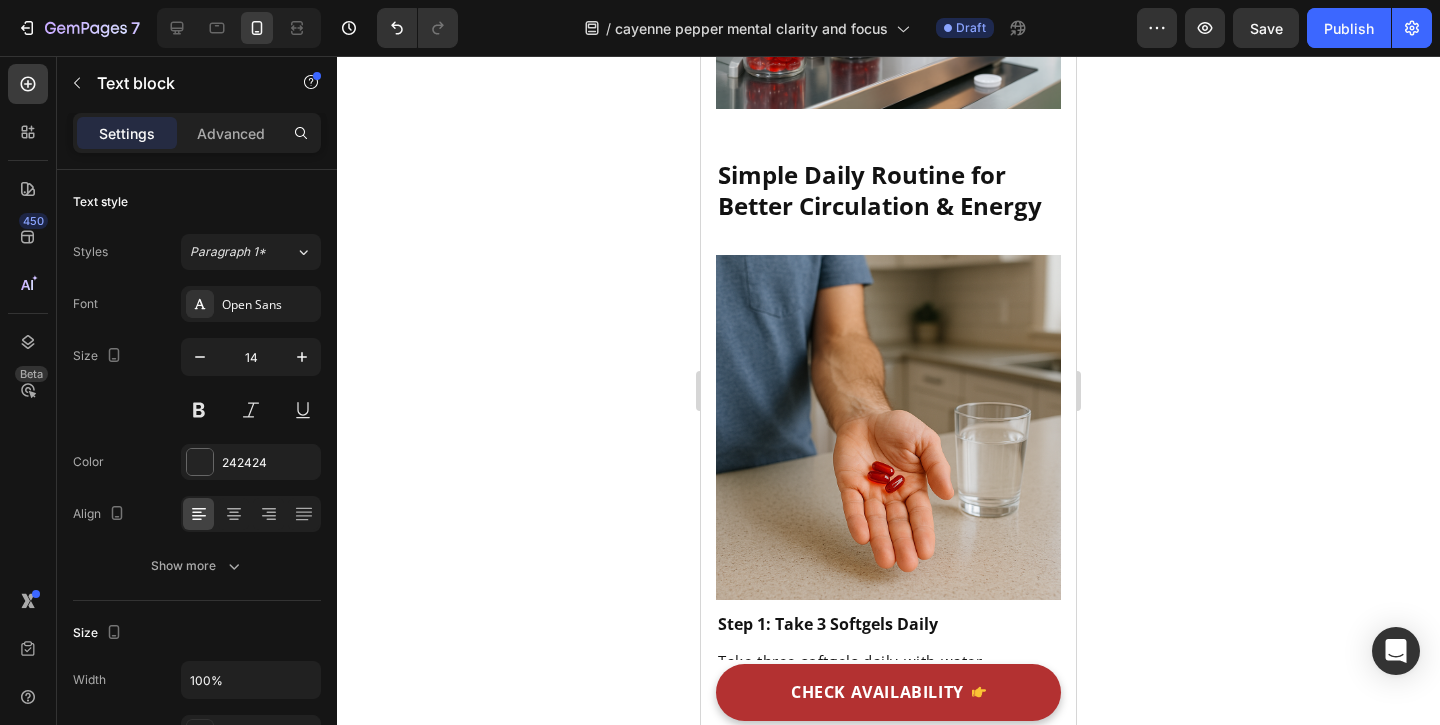 click on "Vitamin D3" at bounding box center (976, -1146) 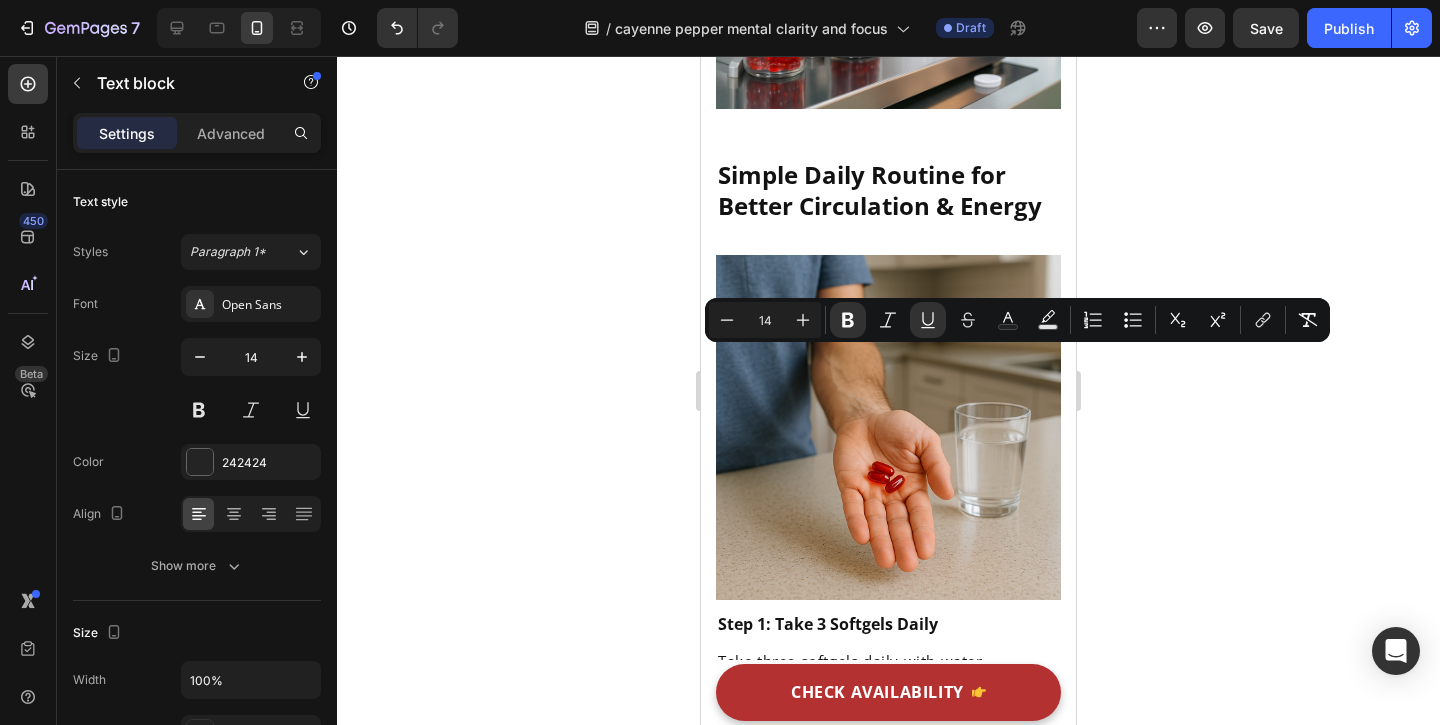 drag, startPoint x: 971, startPoint y: 364, endPoint x: 985, endPoint y: 400, distance: 38.626415 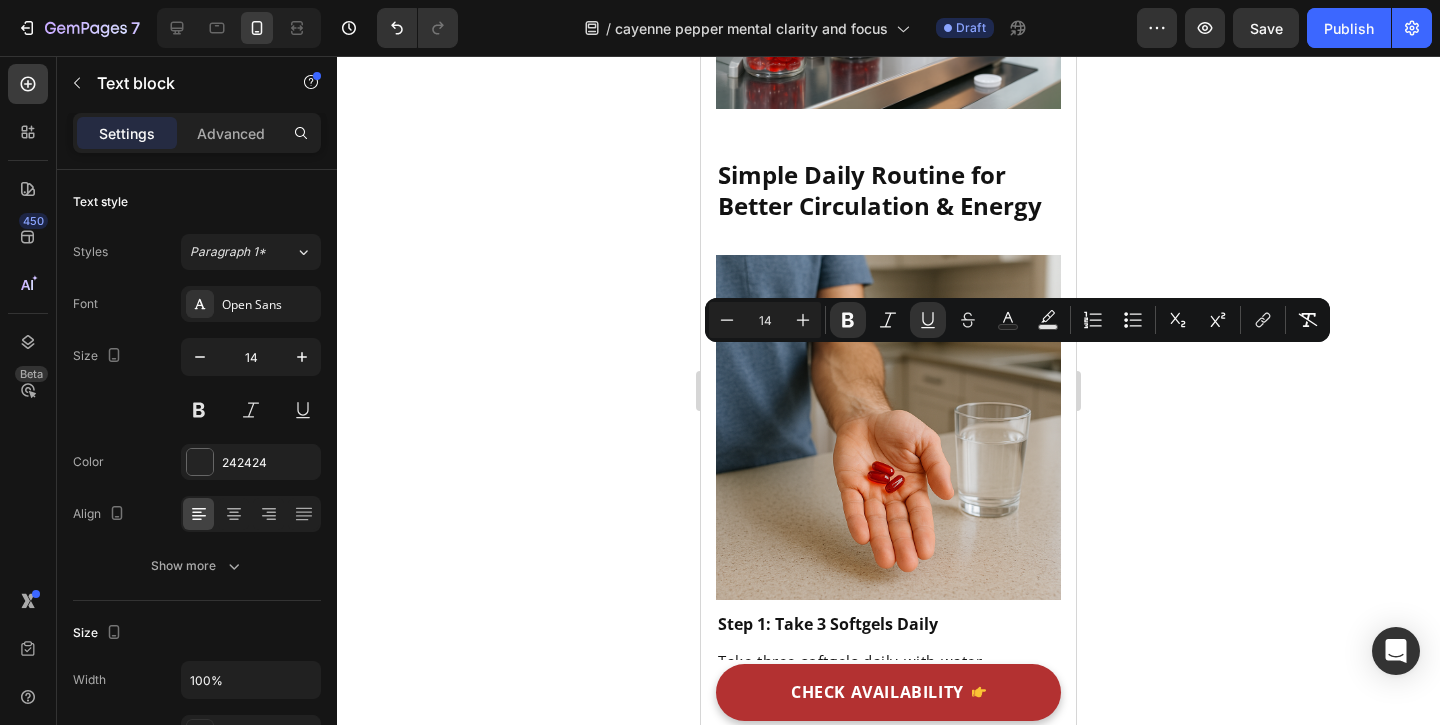 click on "Helps heart function" at bounding box center [997, -1108] 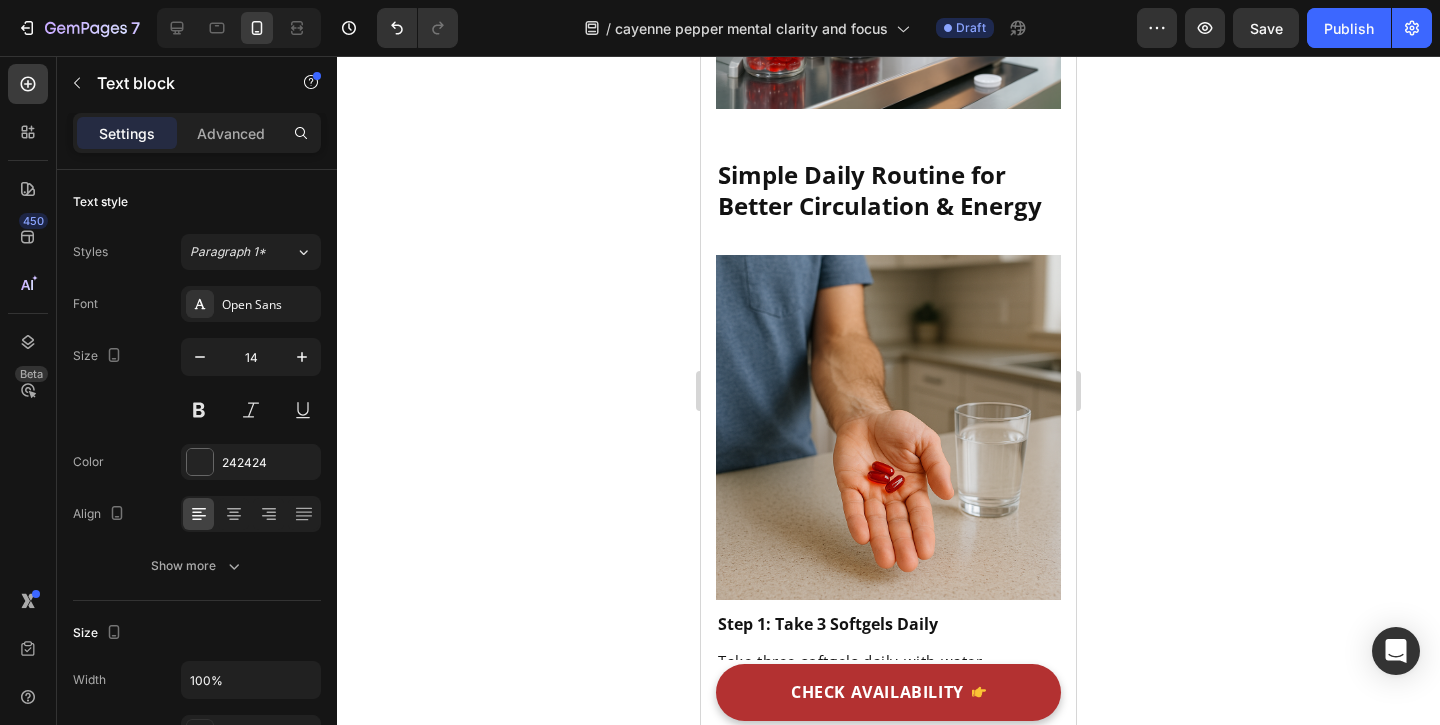 click on "Black Pepper" at bounding box center (983, -1248) 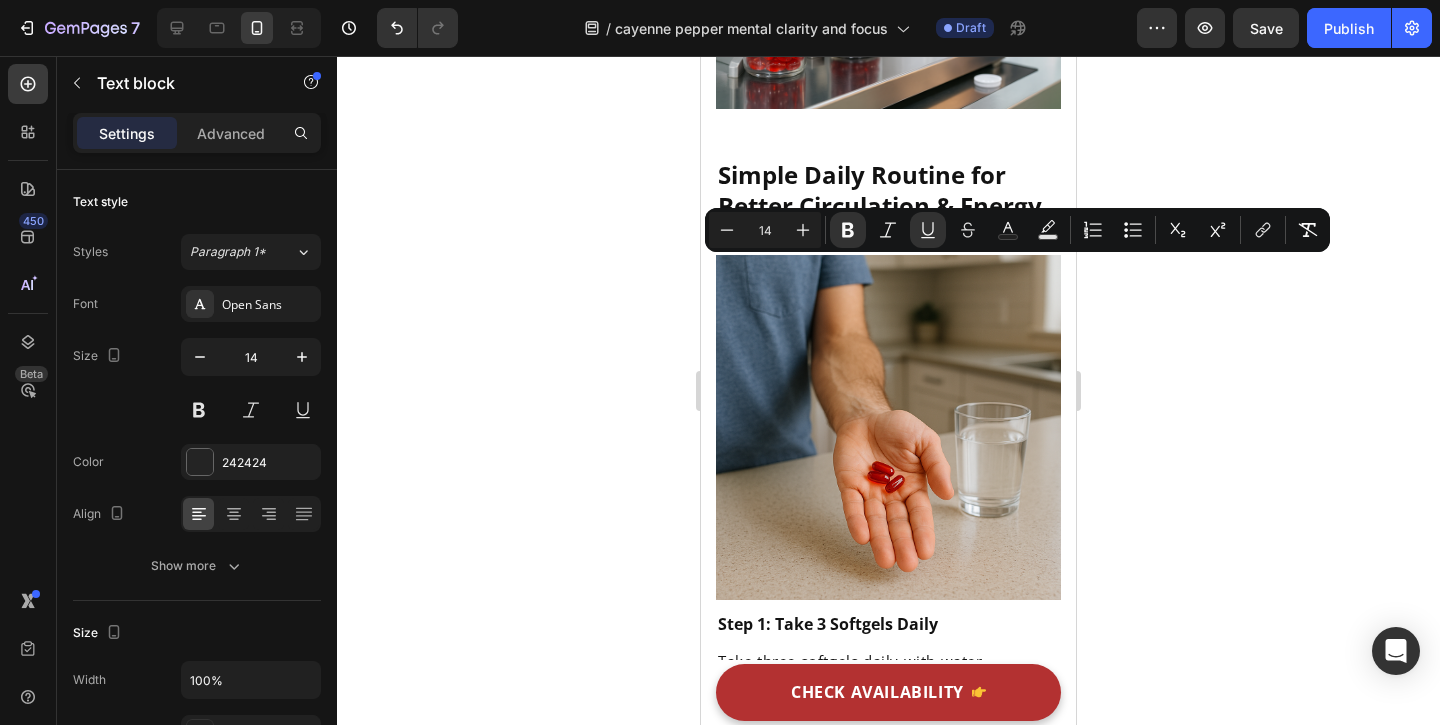 drag, startPoint x: 981, startPoint y: 277, endPoint x: 976, endPoint y: 324, distance: 47.26521 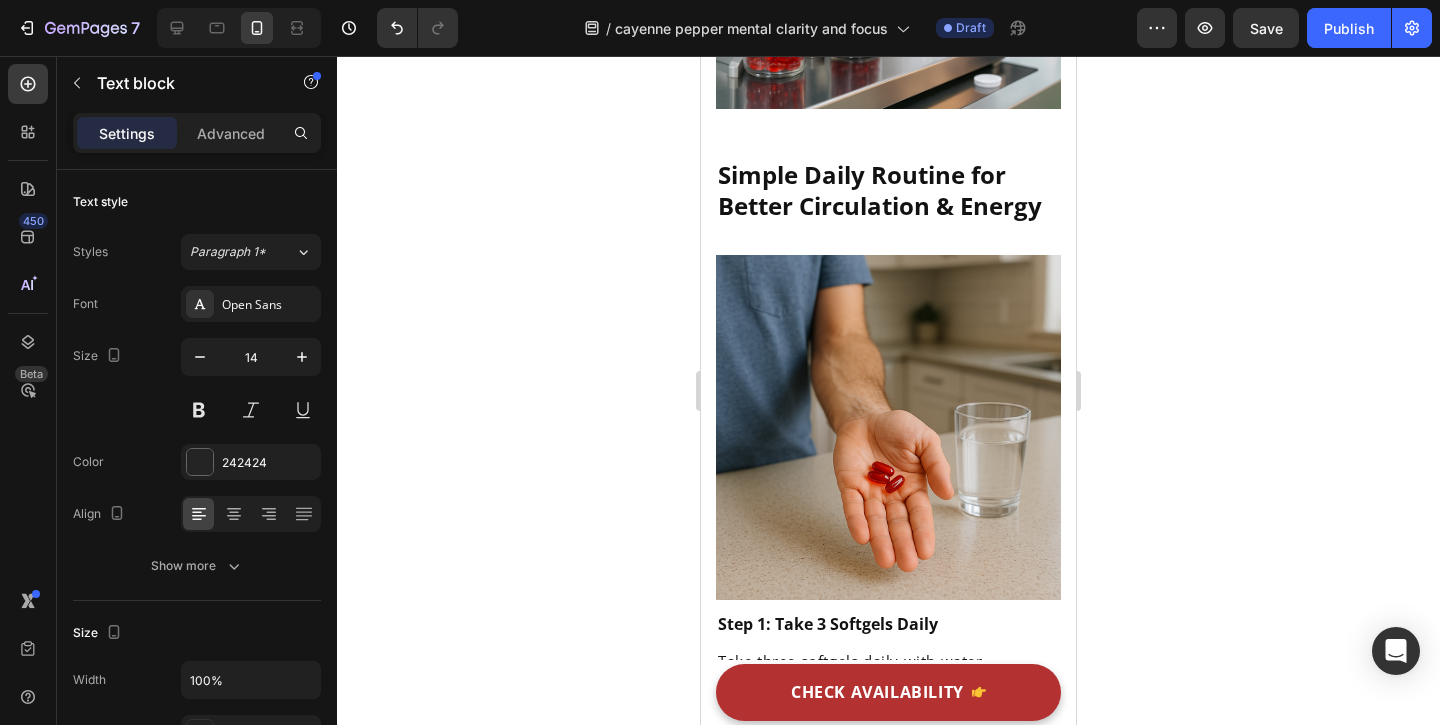 click on "Enhances oxygen delivery" at bounding box center (816, -1018) 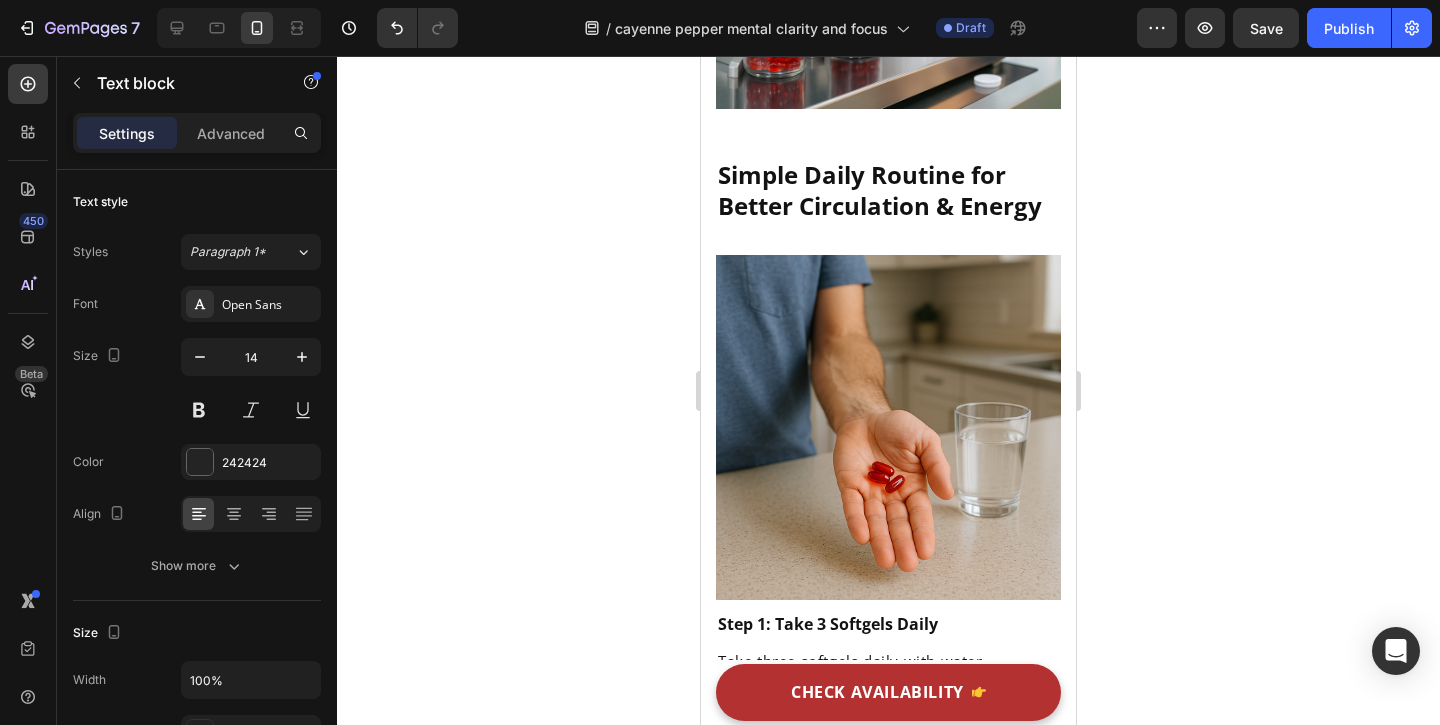 click on "Supports artery flexibility" at bounding box center [997, -1018] 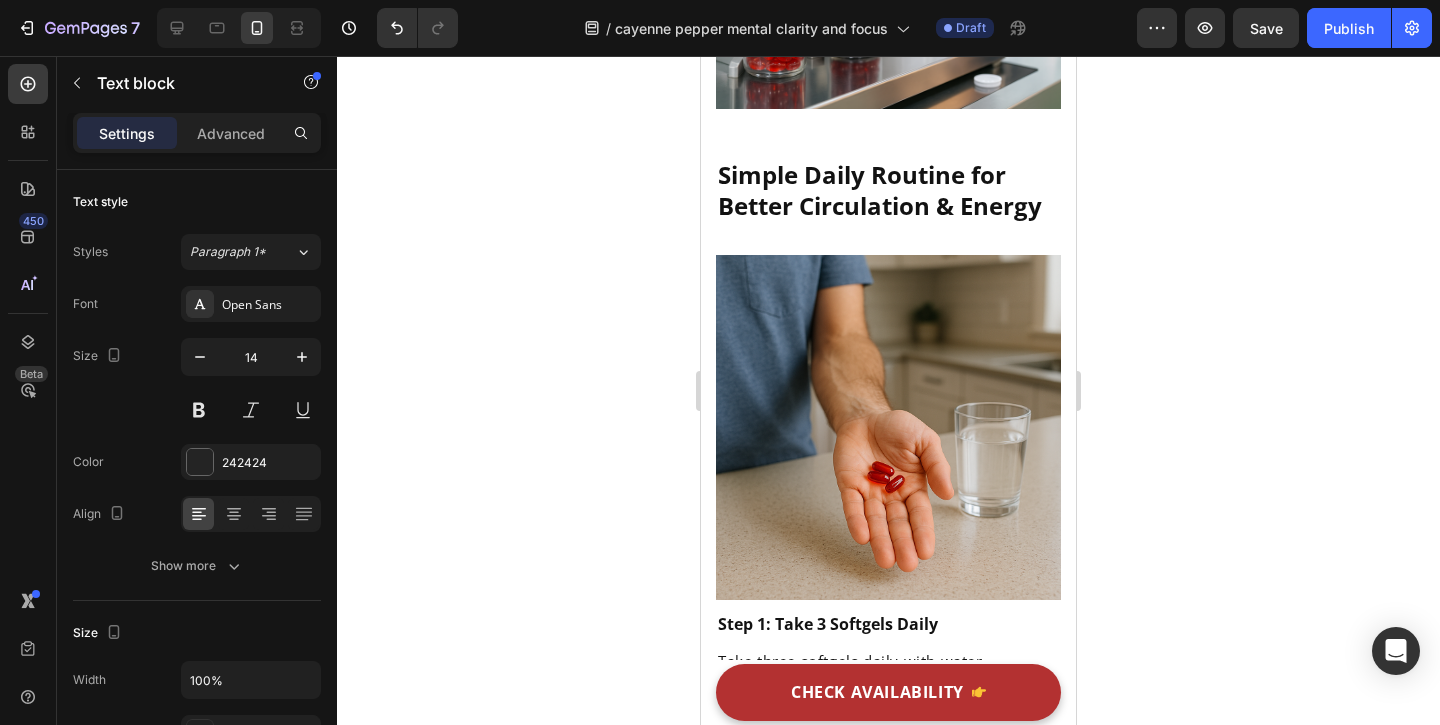 click on "Beetroot" at bounding box center (787, -1057) 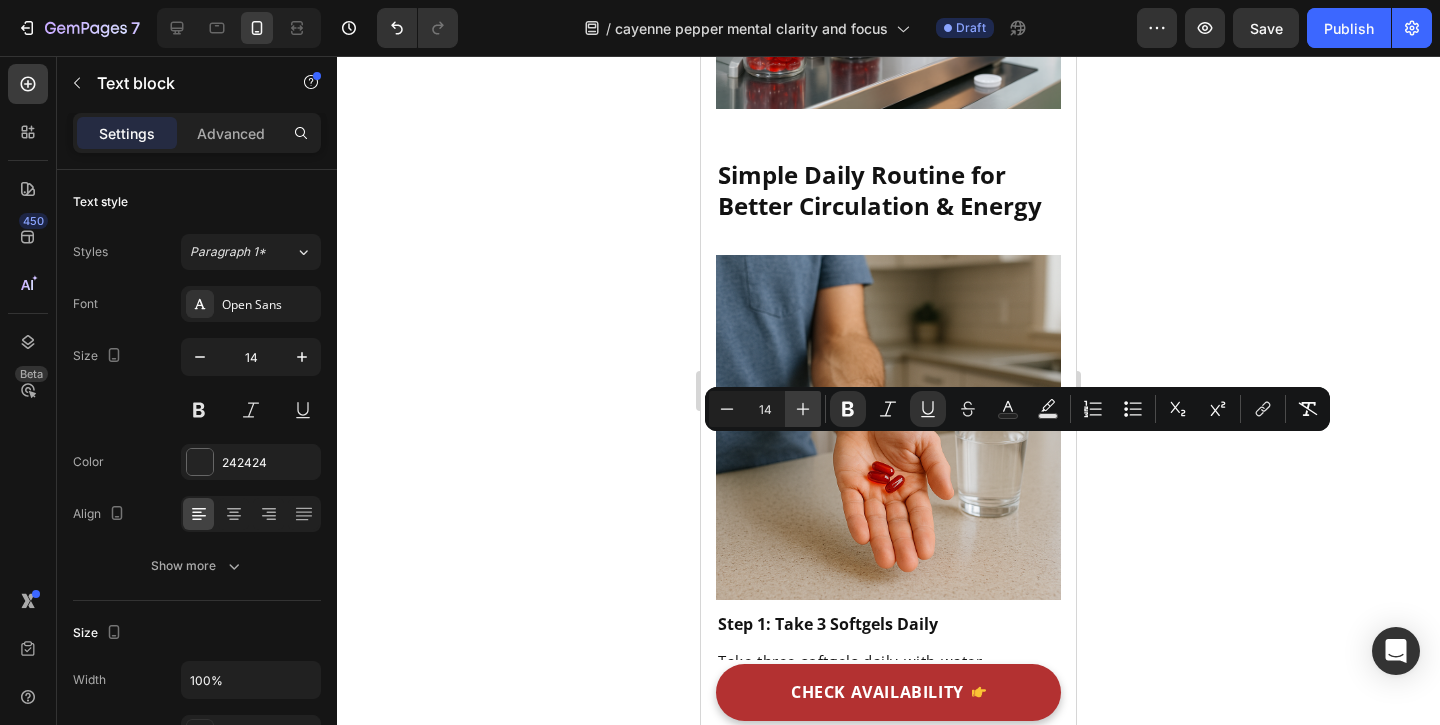 click 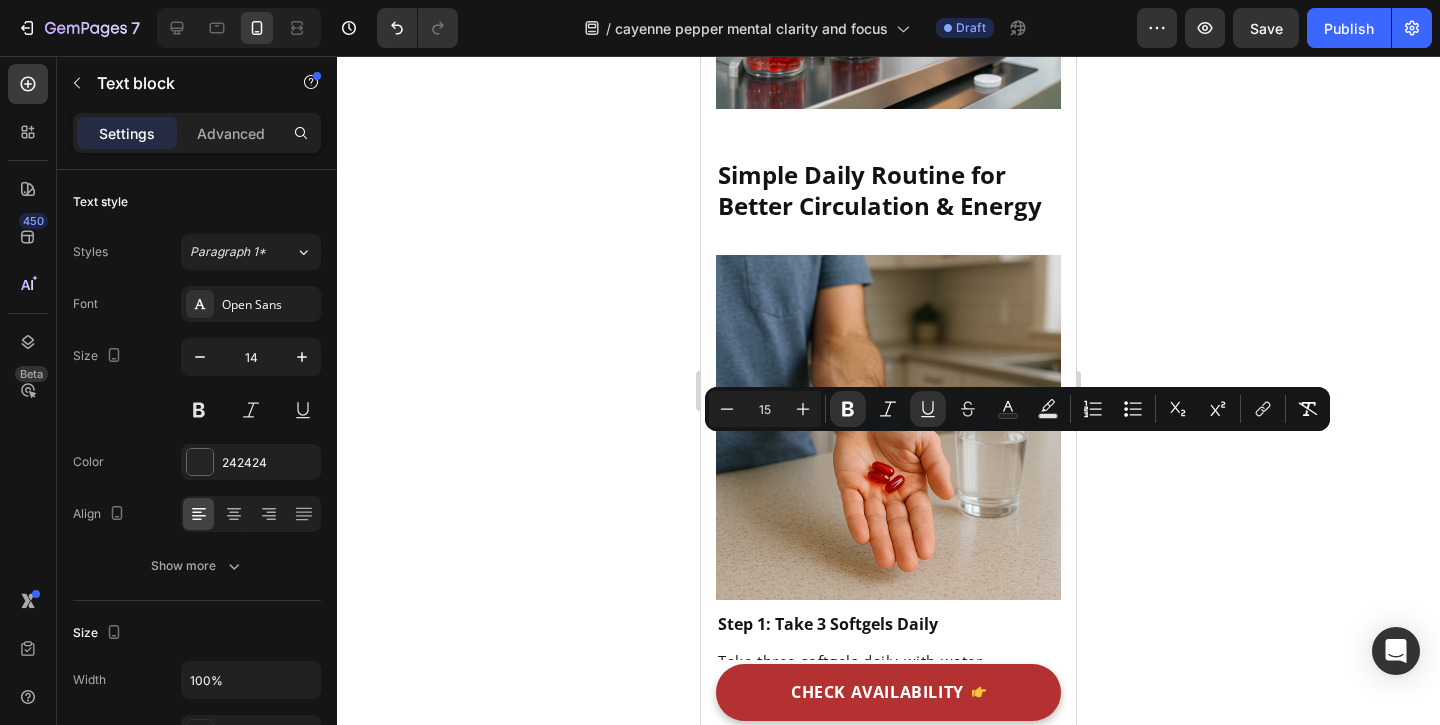 click 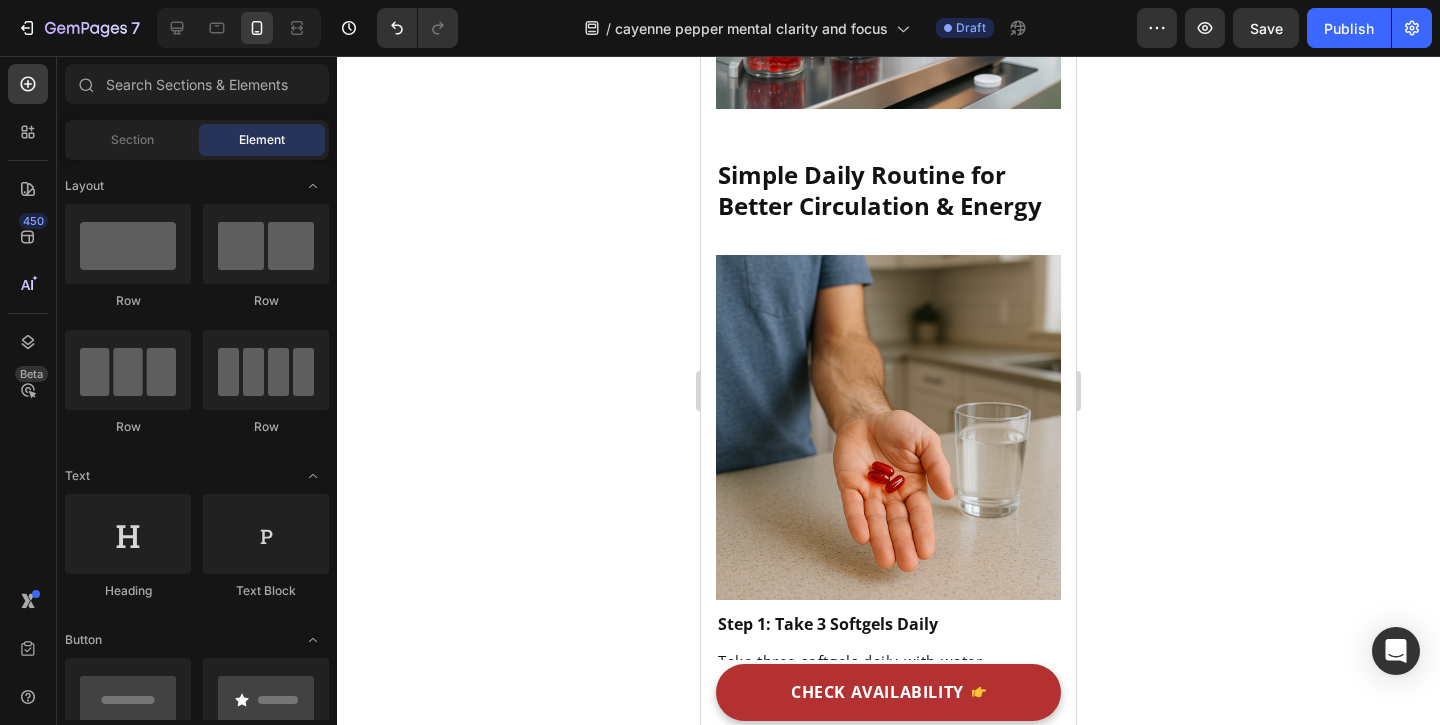 click on "Hawthorn Helps regulate  blood pressure Text block" at bounding box center (809, -1120) 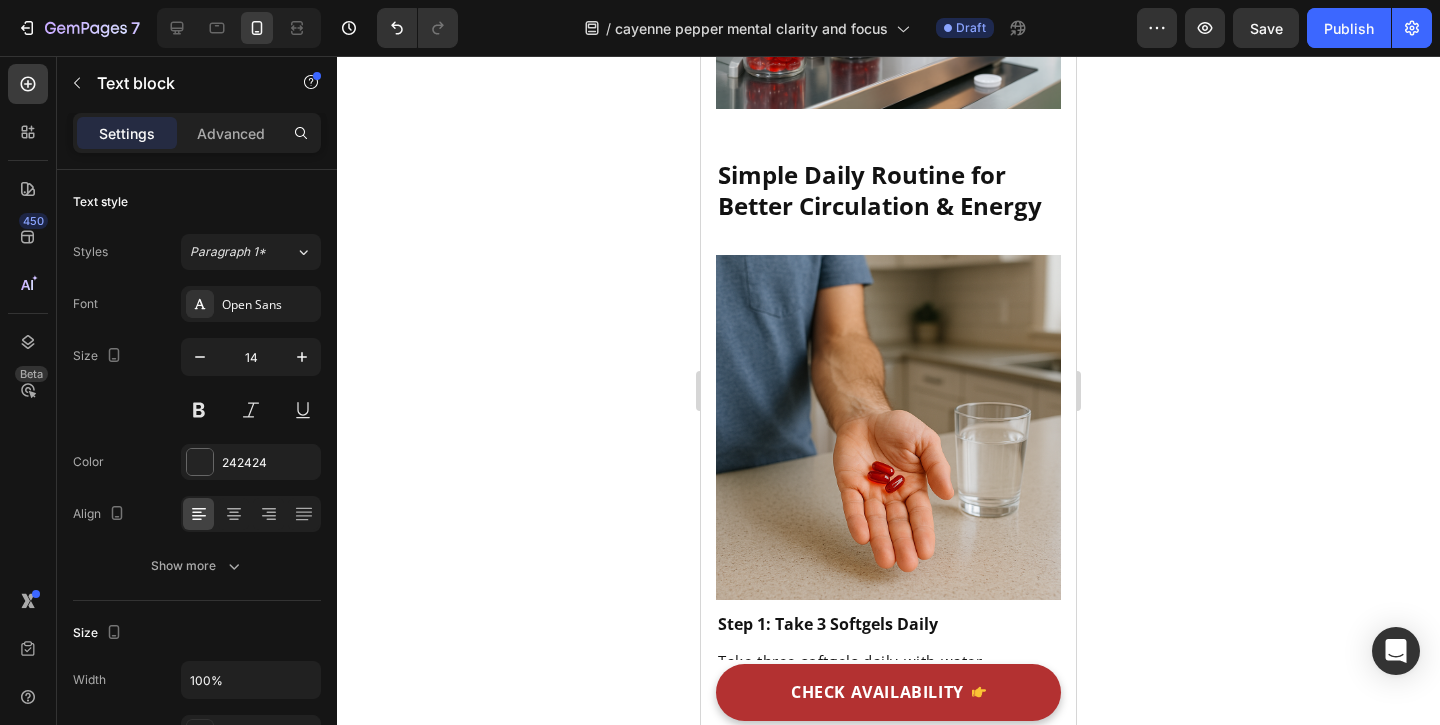 click on "Hawthorn Helps regulate  blood pressure" at bounding box center [809, -1120] 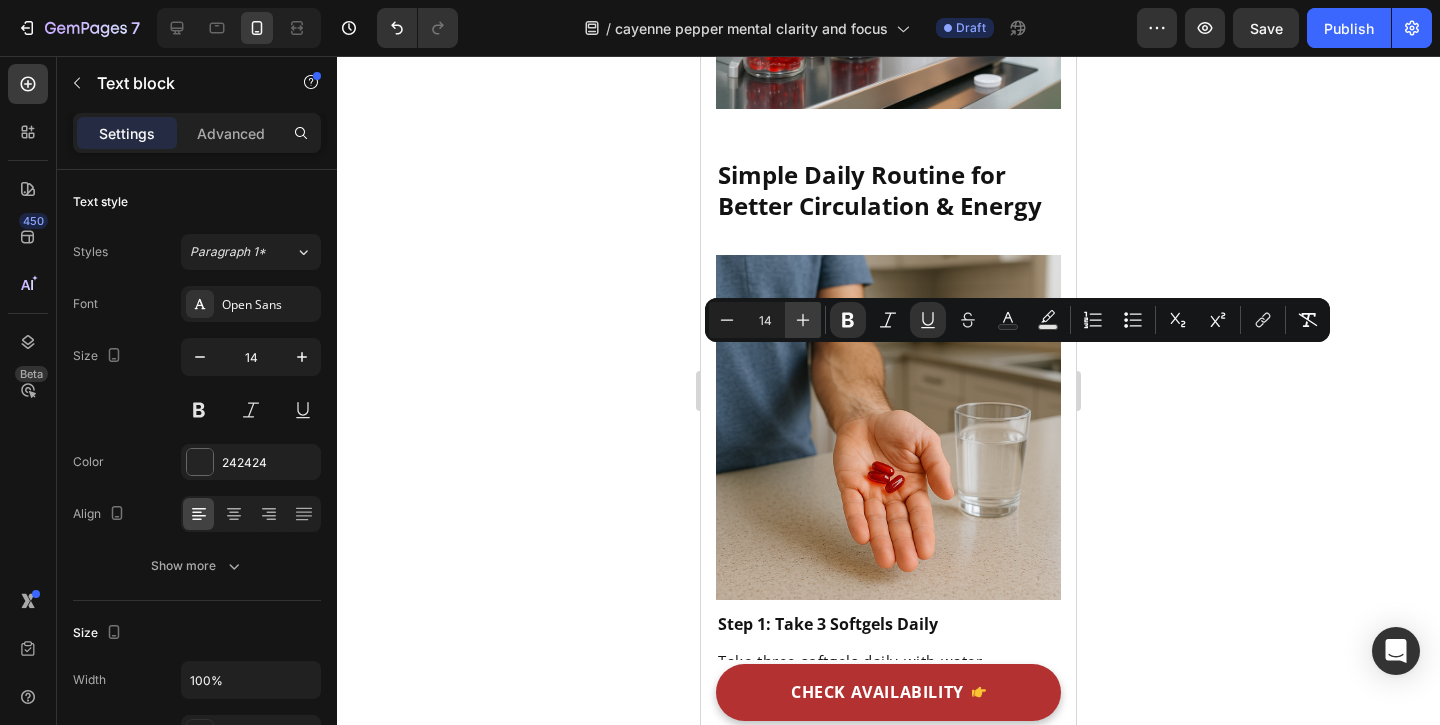 click 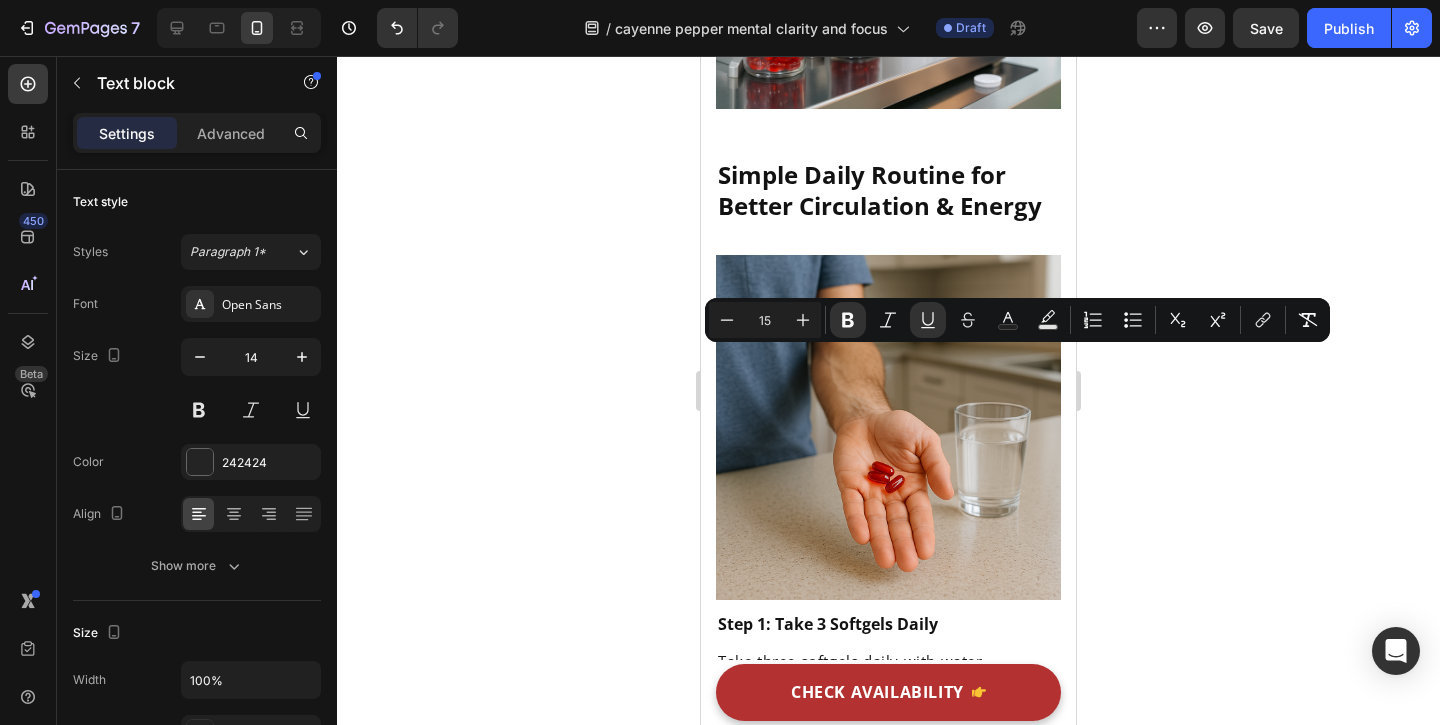 click on "Text block" at bounding box center [790, -1287] 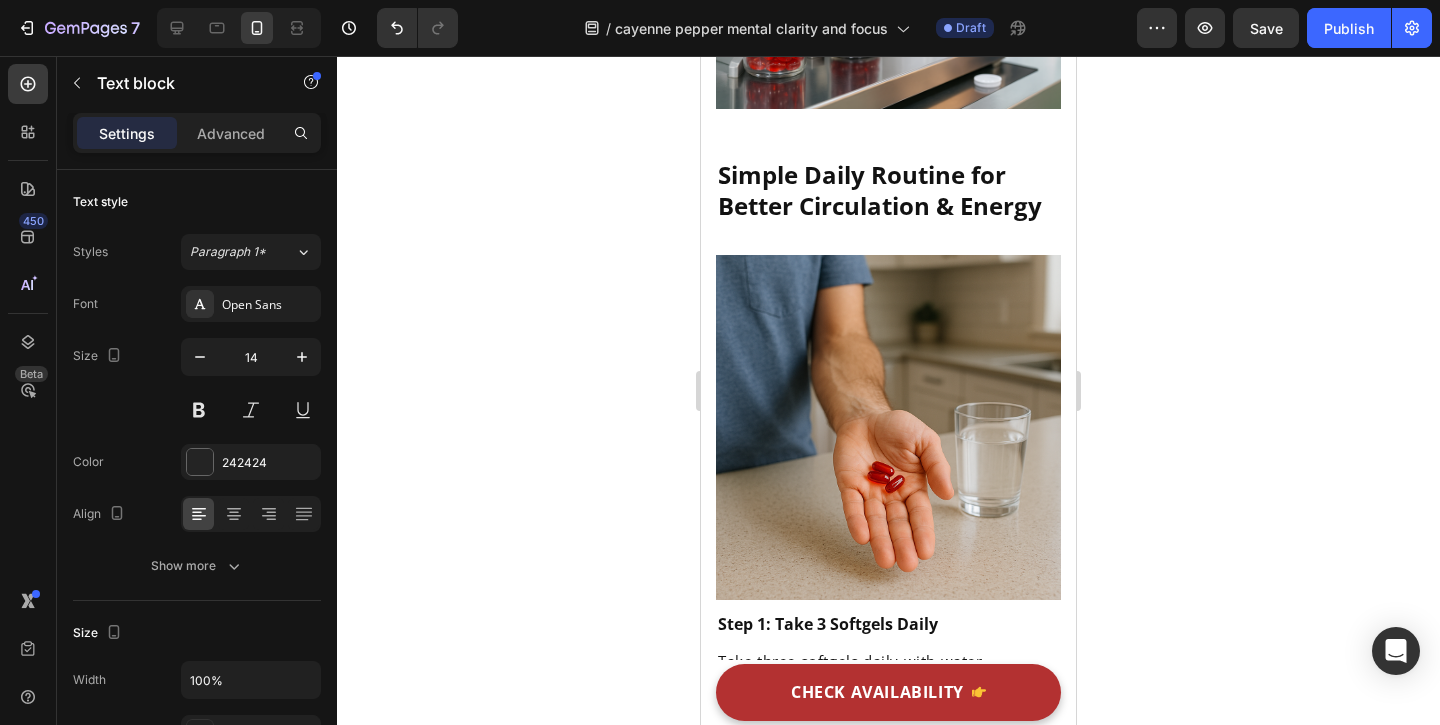 click on "Grape Seed" at bounding box center [796, -1261] 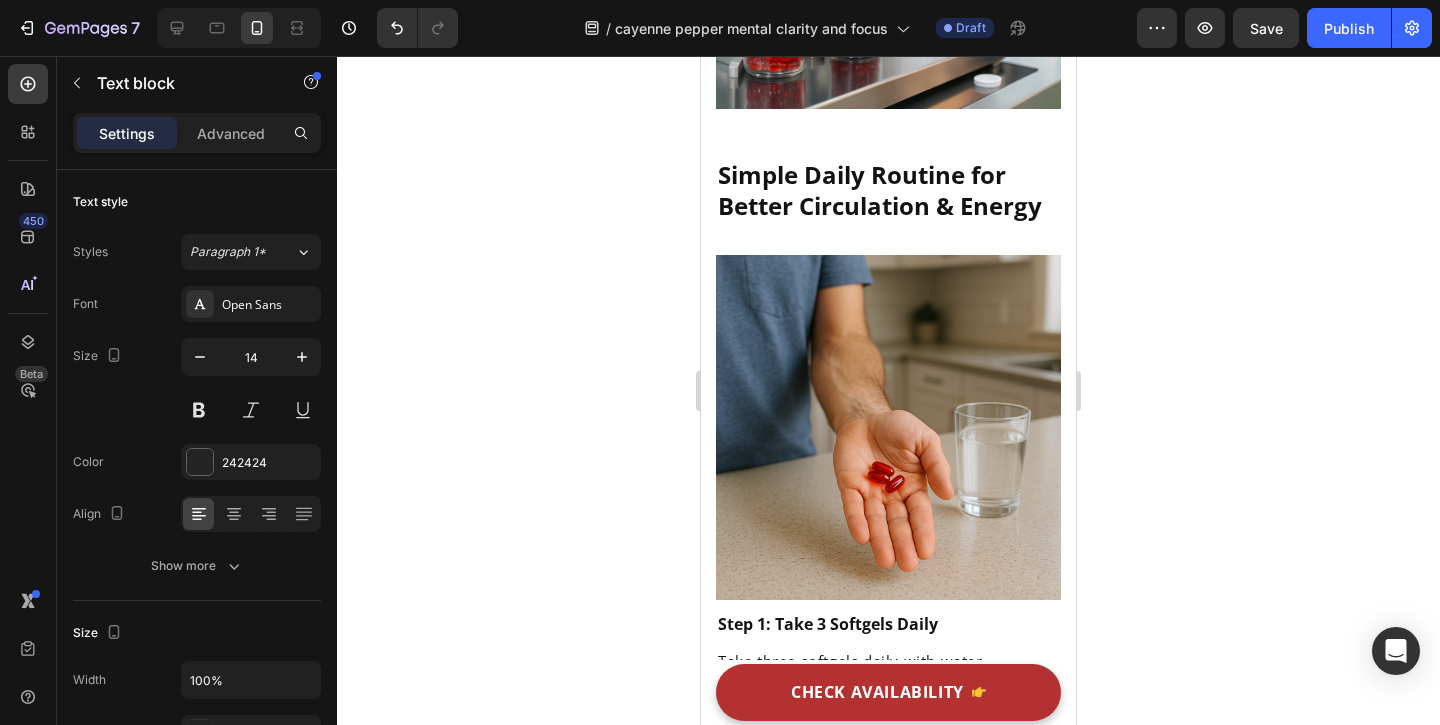 click on "Grape Seed" at bounding box center [796, -1261] 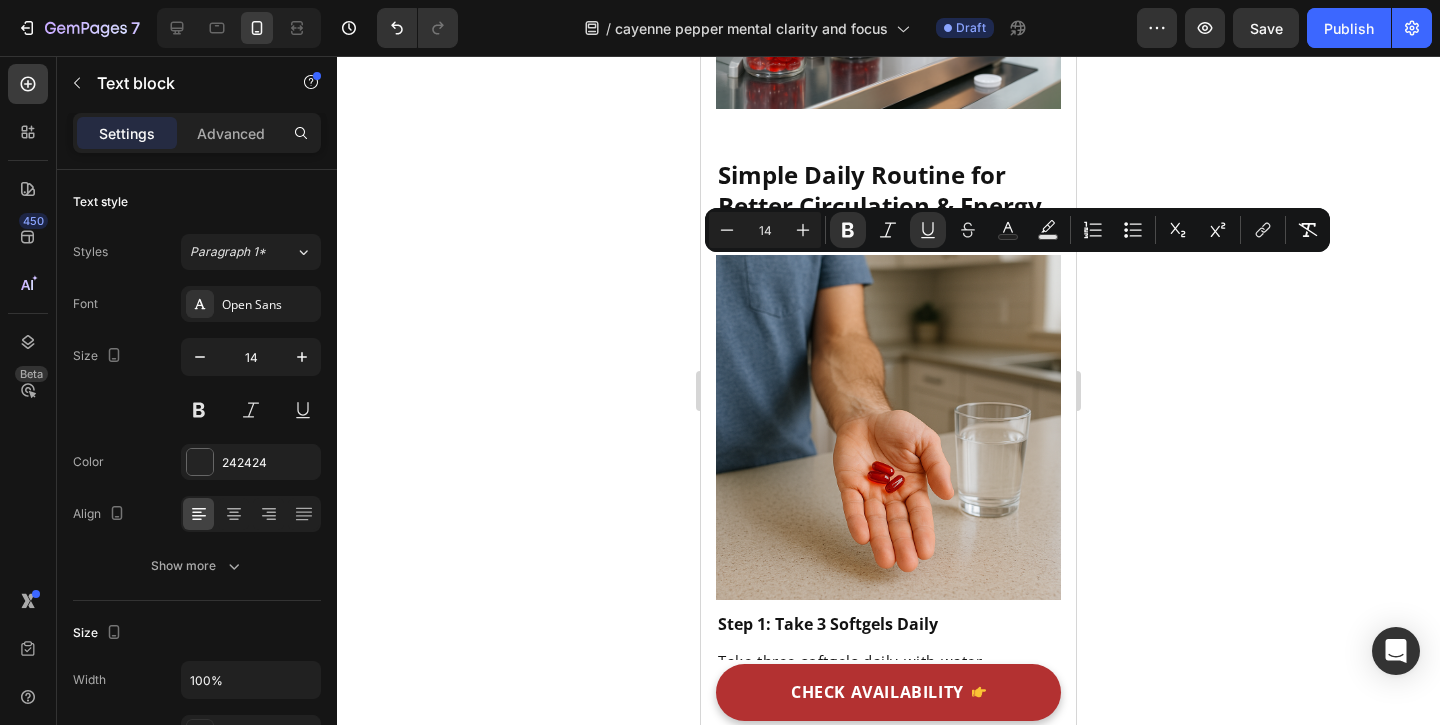 click on "Grape Seed" at bounding box center (796, -1261) 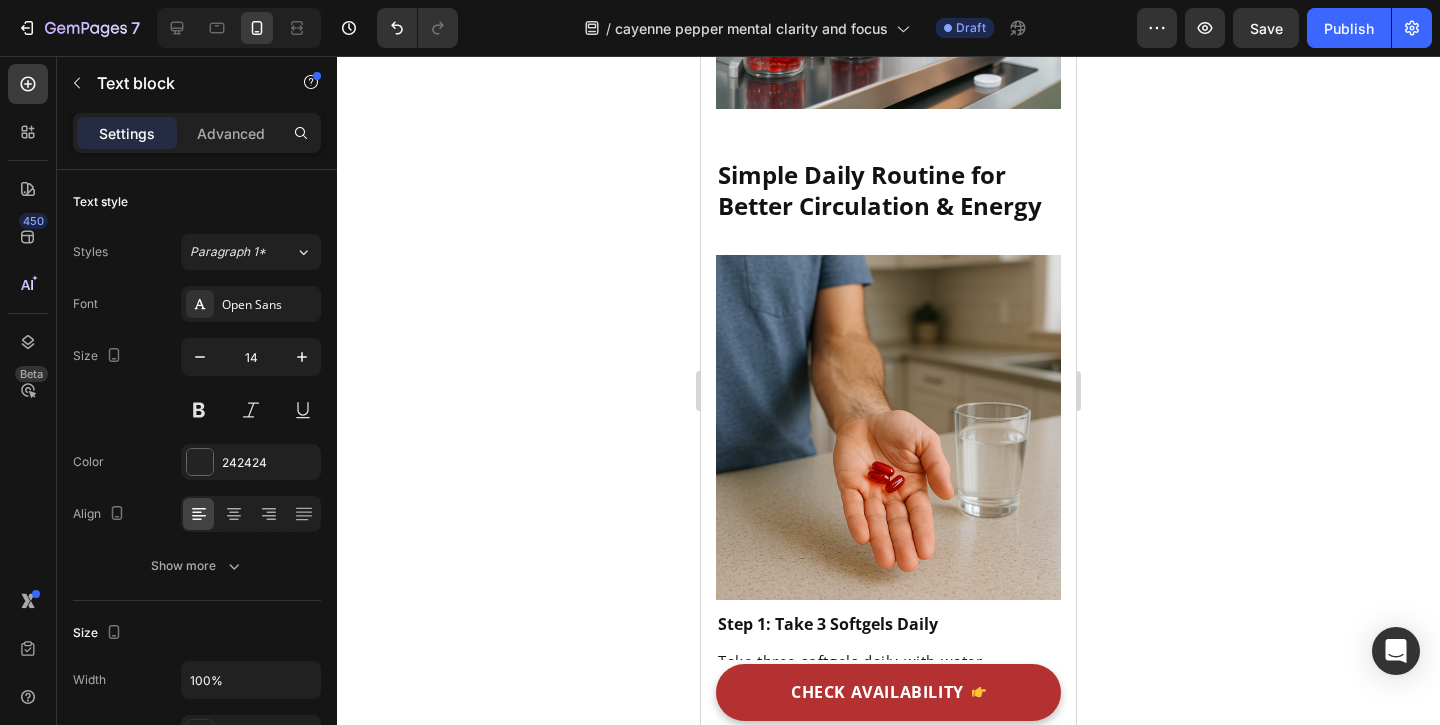 click on "Grape Seed" at bounding box center [796, -1261] 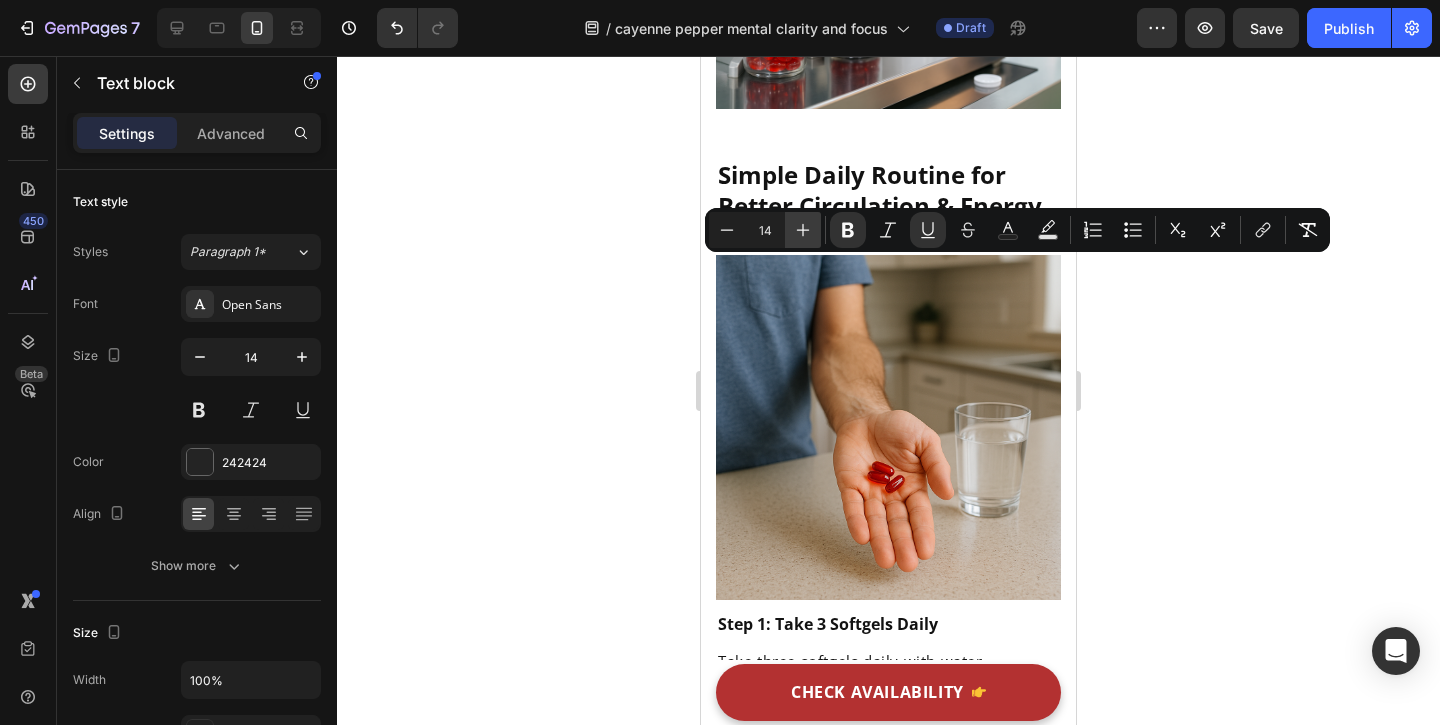 click 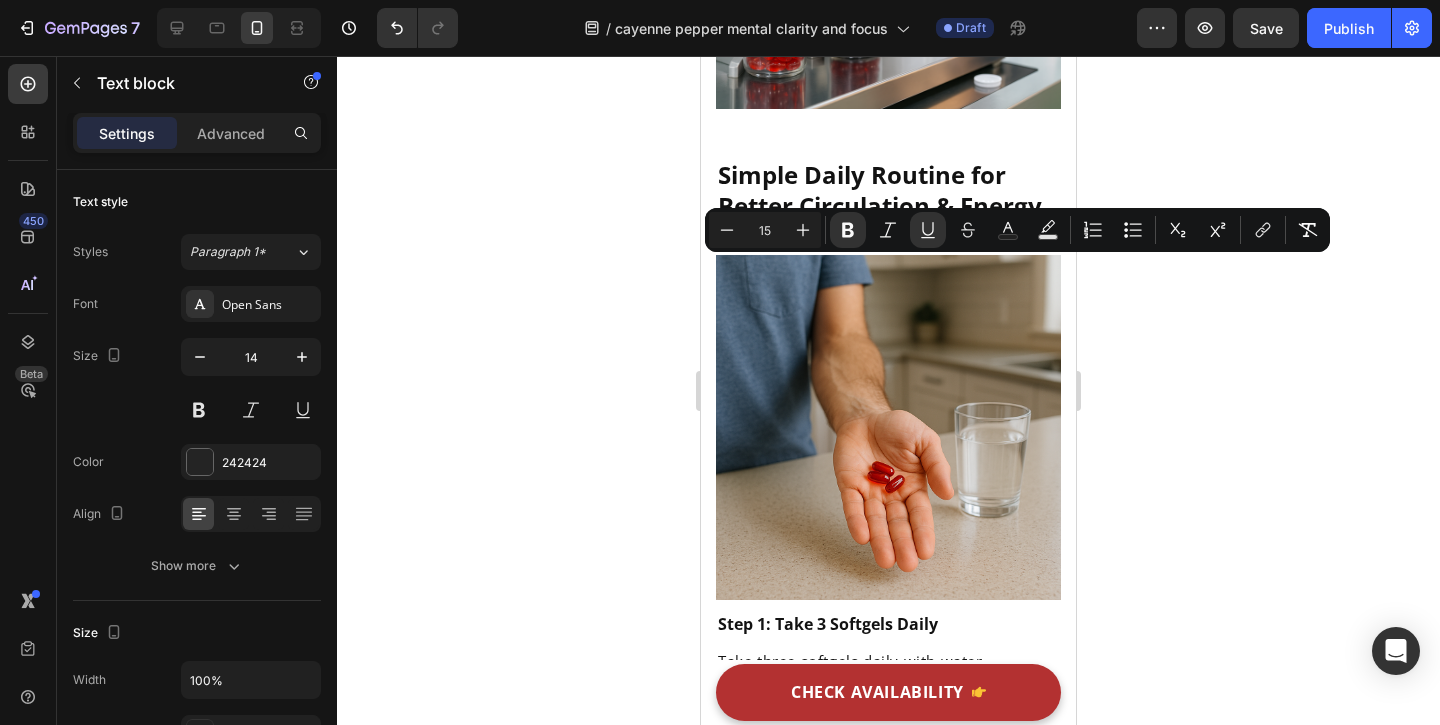 click on "Cayenne Pepper" at bounding box center [814, -1351] 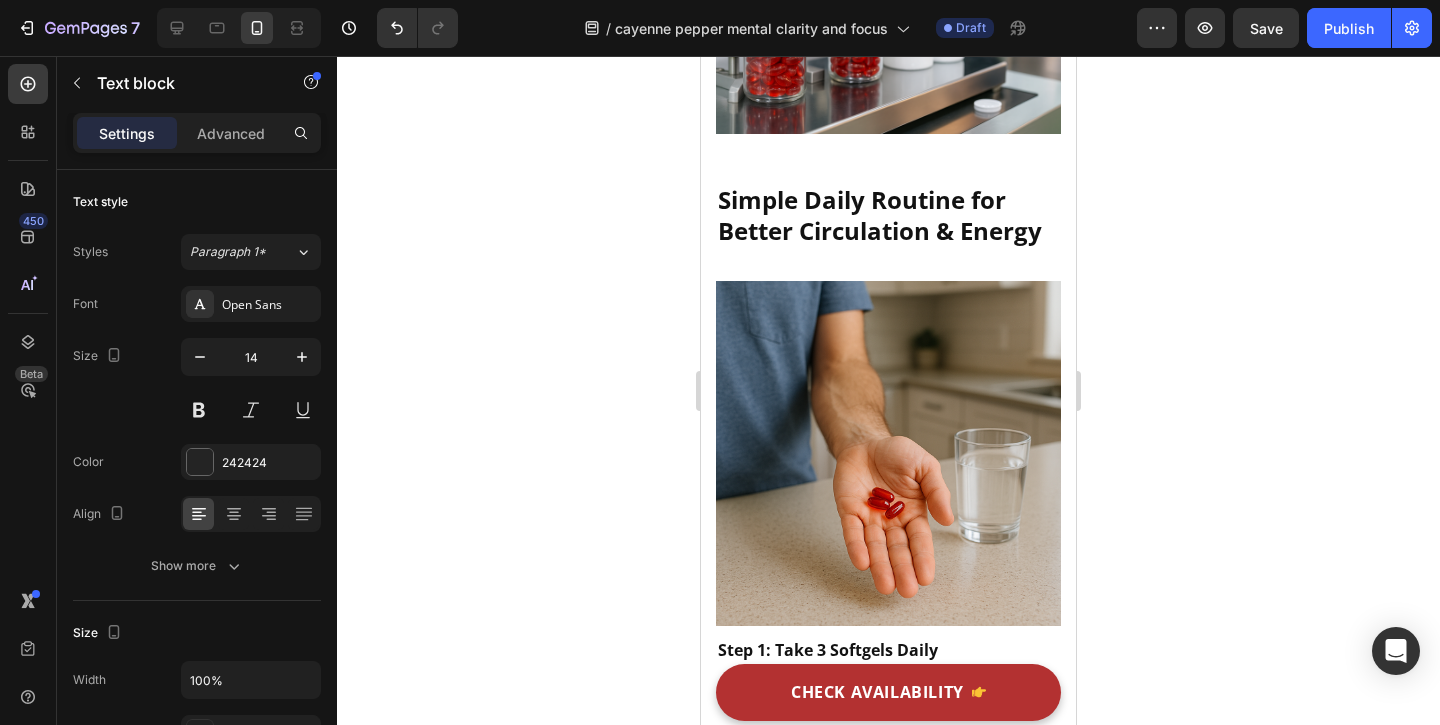 click on "Grape Seed" at bounding box center (800, -1351) 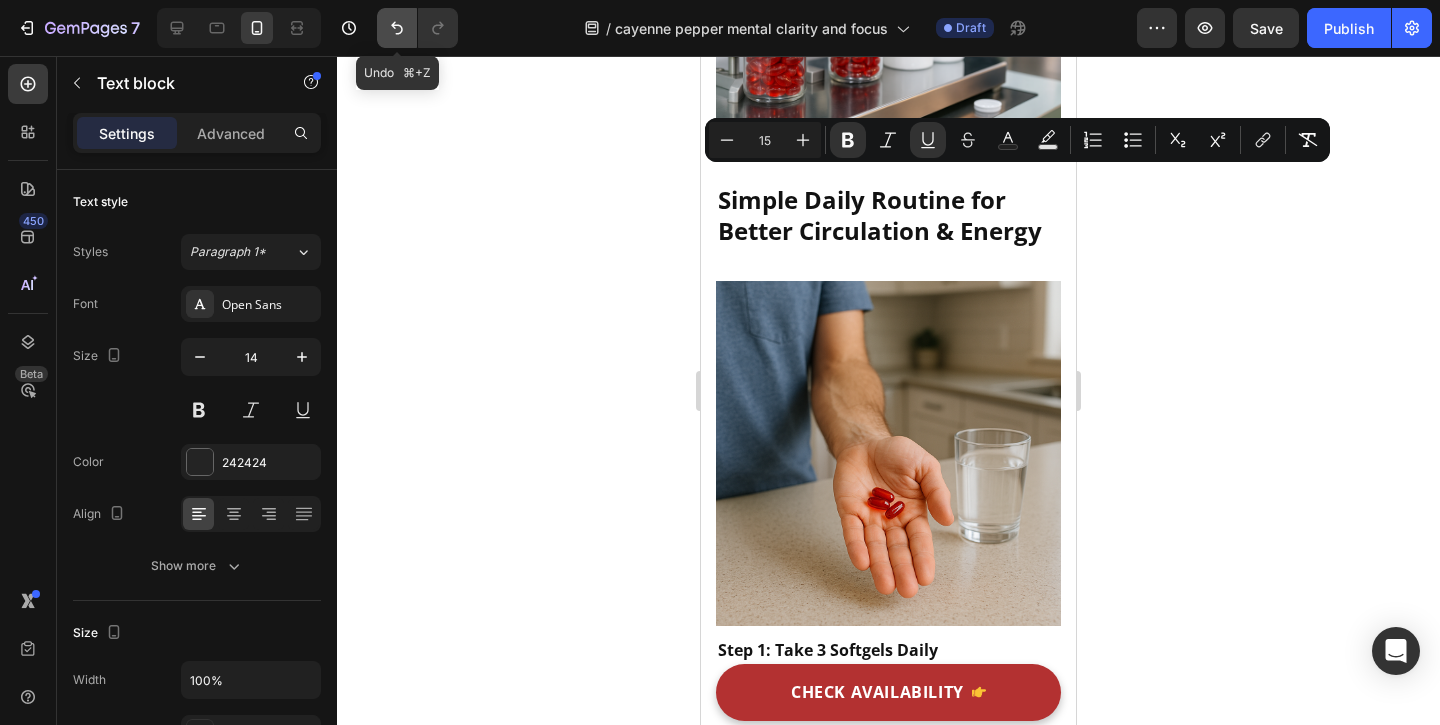 click 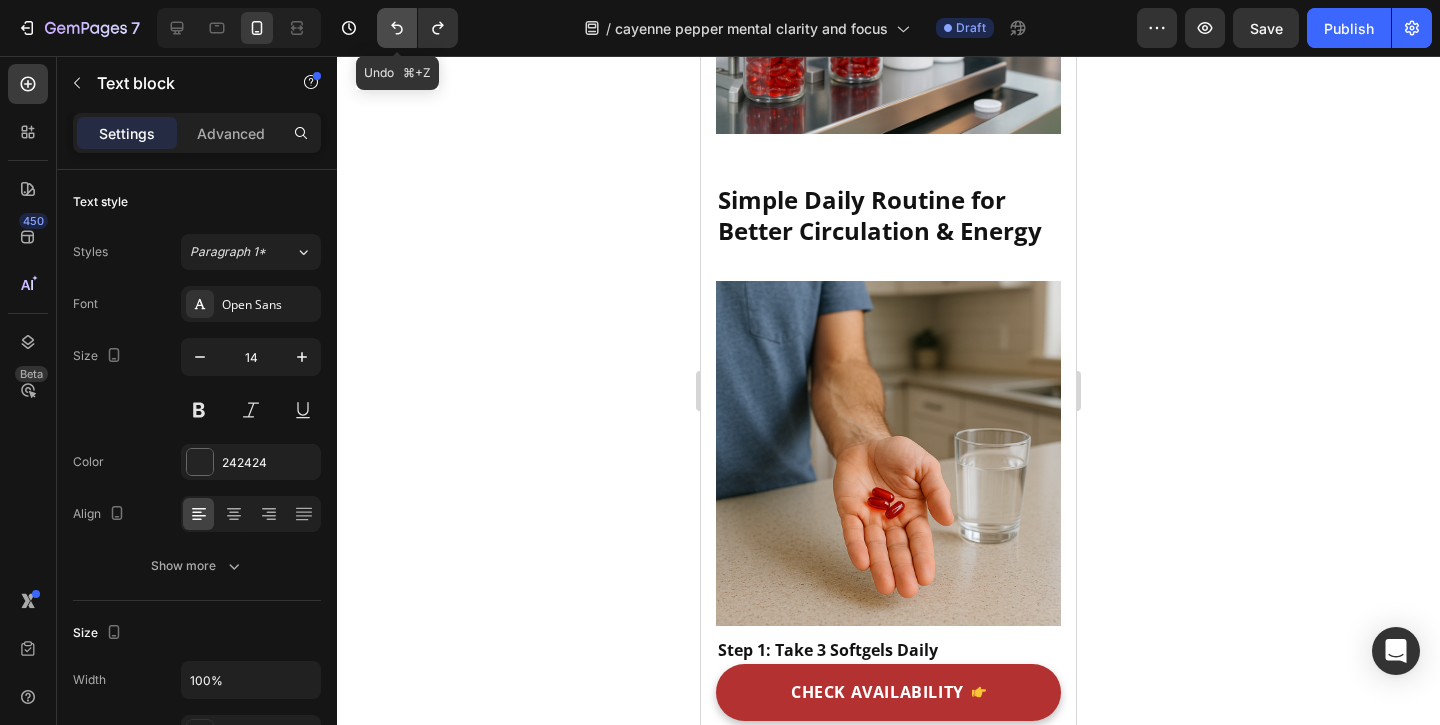 click 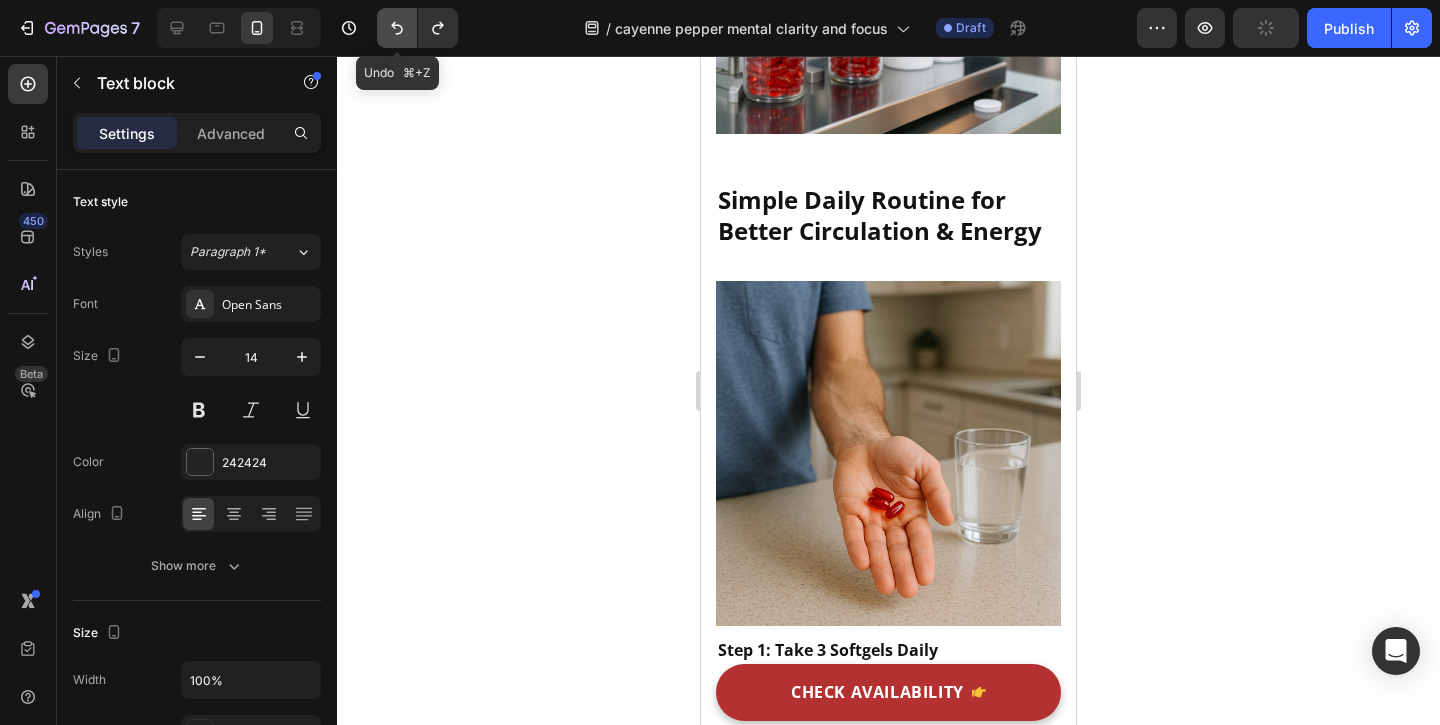 click 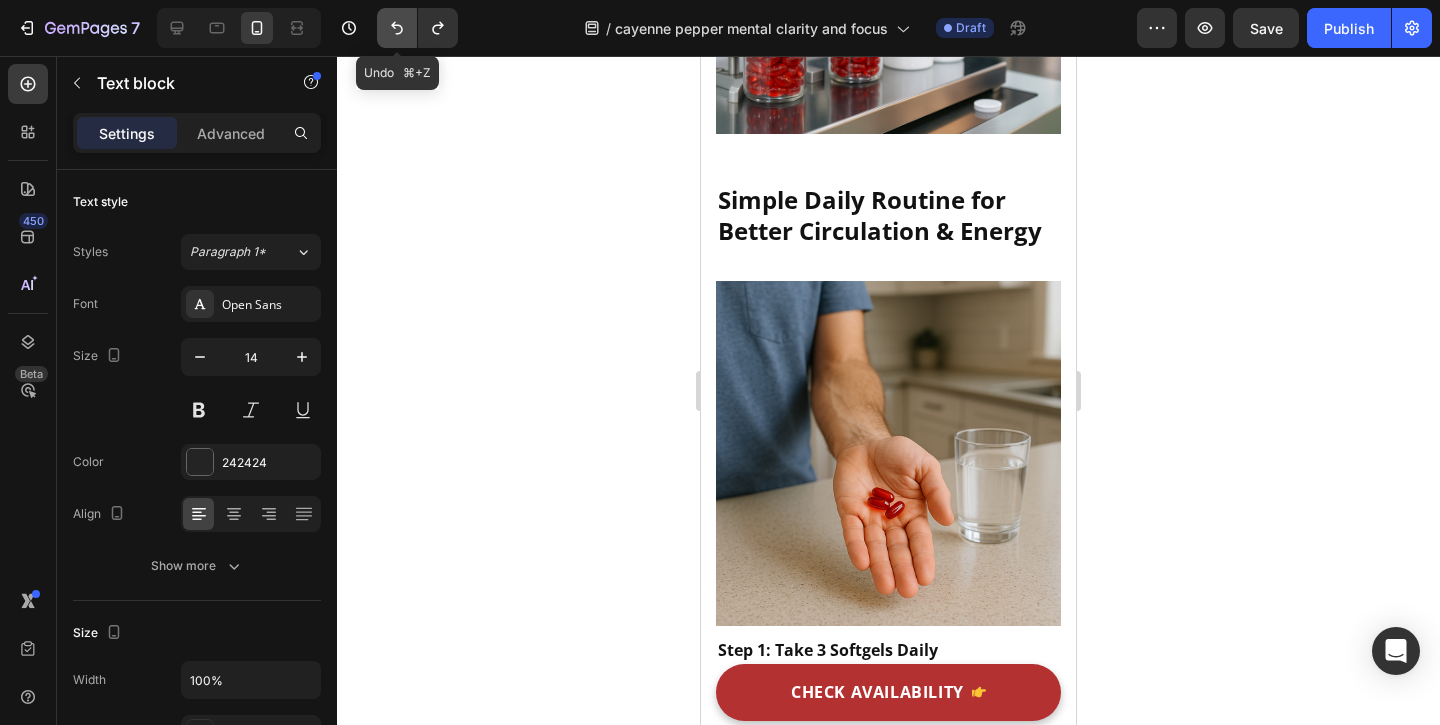 click 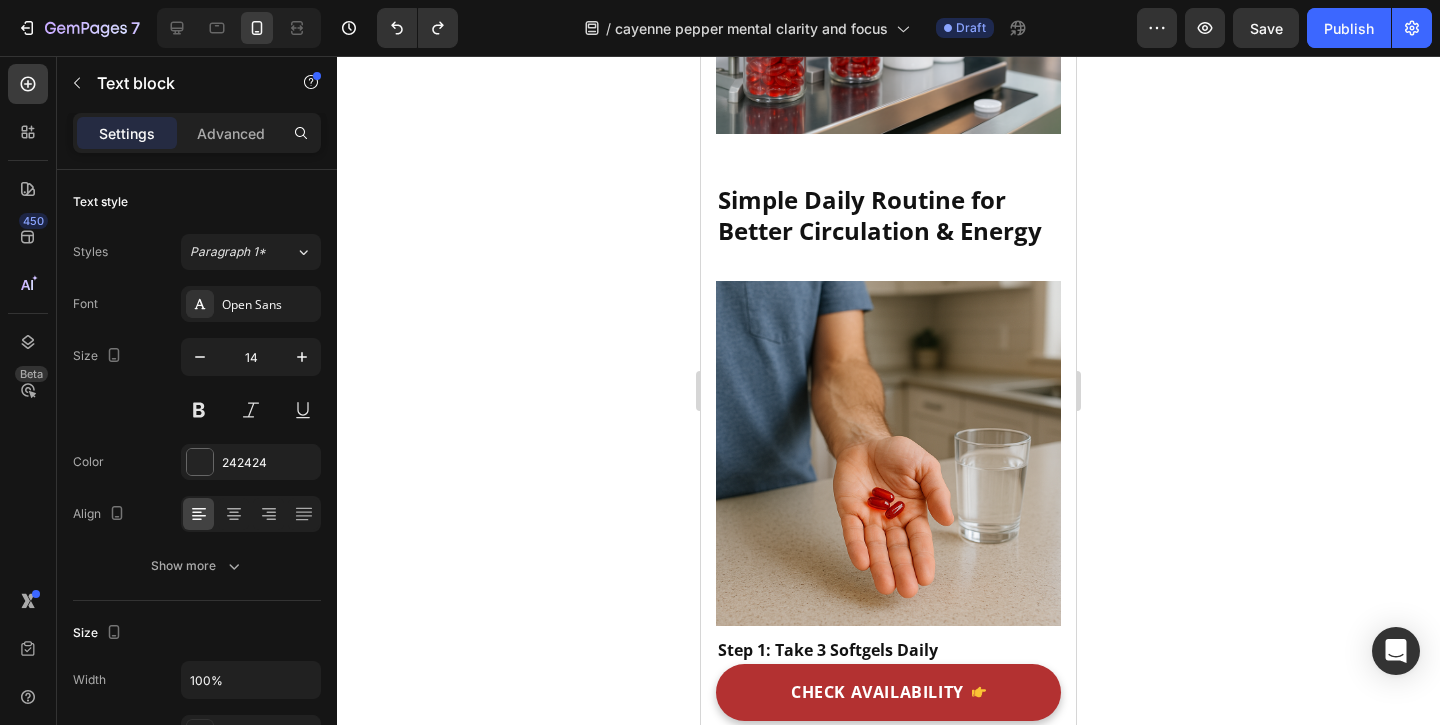click on "Boosts circulation" at bounding box center (816, -1287) 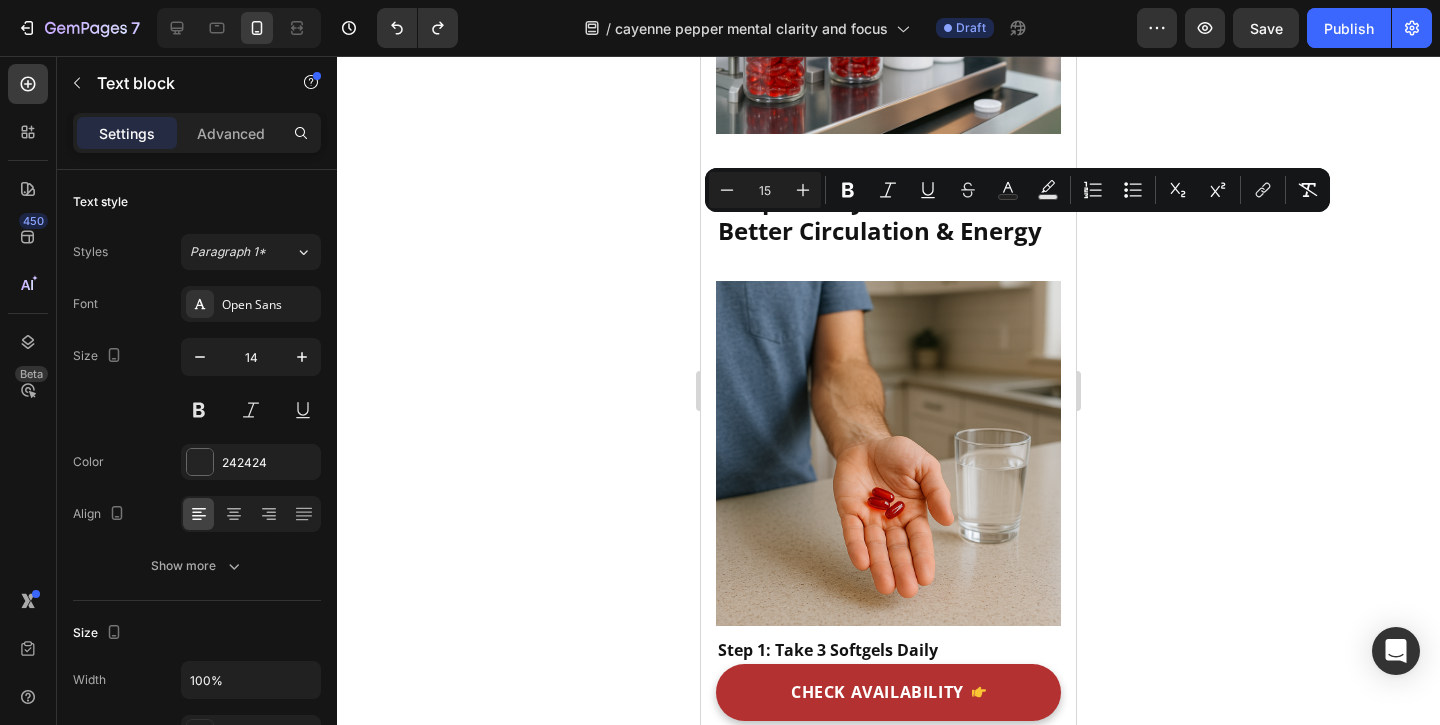 click on "Boosts circulation" at bounding box center [793, -1288] 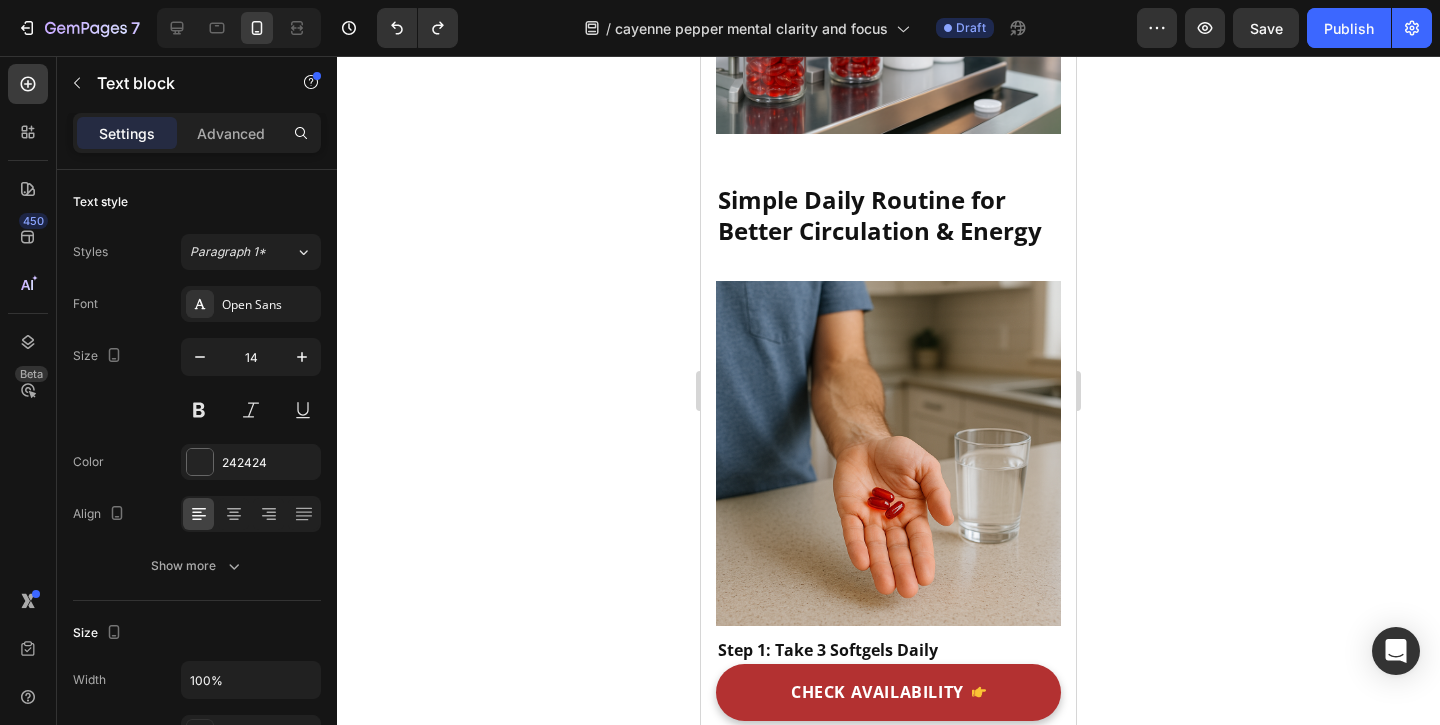 click on "Boosts circulation" at bounding box center [793, -1288] 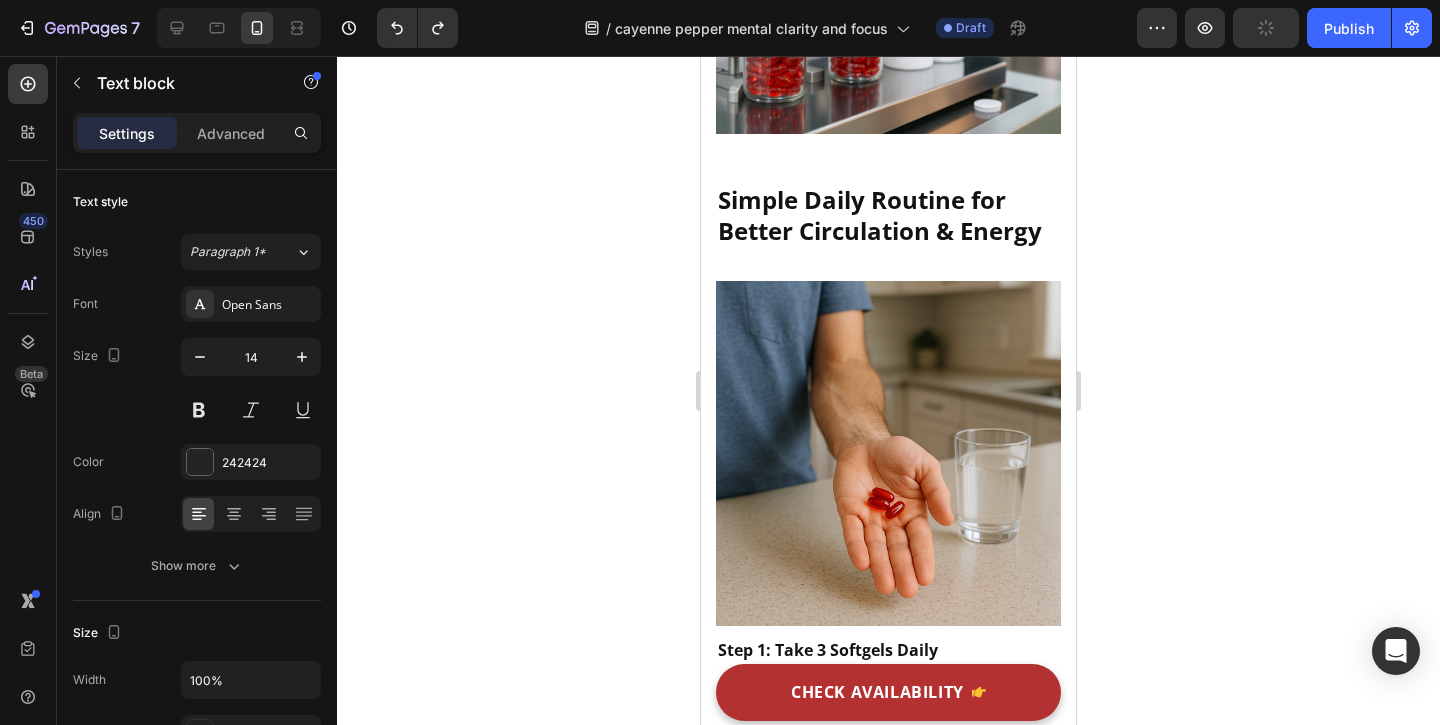 click on "Cayenne Pepper" at bounding box center [789, -1339] 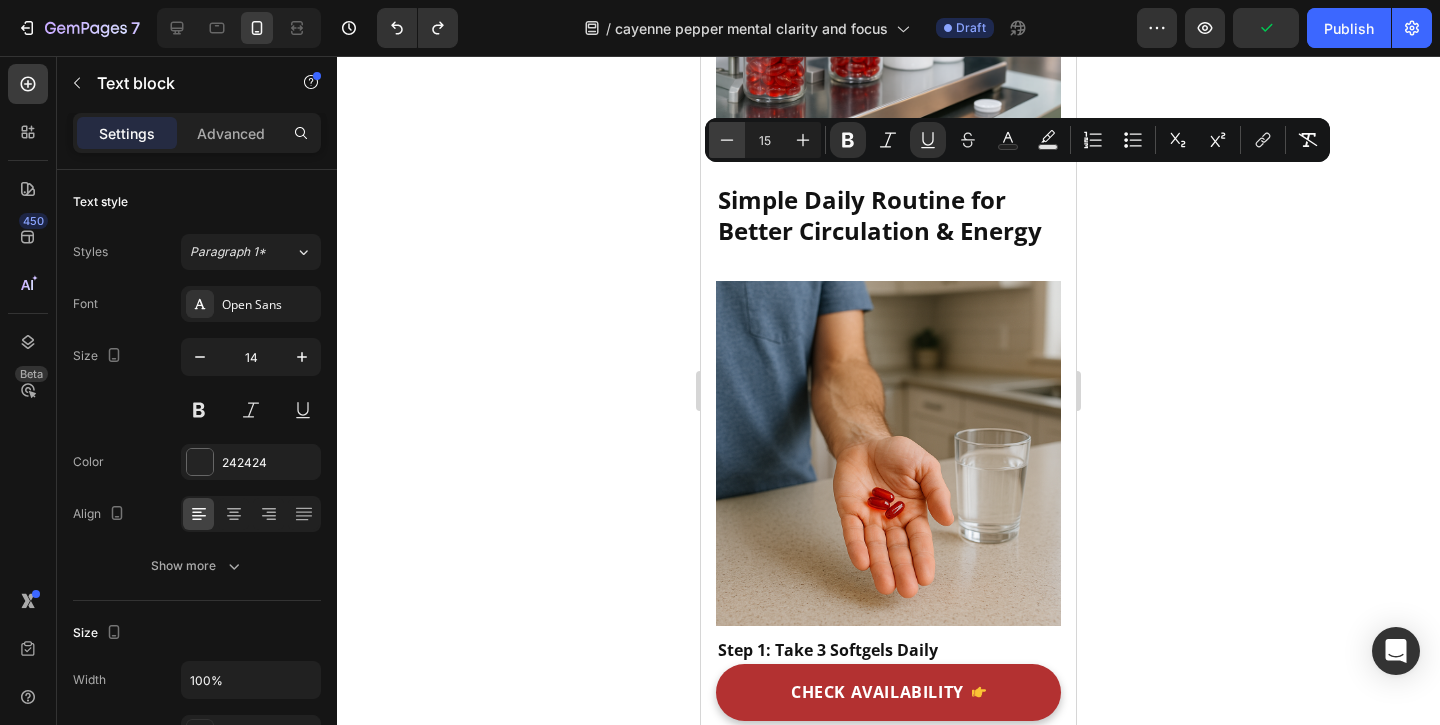 click 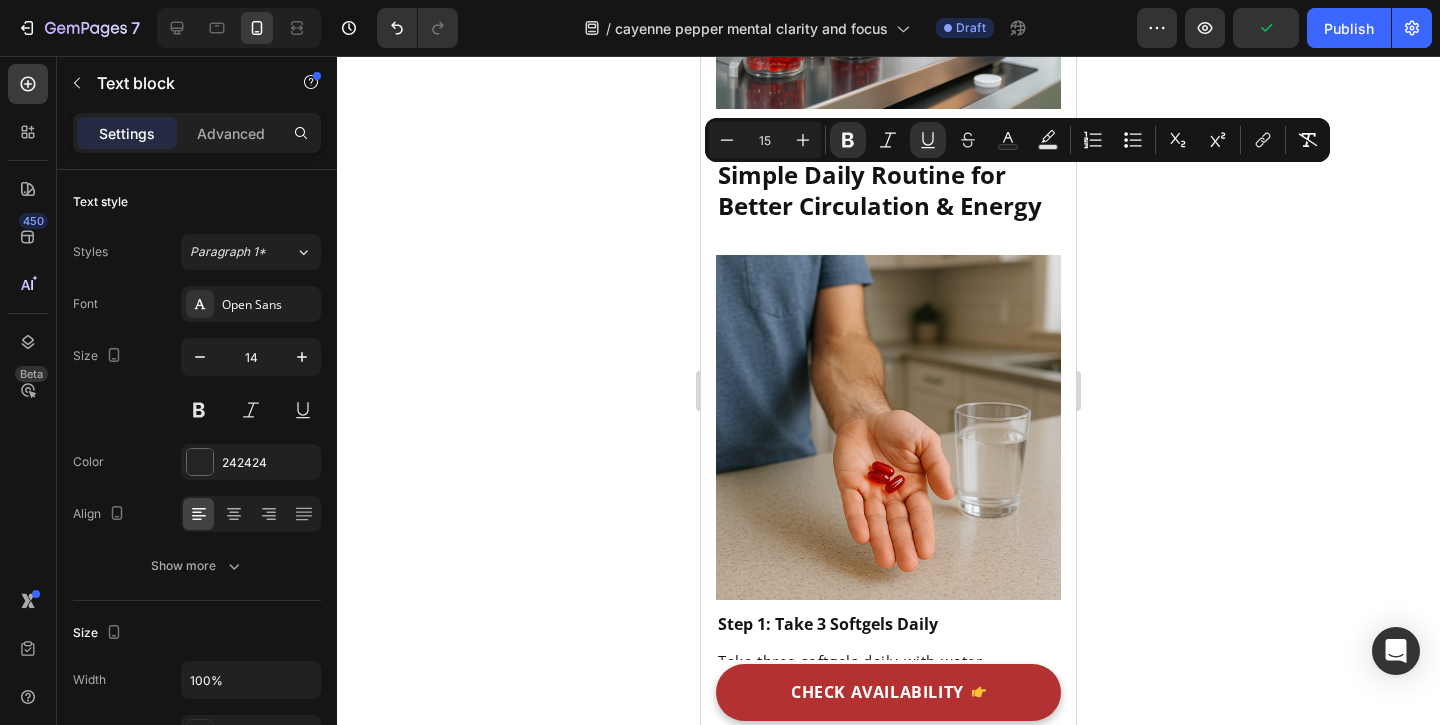 click on "Boosts circulation" at bounding box center [793, -1313] 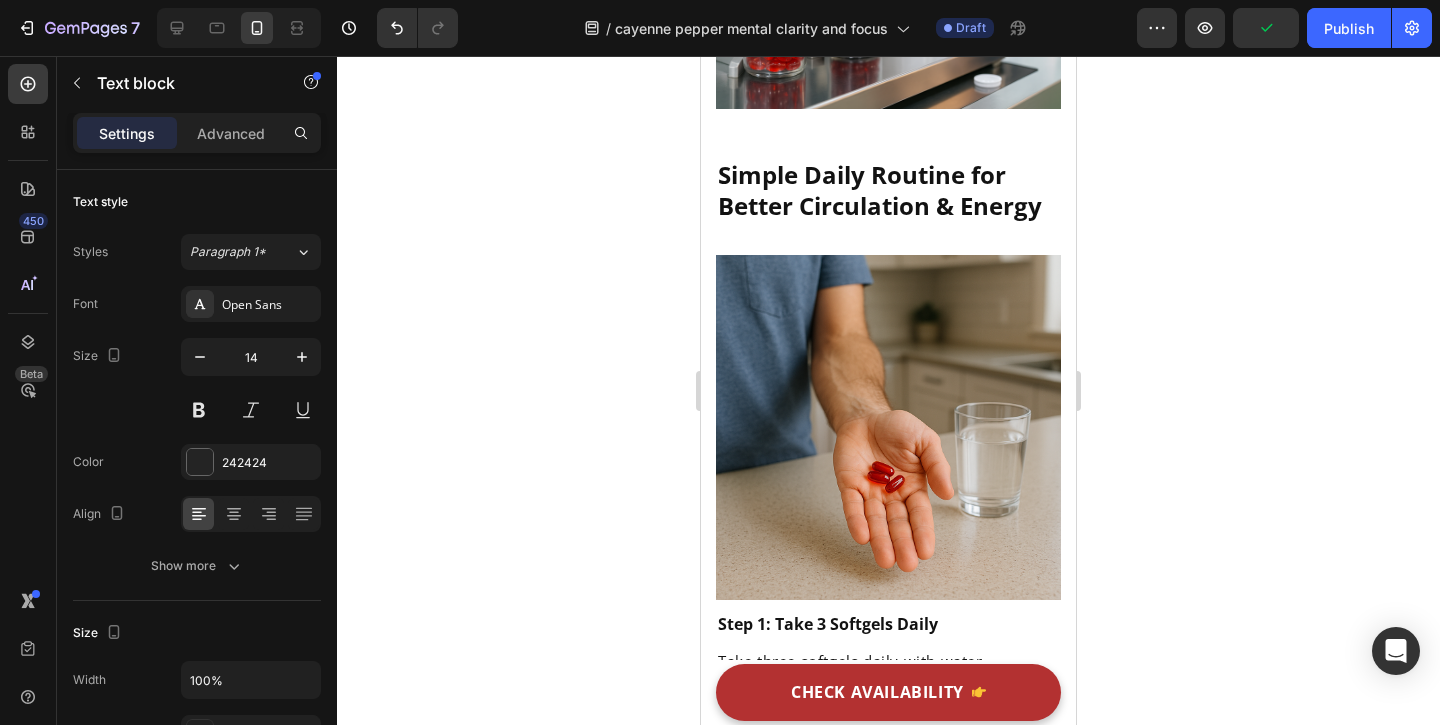 click on "Boosts circulation" at bounding box center (793, -1313) 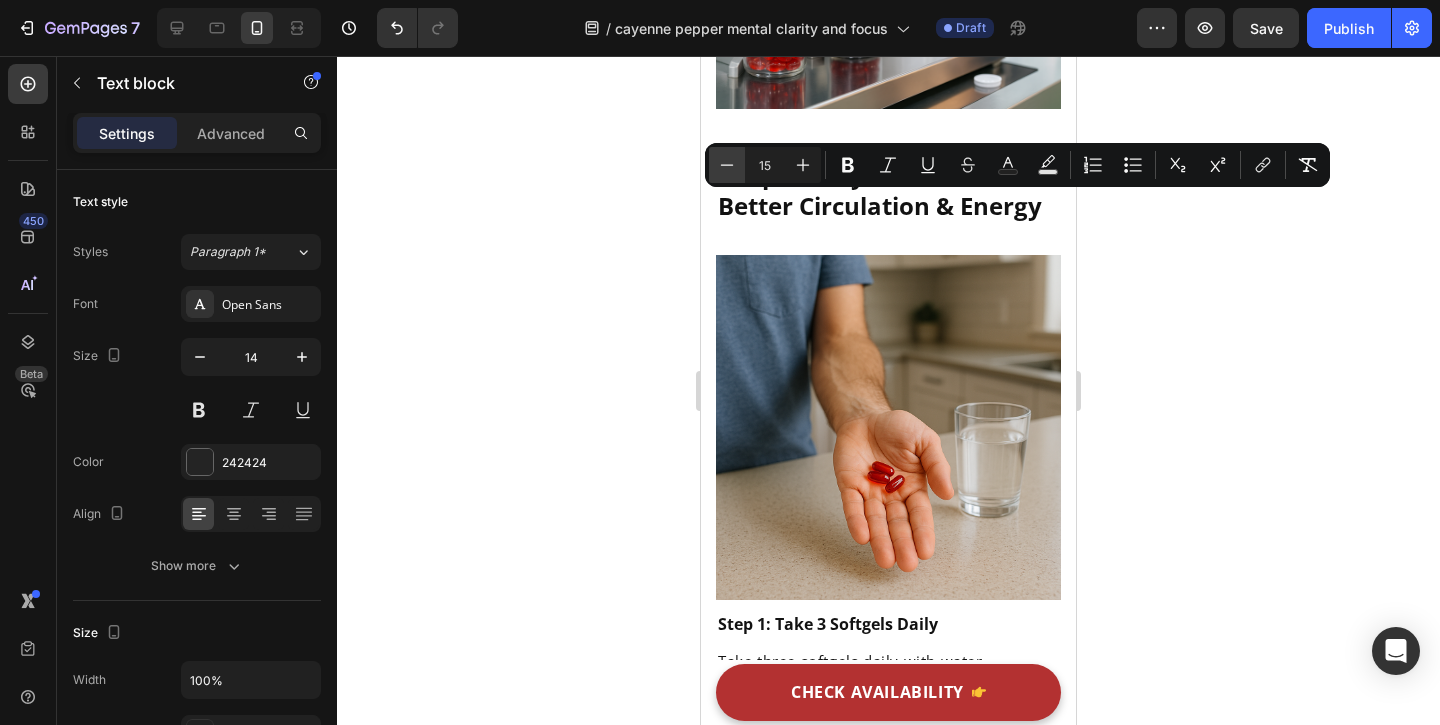 click 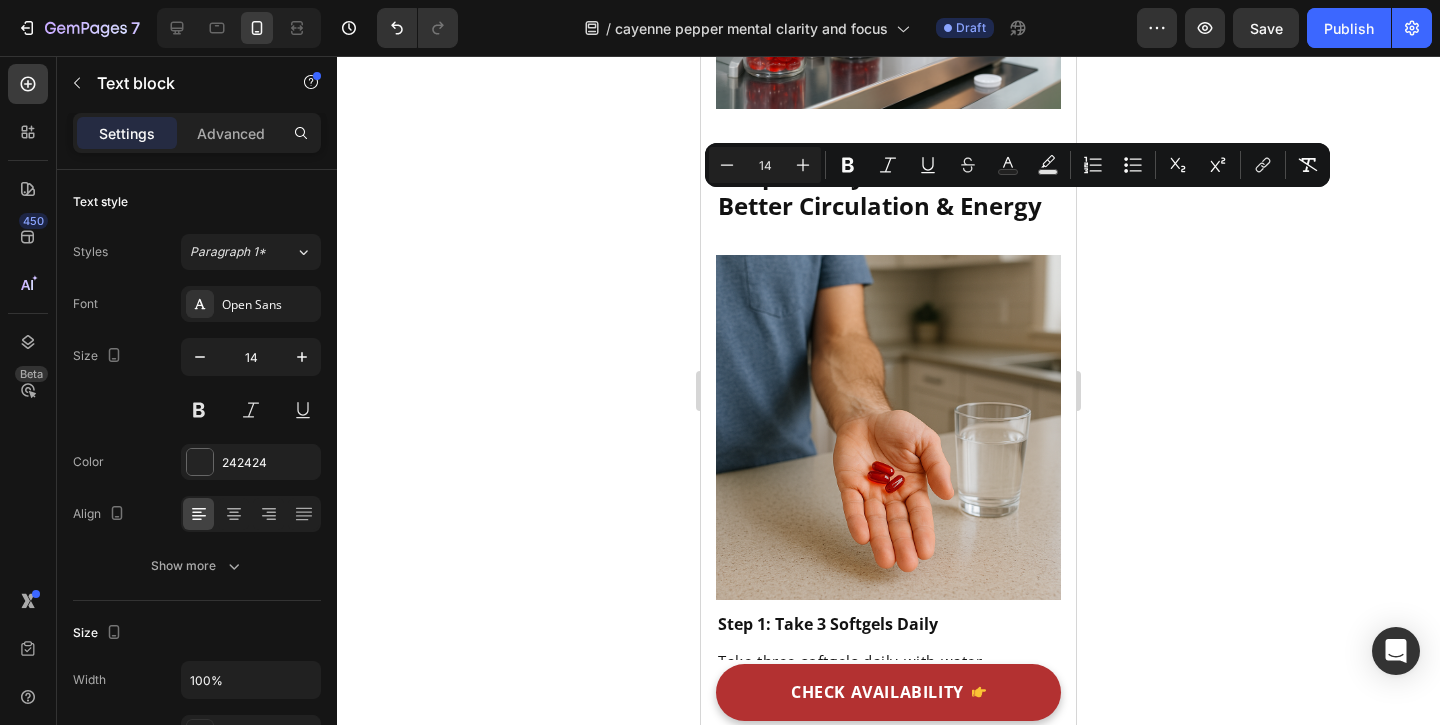 click on "Boosts circulation" at bounding box center (793, -1312) 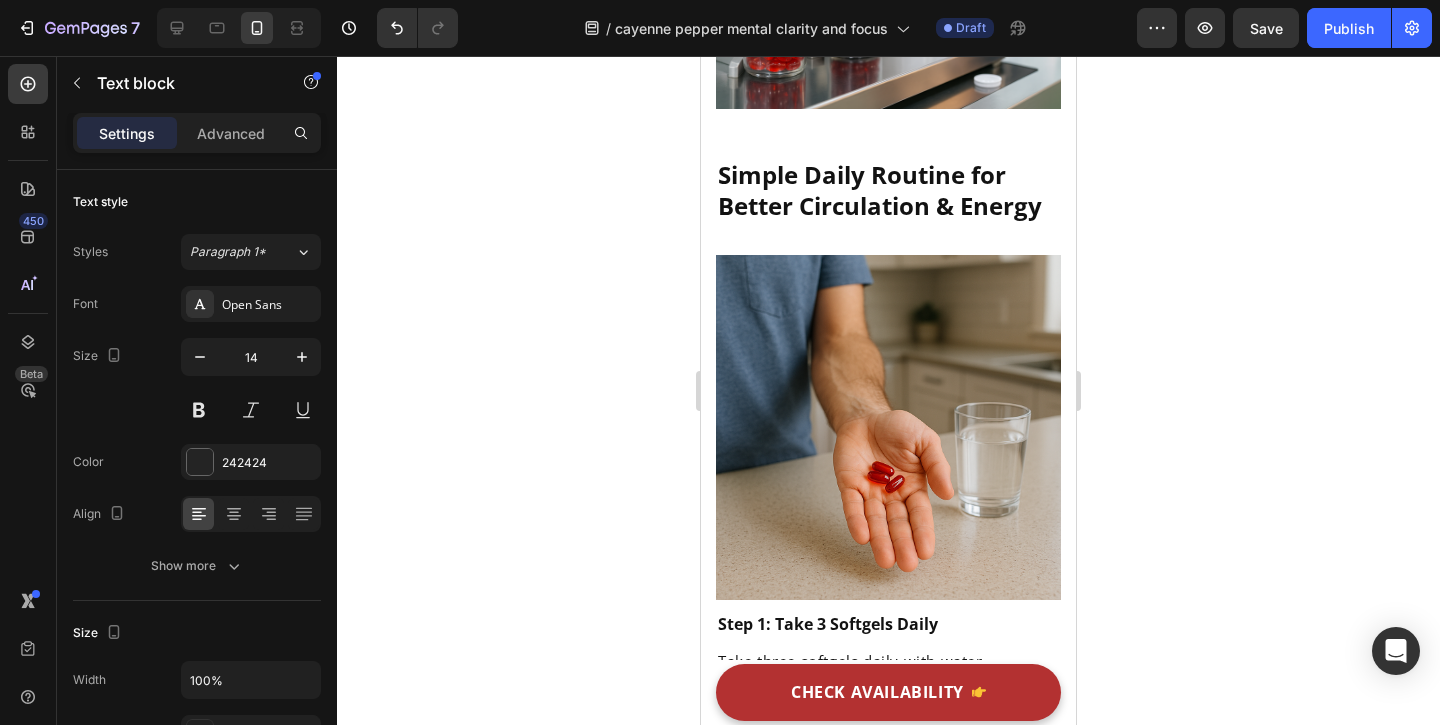 click on "Cayenne Pepper" at bounding box center (814, -1351) 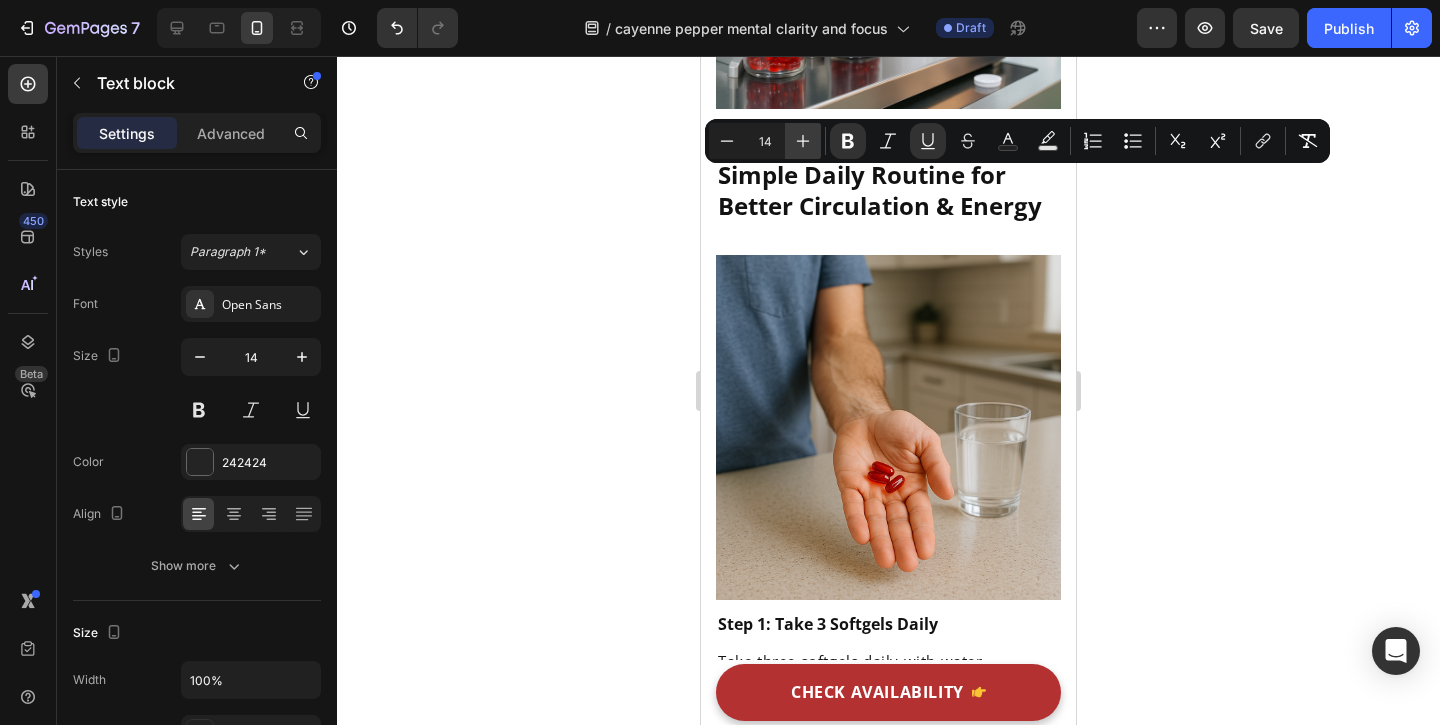 click 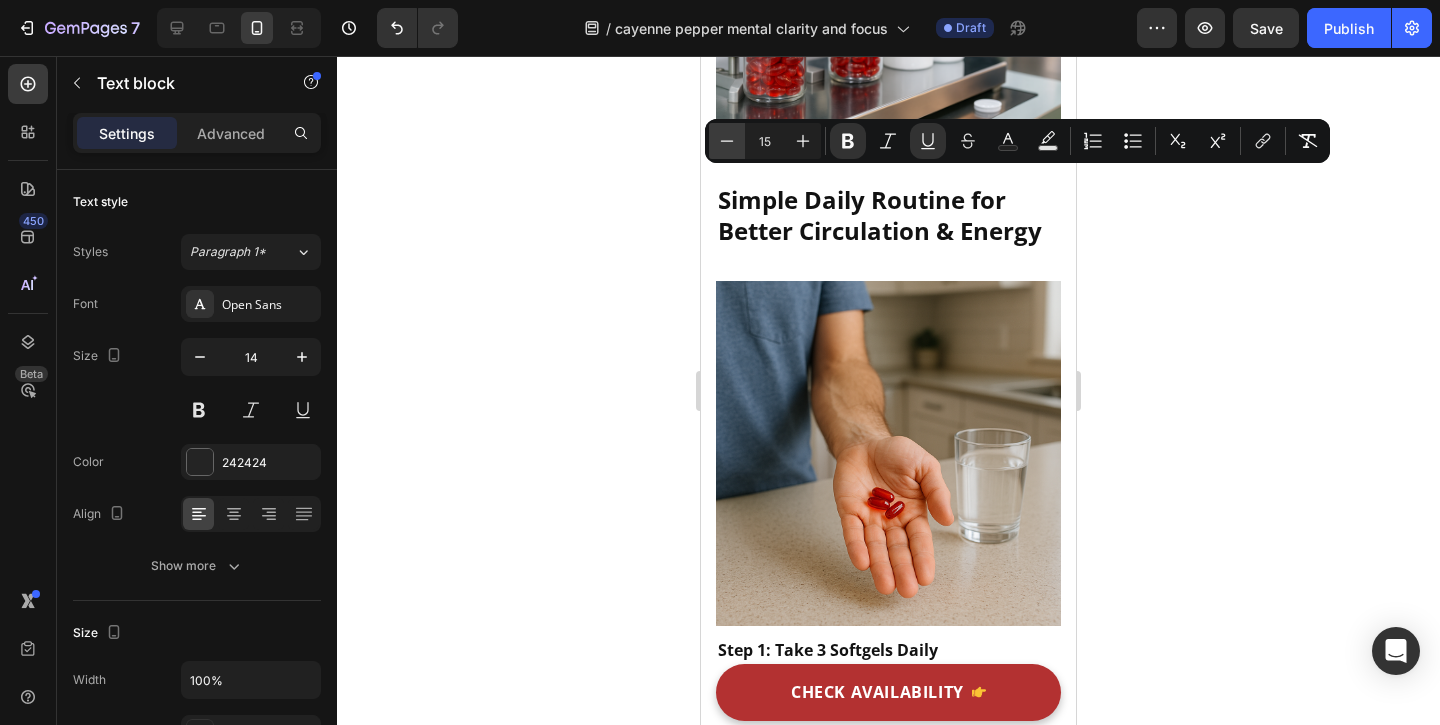 click 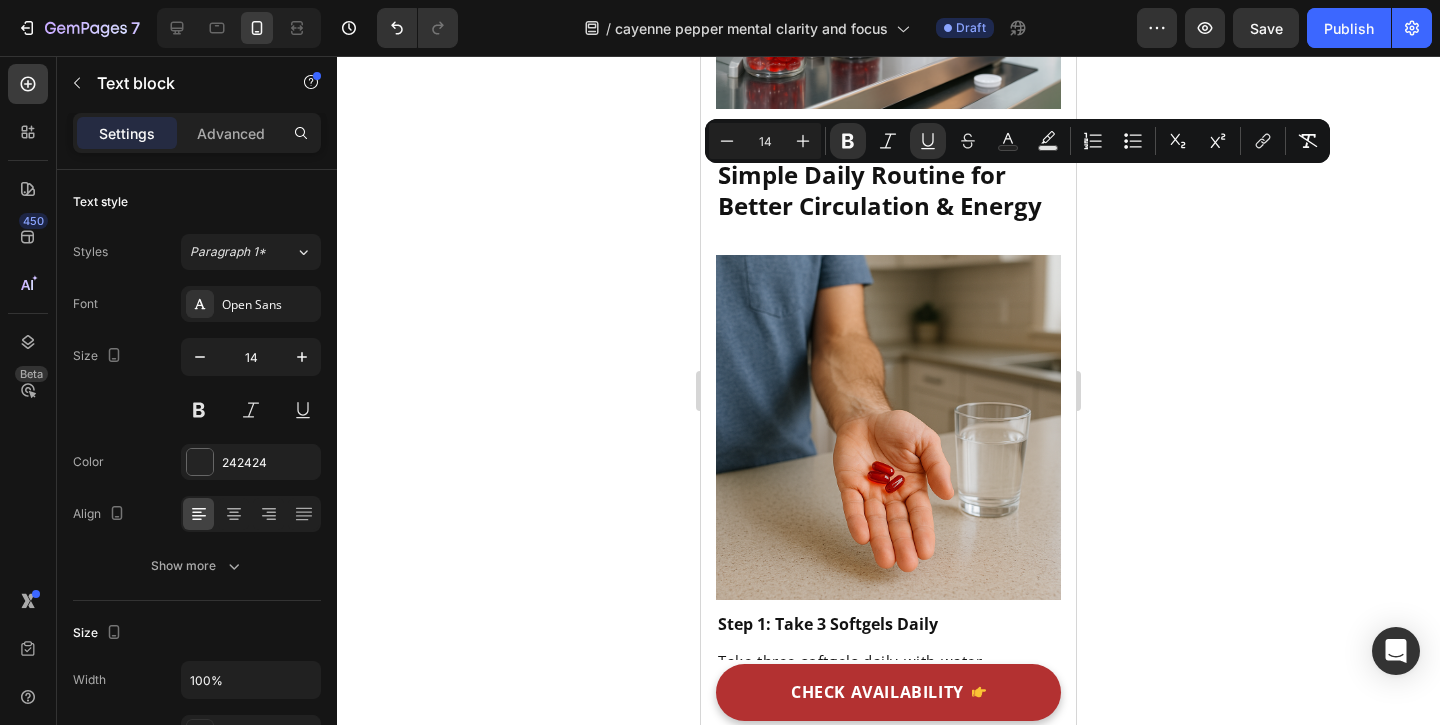 click 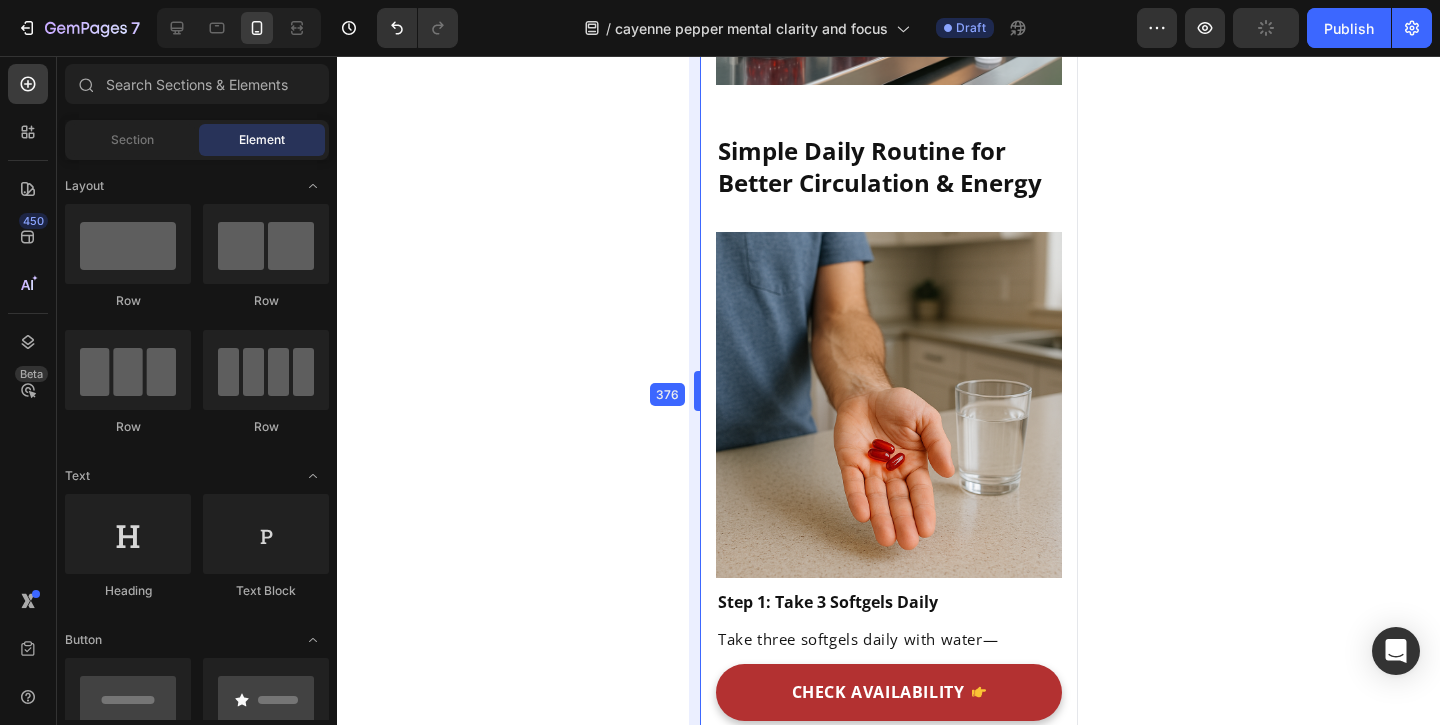 scroll, scrollTop: 5210, scrollLeft: 0, axis: vertical 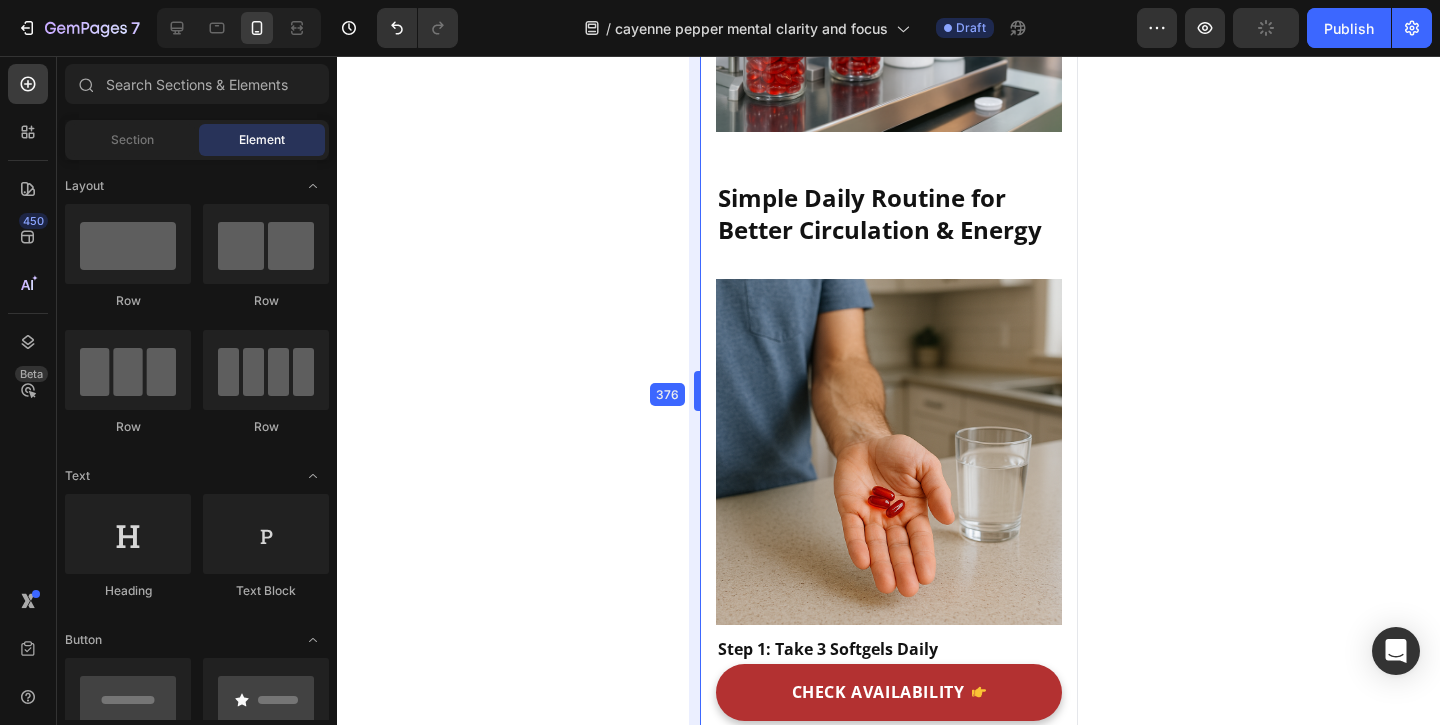 drag, startPoint x: 697, startPoint y: 212, endPoint x: 677, endPoint y: 213, distance: 20.024984 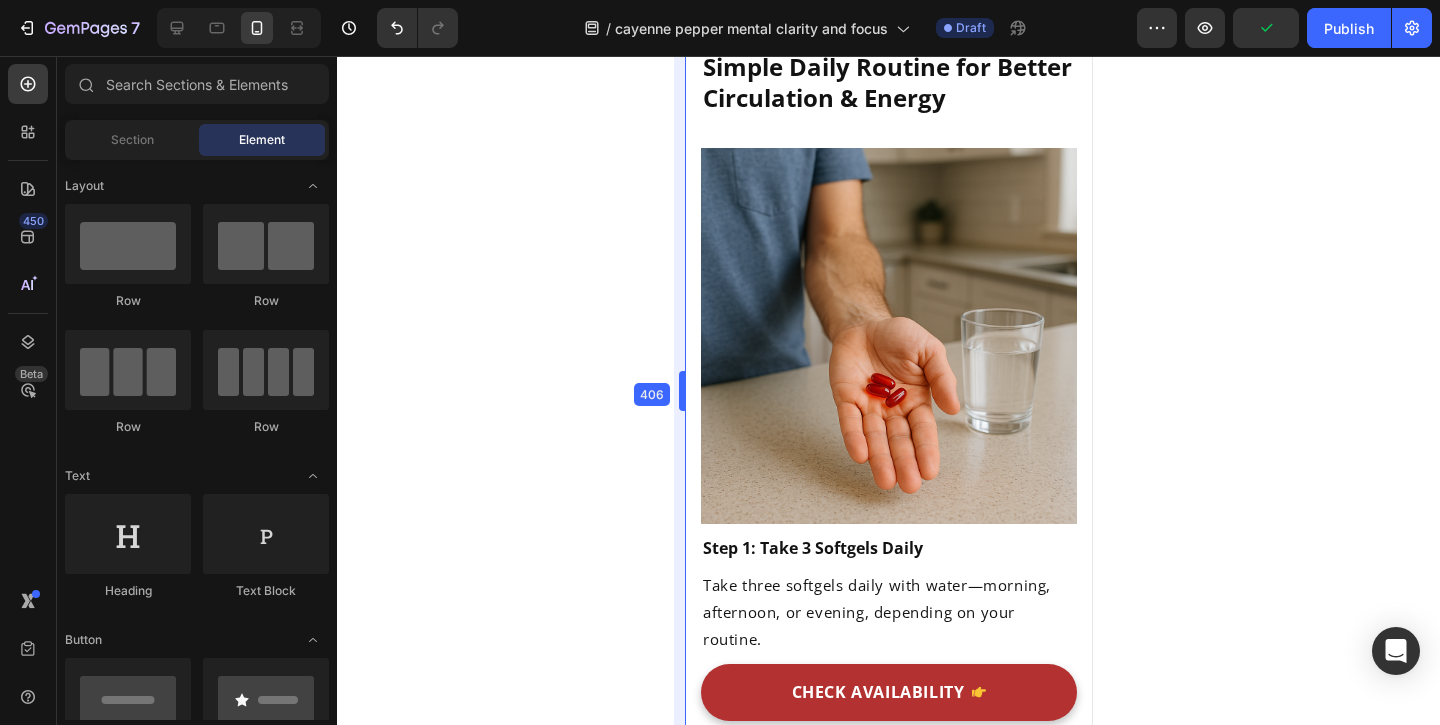 scroll, scrollTop: 5062, scrollLeft: 0, axis: vertical 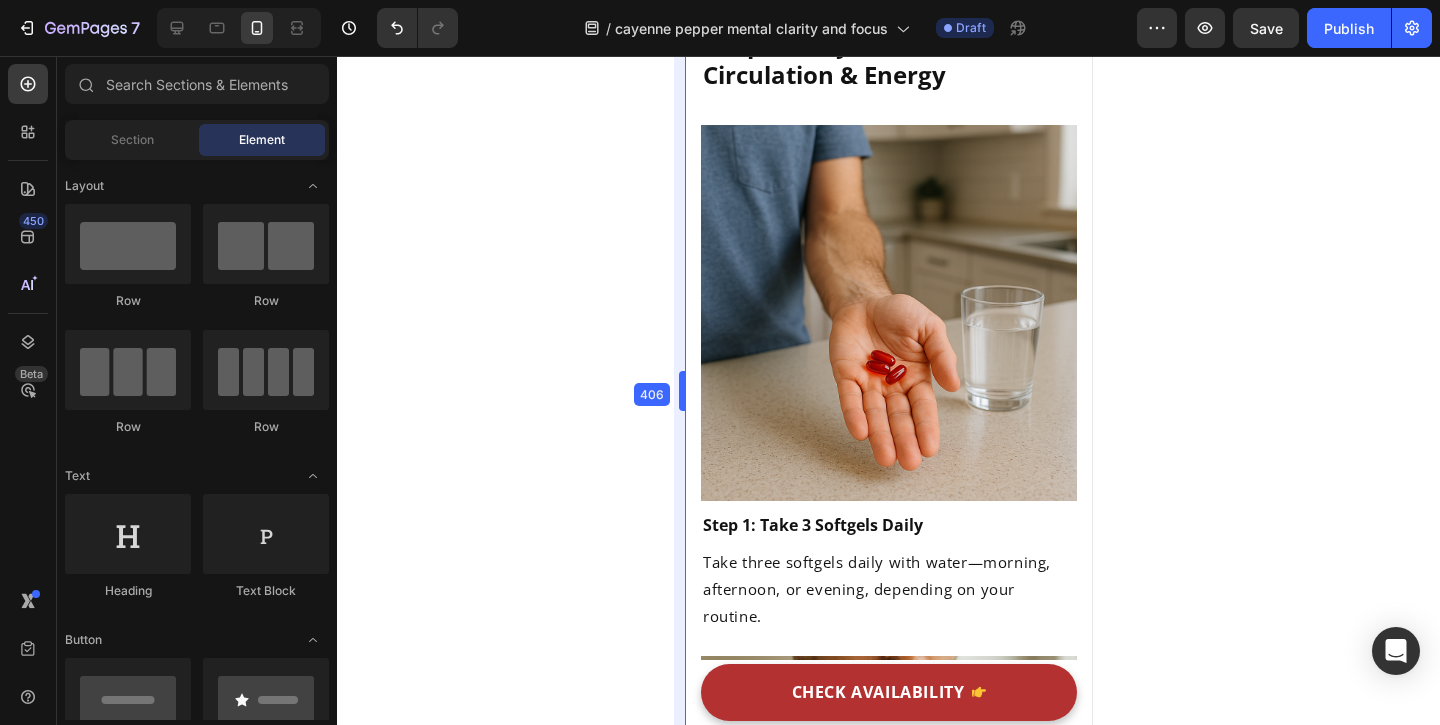 drag, startPoint x: 697, startPoint y: 276, endPoint x: 669, endPoint y: 271, distance: 28.442924 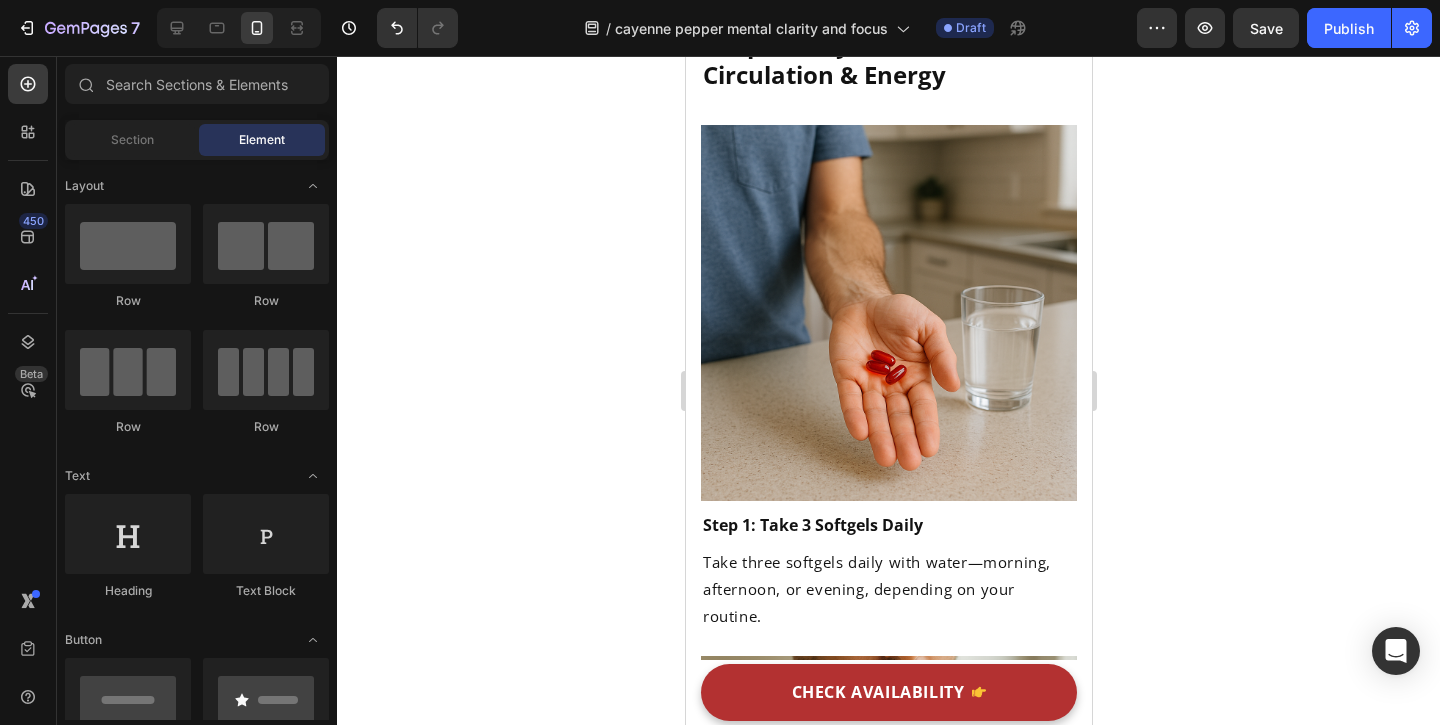 click on "Boosts circulation" at bounding box center [803, -1422] 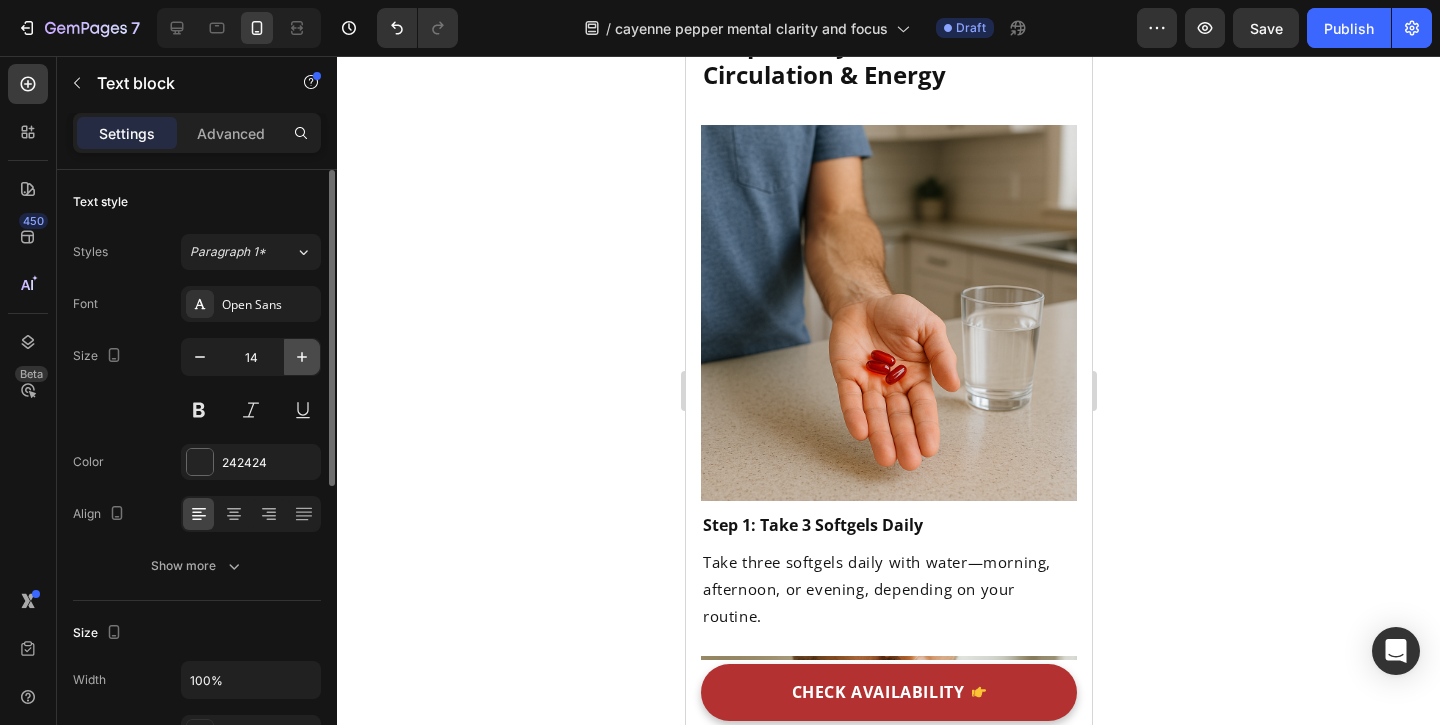 click 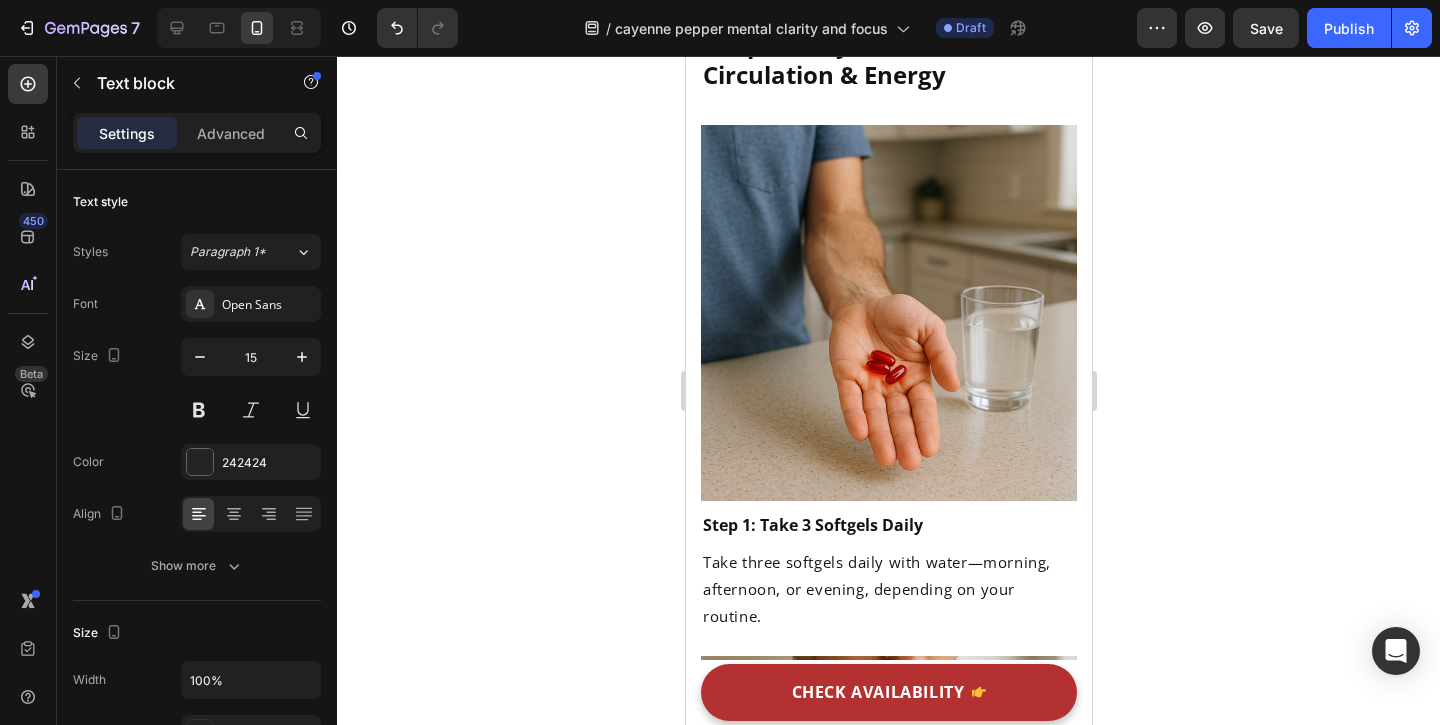click on "Boosts circulation" at bounding box center [803, -1421] 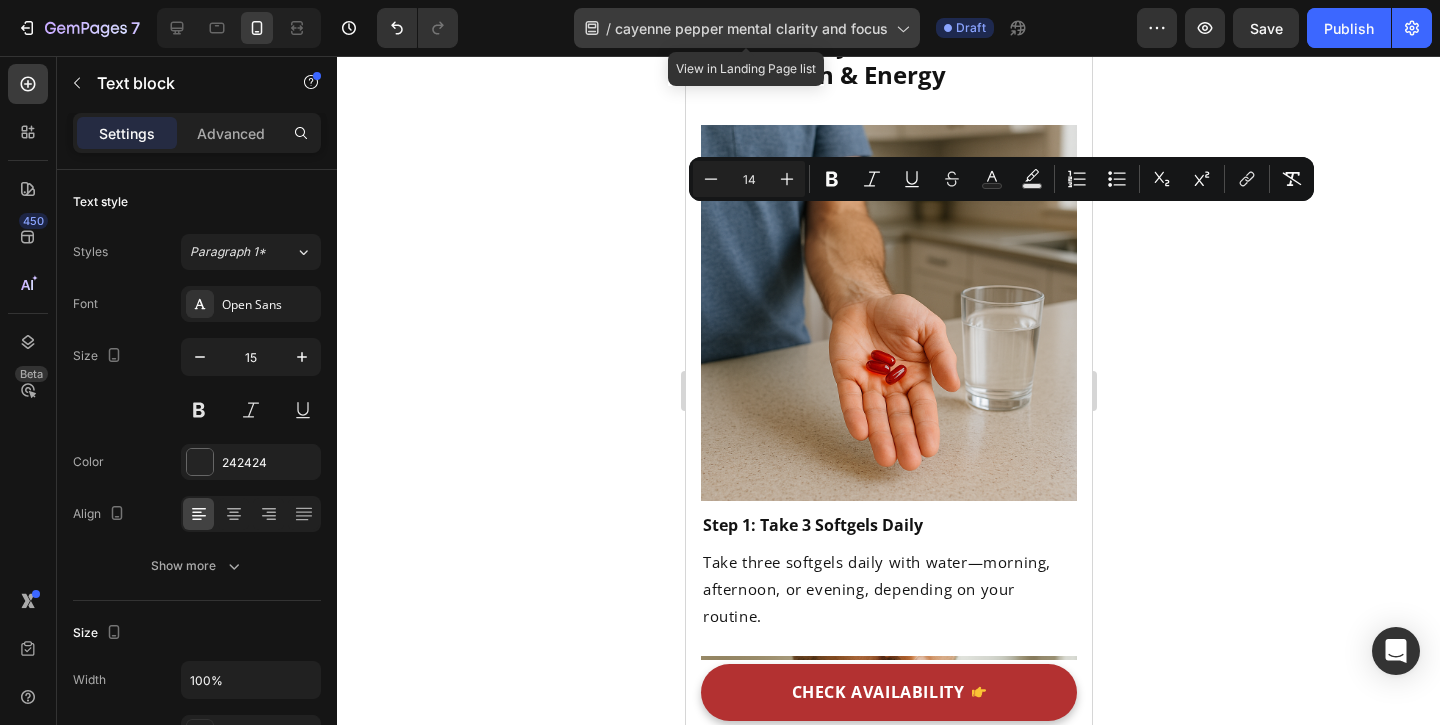 click on "/  cayenne pepper mental clarity and focus" 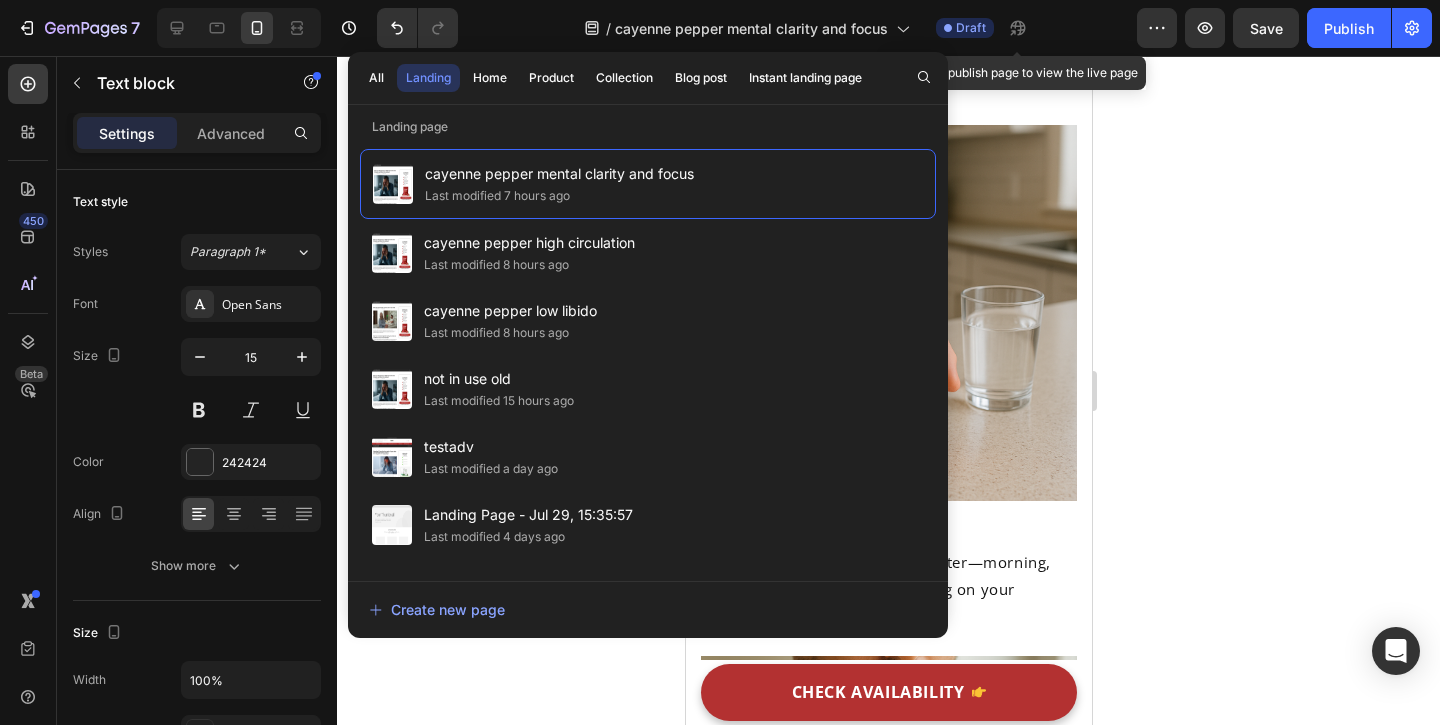 click 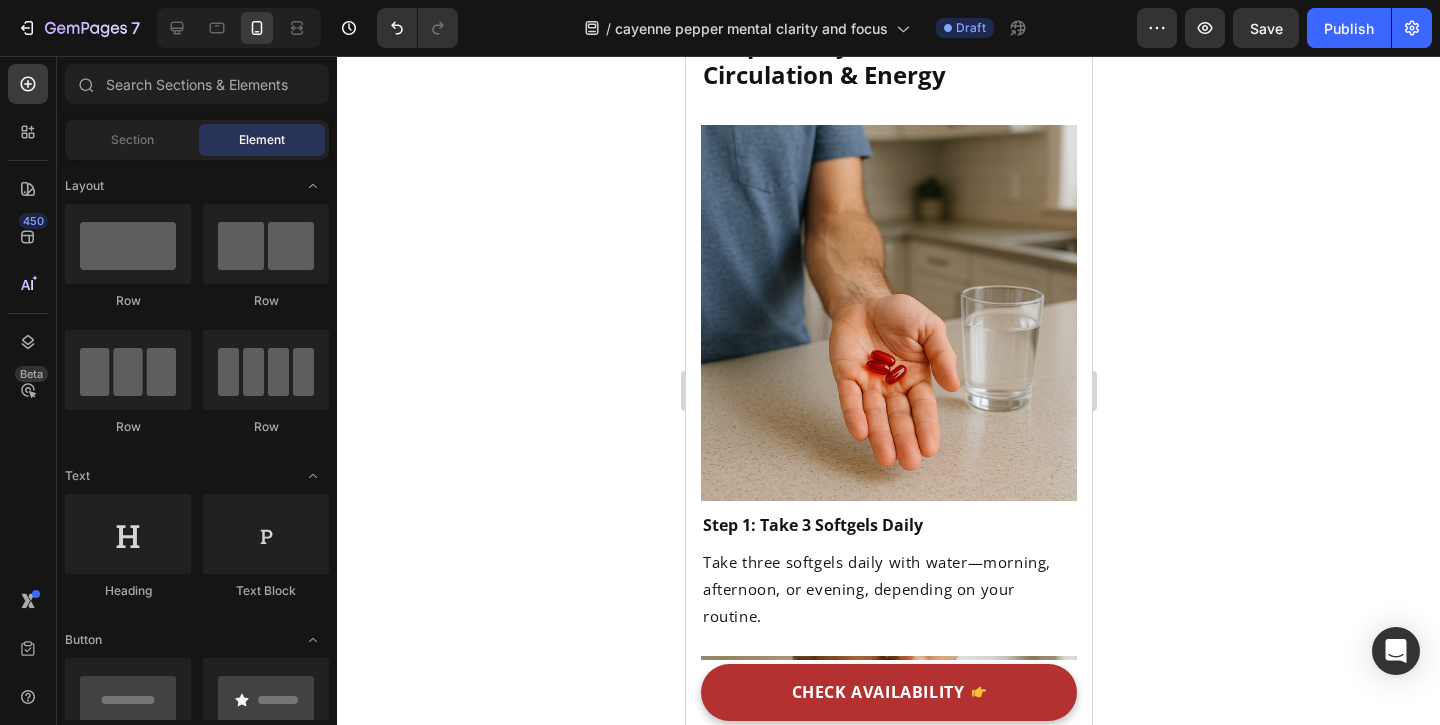 scroll, scrollTop: 0, scrollLeft: 0, axis: both 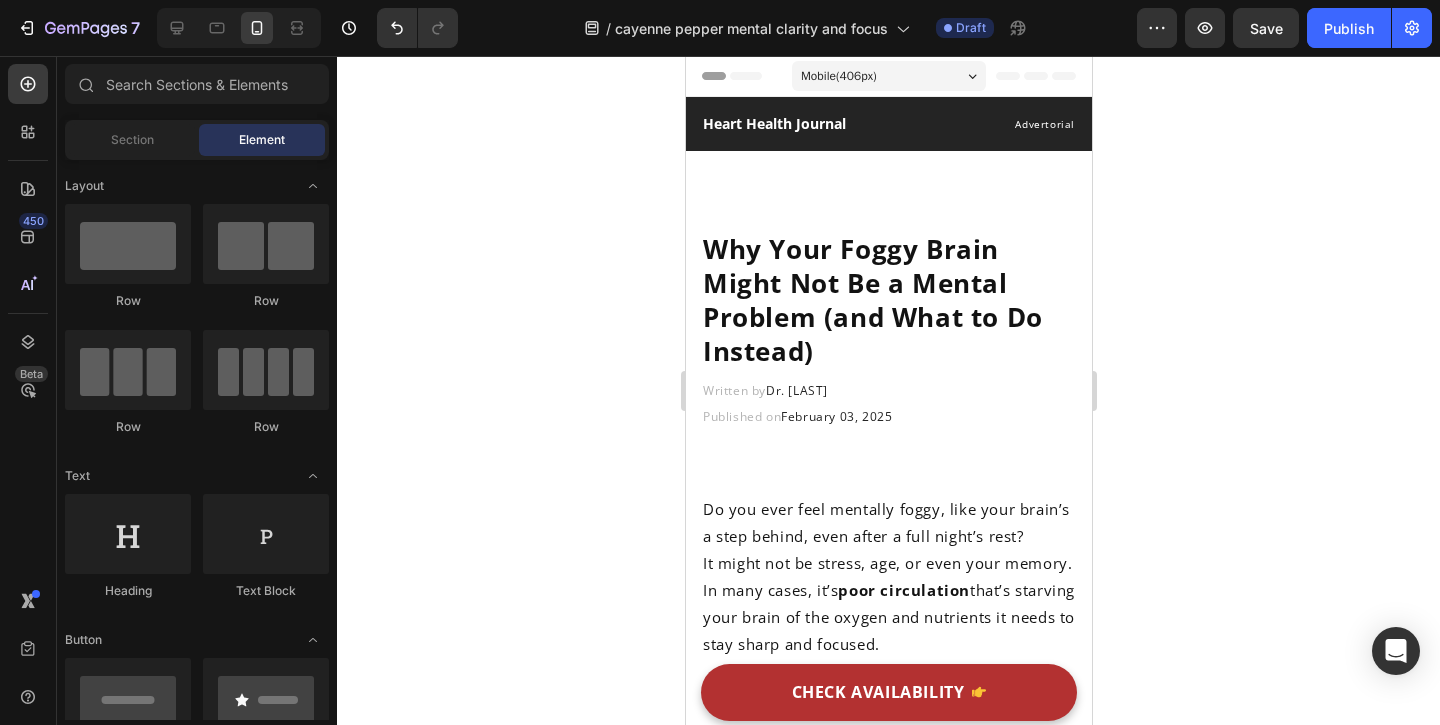 click on "Mobile  ( 406 px)" at bounding box center [888, 76] 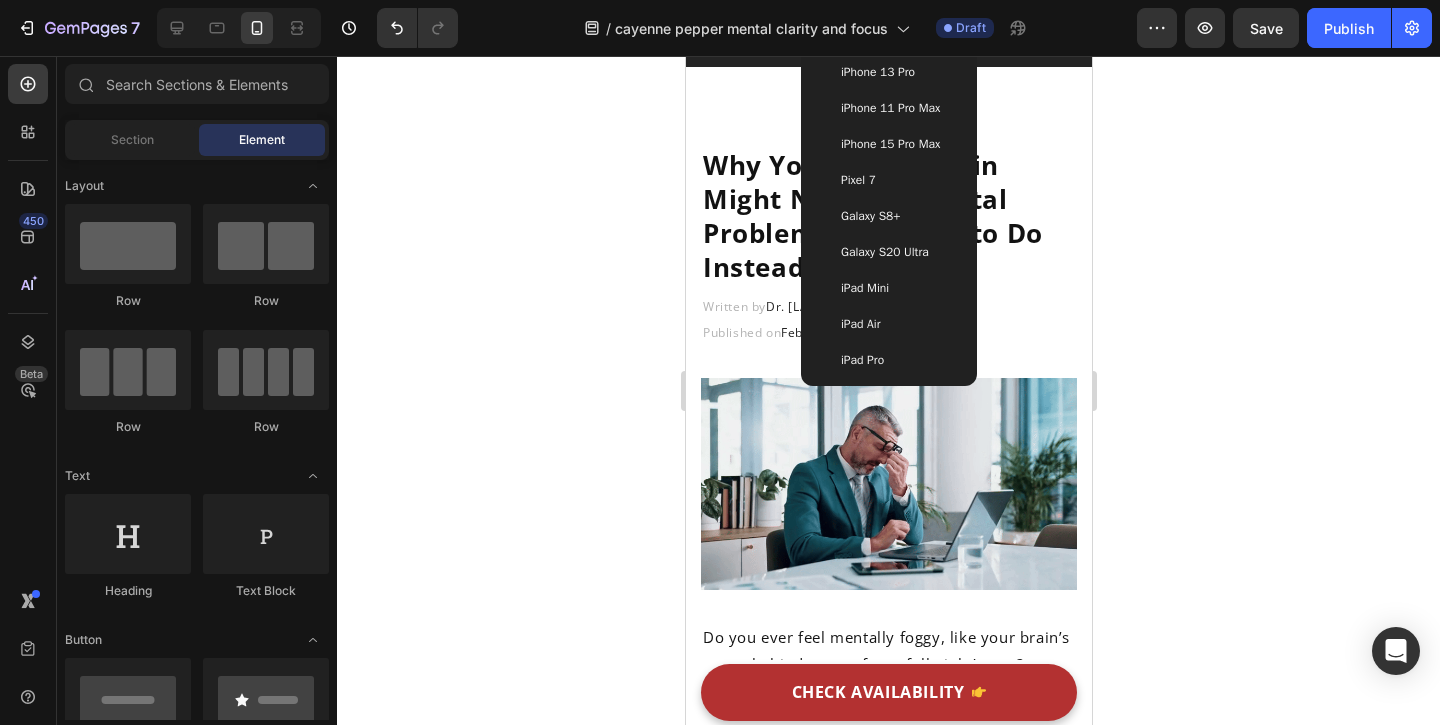 scroll, scrollTop: 0, scrollLeft: 0, axis: both 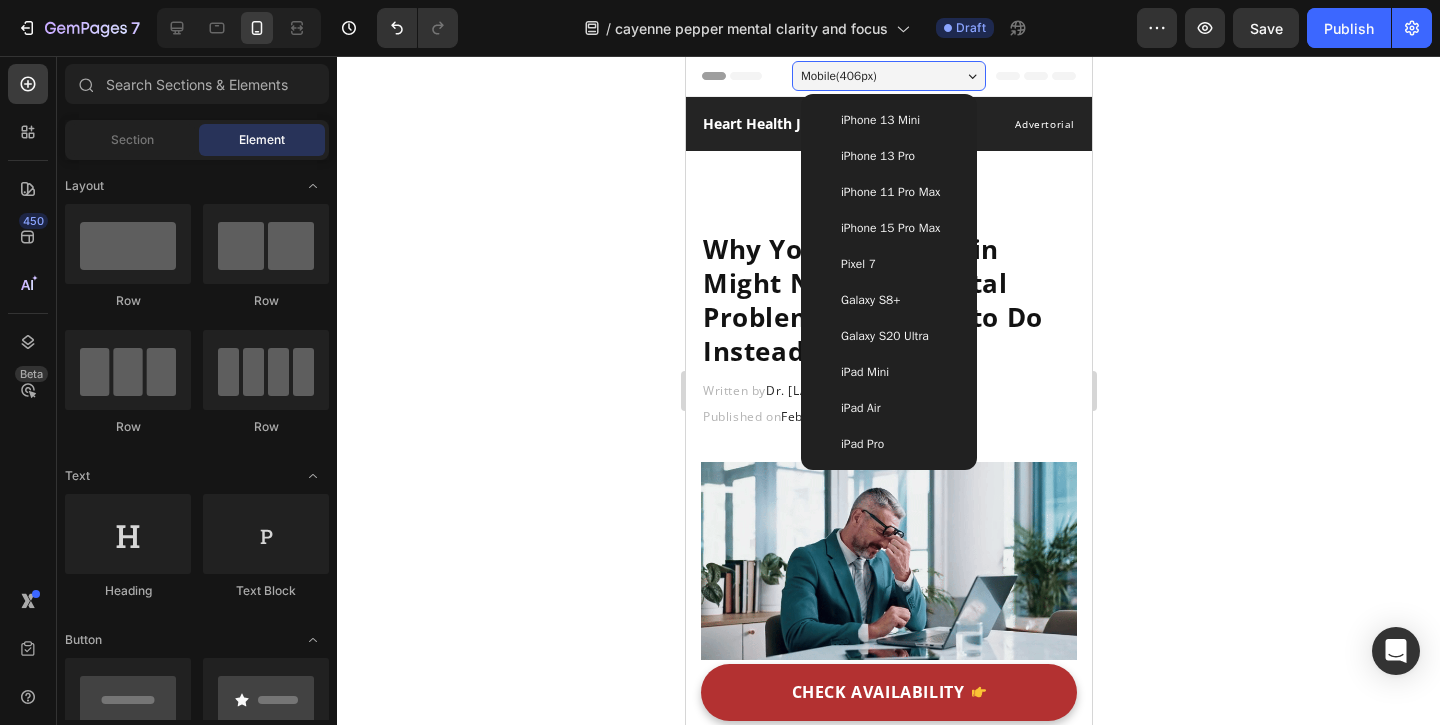 drag, startPoint x: 1241, startPoint y: 242, endPoint x: 405, endPoint y: 175, distance: 838.6805 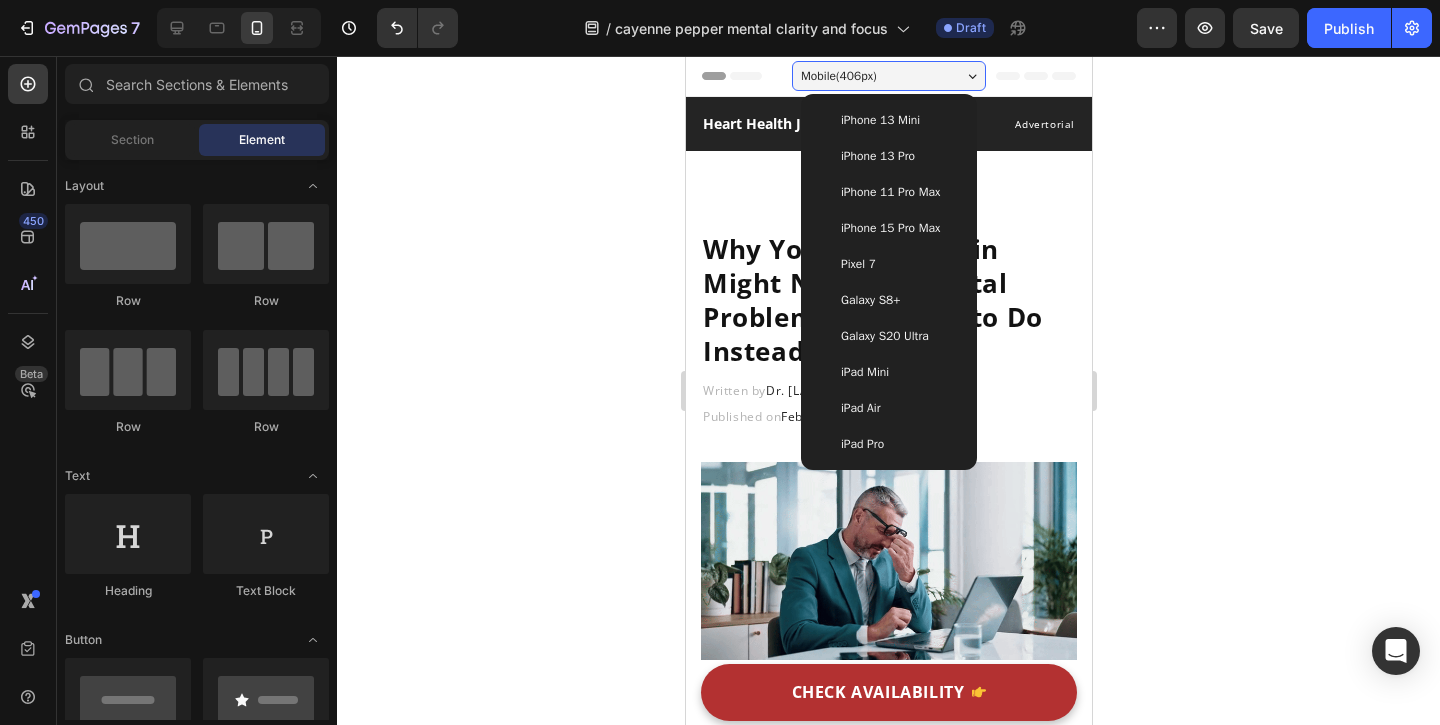 click 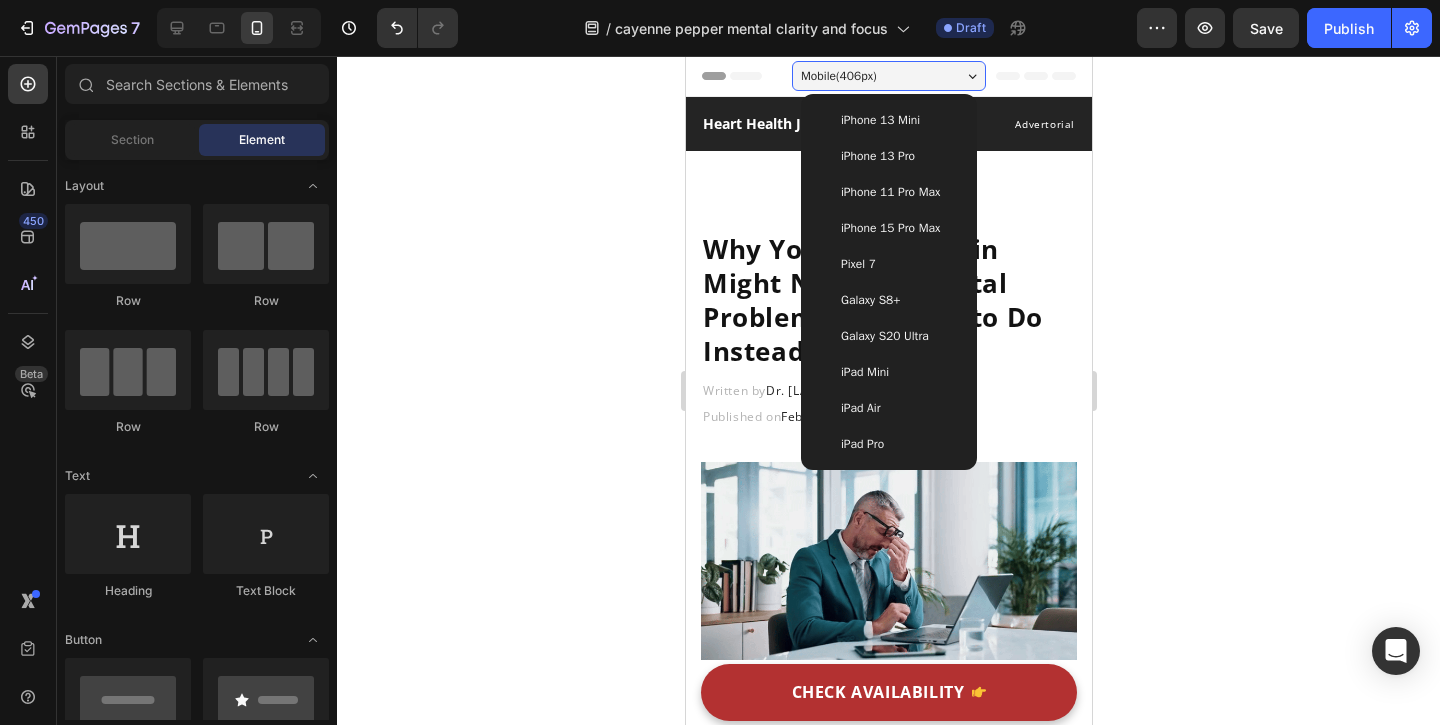 click on "Mobile  ( 406 px)" at bounding box center [888, 76] 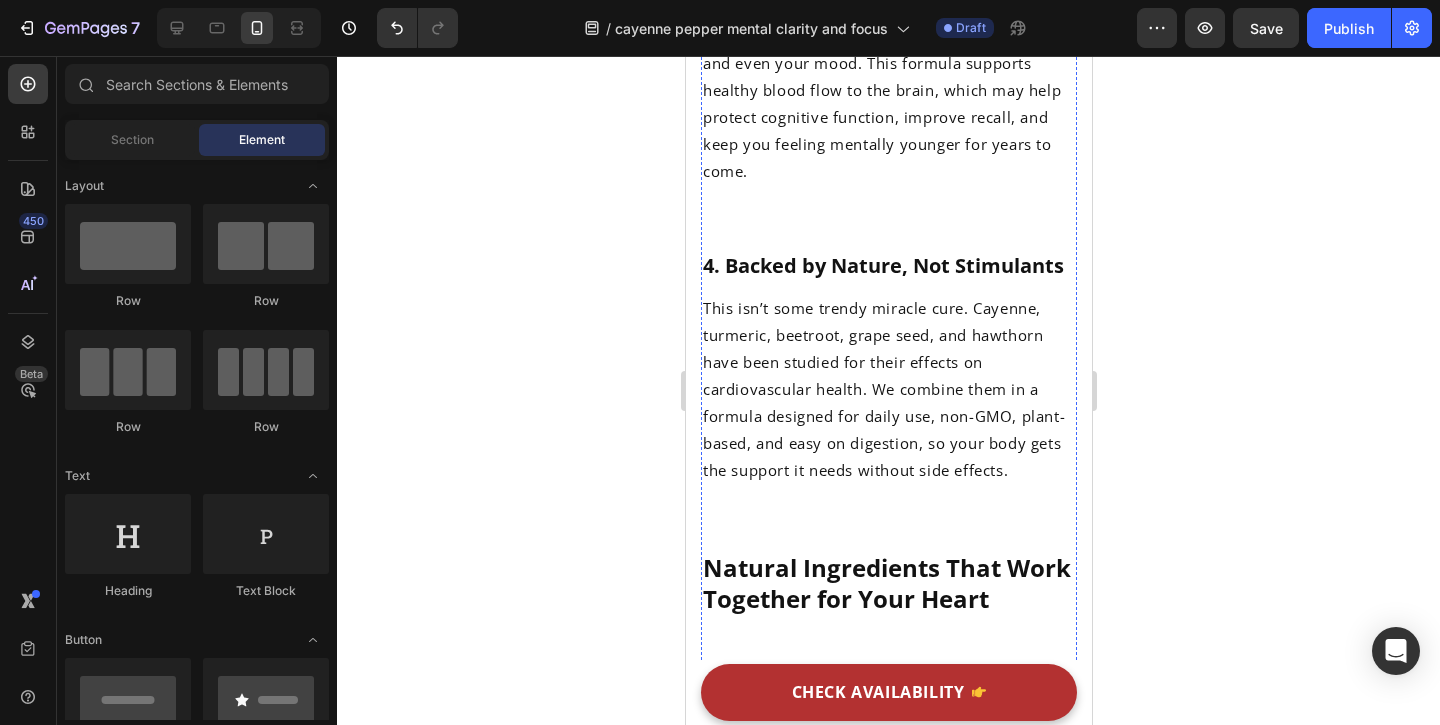 scroll, scrollTop: 2581, scrollLeft: 0, axis: vertical 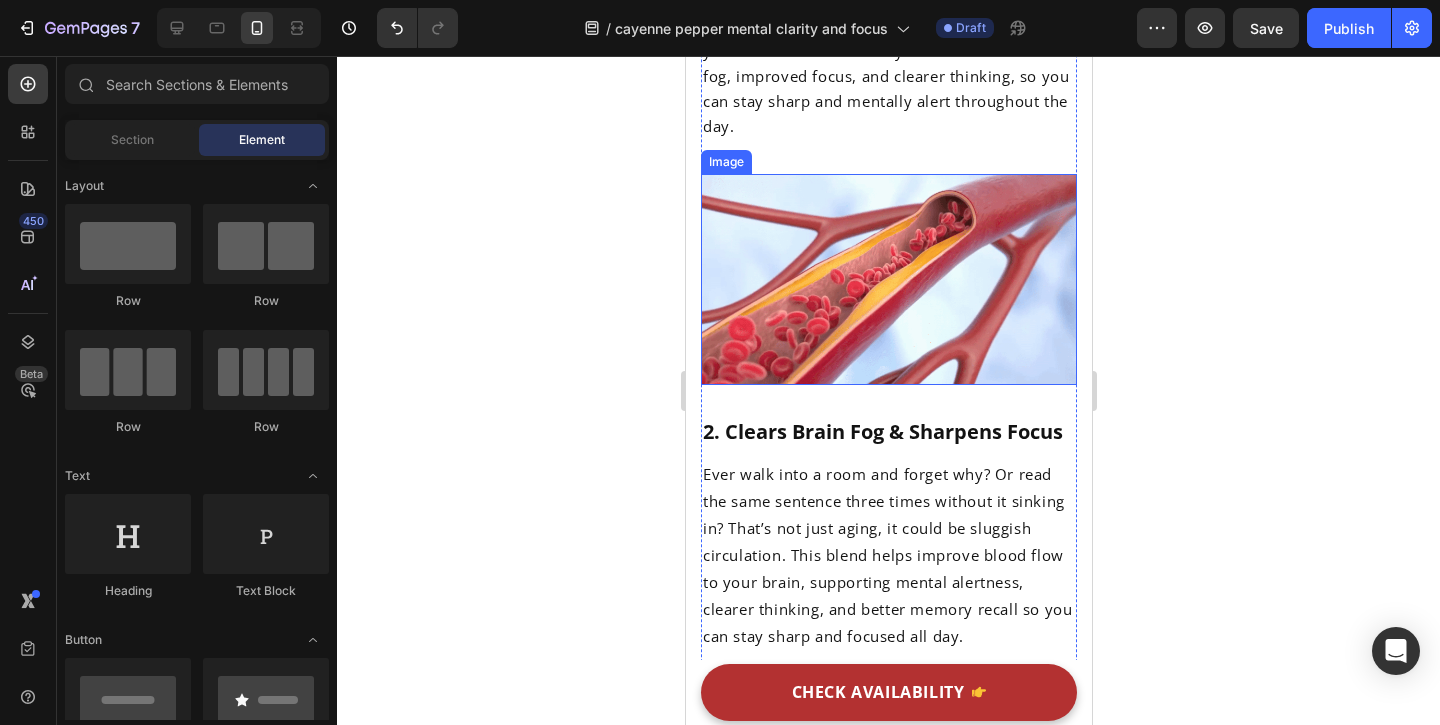 click at bounding box center [888, 280] 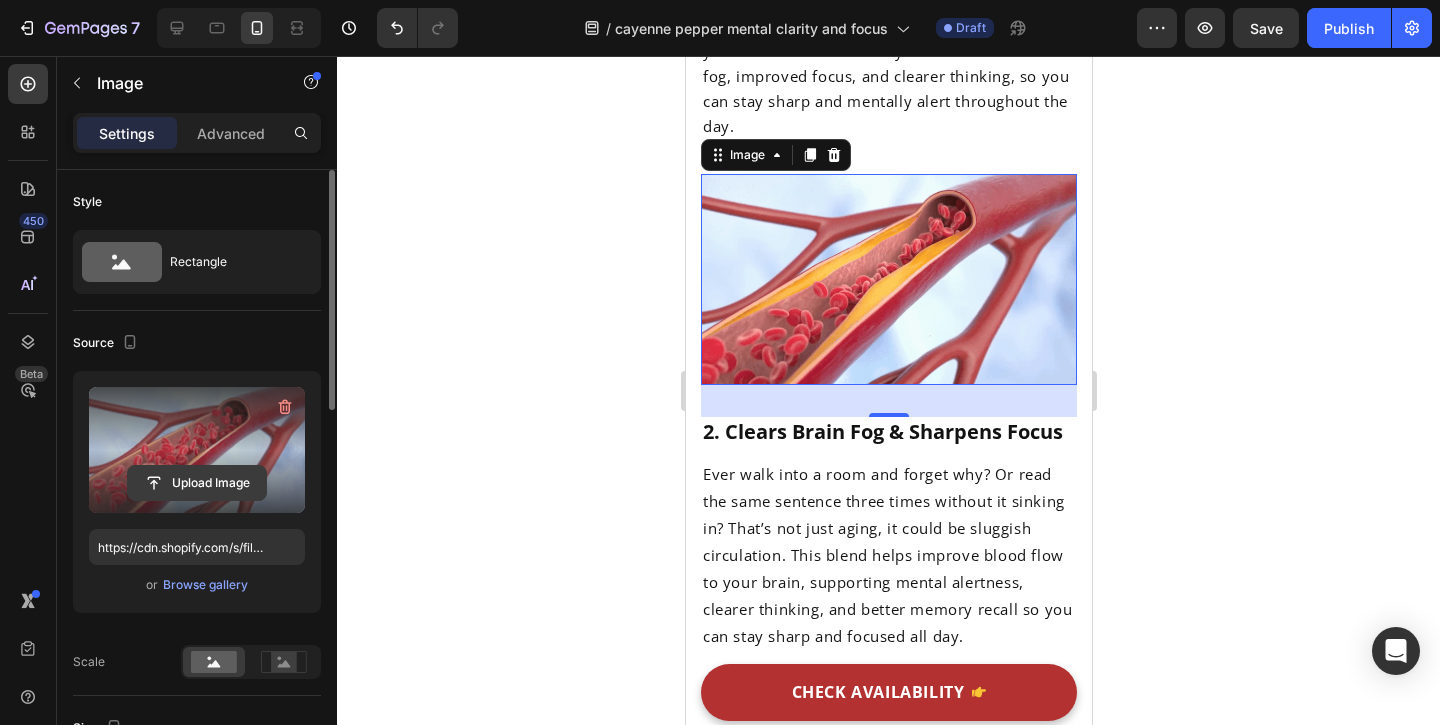 click 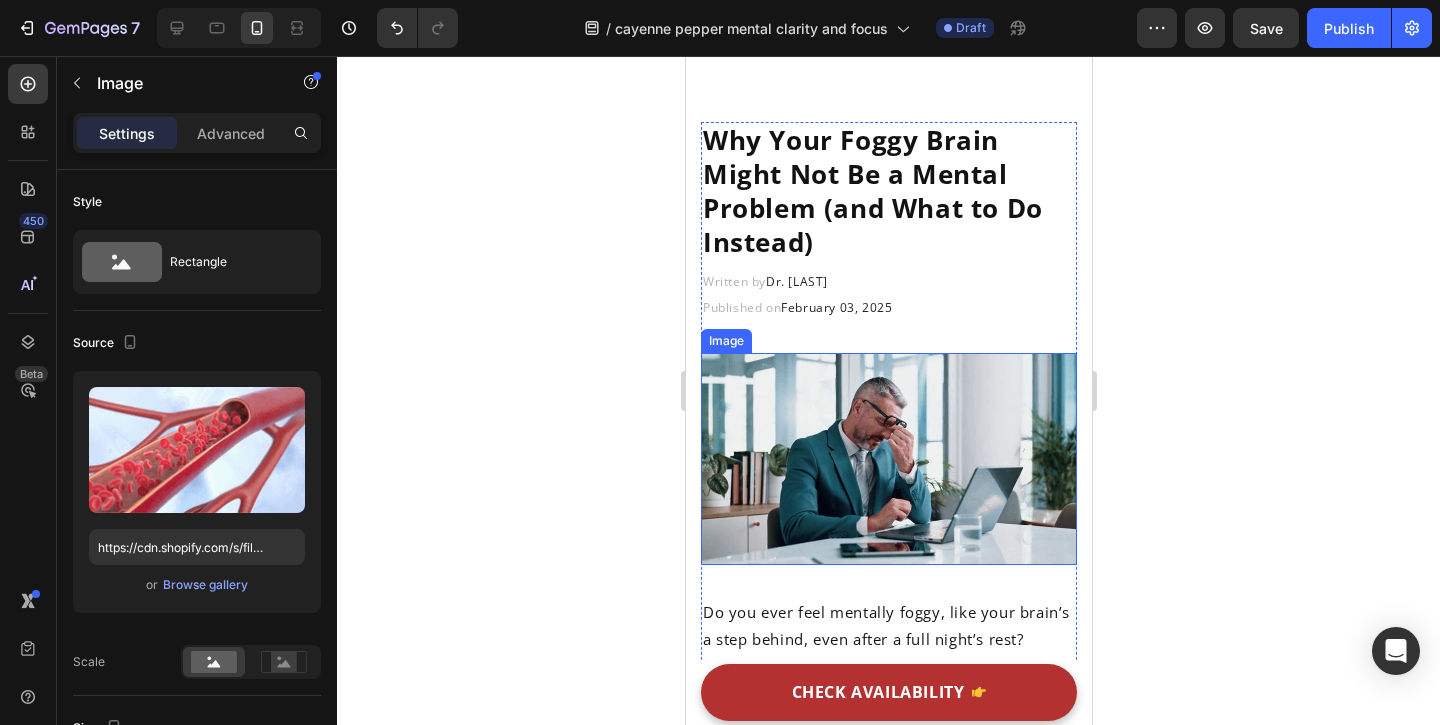 scroll, scrollTop: 142, scrollLeft: 0, axis: vertical 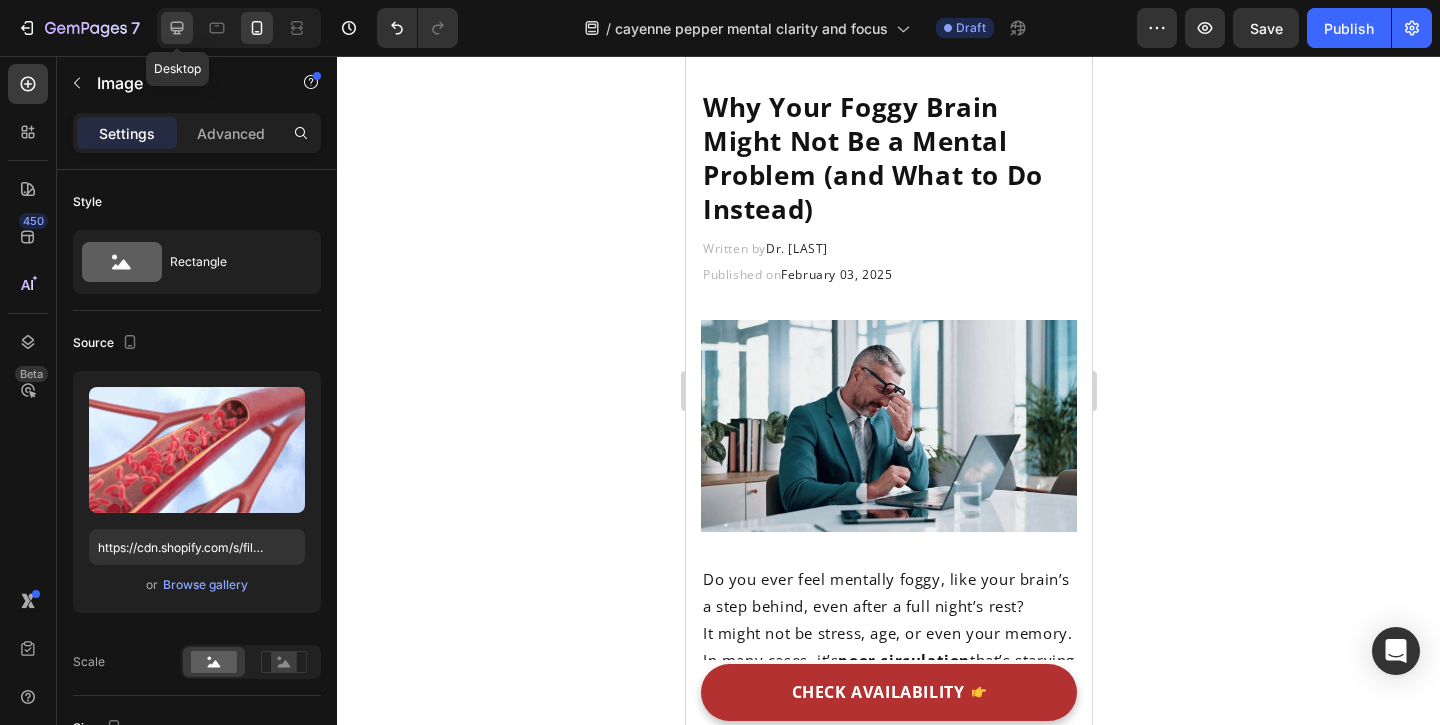 click 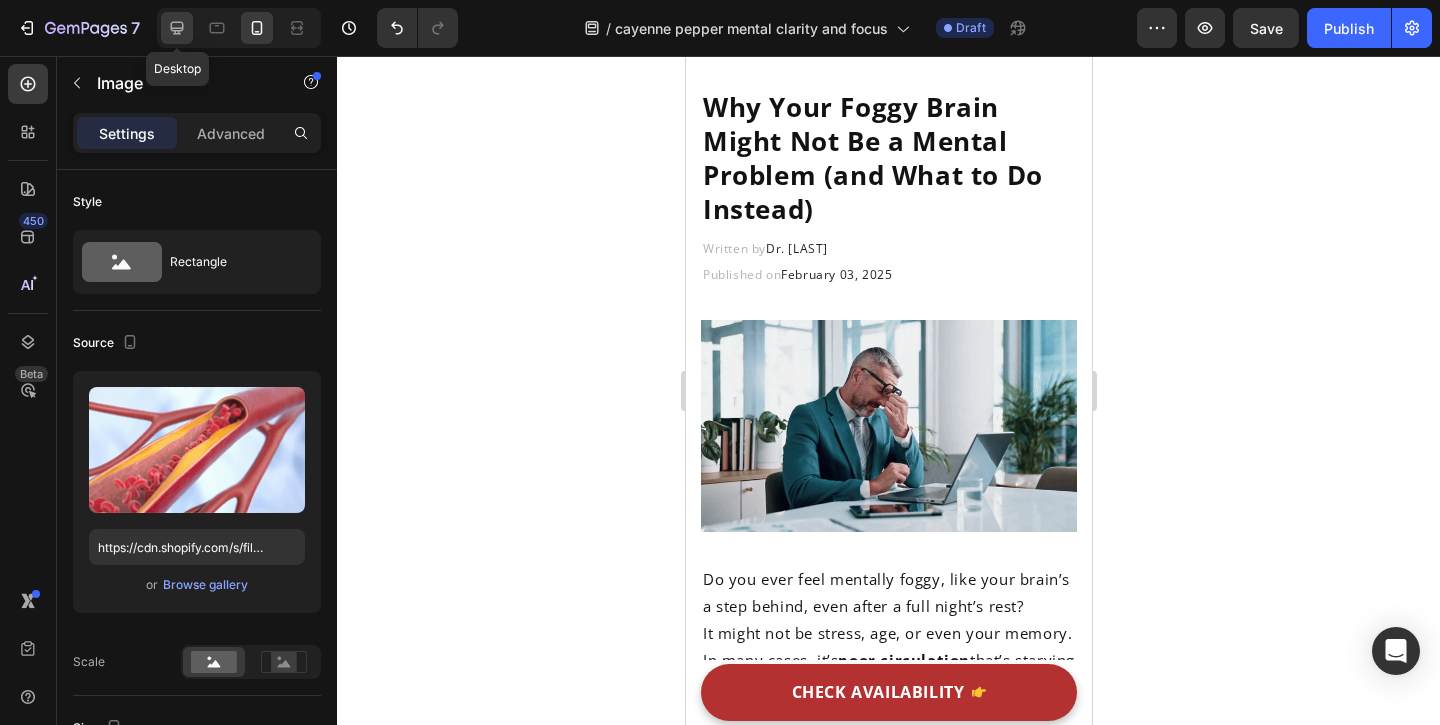 type on "https://cdn.shopify.com/s/files/1/0949/5078/5373/files/gempages_577565506760868368-20b82f5b-0040-47a3-bb50-dea55bf212df.gif" 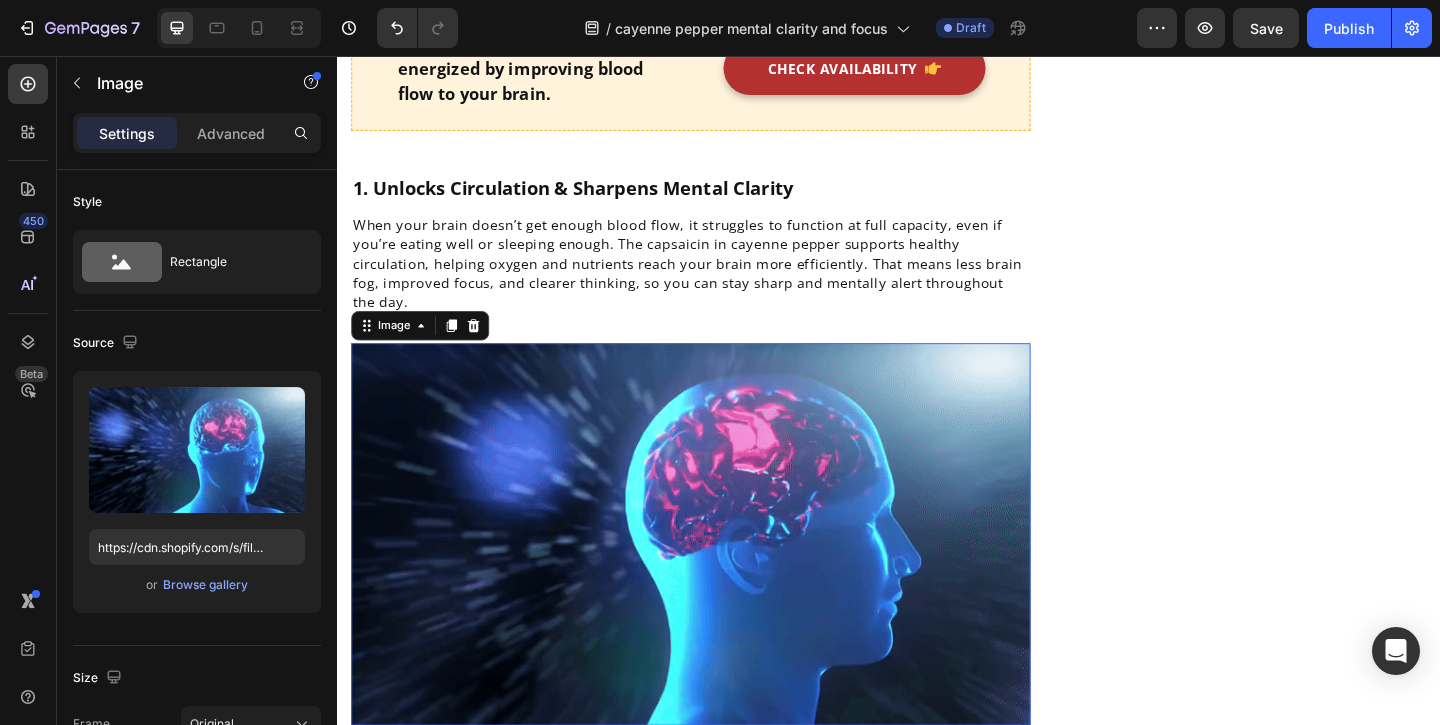 scroll, scrollTop: 1794, scrollLeft: 0, axis: vertical 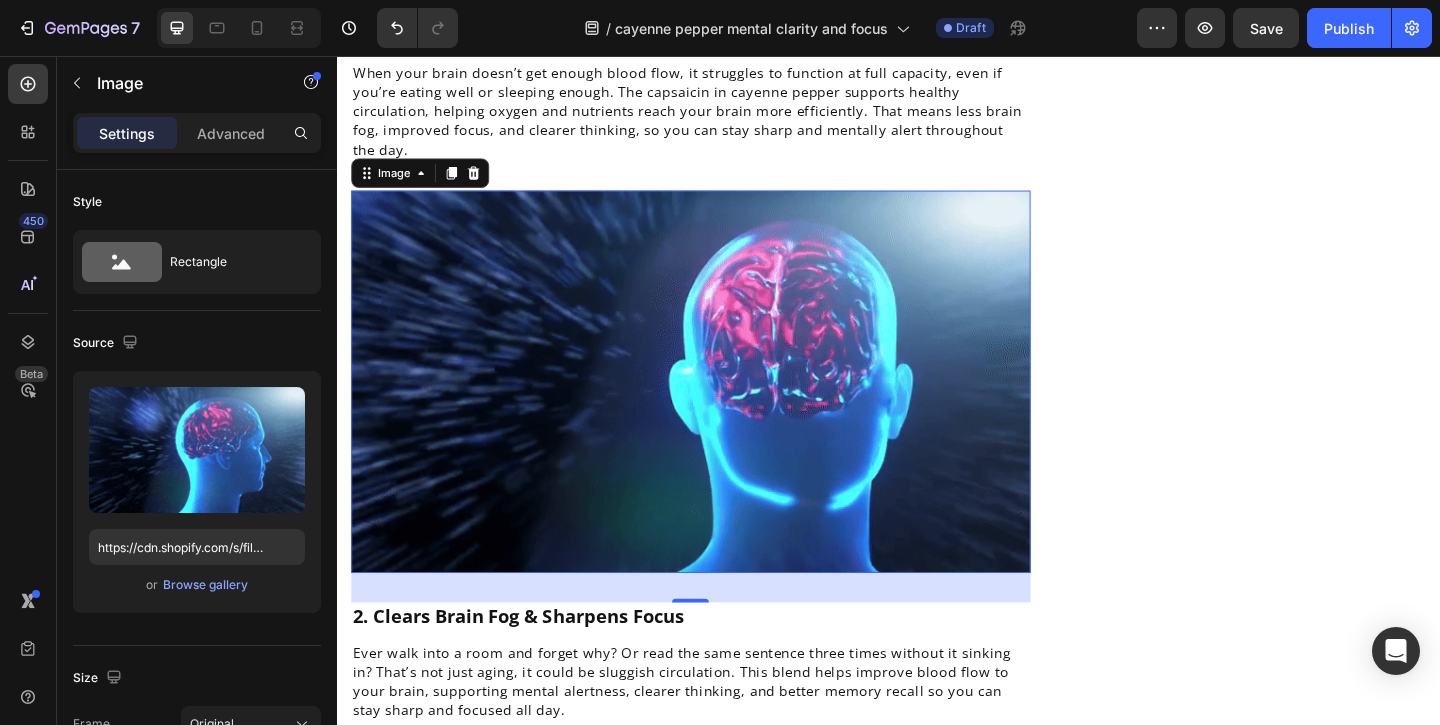 click at bounding box center [721, 410] 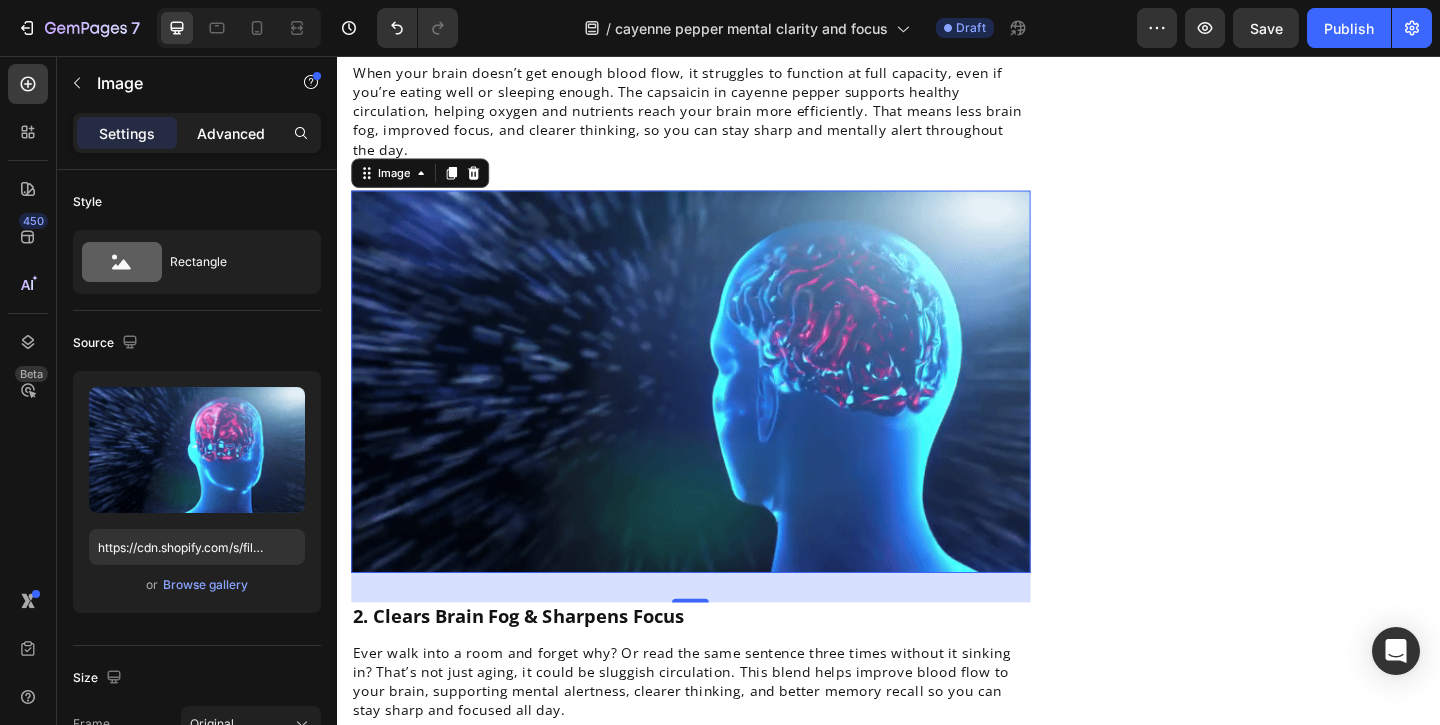 click on "Advanced" 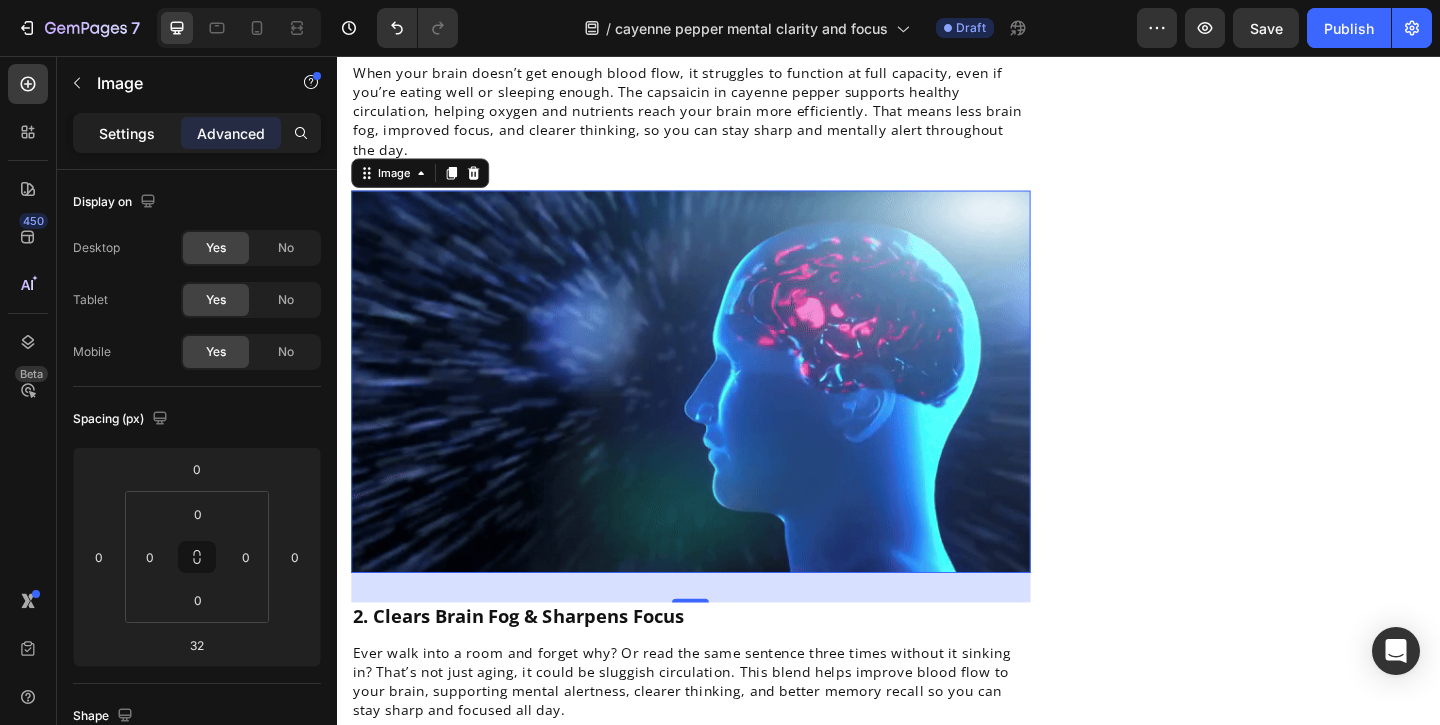 click on "Settings" at bounding box center (127, 133) 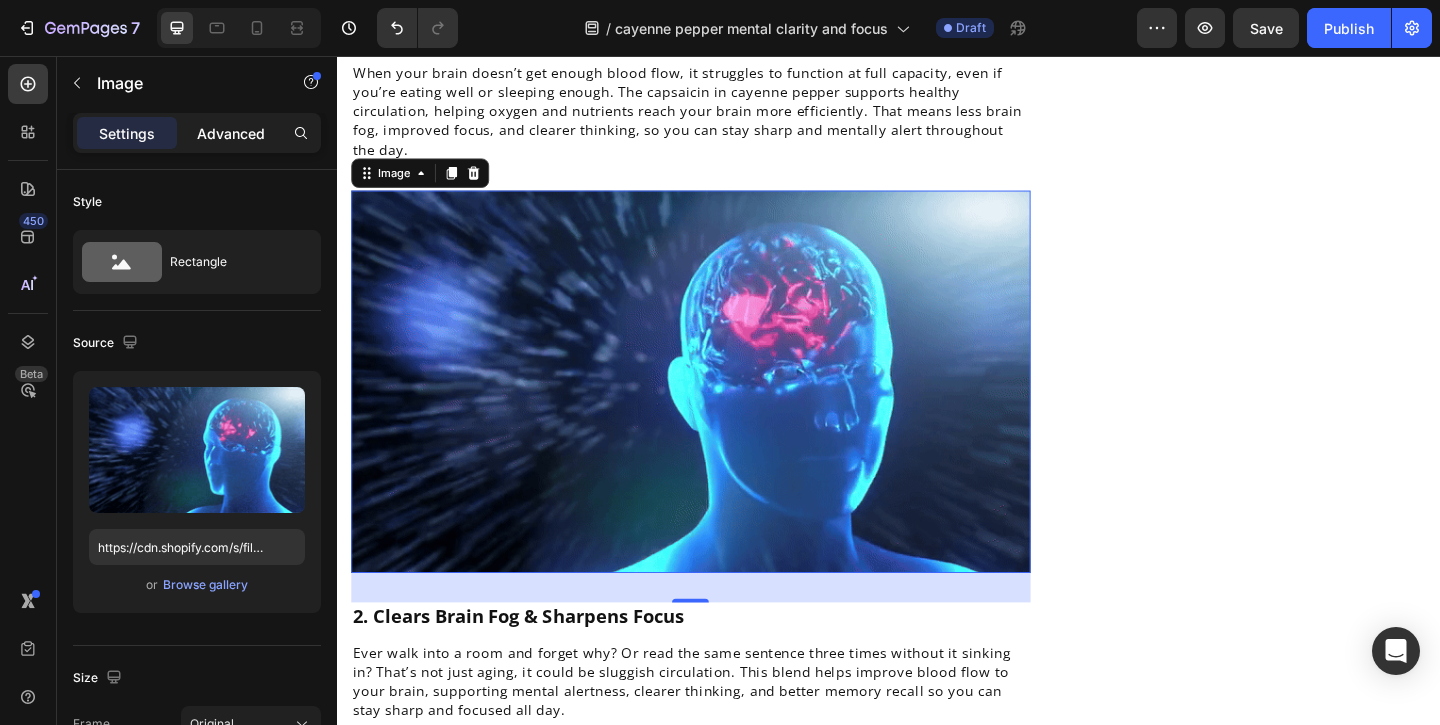 click on "Advanced" at bounding box center (231, 133) 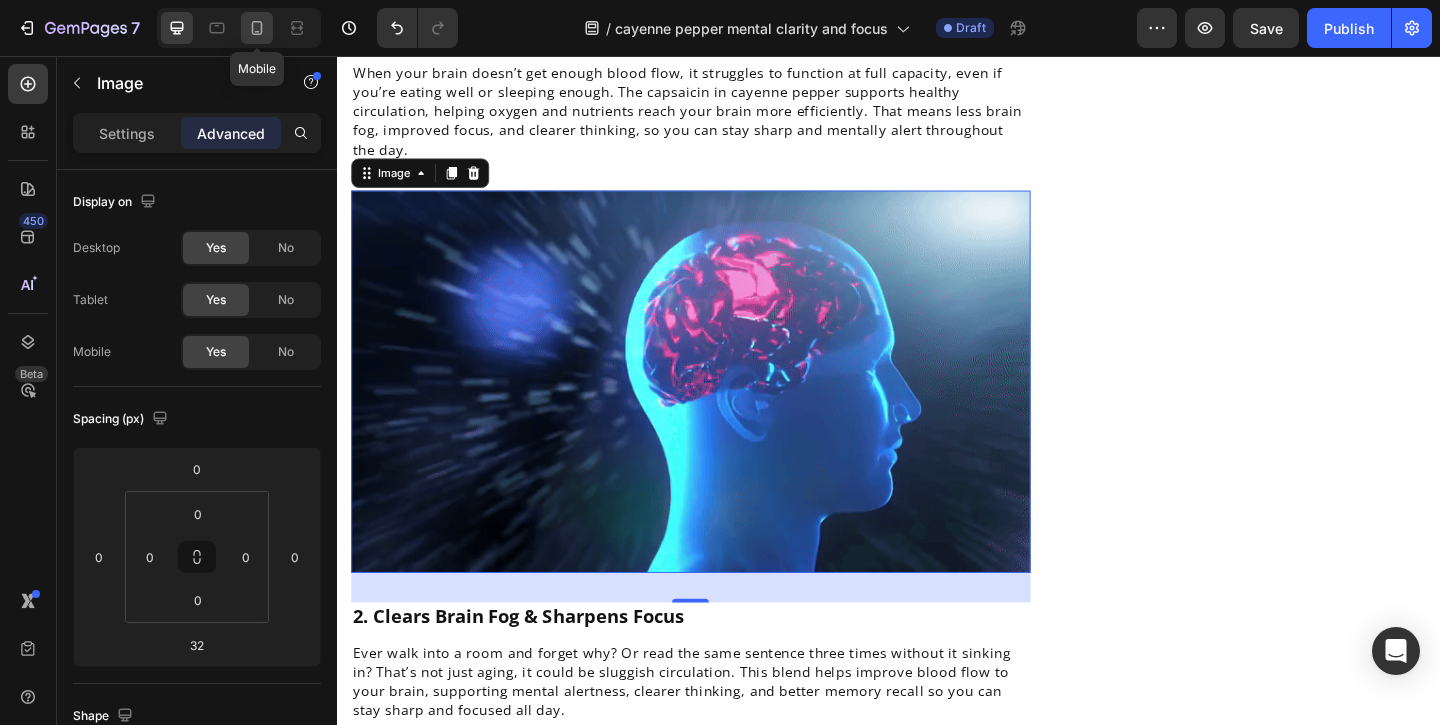 click 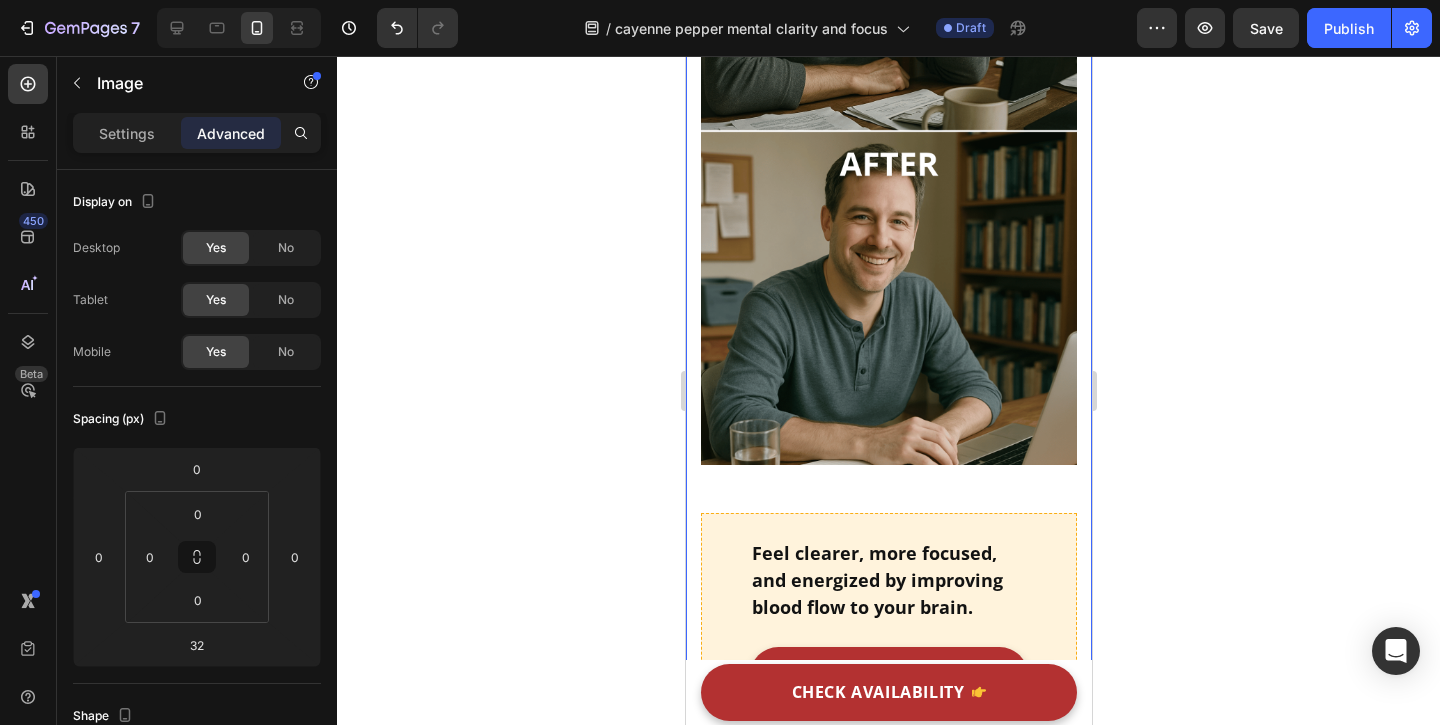 scroll, scrollTop: 2593, scrollLeft: 0, axis: vertical 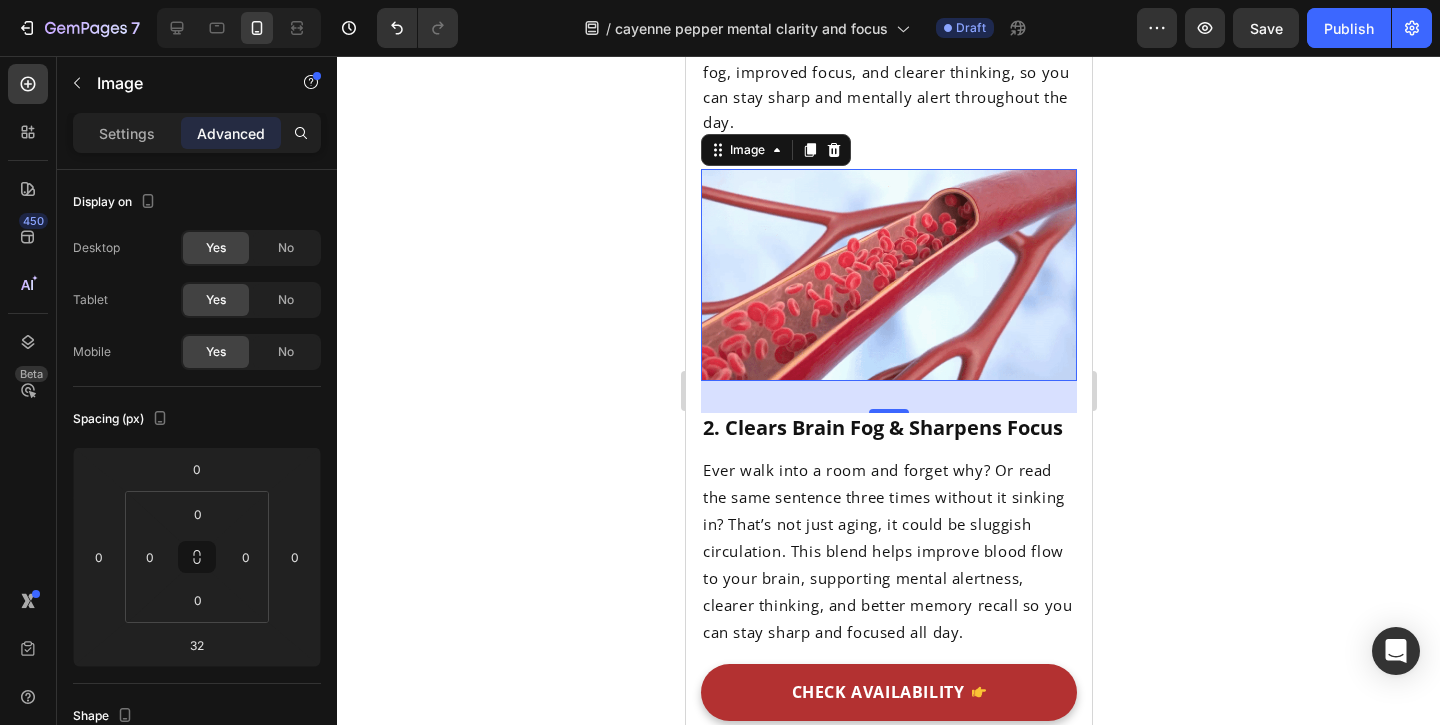 click at bounding box center (888, 275) 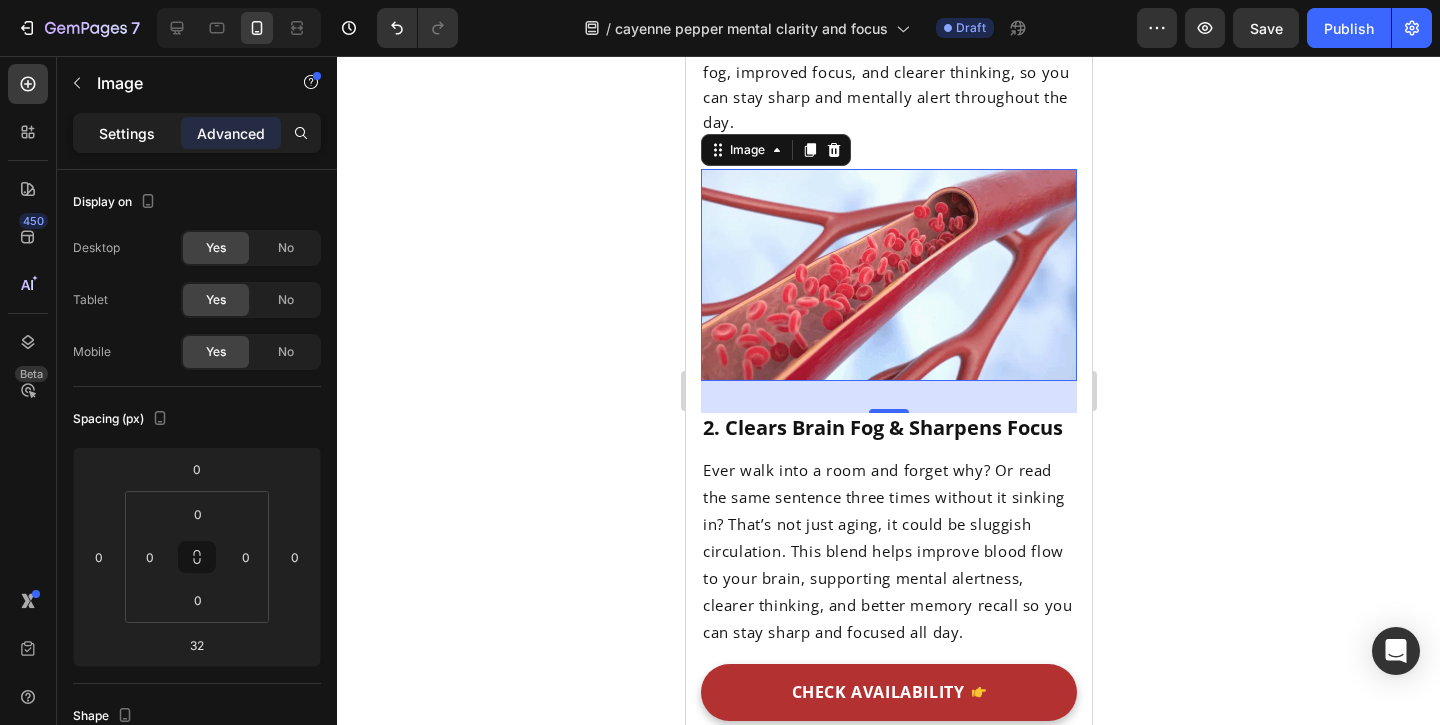 click on "Settings" at bounding box center (127, 133) 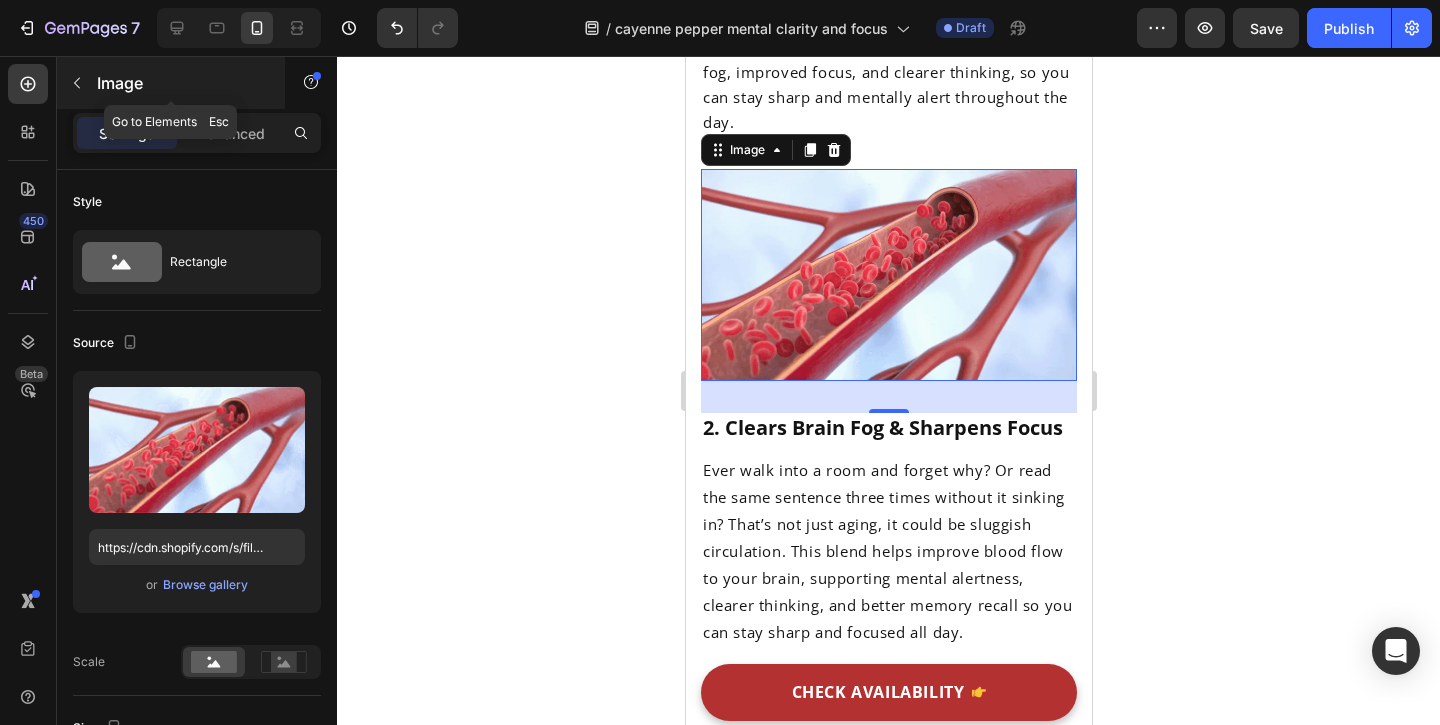 click at bounding box center [77, 83] 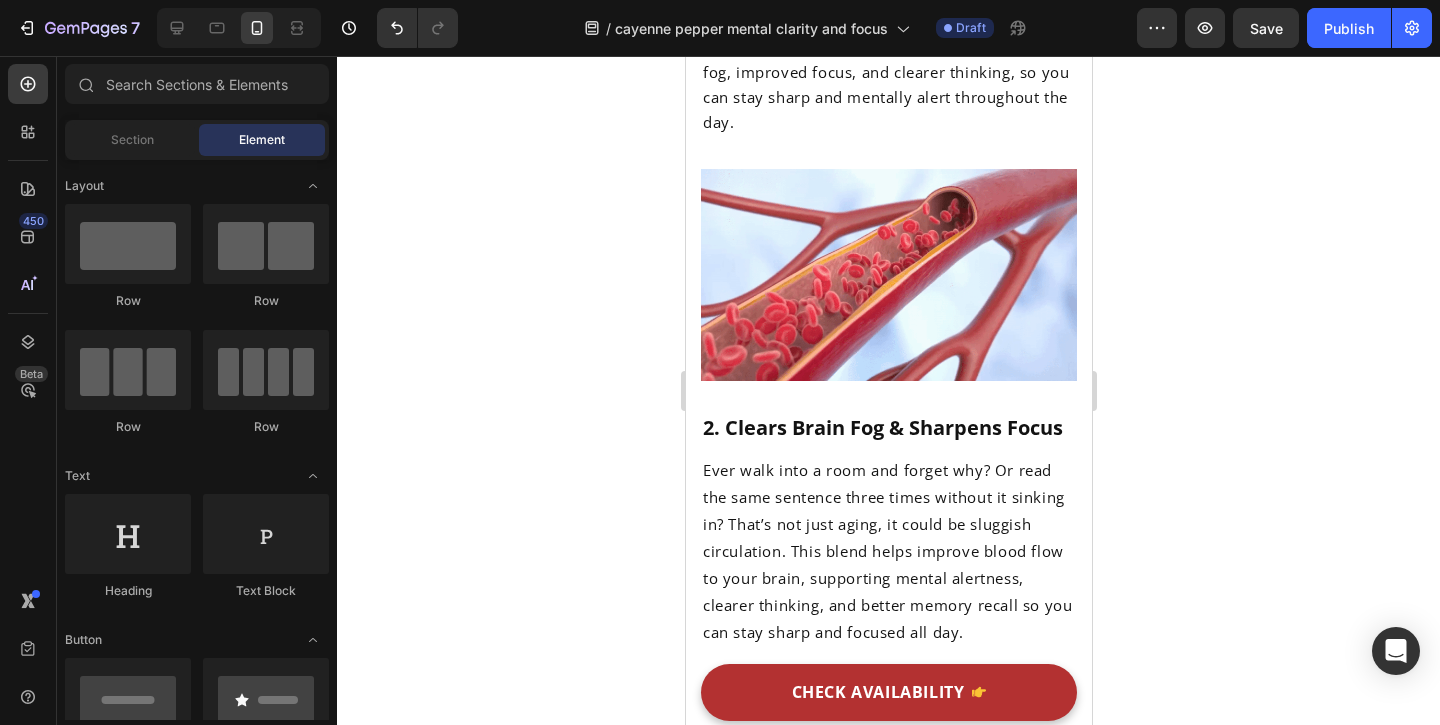 click at bounding box center (888, 275) 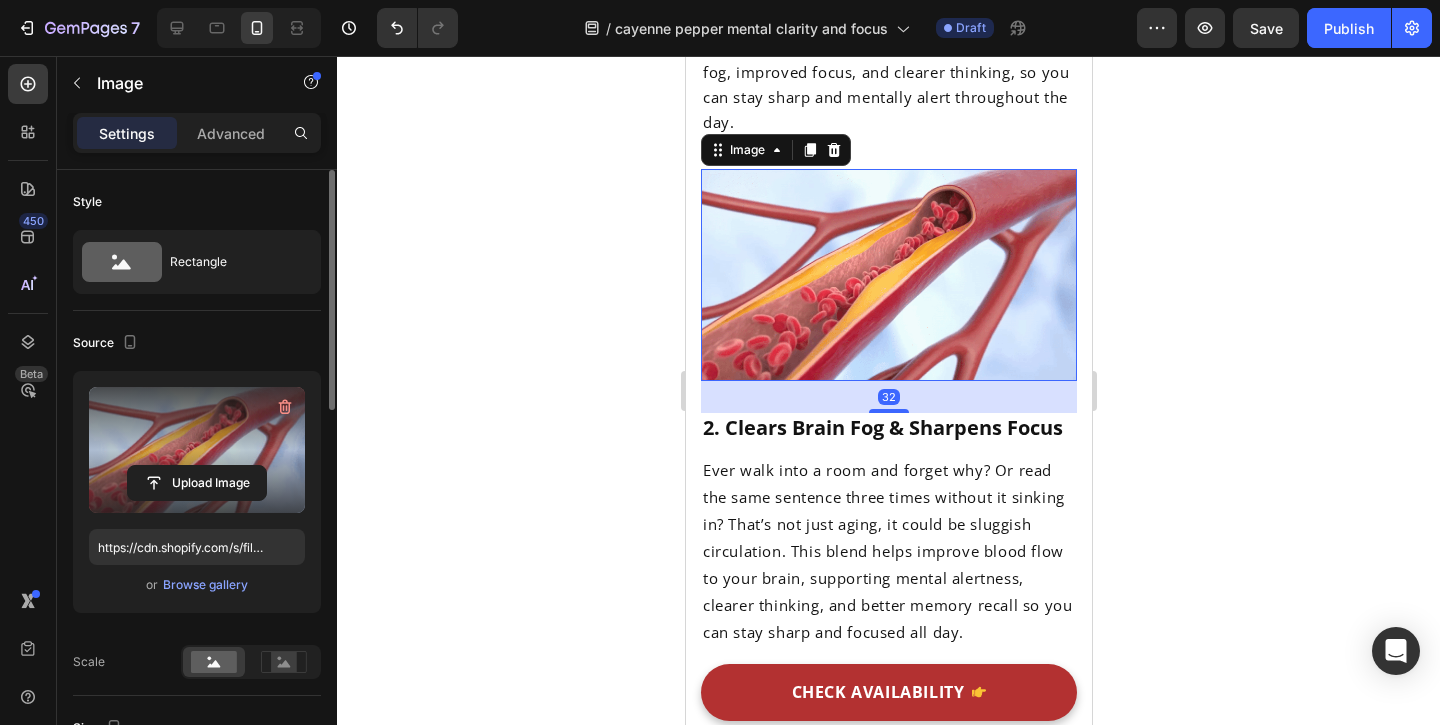 click at bounding box center (197, 450) 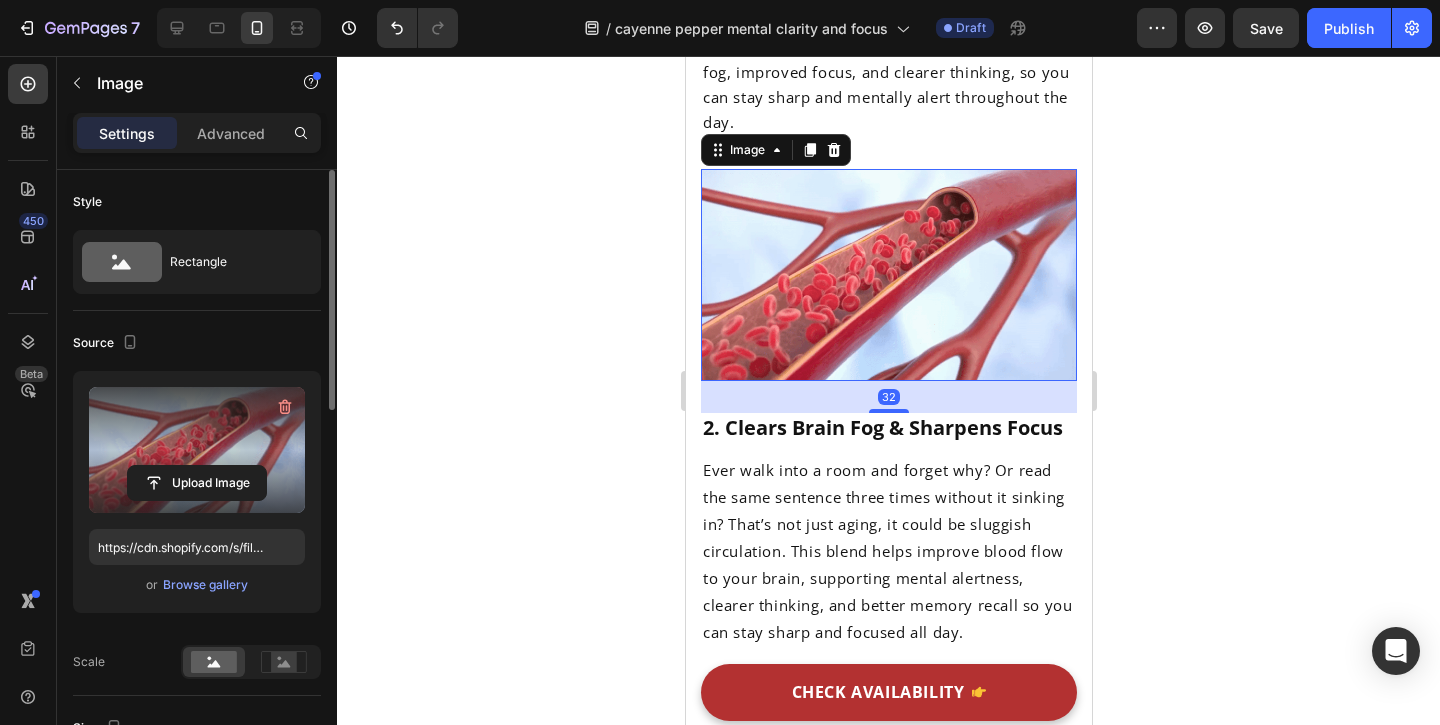 click 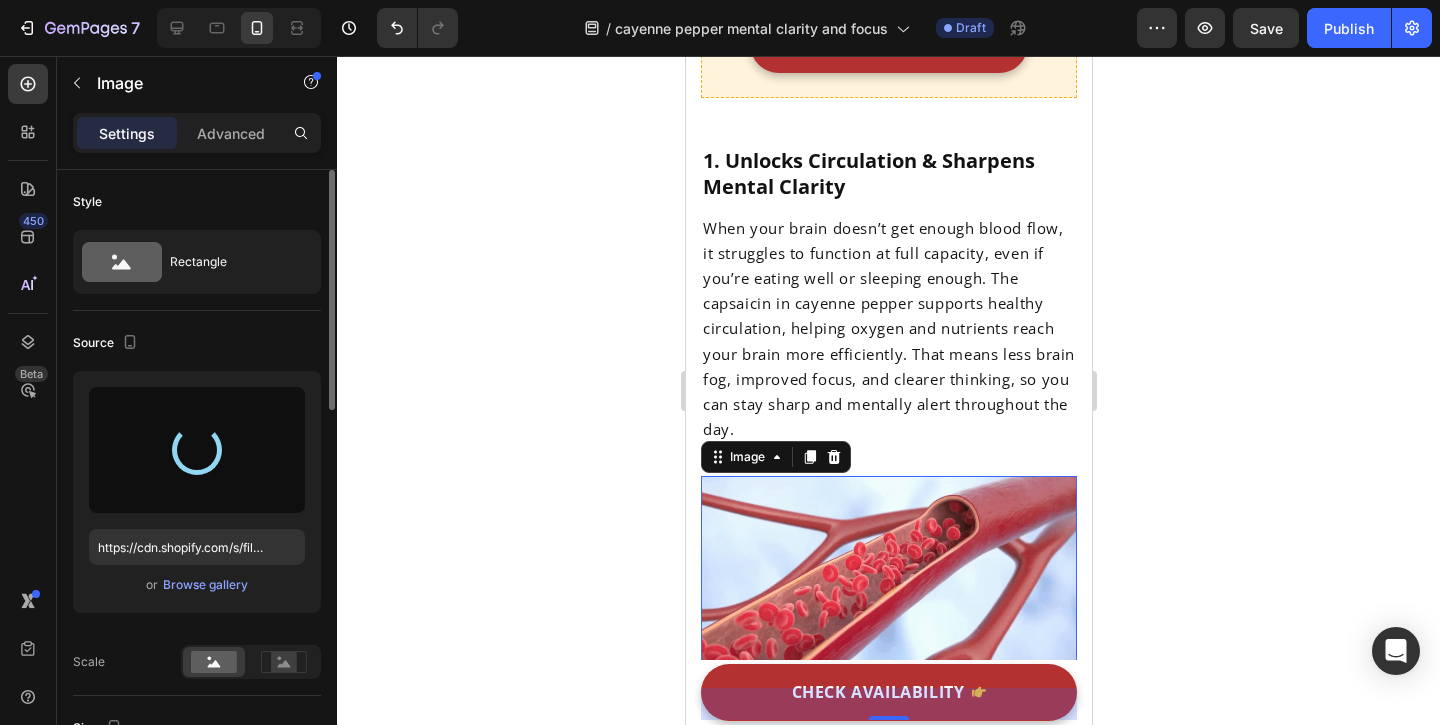 scroll, scrollTop: 2468, scrollLeft: 0, axis: vertical 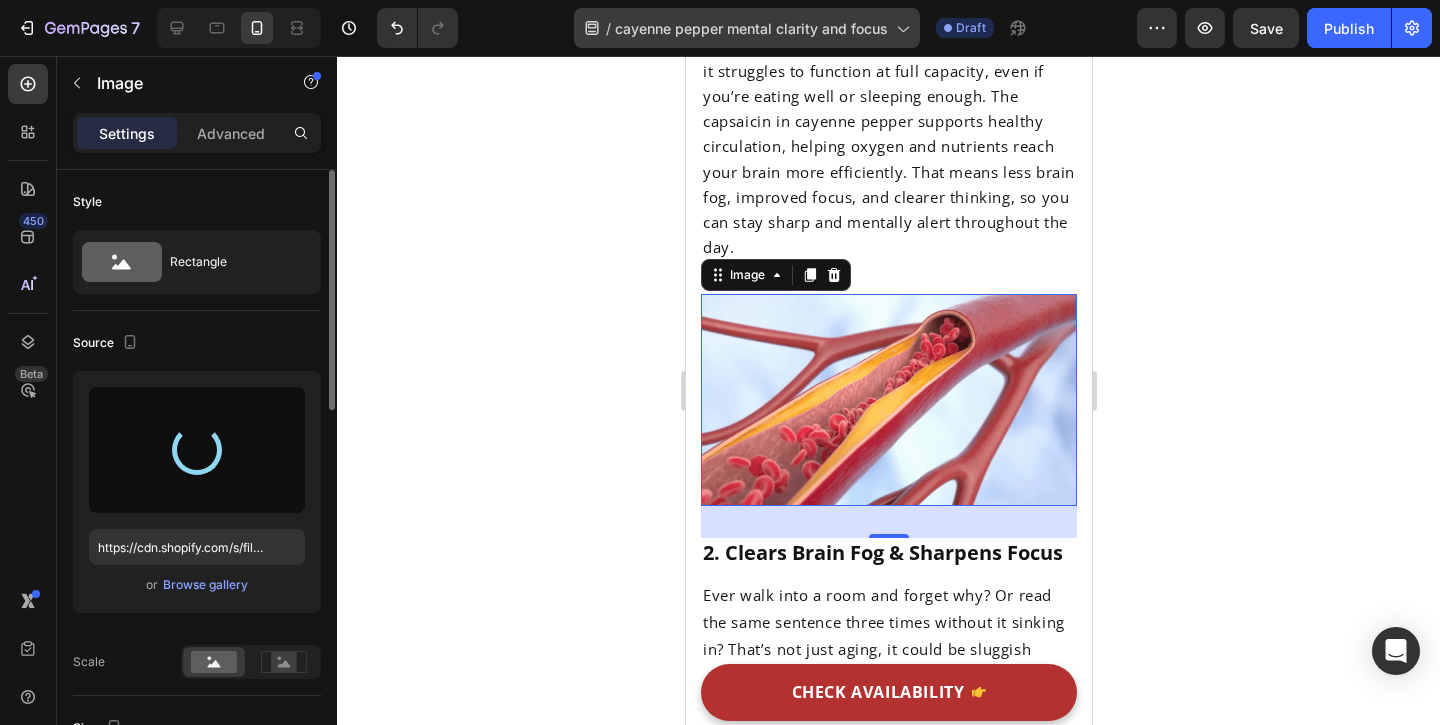 type on "https://cdn.shopify.com/s/files/1/0949/5078/5373/files/gempages_577565506760868368-20b82f5b-0040-47a3-bb50-dea55bf212df.gif" 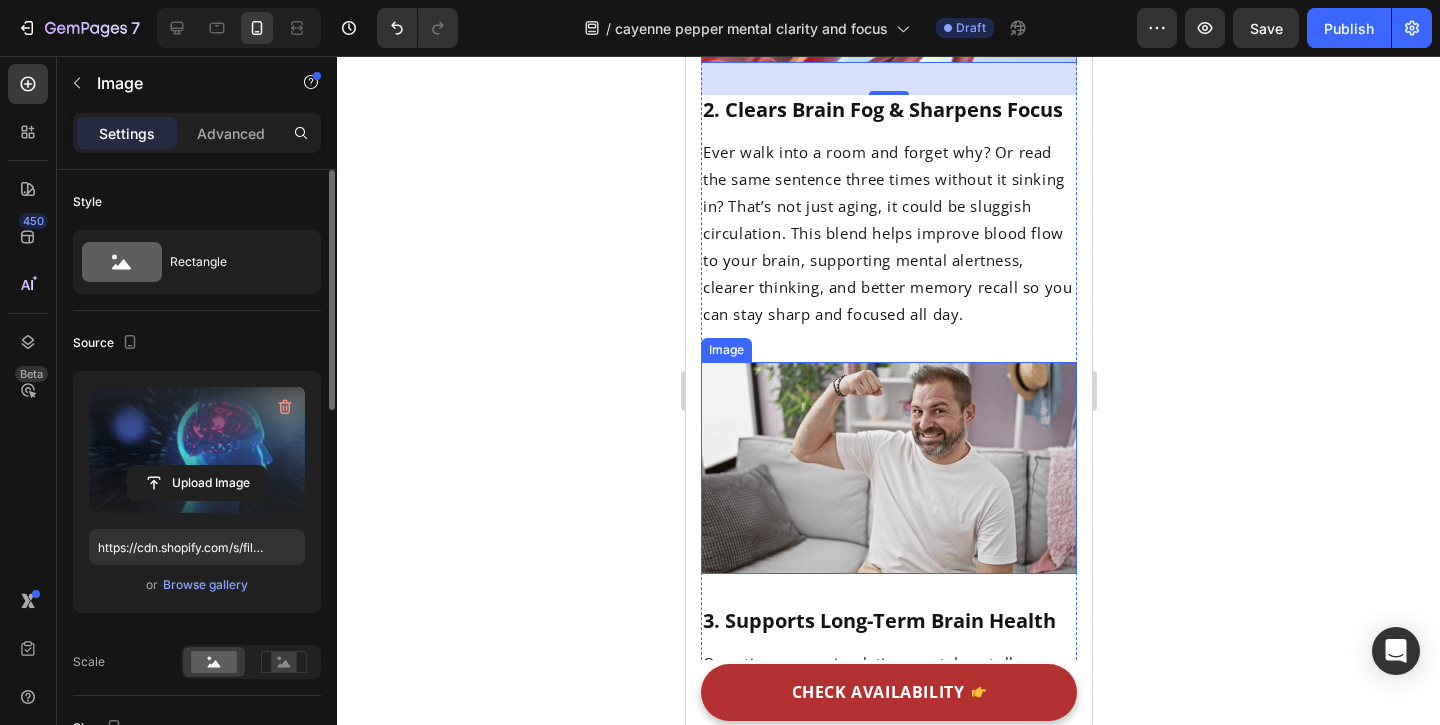 scroll, scrollTop: 2921, scrollLeft: 0, axis: vertical 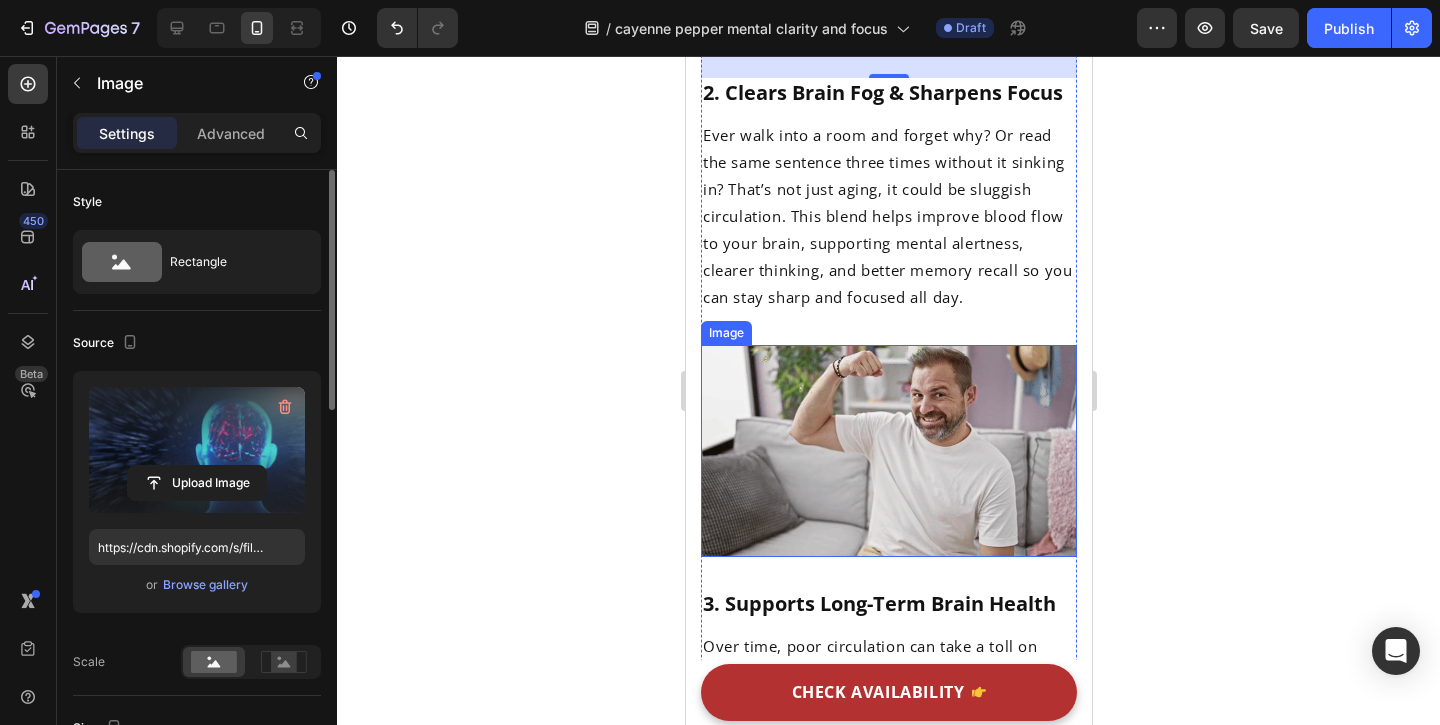 click at bounding box center [888, 451] 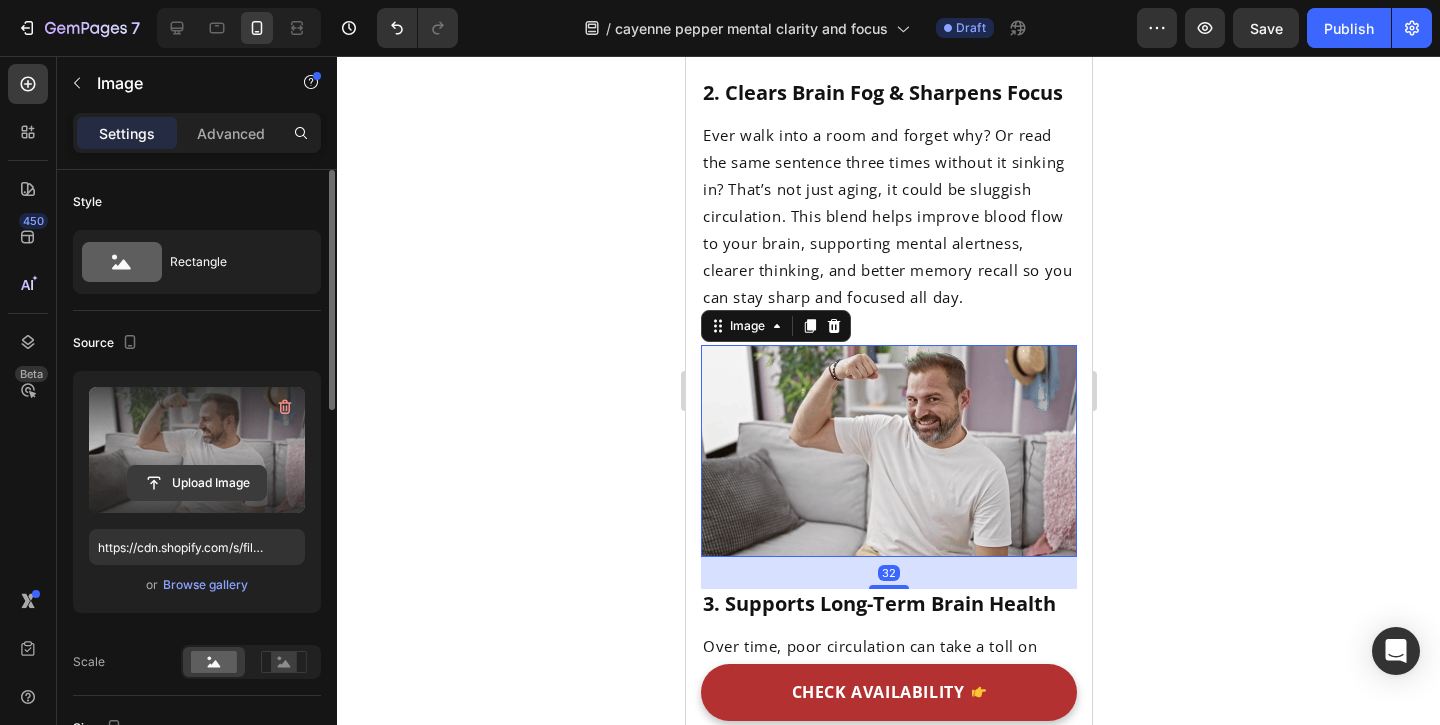 click 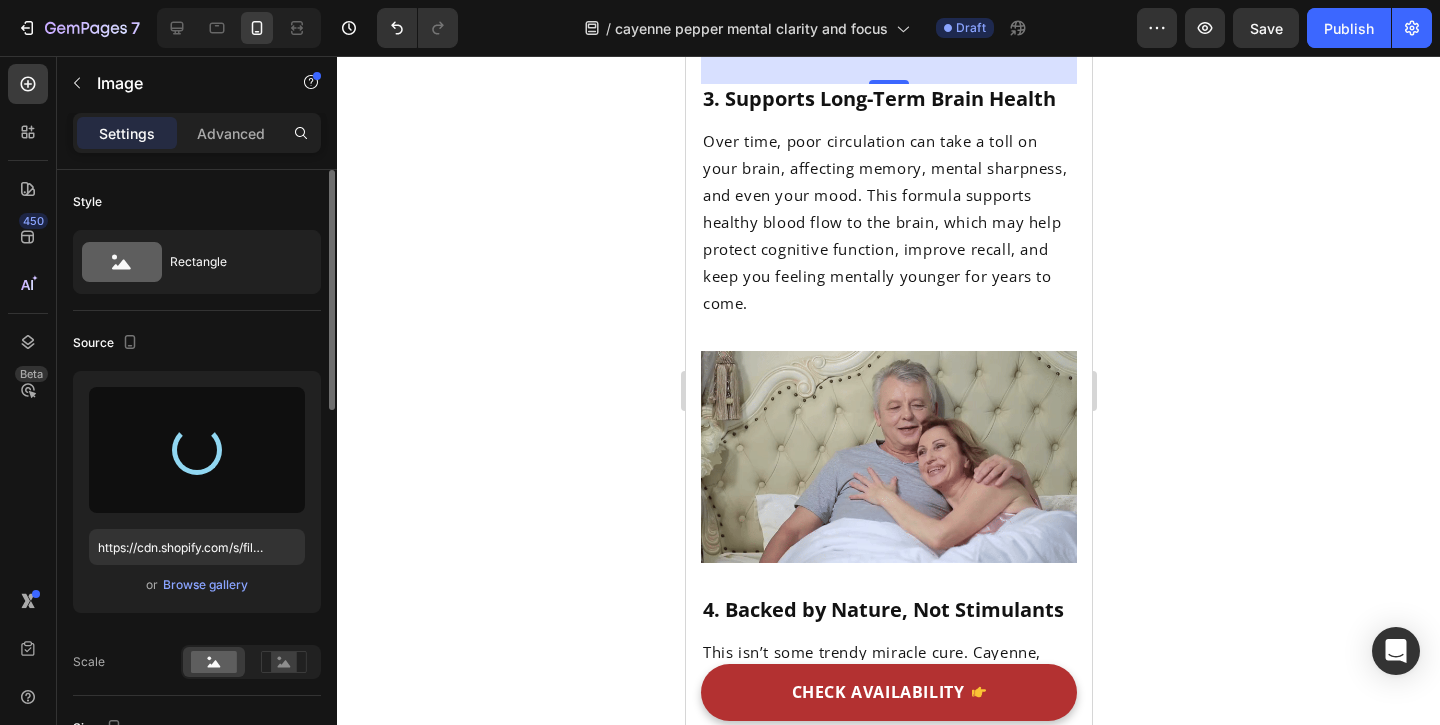 scroll, scrollTop: 3634, scrollLeft: 0, axis: vertical 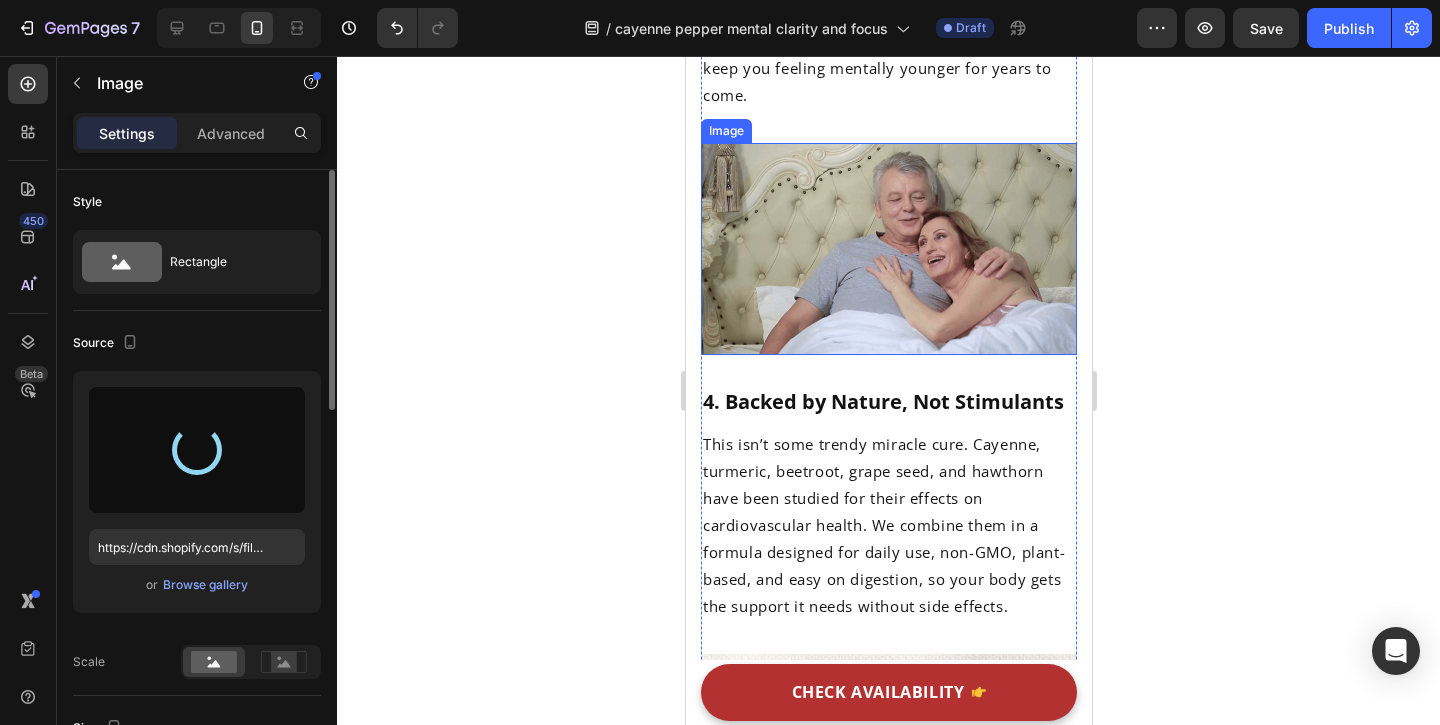 click at bounding box center (888, 249) 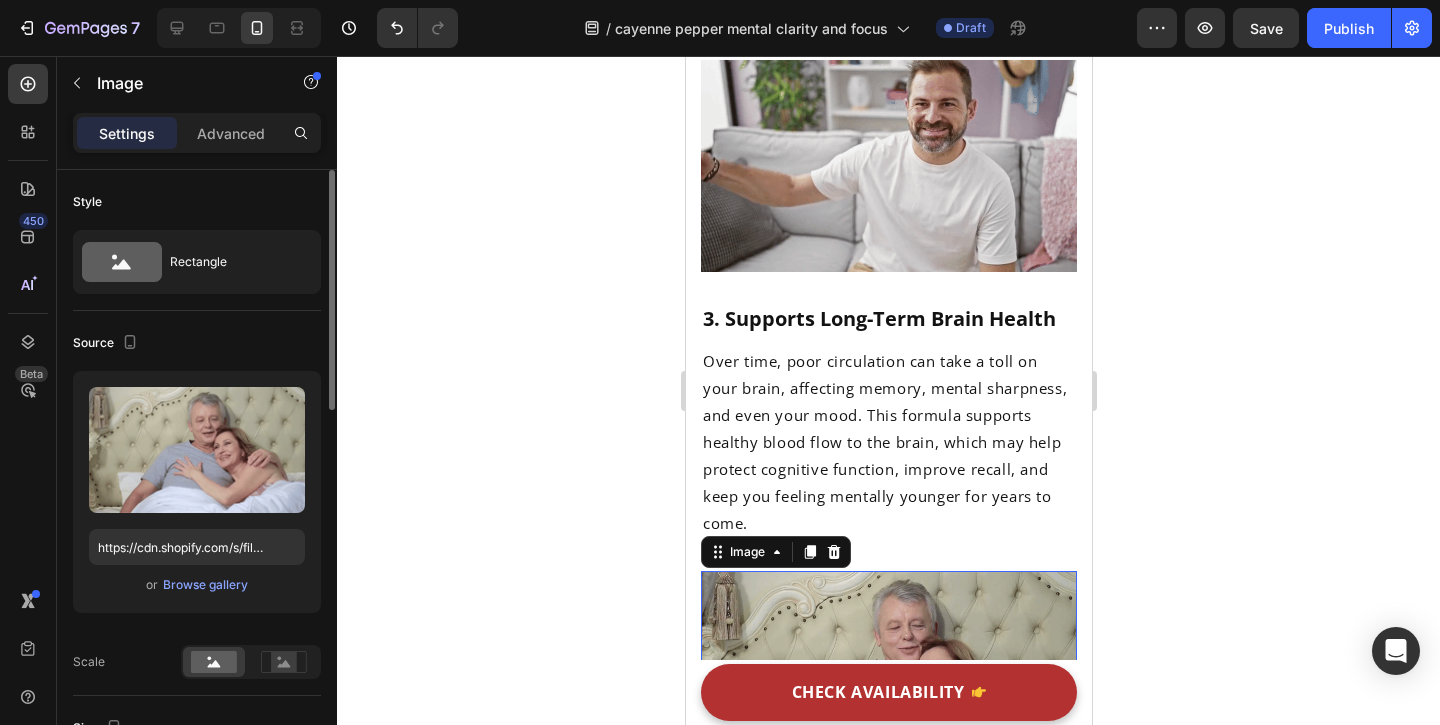 scroll, scrollTop: 3078, scrollLeft: 0, axis: vertical 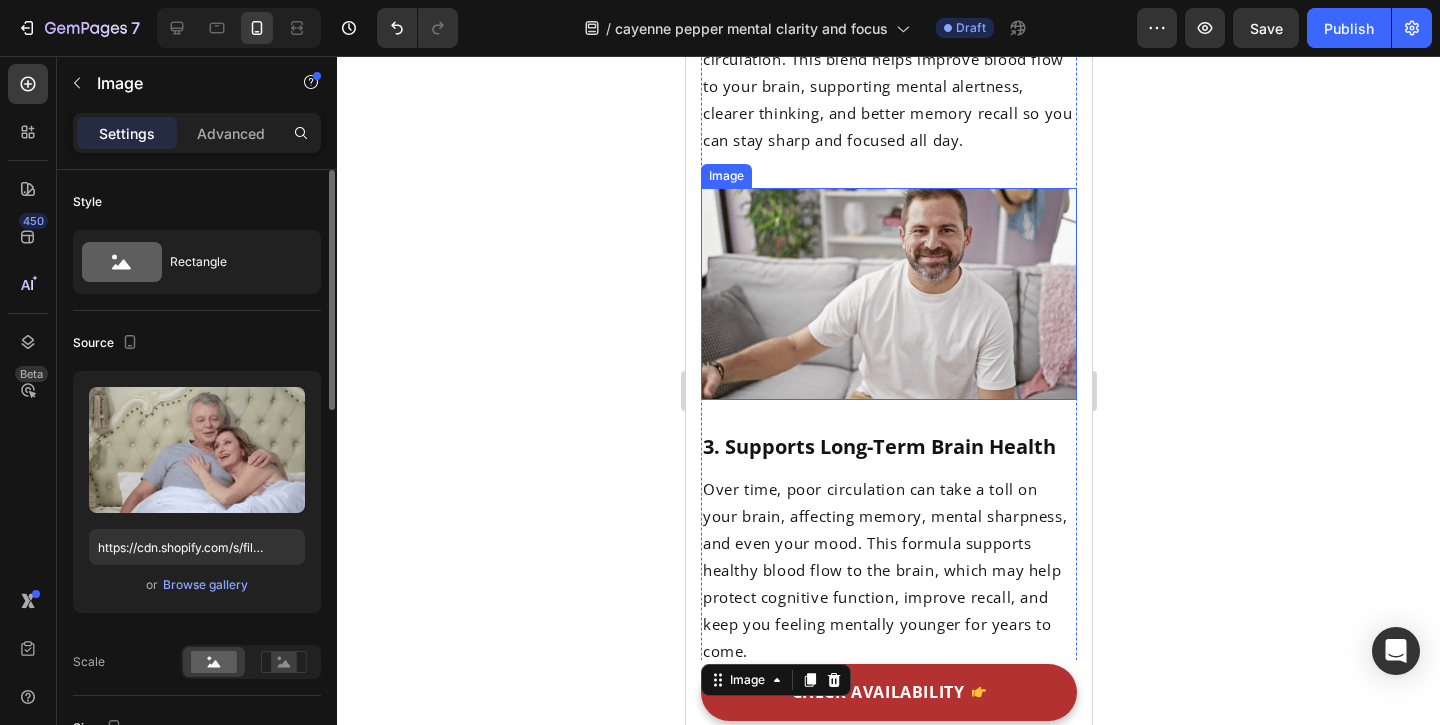 click at bounding box center (888, 294) 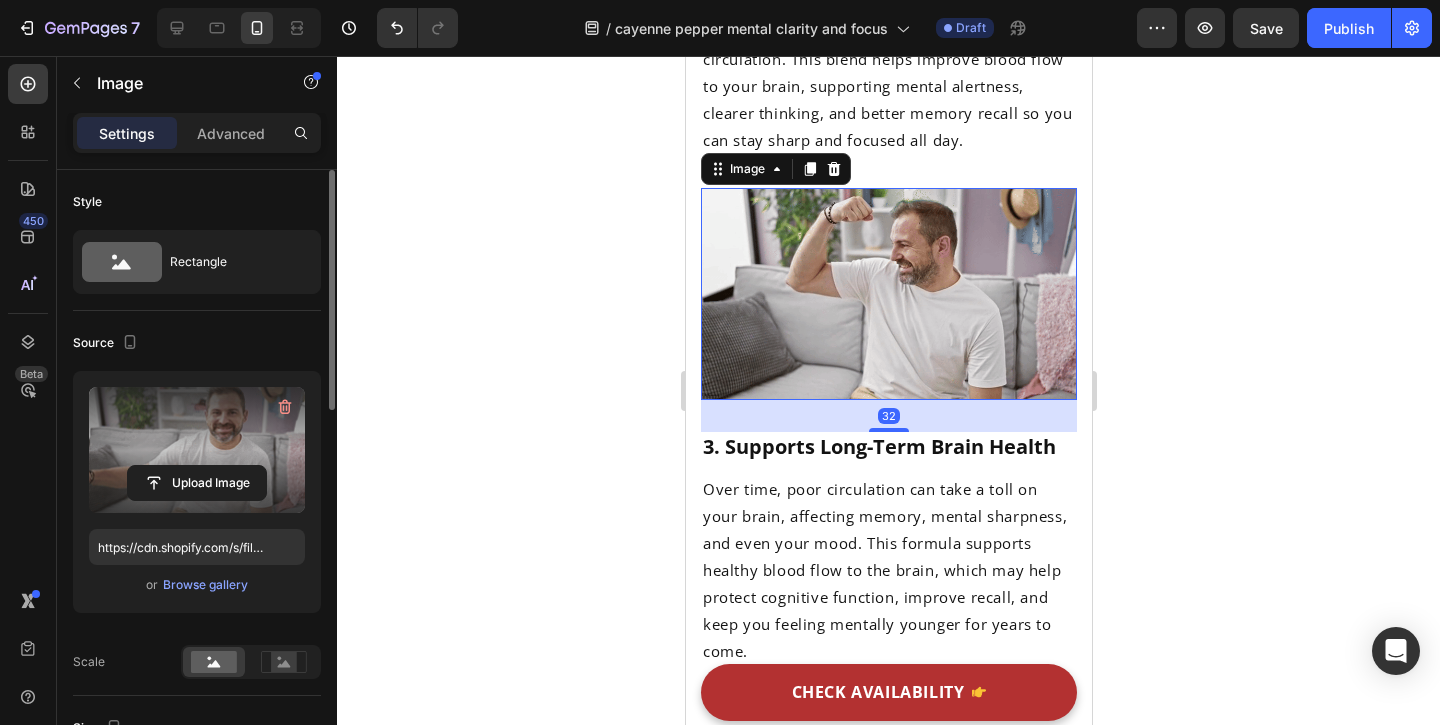 click at bounding box center [197, 450] 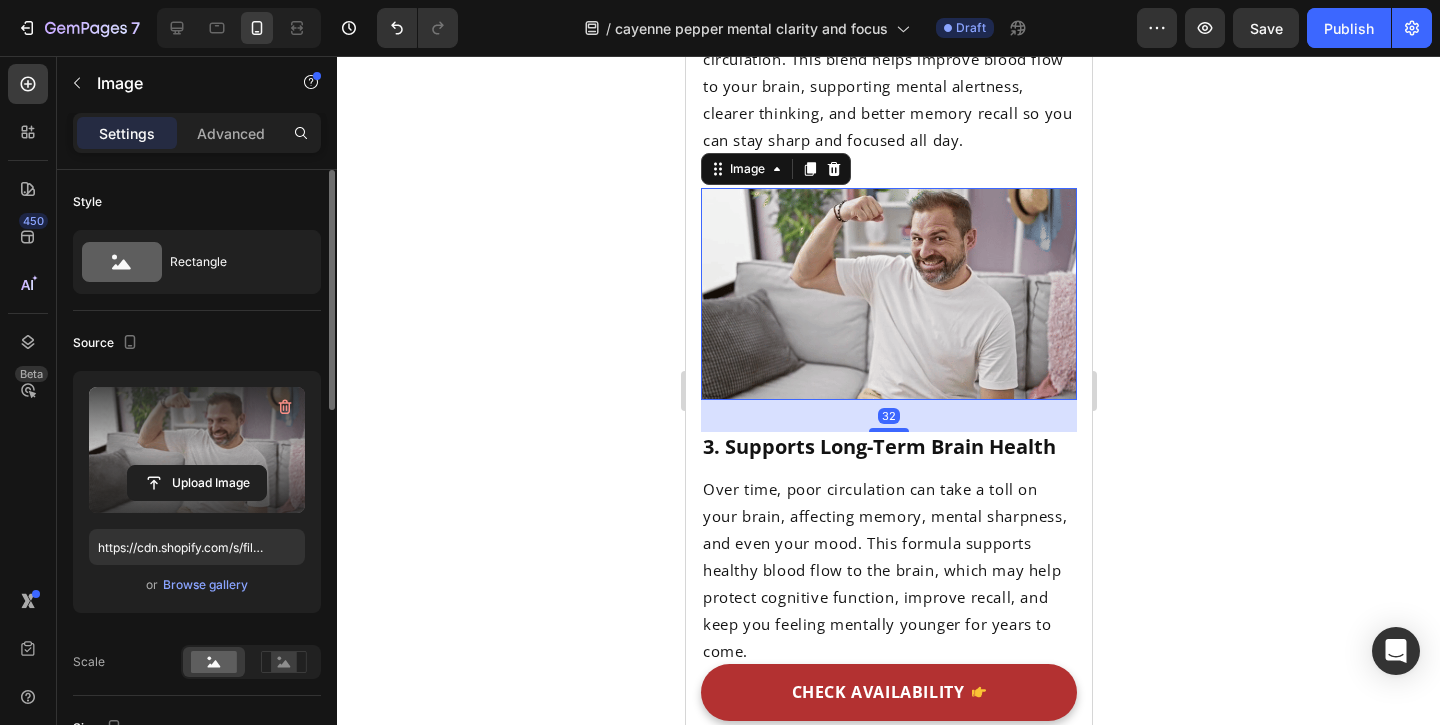 click 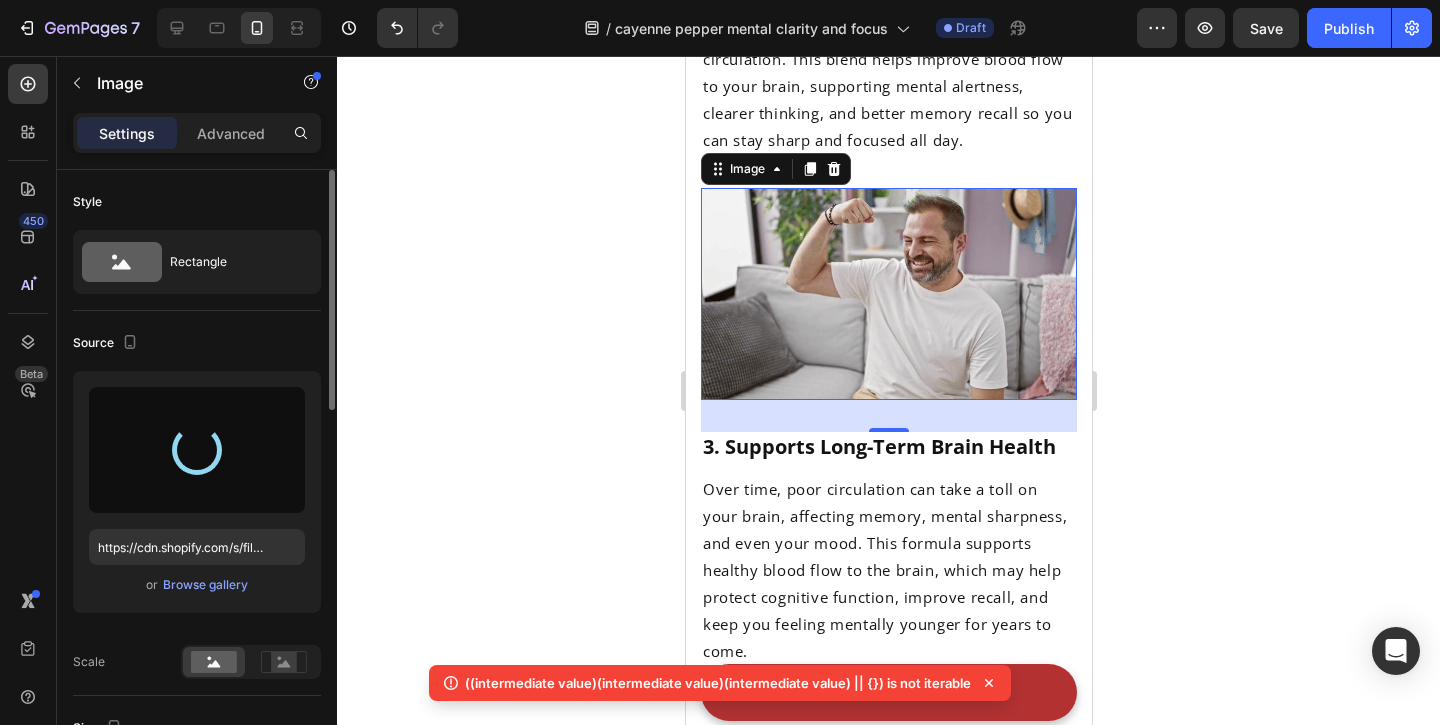 scroll, scrollTop: 2, scrollLeft: 0, axis: vertical 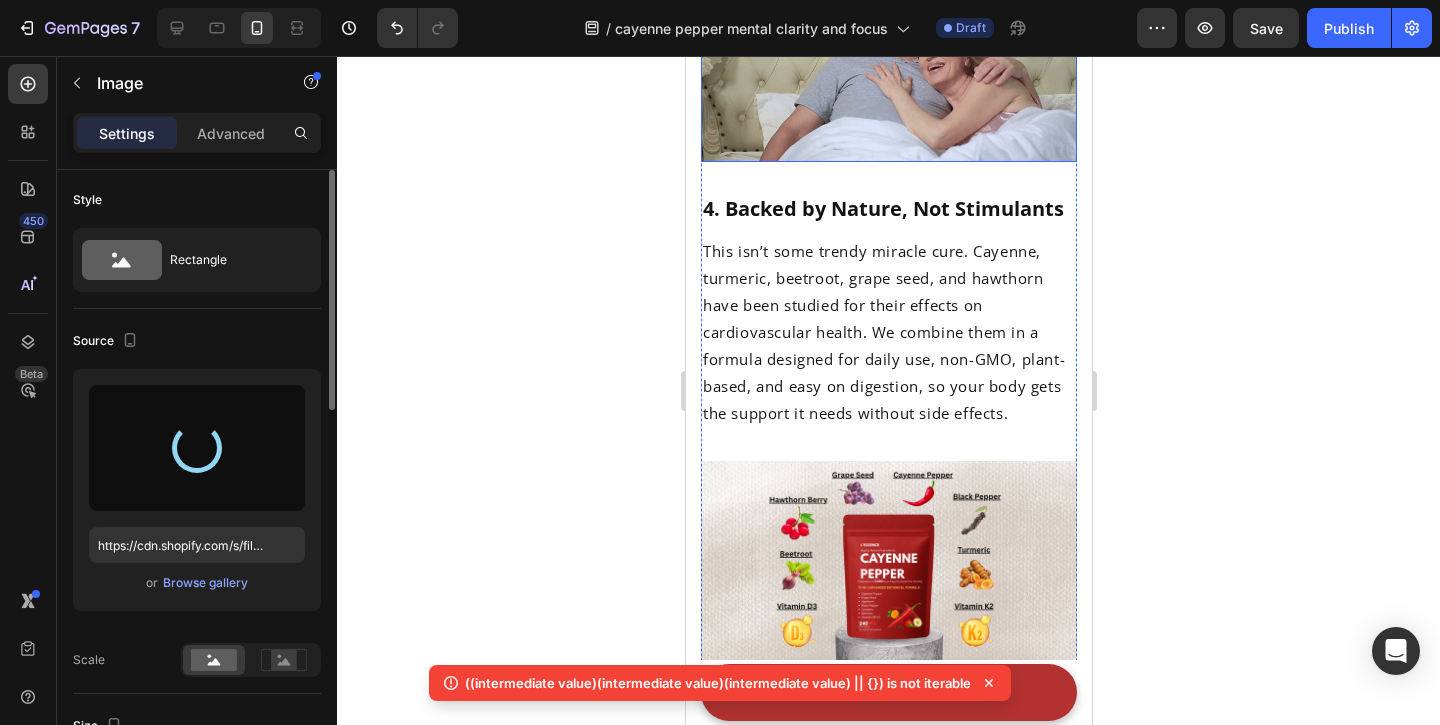 click at bounding box center (888, 56) 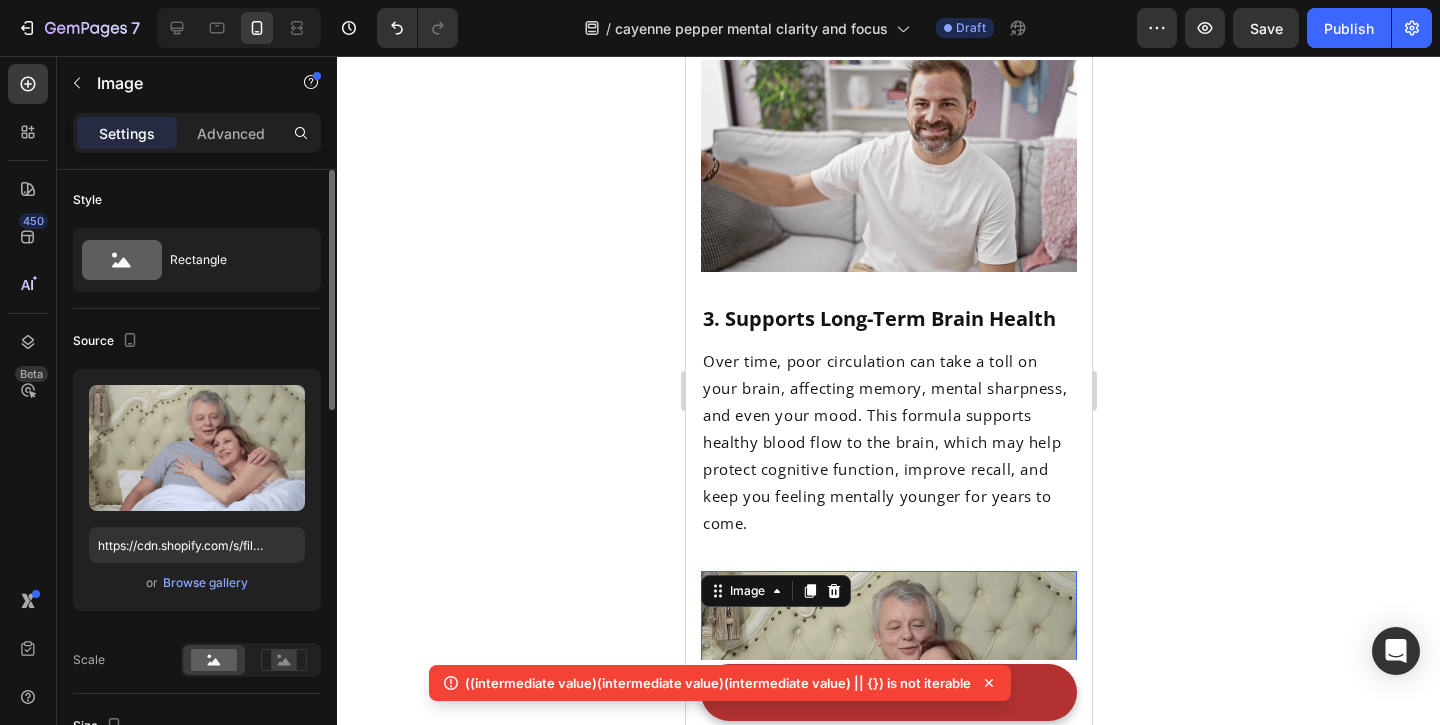 scroll, scrollTop: 3064, scrollLeft: 0, axis: vertical 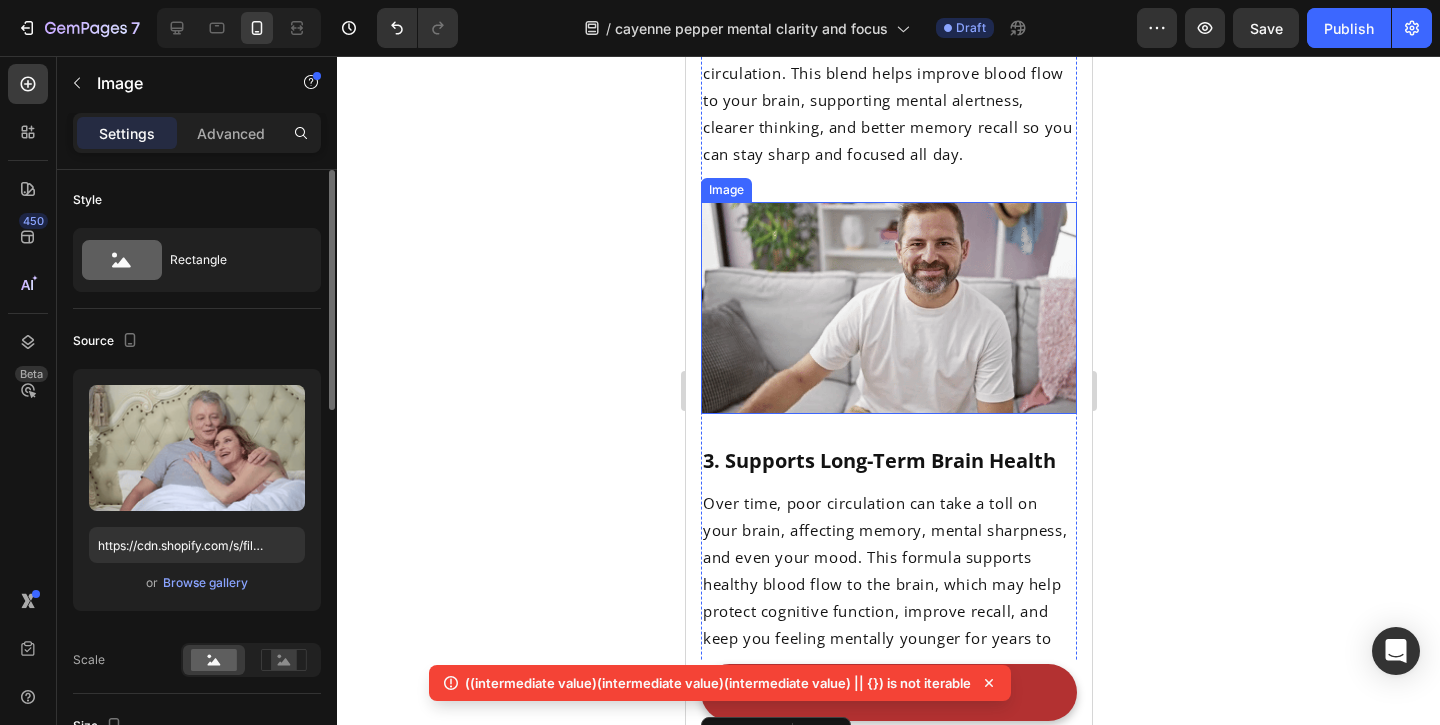 click at bounding box center (888, 308) 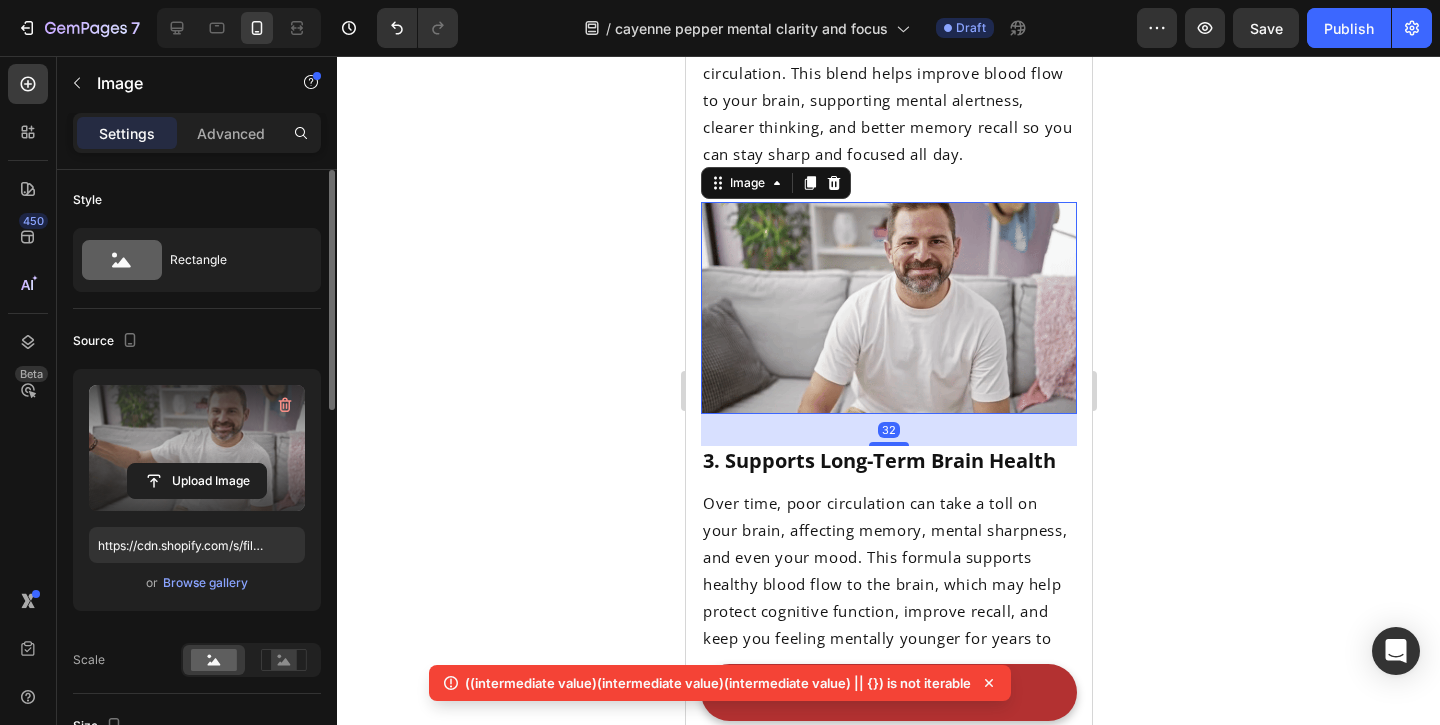 click at bounding box center (197, 448) 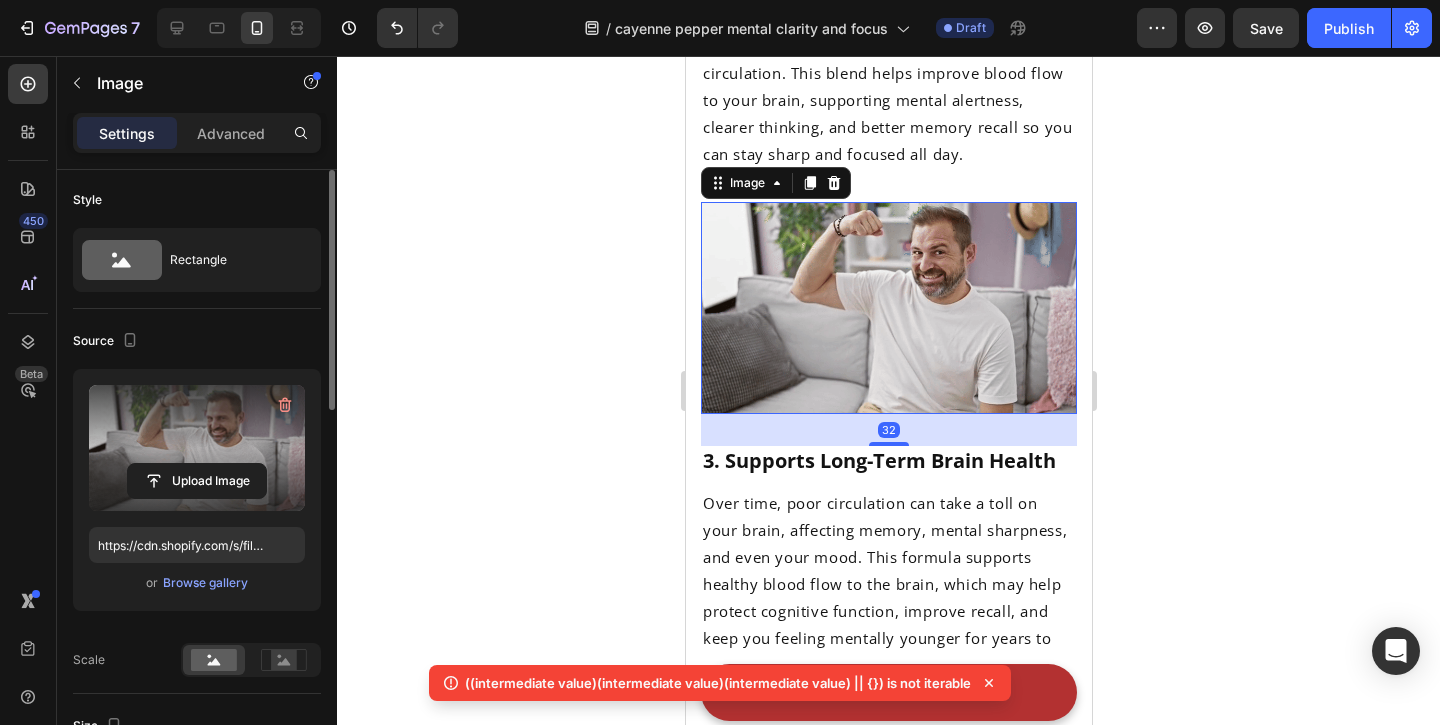 click 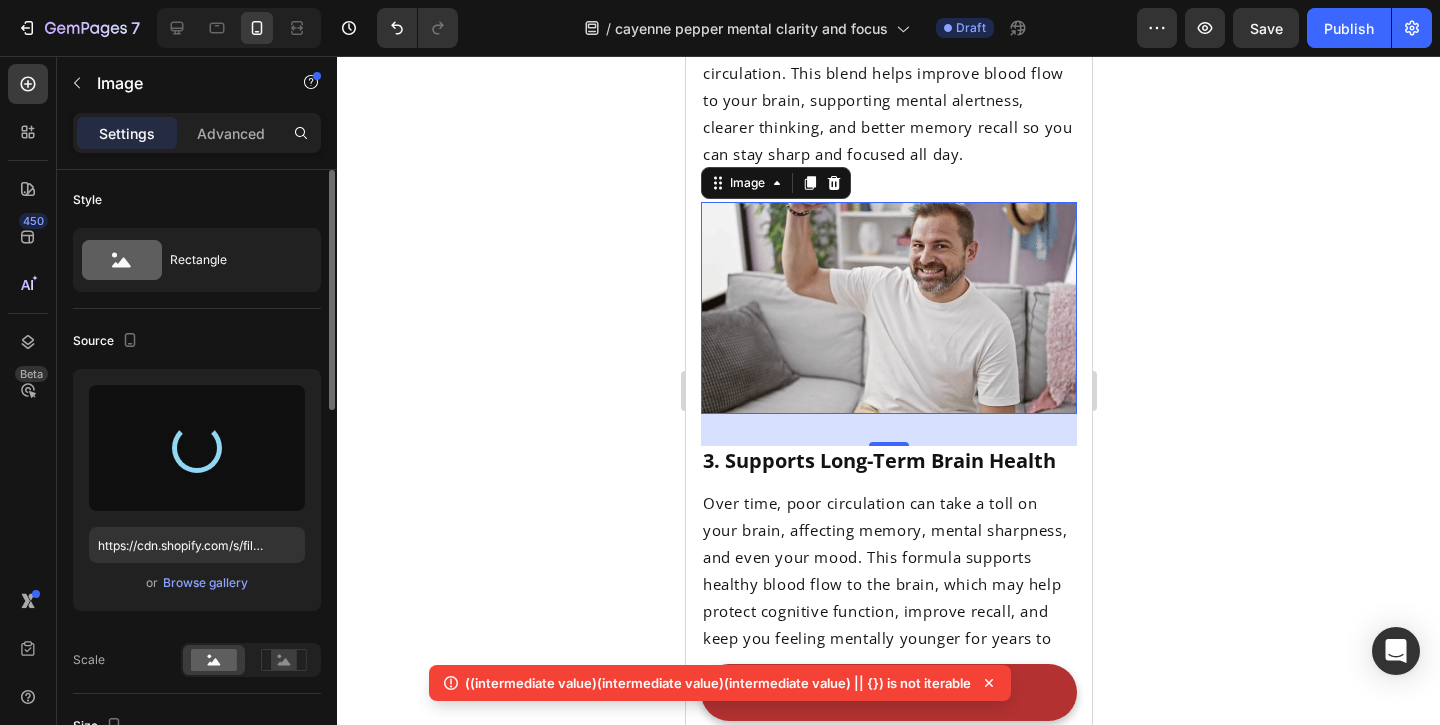 click 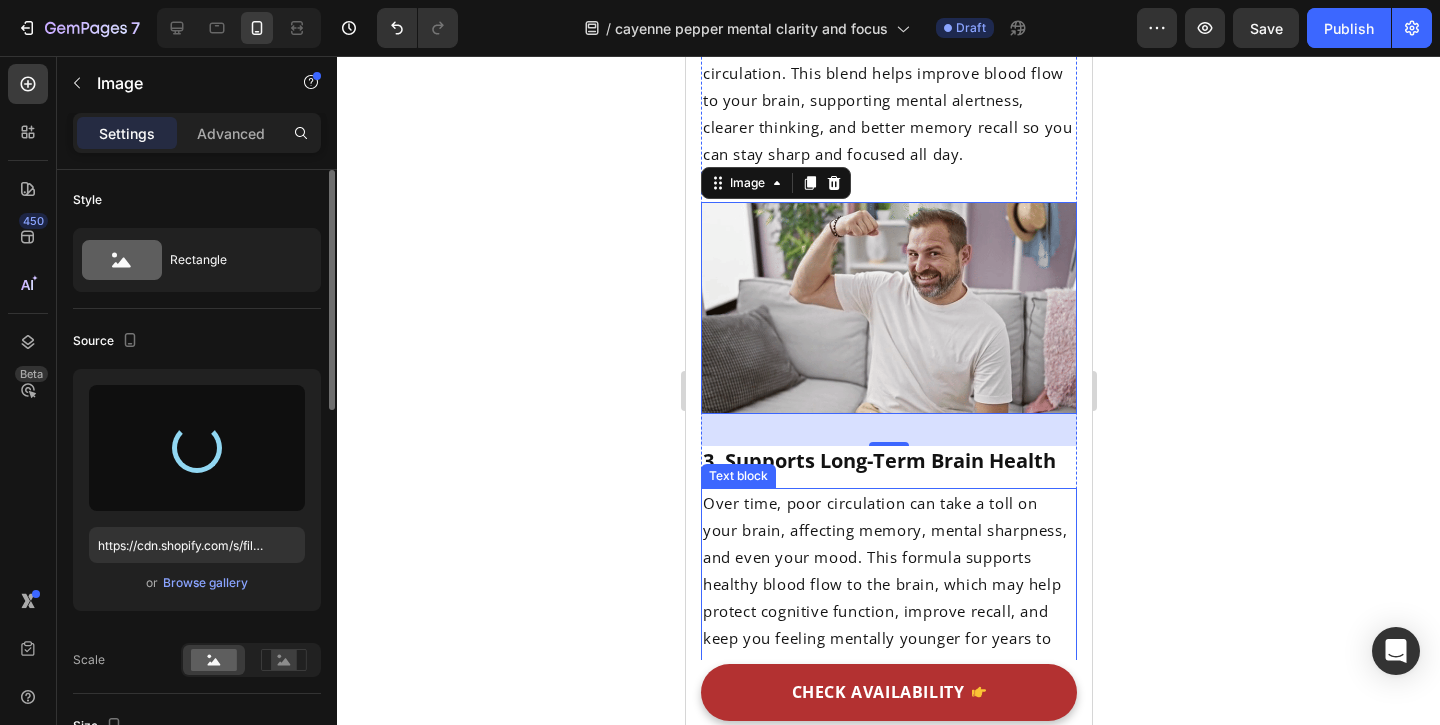 type on "https://cdn.shopify.com/s/files/1/0949/5078/5373/files/gempages_577565506760868368-a57afd4e-1414-4116-abf9-00e611488b53.gif" 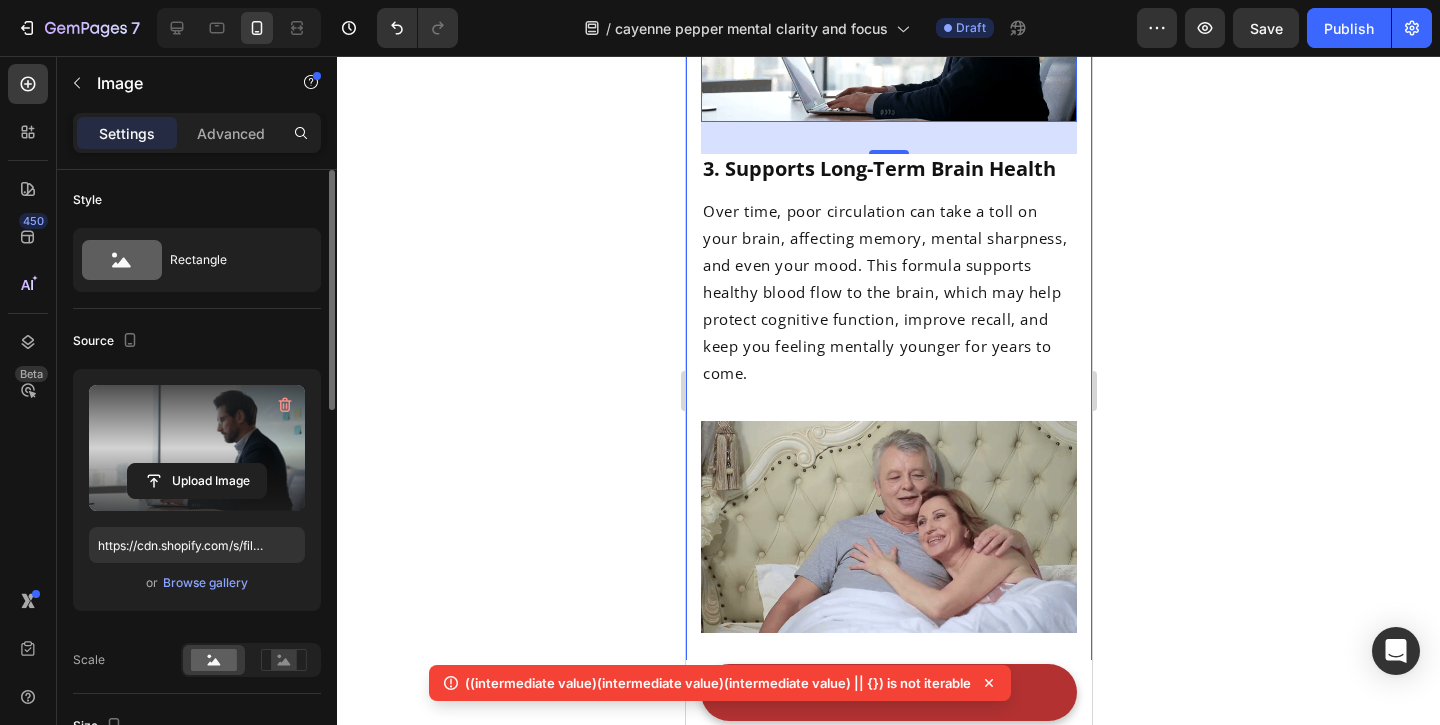 scroll, scrollTop: 3499, scrollLeft: 0, axis: vertical 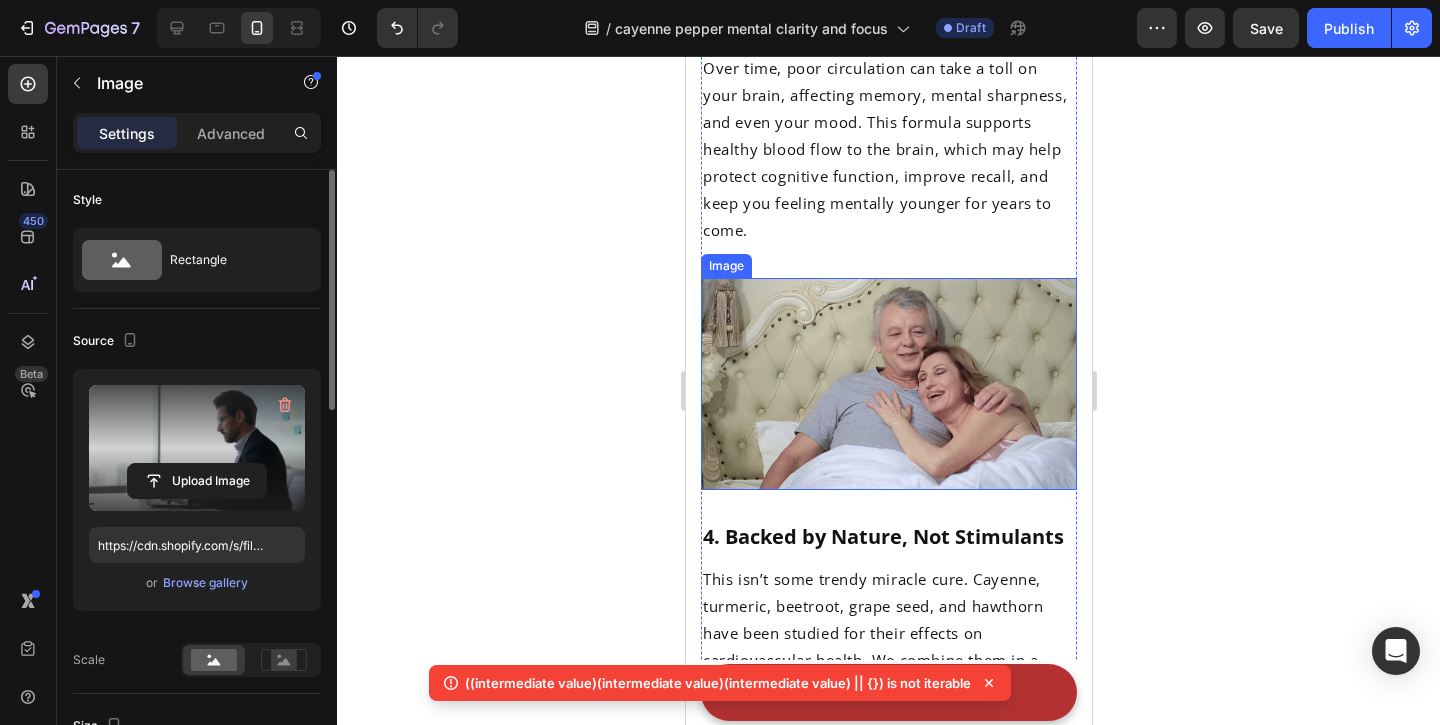 click at bounding box center (888, 384) 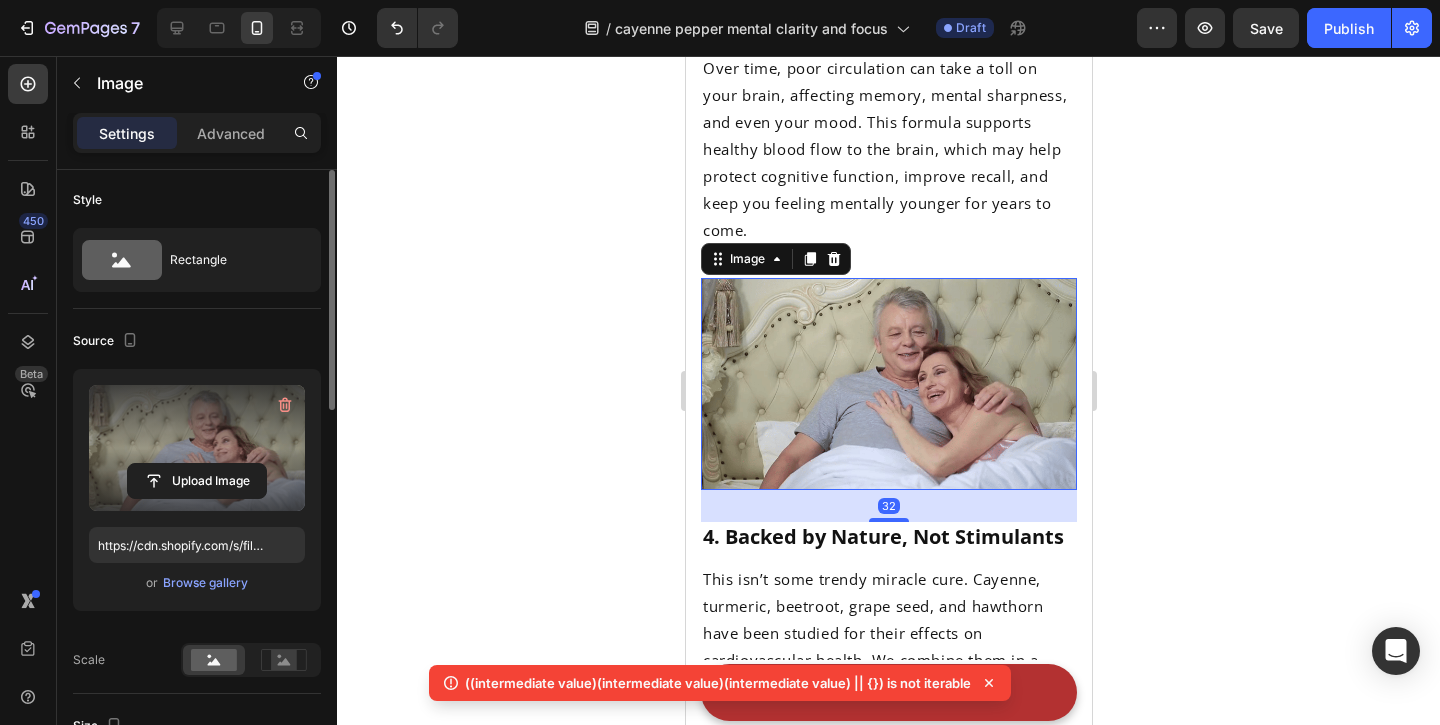click at bounding box center (197, 448) 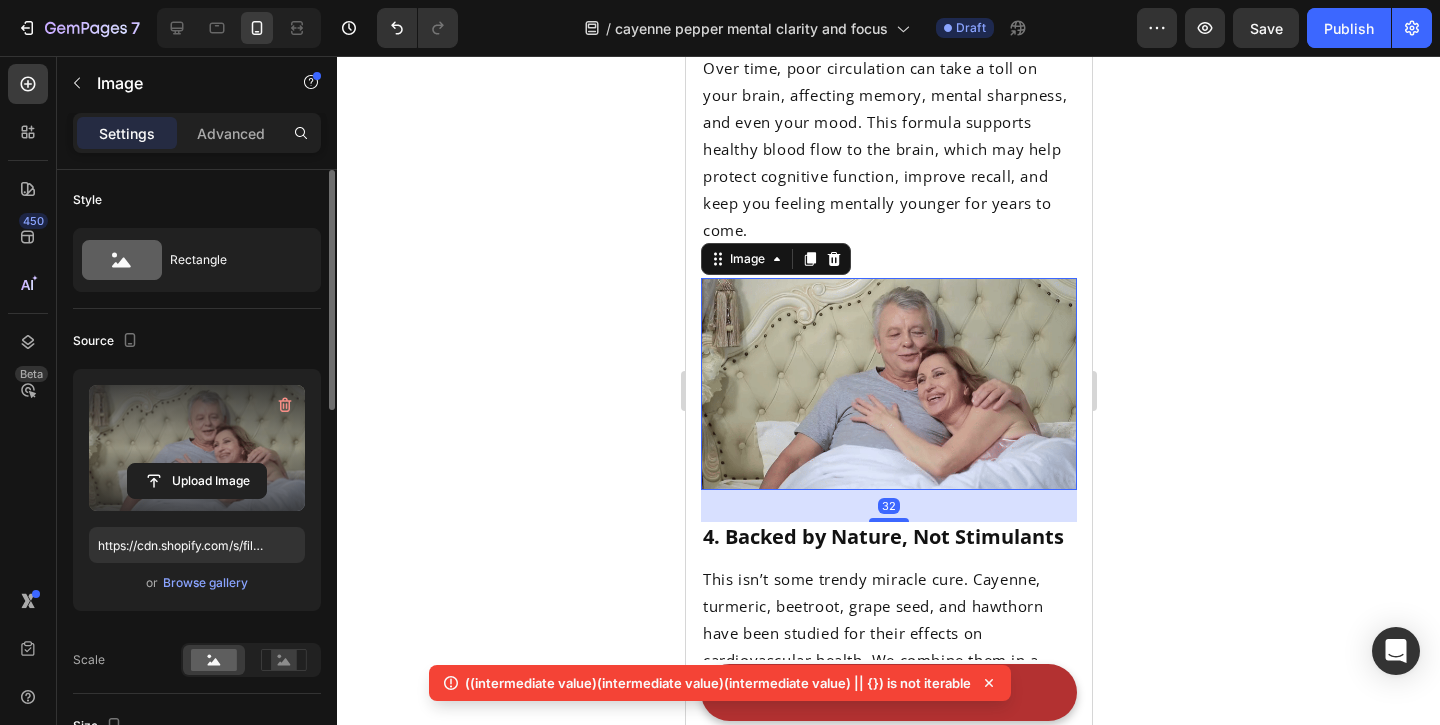 click 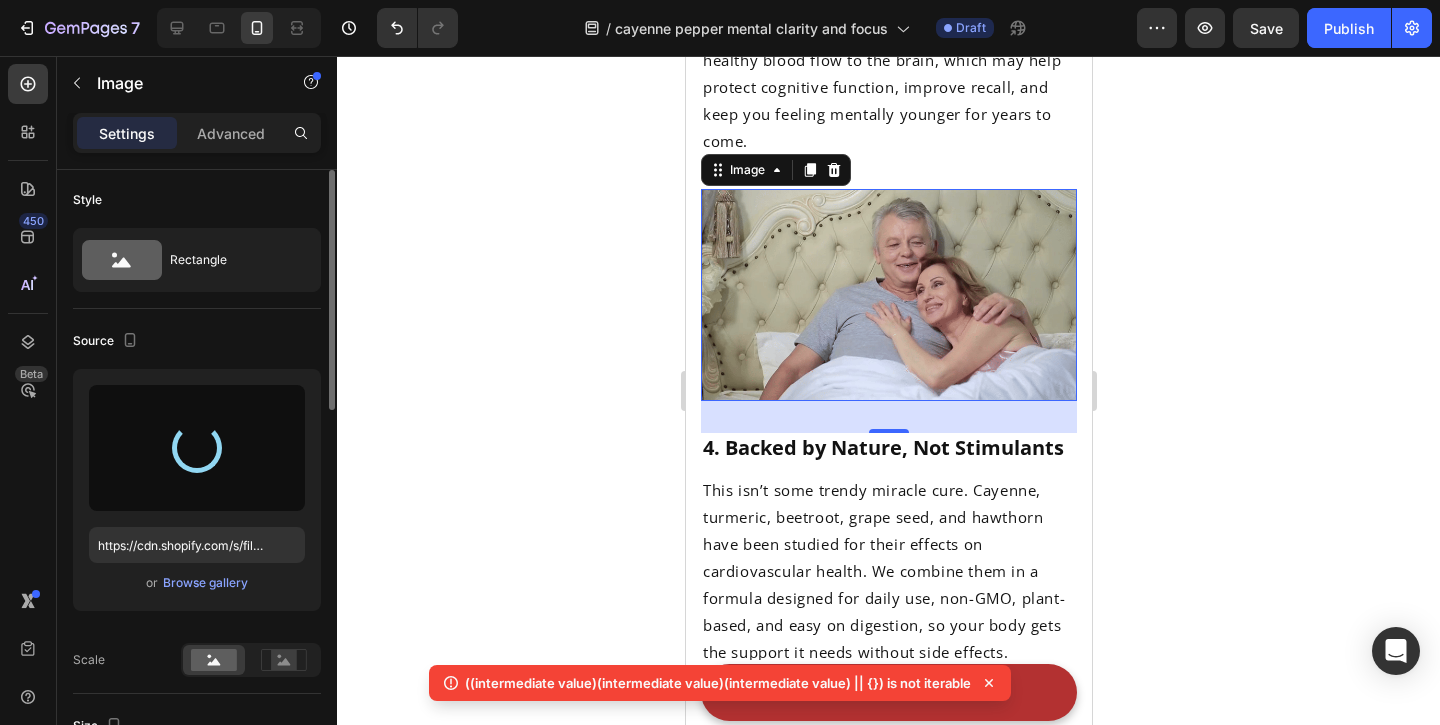 scroll, scrollTop: 3595, scrollLeft: 0, axis: vertical 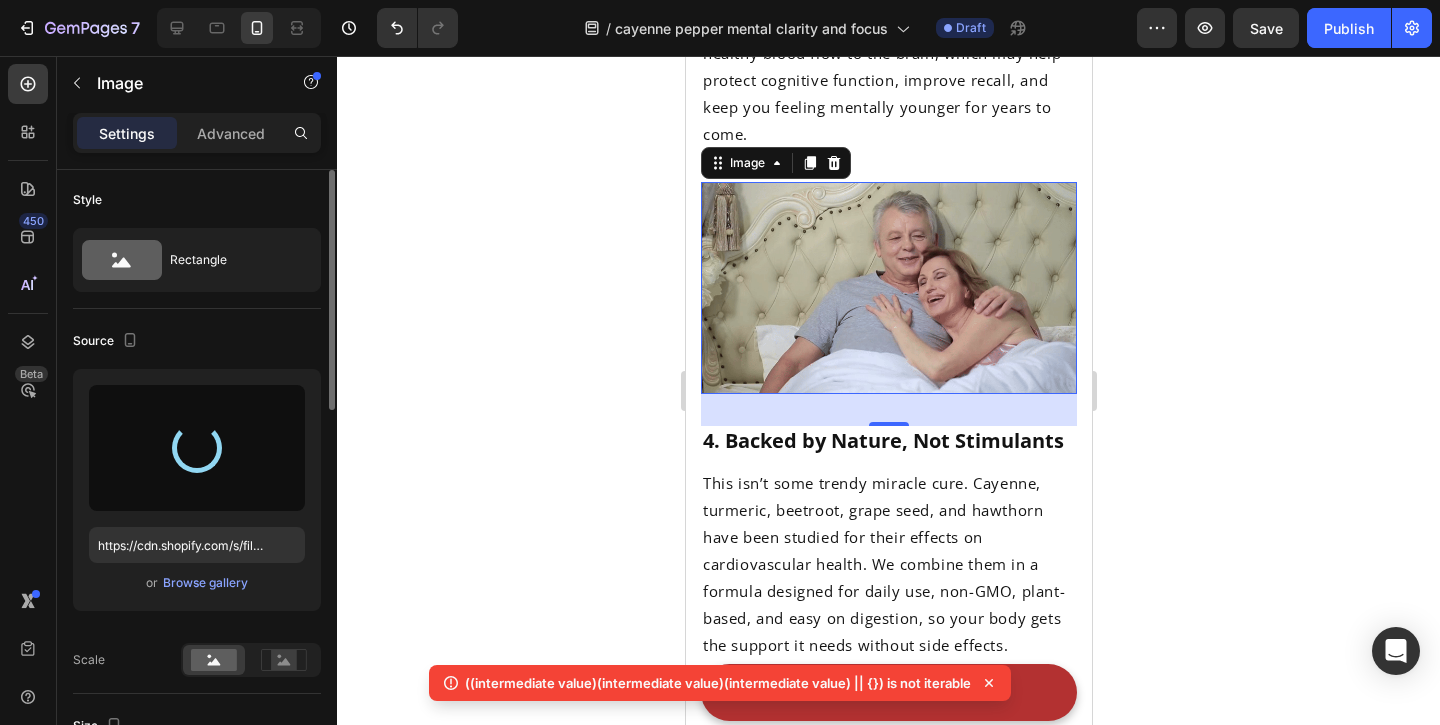 type on "https://cdn.shopify.com/s/files/1/0949/5078/5373/files/gempages_577565506760868368-e4057ce0-5b38-45c1-aea7-e80a826d6fc8.gif" 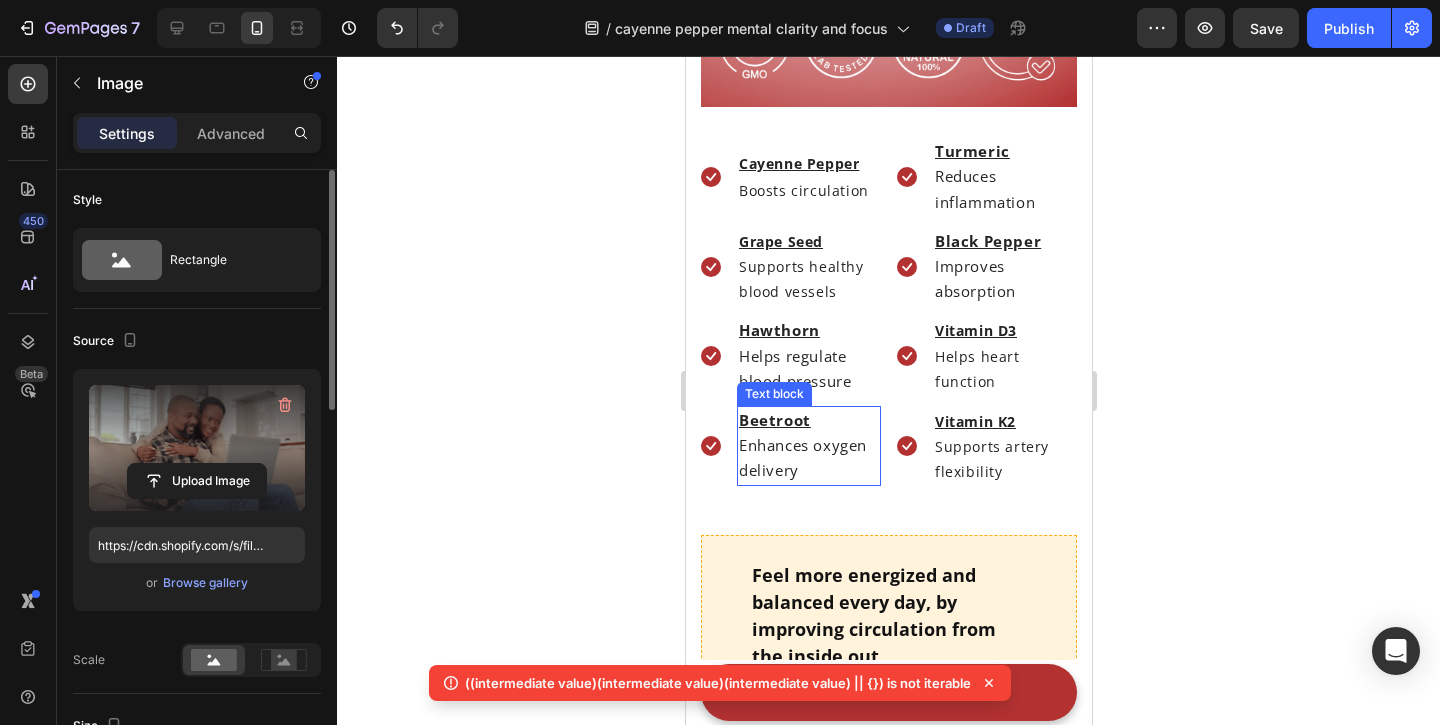 scroll, scrollTop: 5031, scrollLeft: 0, axis: vertical 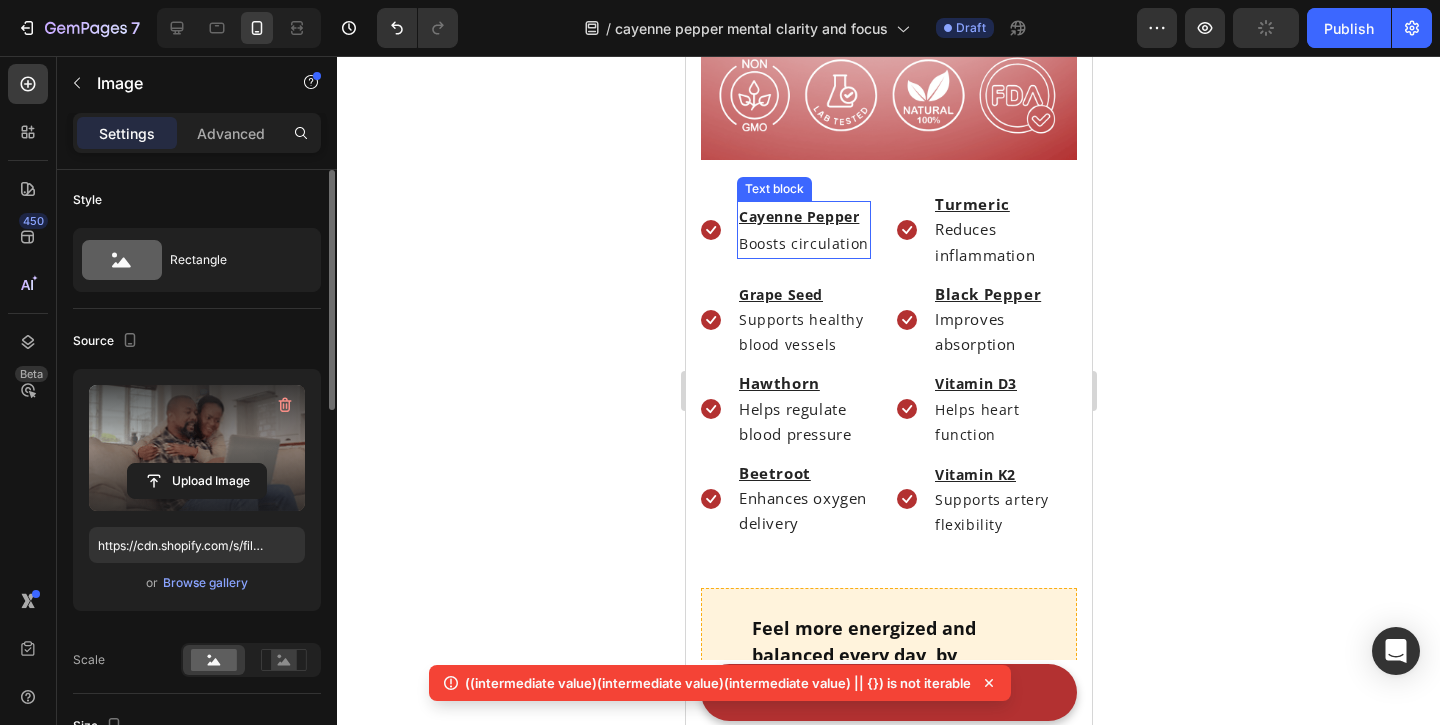click on "Boosts circulation" at bounding box center [803, 243] 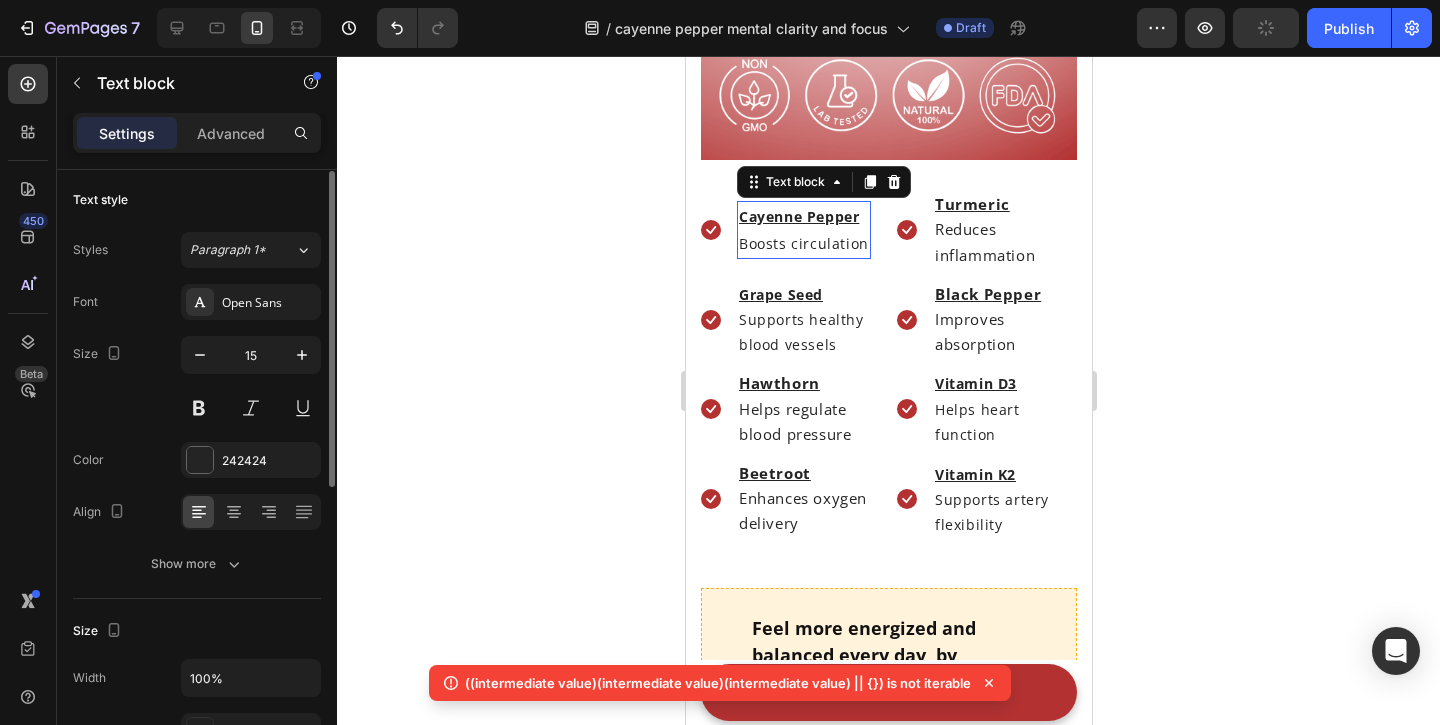 scroll, scrollTop: 0, scrollLeft: 0, axis: both 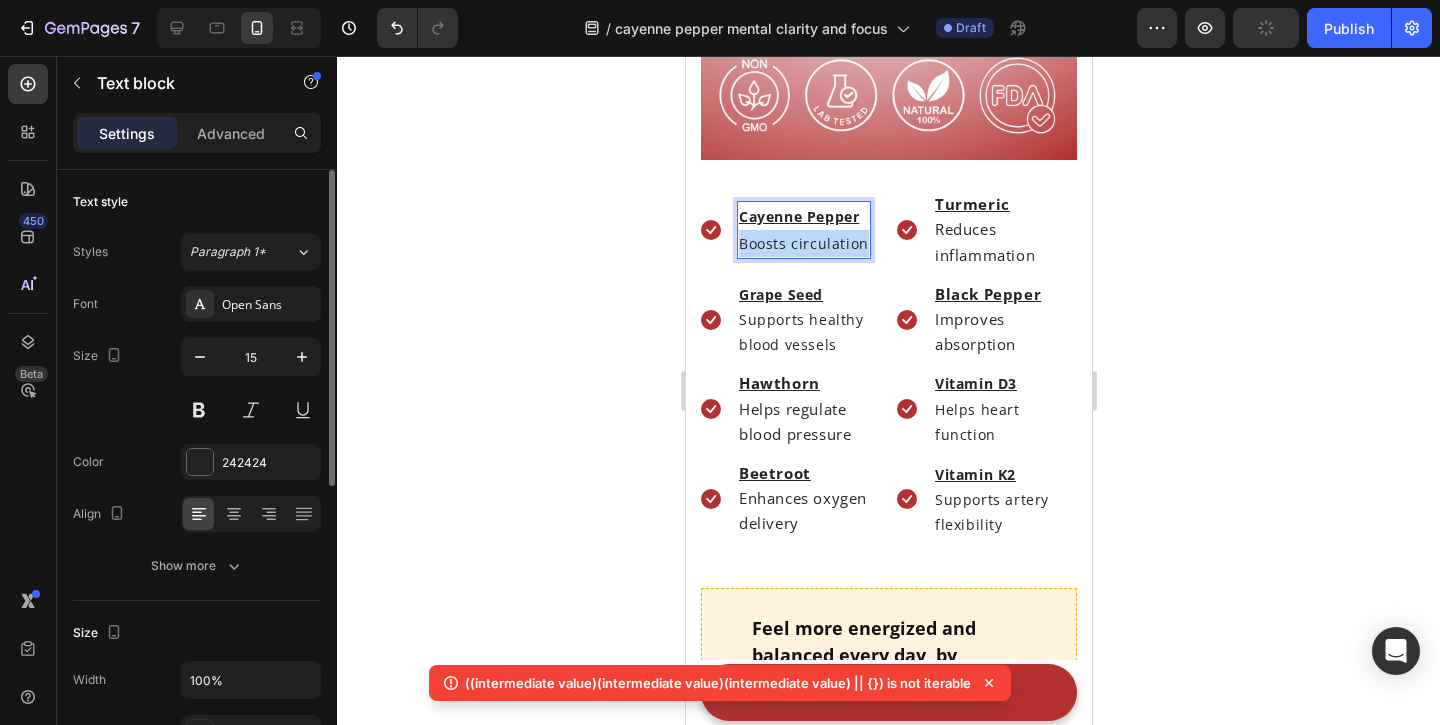 click on "Boosts circulation" at bounding box center (803, 243) 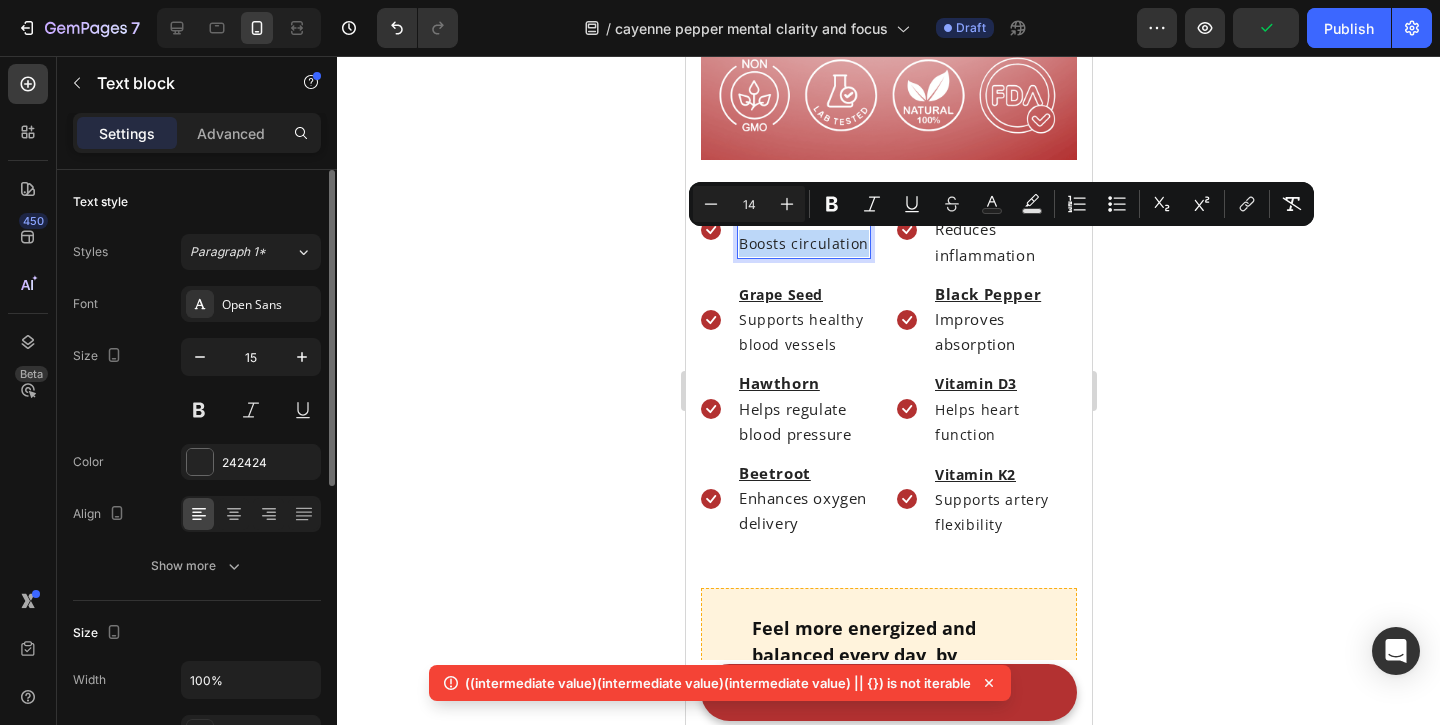 click on "Boosts circulation" at bounding box center [803, 243] 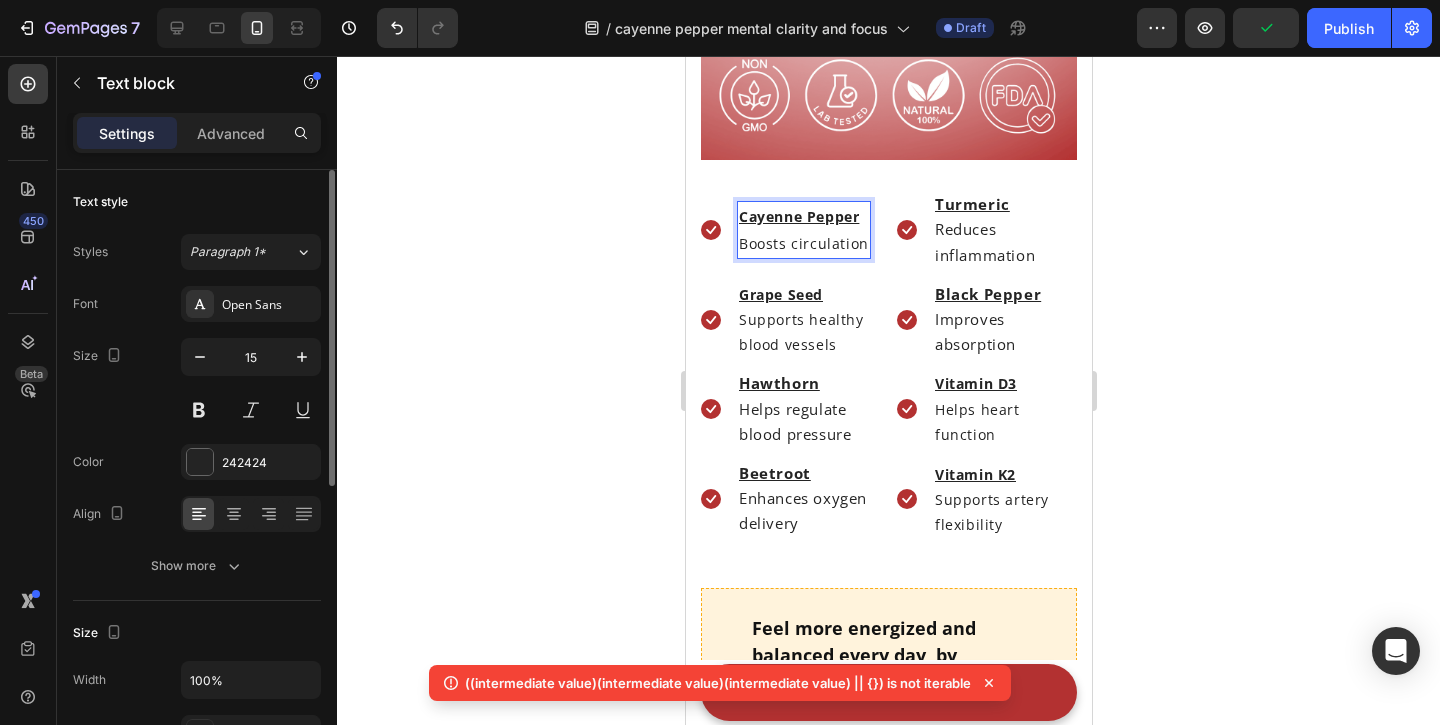 click on "Cayenne Pepper" at bounding box center [798, 216] 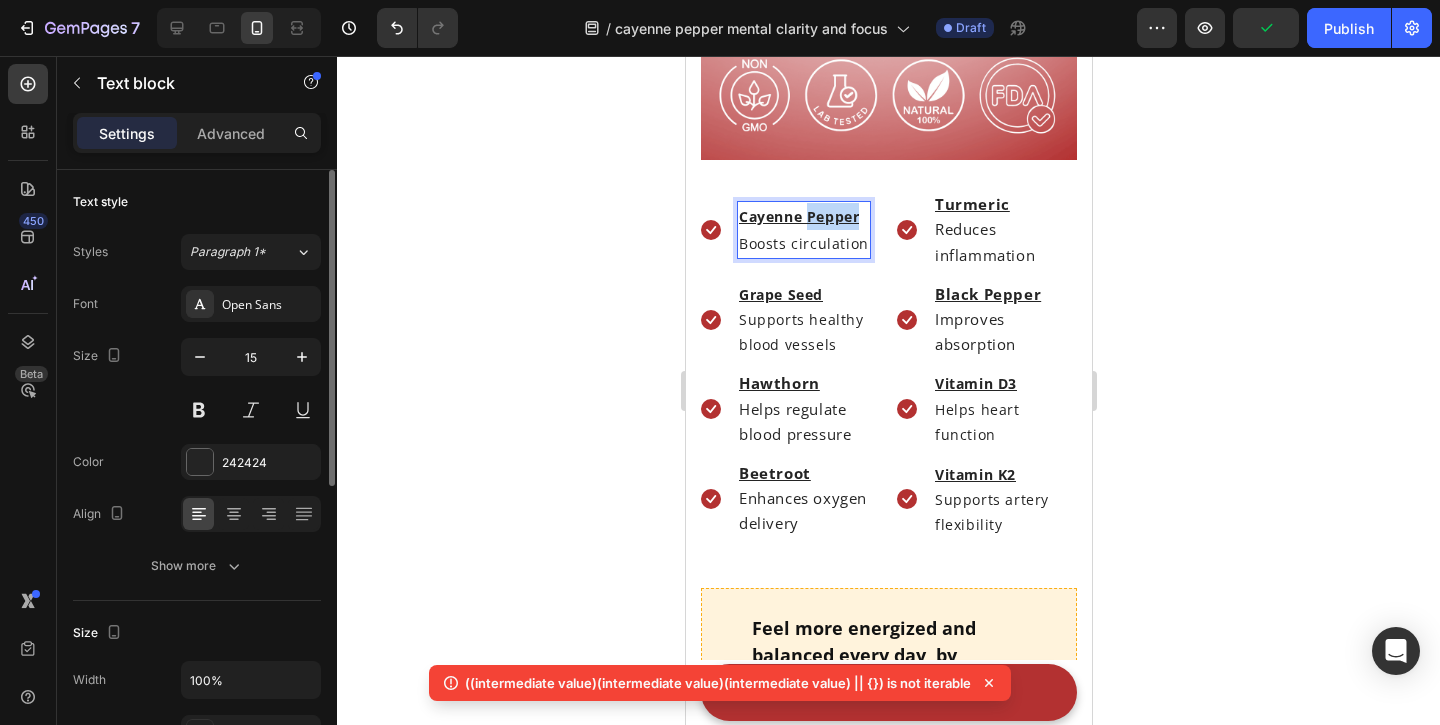 click on "Cayenne Pepper" at bounding box center [798, 216] 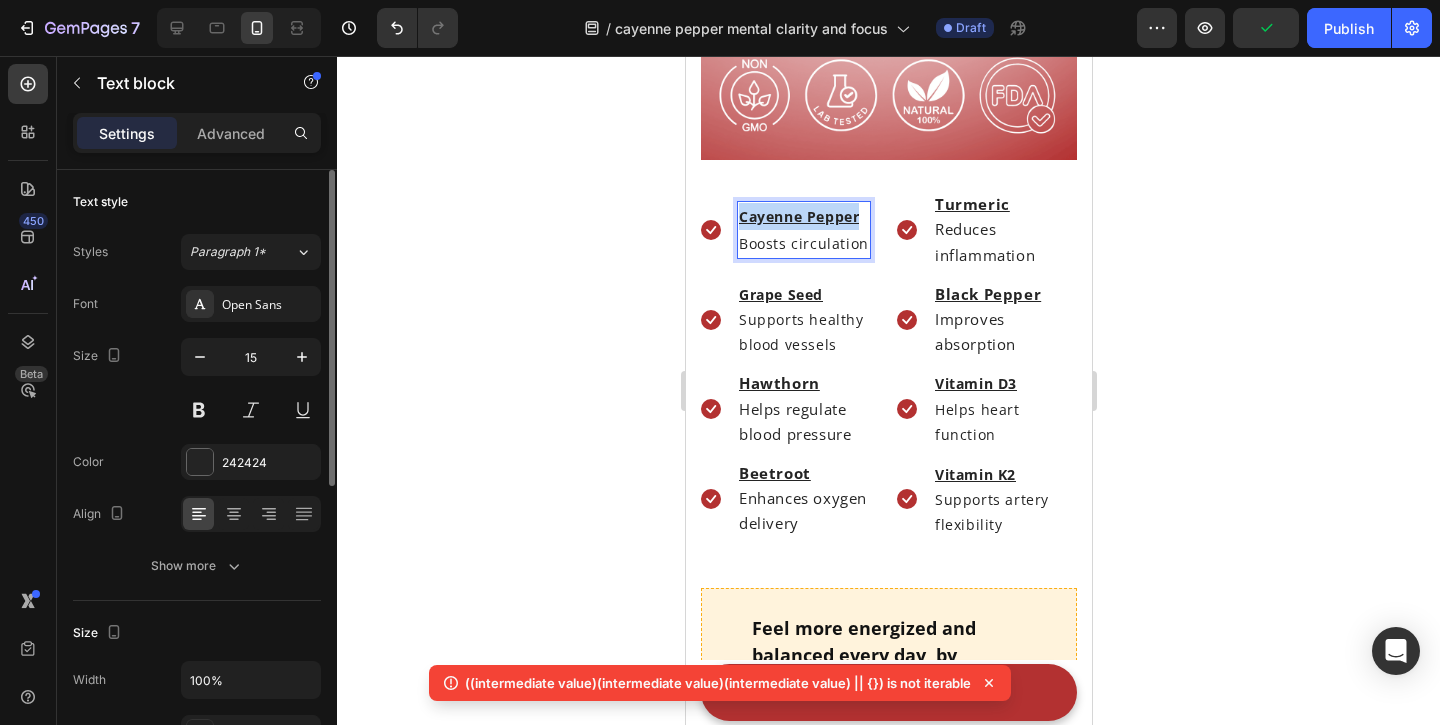 click on "Cayenne Pepper" at bounding box center (798, 216) 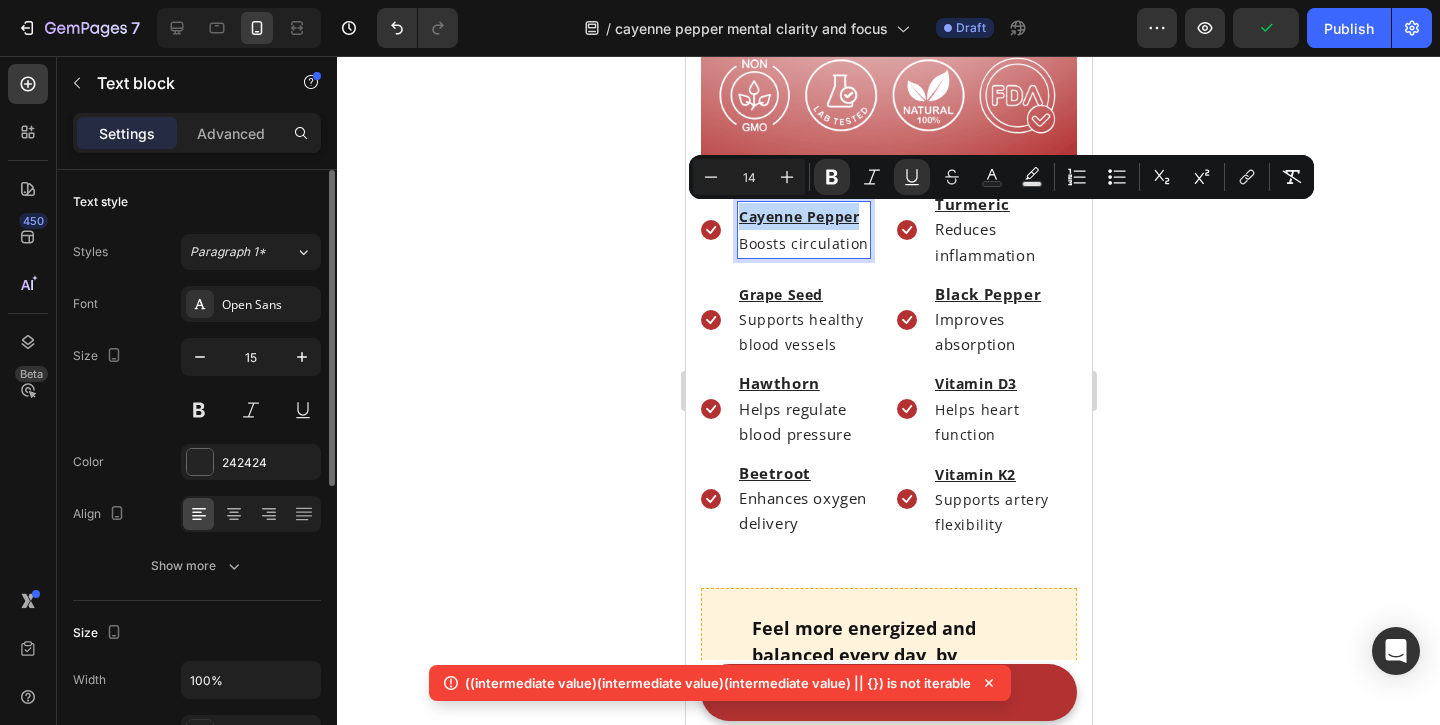 click on "Cayenne Pepper" at bounding box center [798, 216] 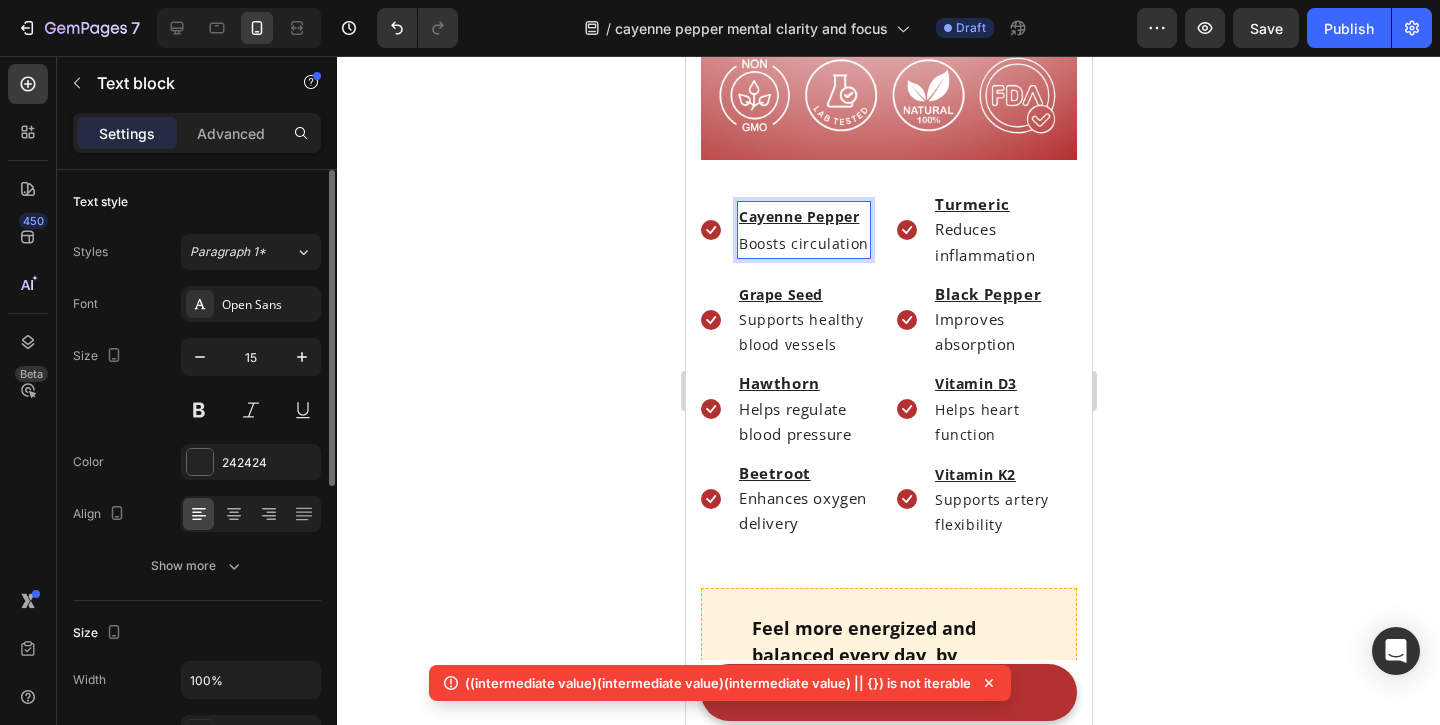 click on "Boosts circulation" at bounding box center (803, 243) 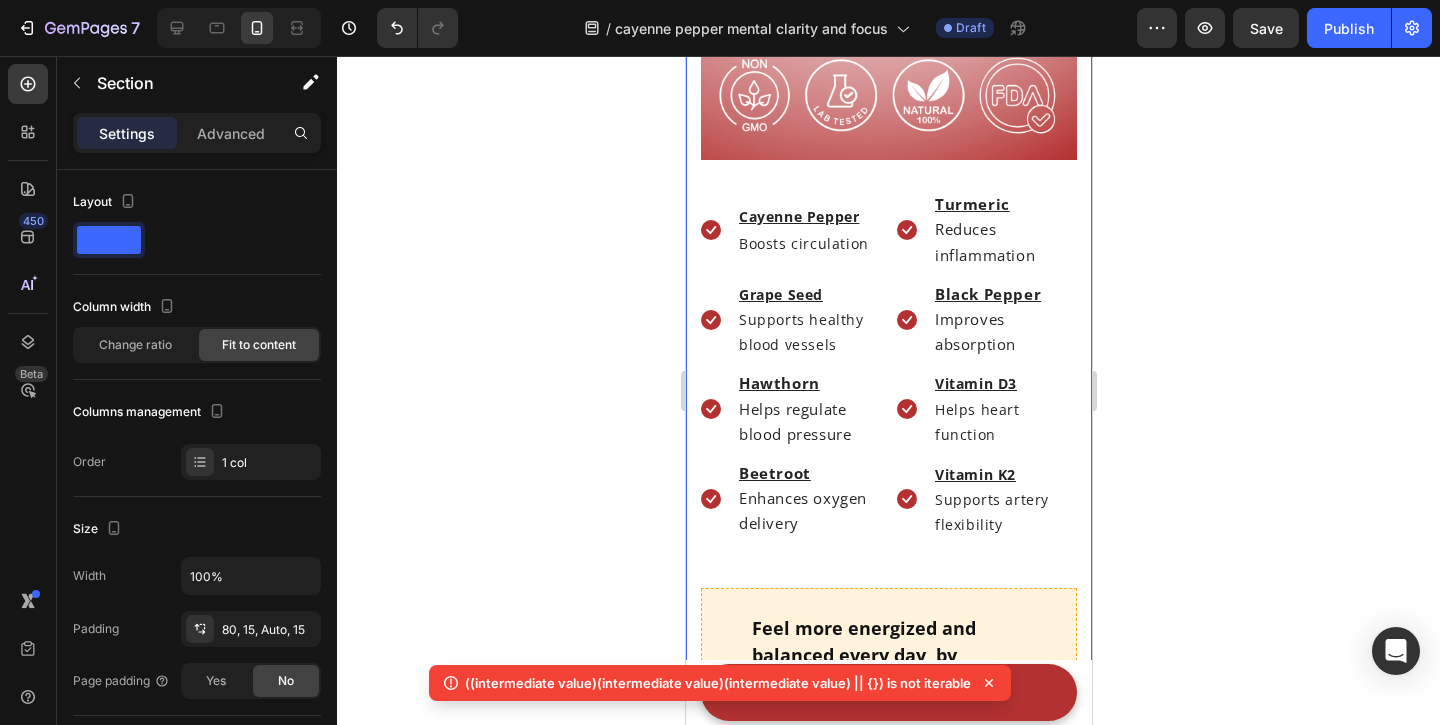 click on "Why Your Foggy Brain Might Not Be a Mental Problem (and What to Do Instead) Heading Written by  Dr. Emily Warren    Text block Published on  February 03, 2025 Text block Row Image Do you ever feel mentally foggy, like your brain’s a step behind, even after a full night’s rest? It might not be stress, age, or even your memory. In many cases, it’s  poor circulation  that’s starving your brain of the oxygen and nutrients it needs to stay sharp and focused. That’s why thousands are turning to a  natural fix  that helps improve blood flow, restore clarity, and boost energy, without caffeine, pills, or harsh stimulants. Text block Why Poor Circulation Might Be Draining Your Brainpower, Not Just Your Body Heading You expect your brain to feel sharp after a good night’s sleep or a healthy breakfast. But if your blood isn’t circulating well, your brain doesn’t get the oxygen and nutrients it needs to fire on all cylinders, no matter how well you eat, sleep, or hydrate. Text block
Icon" at bounding box center (888, -724) 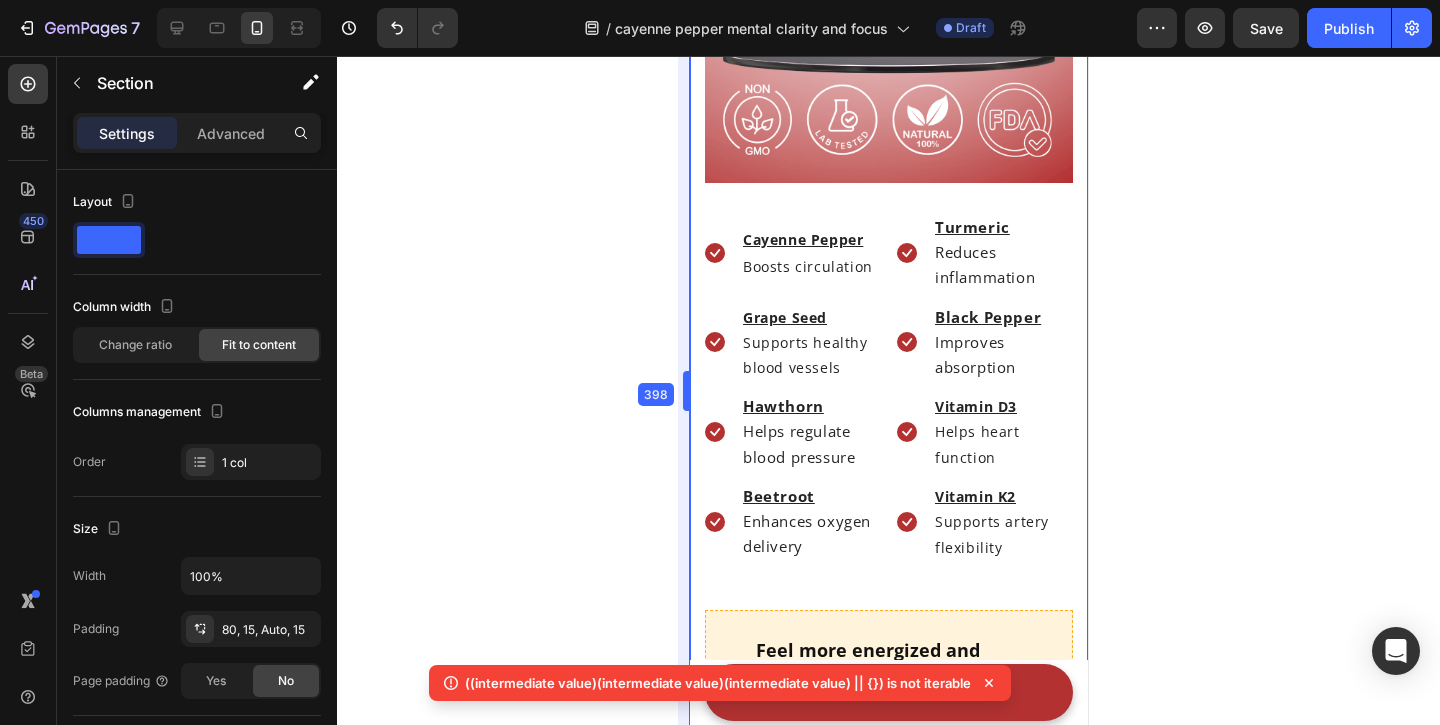 scroll, scrollTop: 5044, scrollLeft: 0, axis: vertical 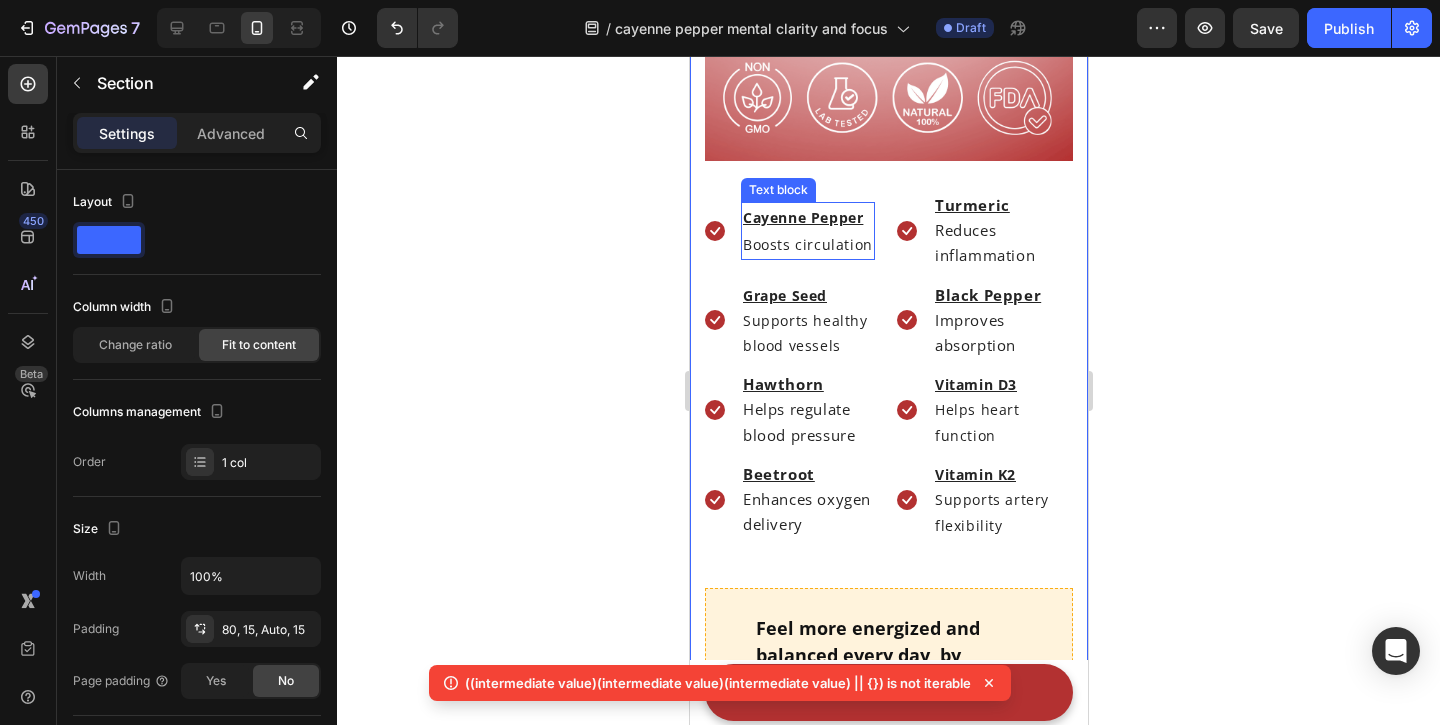 click on "Cayenne Pepper" at bounding box center (802, 217) 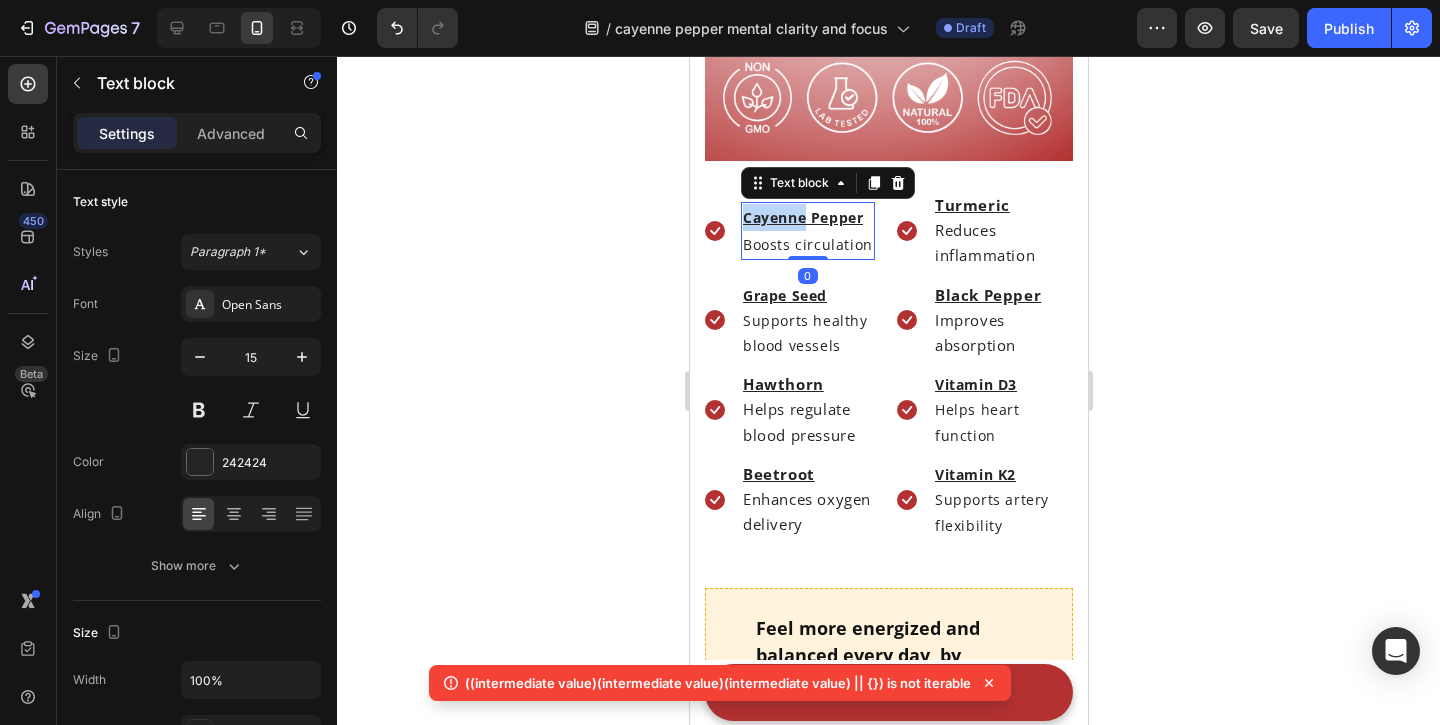 click on "Cayenne Pepper" at bounding box center (802, 217) 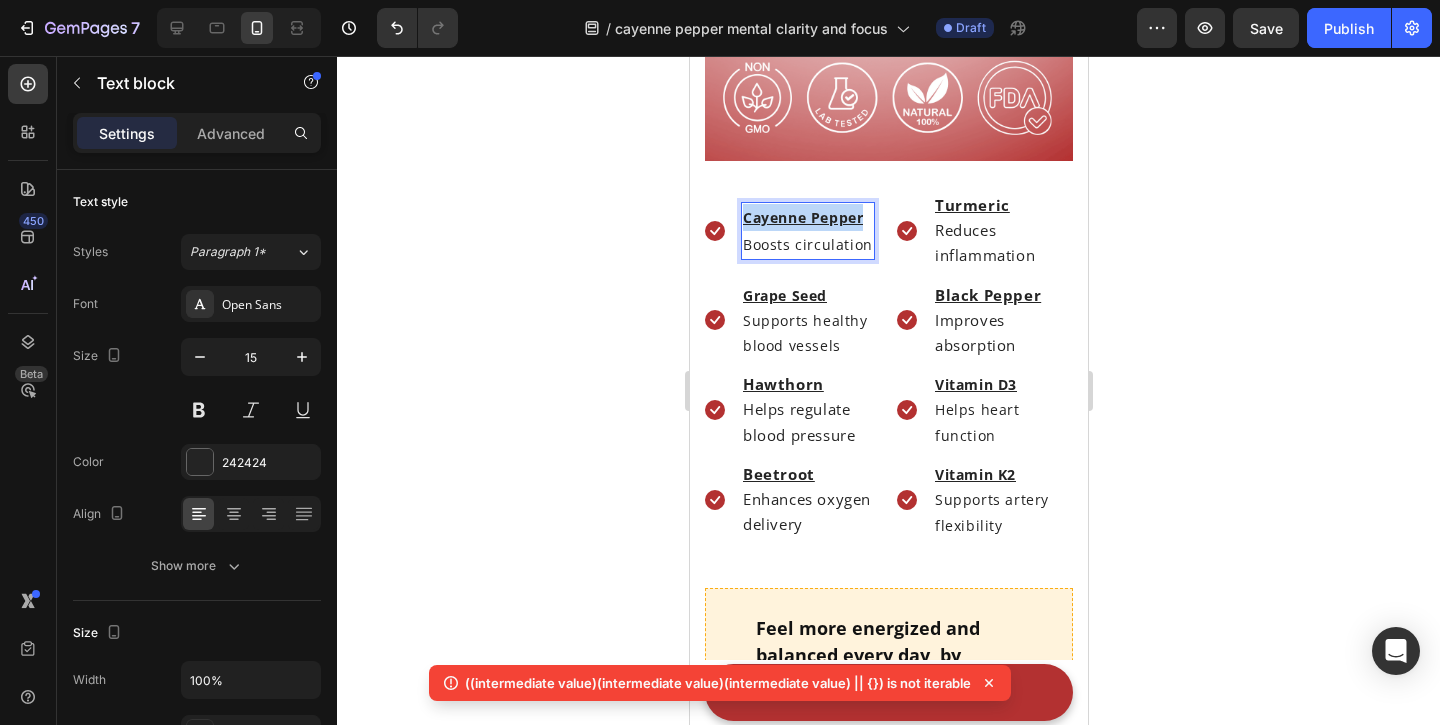 click on "Cayenne Pepper" at bounding box center (802, 217) 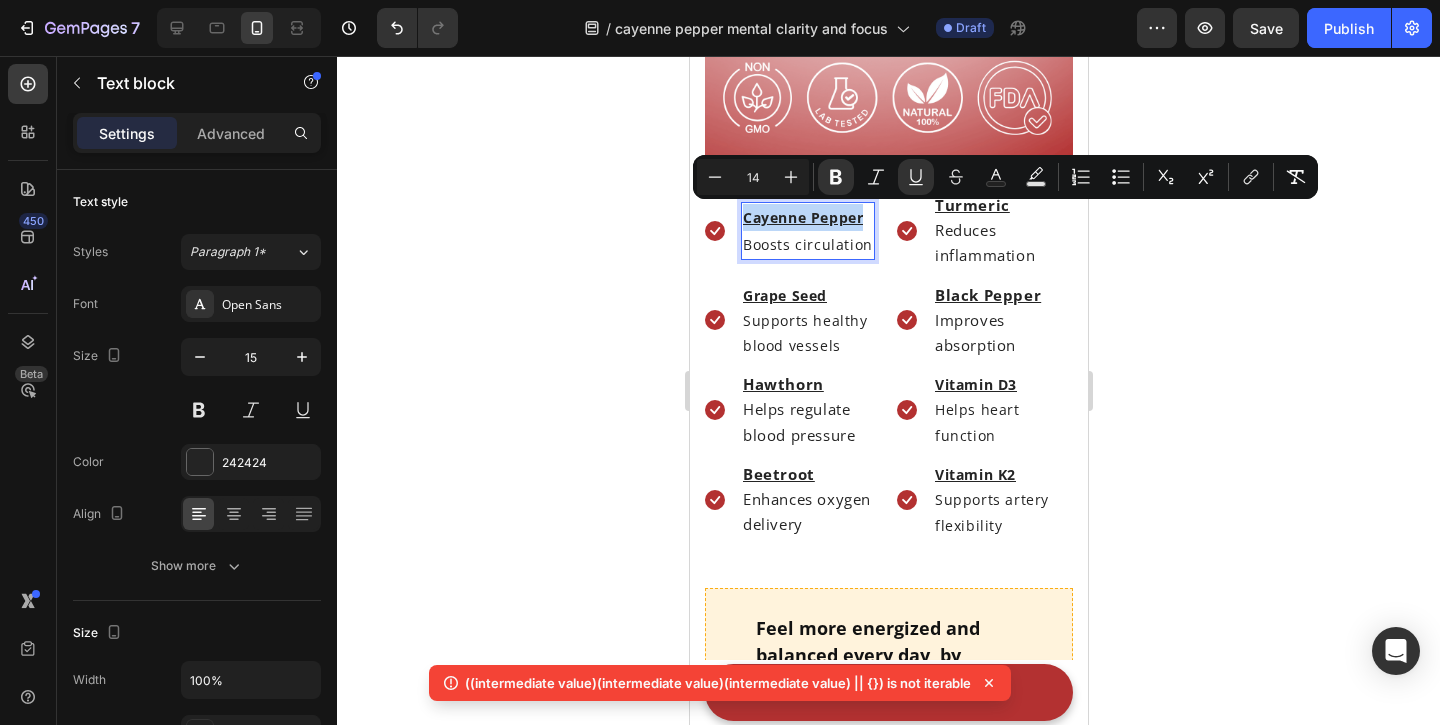 click on "Cayenne Pepper" at bounding box center [802, 217] 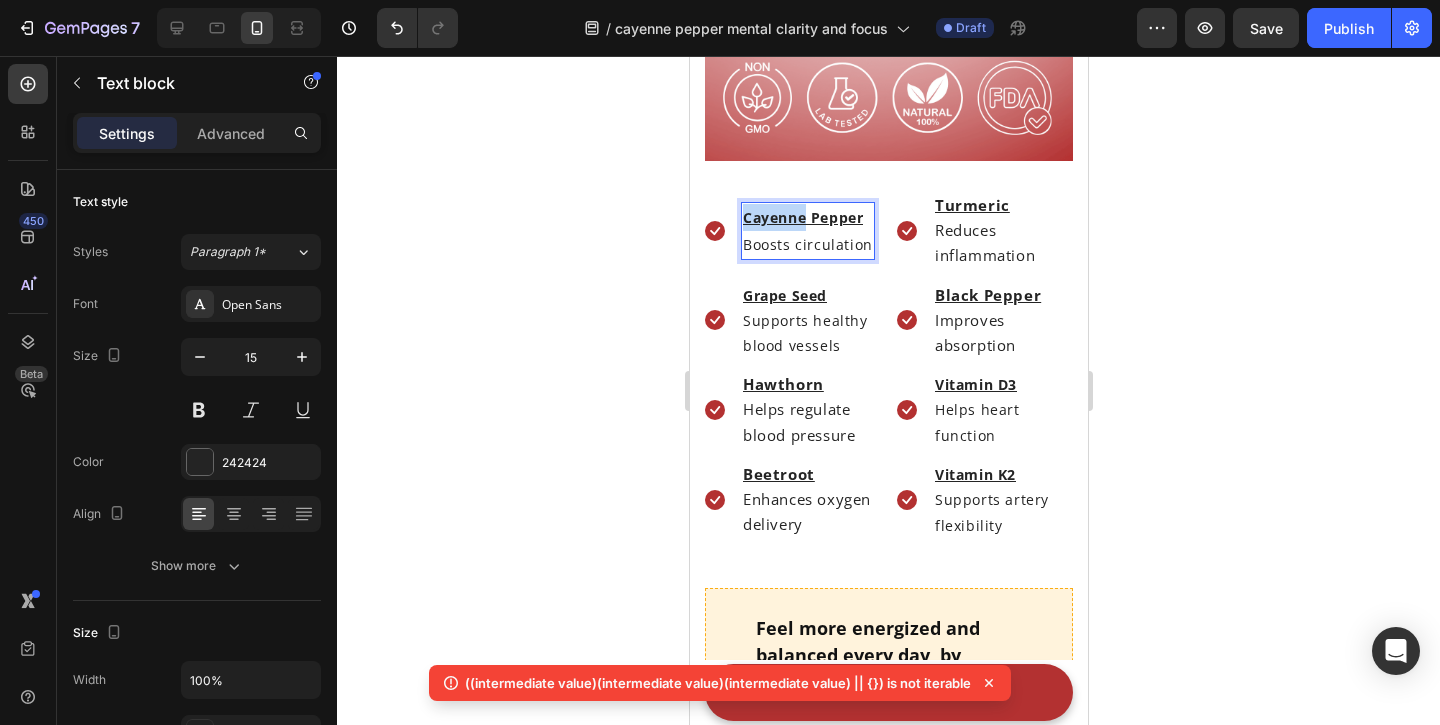 click on "Cayenne Pepper" at bounding box center (802, 217) 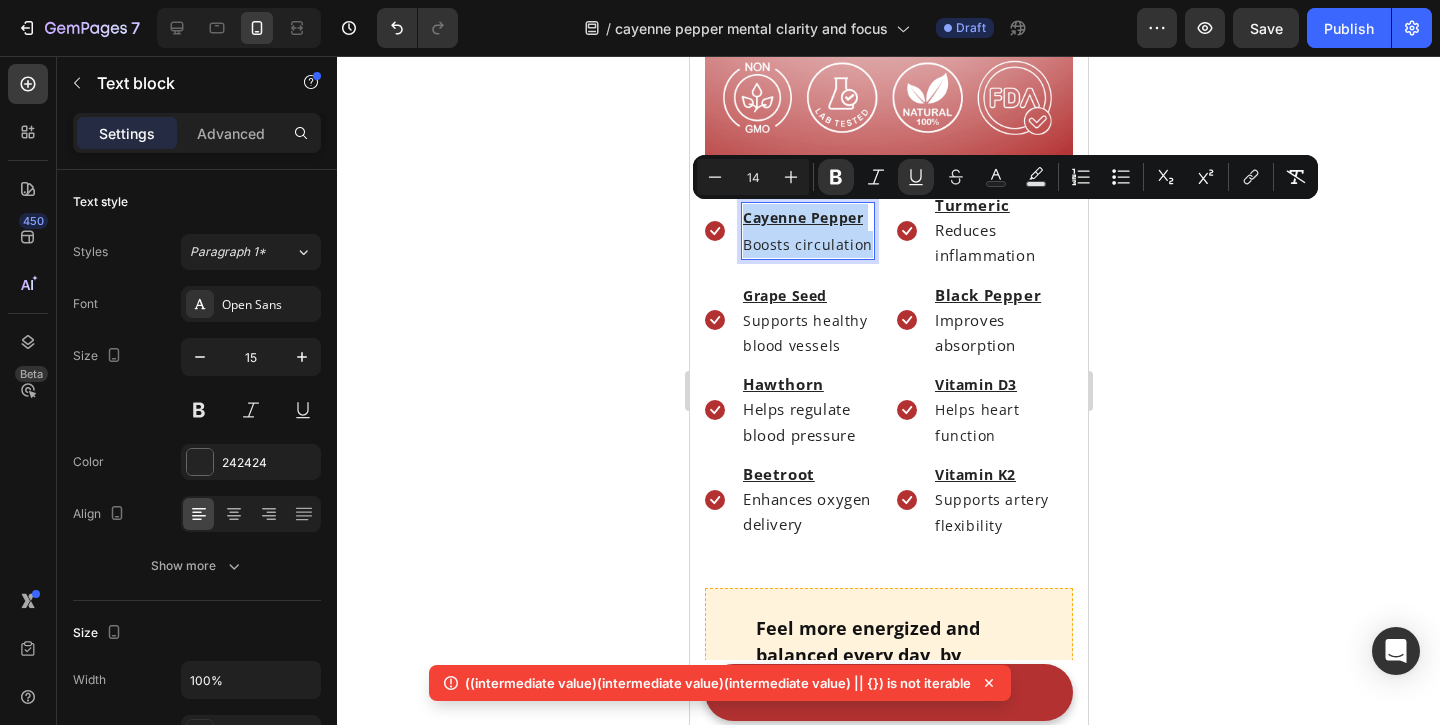 drag, startPoint x: 763, startPoint y: 224, endPoint x: 774, endPoint y: 239, distance: 18.601076 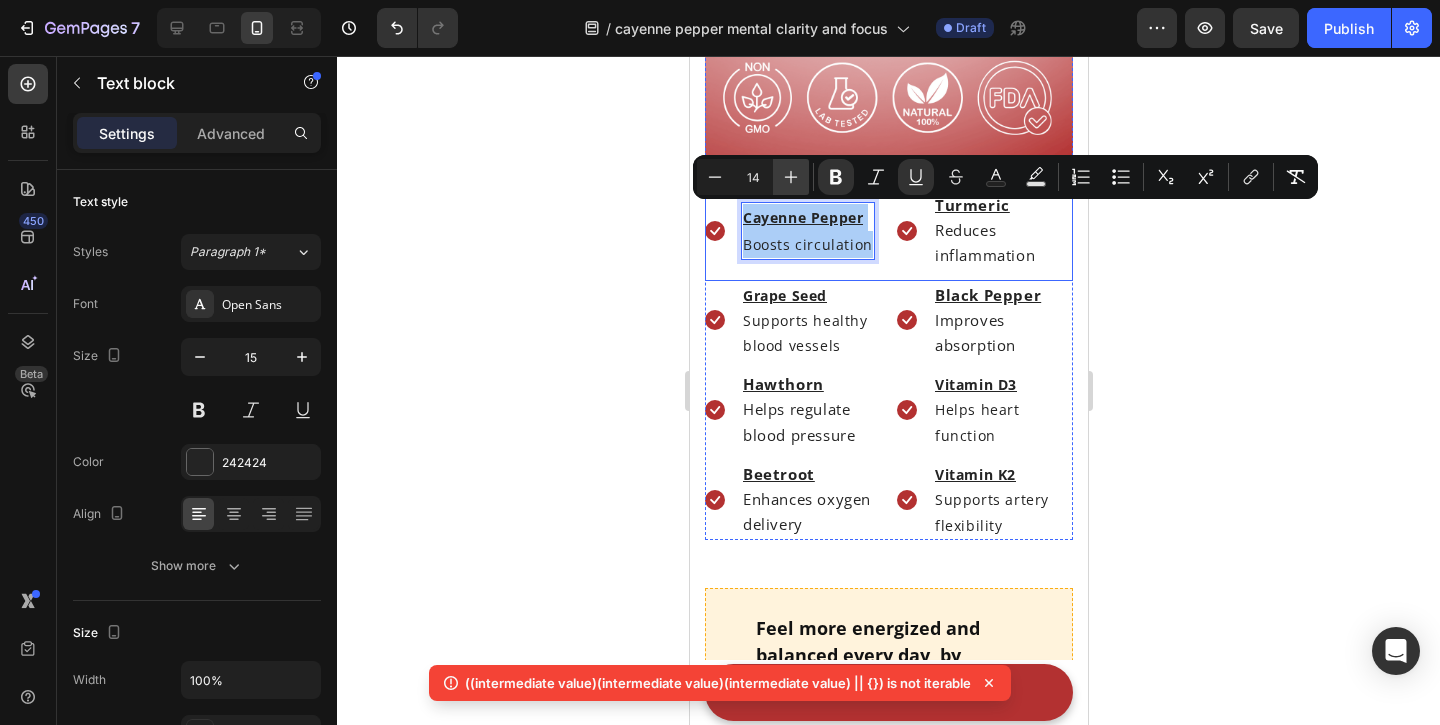 click on "Plus" at bounding box center [791, 177] 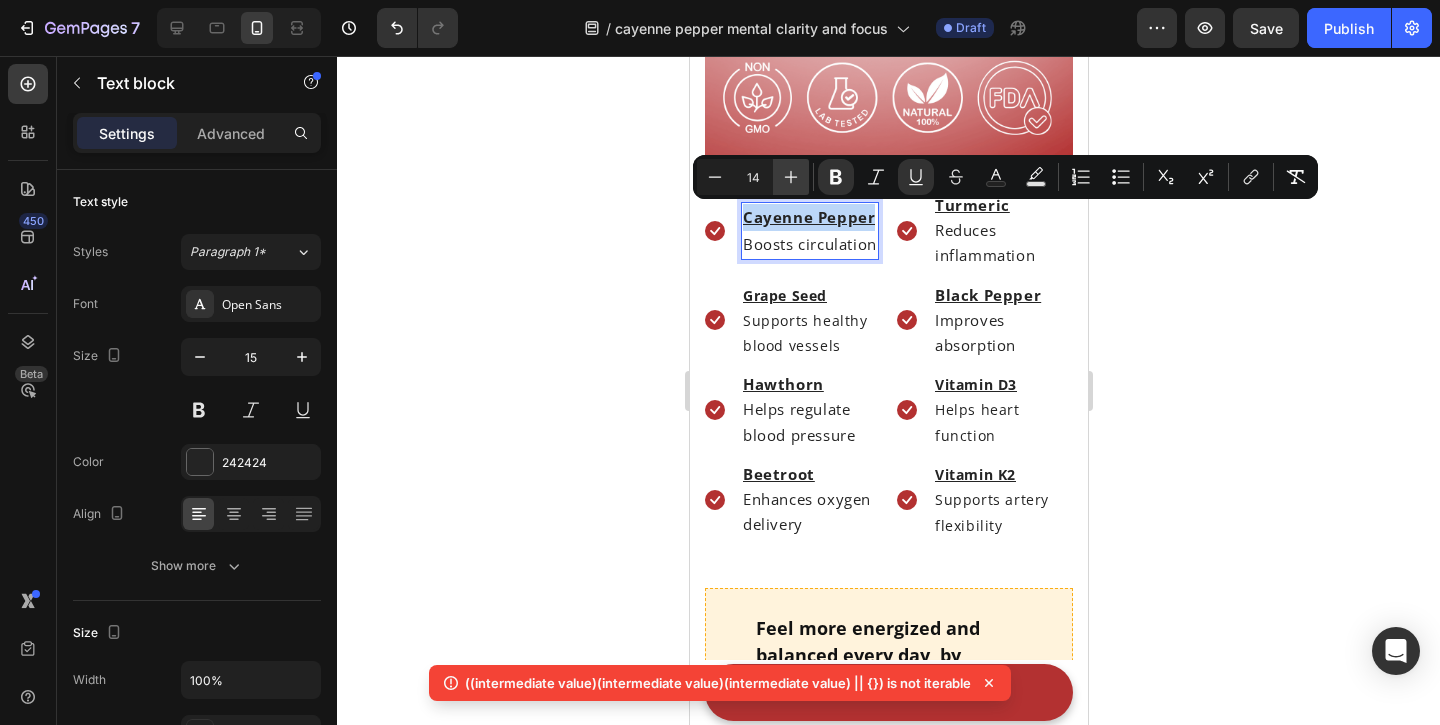 type on "15" 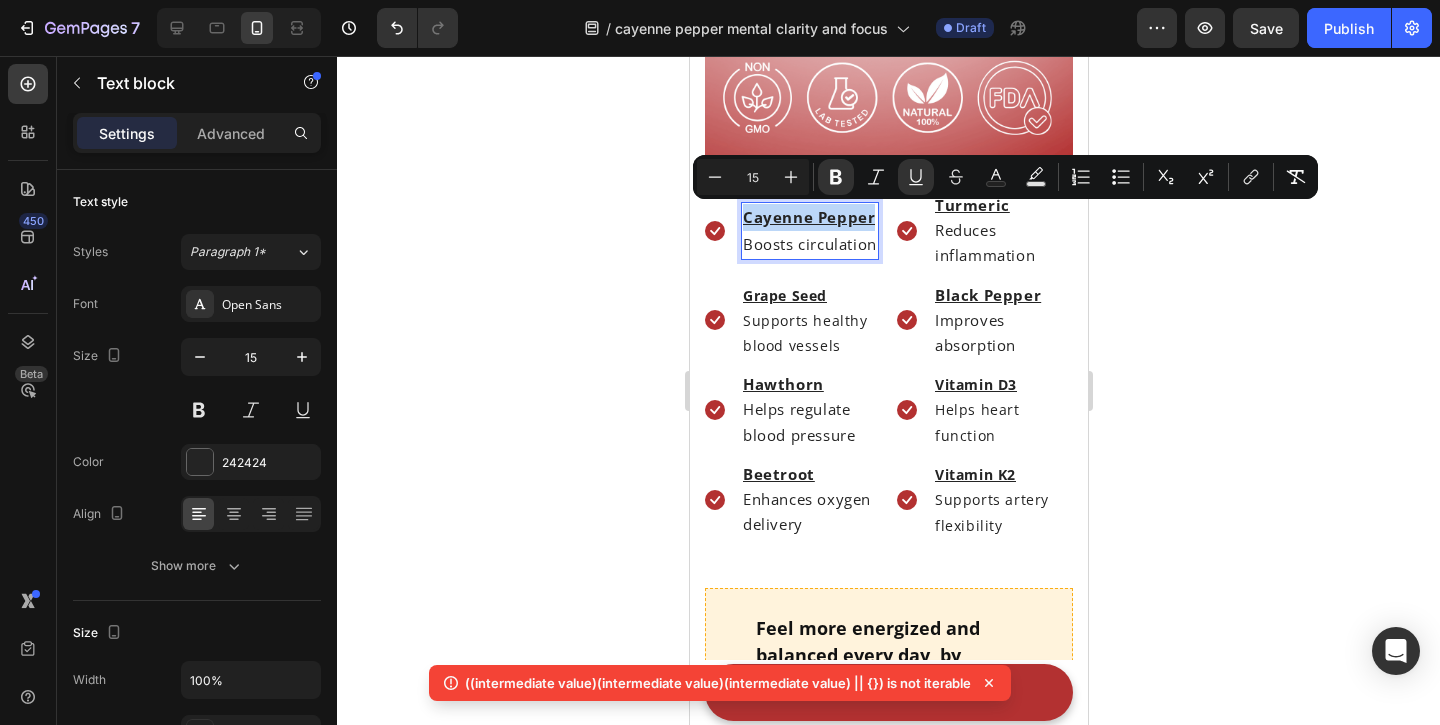 click on "Boosts circulation" at bounding box center (809, 244) 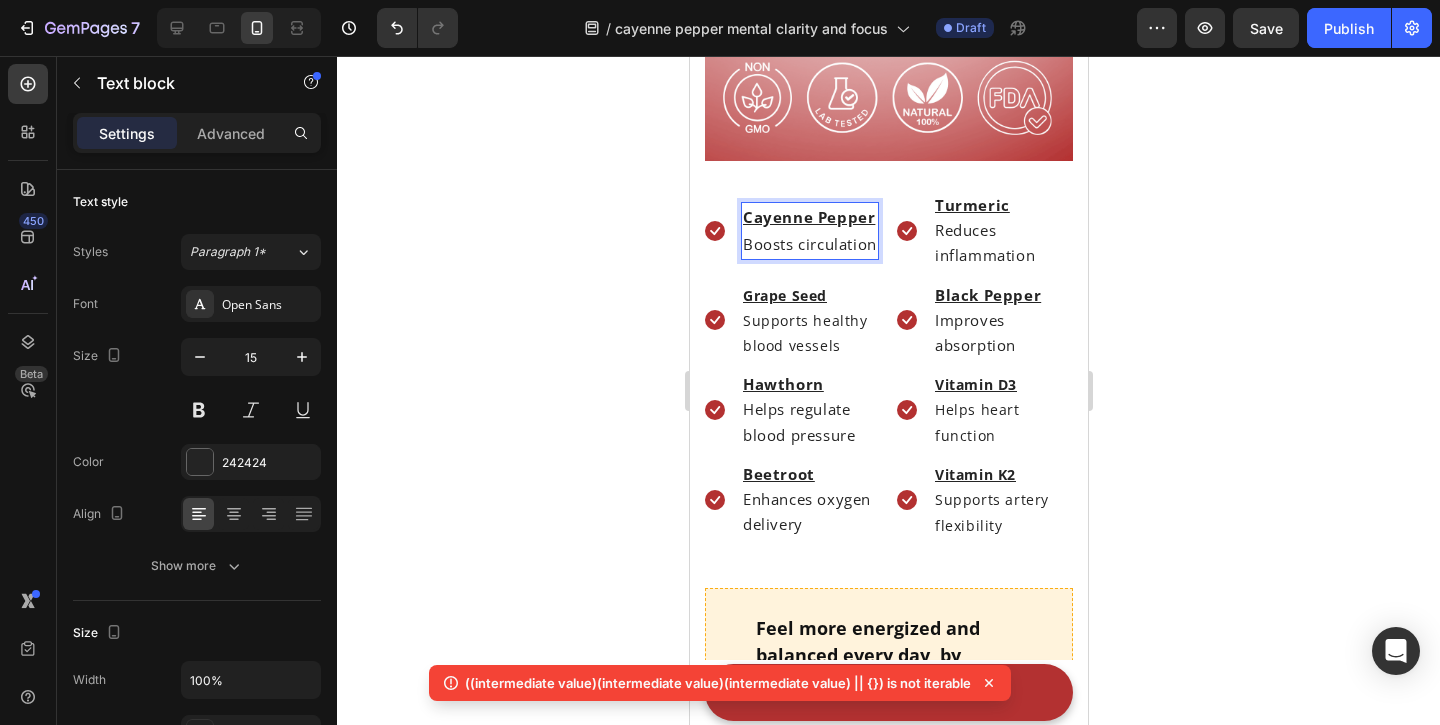 click on "Boosts circulation" at bounding box center [809, 244] 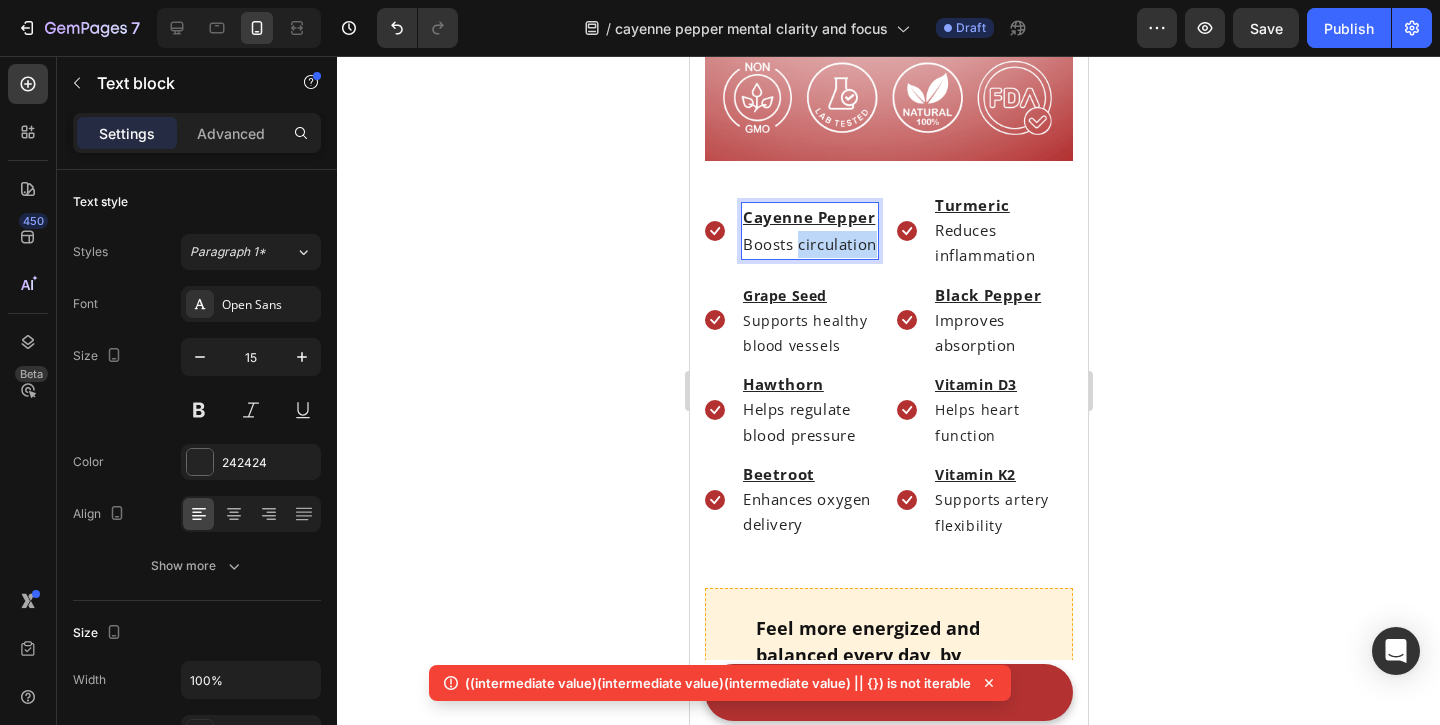 click on "Boosts circulation" at bounding box center (809, 244) 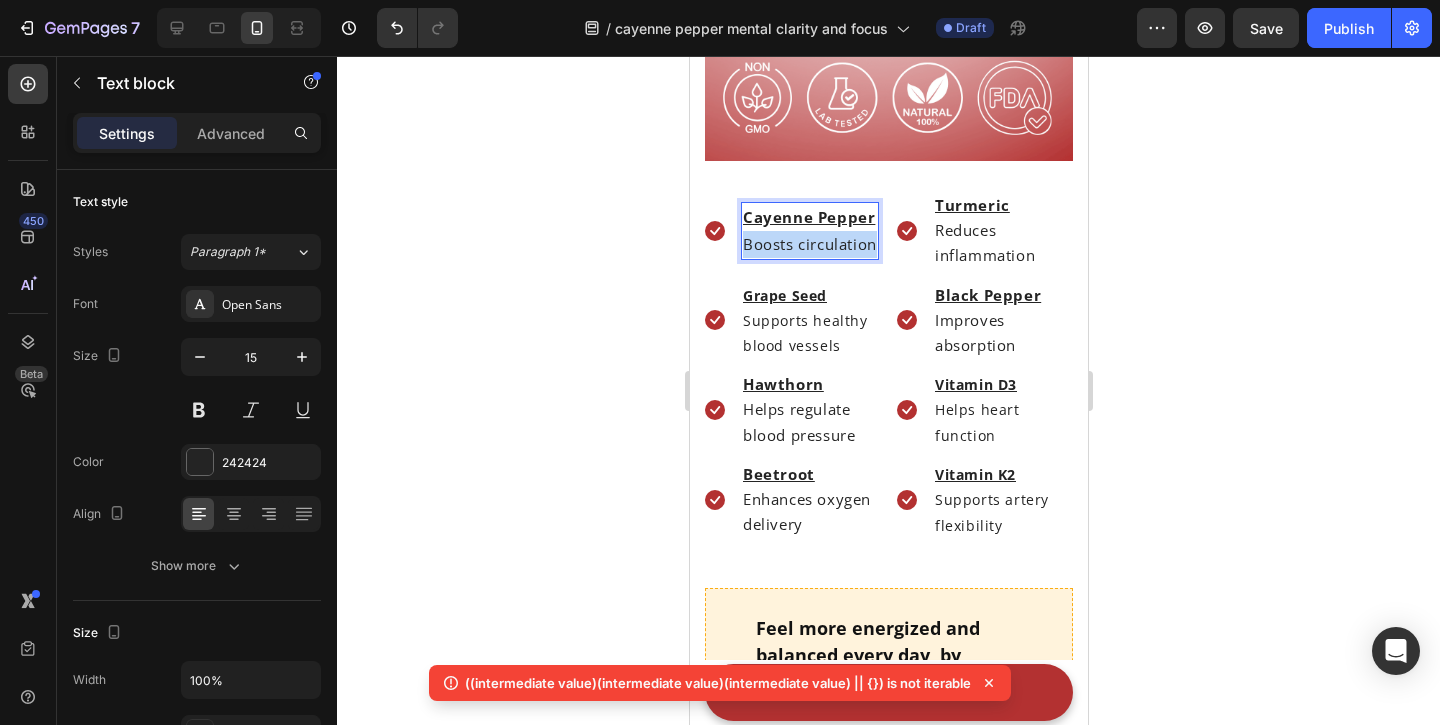 click on "Boosts circulation" at bounding box center (809, 244) 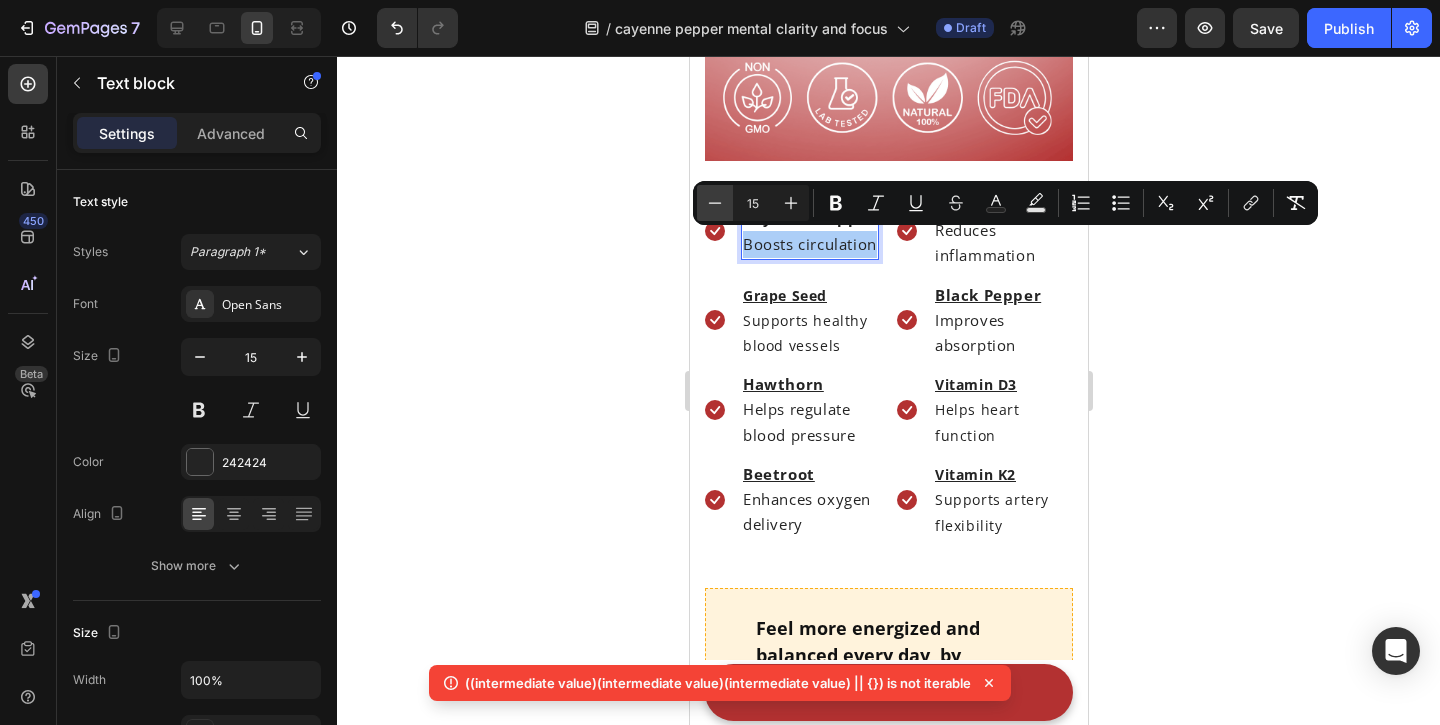 click 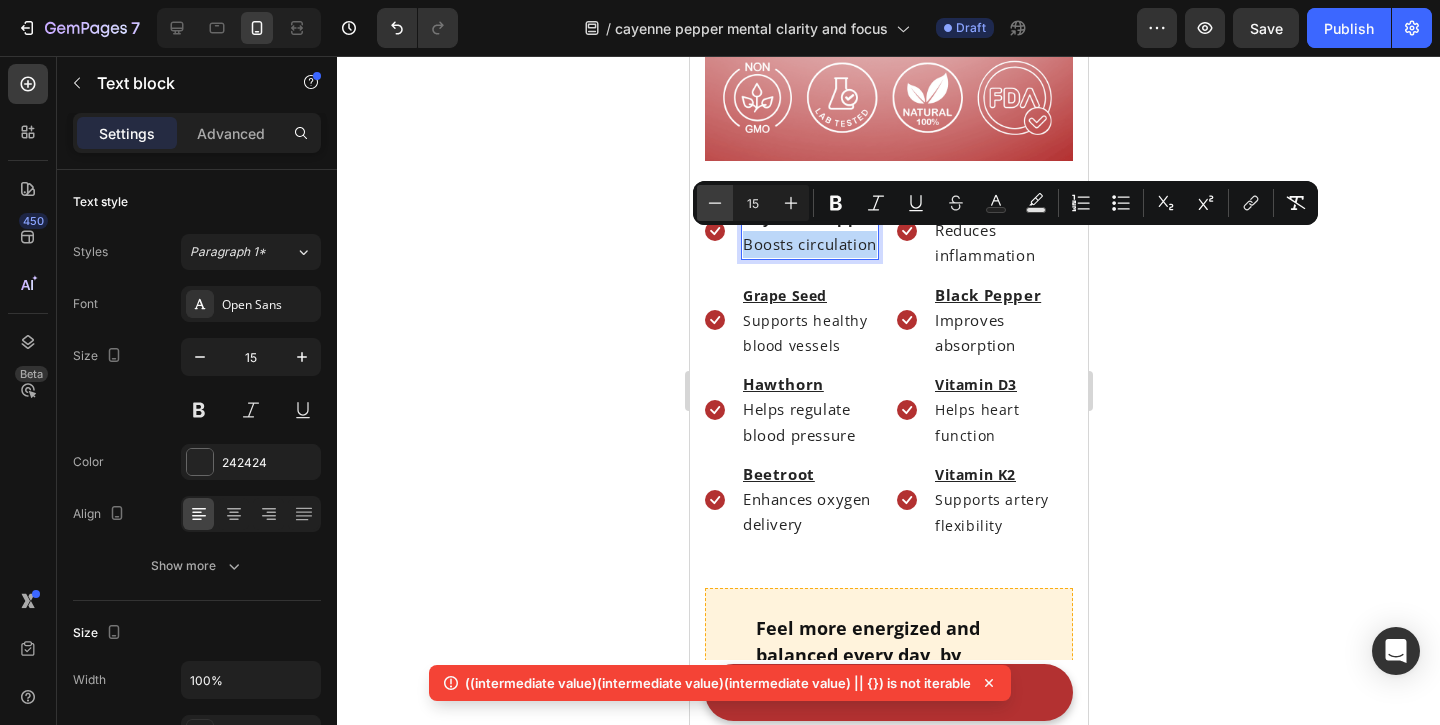 type on "14" 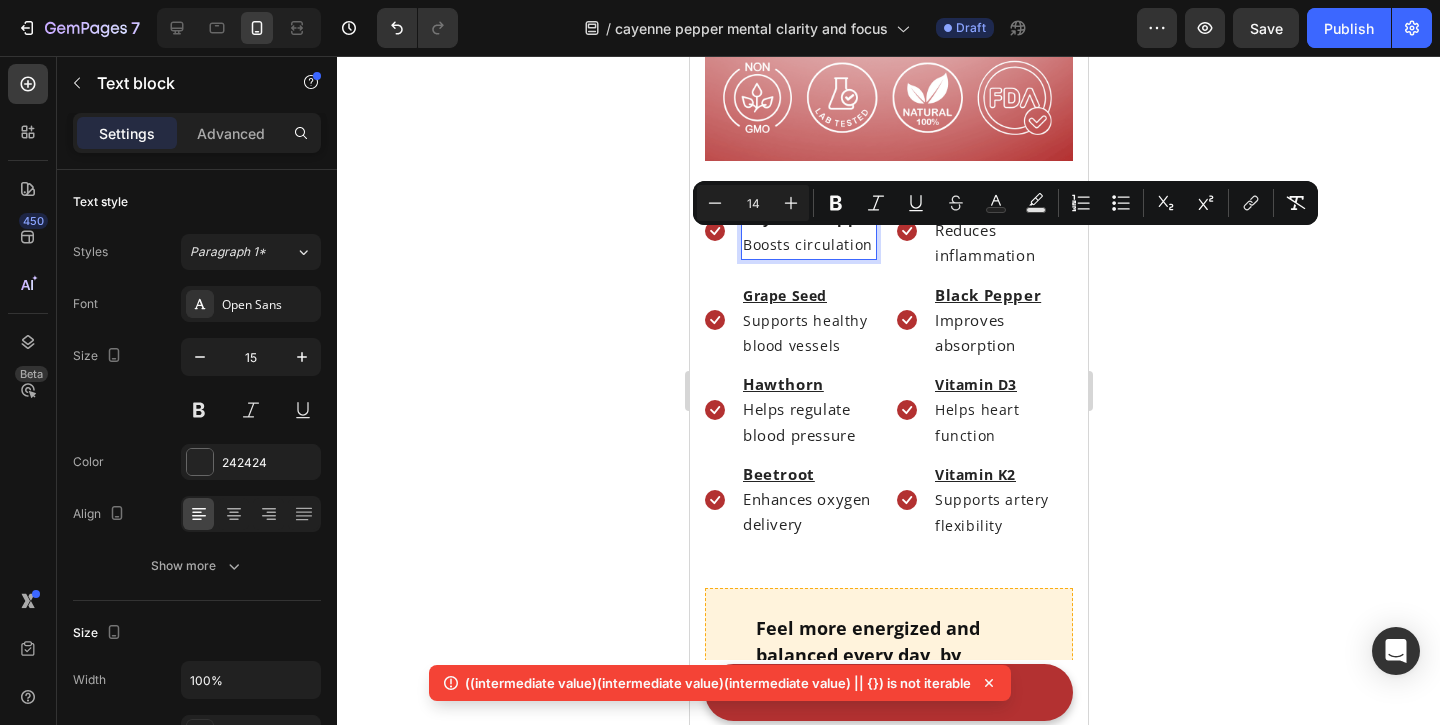 click 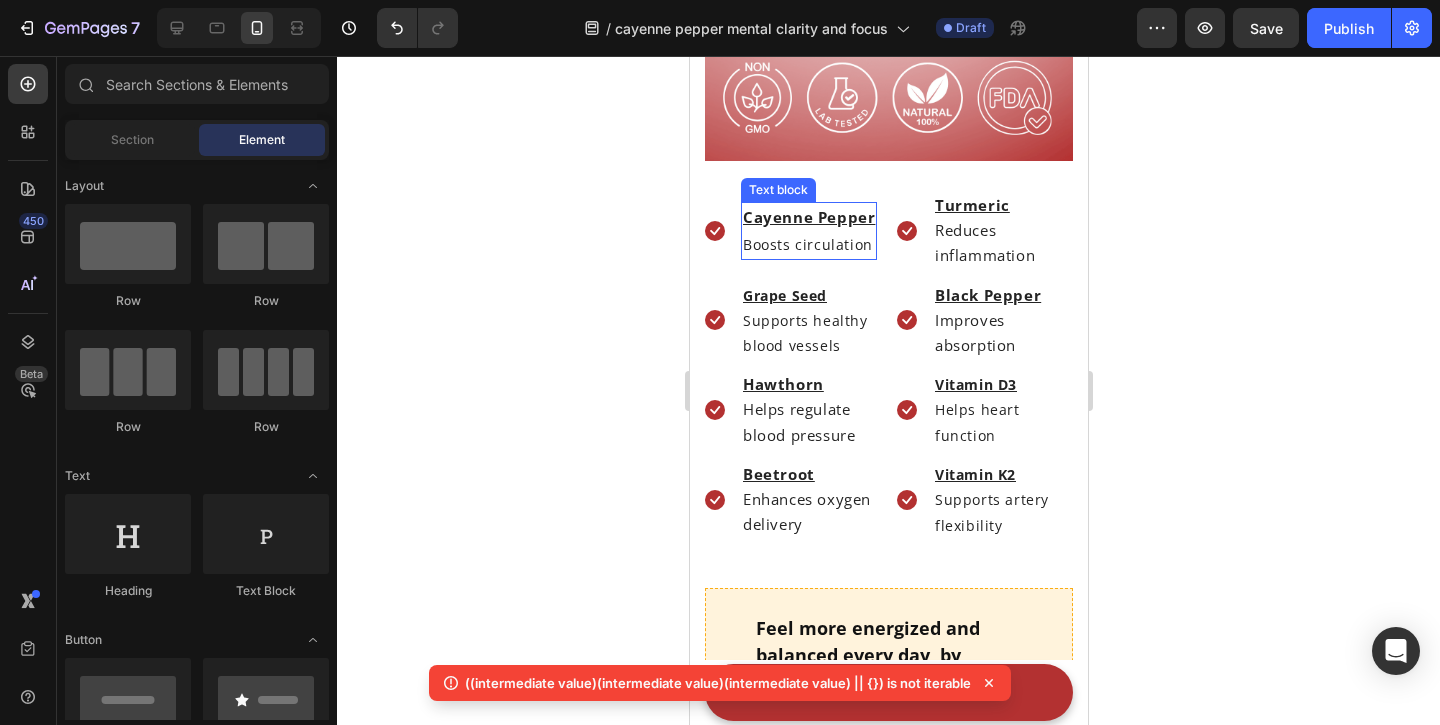 click on "Cayenne Pepper" at bounding box center (808, 217) 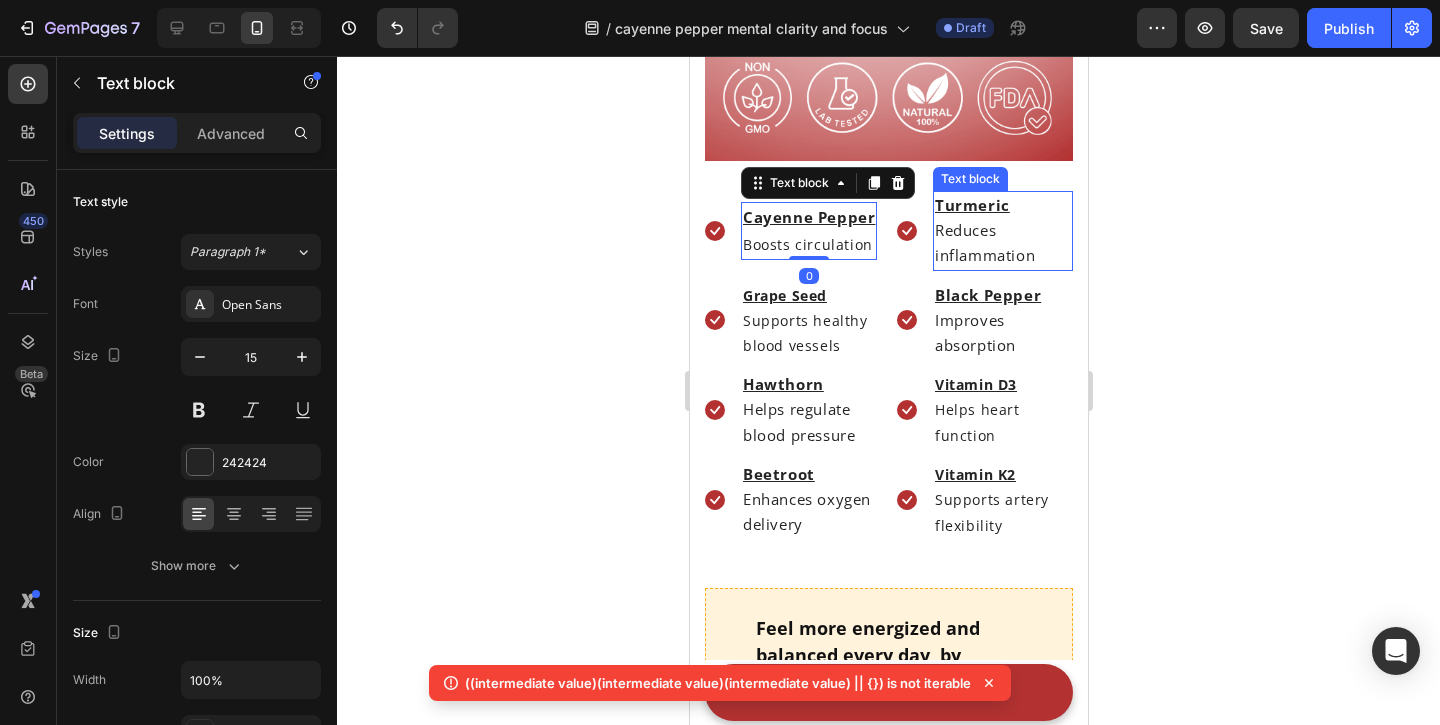 click on "Reduces inflammation" at bounding box center [984, 242] 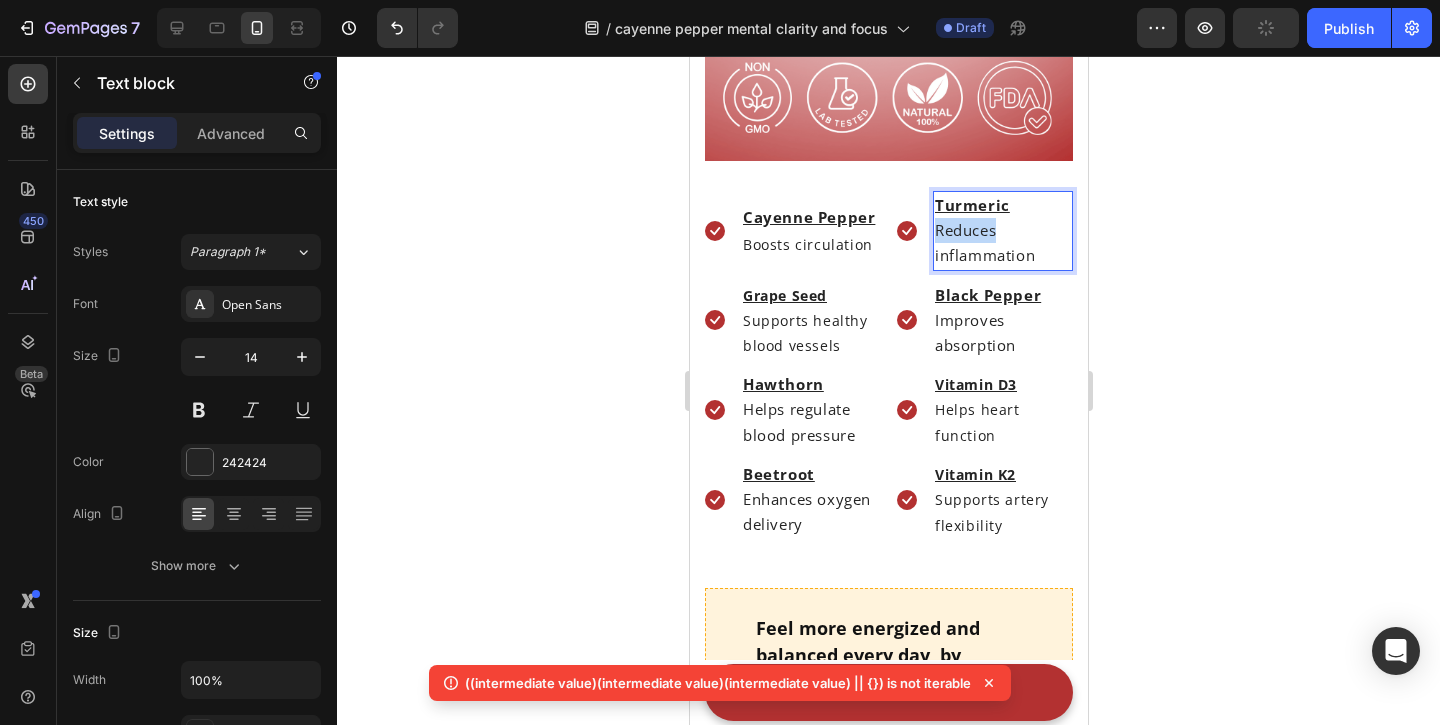 click on "Reduces inflammation" at bounding box center [984, 242] 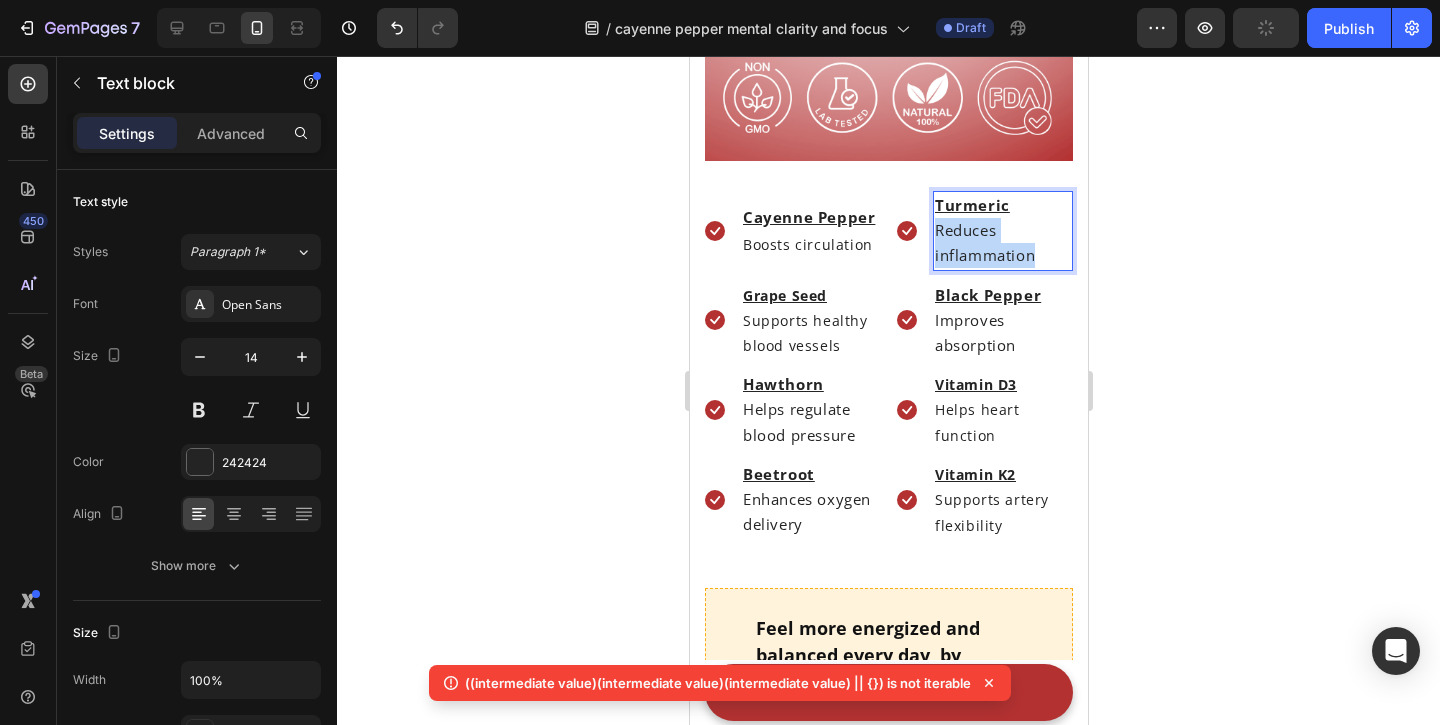 click on "Reduces inflammation" at bounding box center (984, 242) 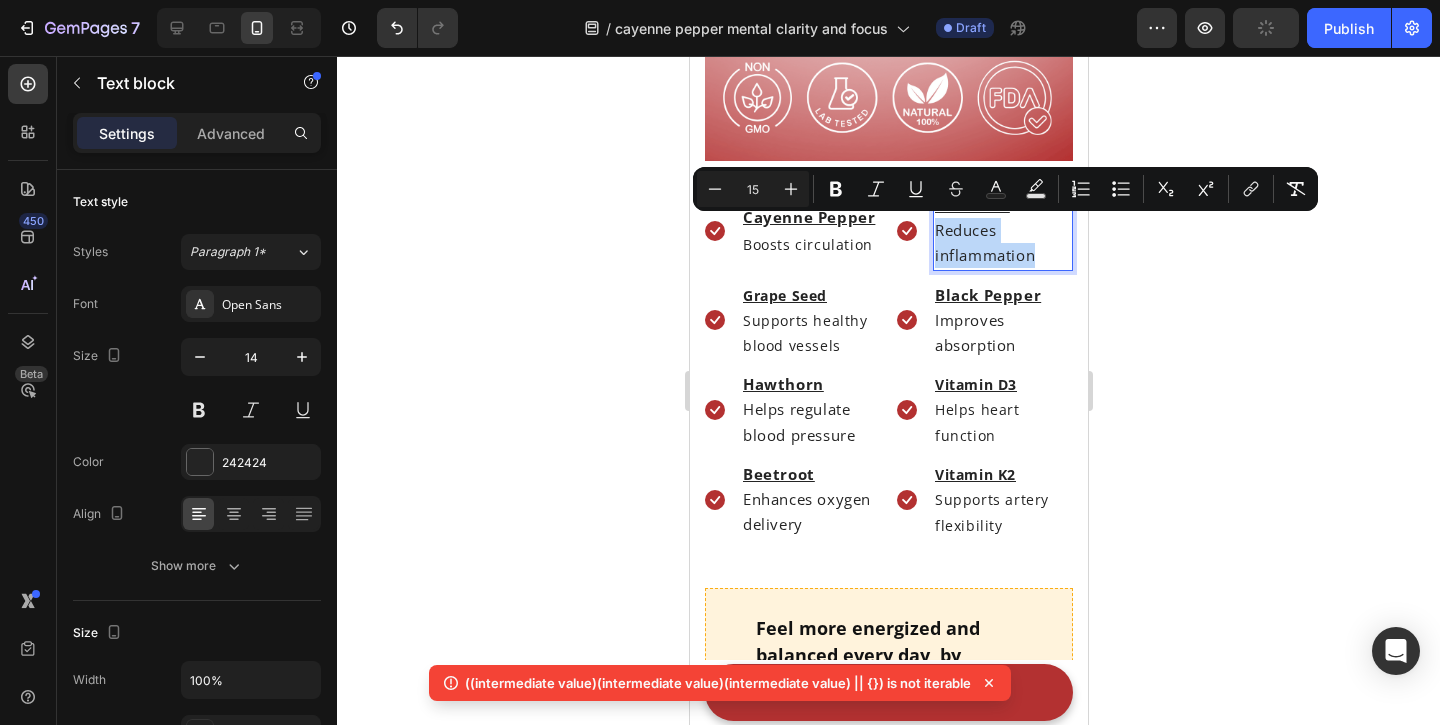 click on "Reduces inflammation" at bounding box center (984, 242) 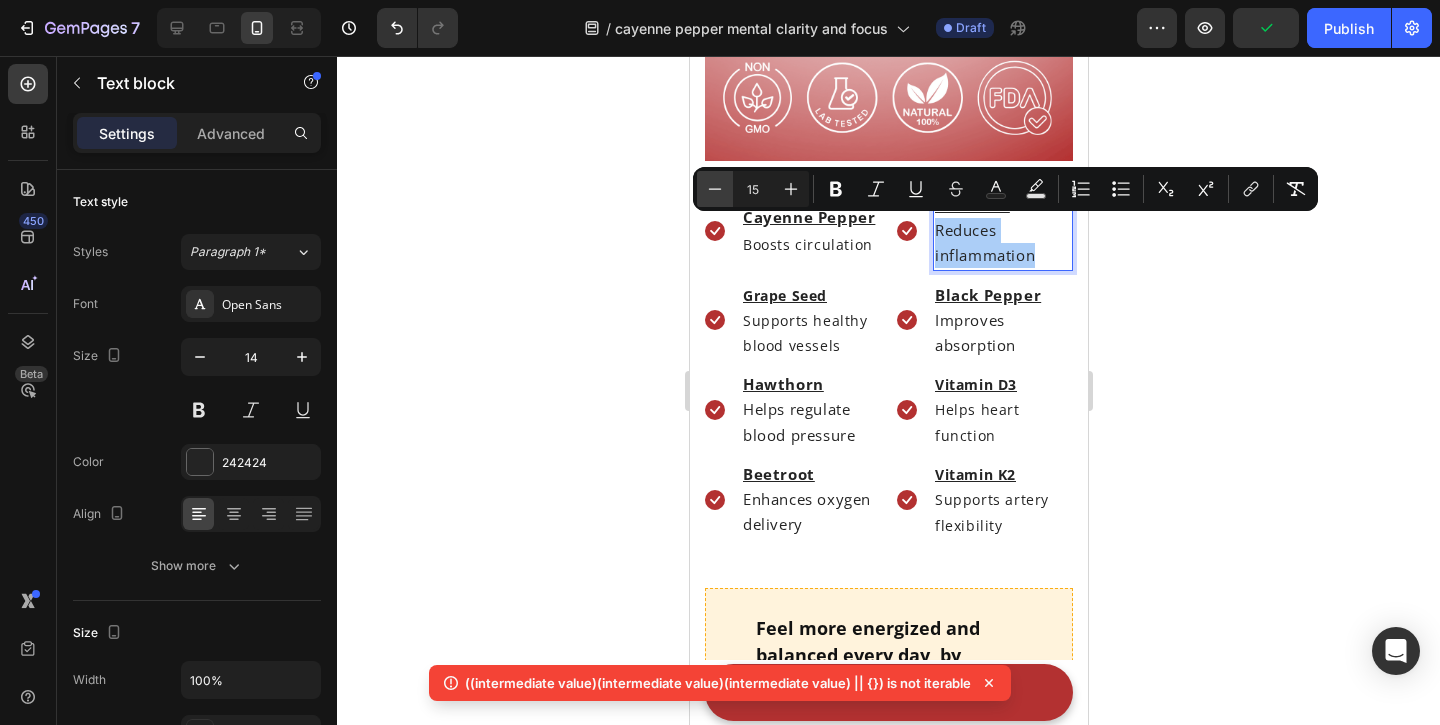 click 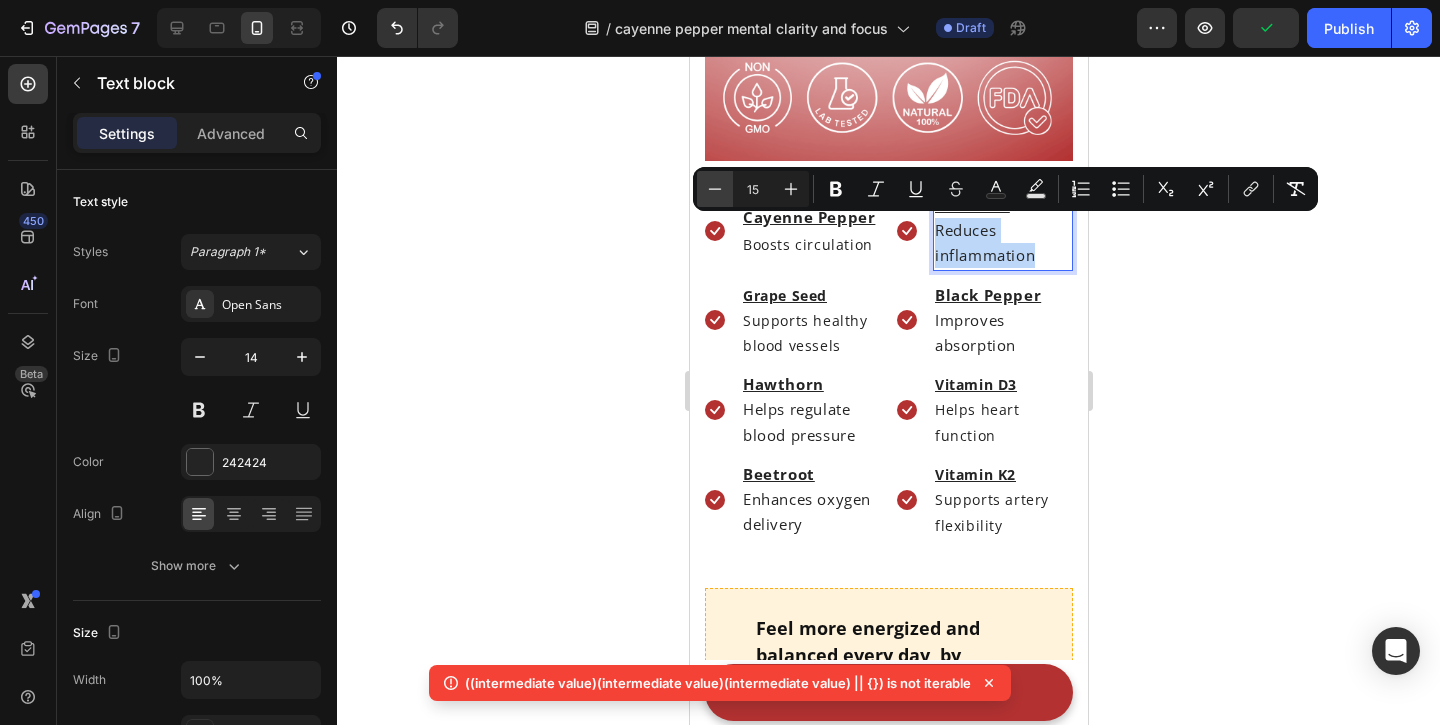 type on "14" 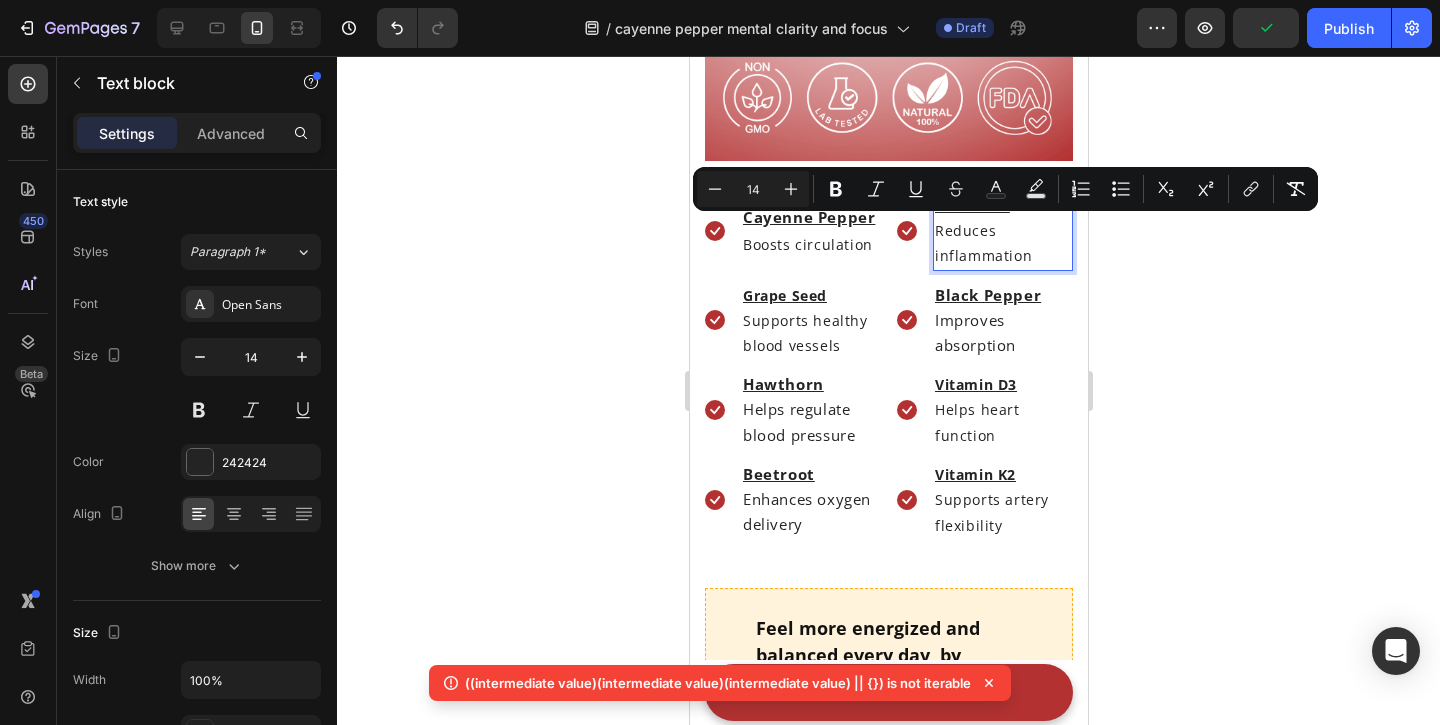 click 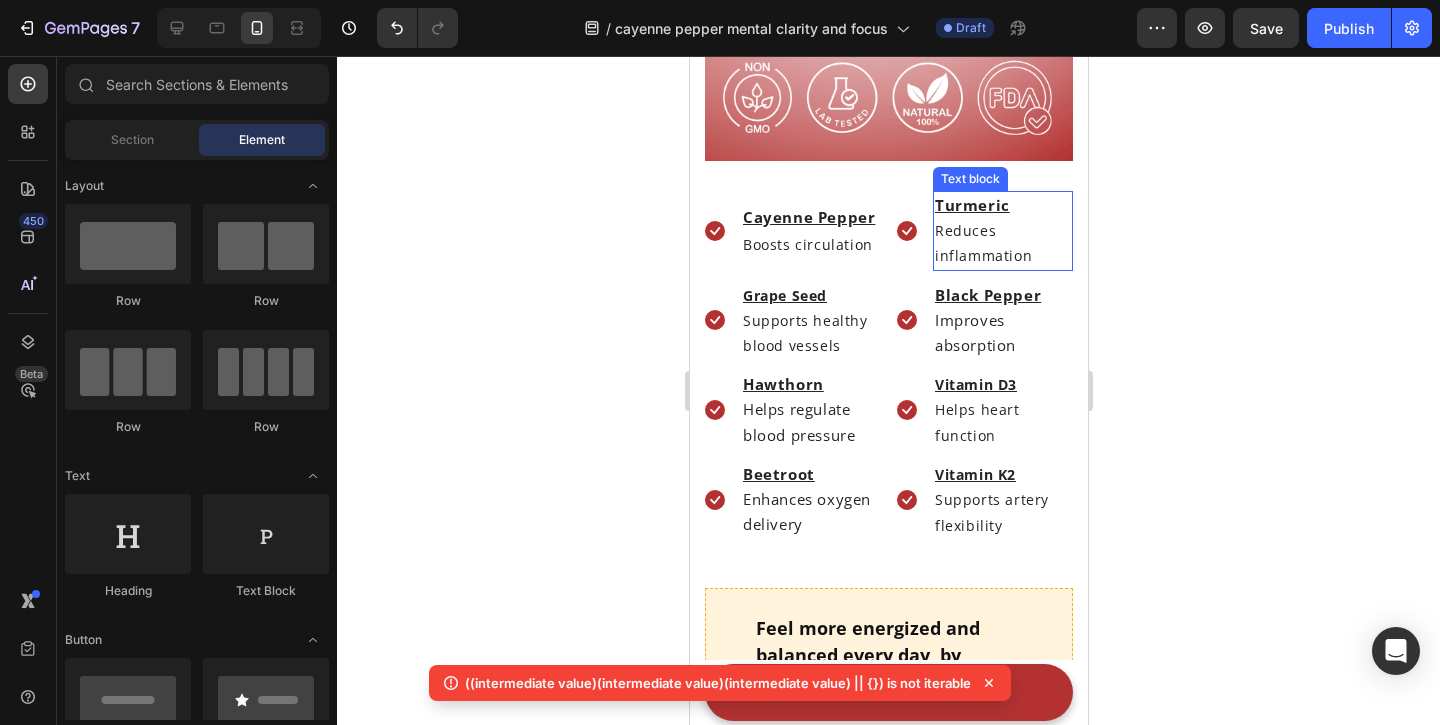 click on "Turmeric" at bounding box center [971, 205] 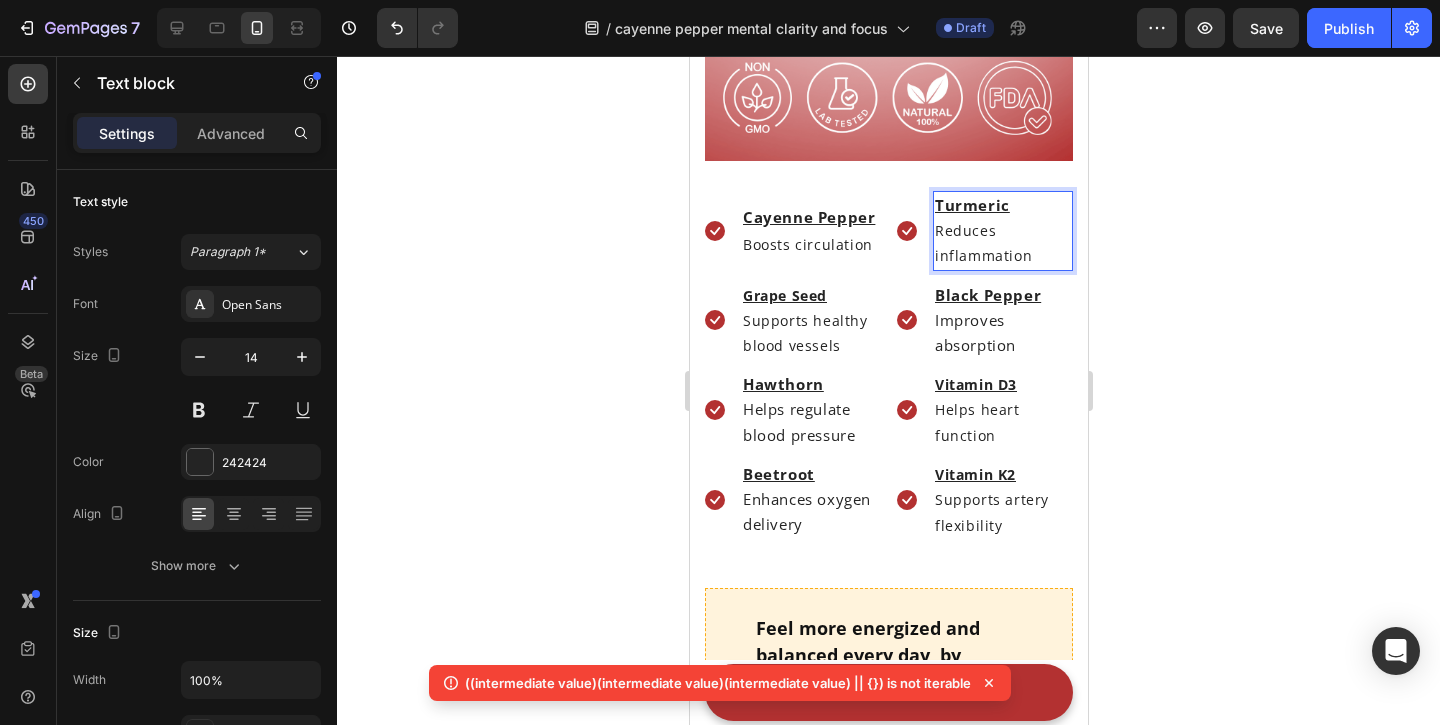 click on "Turmeric" at bounding box center (971, 205) 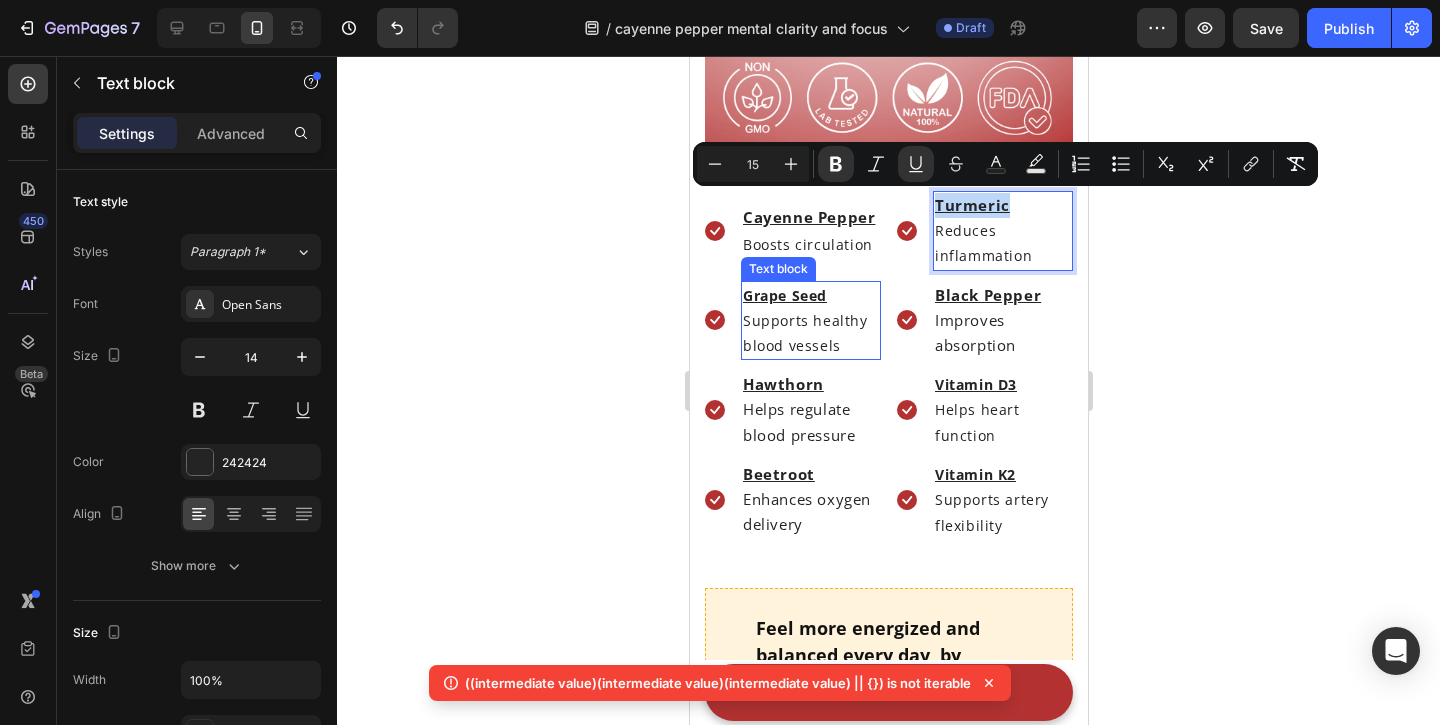 click on "Supports healthy blood vessels" at bounding box center (804, 333) 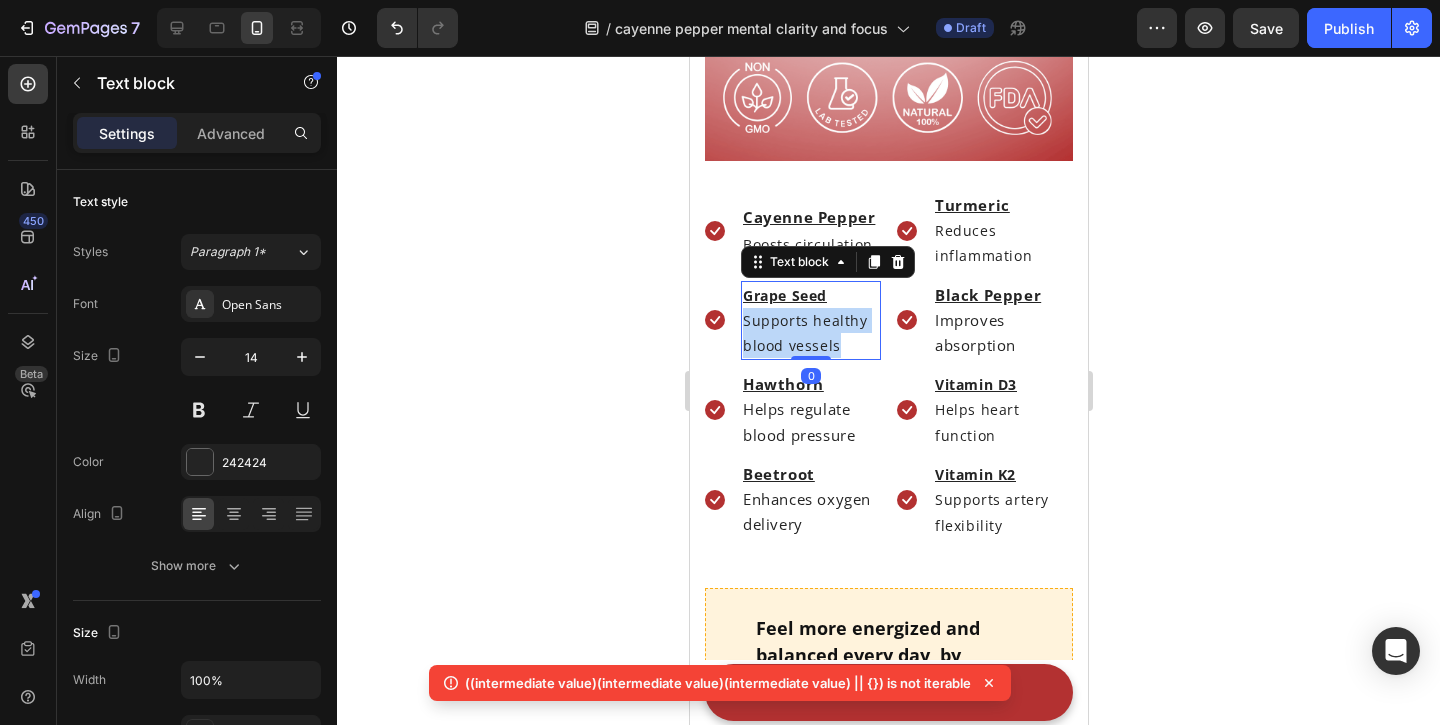 click on "Supports healthy blood vessels" at bounding box center (804, 333) 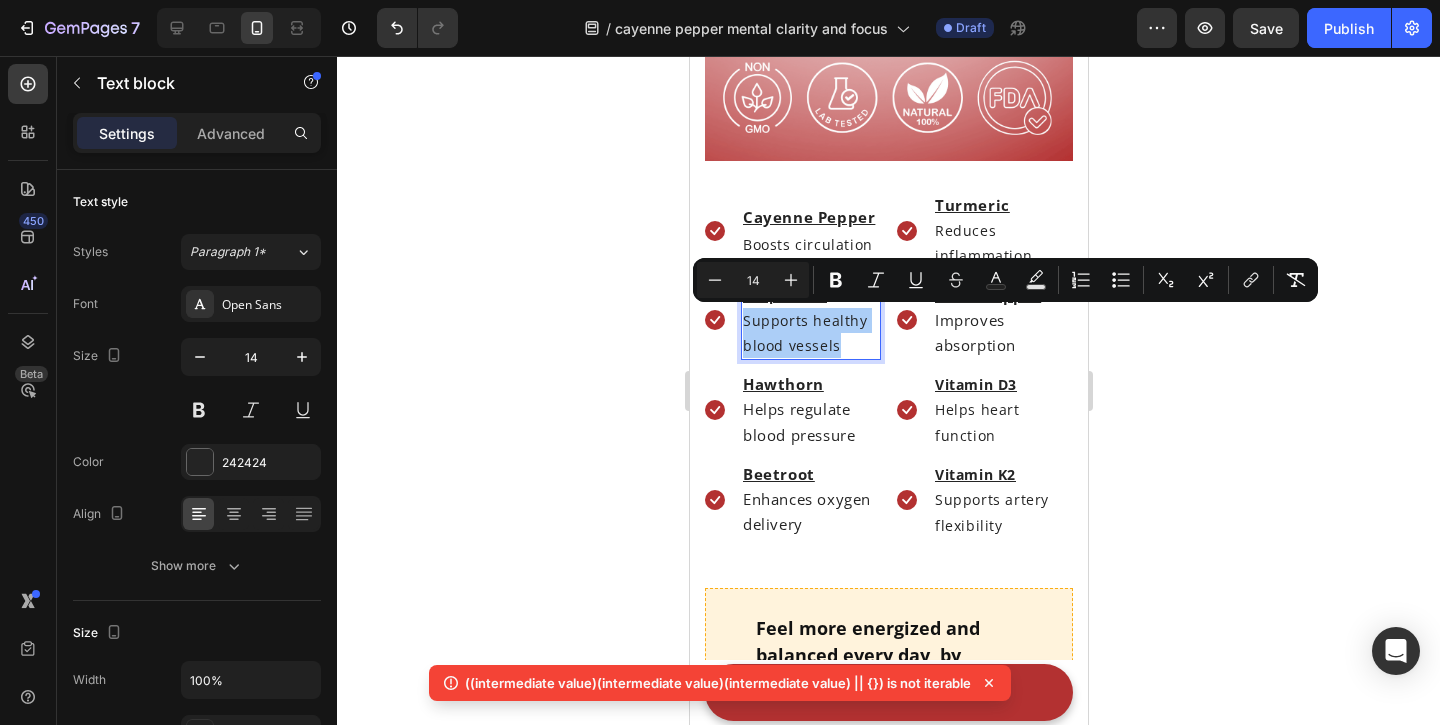 click 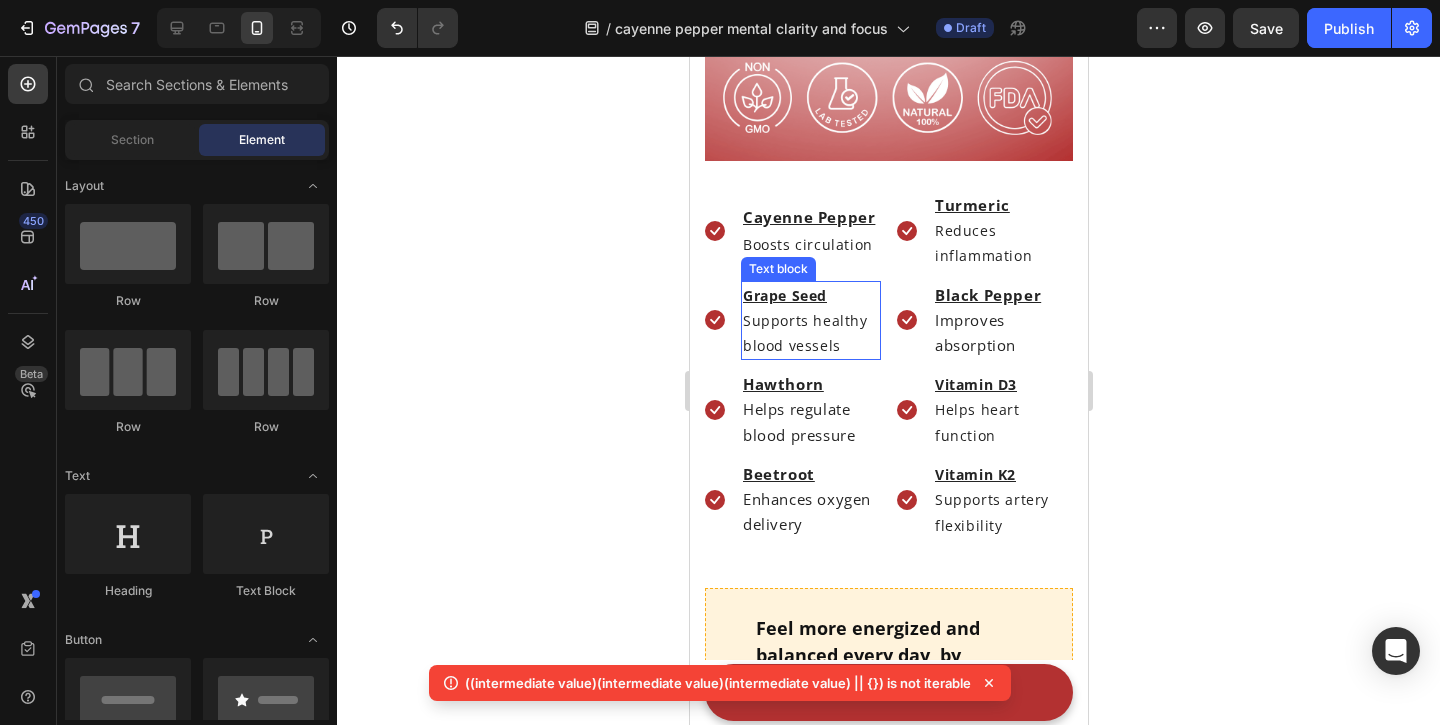 click on "Grape Seed" at bounding box center (784, 295) 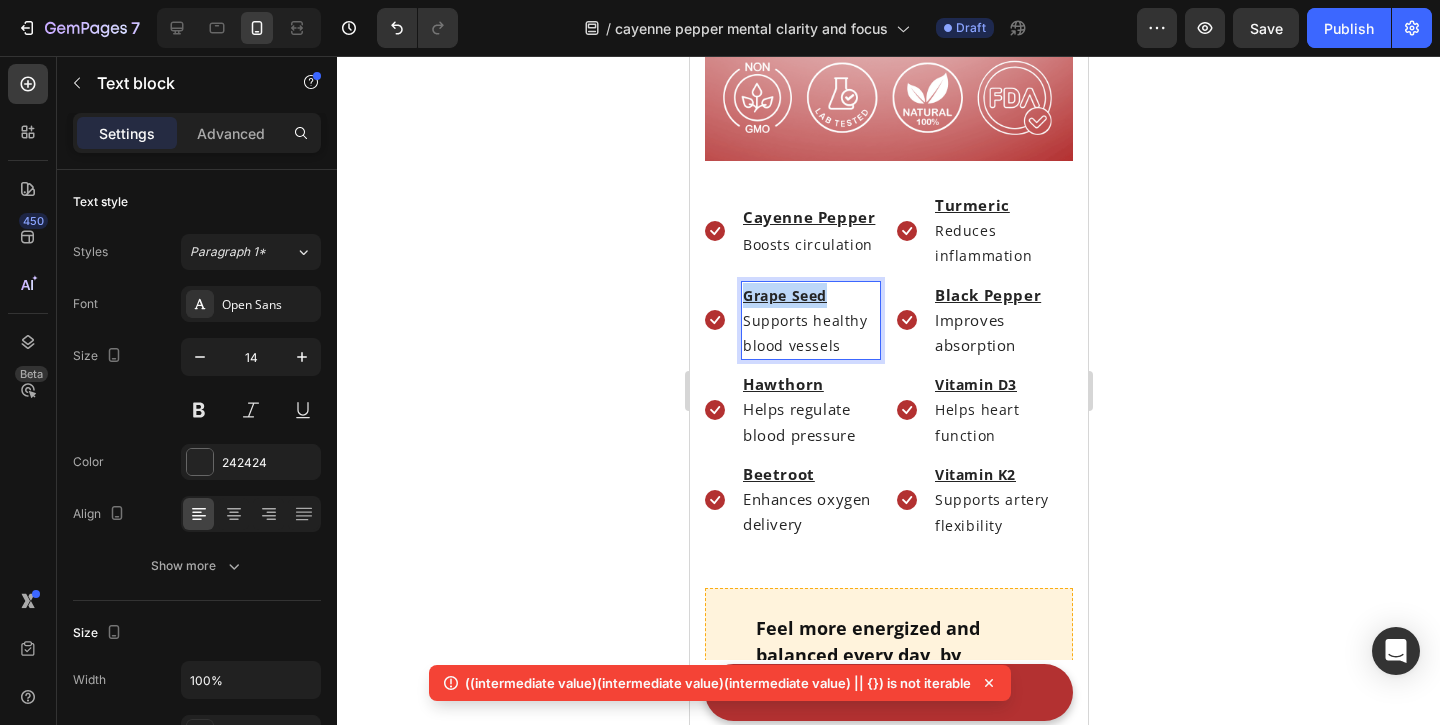 click on "Grape Seed" at bounding box center (784, 295) 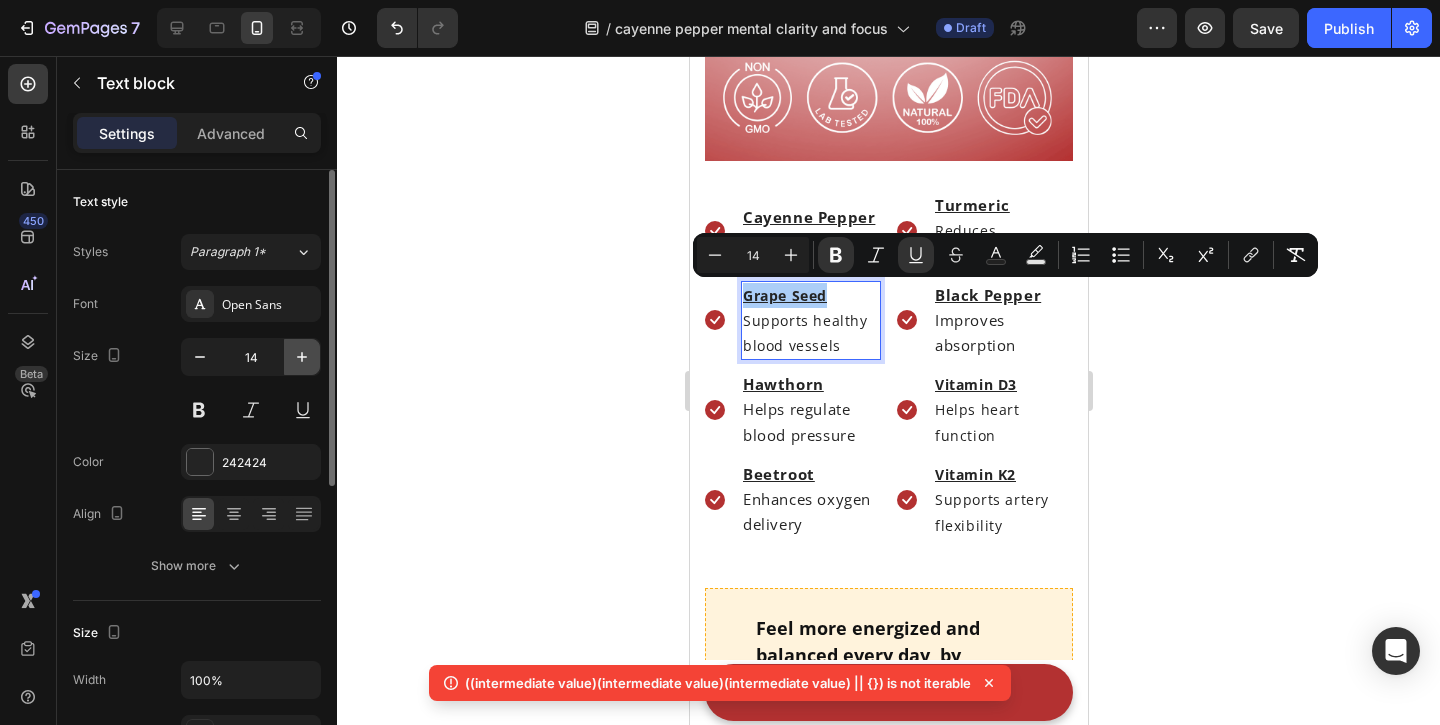click 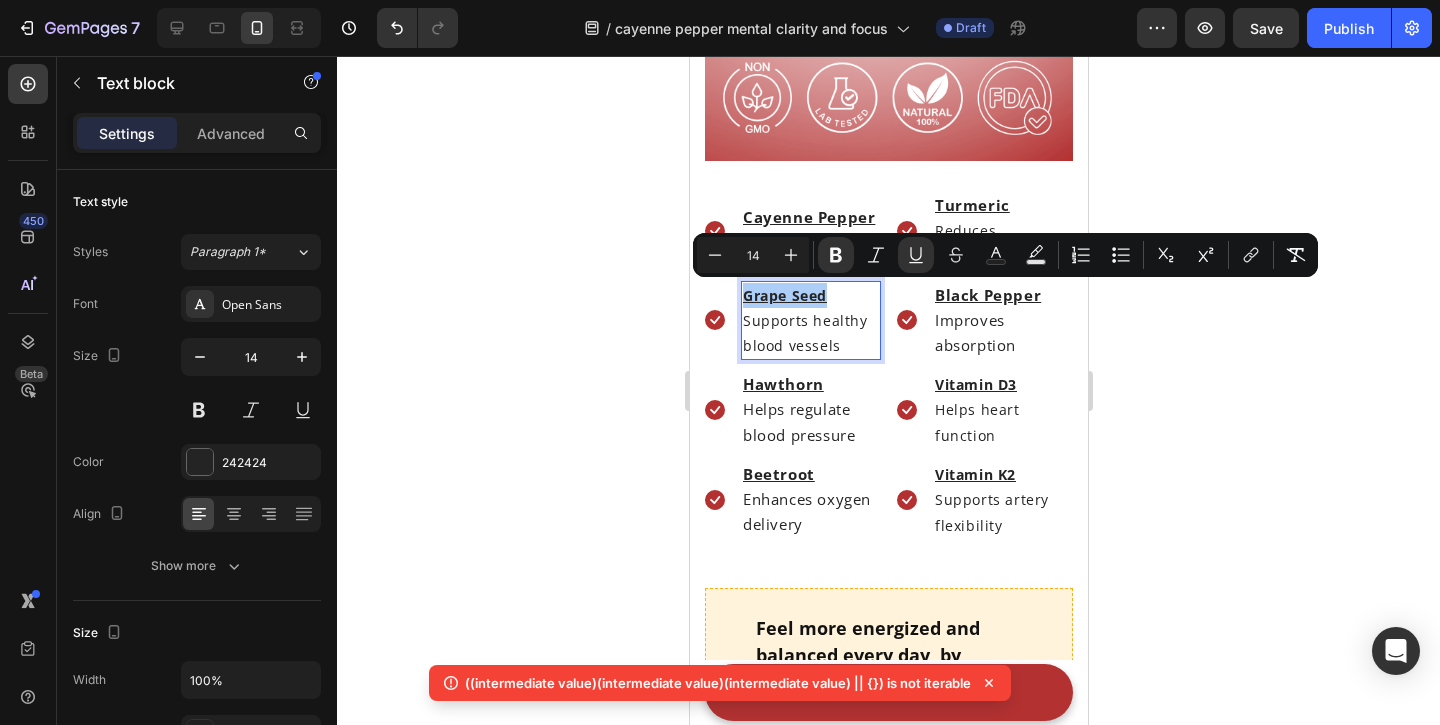 type on "15" 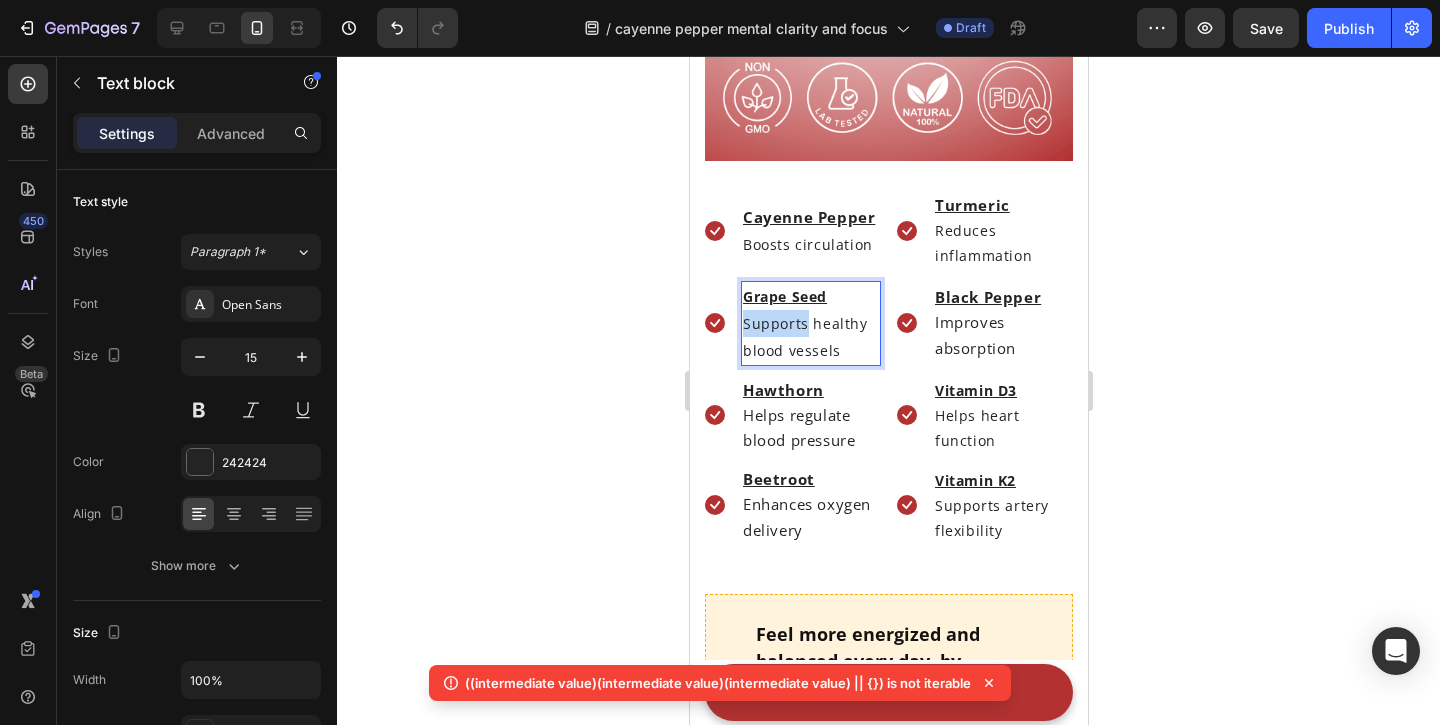 click on "Supports healthy blood vessels" at bounding box center [804, 337] 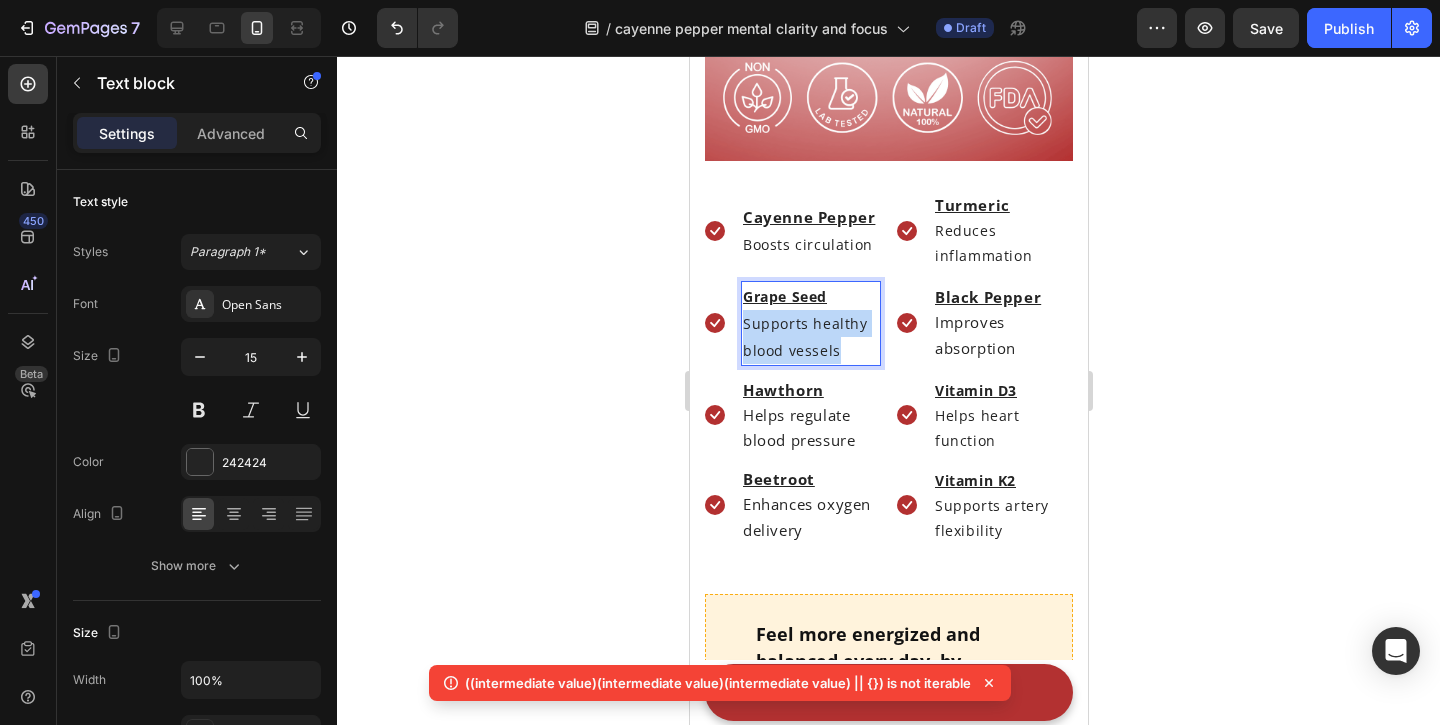 click on "Supports healthy blood vessels" at bounding box center [804, 337] 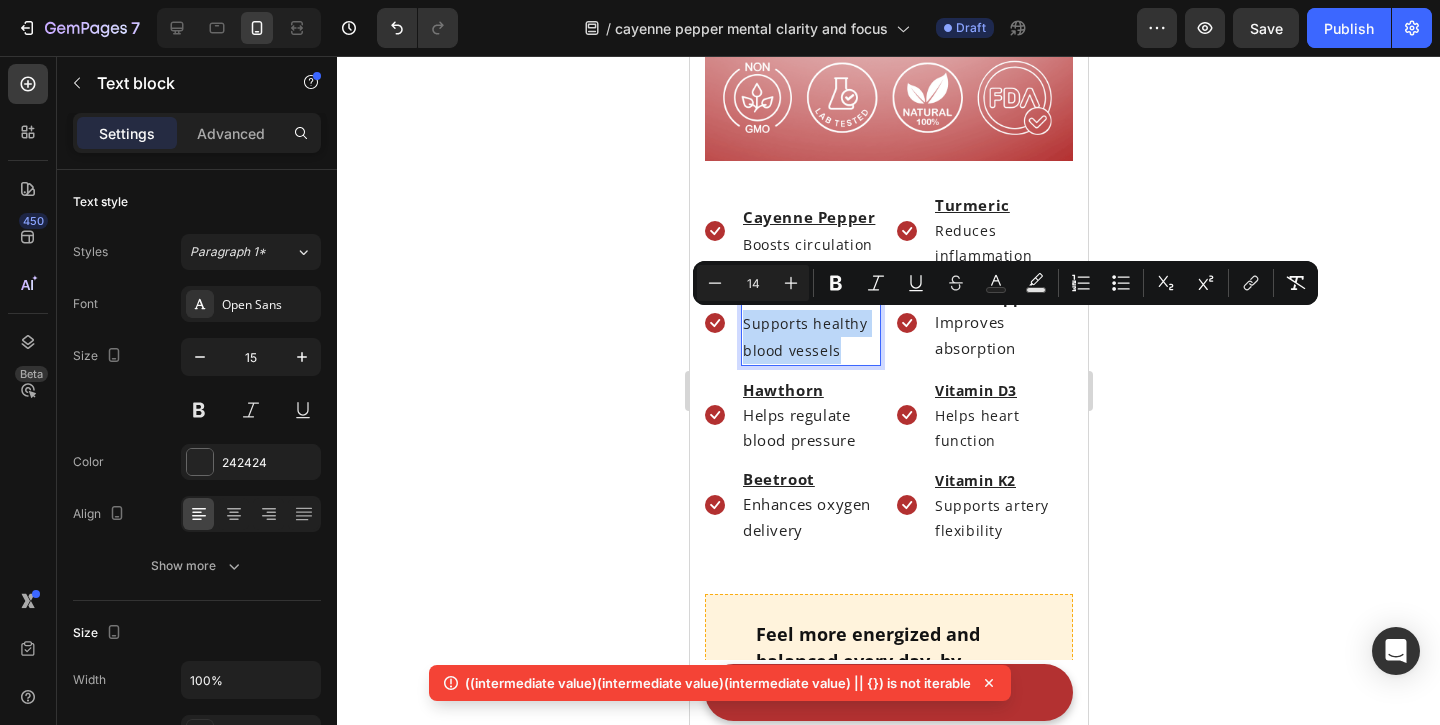 click on "Supports healthy blood vessels" at bounding box center (804, 337) 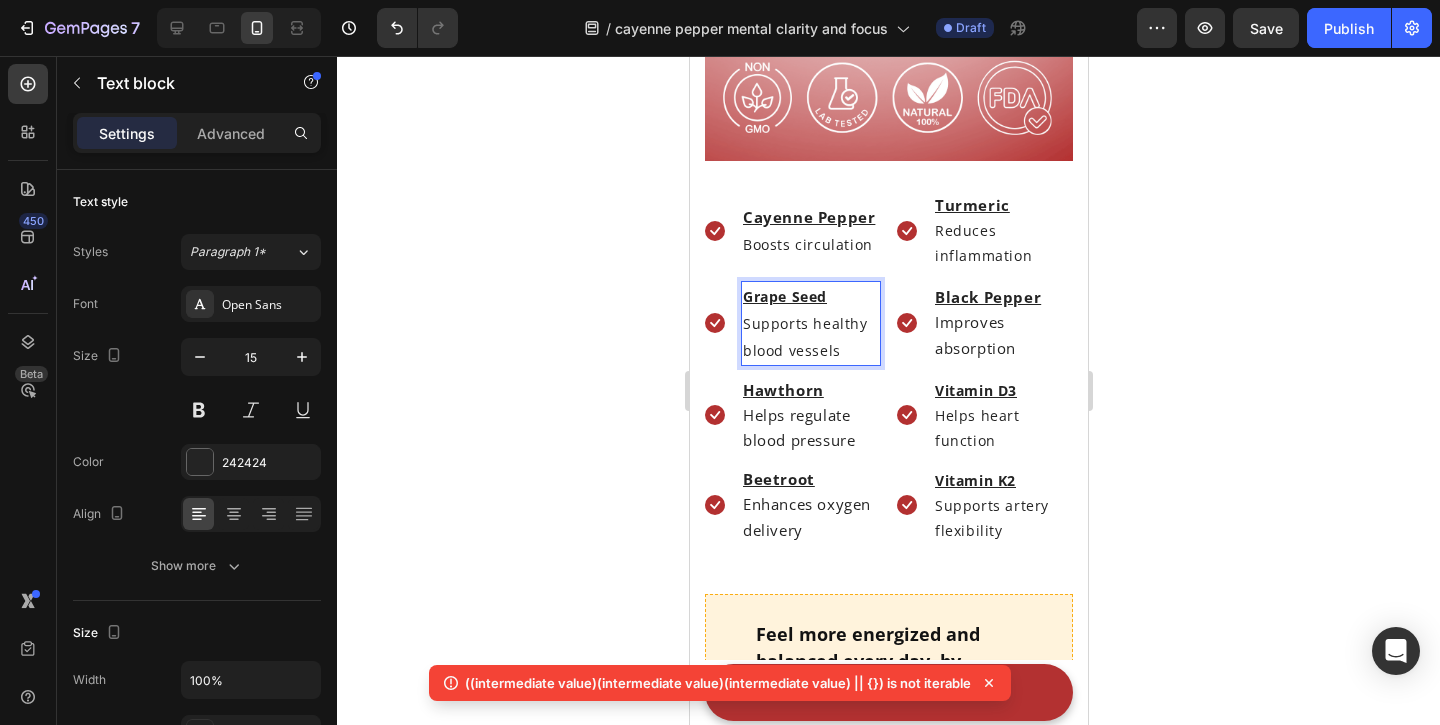 click on "Grape Seed" at bounding box center [784, 296] 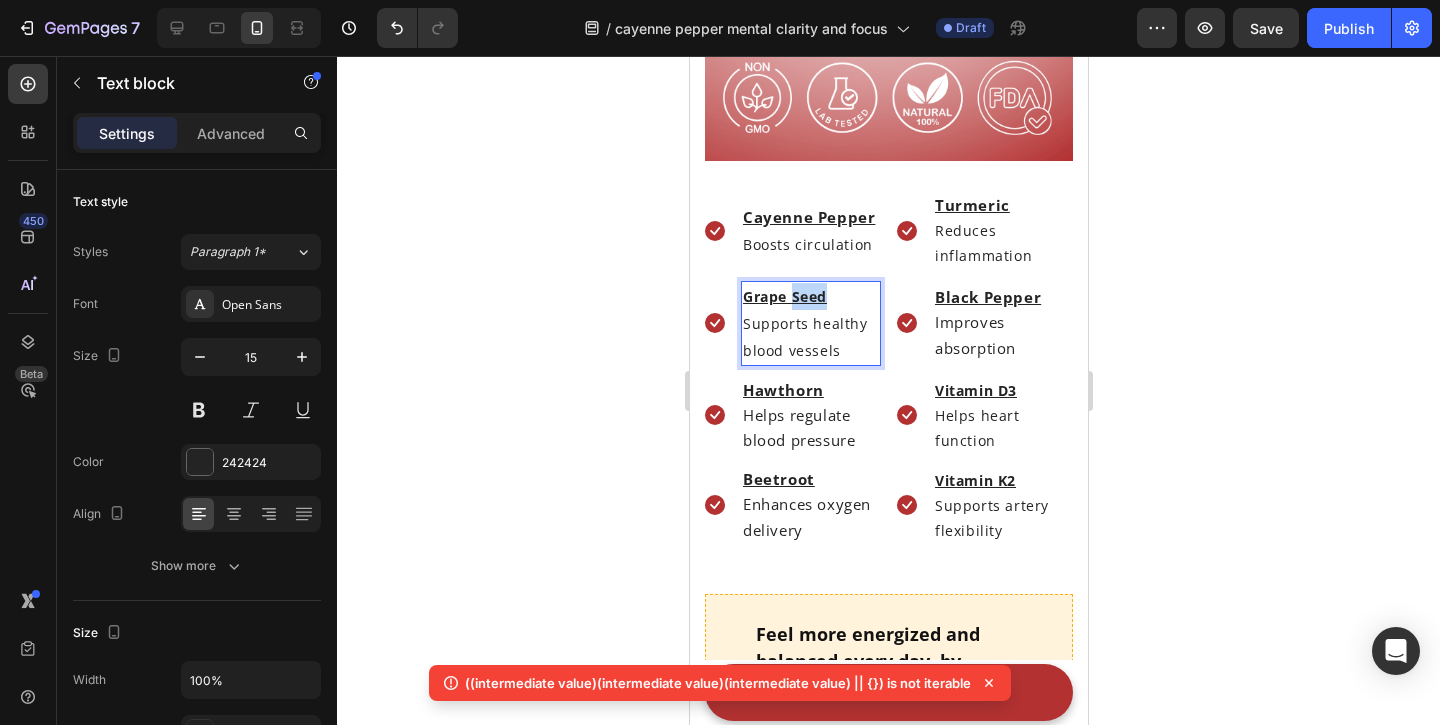 click on "Grape Seed" at bounding box center (784, 296) 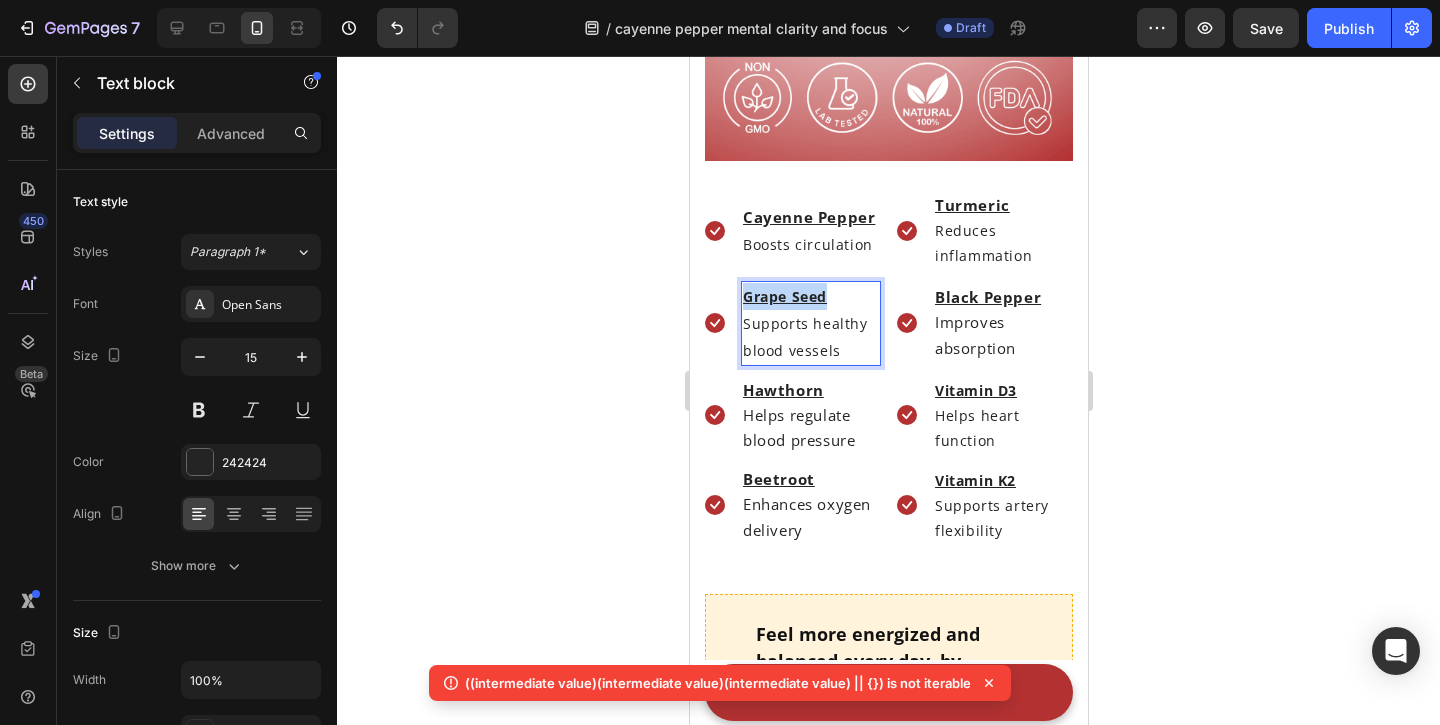 click on "Grape Seed" at bounding box center [784, 296] 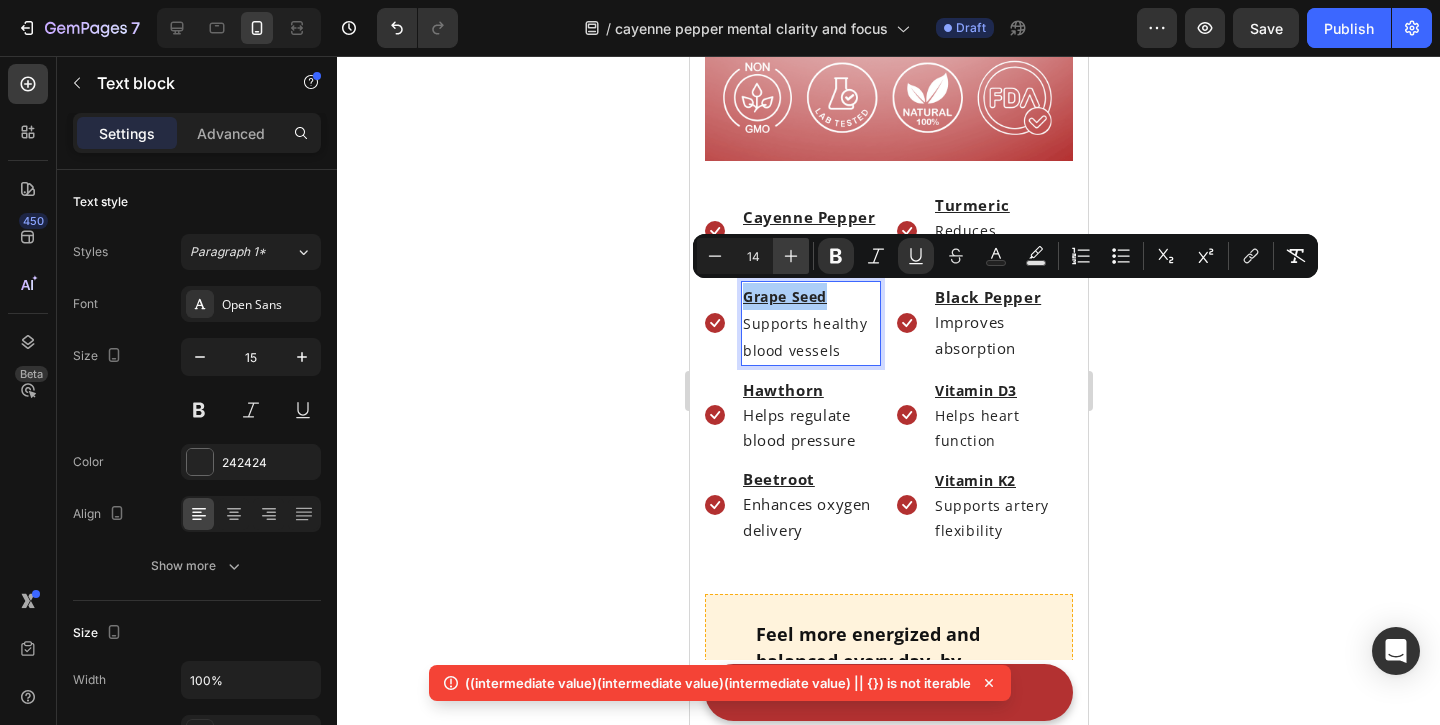 click 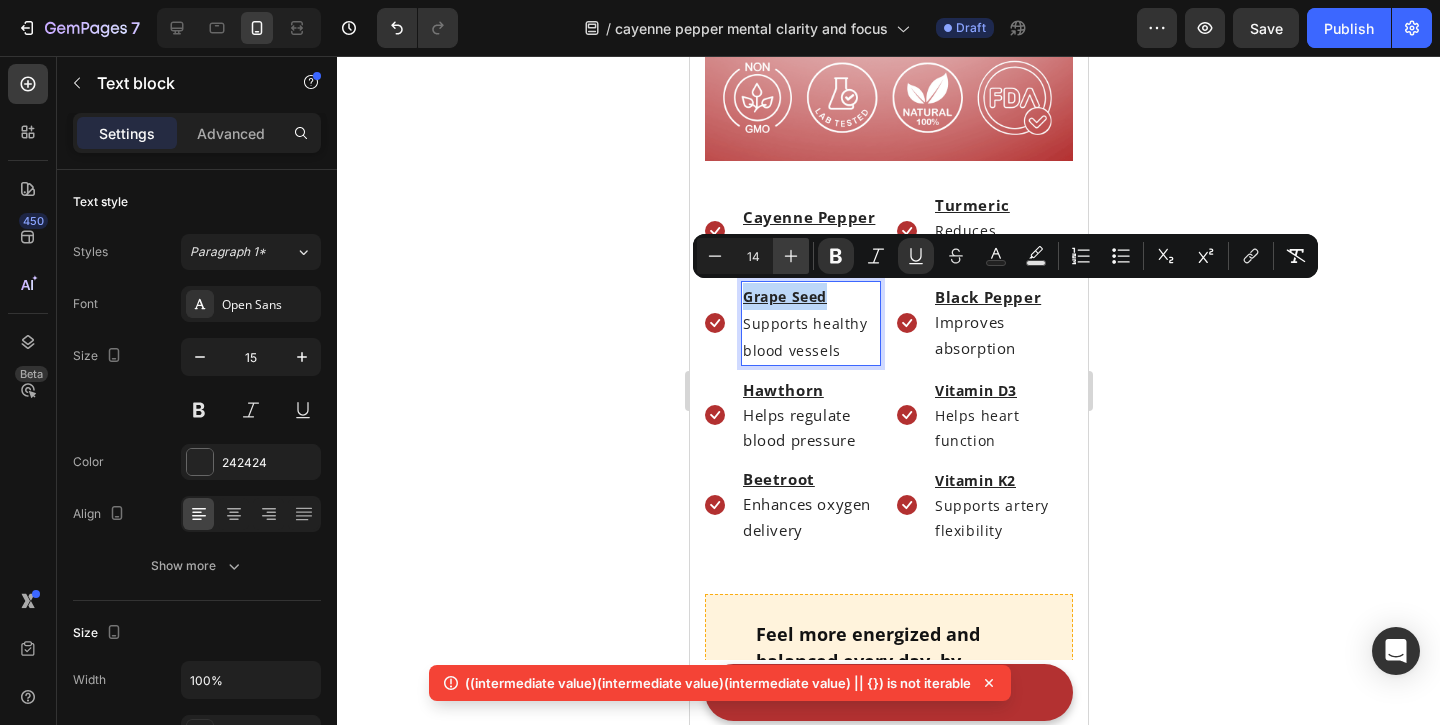 type on "15" 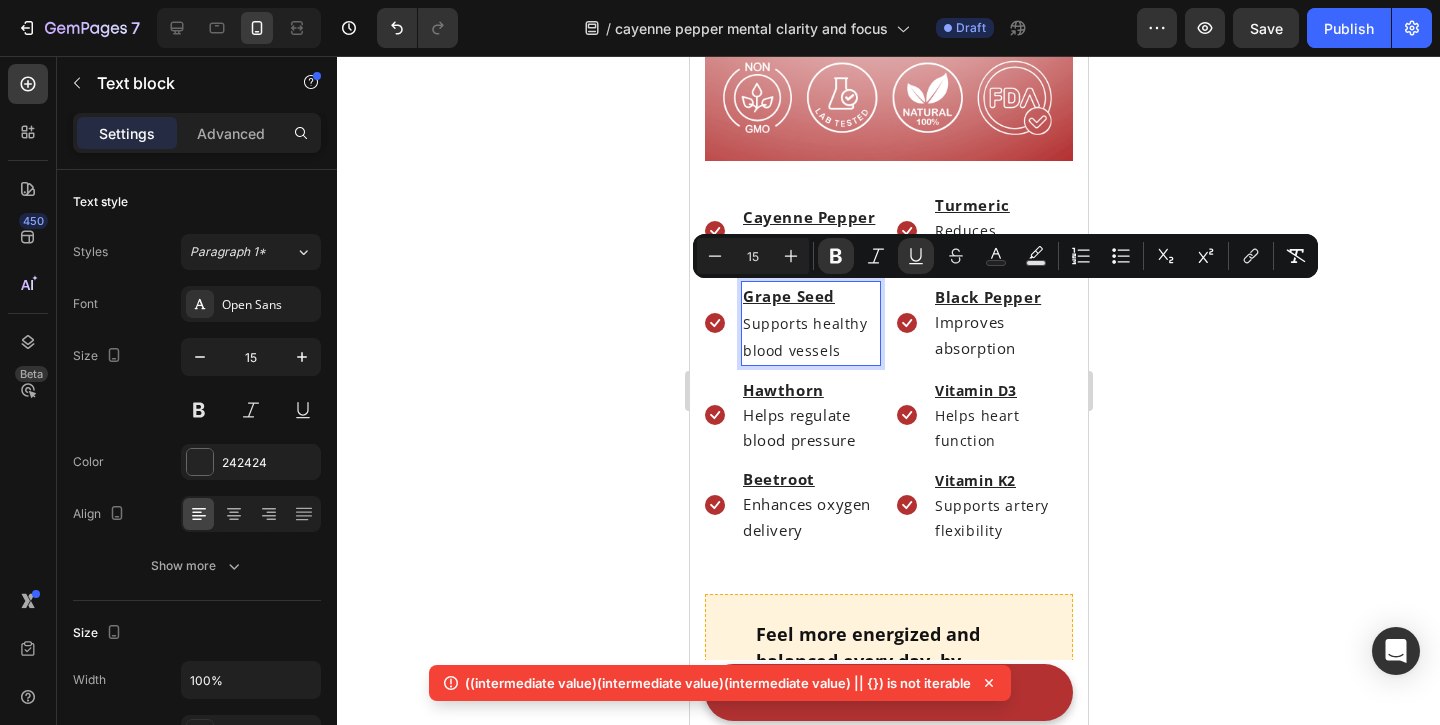 click 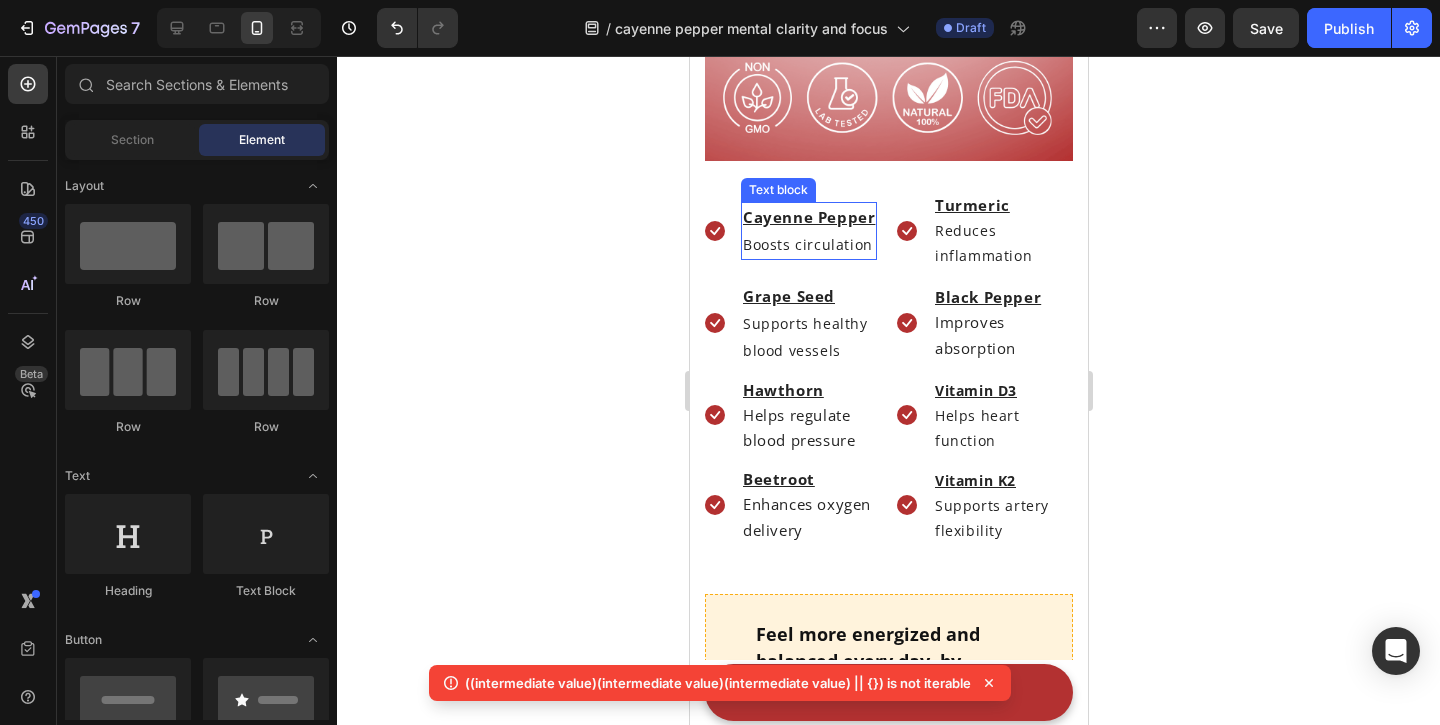 click on "Boosts circulation" at bounding box center (807, 244) 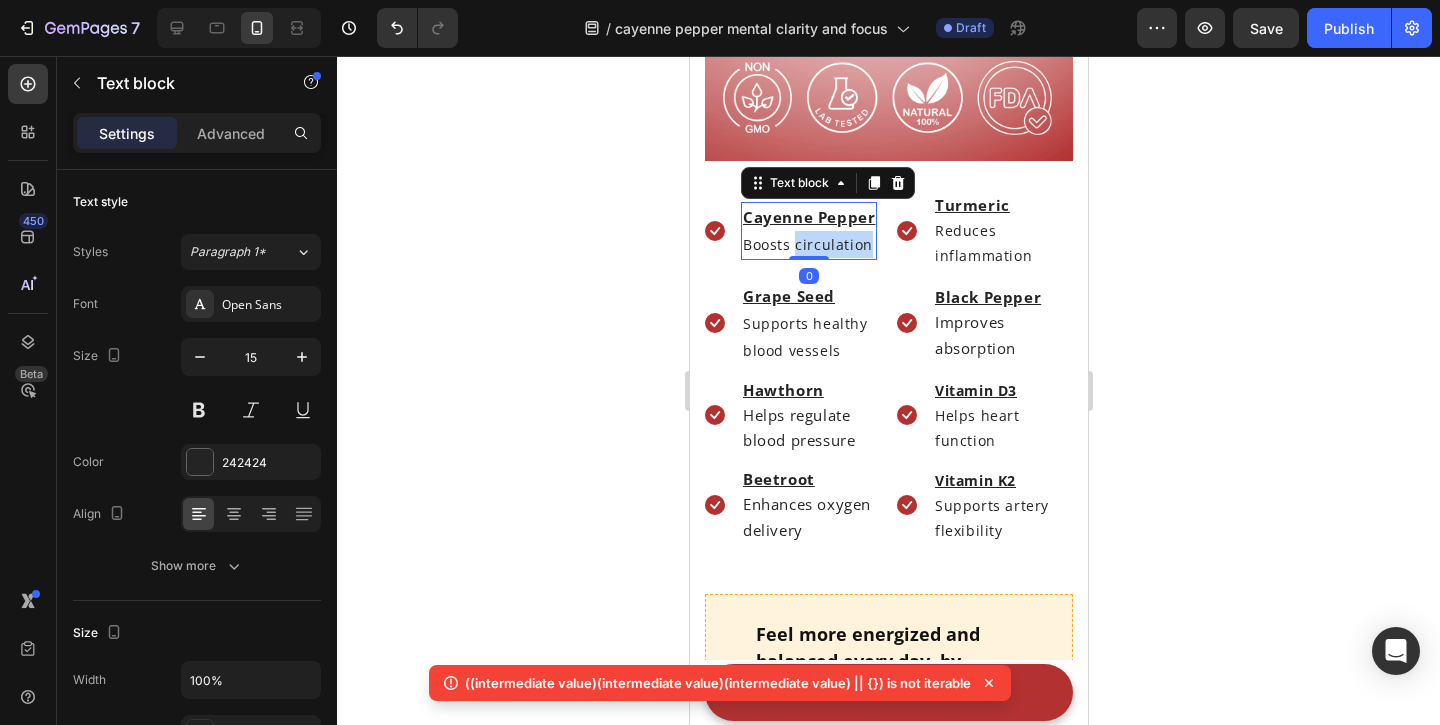 click on "Boosts circulation" at bounding box center [807, 244] 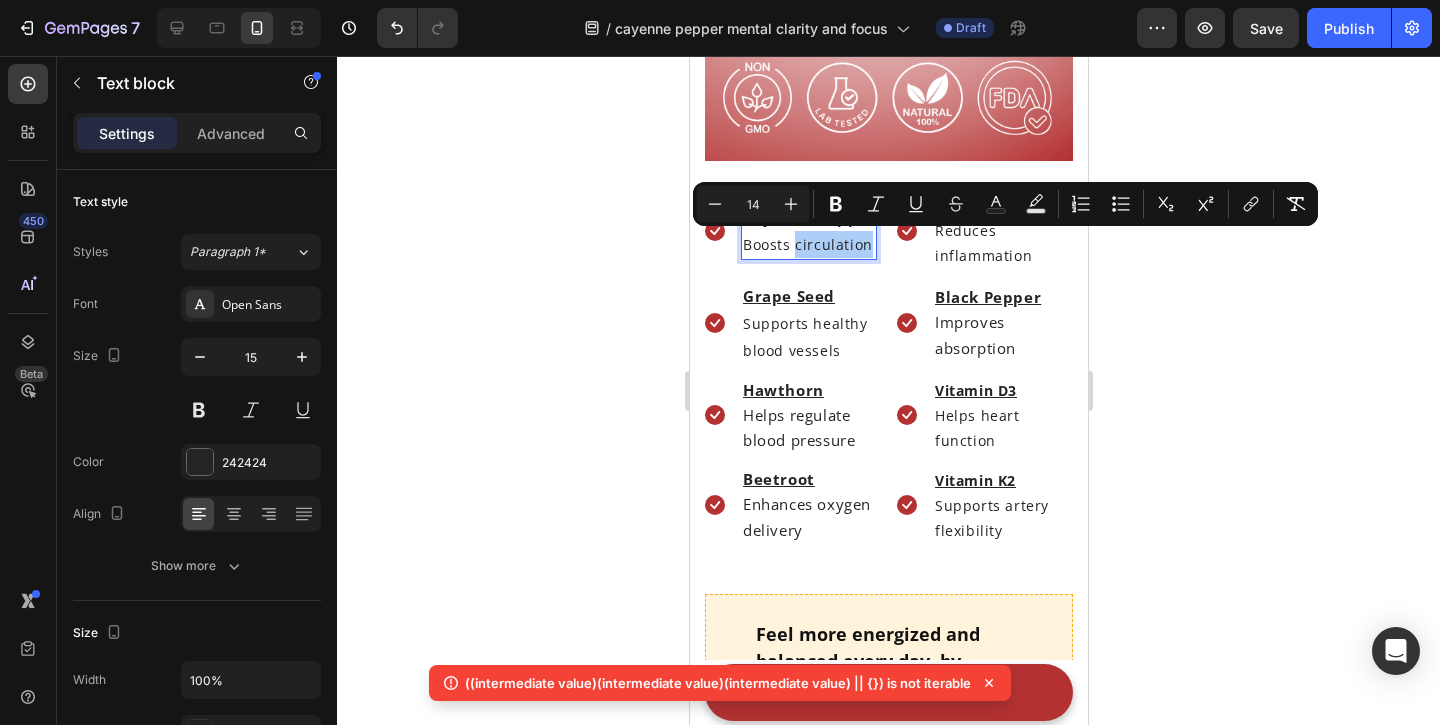 click 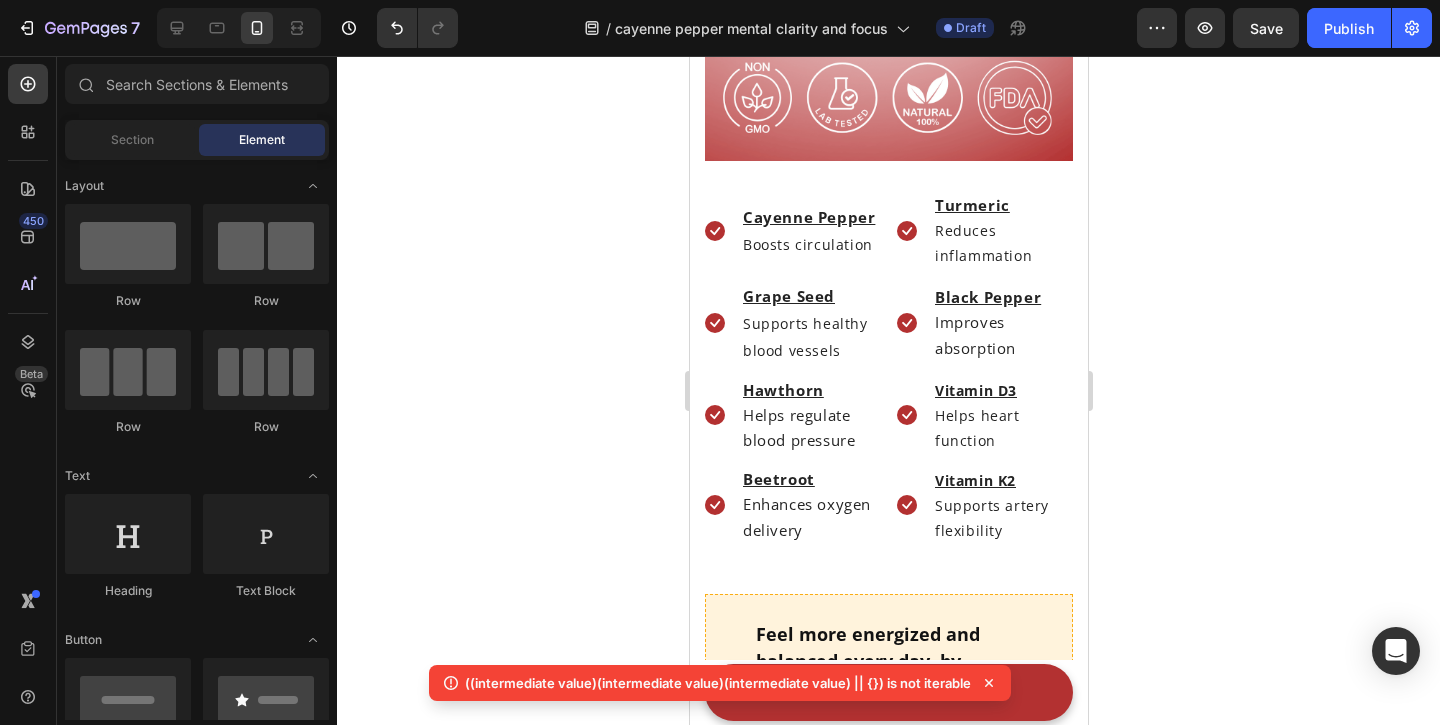 click on "Boosts circulation" at bounding box center (807, 244) 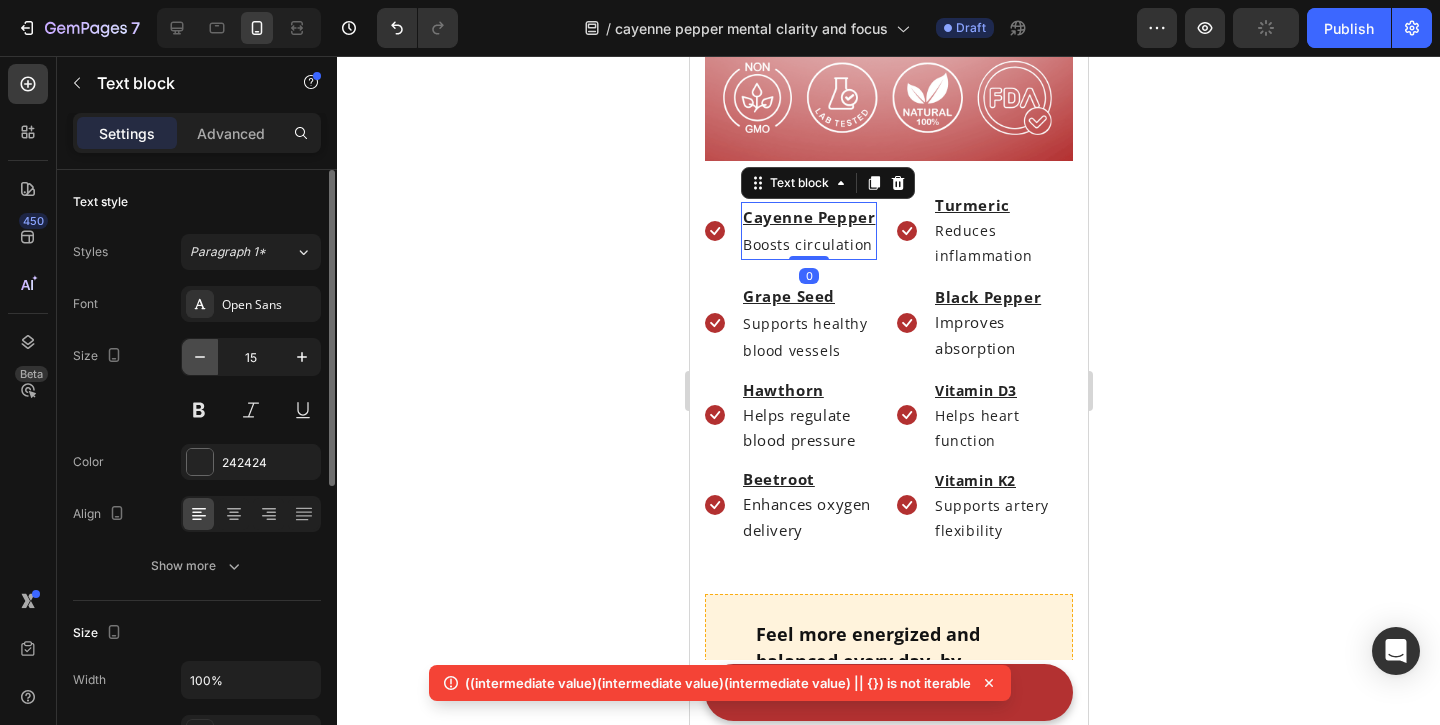 click at bounding box center (200, 357) 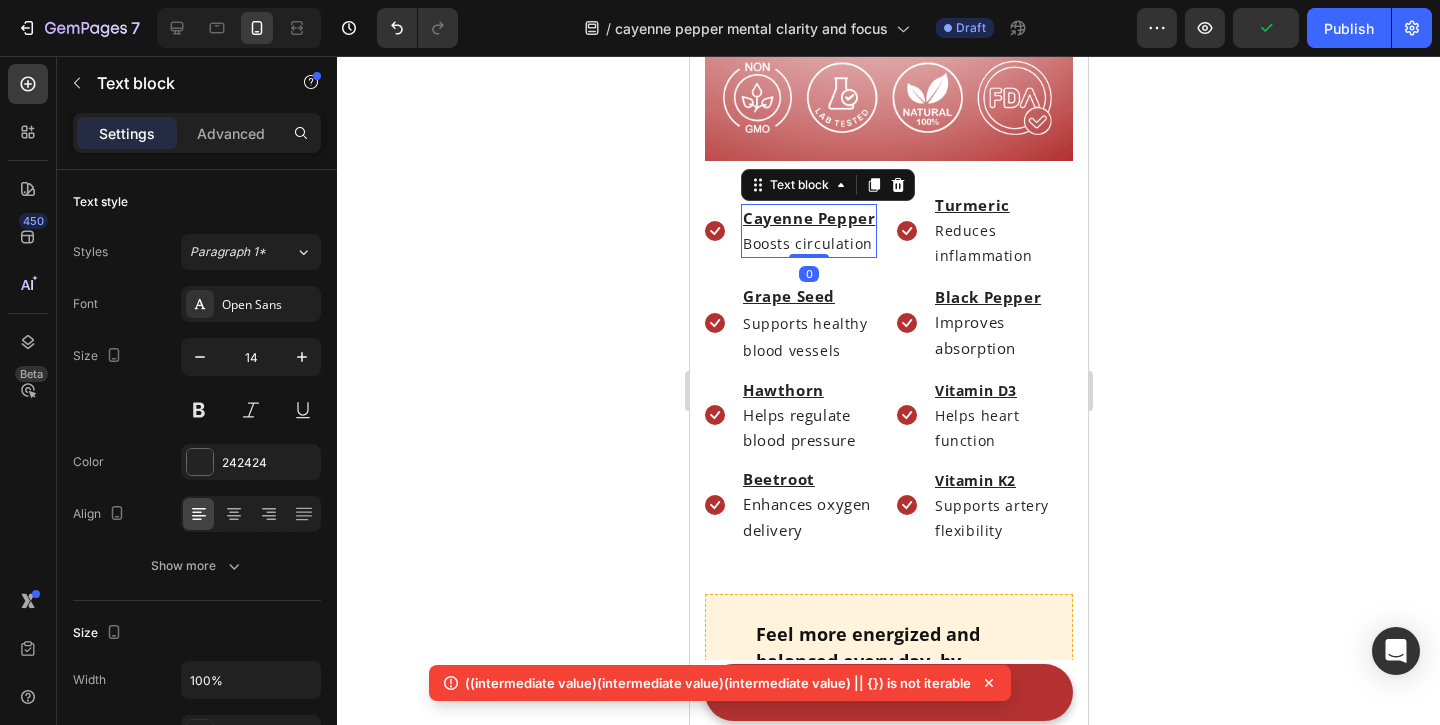 drag, startPoint x: 501, startPoint y: 280, endPoint x: 84, endPoint y: 204, distance: 423.86908 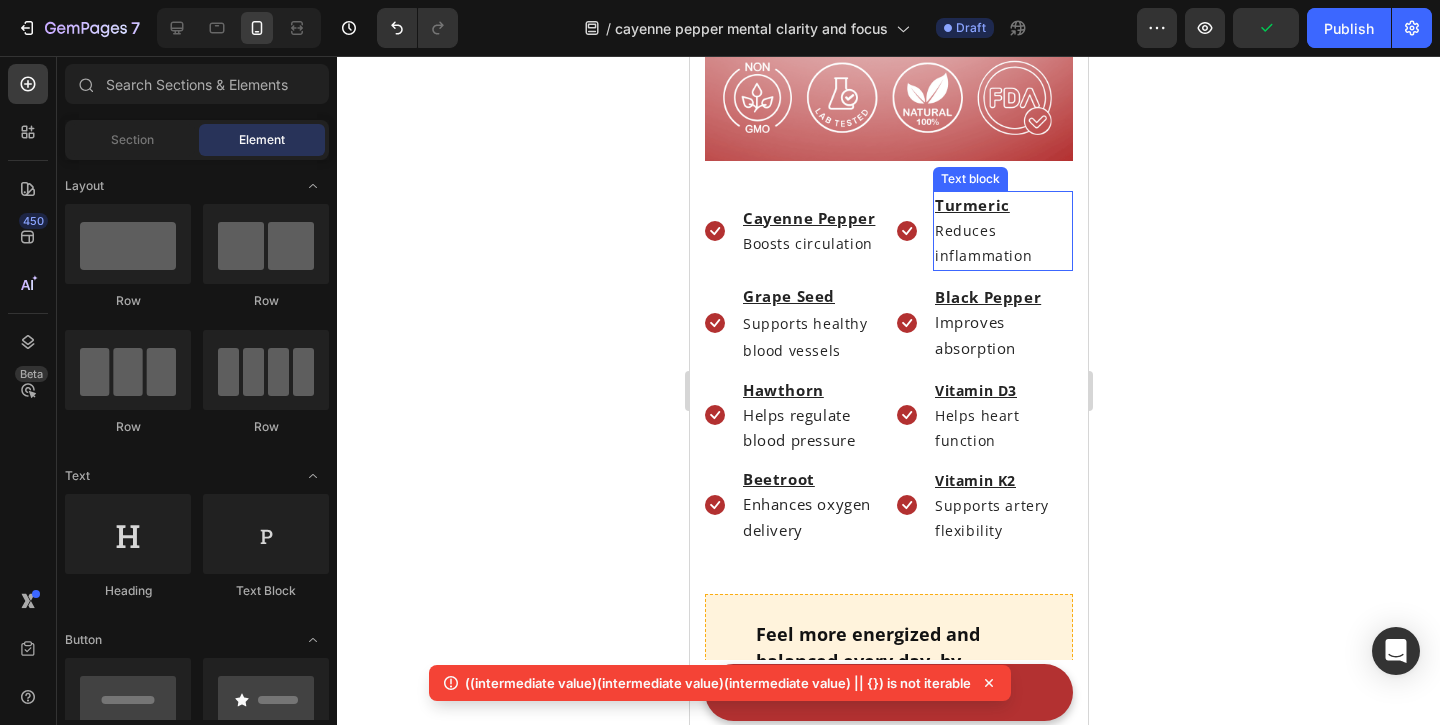click on "Reduces inflammation" at bounding box center [982, 243] 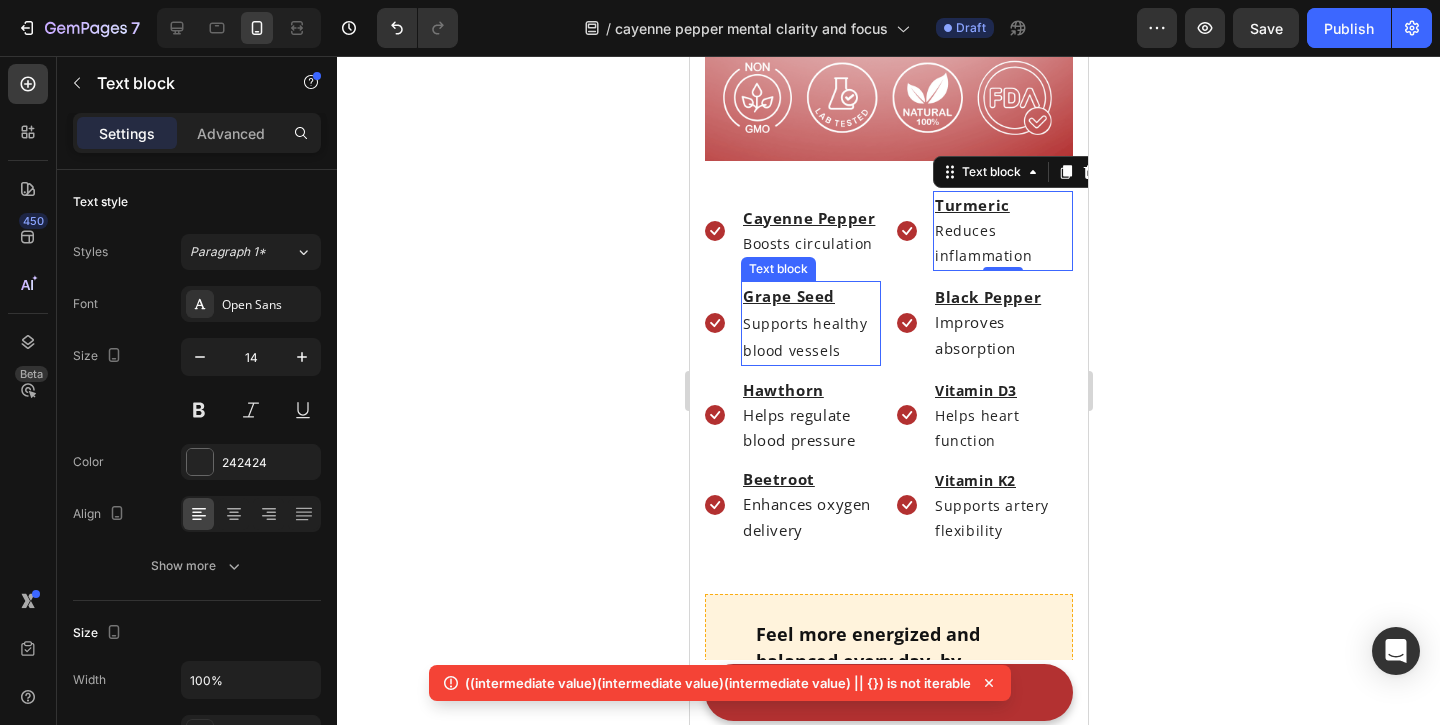click on "Supports healthy blood vessels" at bounding box center (804, 337) 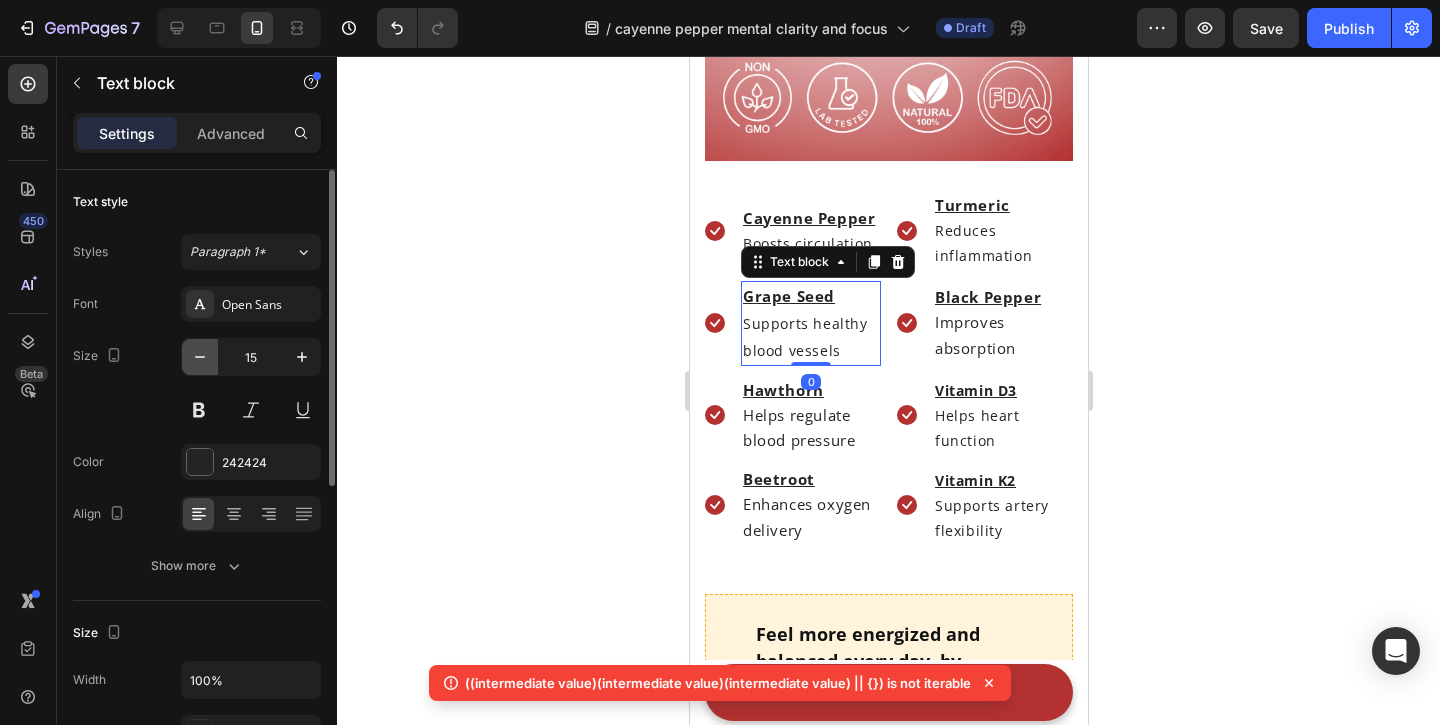 click 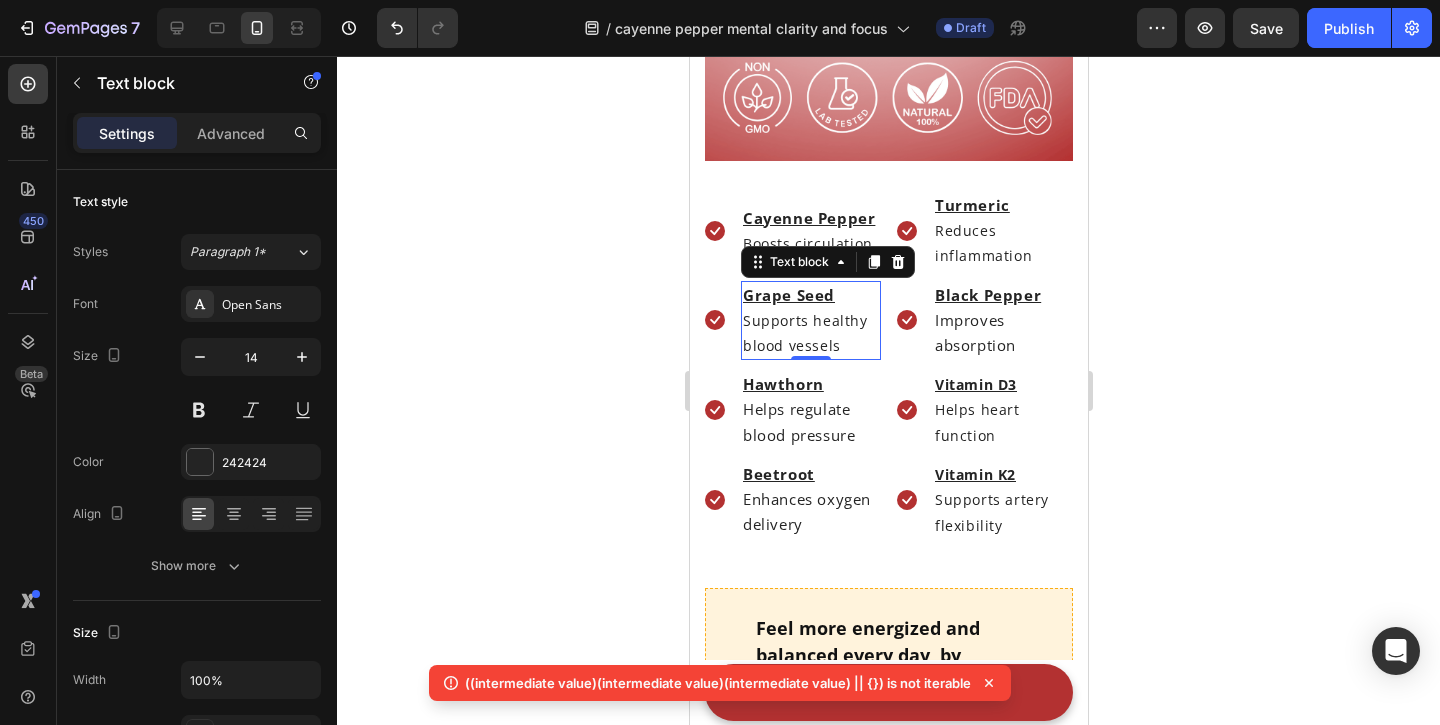 click on "Grape Seed" at bounding box center (788, 295) 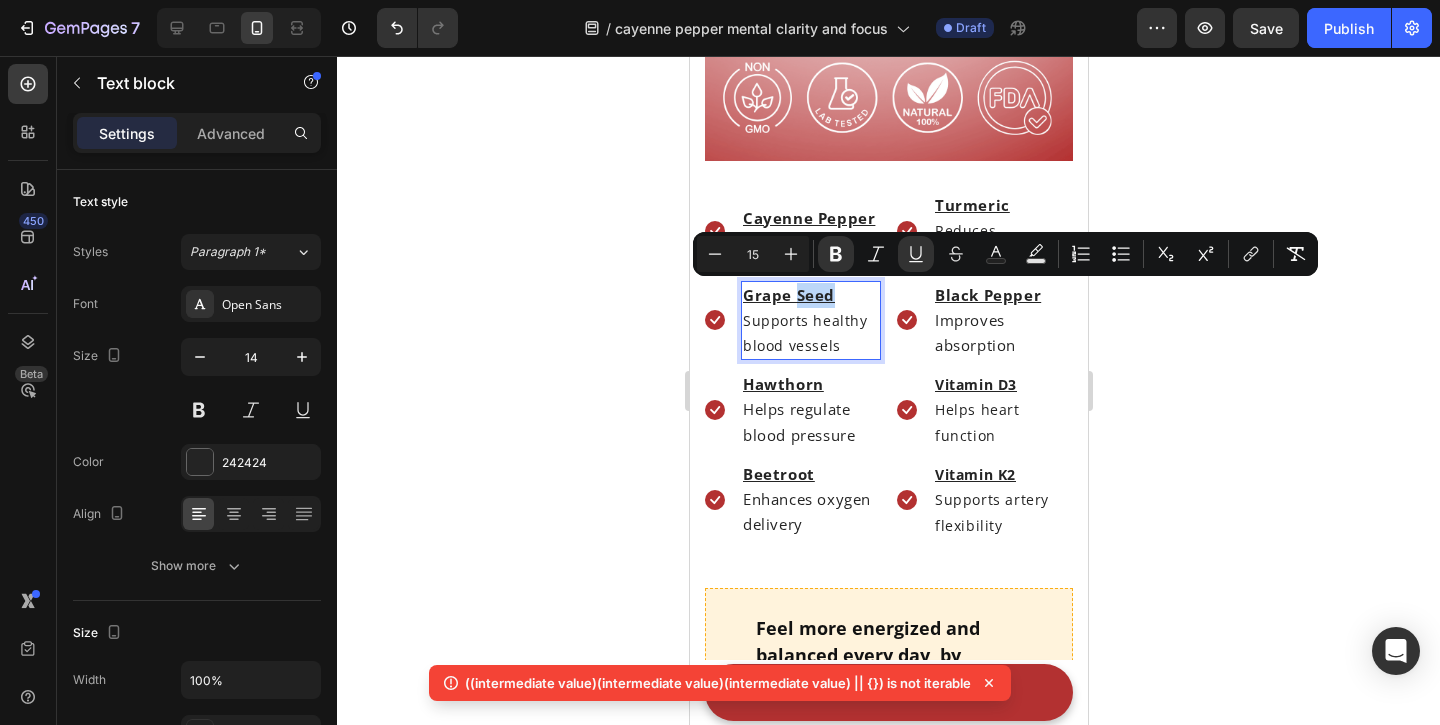 click on "Grape Seed" at bounding box center [788, 295] 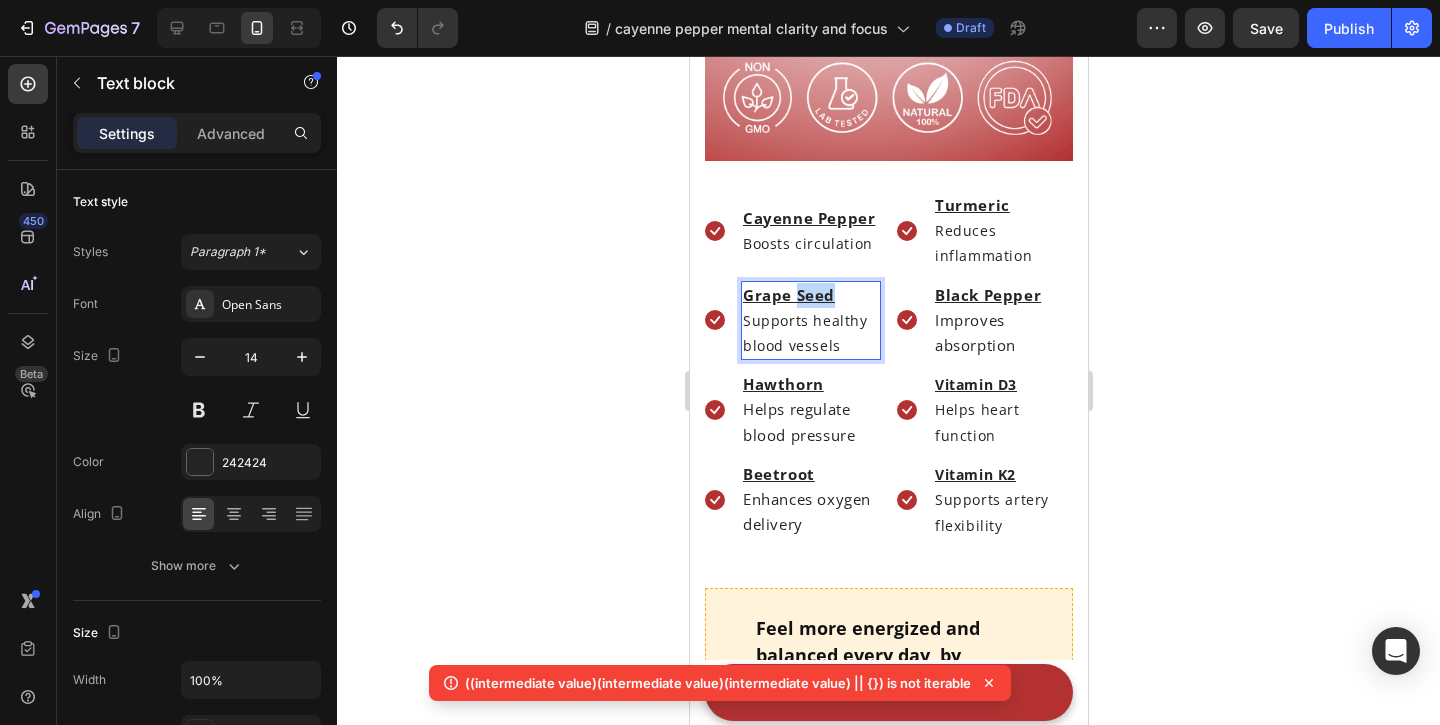 click on "Grape Seed" at bounding box center (788, 295) 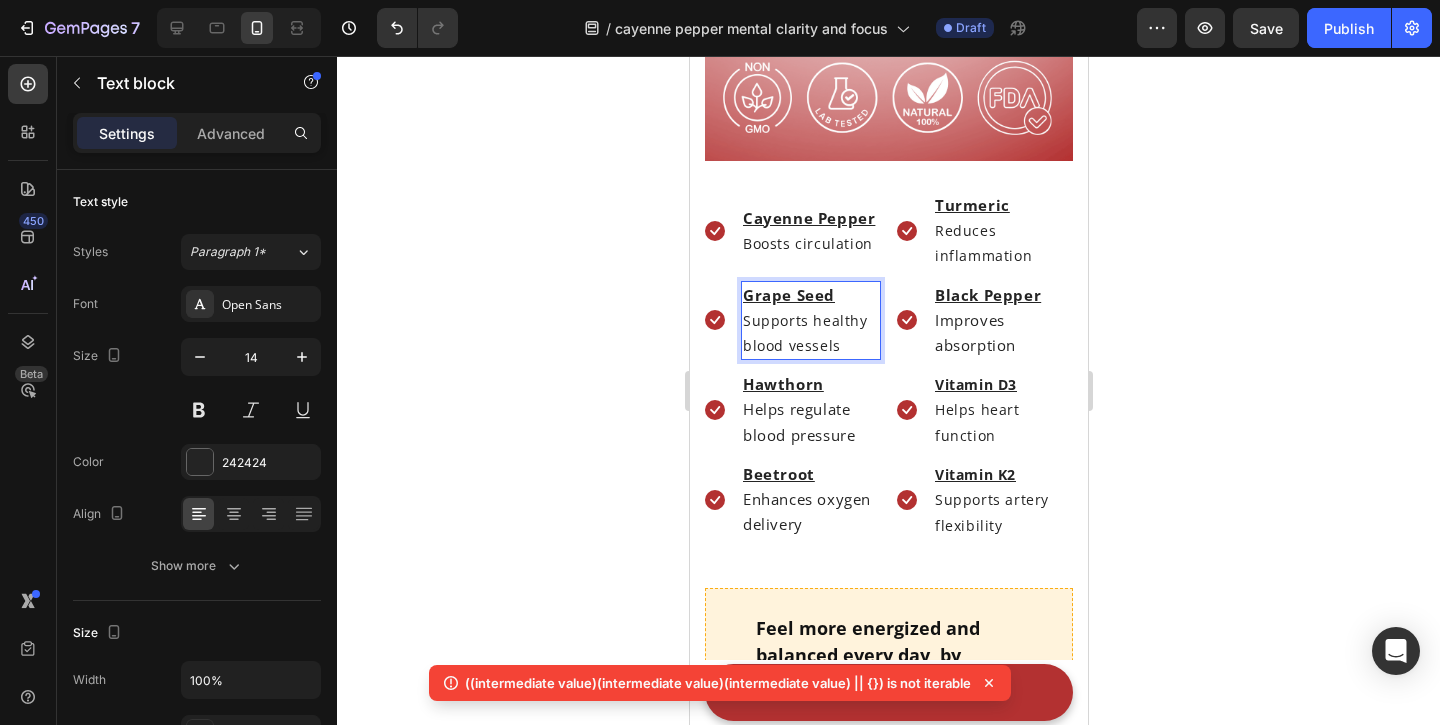 click on "Supports healthy blood vessels" at bounding box center [804, 333] 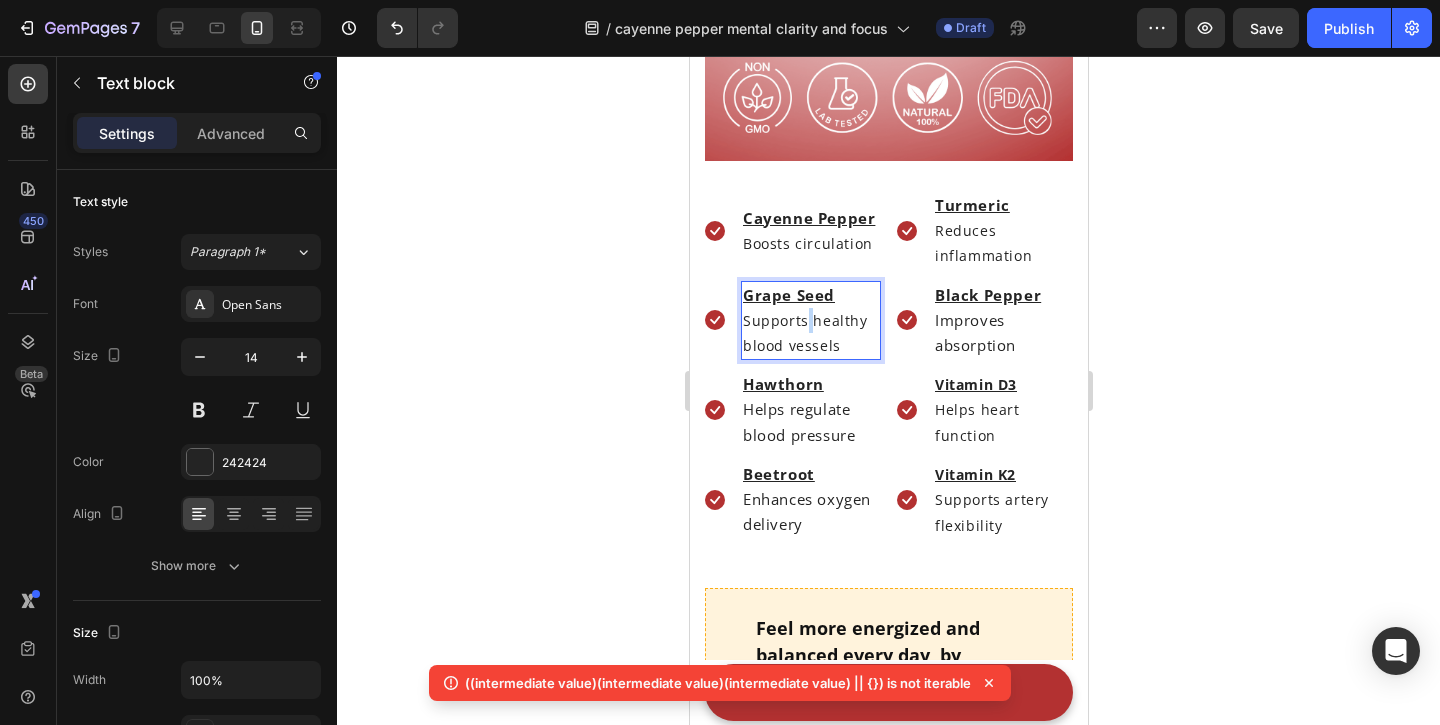 click on "Supports healthy blood vessels" at bounding box center (804, 333) 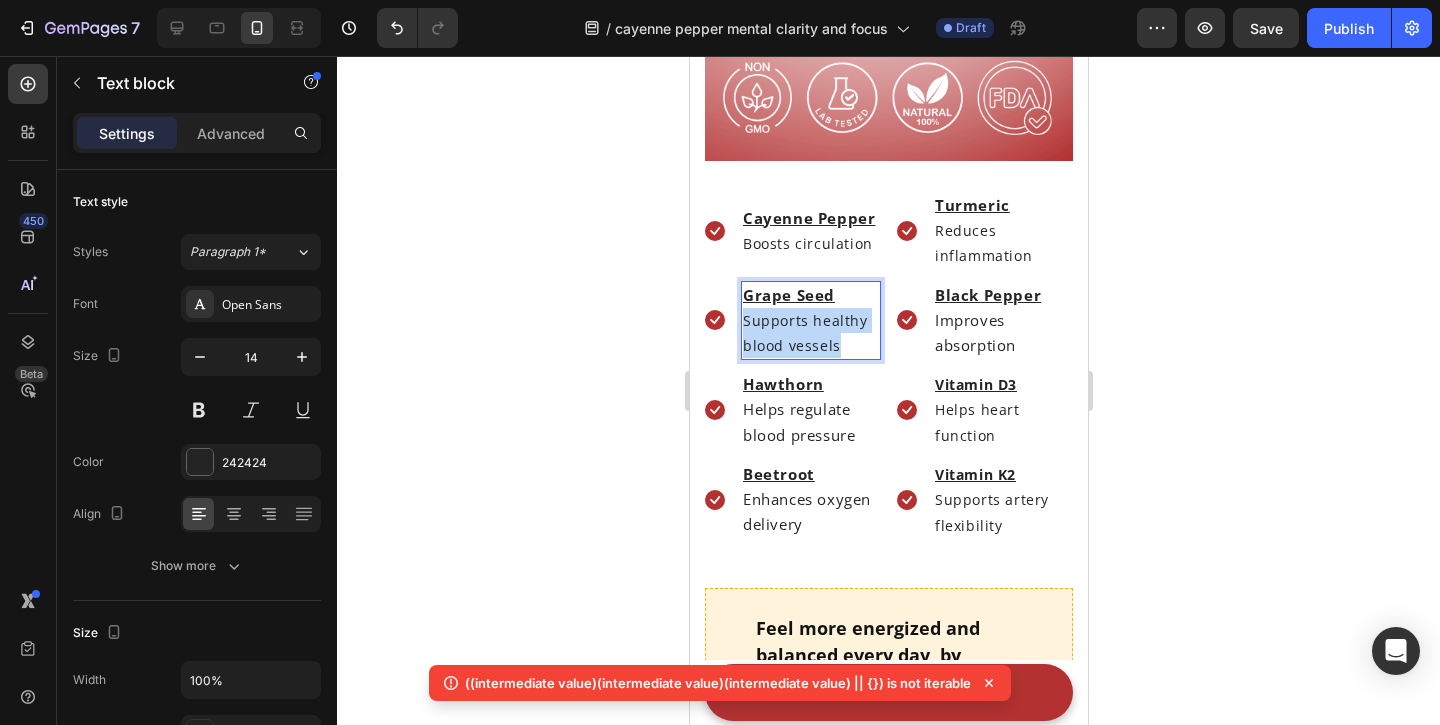 click on "Supports healthy blood vessels" at bounding box center [804, 333] 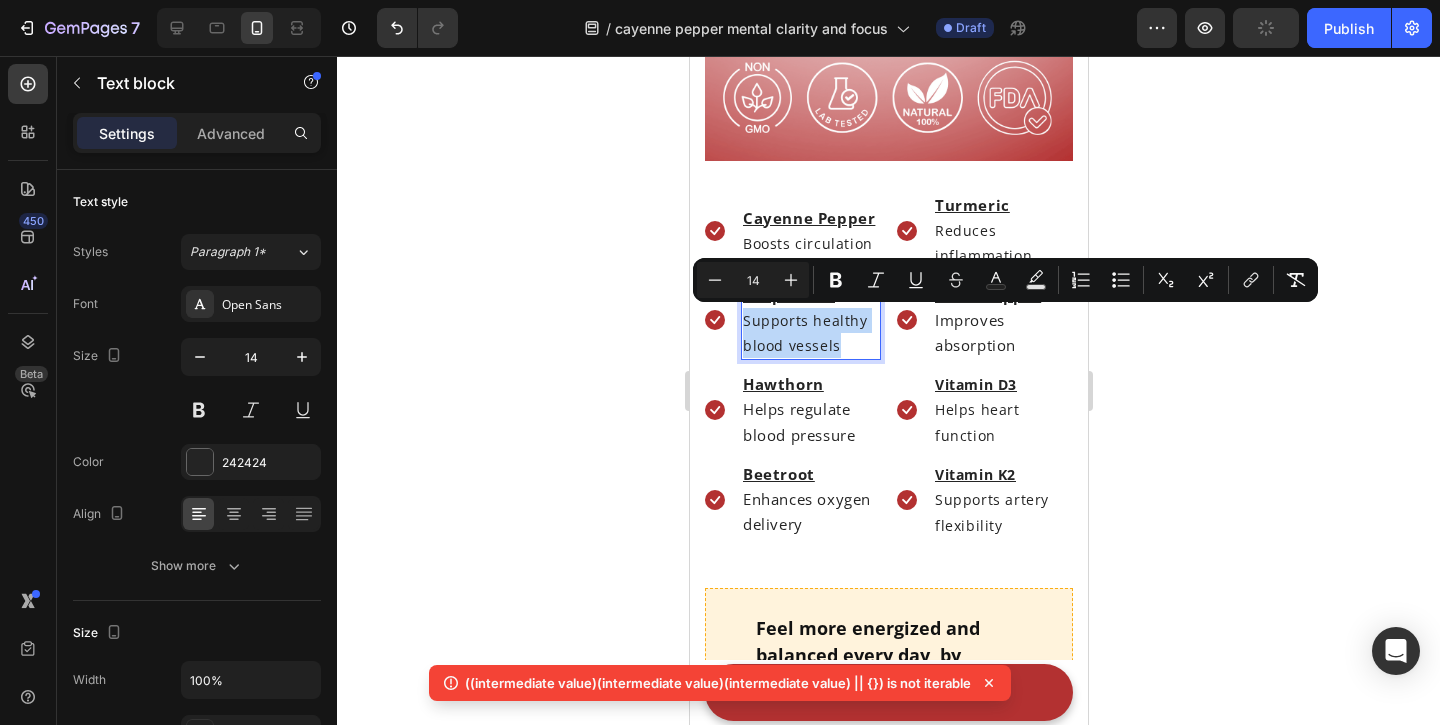 click on "Supports healthy blood vessels" at bounding box center [804, 333] 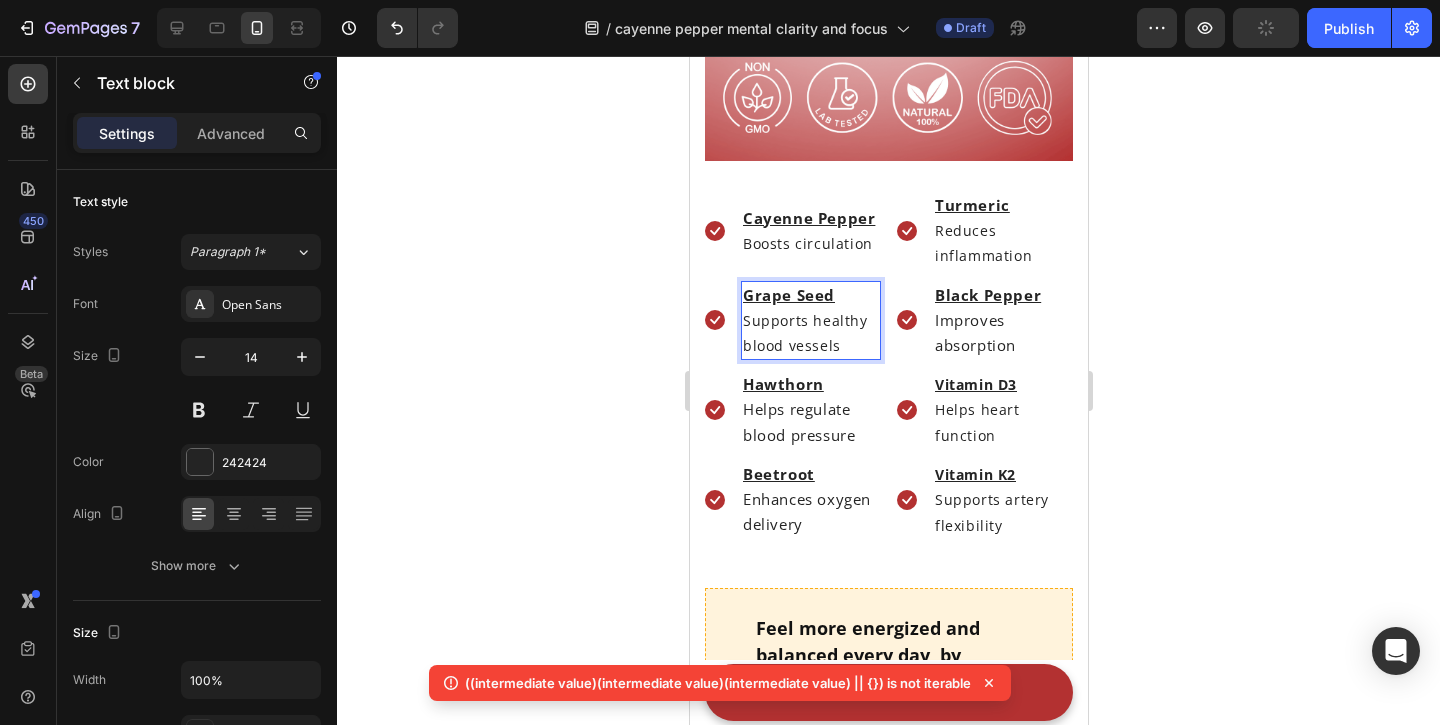 click on "Improves absorption" at bounding box center (974, 332) 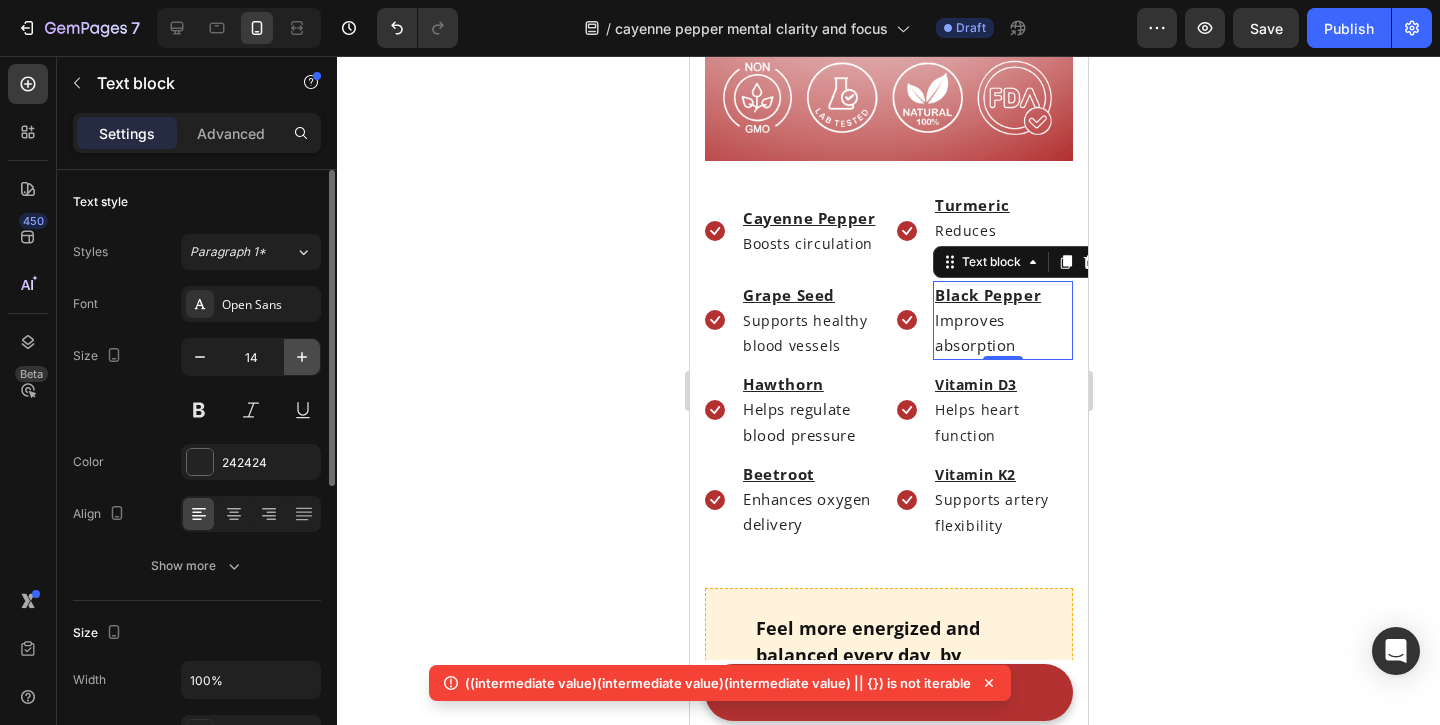 click at bounding box center [302, 357] 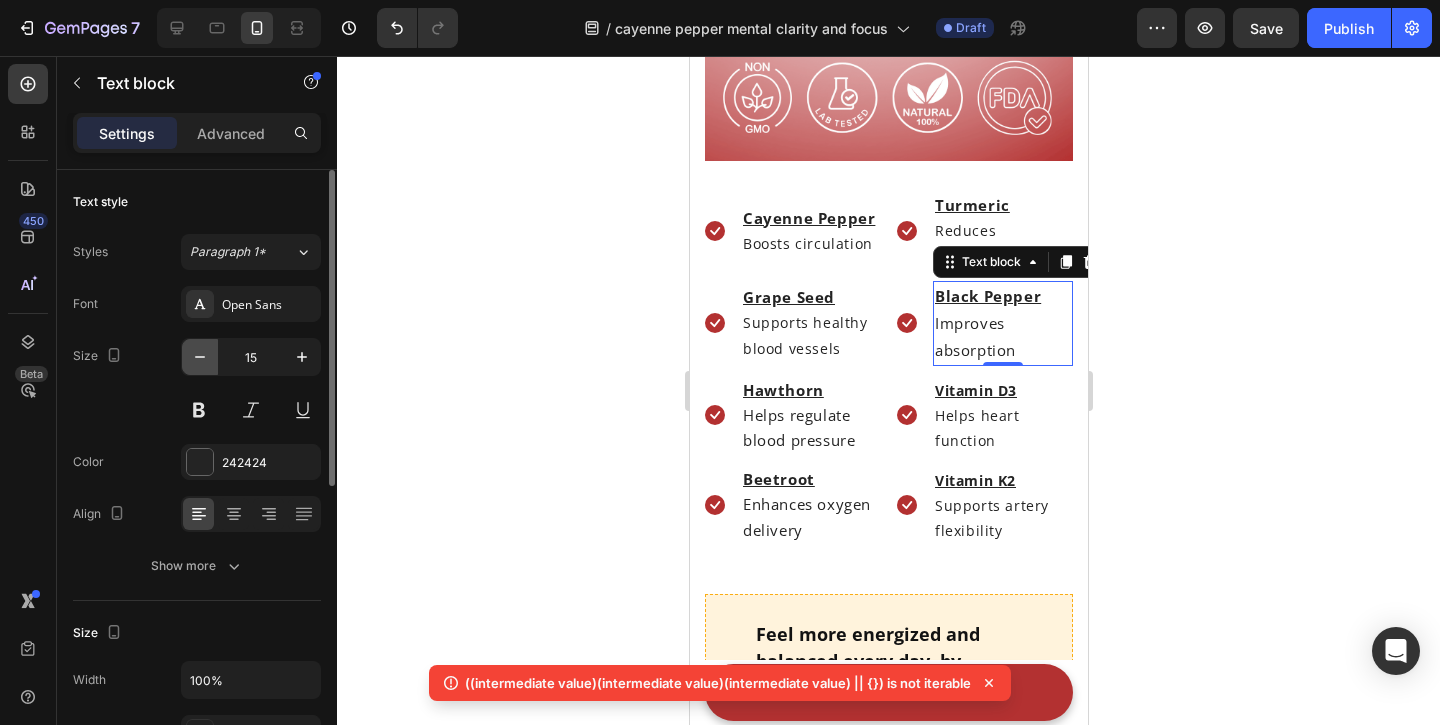 click 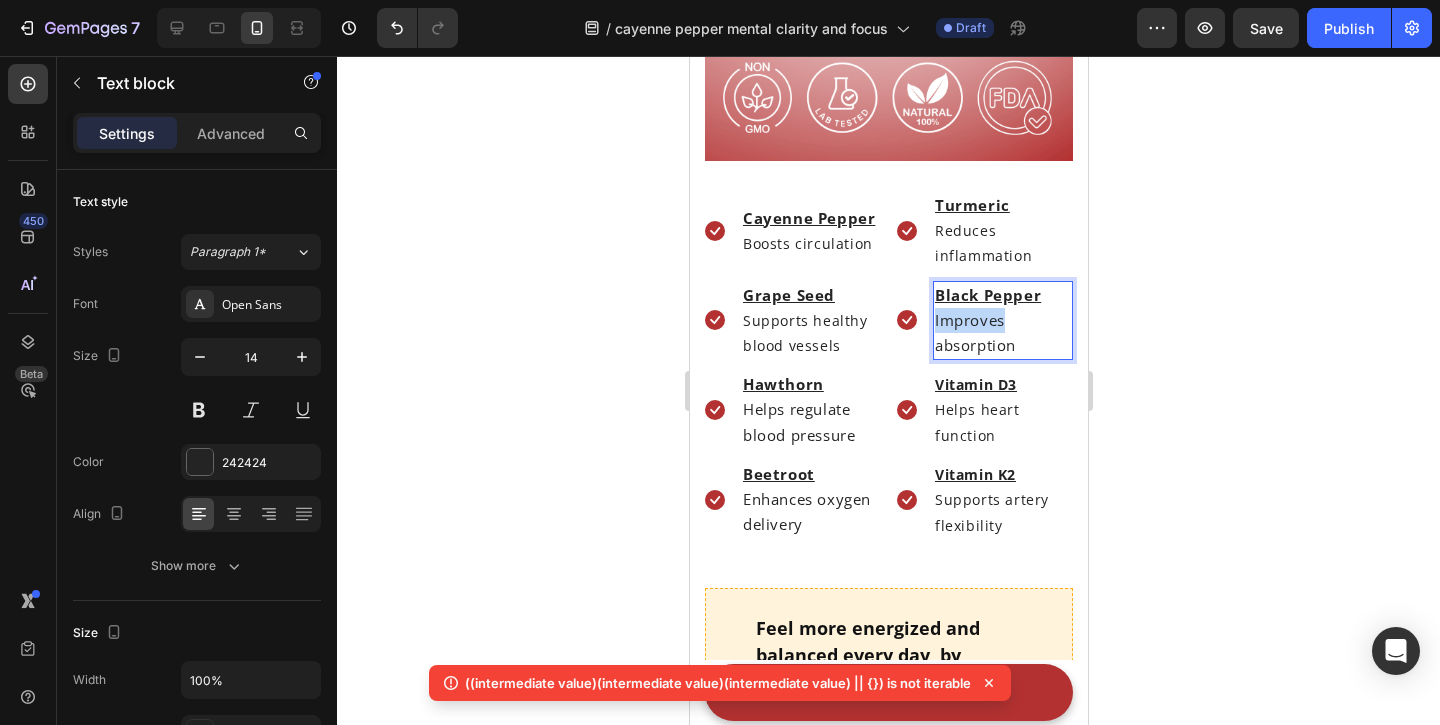 click on "Improves absorption" at bounding box center (974, 332) 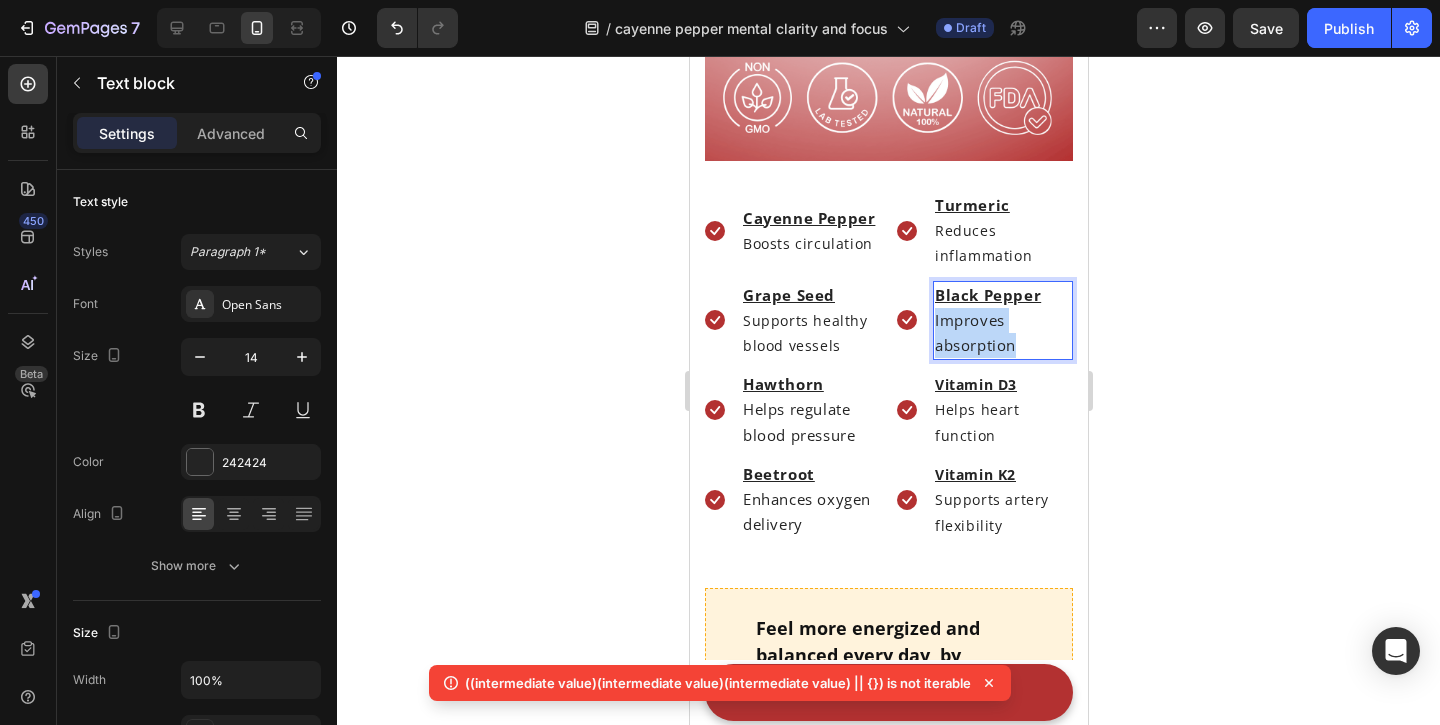 click on "Improves absorption" at bounding box center (974, 332) 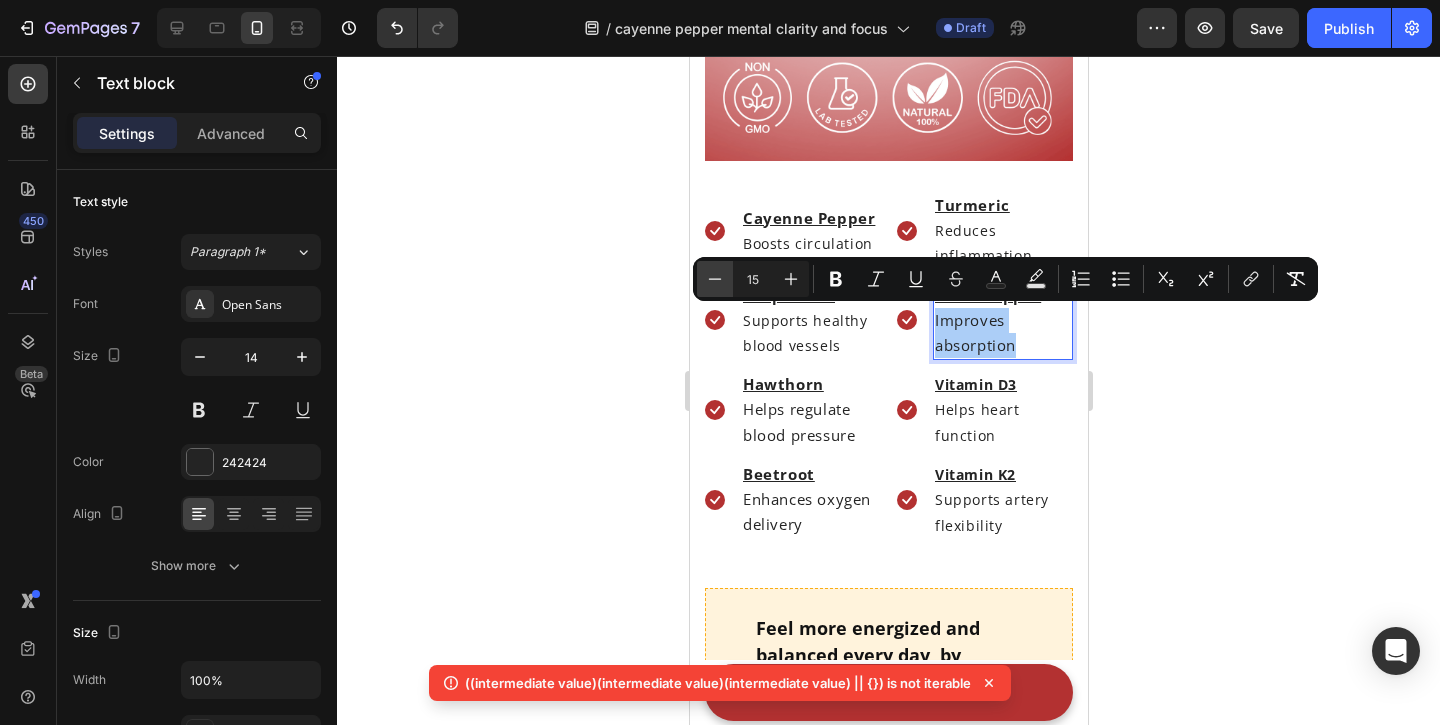 click 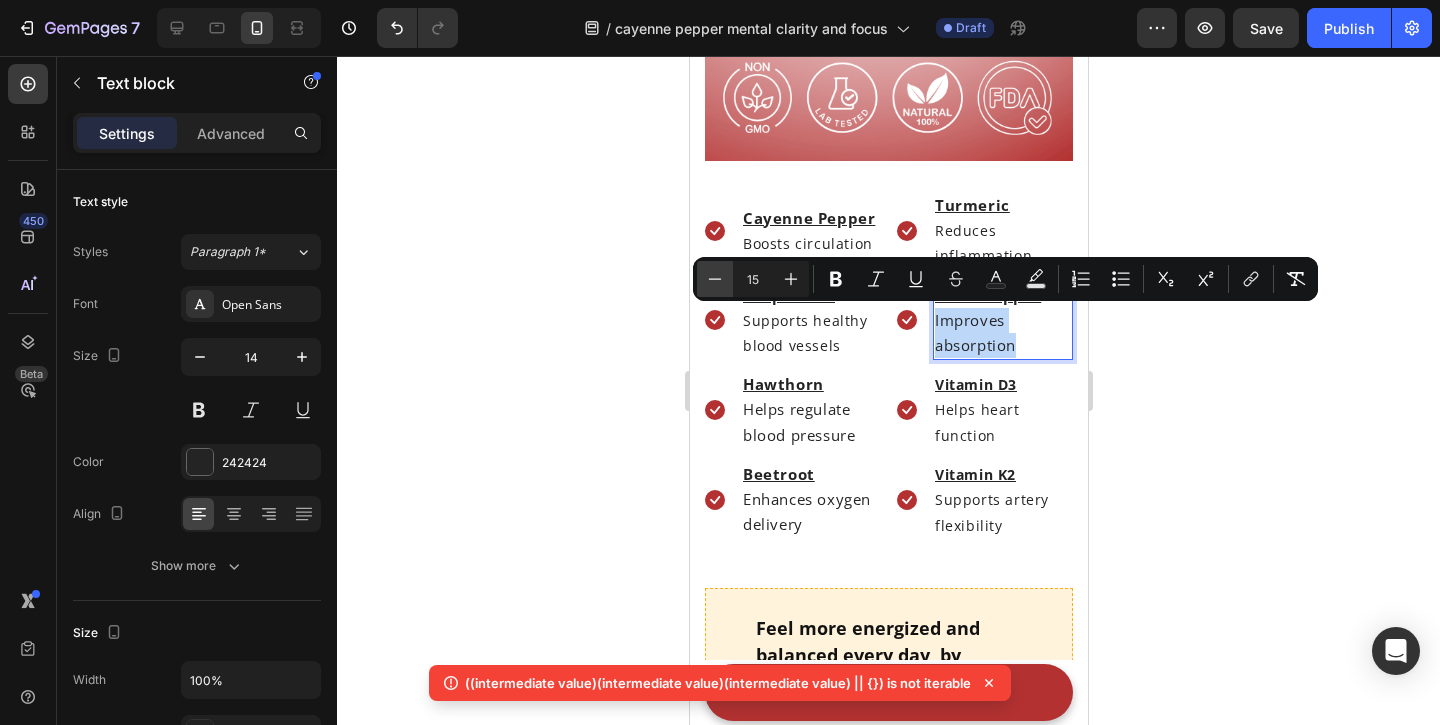type on "14" 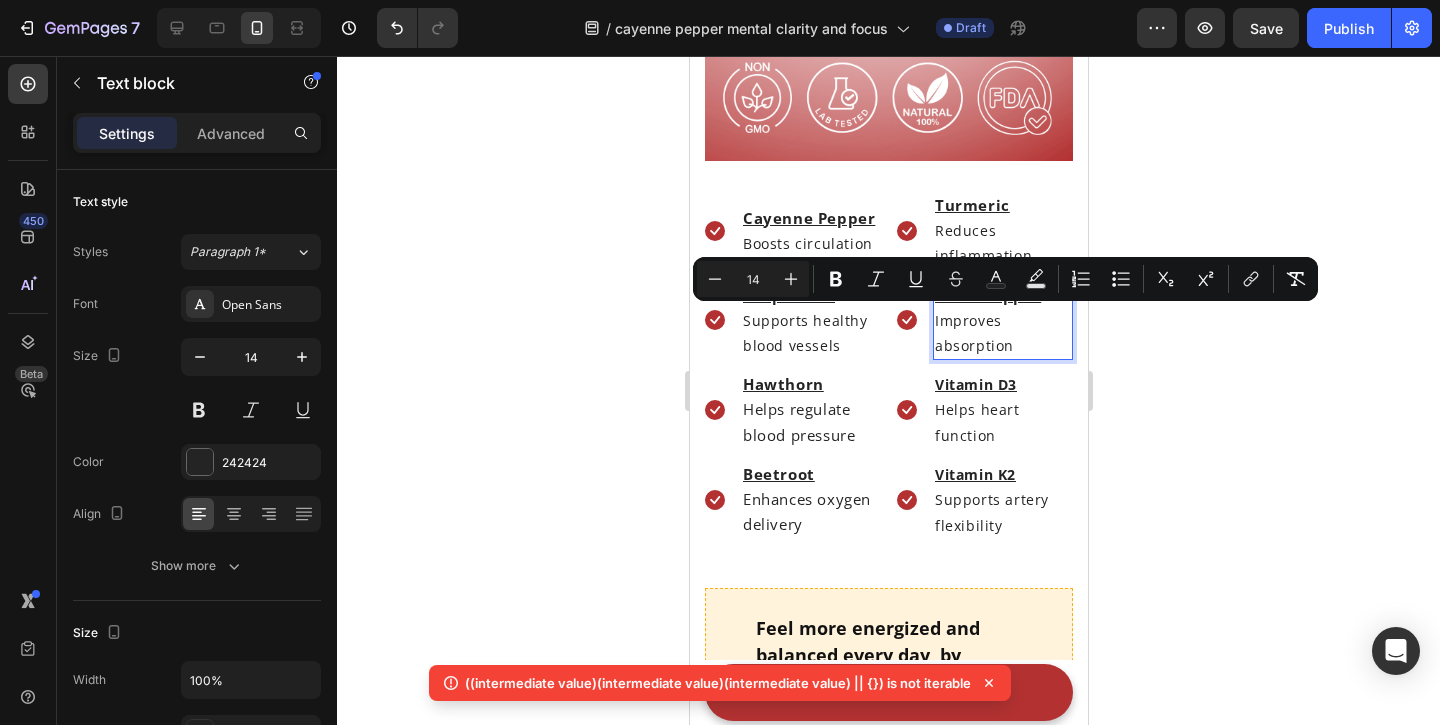 click 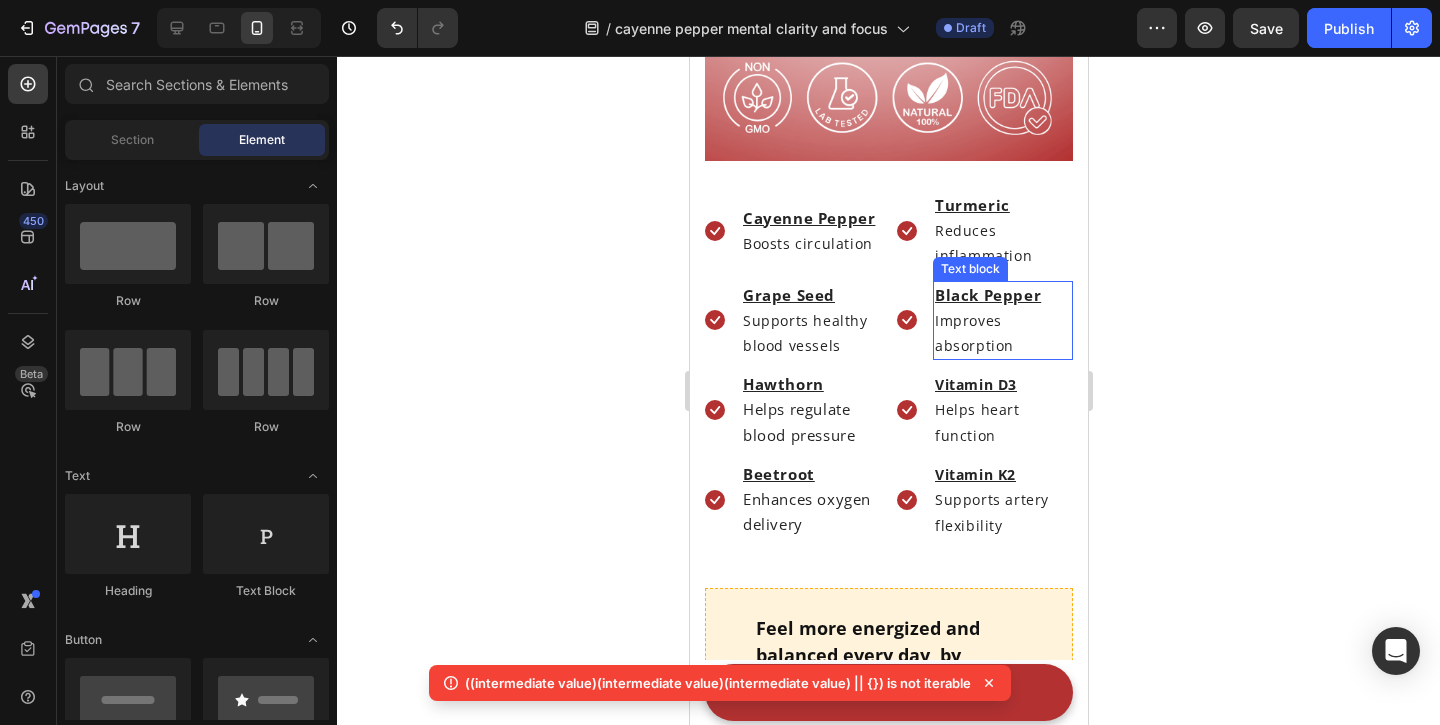 click on "Black Pepper" at bounding box center (987, 295) 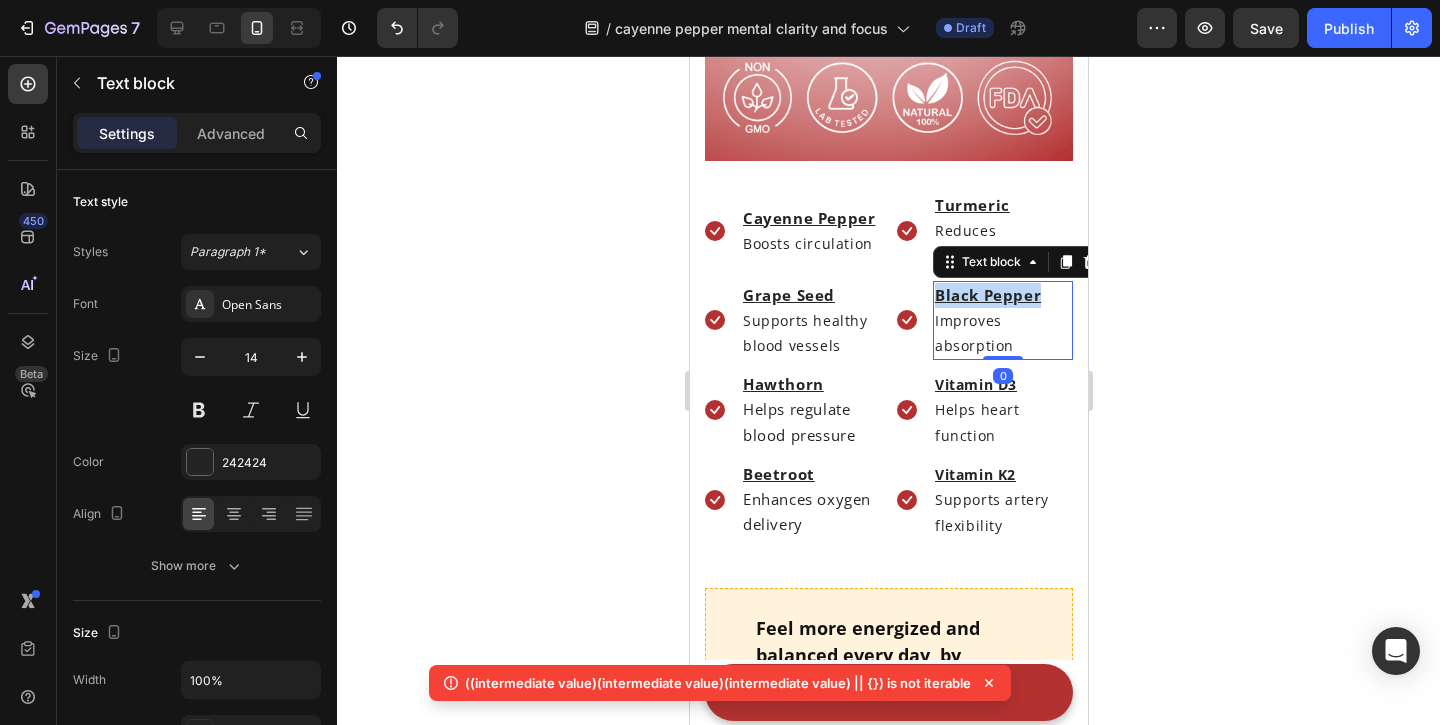 click on "Black Pepper" at bounding box center (987, 295) 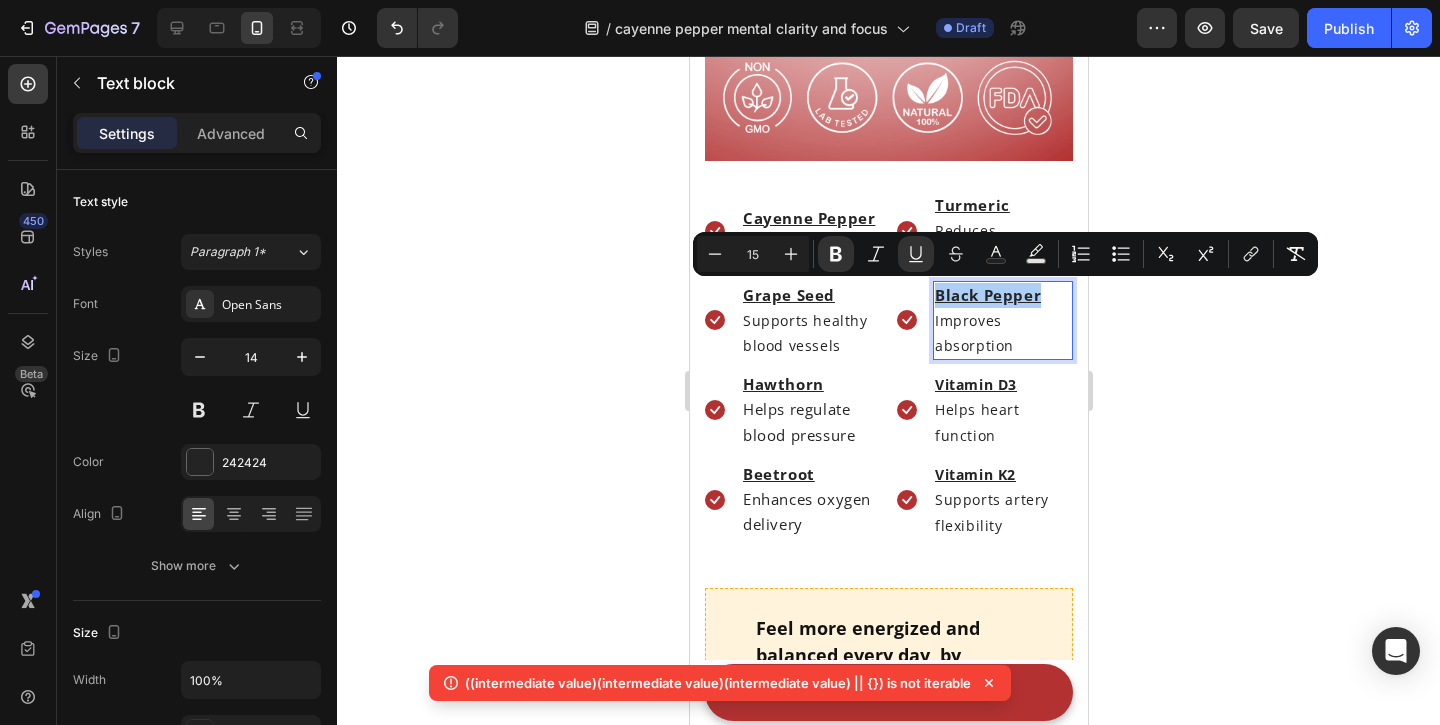 click 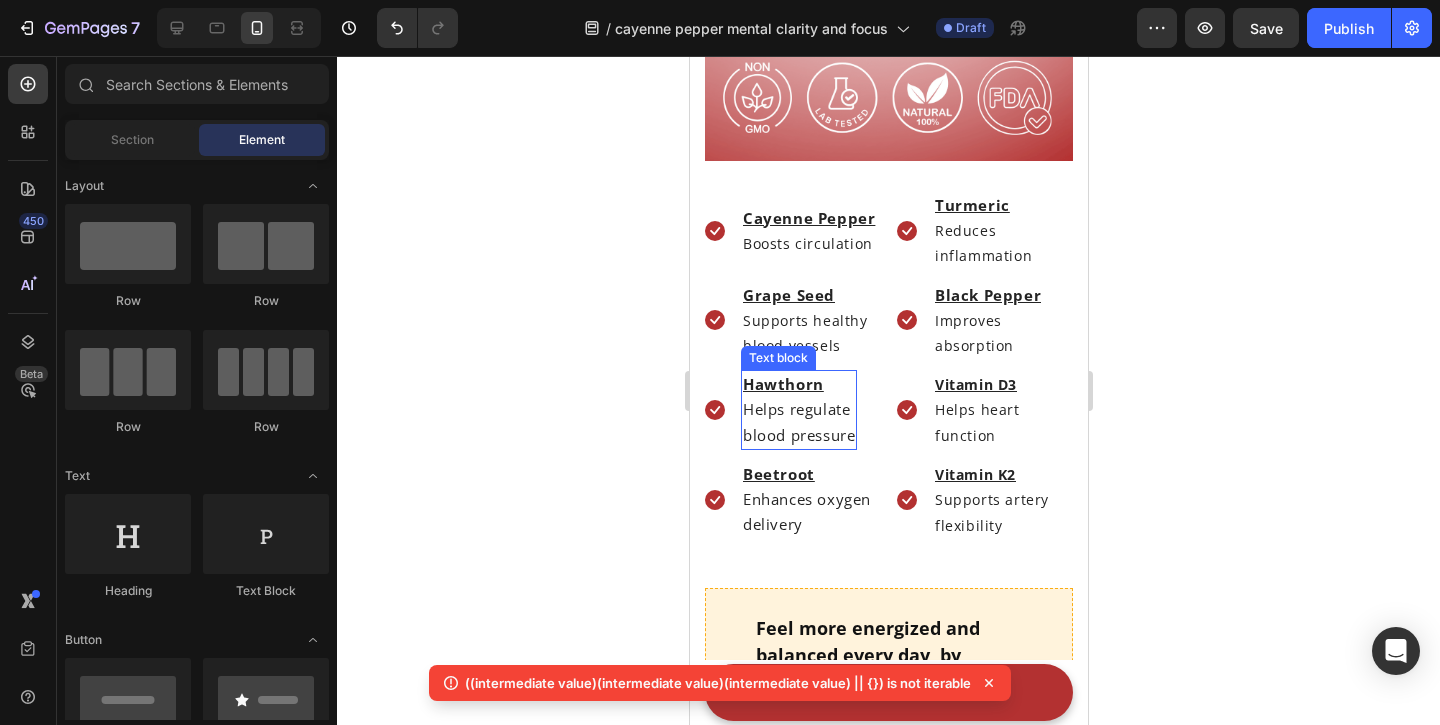 click on "Hawthorn" at bounding box center [782, 384] 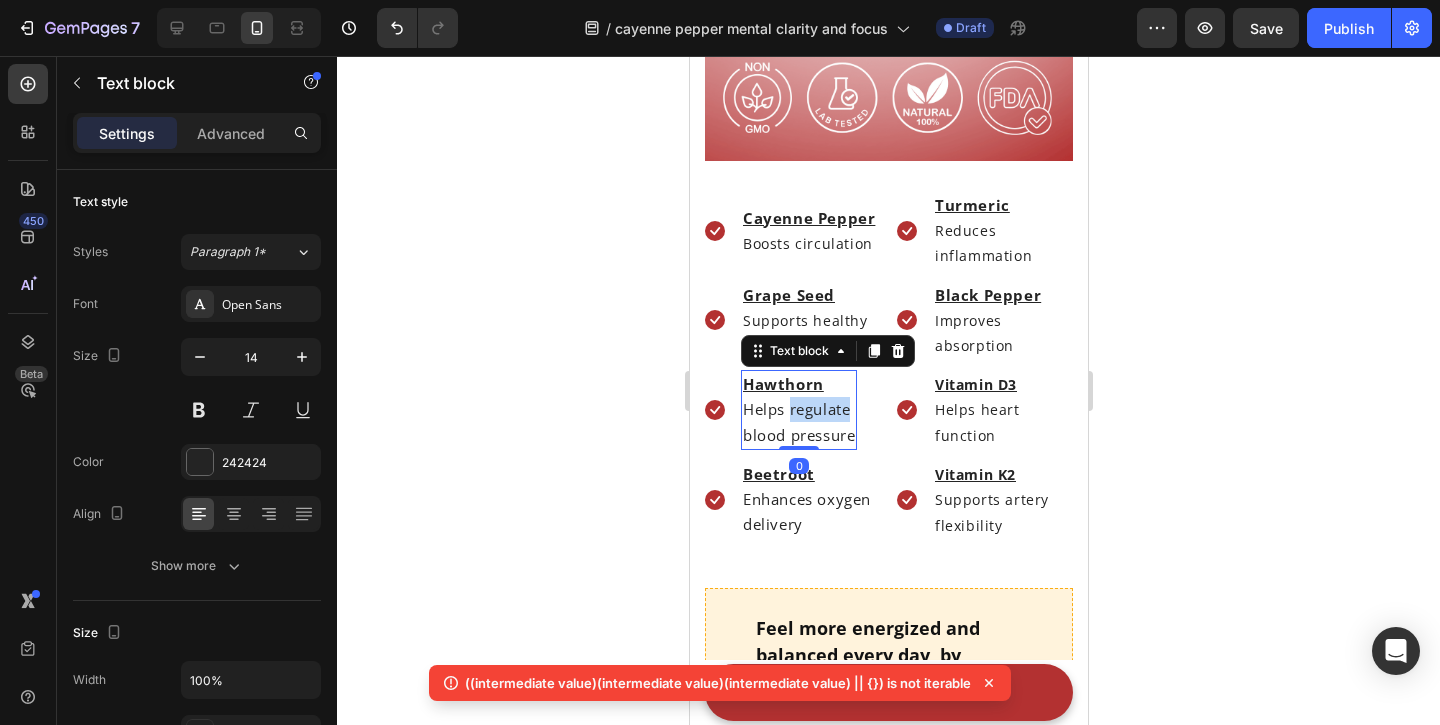 click on "Helps regulate" at bounding box center (795, 409) 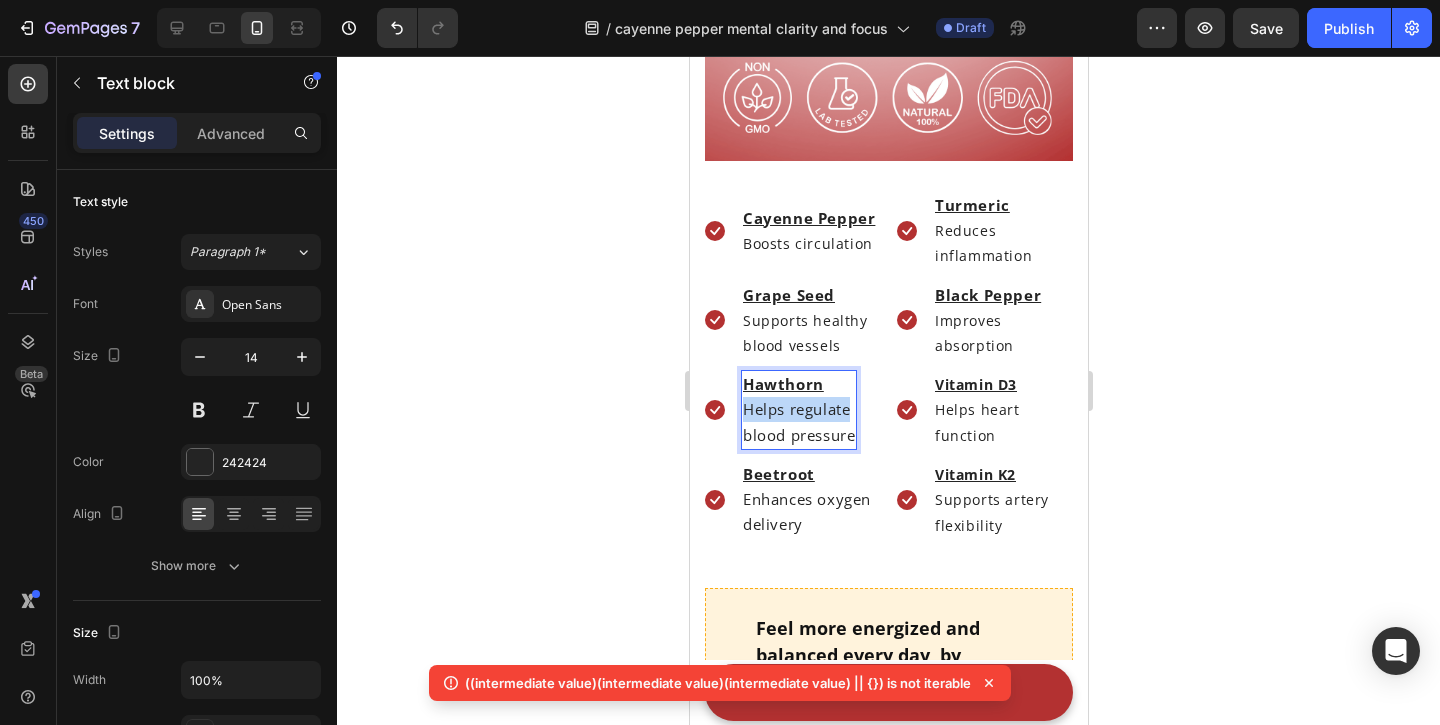 click on "Helps regulate" at bounding box center [795, 409] 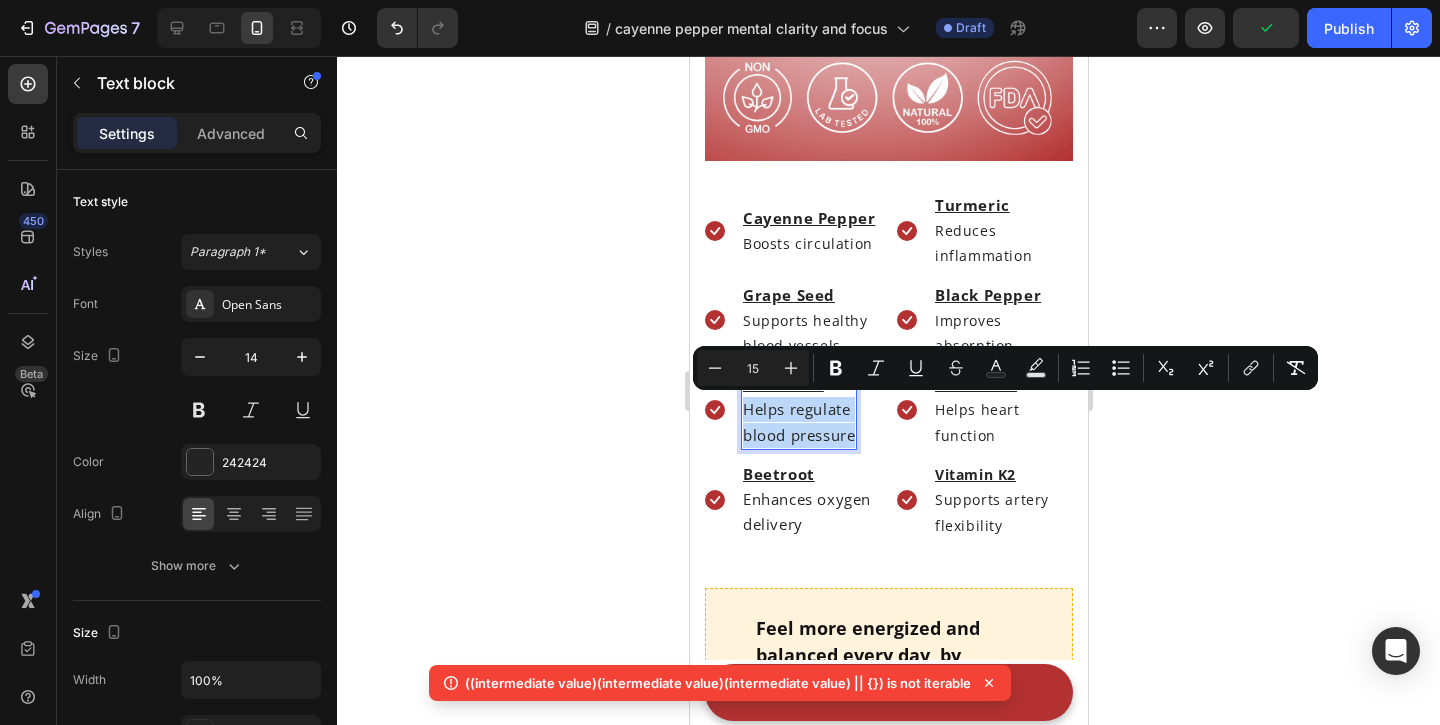 drag, startPoint x: 788, startPoint y: 406, endPoint x: 747, endPoint y: 430, distance: 47.507893 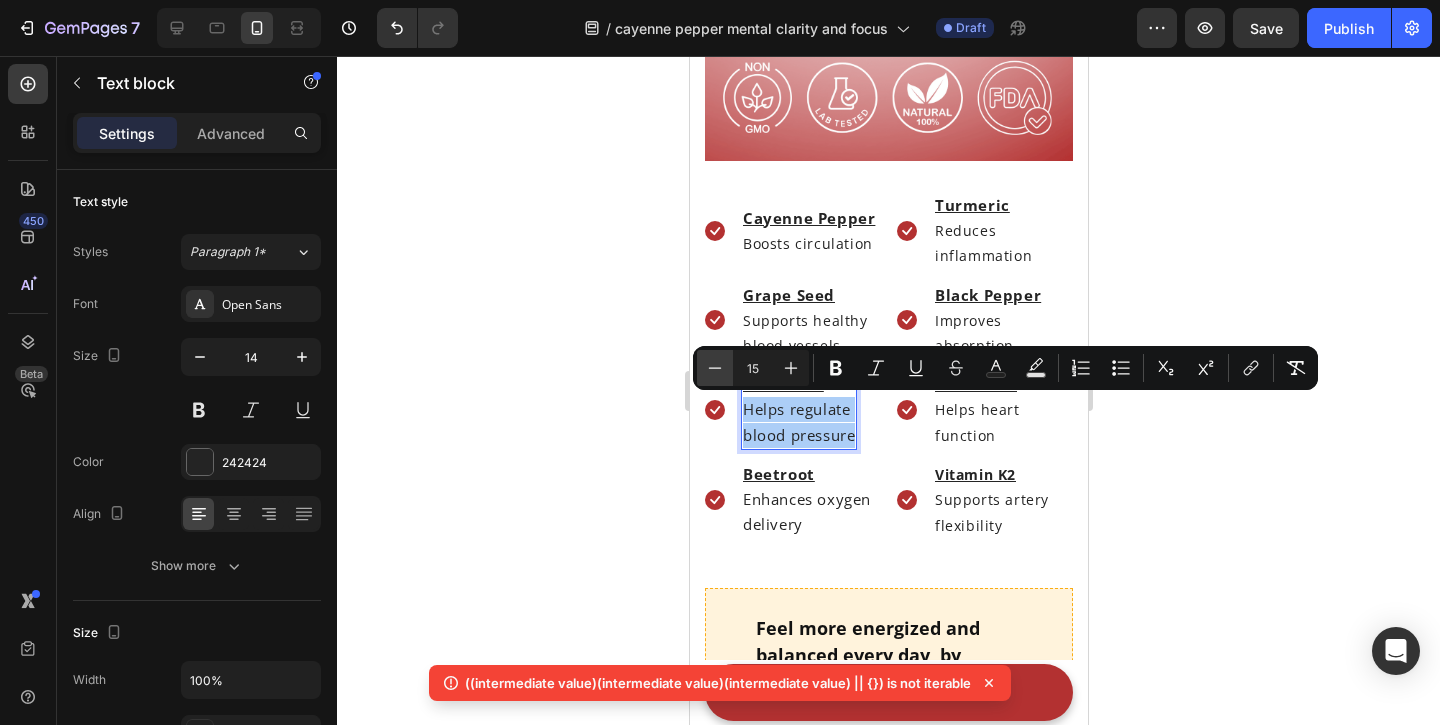 click 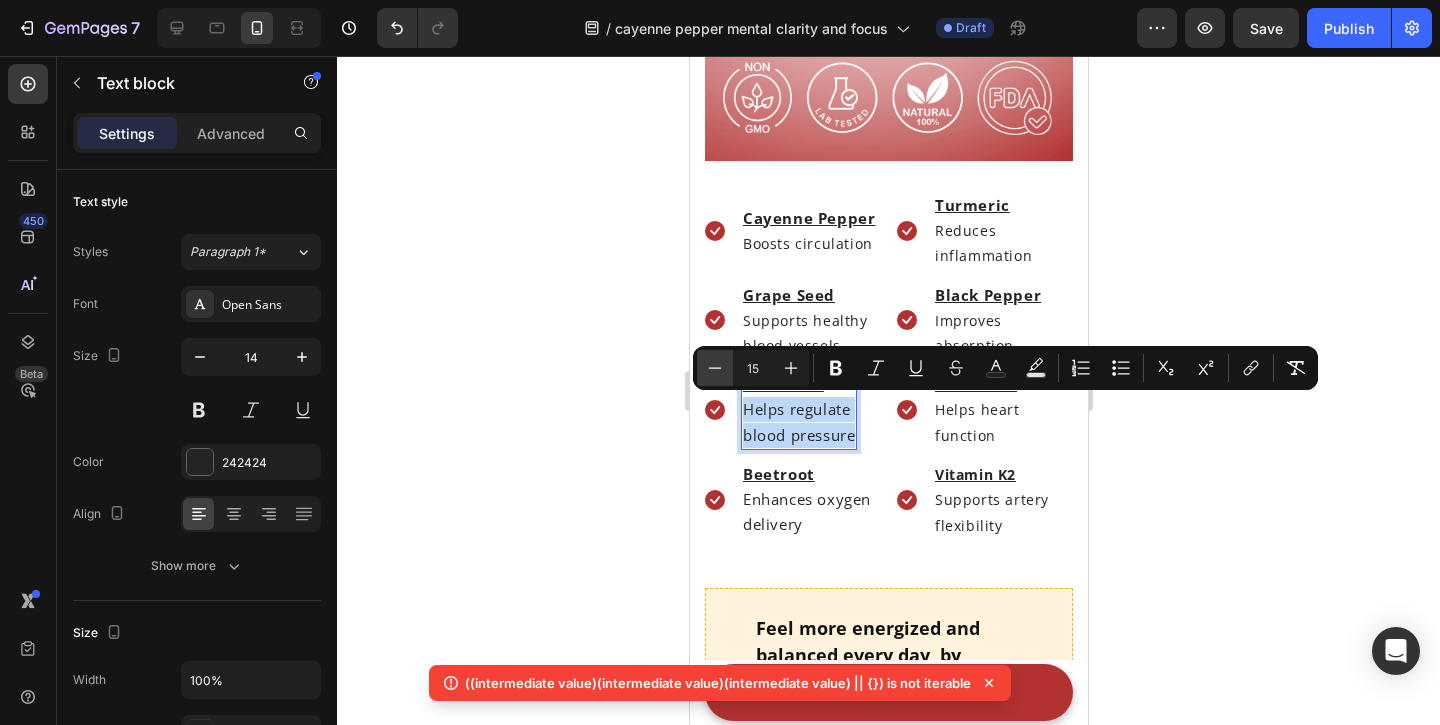 type on "14" 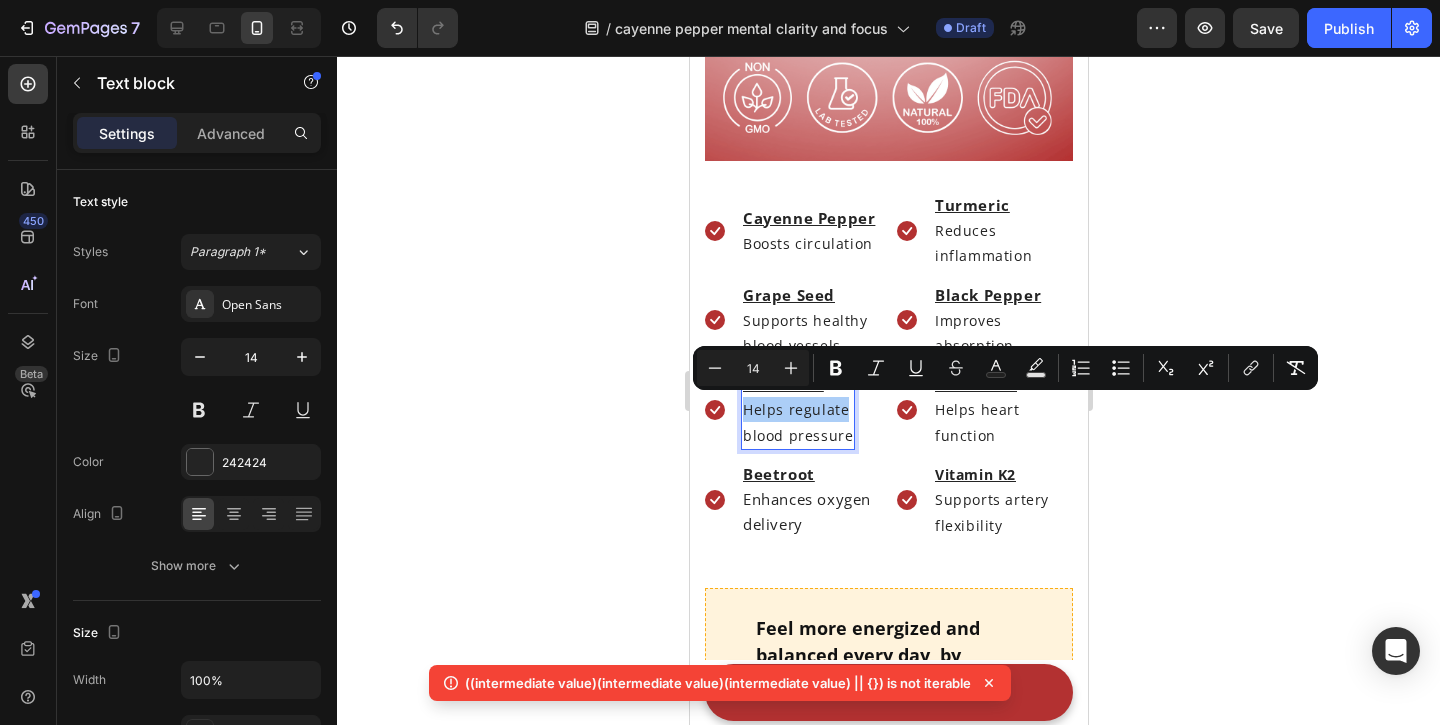 click 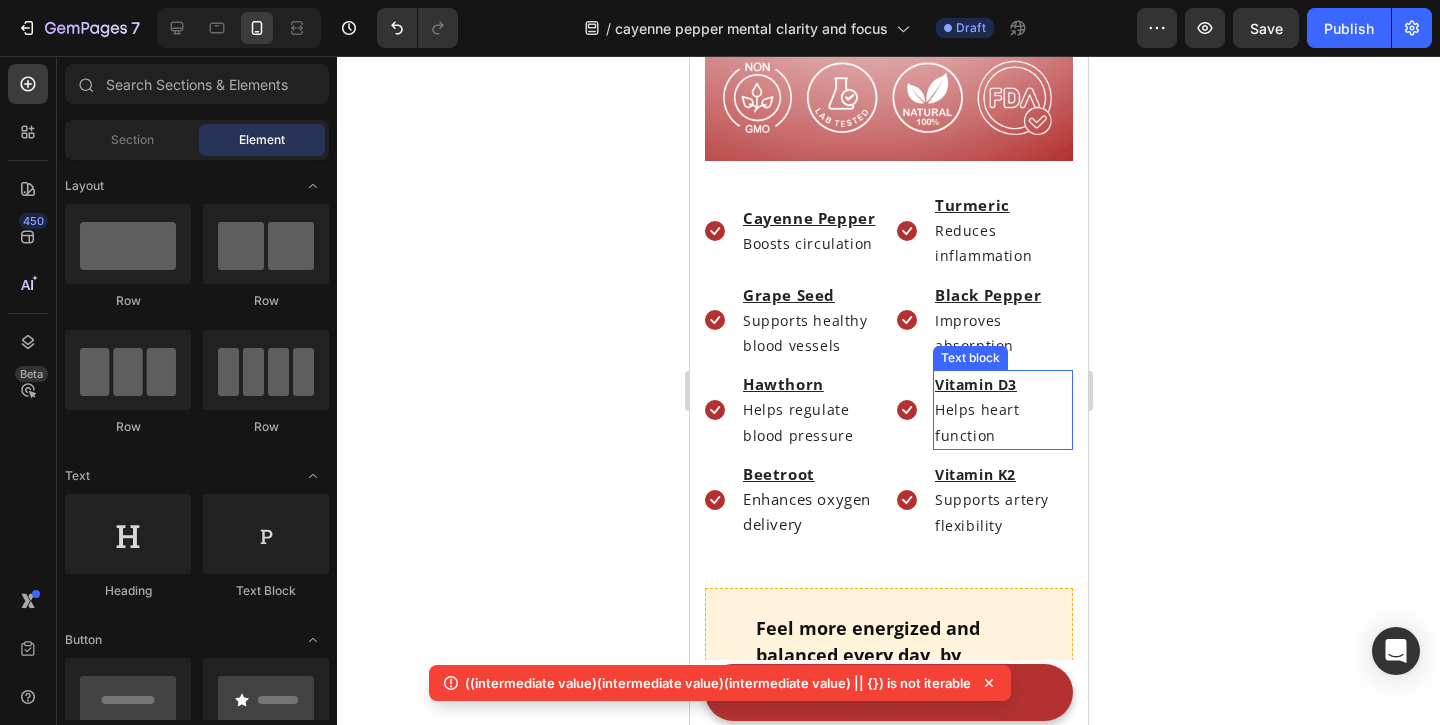 click on "Helps heart function" at bounding box center (1002, 422) 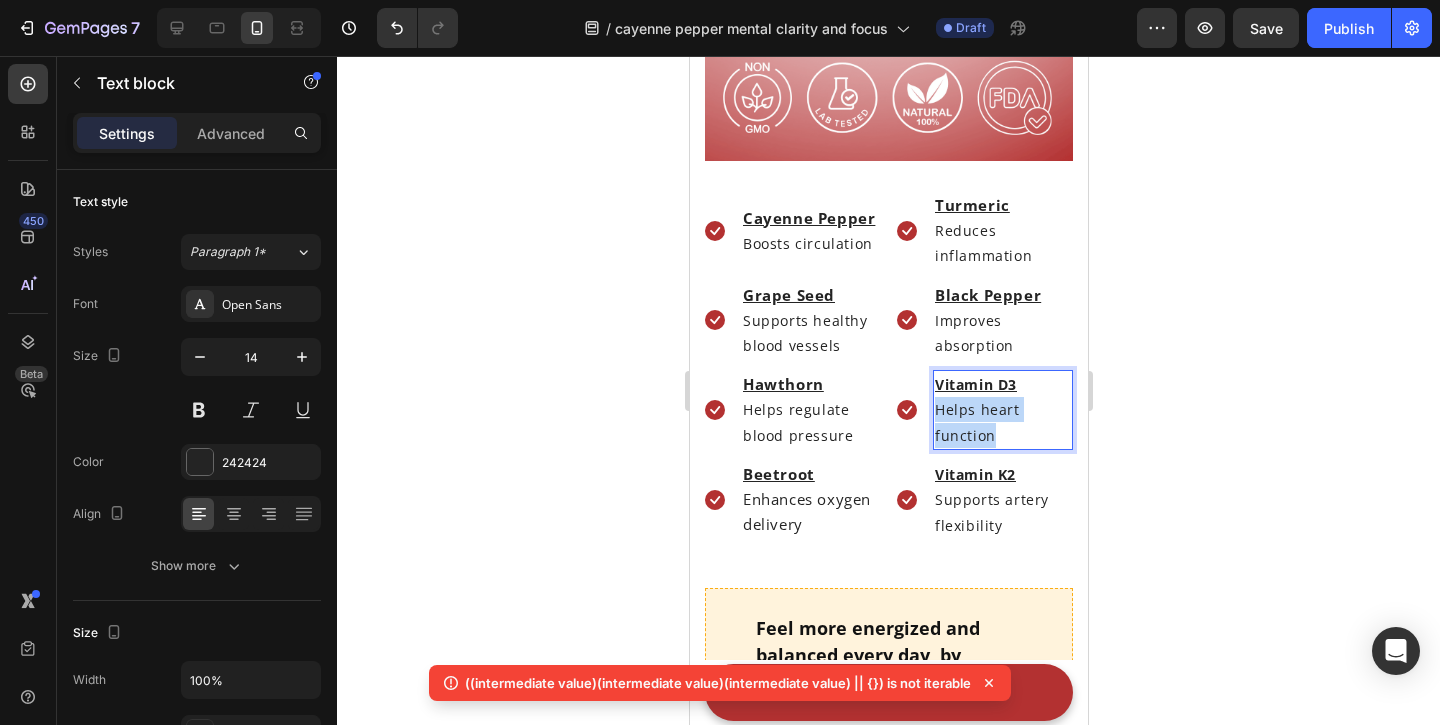 click on "Helps heart function" at bounding box center [1002, 422] 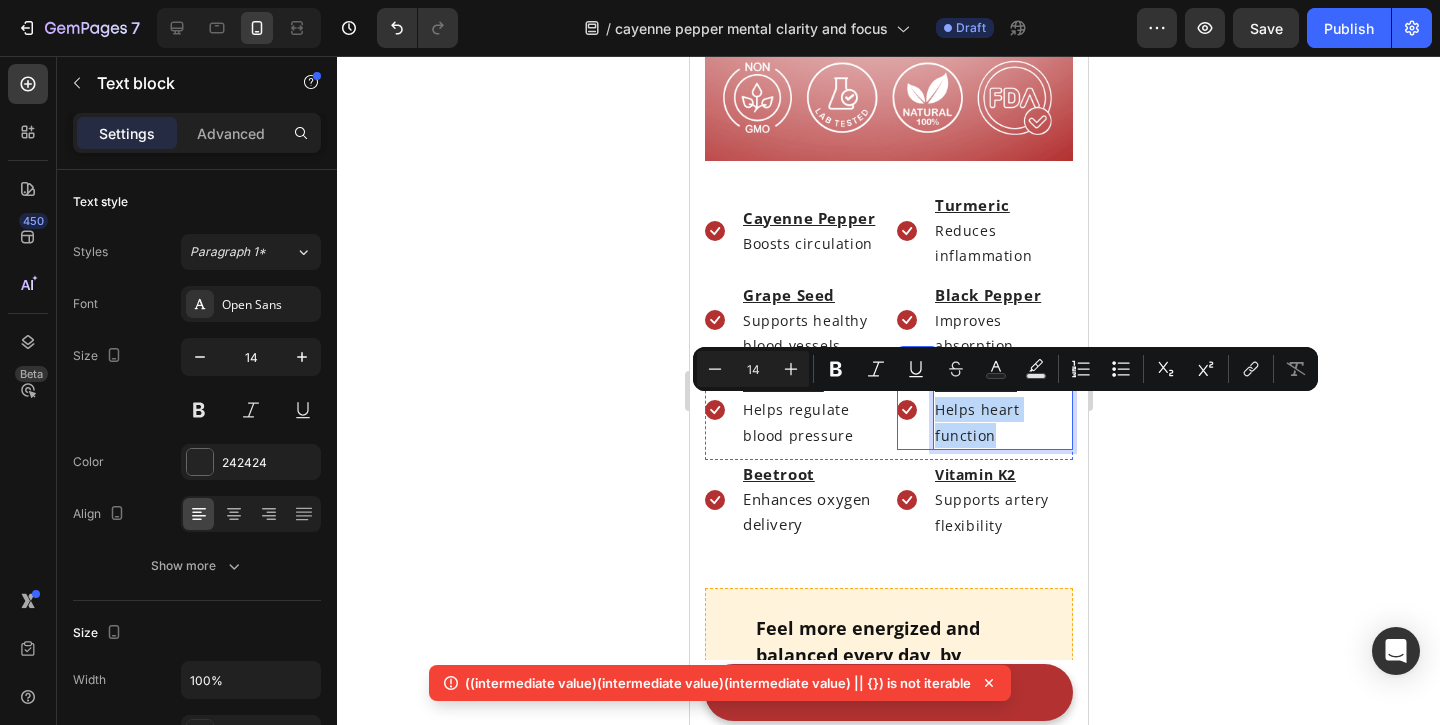 click on "Helps heart function" at bounding box center [1002, 422] 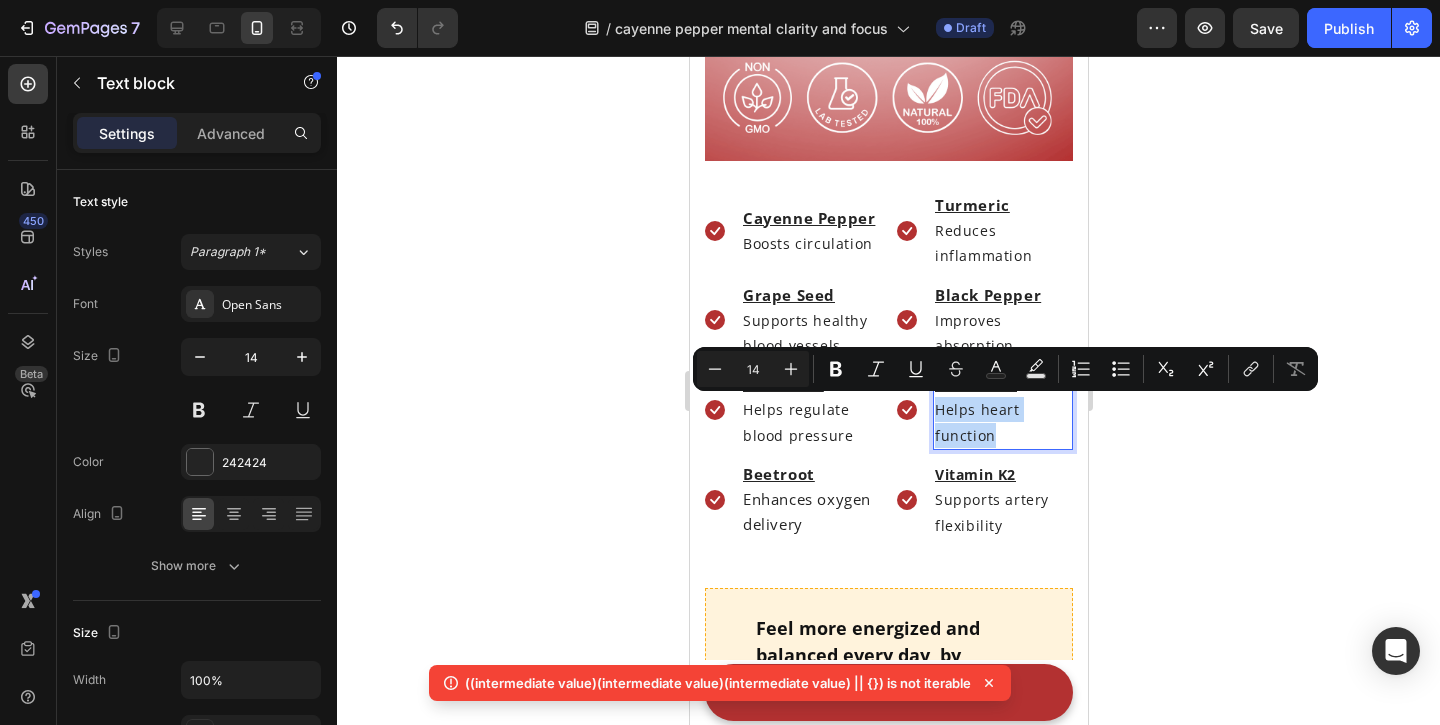 click on "Helps heart function" at bounding box center (1002, 422) 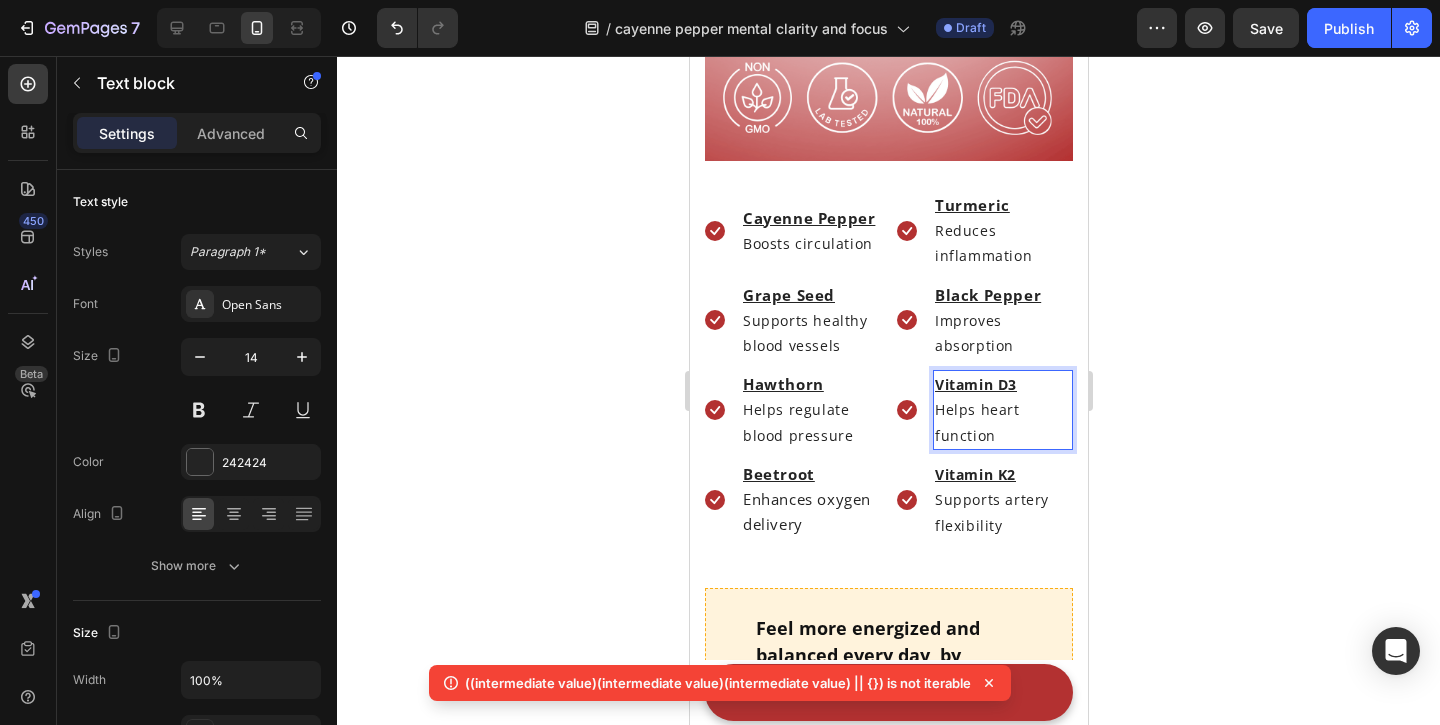 click on "Vitamin D3" at bounding box center [975, 384] 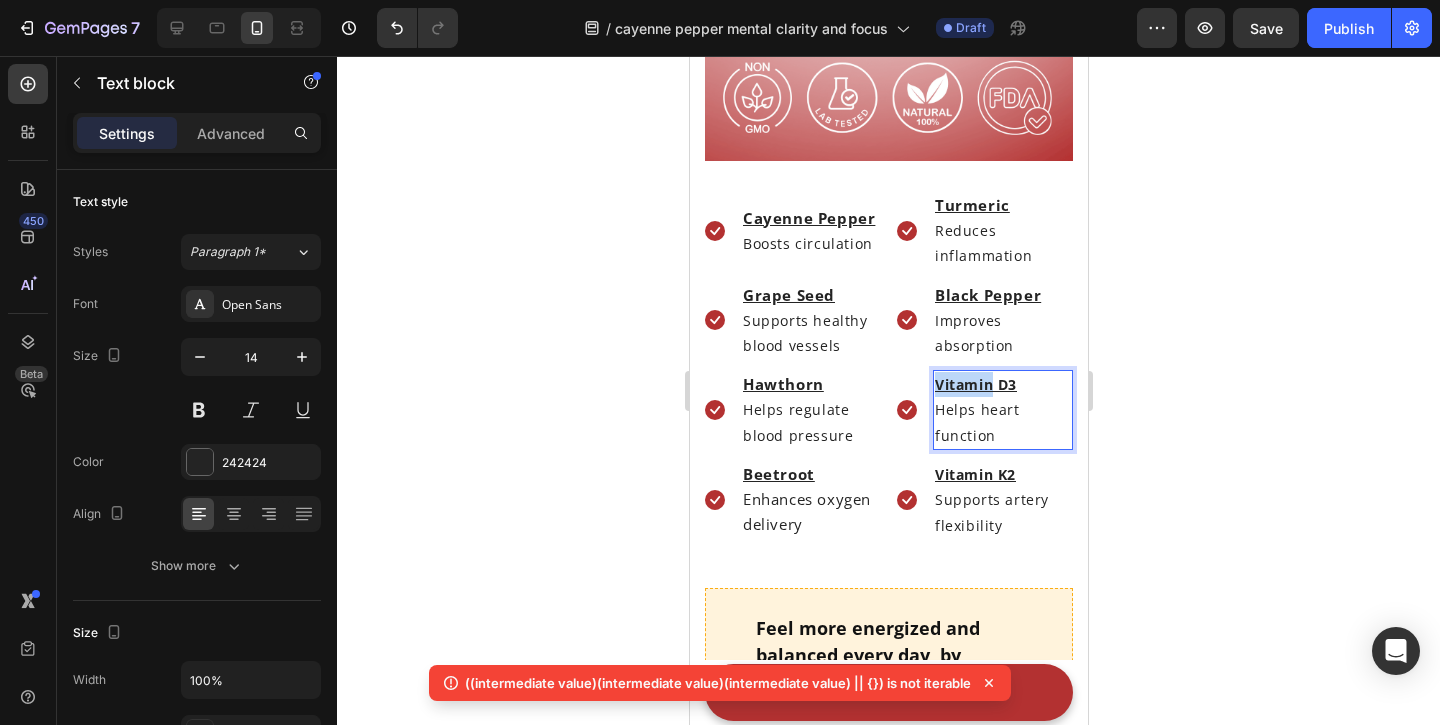 click on "Vitamin D3" at bounding box center (975, 384) 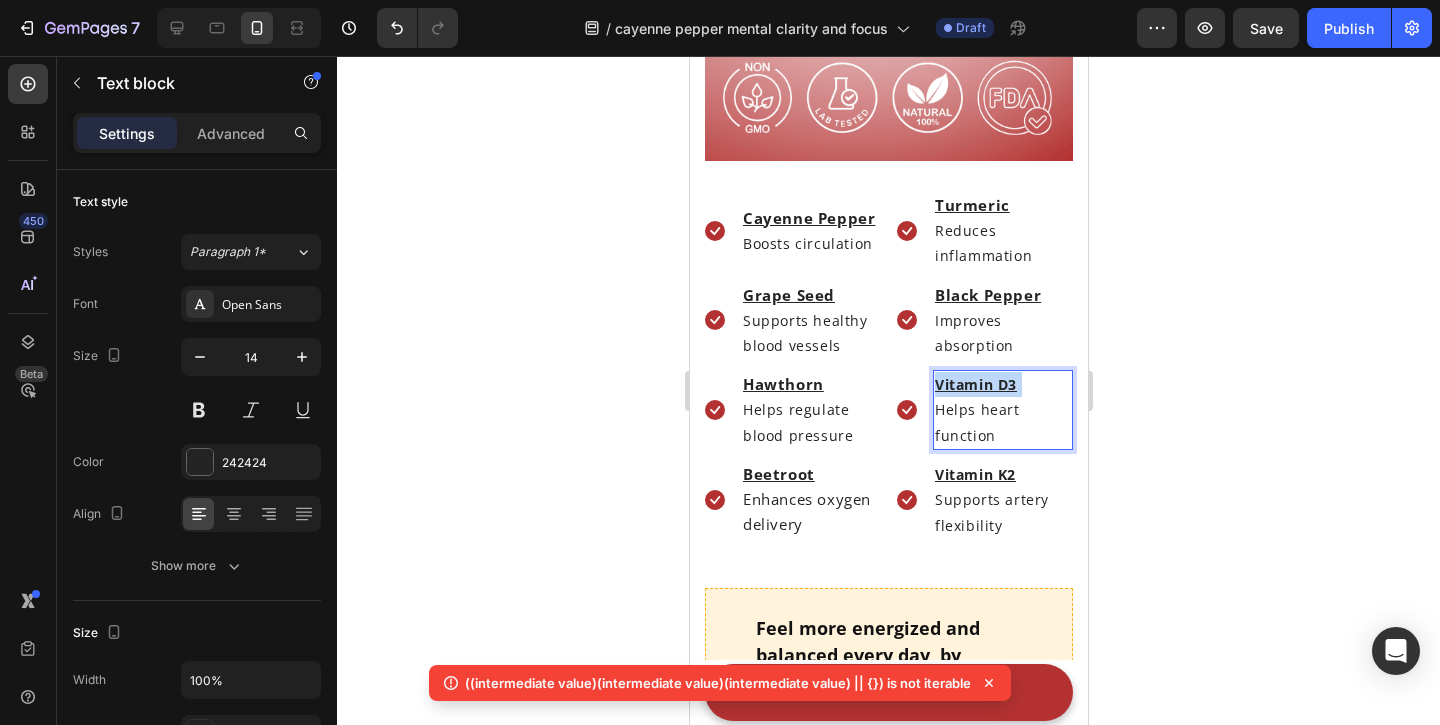 click on "Vitamin D3" at bounding box center [975, 384] 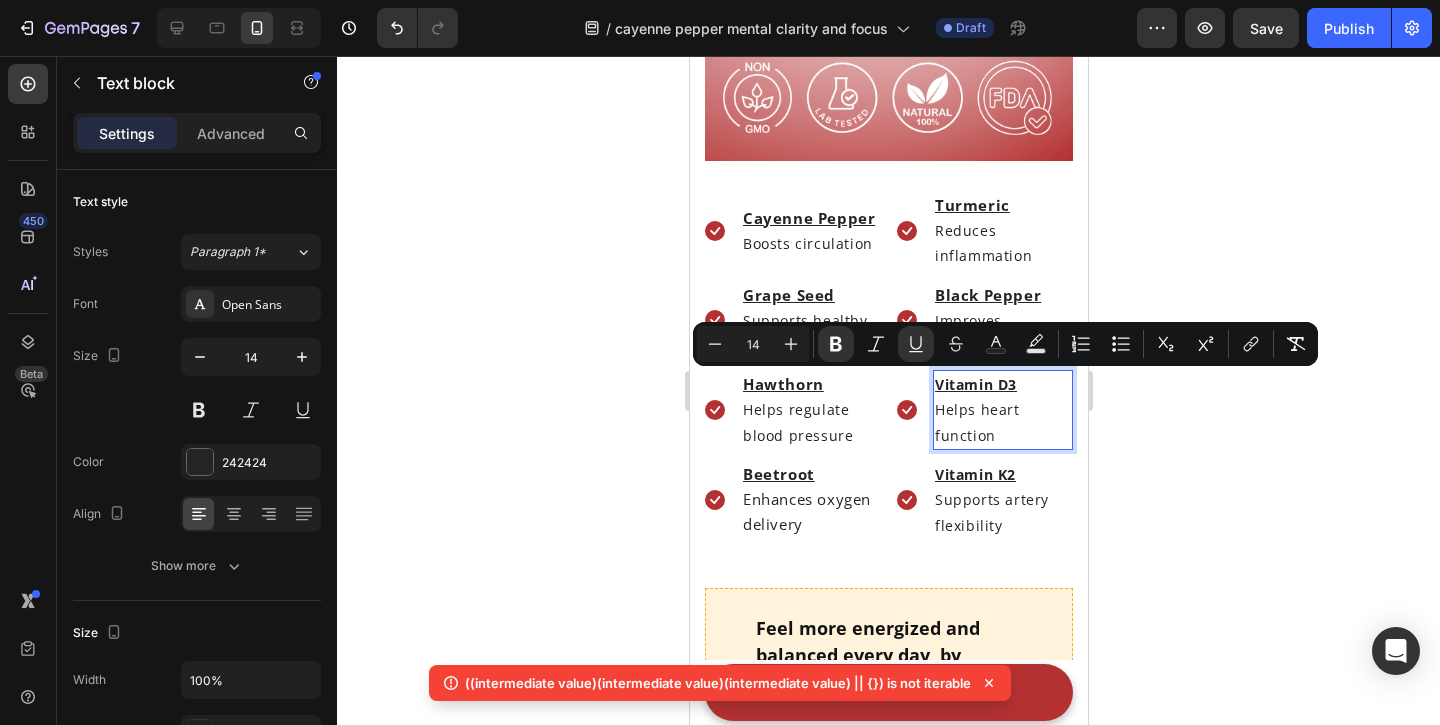 click on "Helps heart function" at bounding box center (1002, 422) 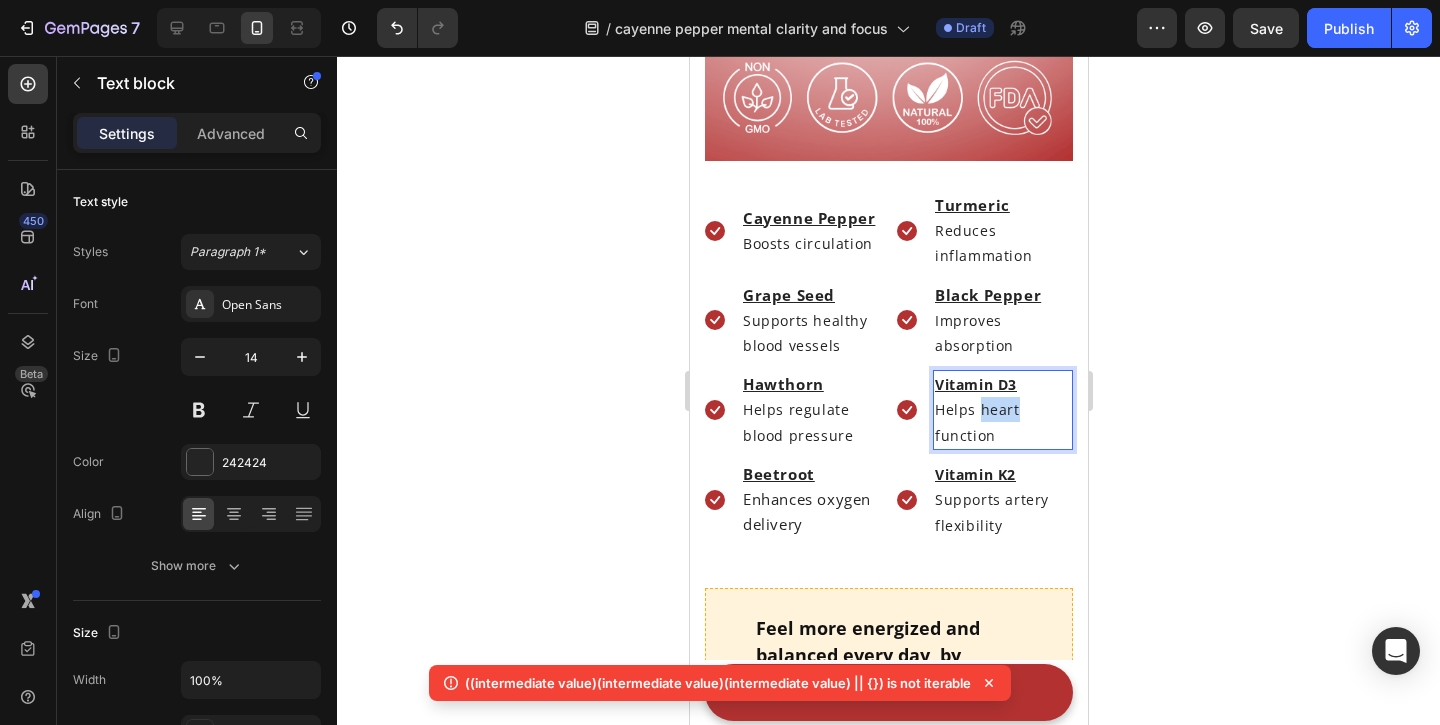 click on "Helps heart function" at bounding box center (1002, 422) 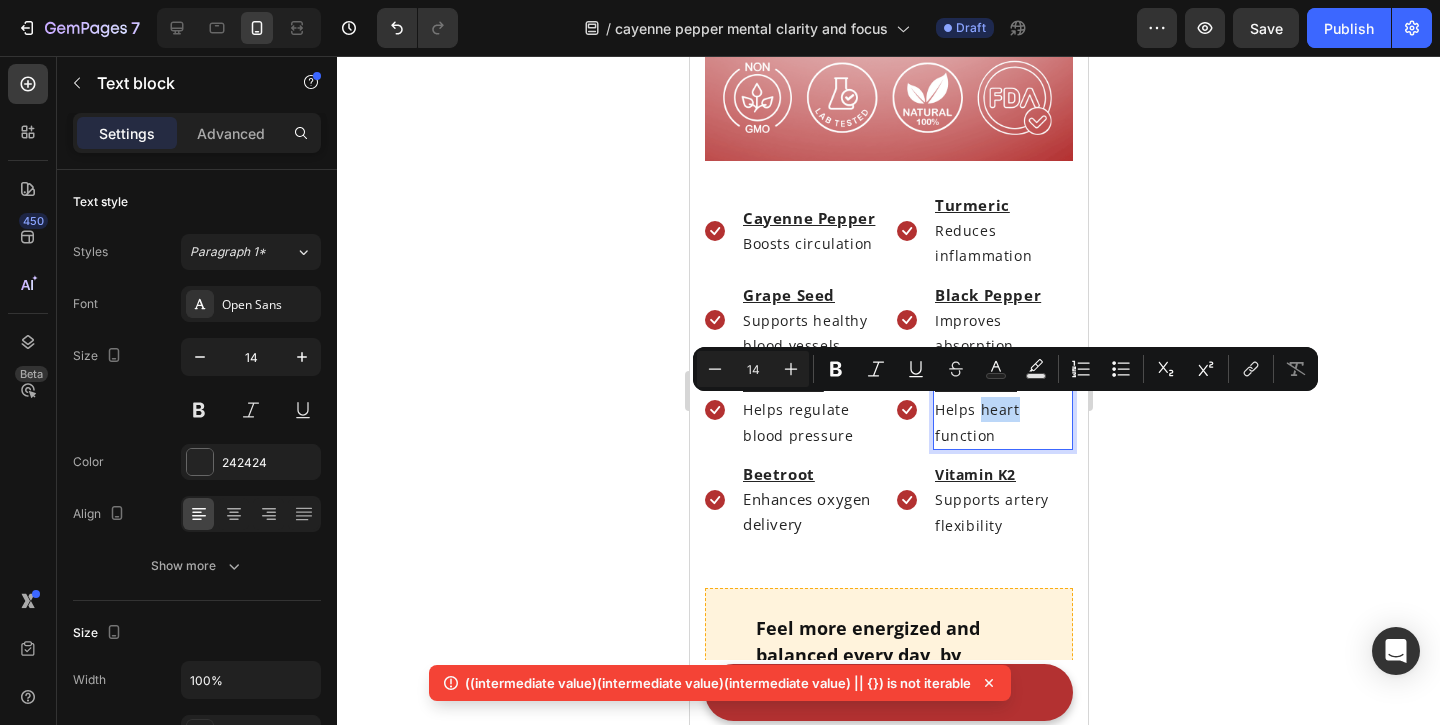 click on "Helps heart function" at bounding box center [1002, 422] 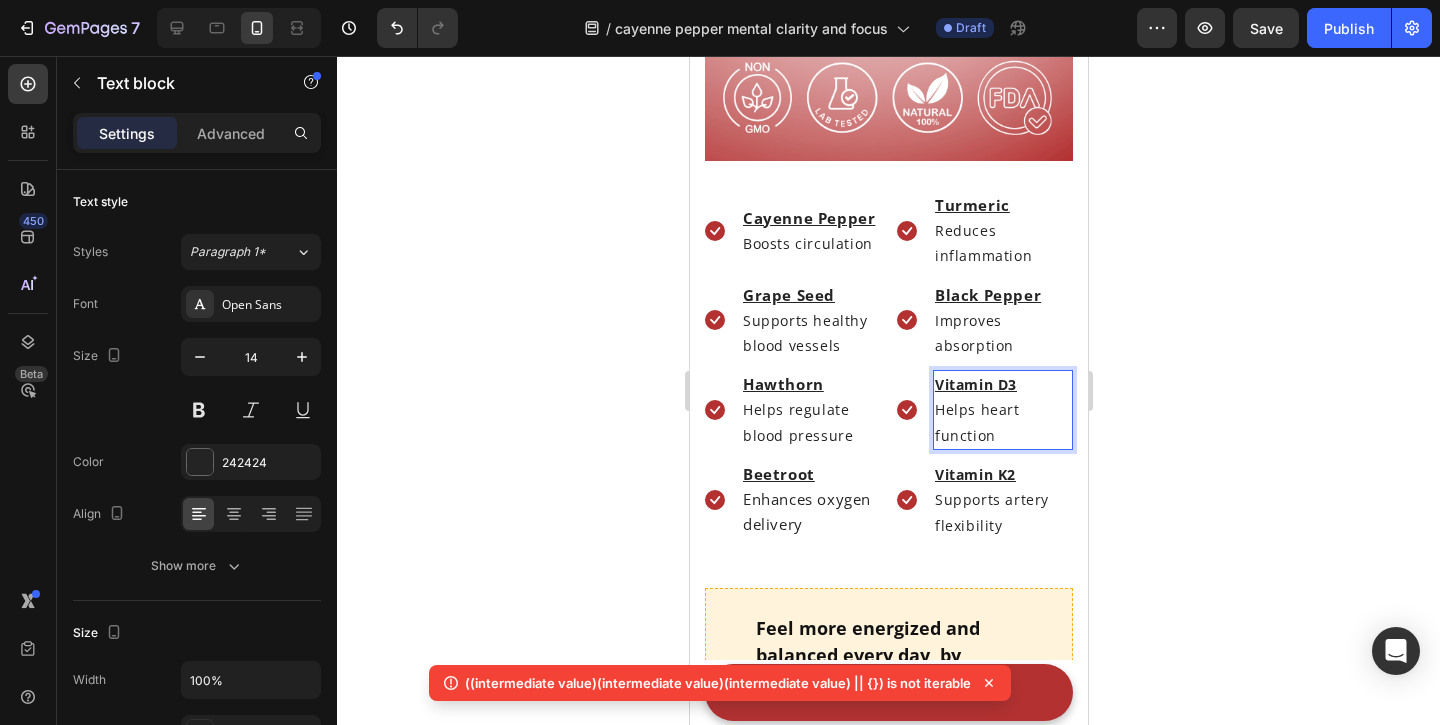click on "Vitamin D3" at bounding box center [975, 384] 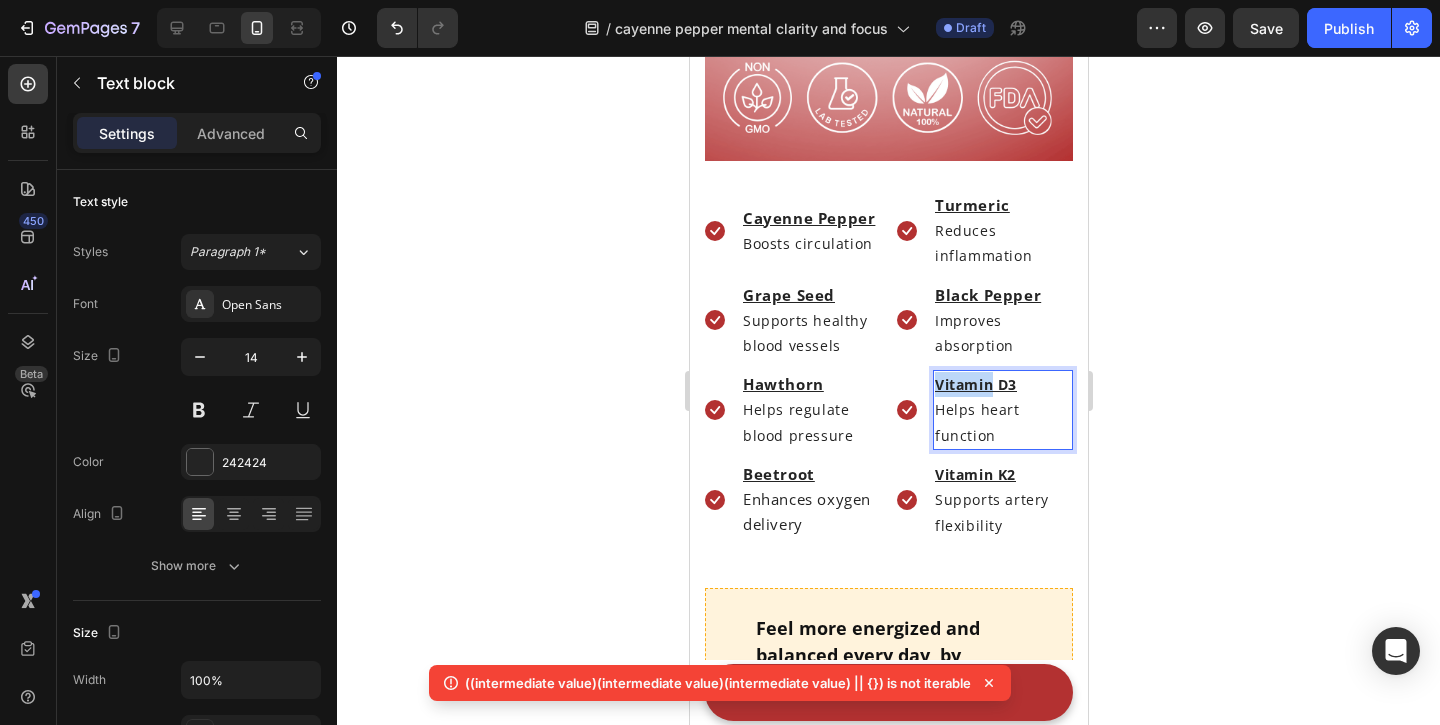 click on "Vitamin D3" at bounding box center (975, 384) 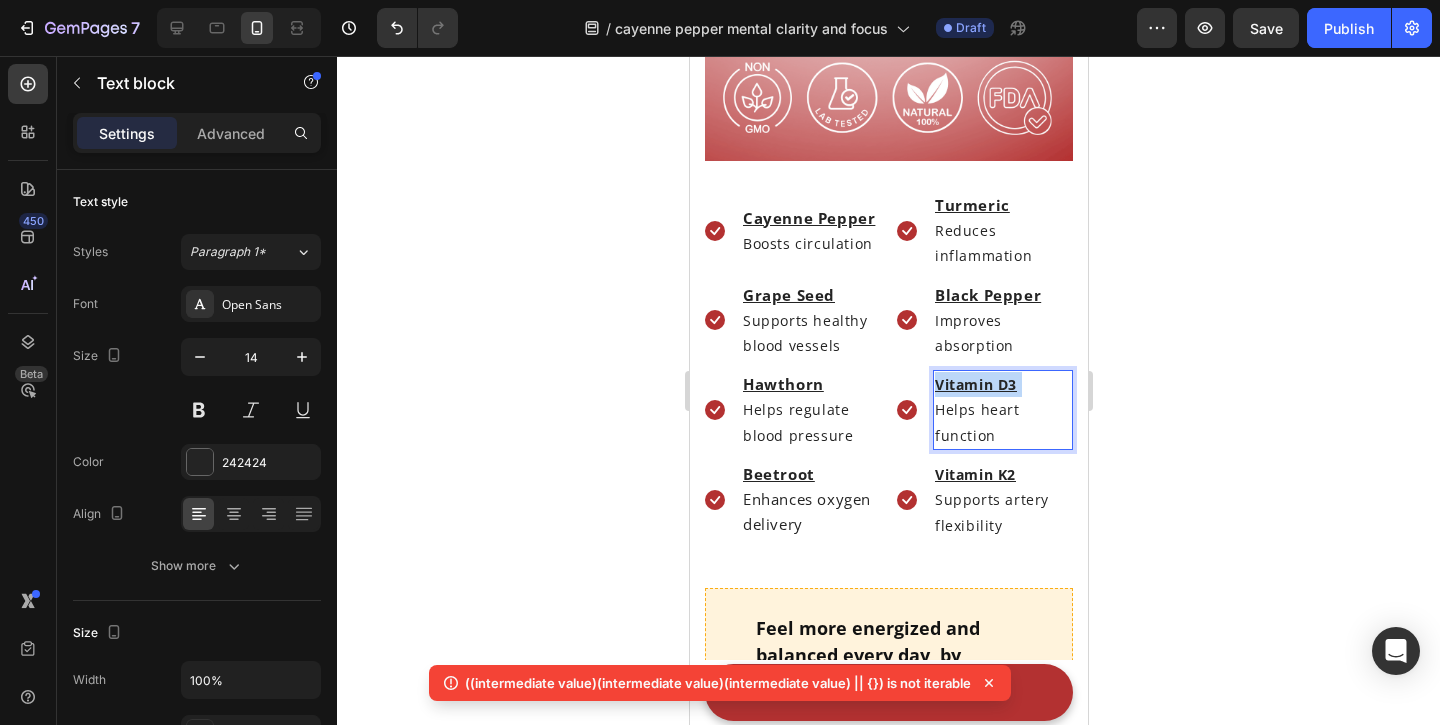 click on "Vitamin D3" at bounding box center (975, 384) 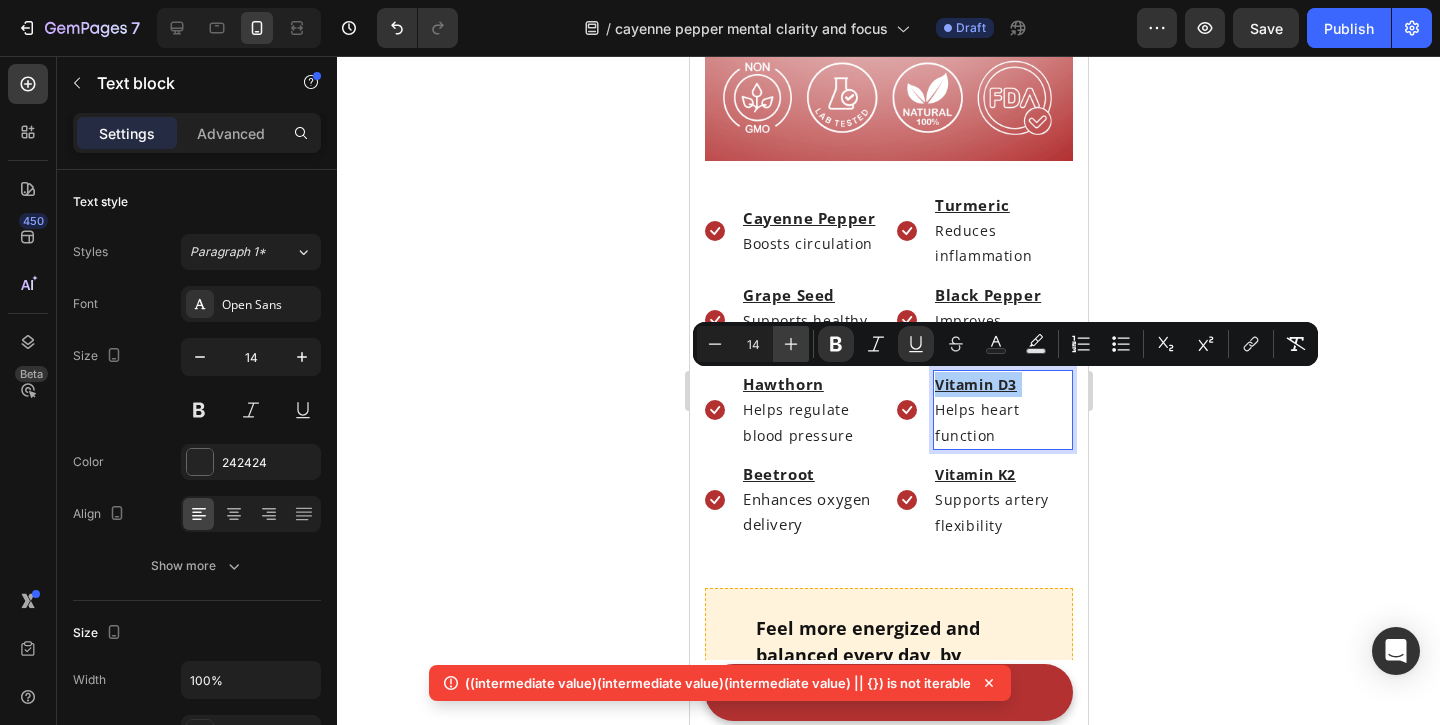 click 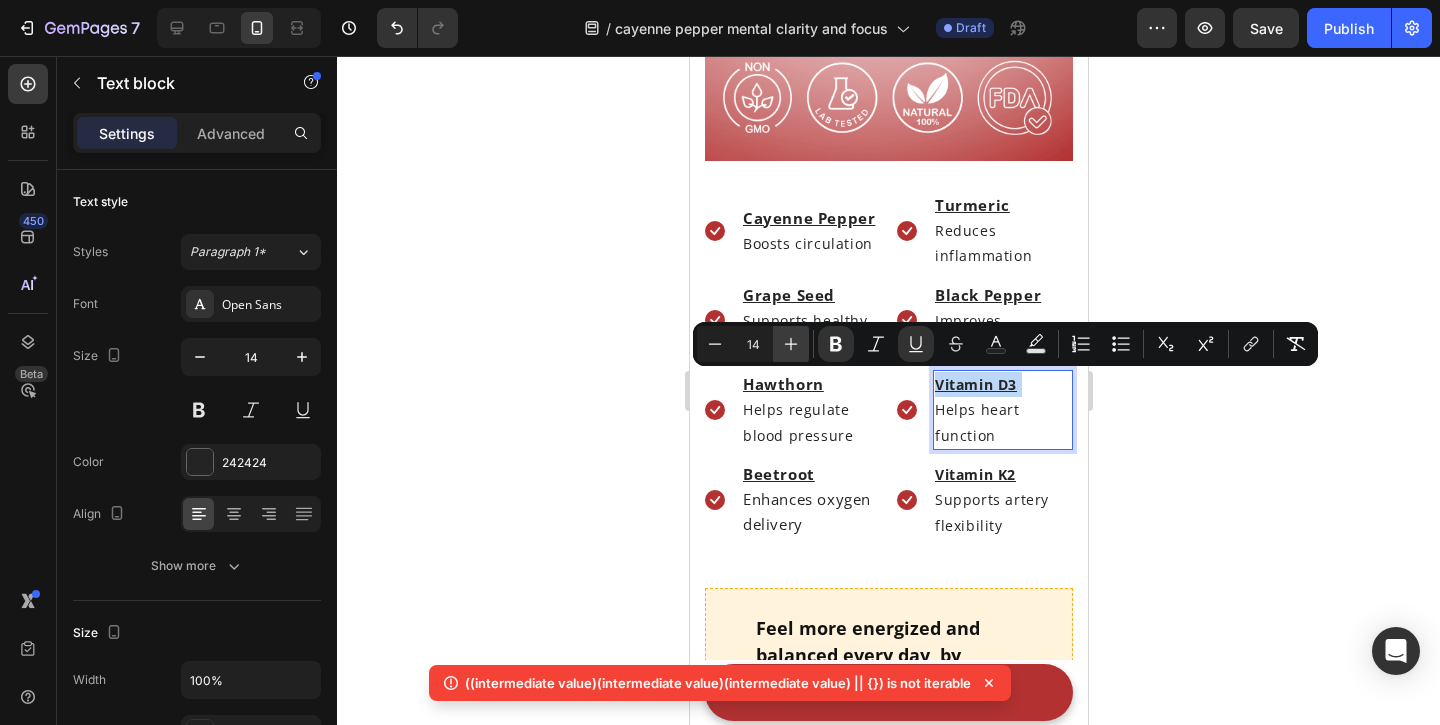 type on "15" 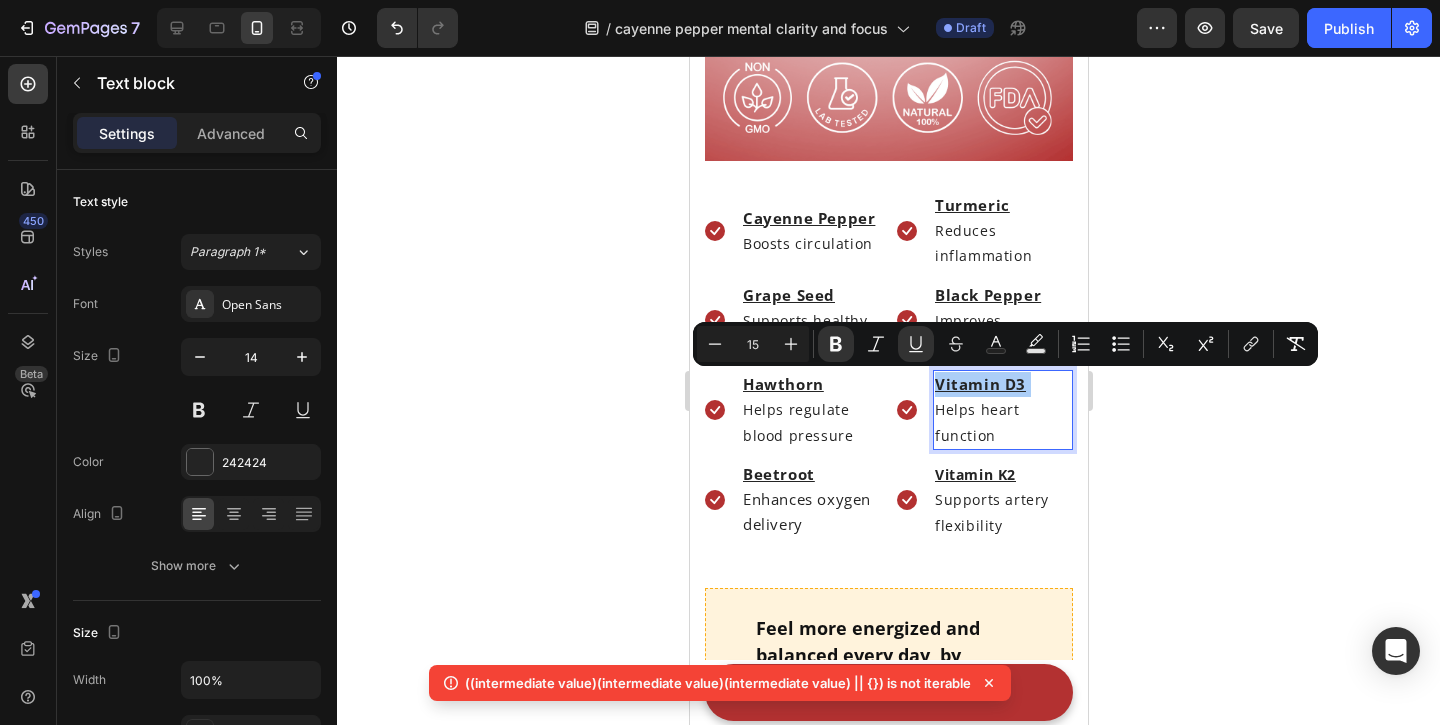 click 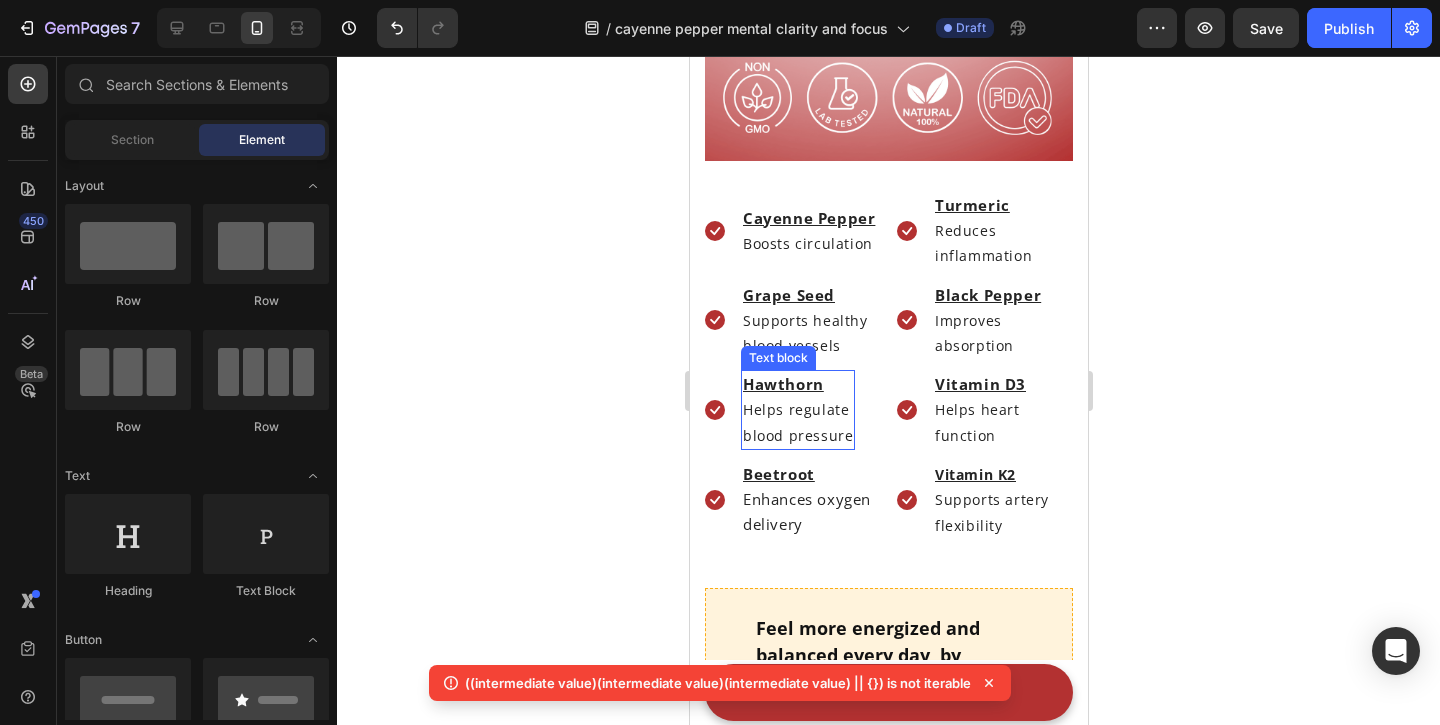 click on "Hawthorn" at bounding box center (782, 384) 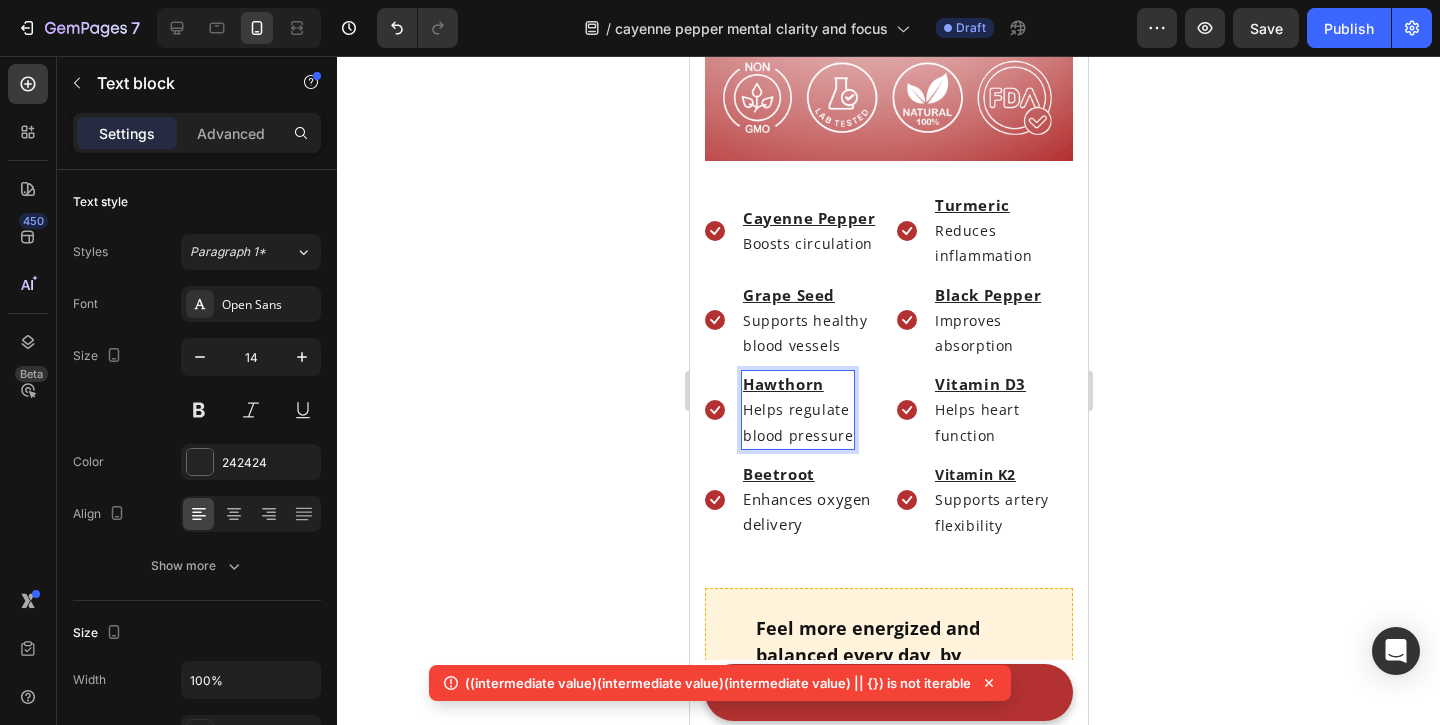 click on "Hawthorn" at bounding box center (782, 384) 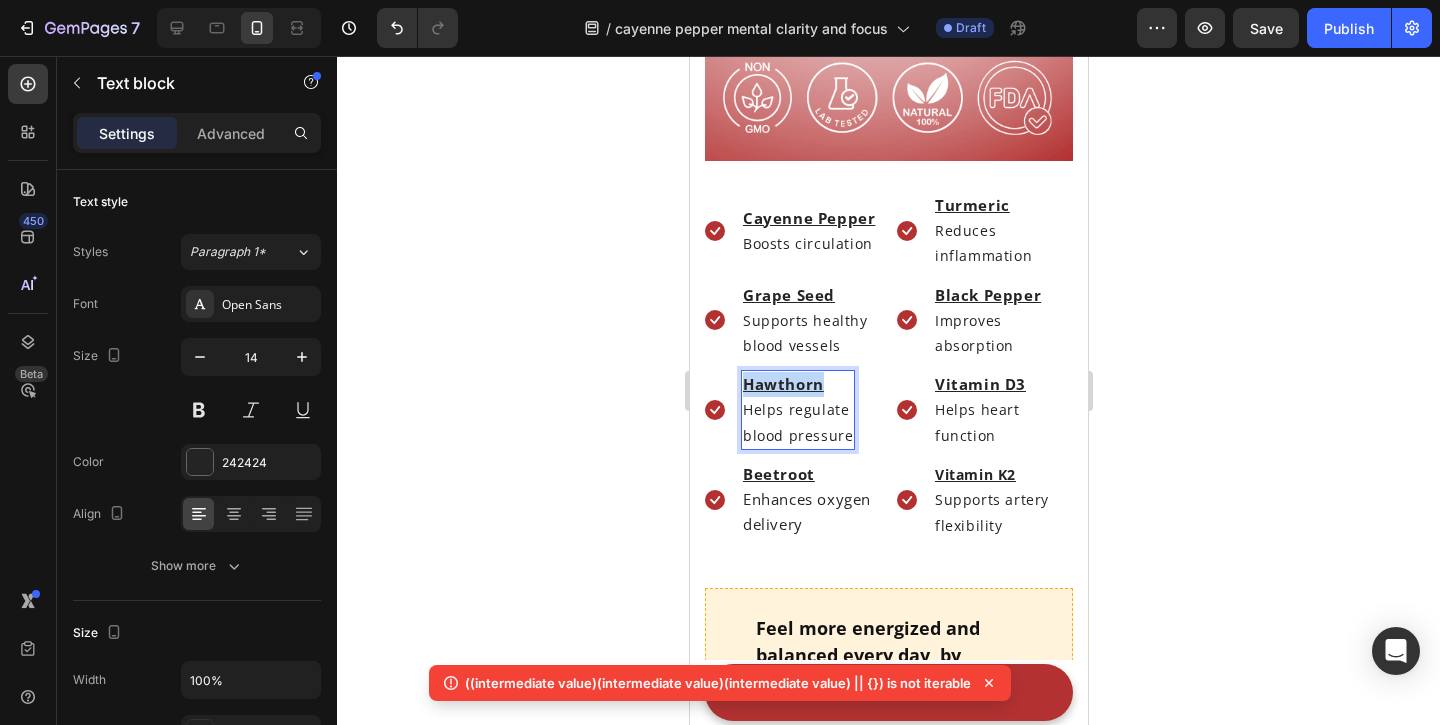 click on "Hawthorn" at bounding box center (782, 384) 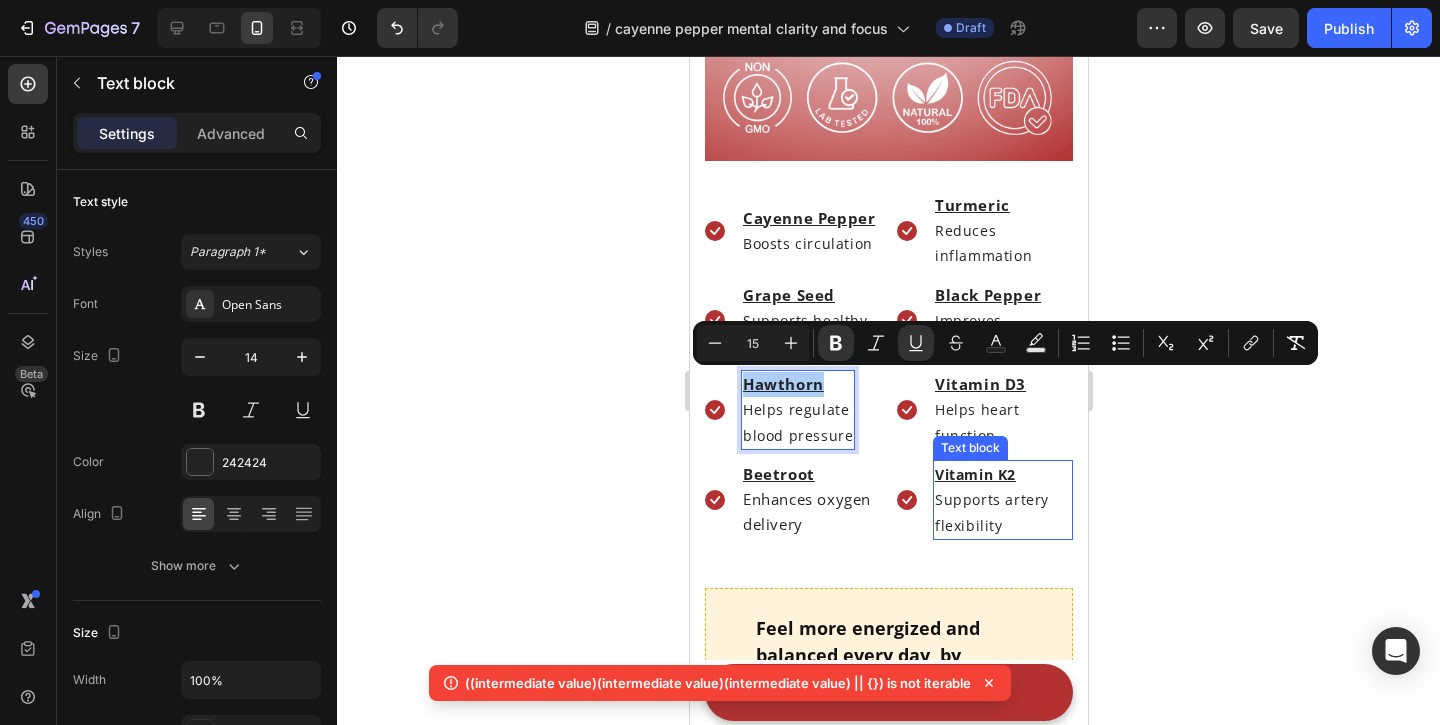 click on "Vitamin K2" at bounding box center [974, 474] 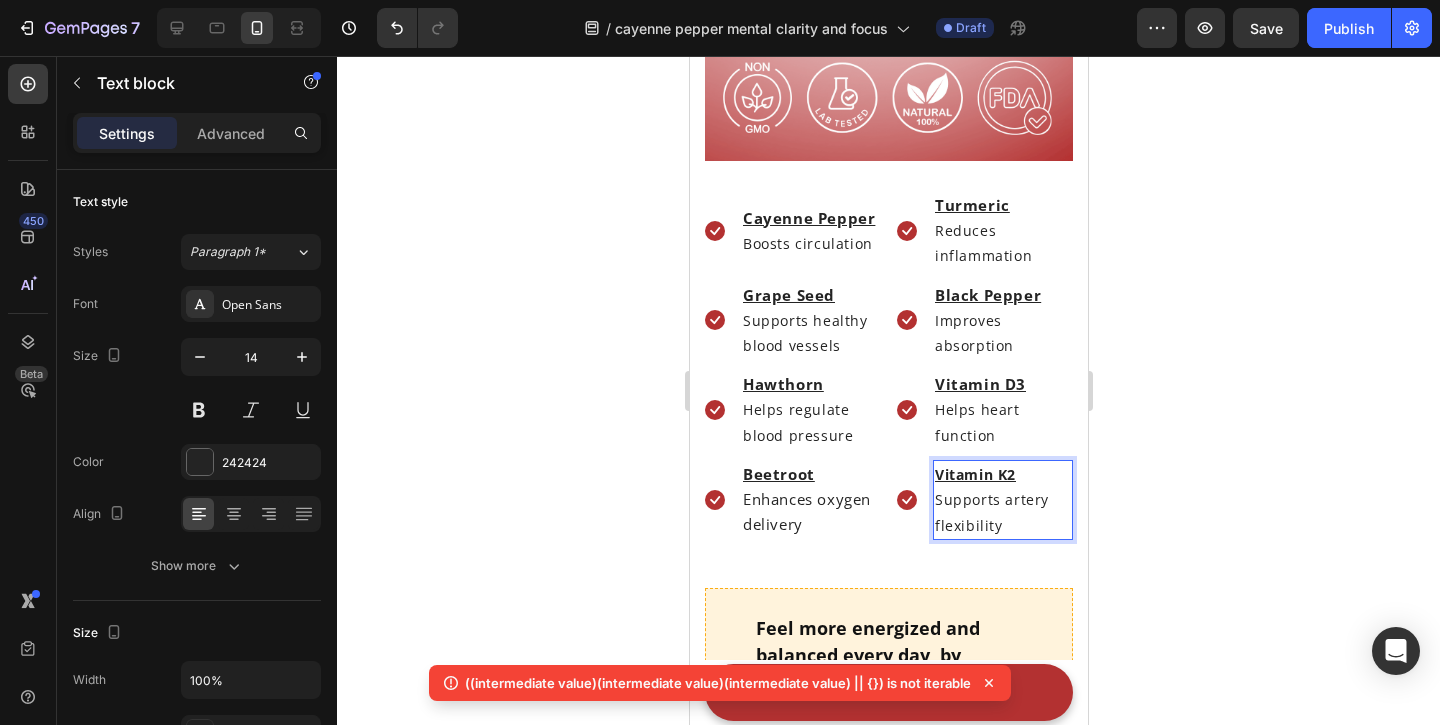 click on "Vitamin K2" at bounding box center (974, 474) 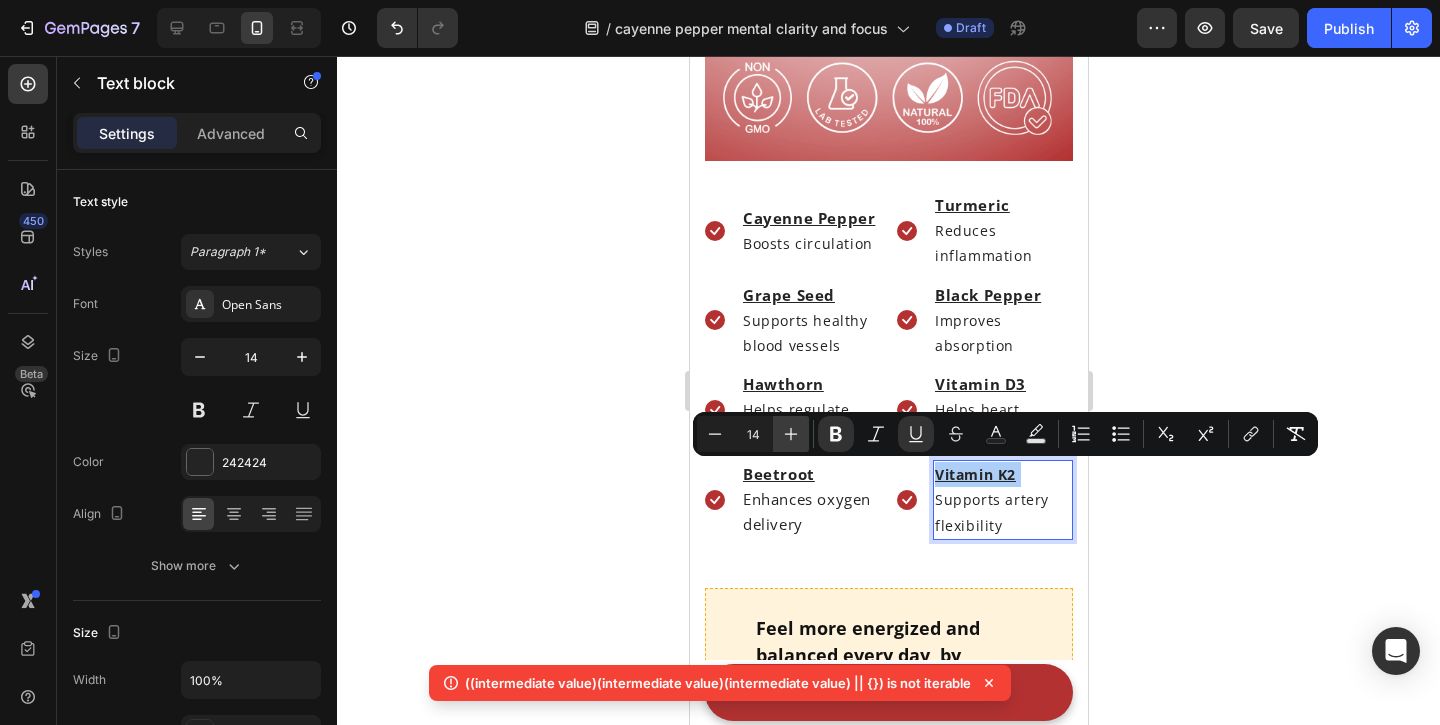 click 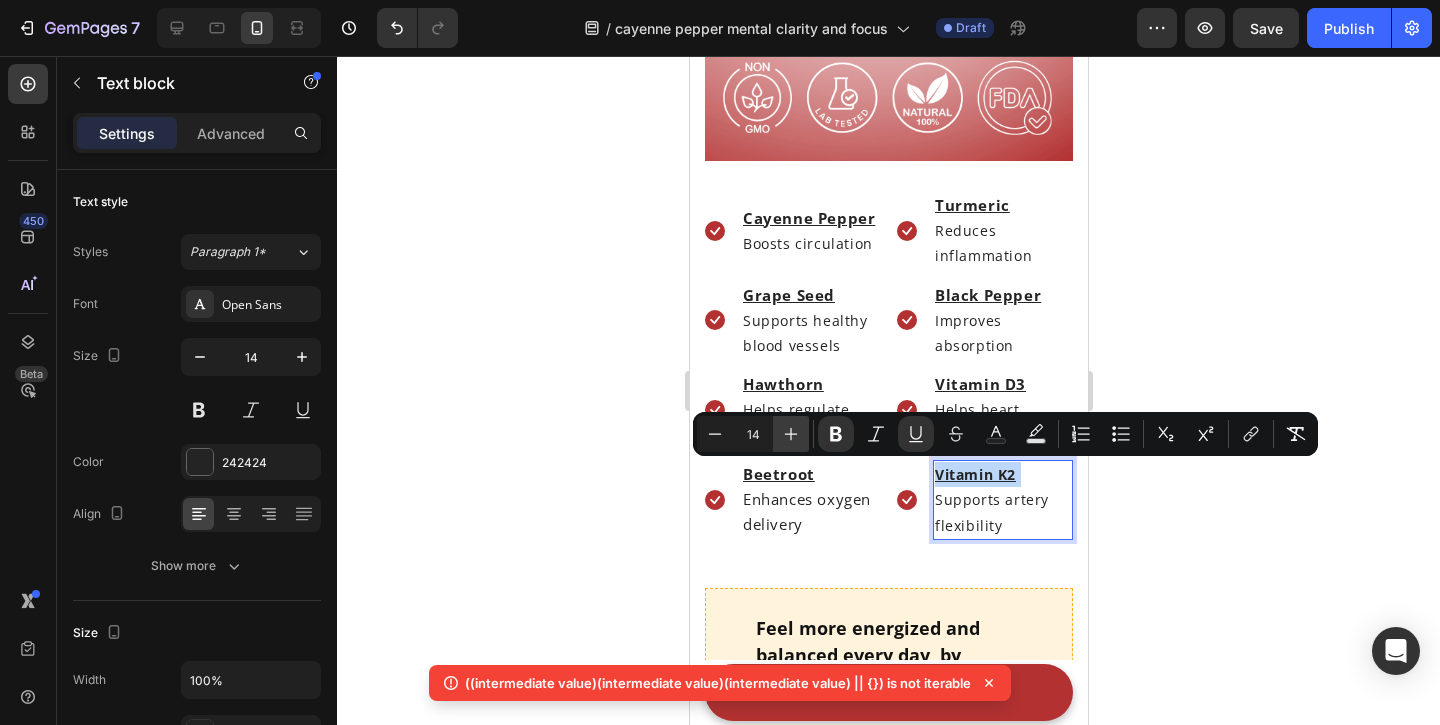 type on "15" 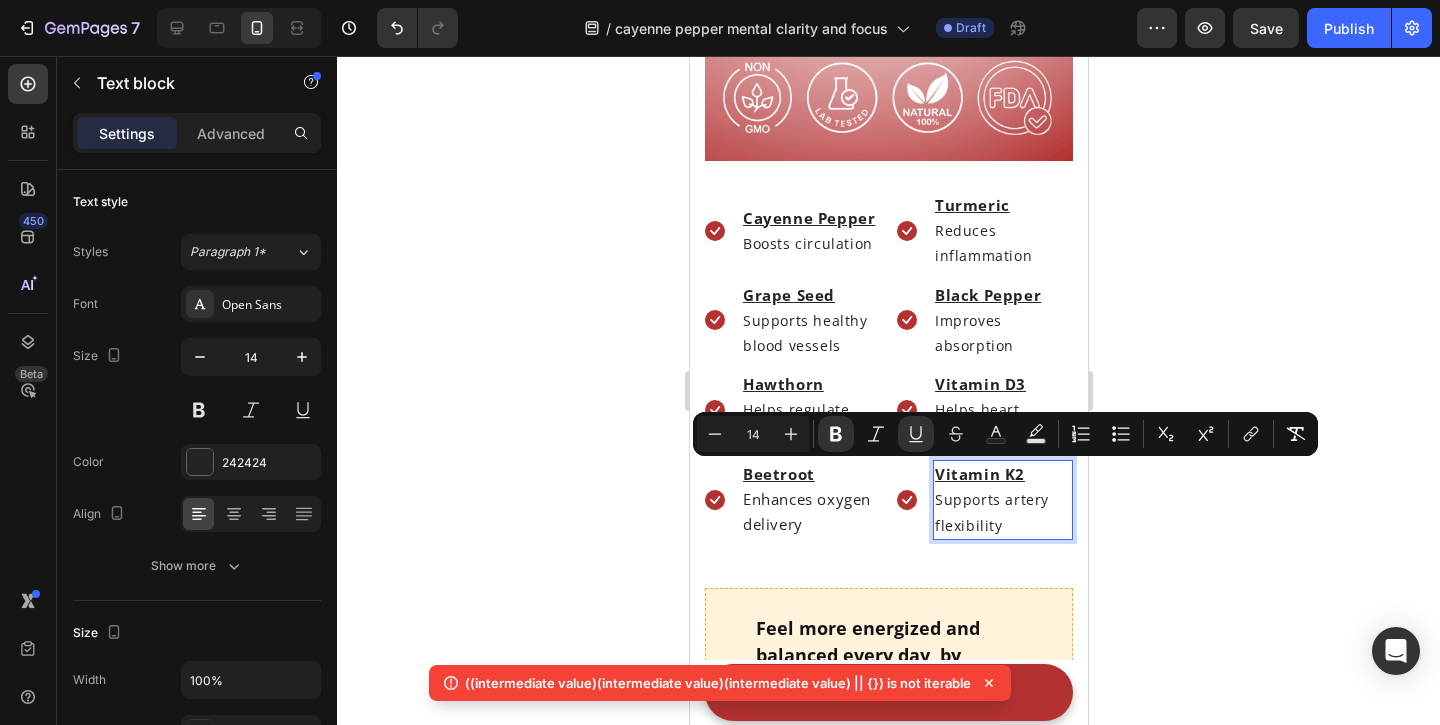 click on "Supports artery flexibility" at bounding box center [1002, 512] 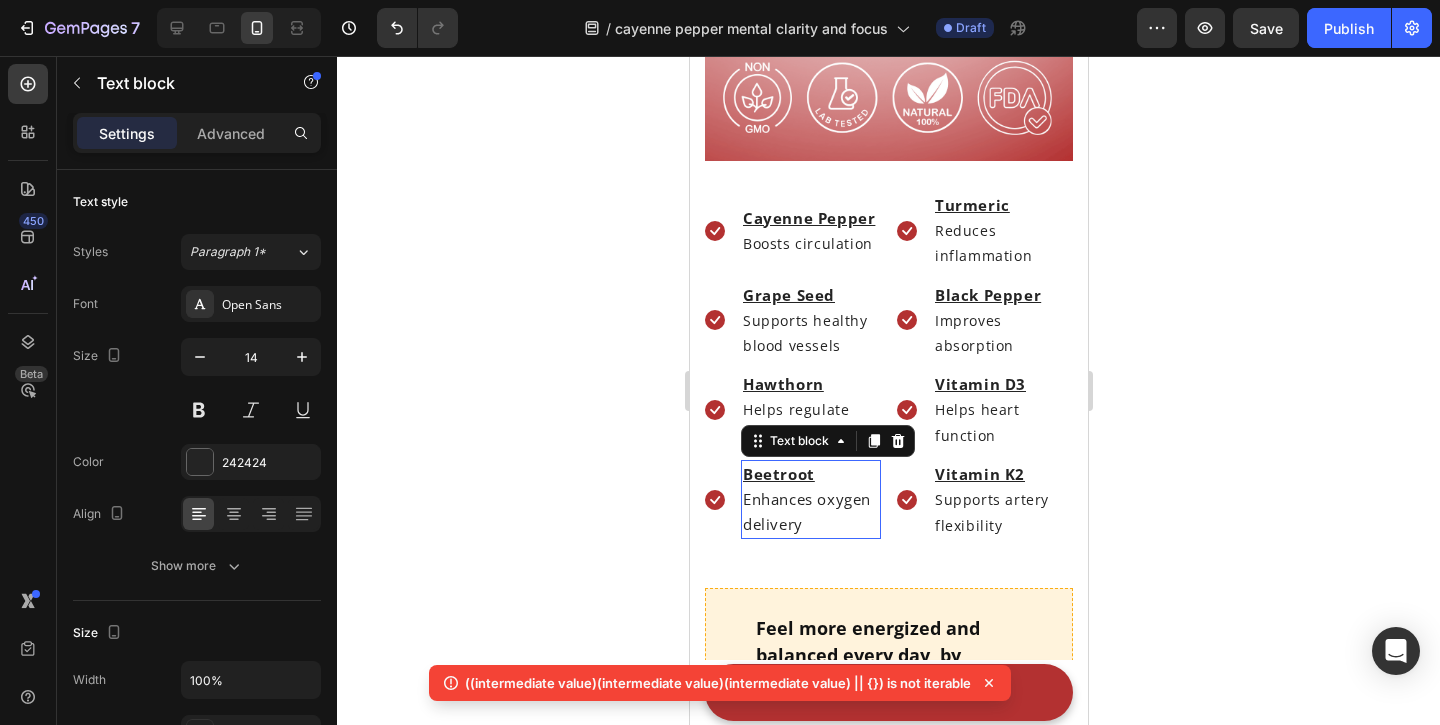 click on "Enhances oxygen delivery" at bounding box center [806, 511] 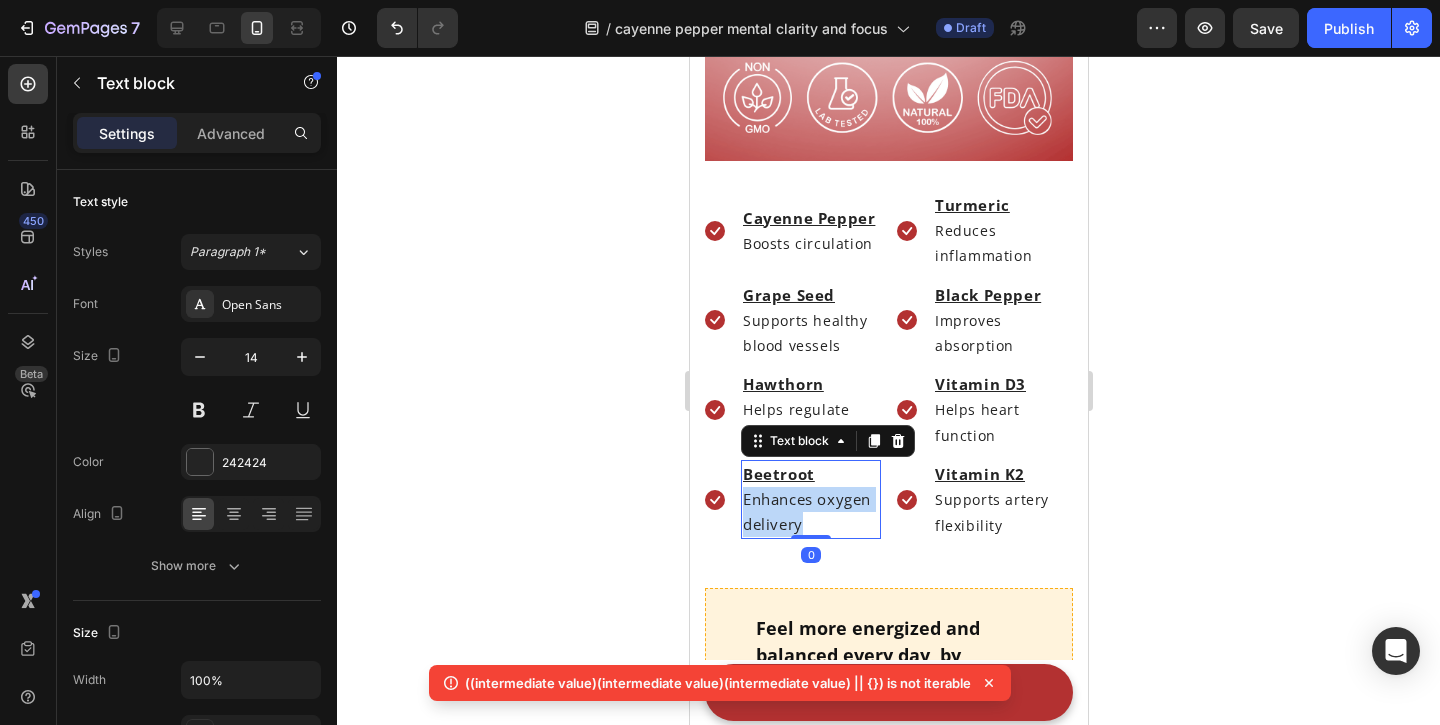 click on "Enhances oxygen delivery" at bounding box center [806, 511] 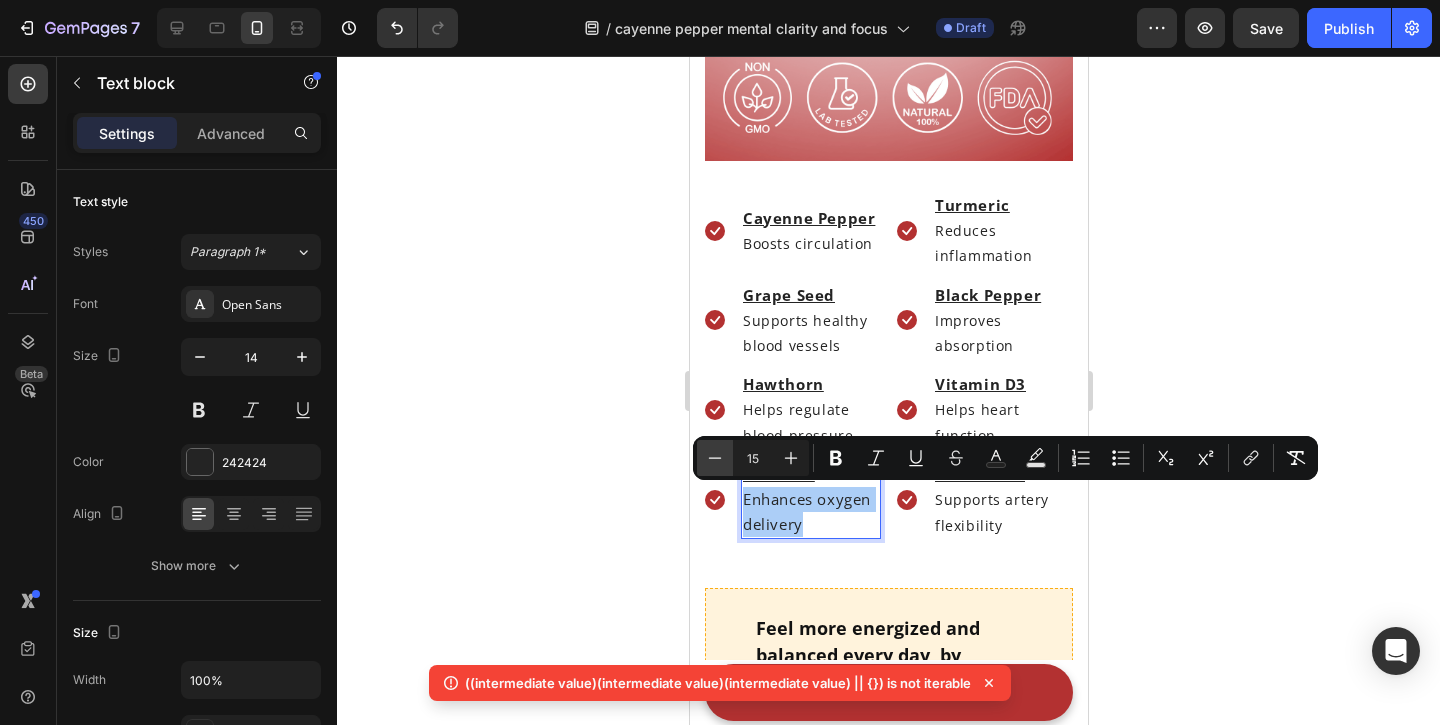 click 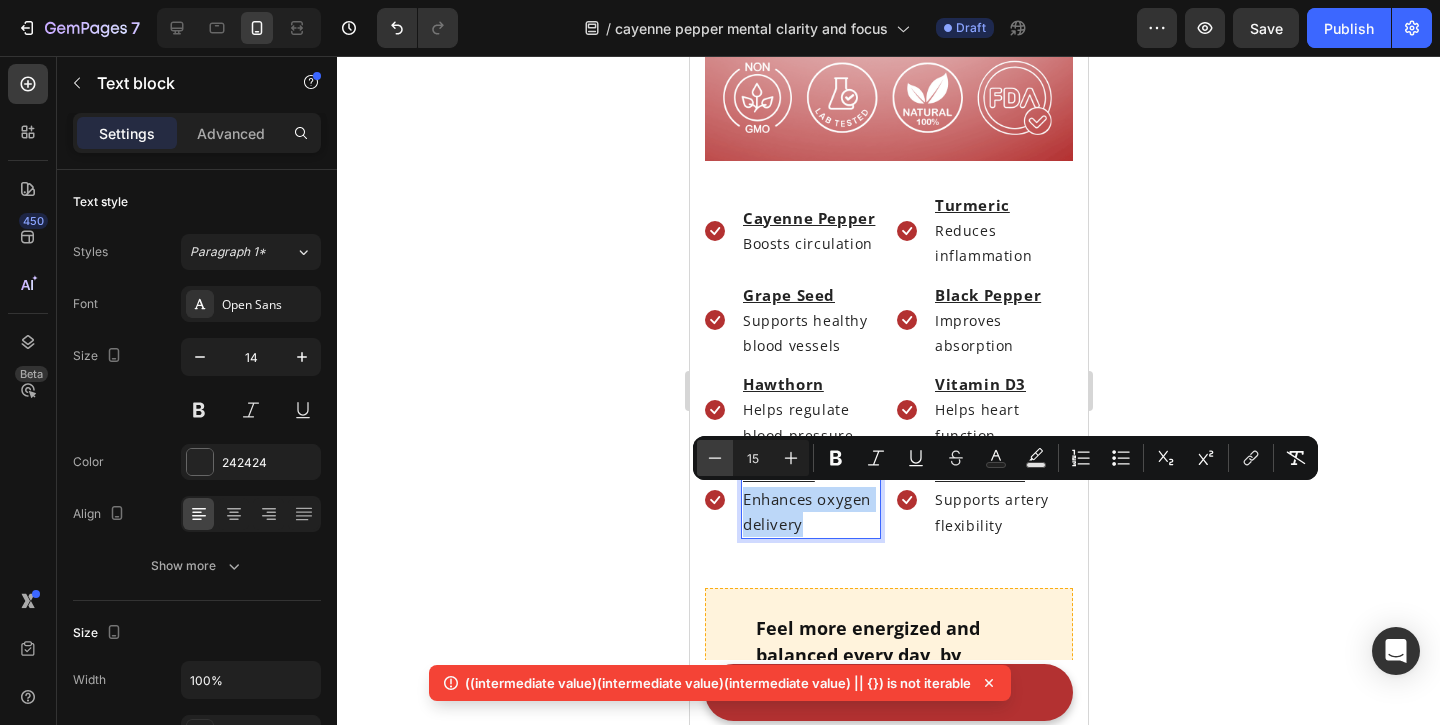 type on "14" 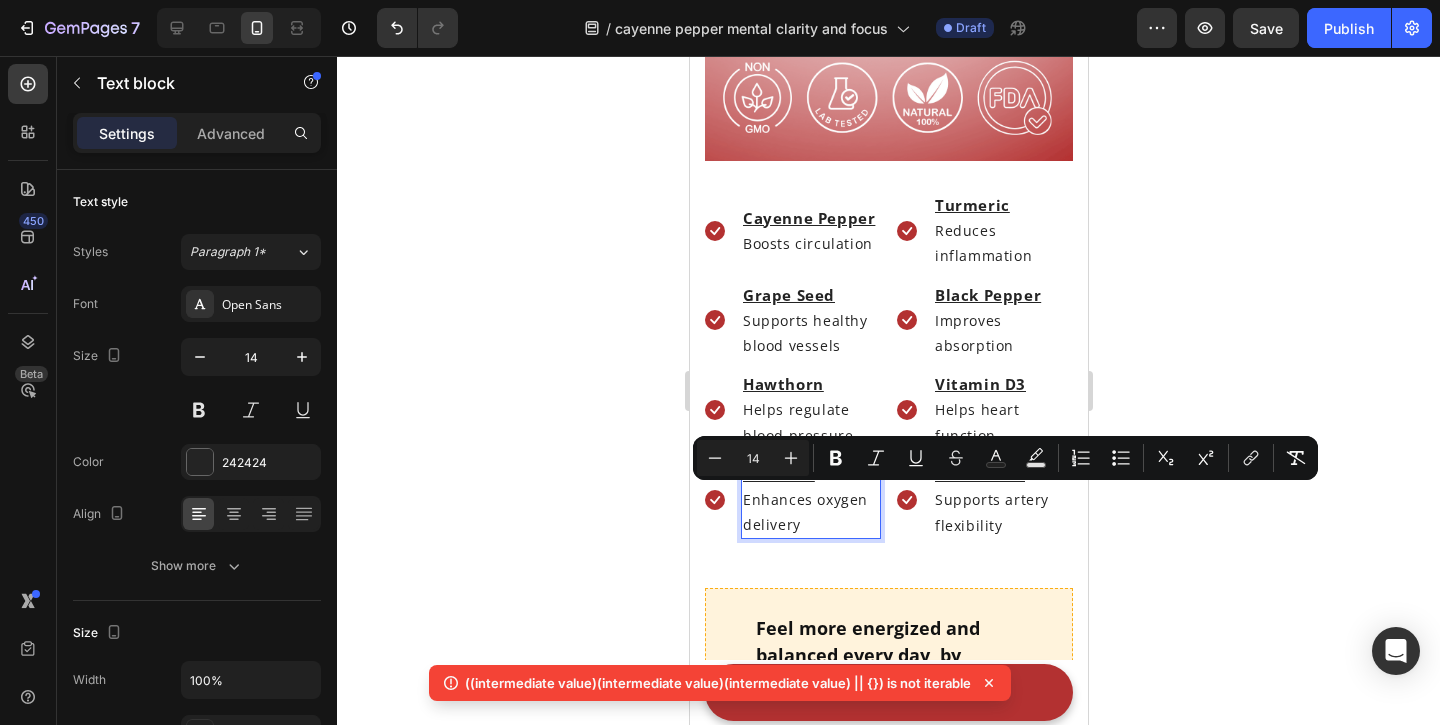 click 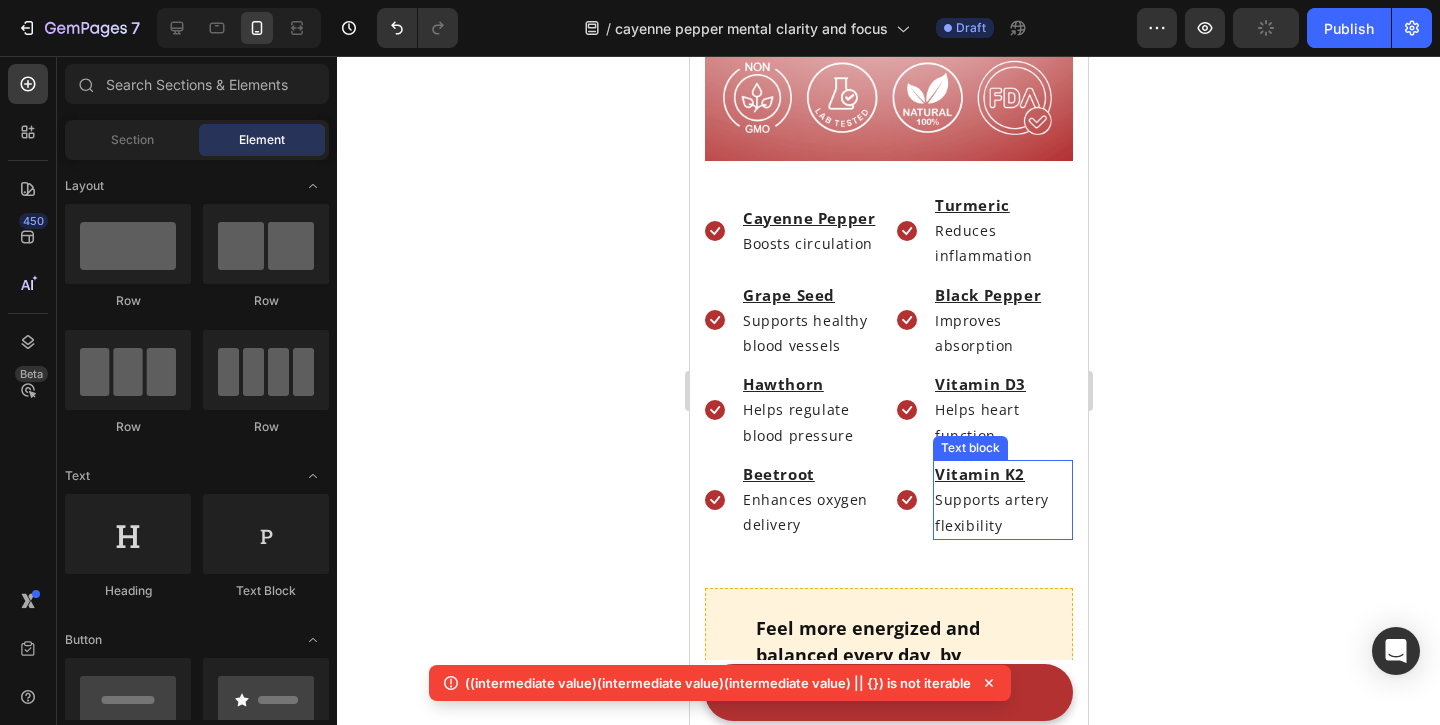 click on "Supports artery flexibility" at bounding box center [1002, 512] 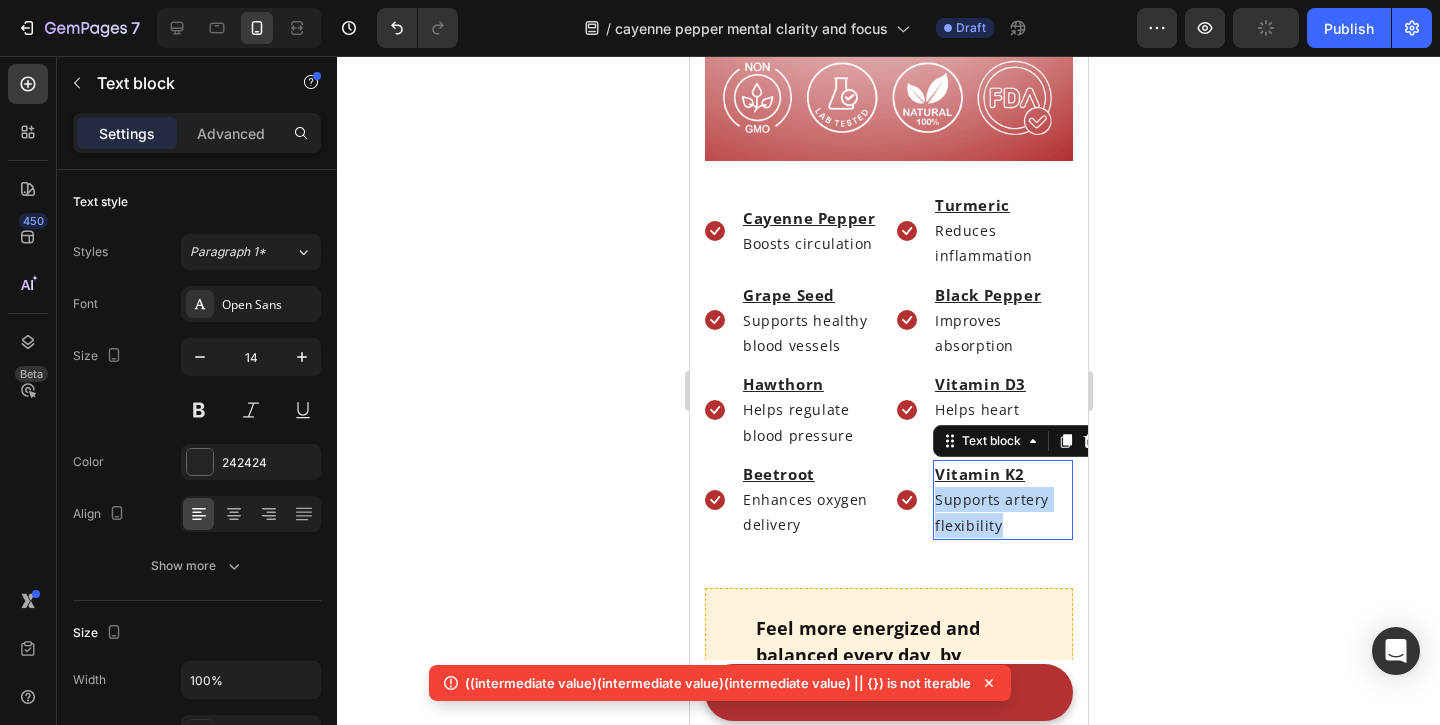 click on "Supports artery flexibility" at bounding box center [1002, 512] 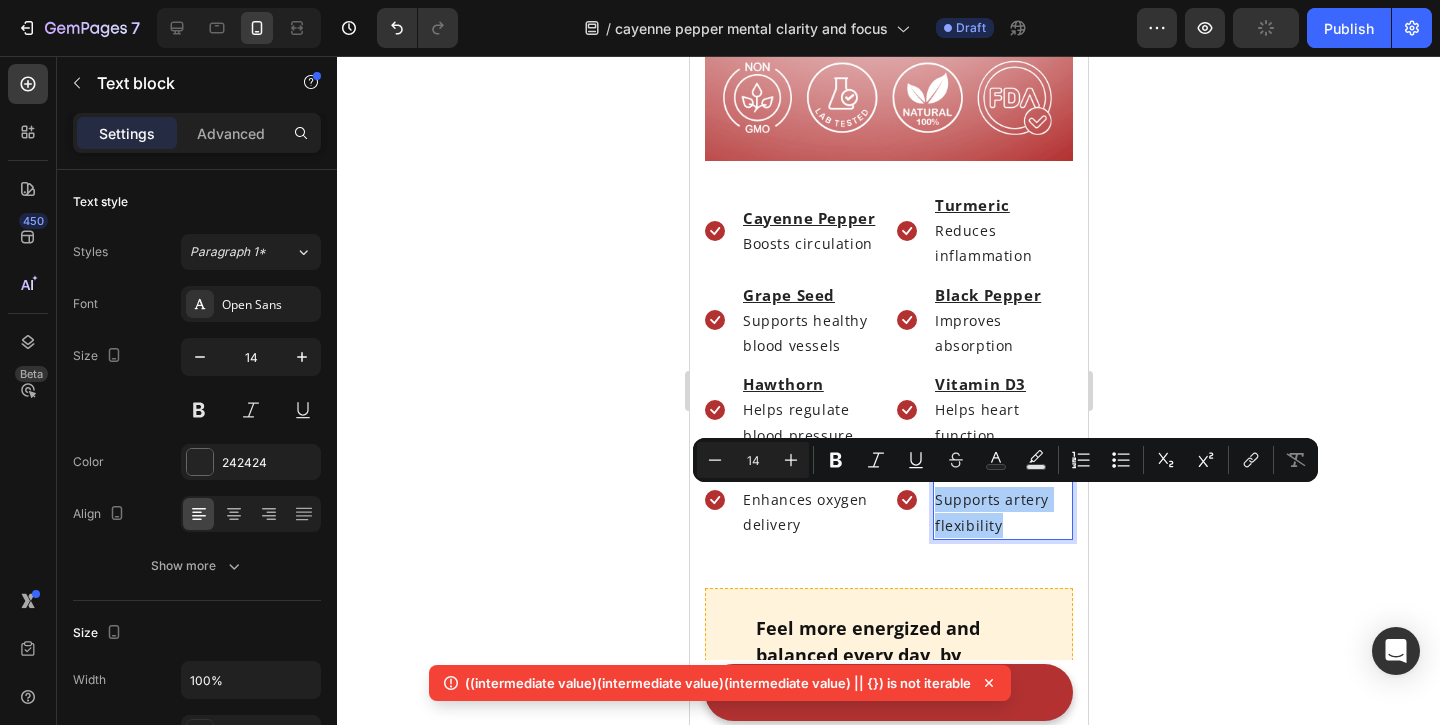 click 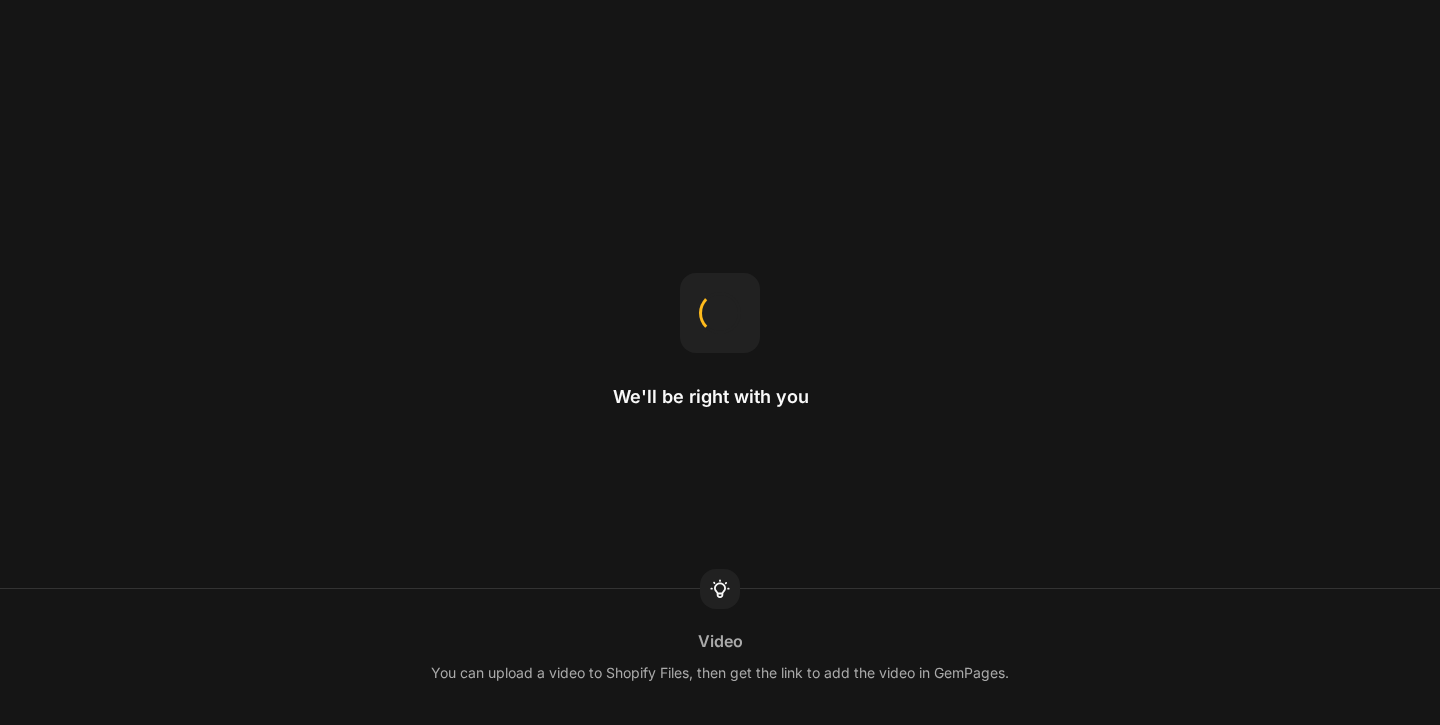scroll, scrollTop: 0, scrollLeft: 0, axis: both 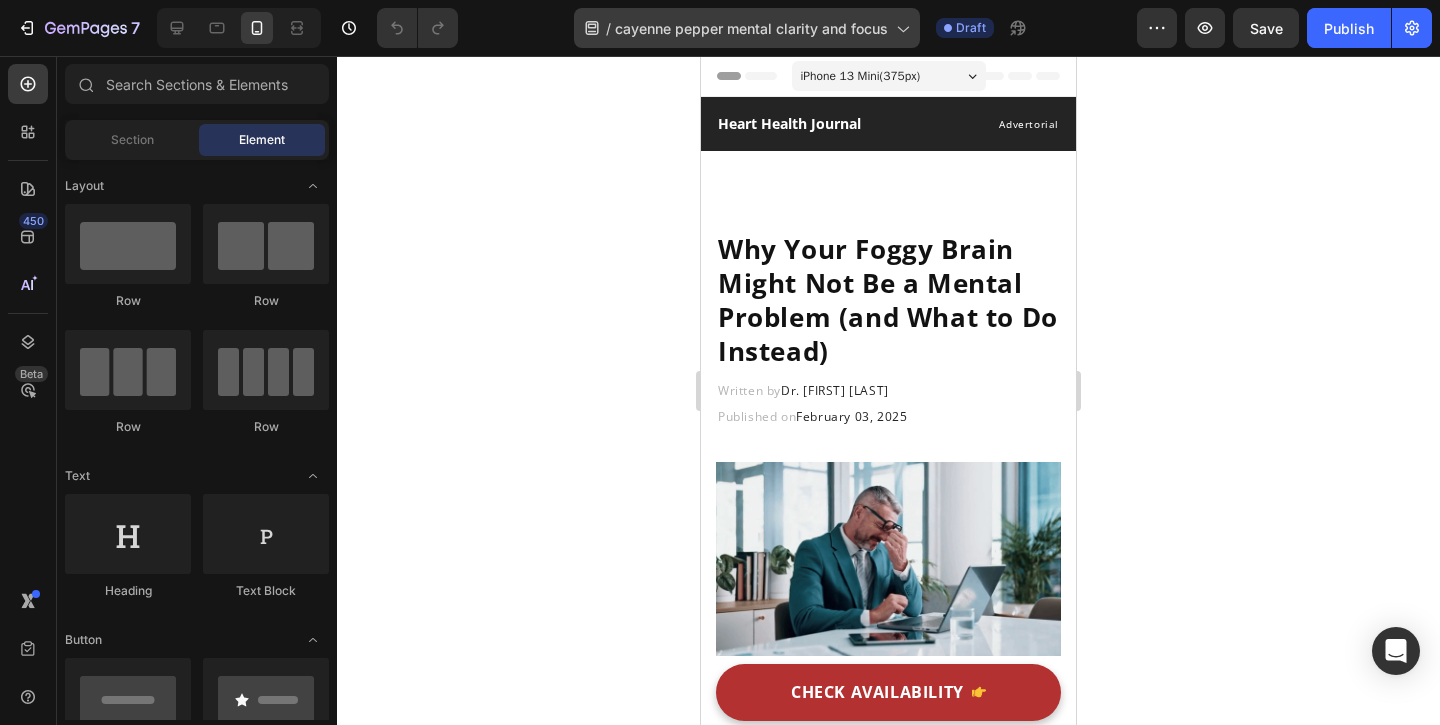click on "cayenne pepper mental clarity and focus" at bounding box center (751, 28) 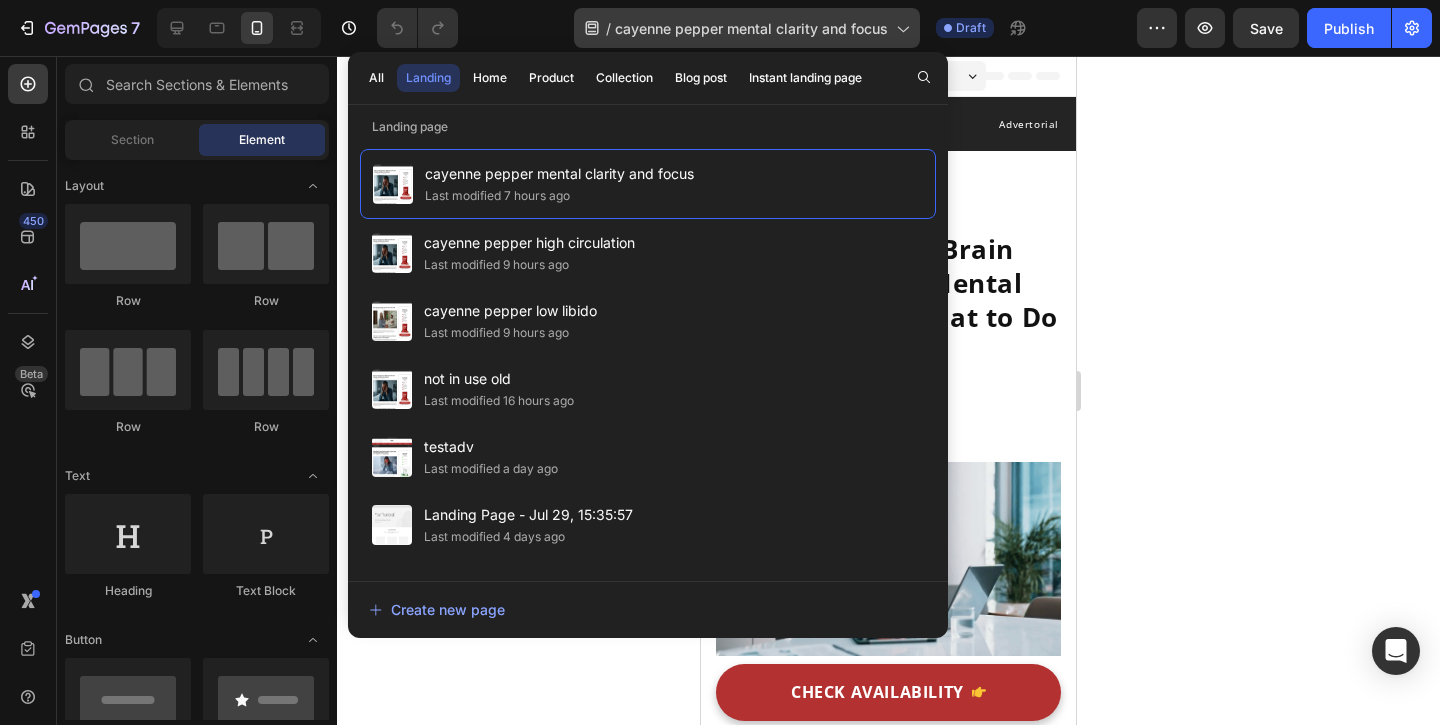 scroll, scrollTop: 0, scrollLeft: 0, axis: both 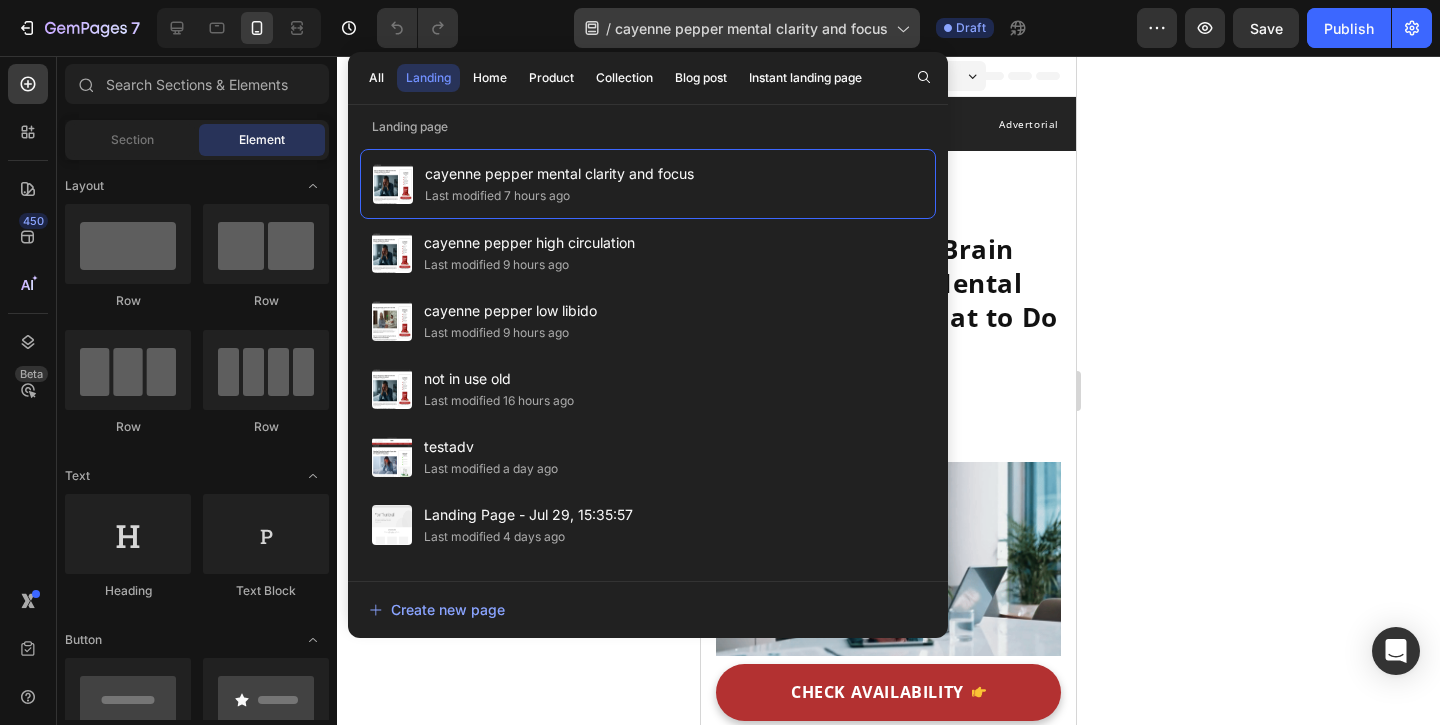 click on "cayenne pepper mental clarity and focus" at bounding box center (751, 28) 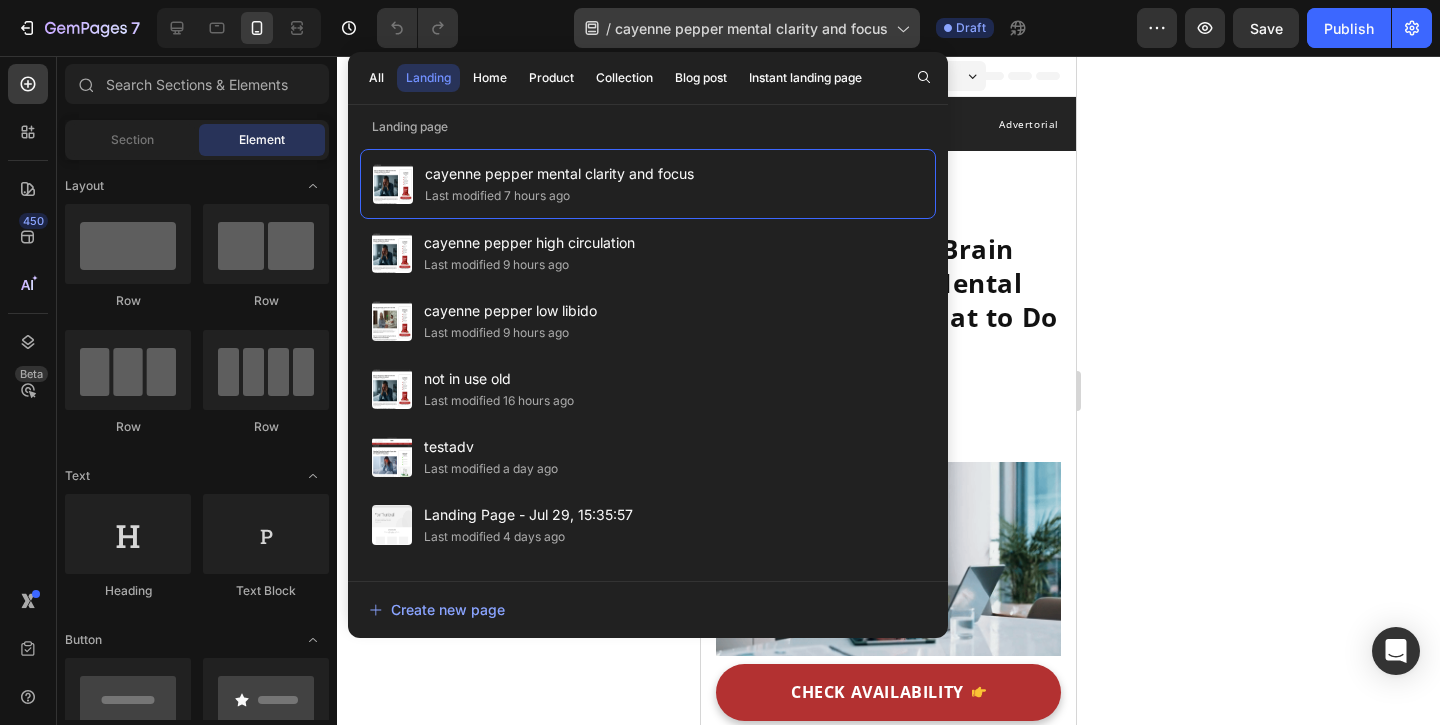 scroll, scrollTop: 0, scrollLeft: 0, axis: both 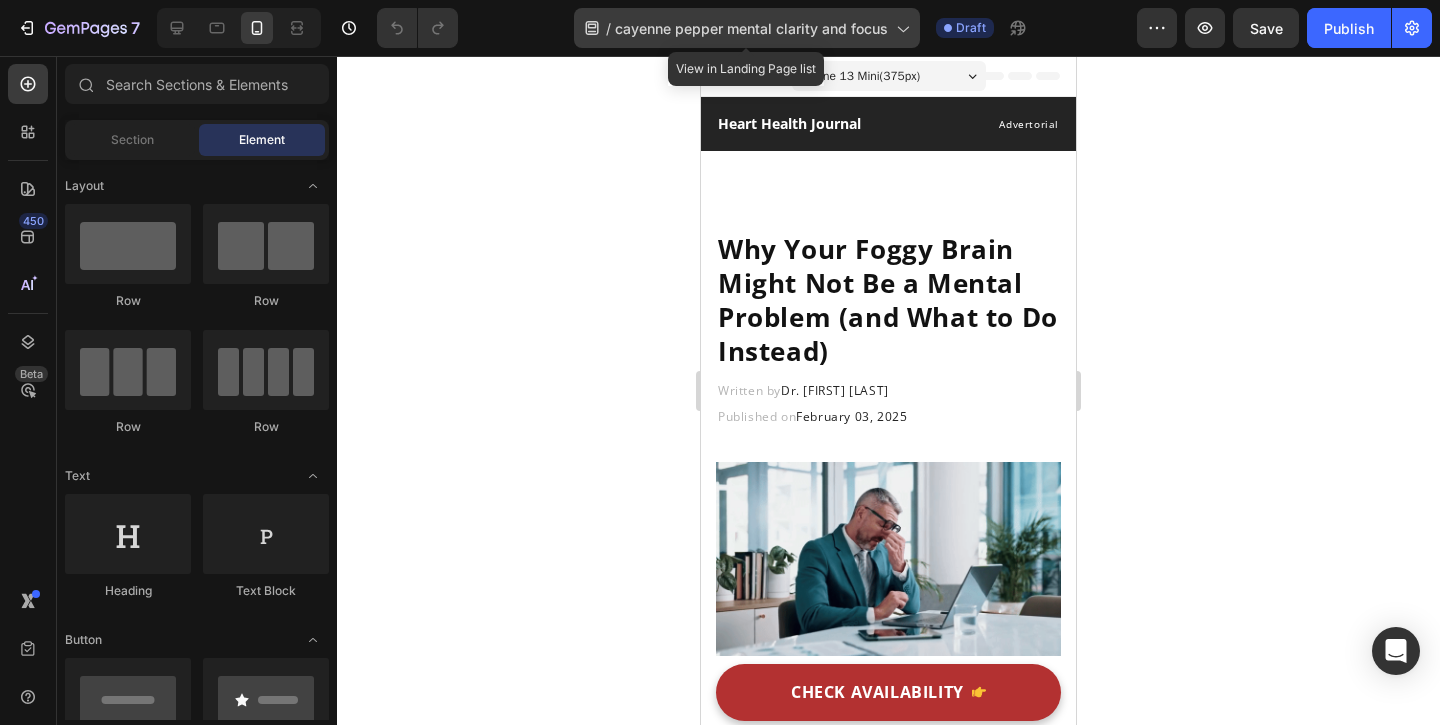 click on "cayenne pepper mental clarity and focus" at bounding box center [751, 28] 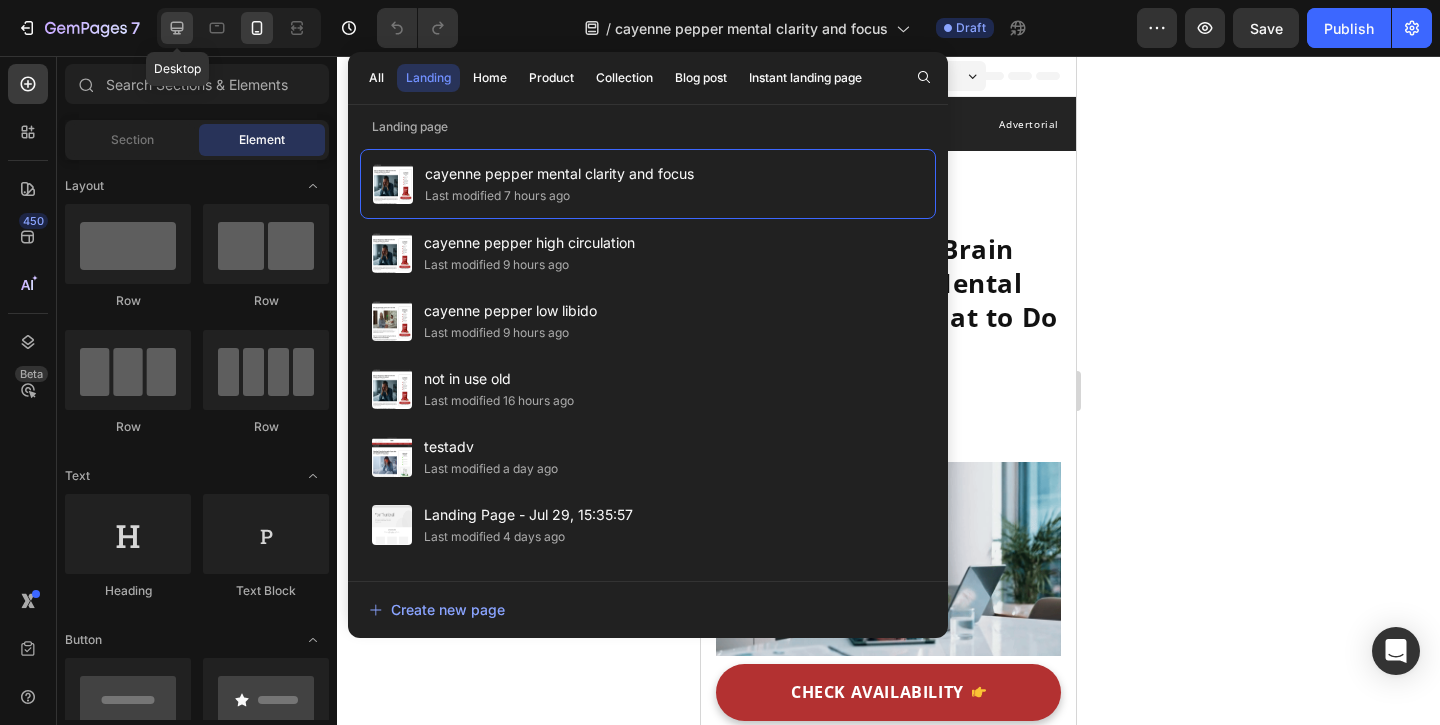 click 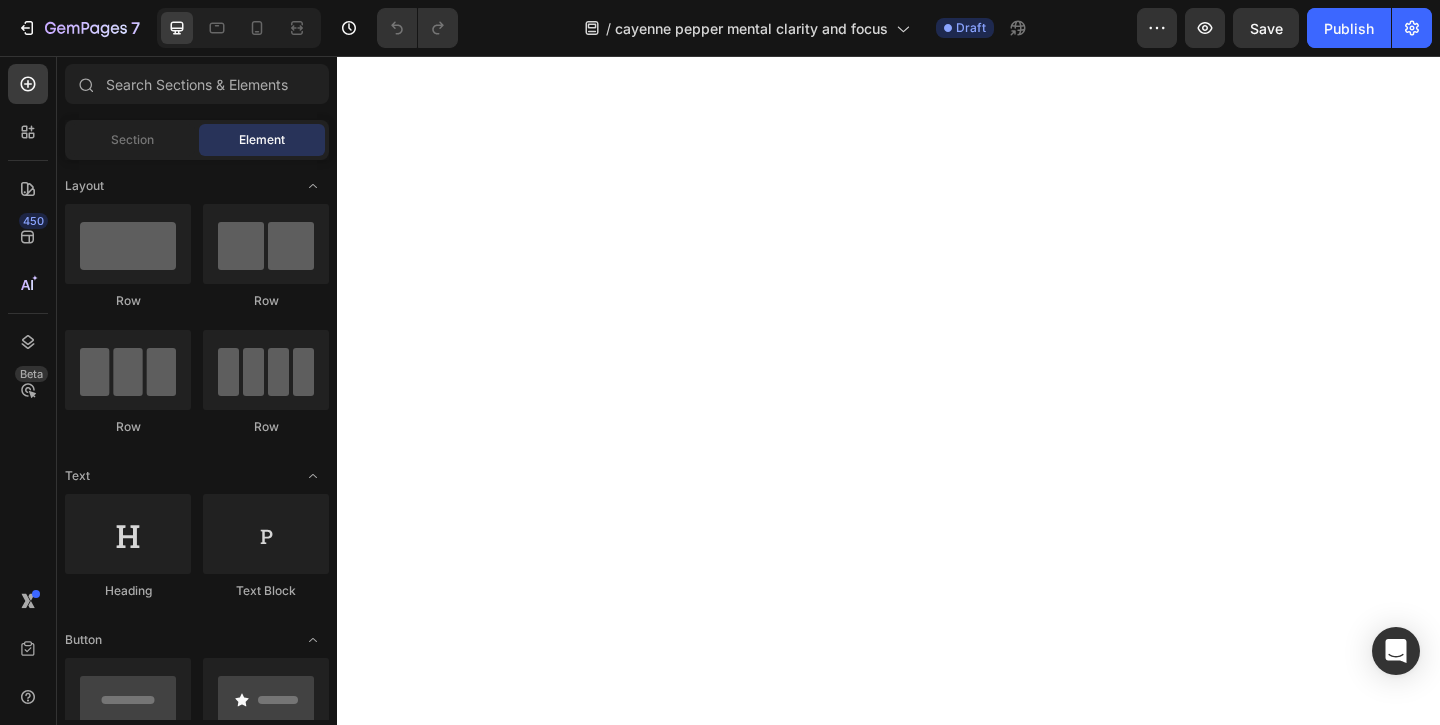 scroll, scrollTop: 4140, scrollLeft: 0, axis: vertical 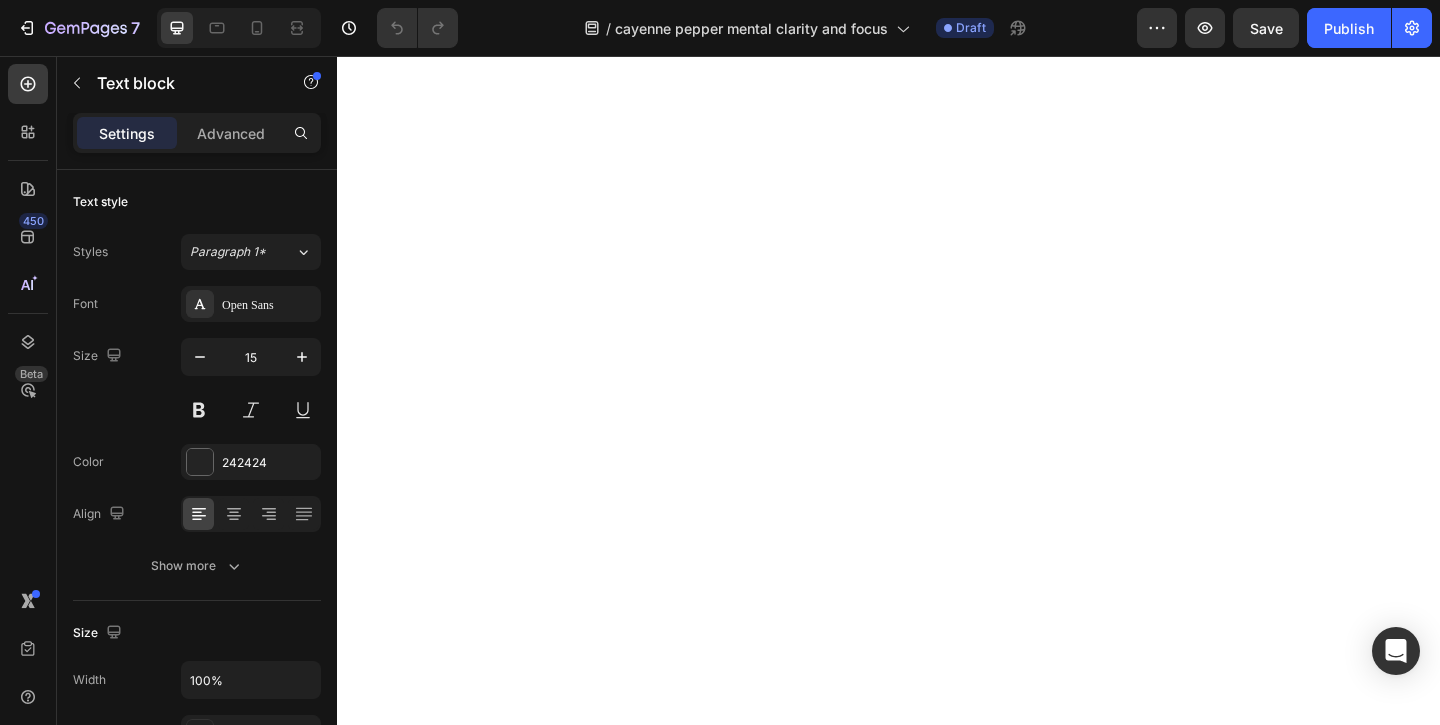 click on "Grape Seed" at bounding box center (432, -1519) 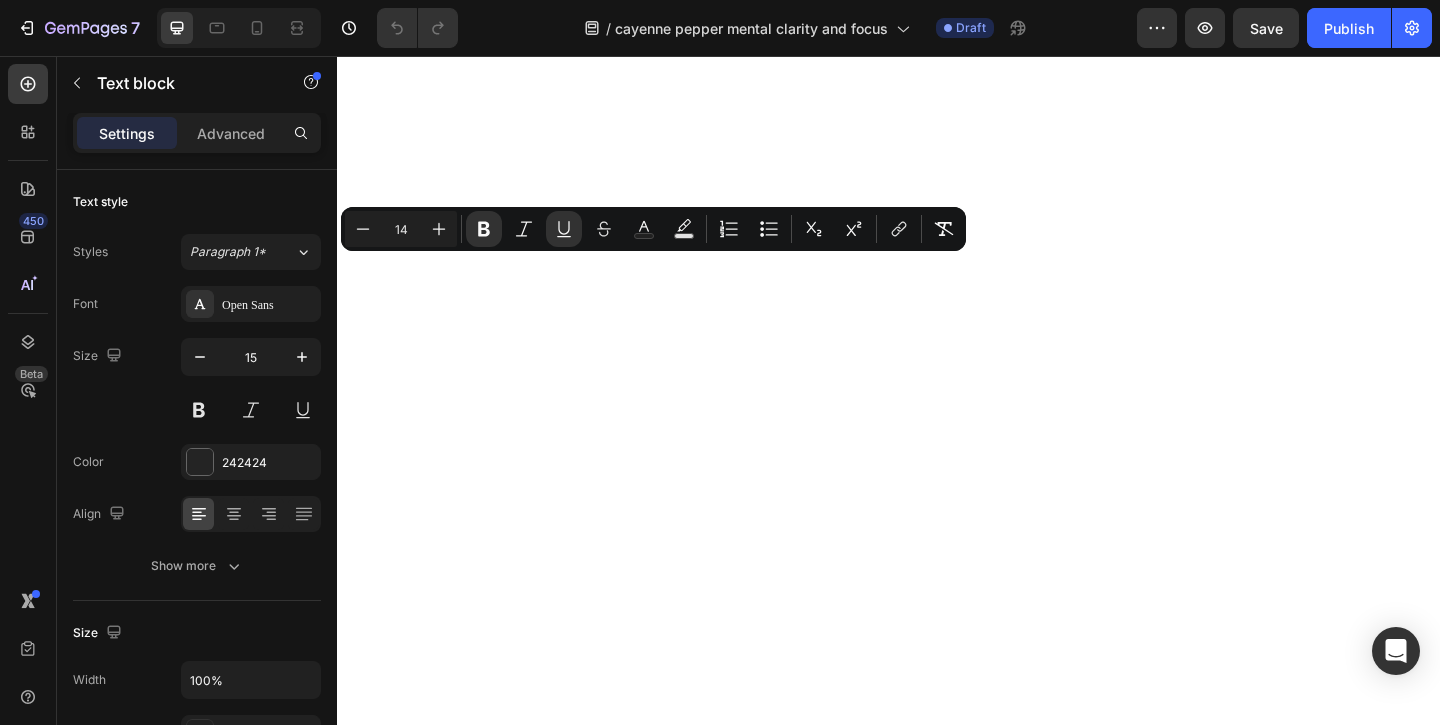 click on "Grape Seed" at bounding box center (432, -1519) 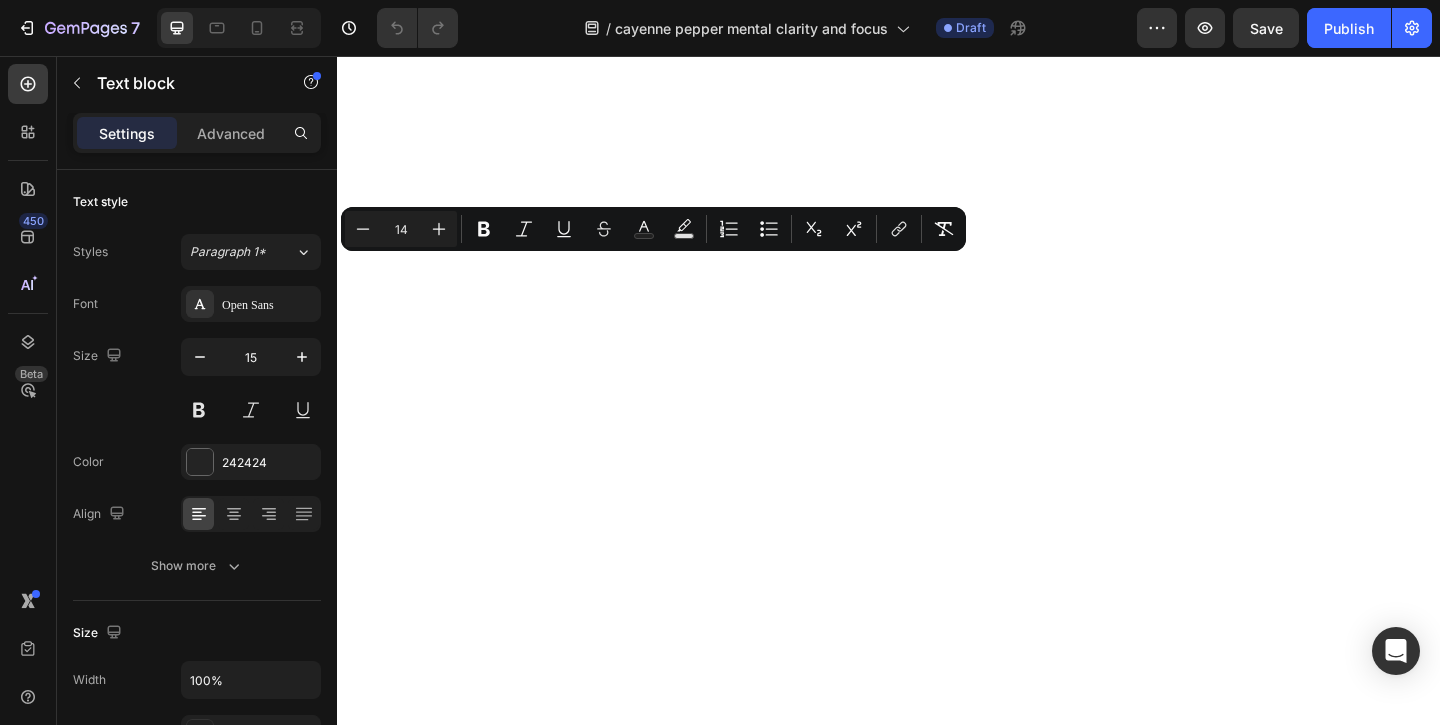 drag, startPoint x: 473, startPoint y: 289, endPoint x: 486, endPoint y: 312, distance: 26.41969 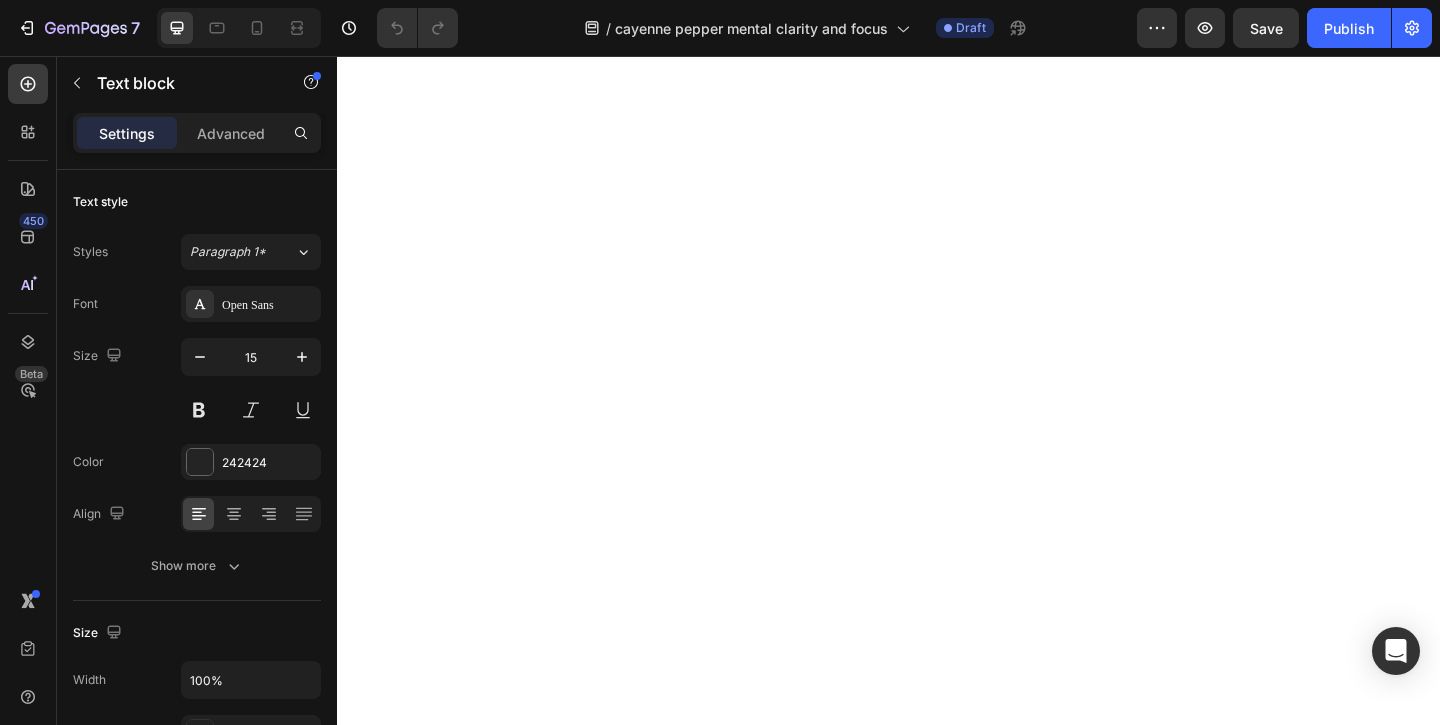scroll, scrollTop: 4143, scrollLeft: 0, axis: vertical 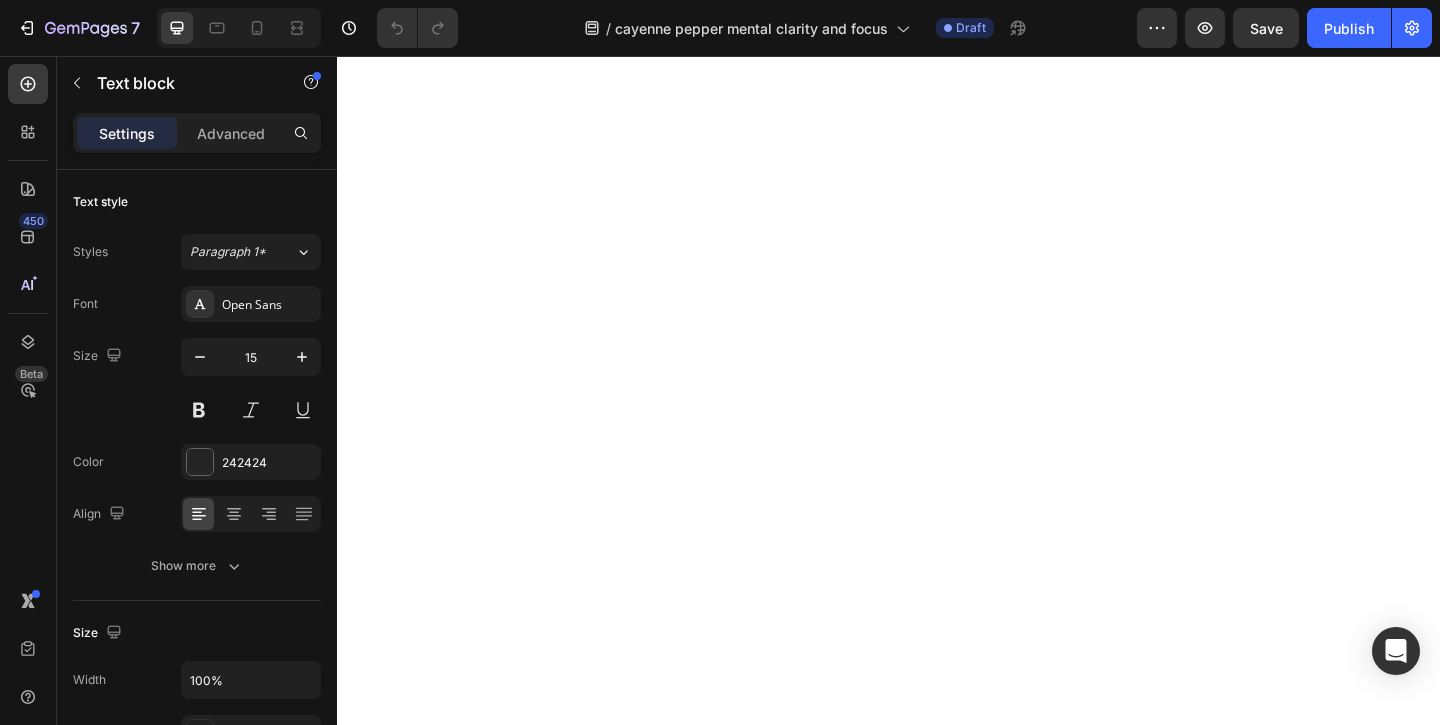 click on "Turmeric" at bounding box center (681, -1578) 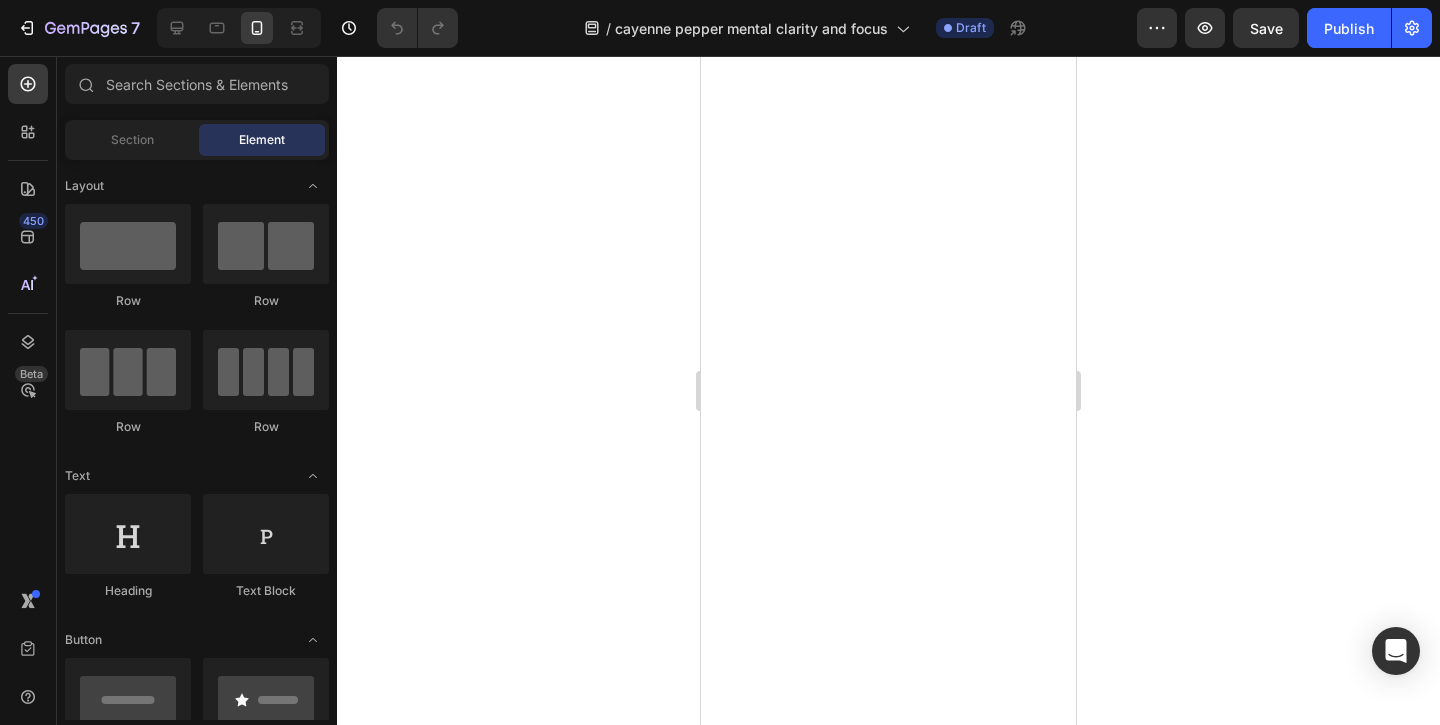 scroll, scrollTop: 0, scrollLeft: 0, axis: both 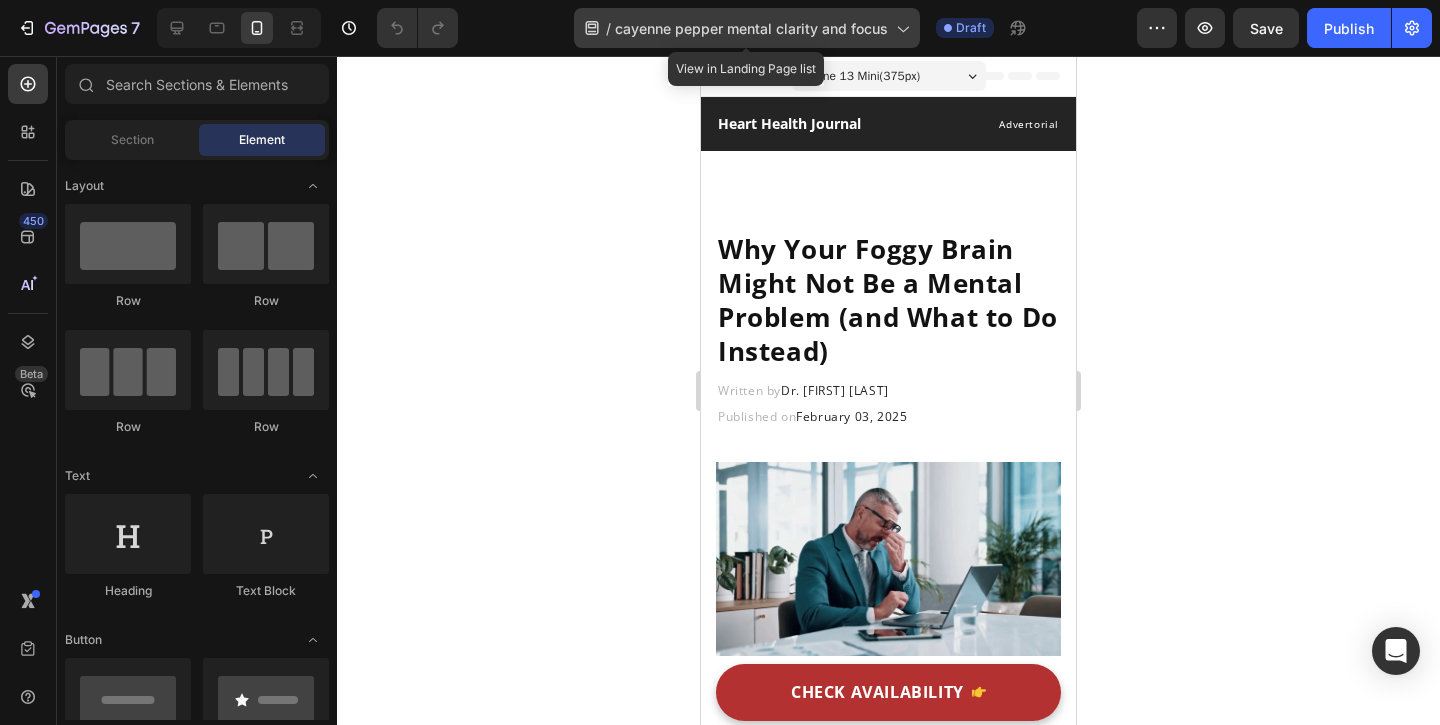 click on "cayenne pepper mental clarity and focus" at bounding box center [751, 28] 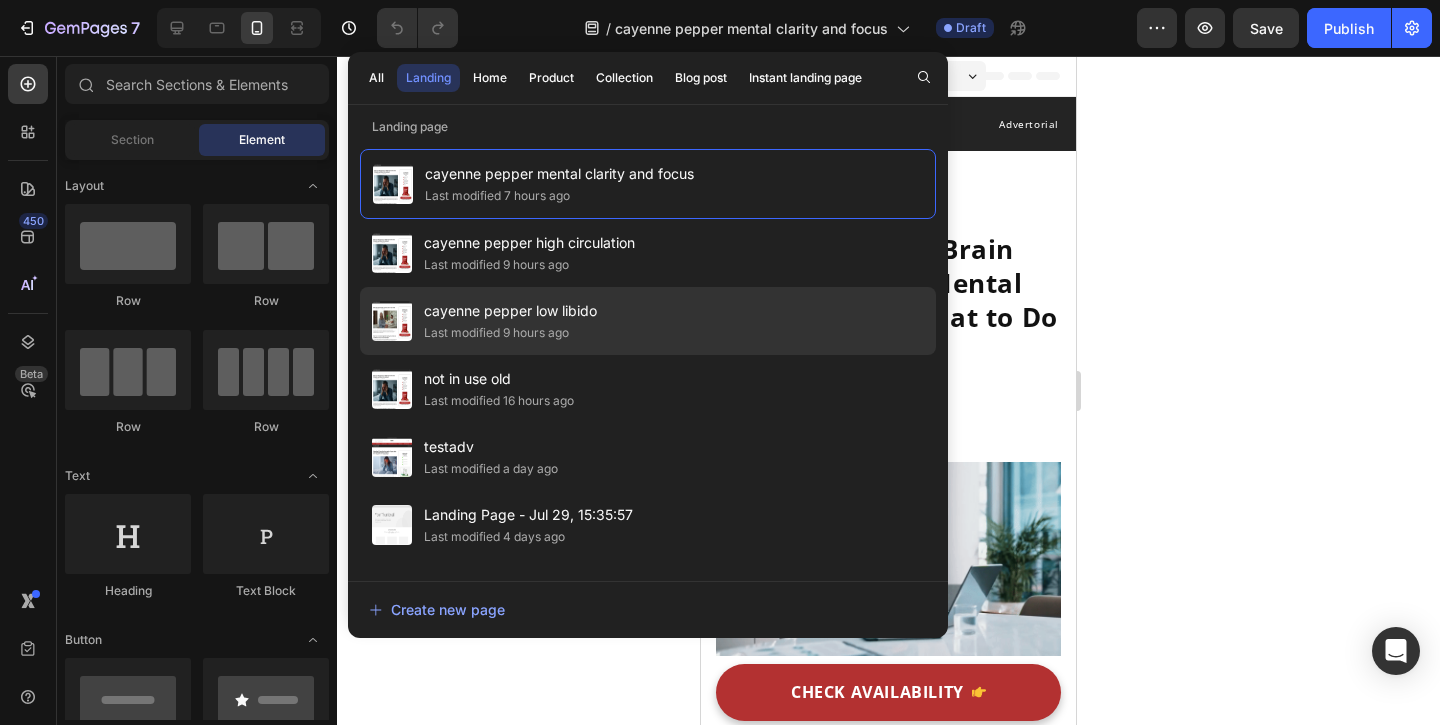 click on "cayenne pepper low libido Last modified 9 hours ago" 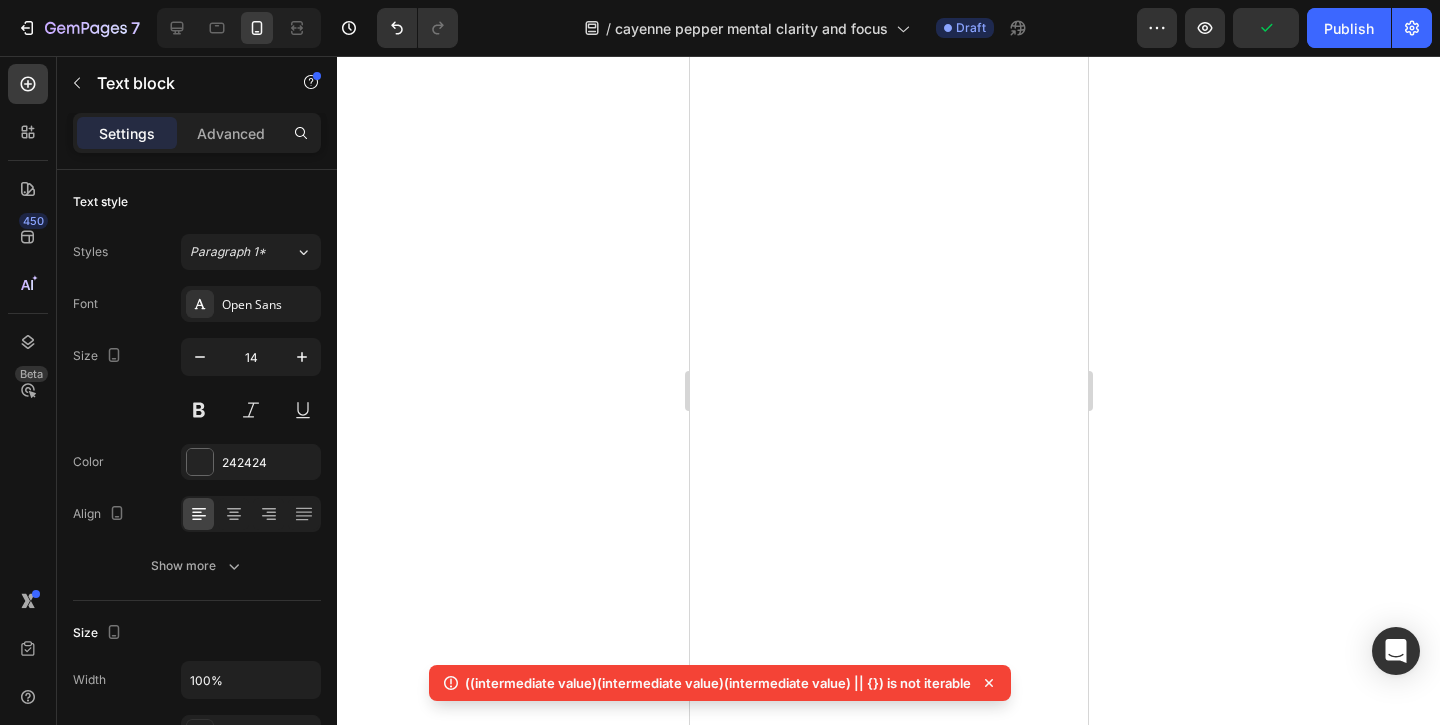 scroll, scrollTop: 0, scrollLeft: 0, axis: both 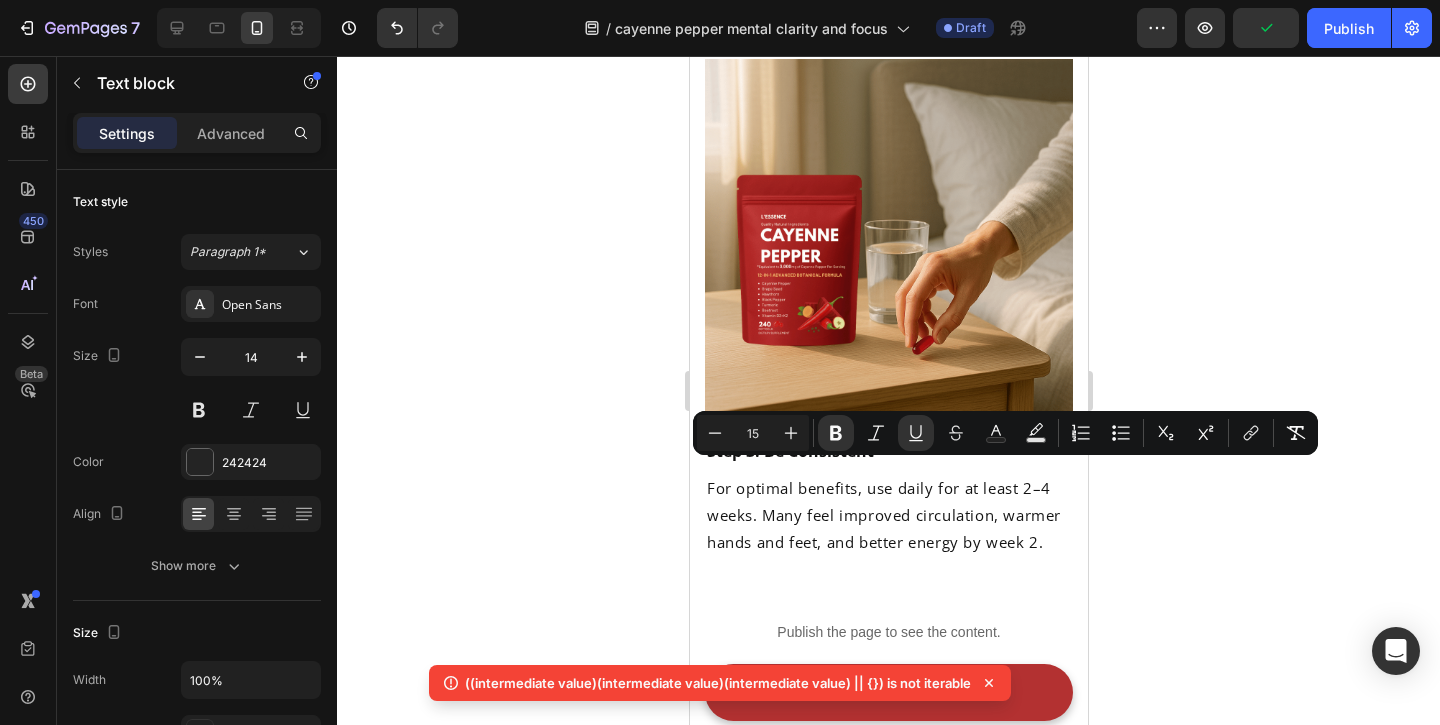 click 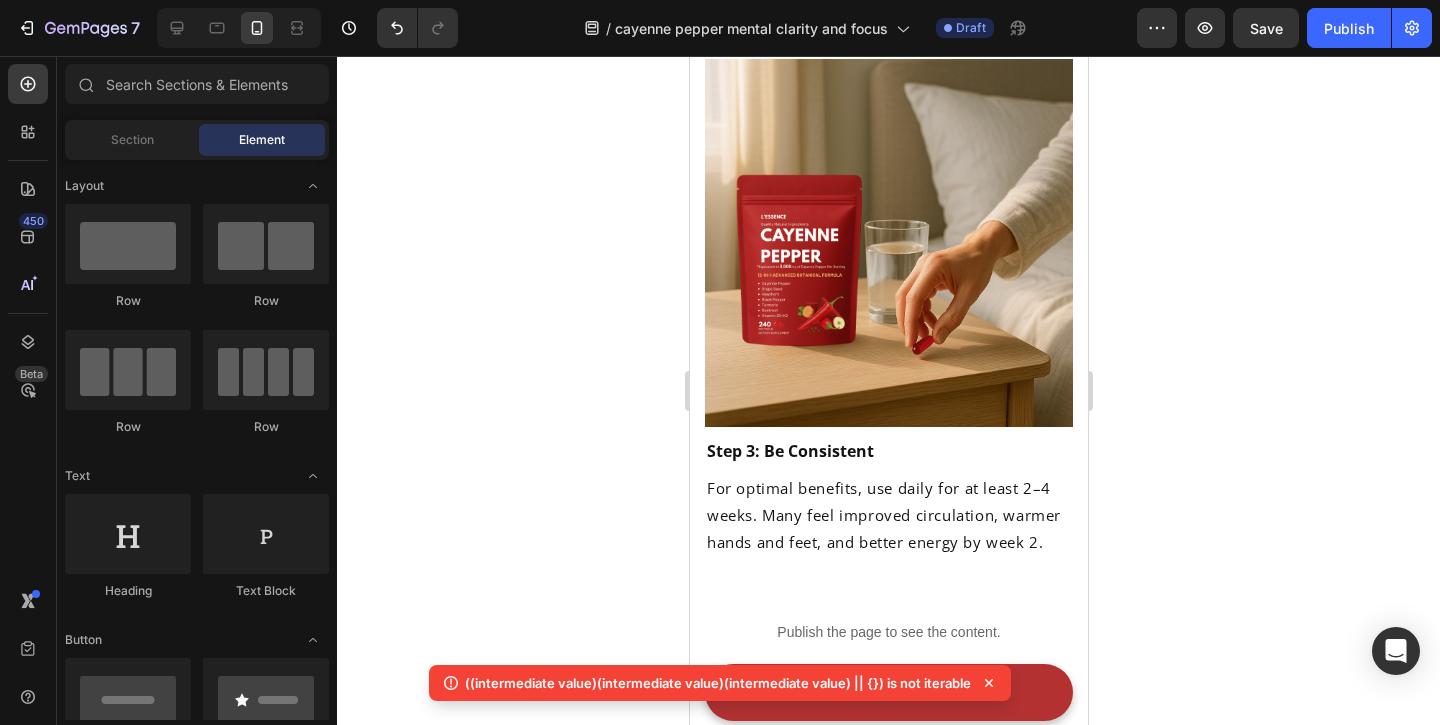 click on "Supports artery flexibility" at bounding box center [1002, -1132] 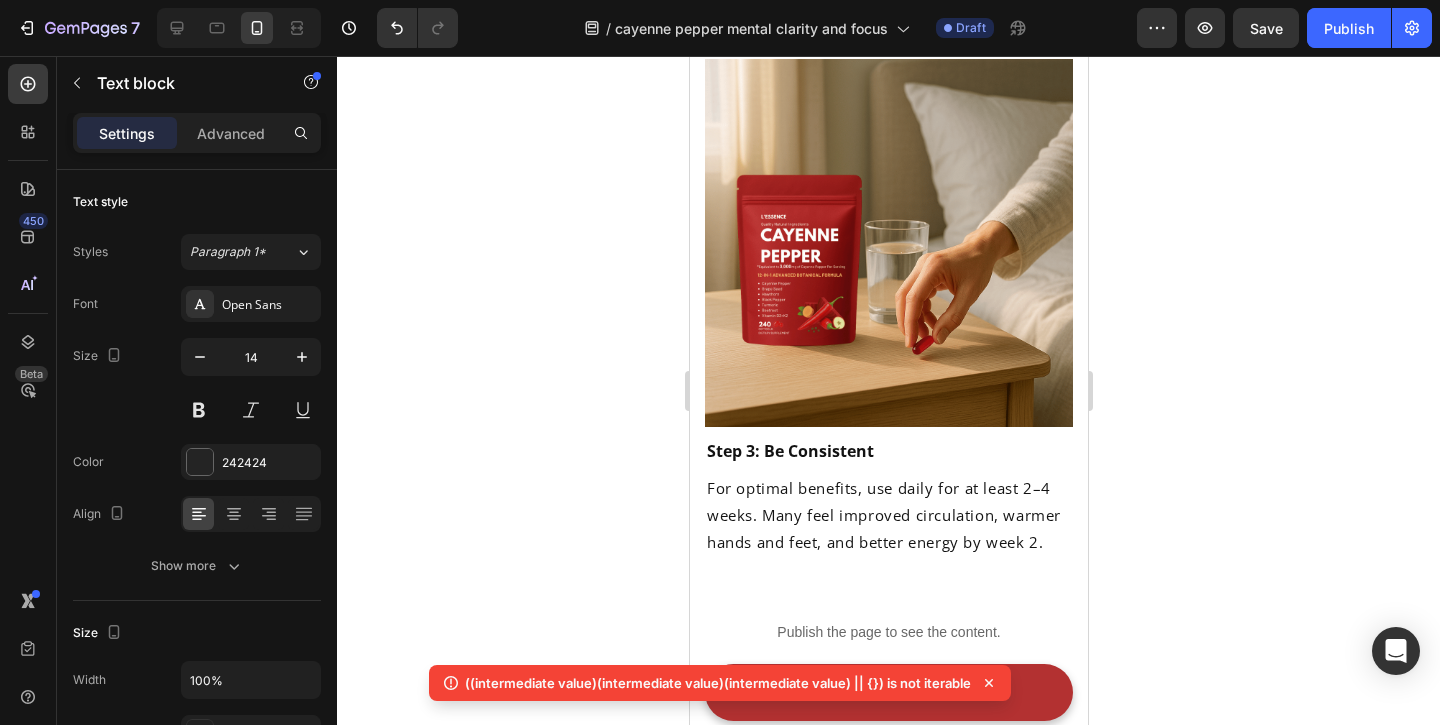 click on "Helps regulate" at bounding box center [795, -1235] 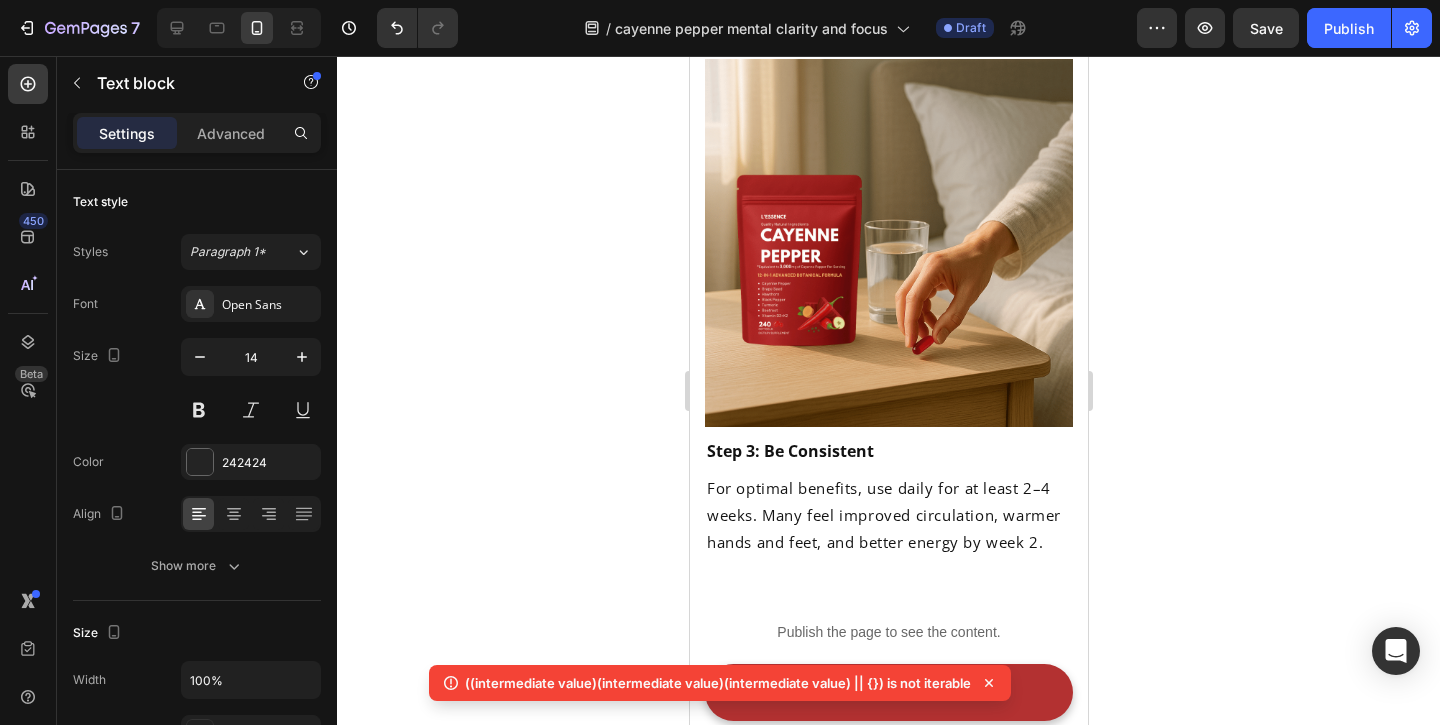 click on "Helps heart function" at bounding box center (1002, -1222) 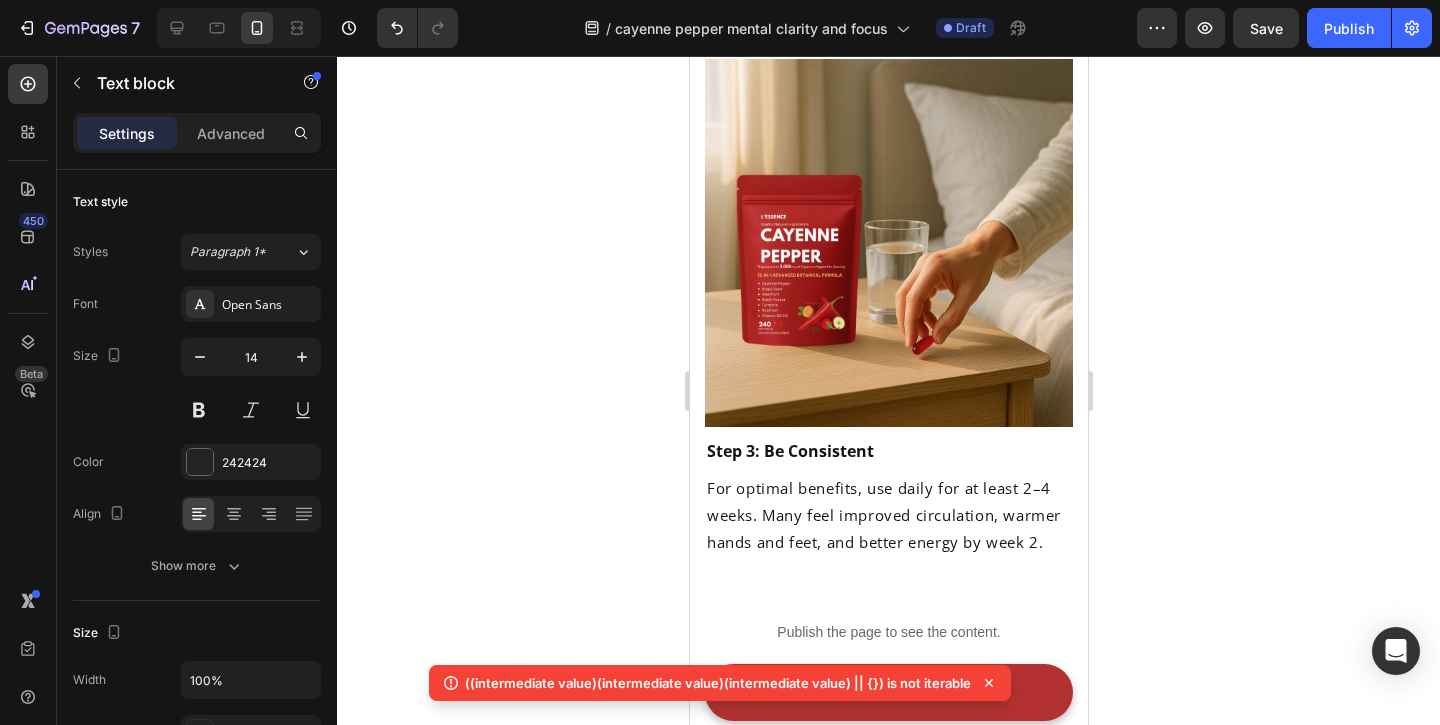 click on "Black Pepper" at bounding box center (987, -1350) 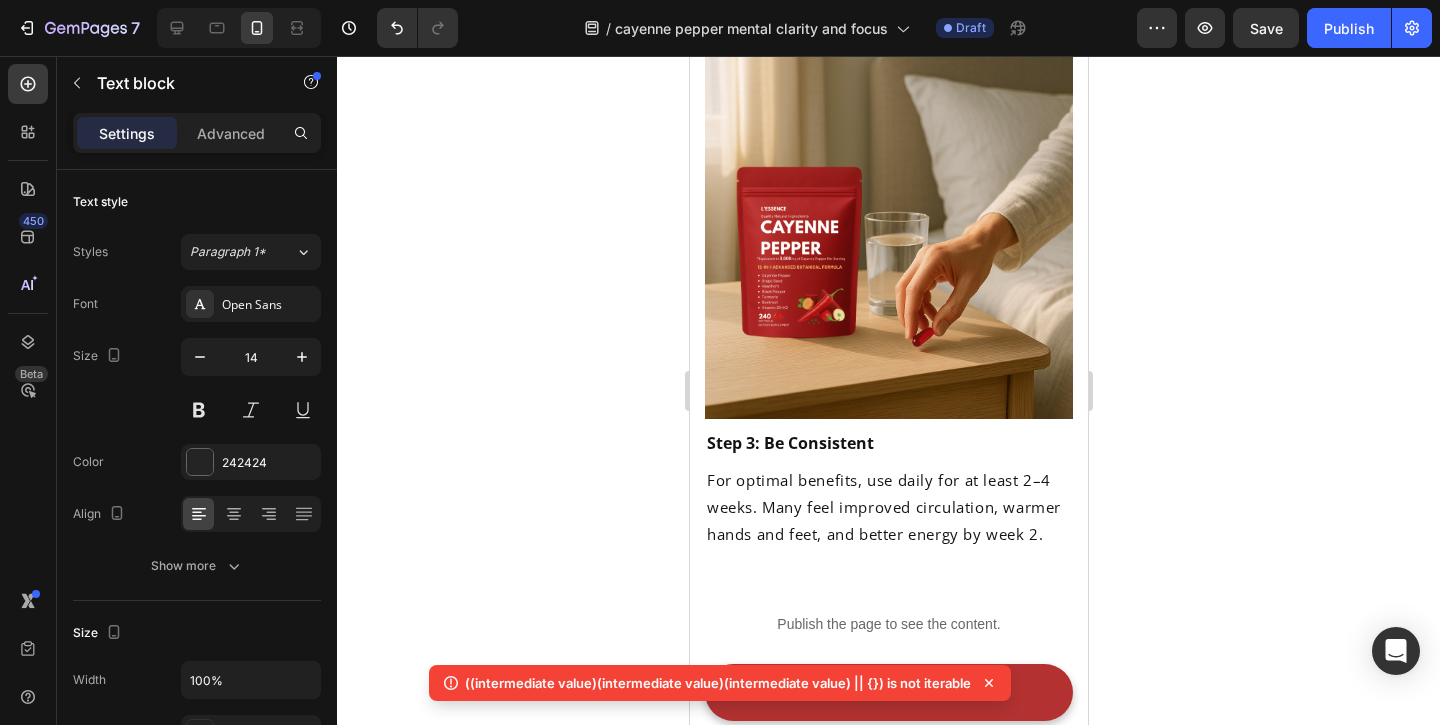 scroll, scrollTop: 5217, scrollLeft: 0, axis: vertical 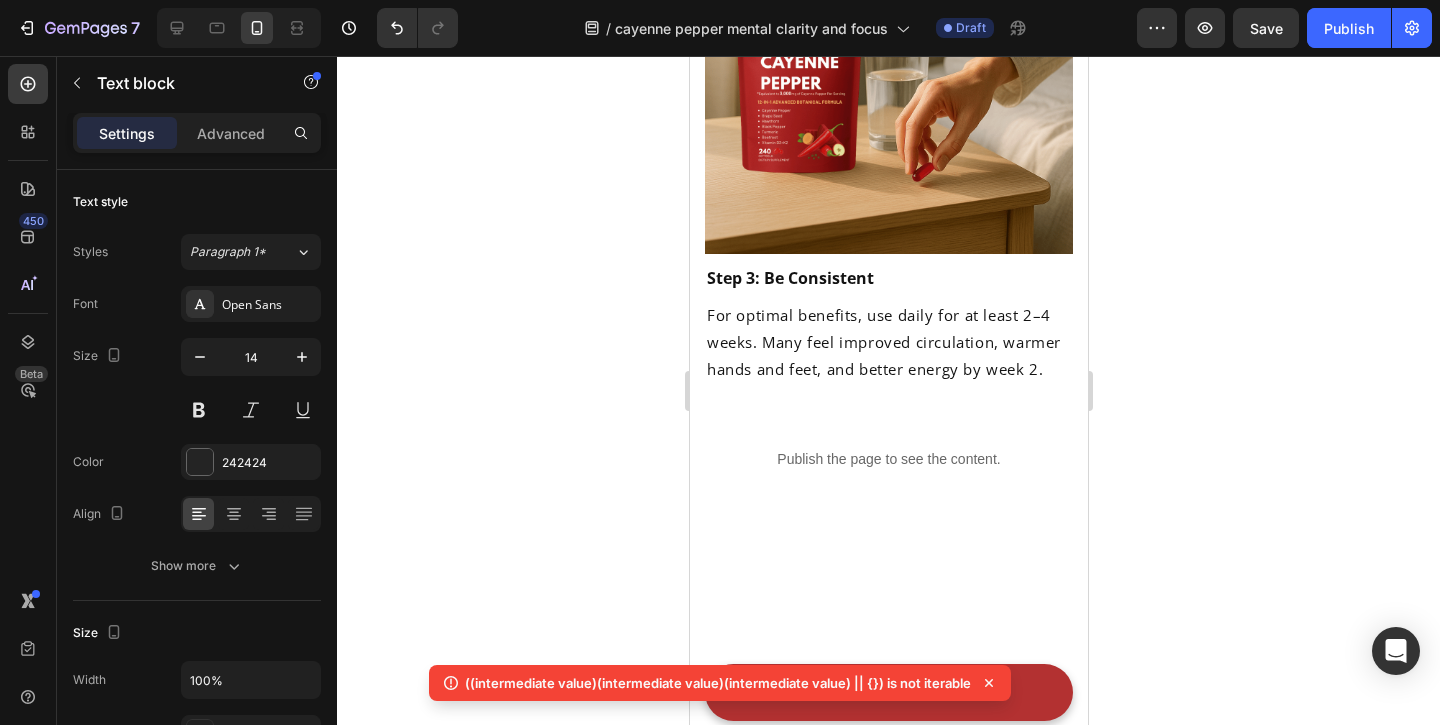 click on "Enhances oxygen delivery" at bounding box center (804, -1305) 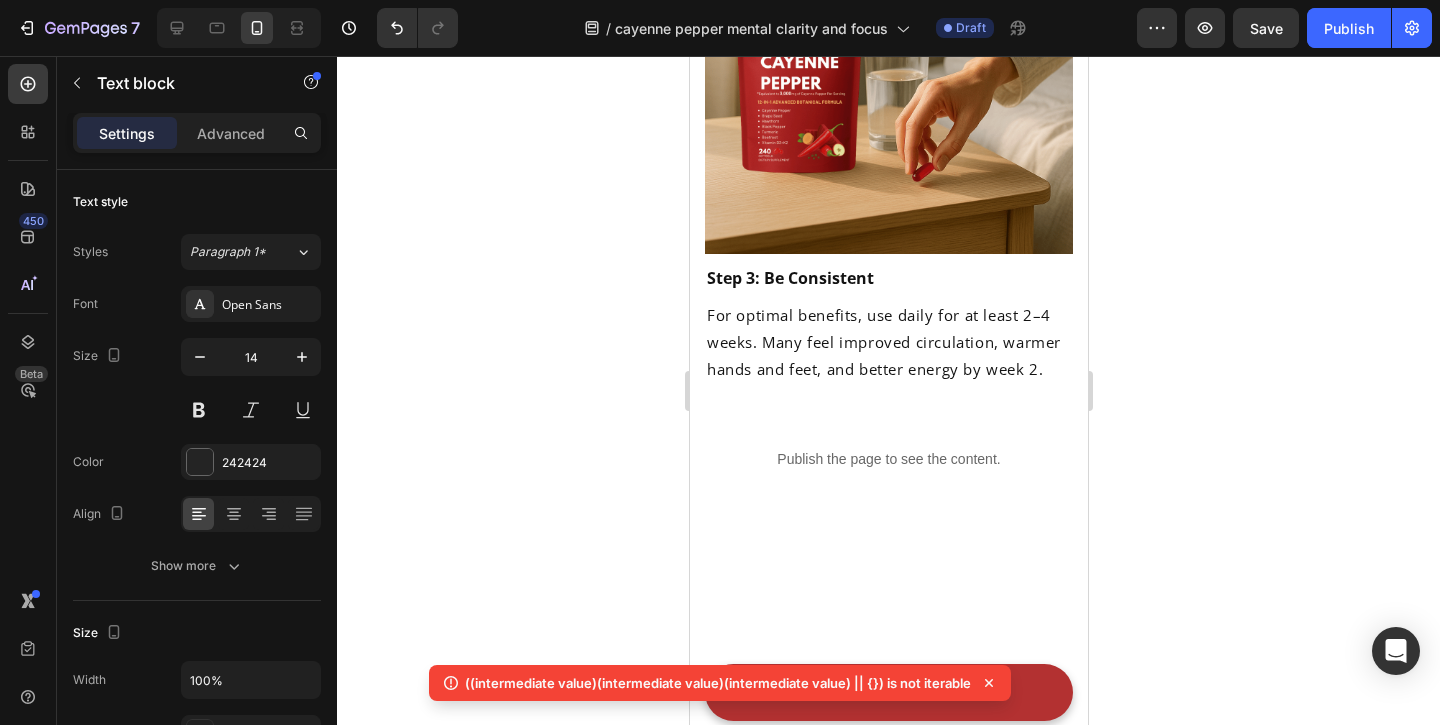 click on "Supports artery flexibility" at bounding box center [1002, -1305] 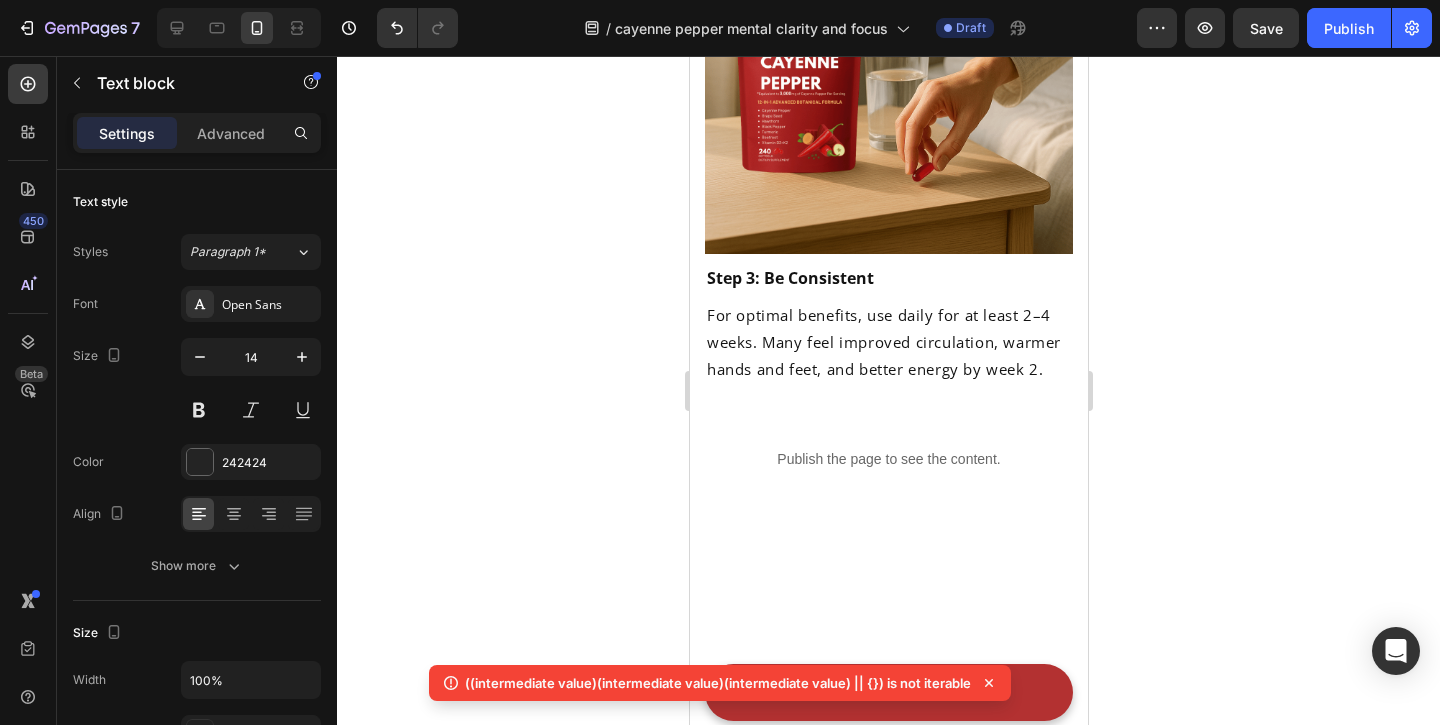 click on "Helps heart function" at bounding box center (1002, -1395) 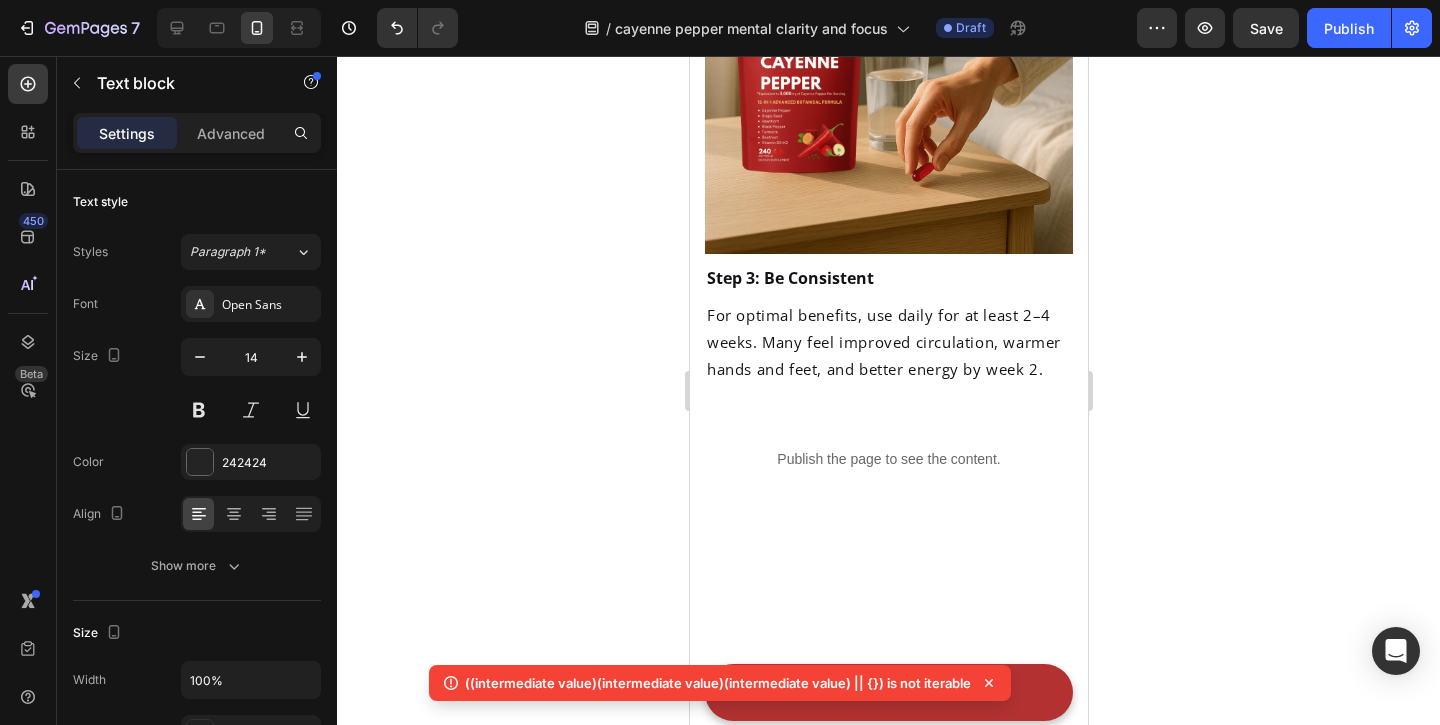 click on "blood pressure" at bounding box center (797, -1382) 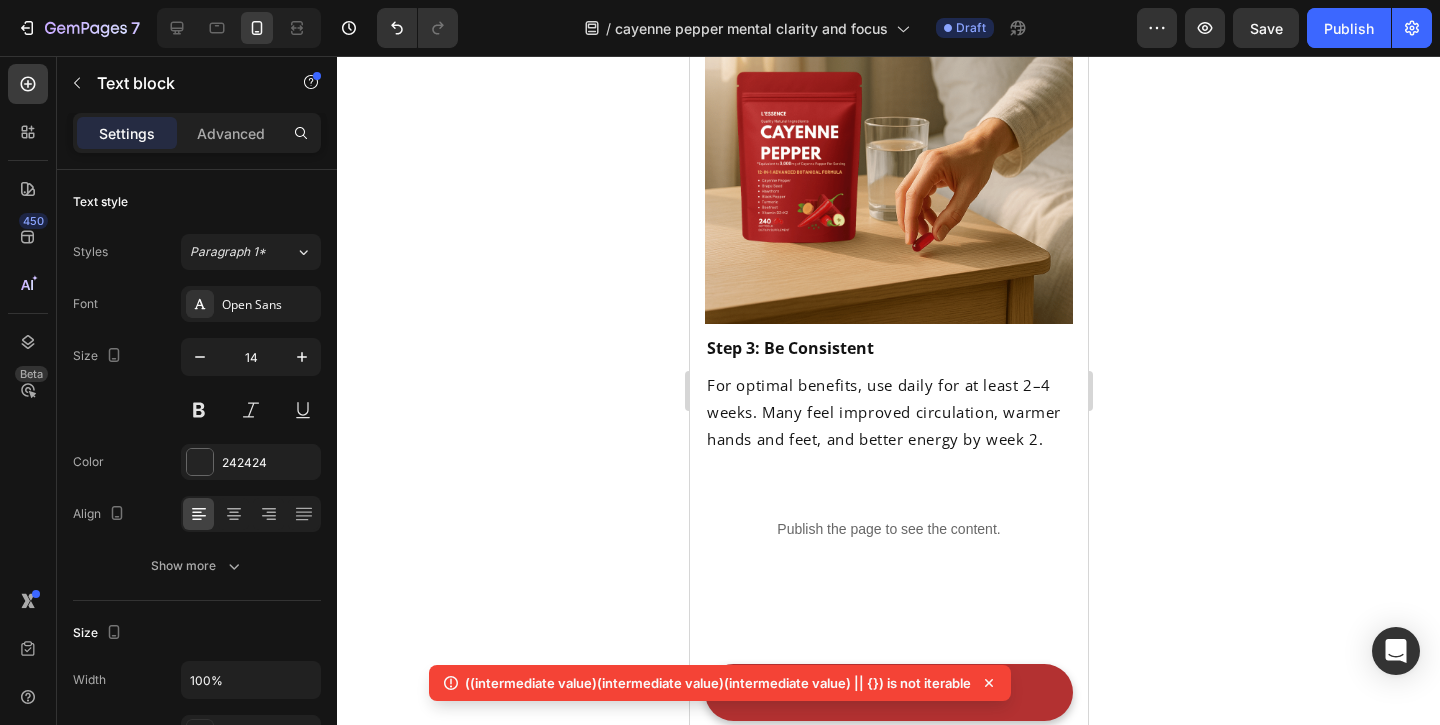 scroll, scrollTop: 5199, scrollLeft: 0, axis: vertical 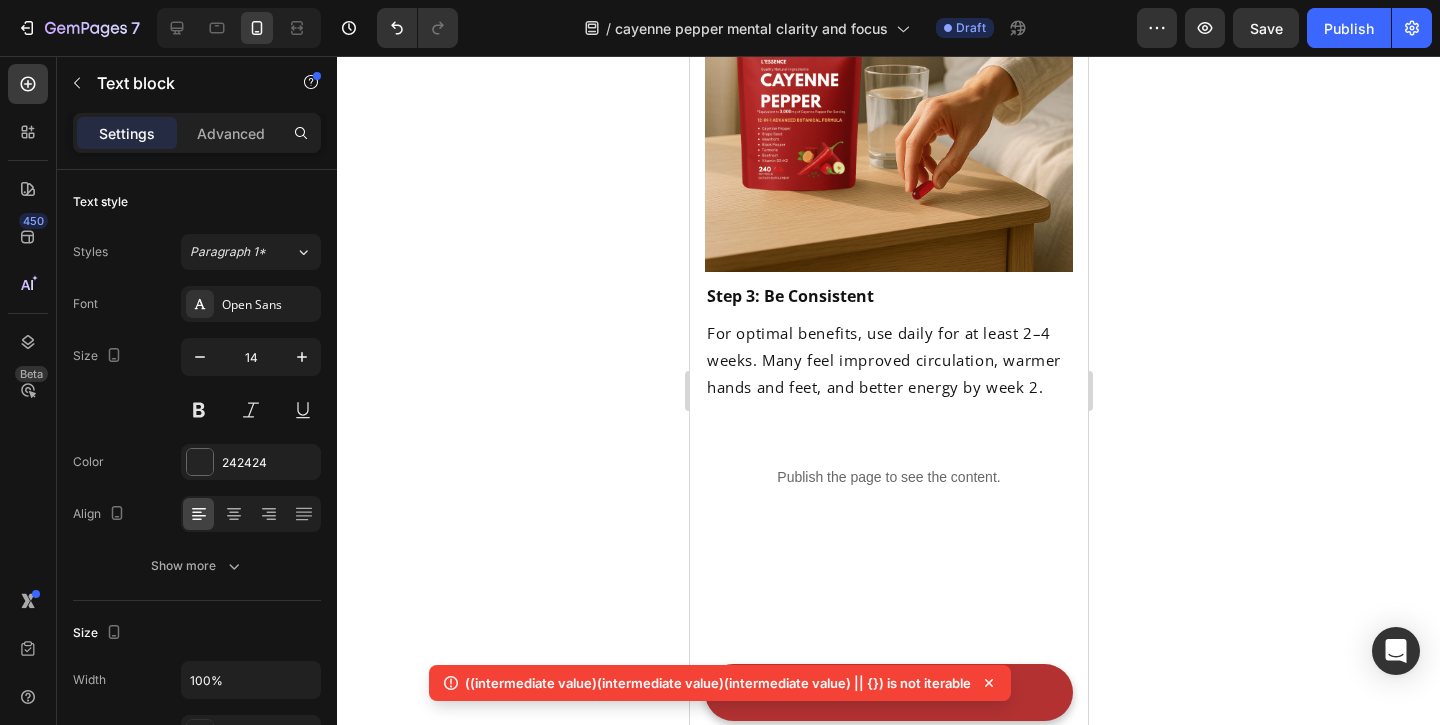 click 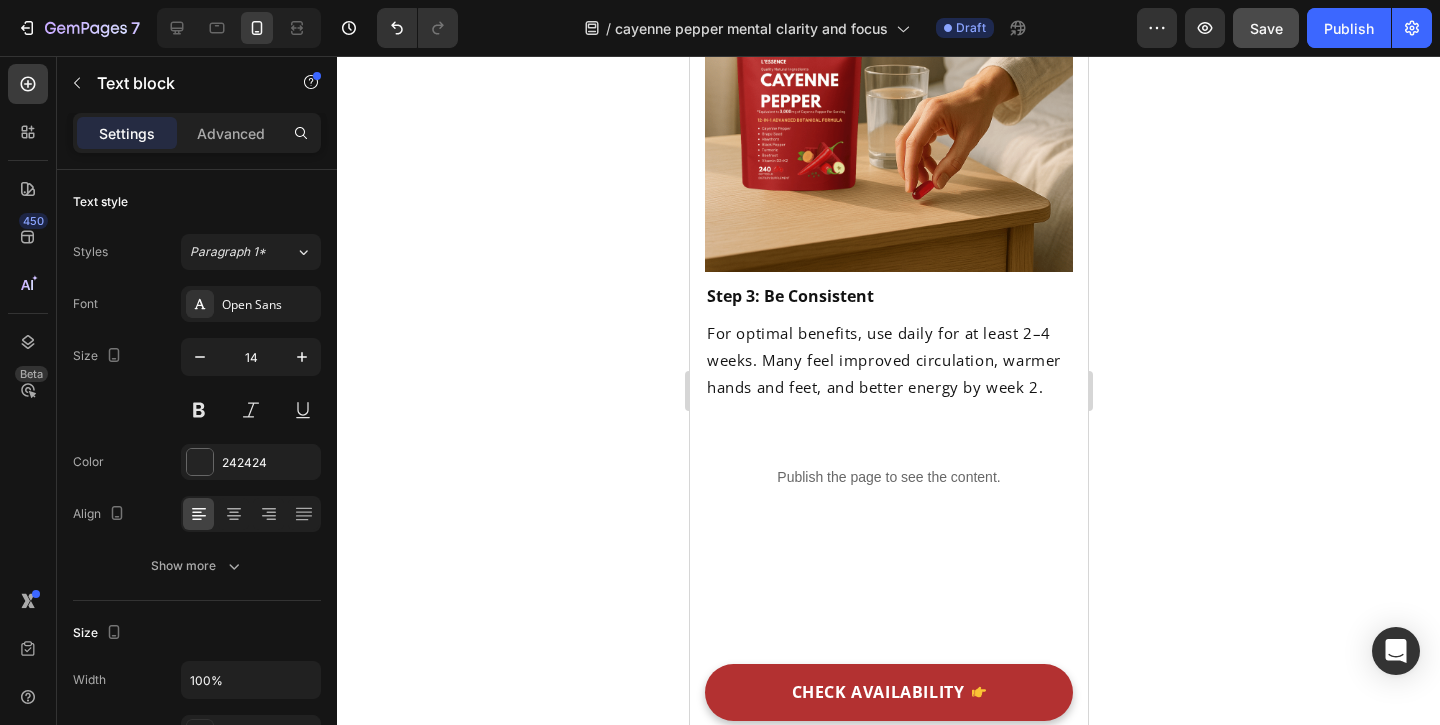 click on "Save" at bounding box center (1266, 28) 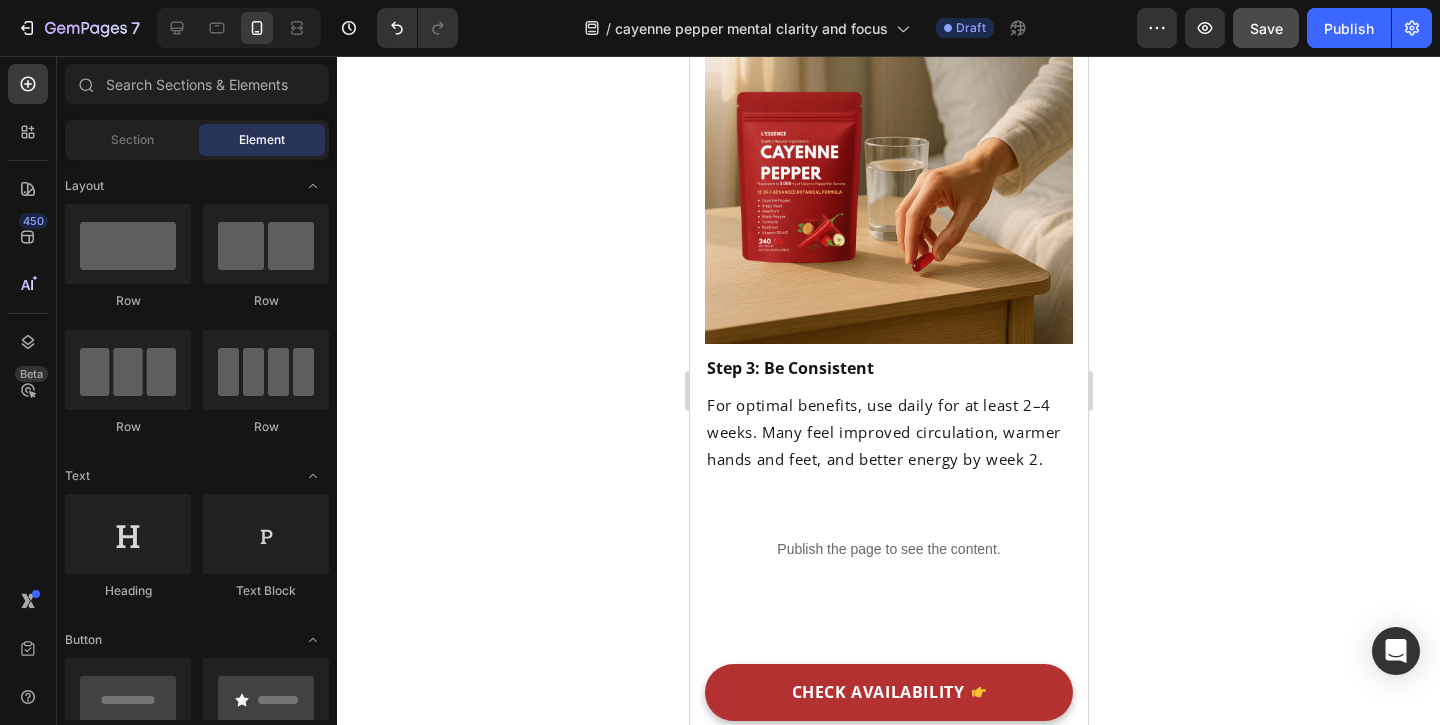 scroll, scrollTop: 5110, scrollLeft: 0, axis: vertical 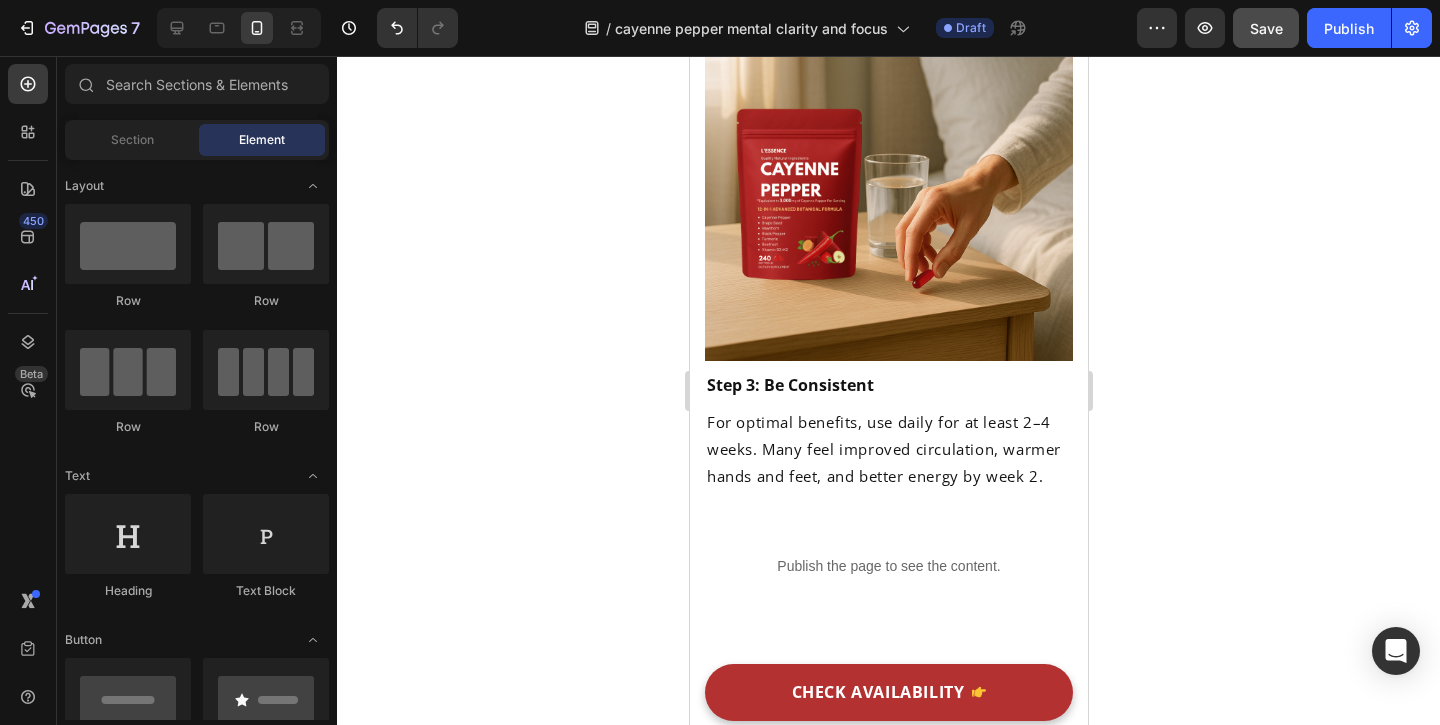 click on "Reduces inflammation" at bounding box center (982, -1467) 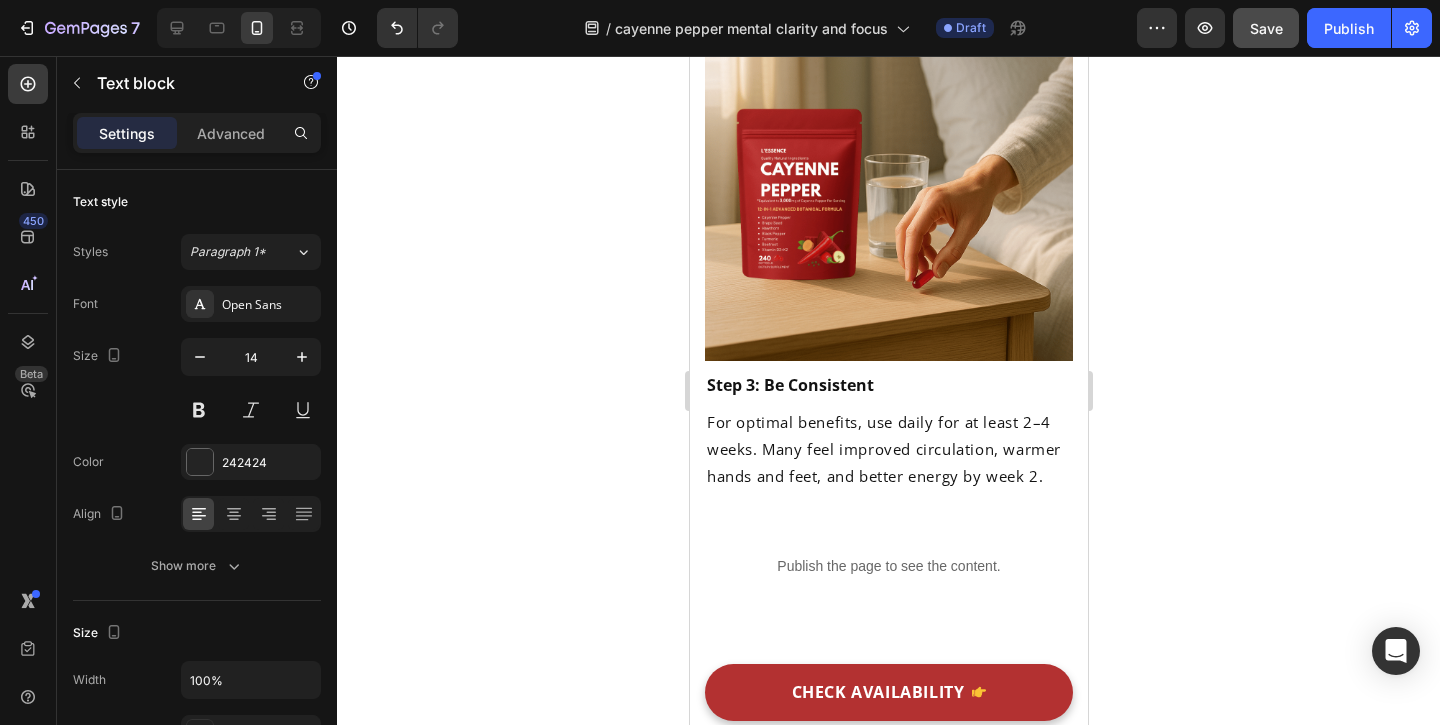 click on "Reduces inflammation" at bounding box center (982, -1467) 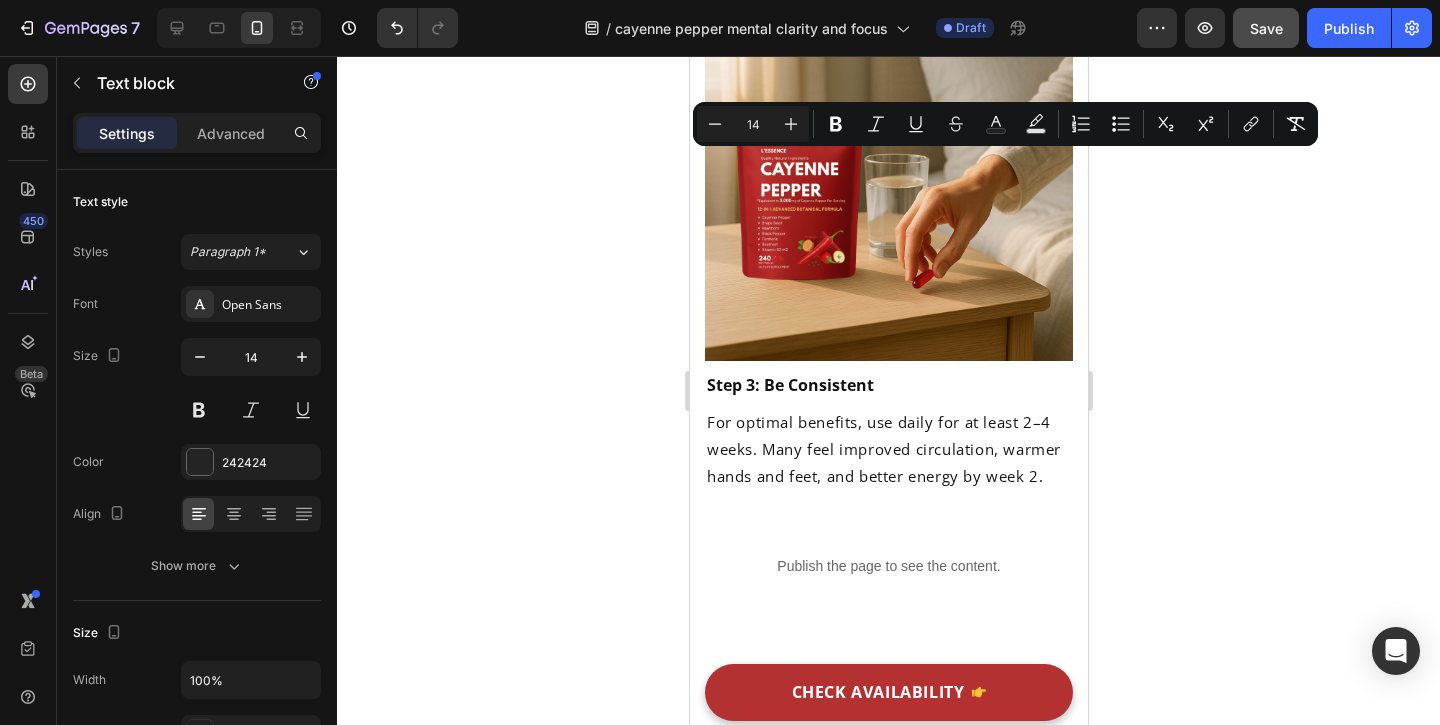 click 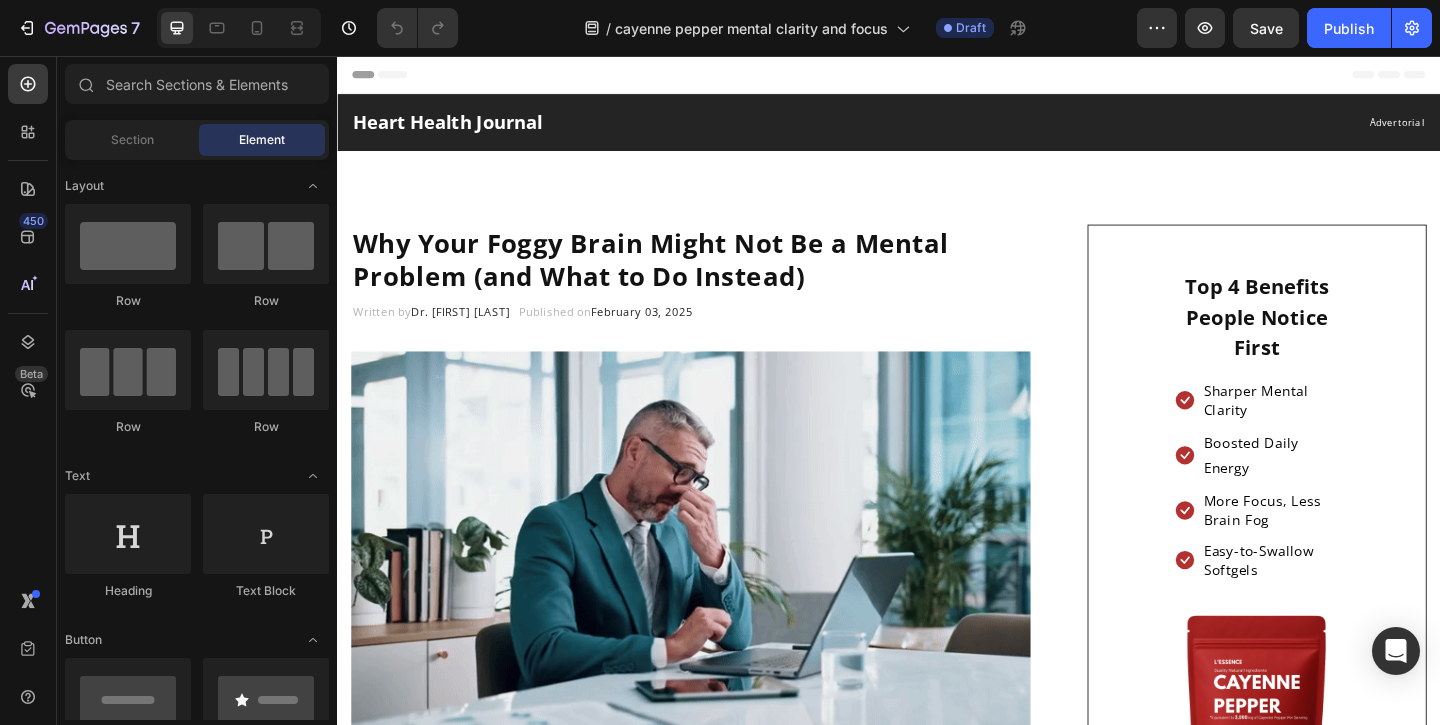 scroll, scrollTop: 0, scrollLeft: 0, axis: both 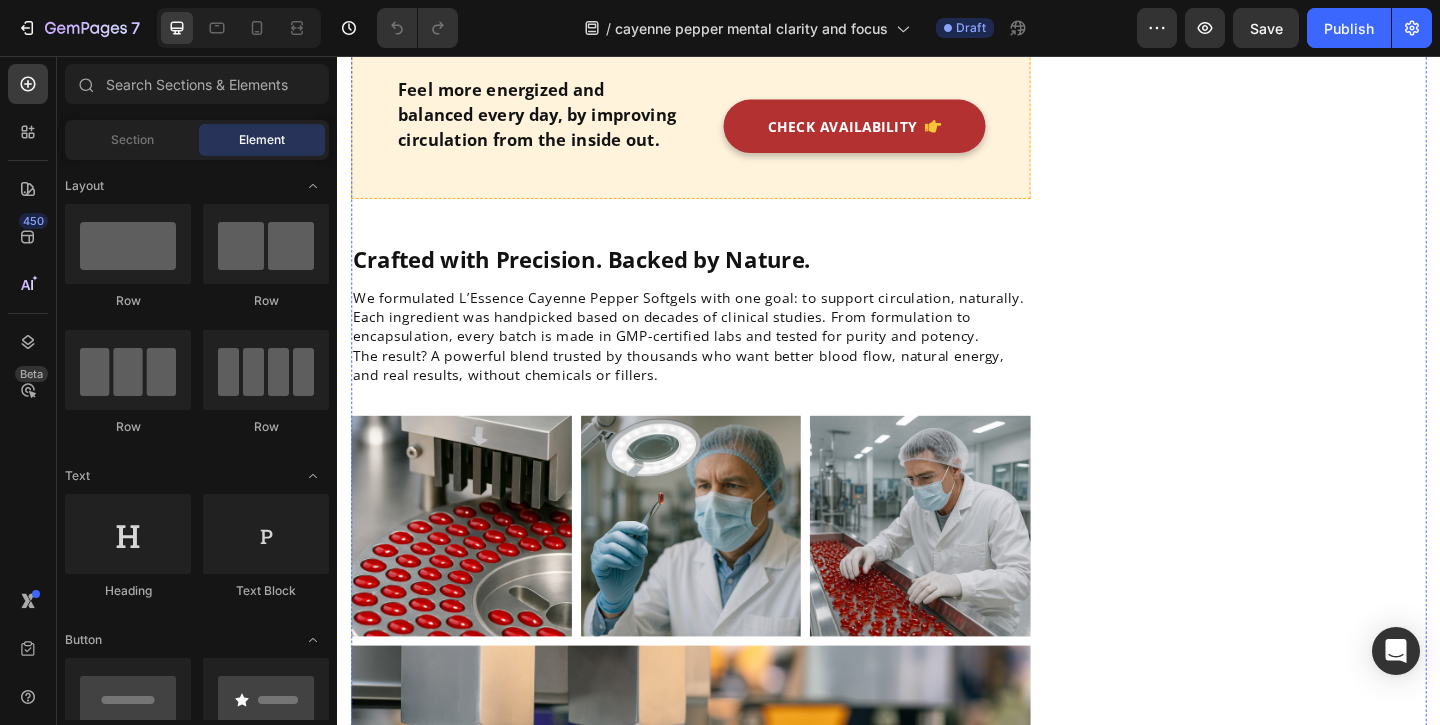 click on "Over time, poor circulation can take a toll on your brain, affecting memory, mental sharpness, and even your mood. This formula supports healthy blood flow to the brain, which may help protect cognitive function, improve recall, and keep you feeling mentally younger for years to come." at bounding box center (721, -602) 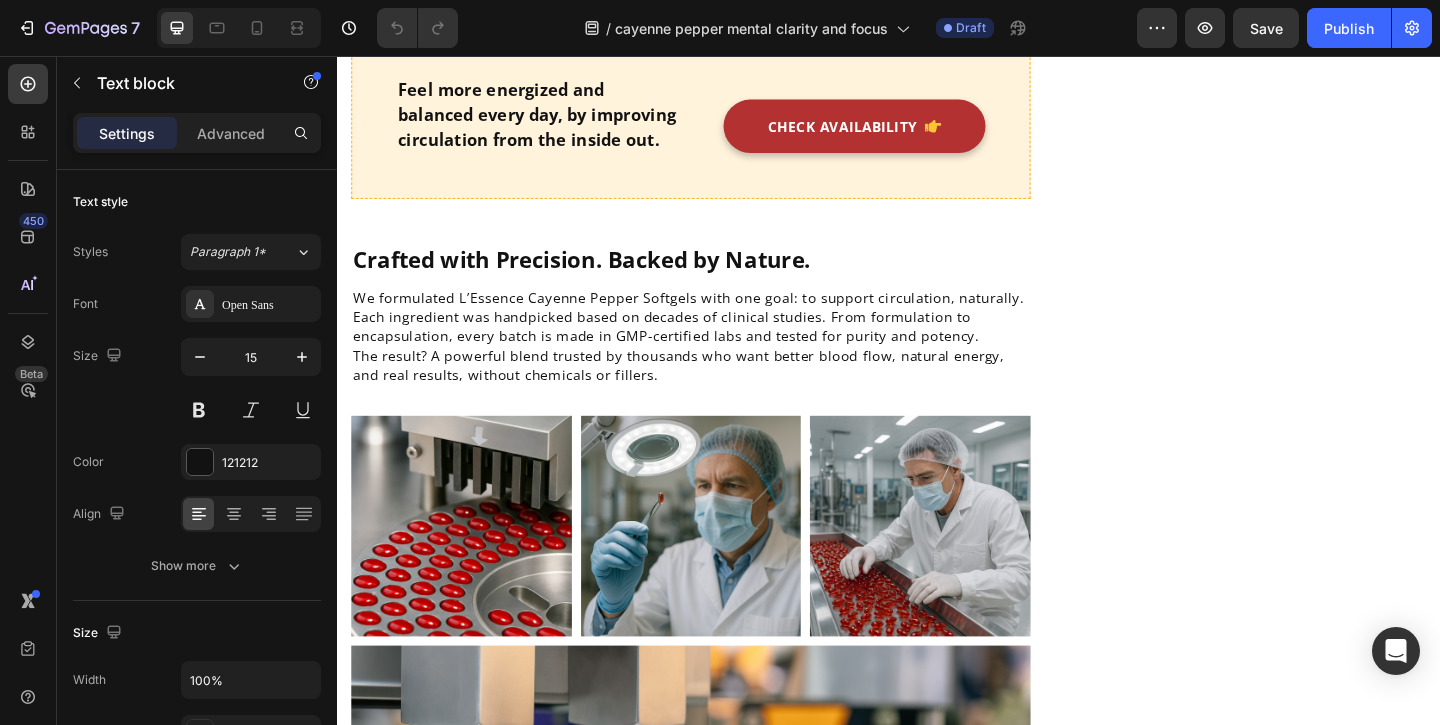 click on "Over time, poor circulation can take a toll on your brain, affecting memory, mental sharpness, and even your mood. This formula supports healthy blood flow to the brain, which may help protect cognitive function, improve recall, and keep you feeling mentally younger for years to come." at bounding box center (721, -602) 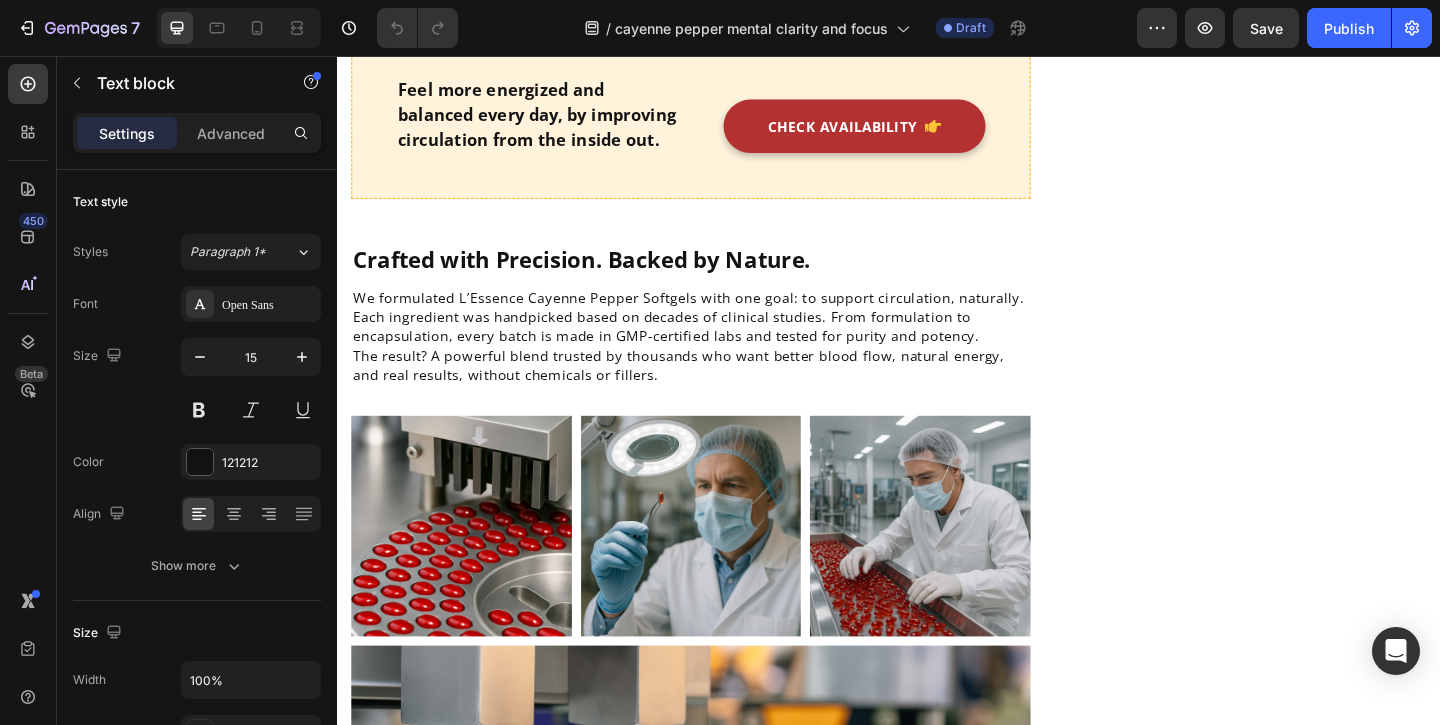 click on "Over time, poor circulation can take a toll on your brain, affecting memory, mental sharpness, and even your mood. This formula supports healthy blood flow to the brain, which may help protect cognitive function, improve recall, and keep you feeling mentally younger for years to come." at bounding box center (721, -602) 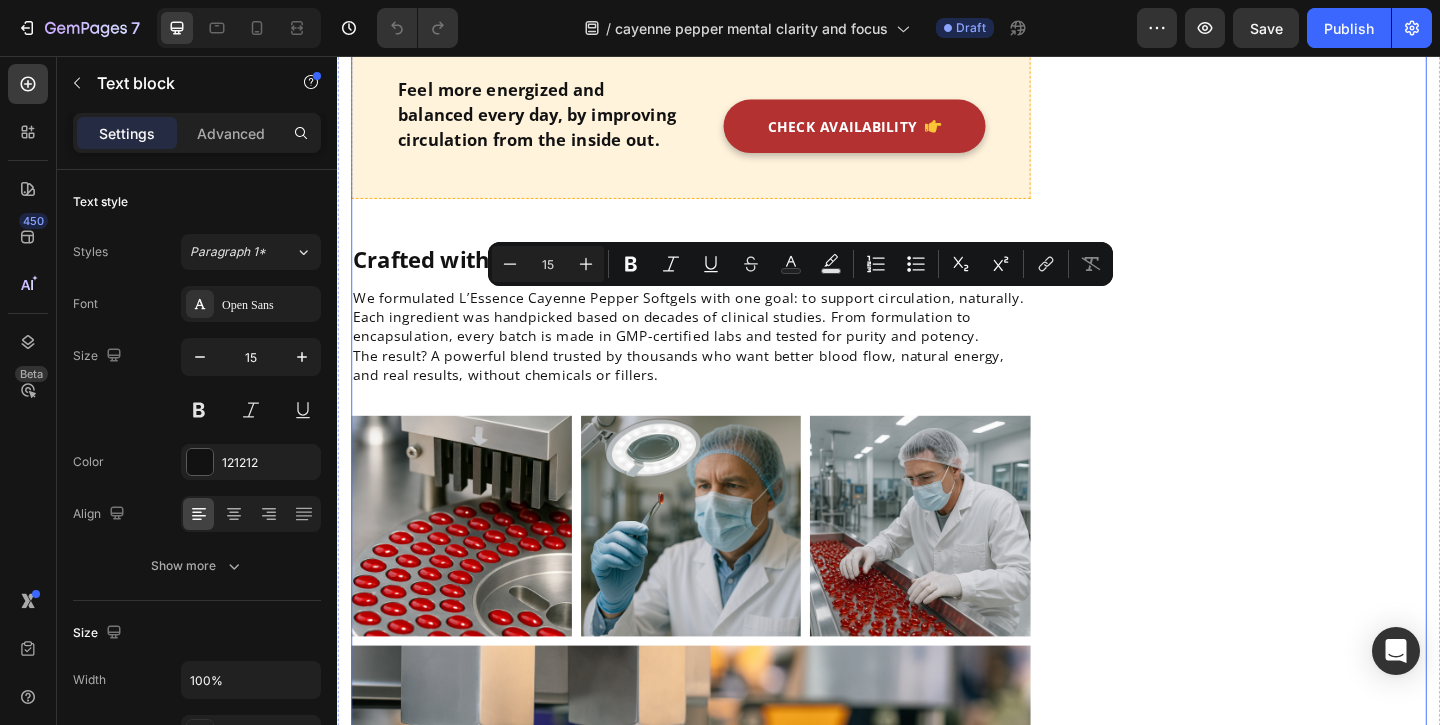 click on "Top 4 Benefits People Notice First Heading
Icon Sharper Mental Clarity Text block
Icon Boosted Daily Energy Text block
Icon More Focus, Less Brain Fog Text block
Icon Easy-to-Swallow Softgels Text block Icon List Row Image  	   CHECK AVAILABILITY Button ✔️ 60-Day Money-Back Guarantee Text block Row
Publish the page to see the content.
Sticky sidebar" at bounding box center [1337, -529] 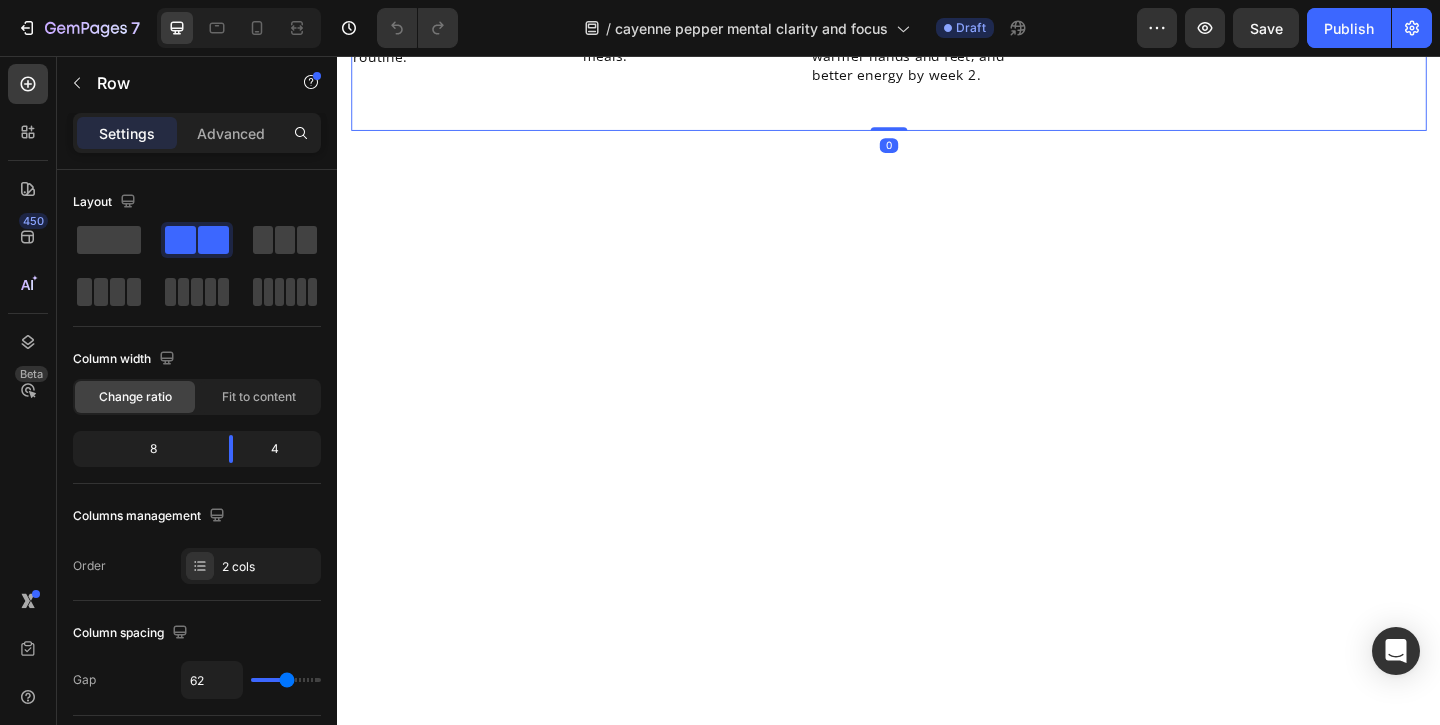 scroll, scrollTop: 4281, scrollLeft: 0, axis: vertical 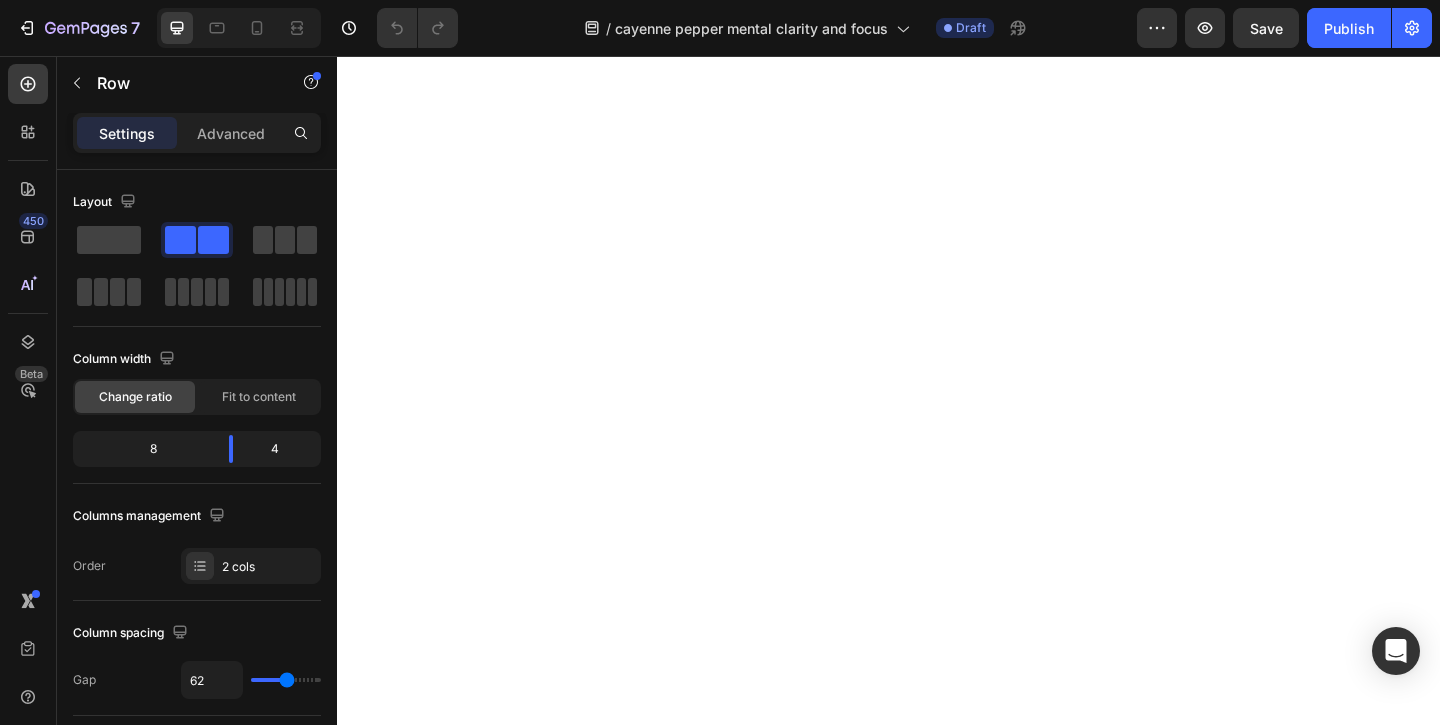 click on "Supports artery flexibility" at bounding box center [743, -1485] 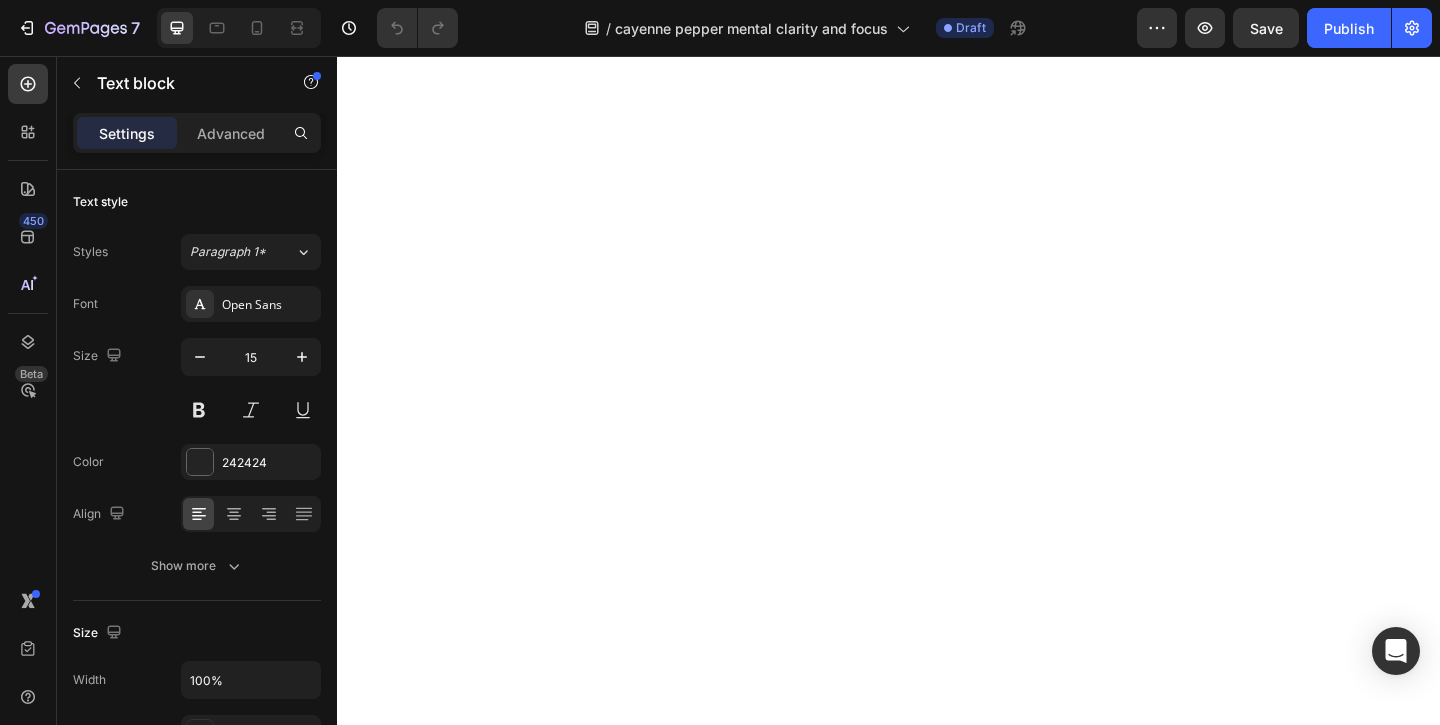click on "Supports artery flexibility" at bounding box center [743, -1485] 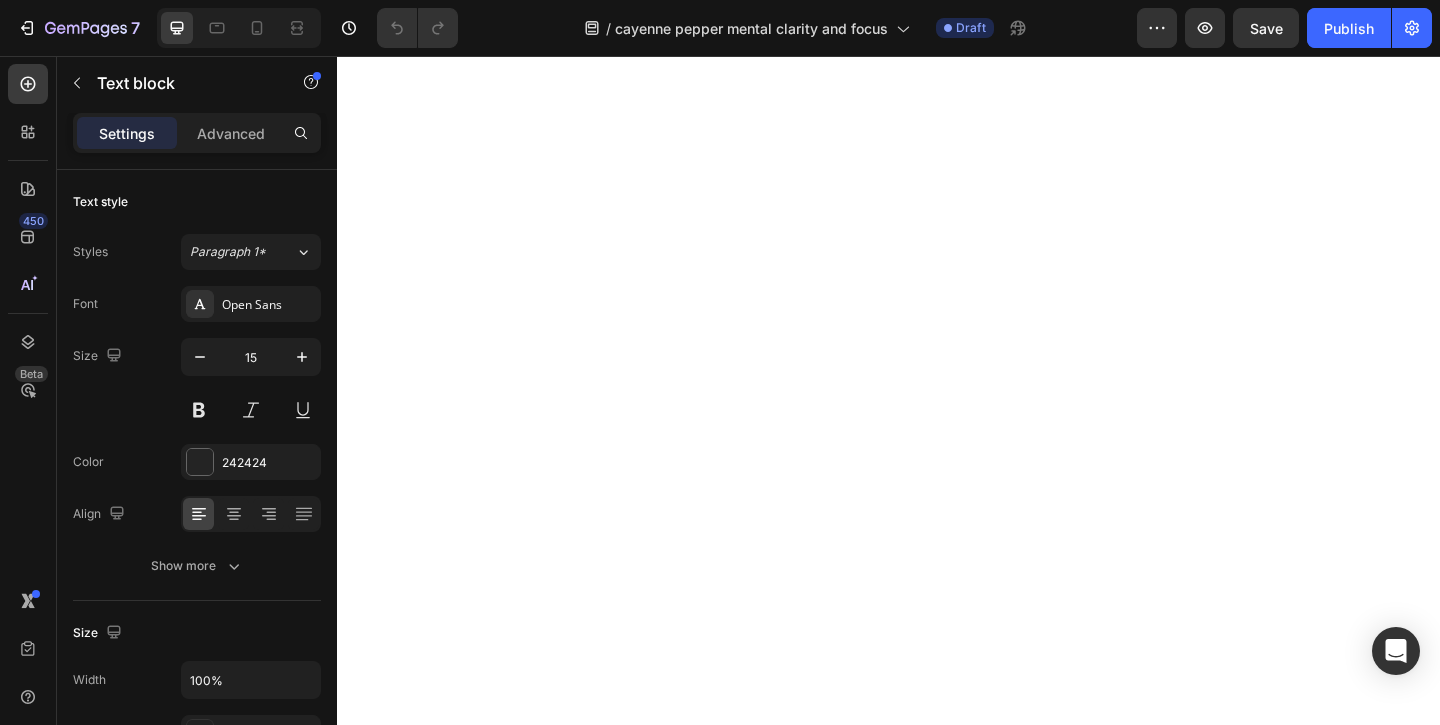 click on "Supports artery flexibility" at bounding box center (743, -1485) 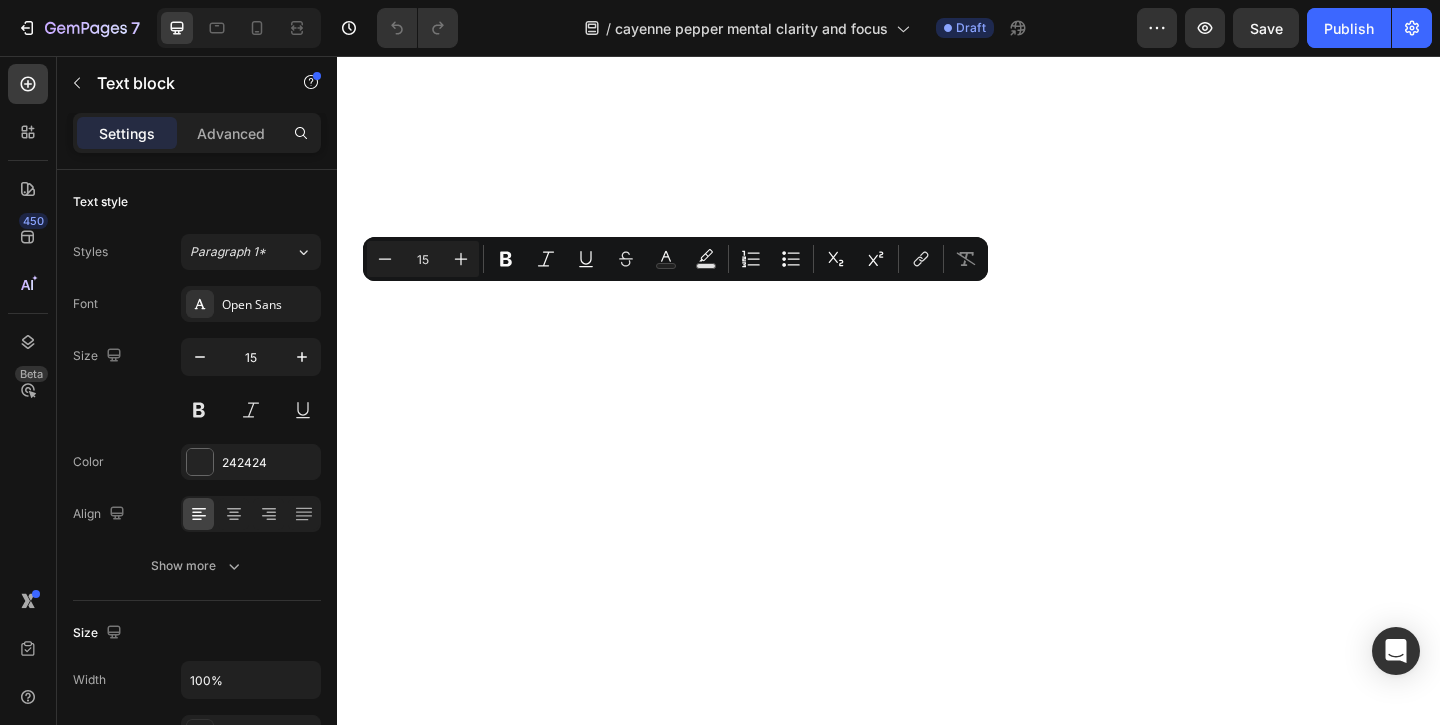 click on "Reduces inflammation" at bounding box center [727, -1695] 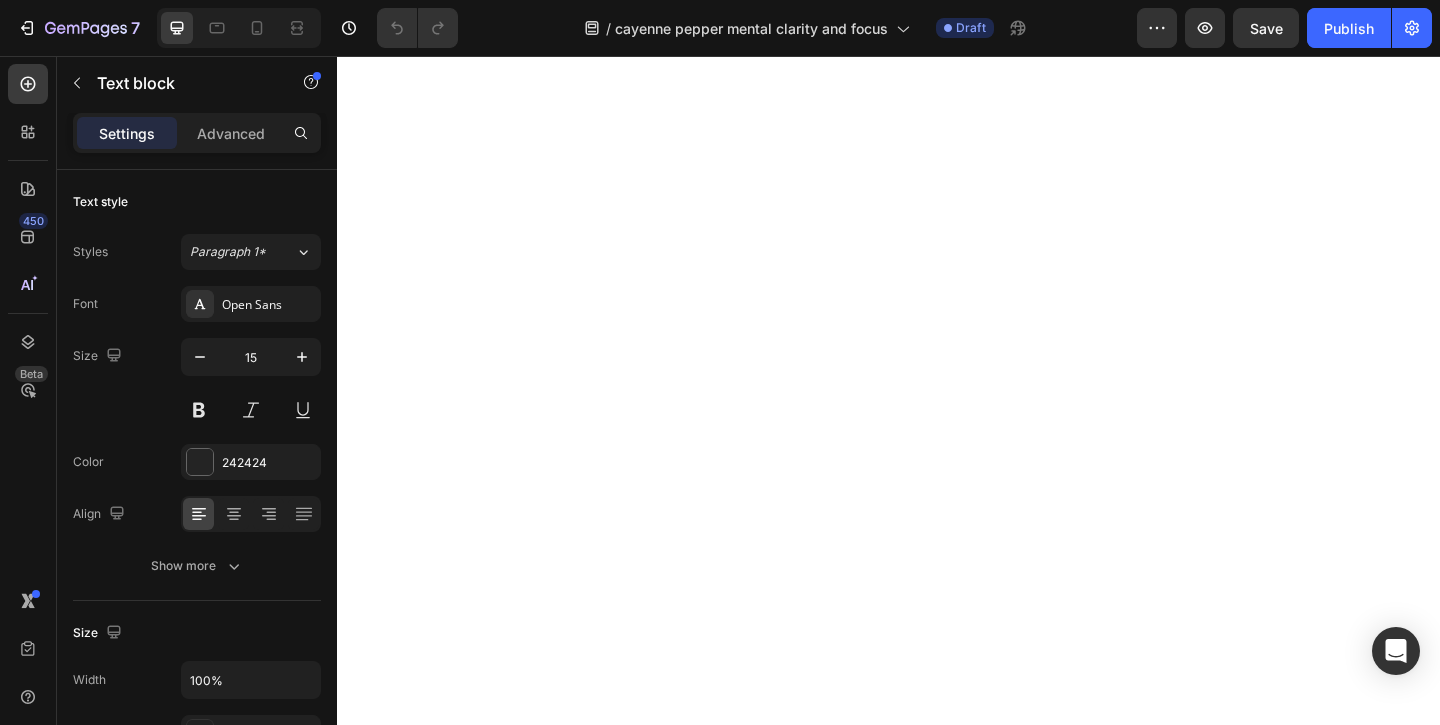 click on "Reduces inflammation" at bounding box center (727, -1695) 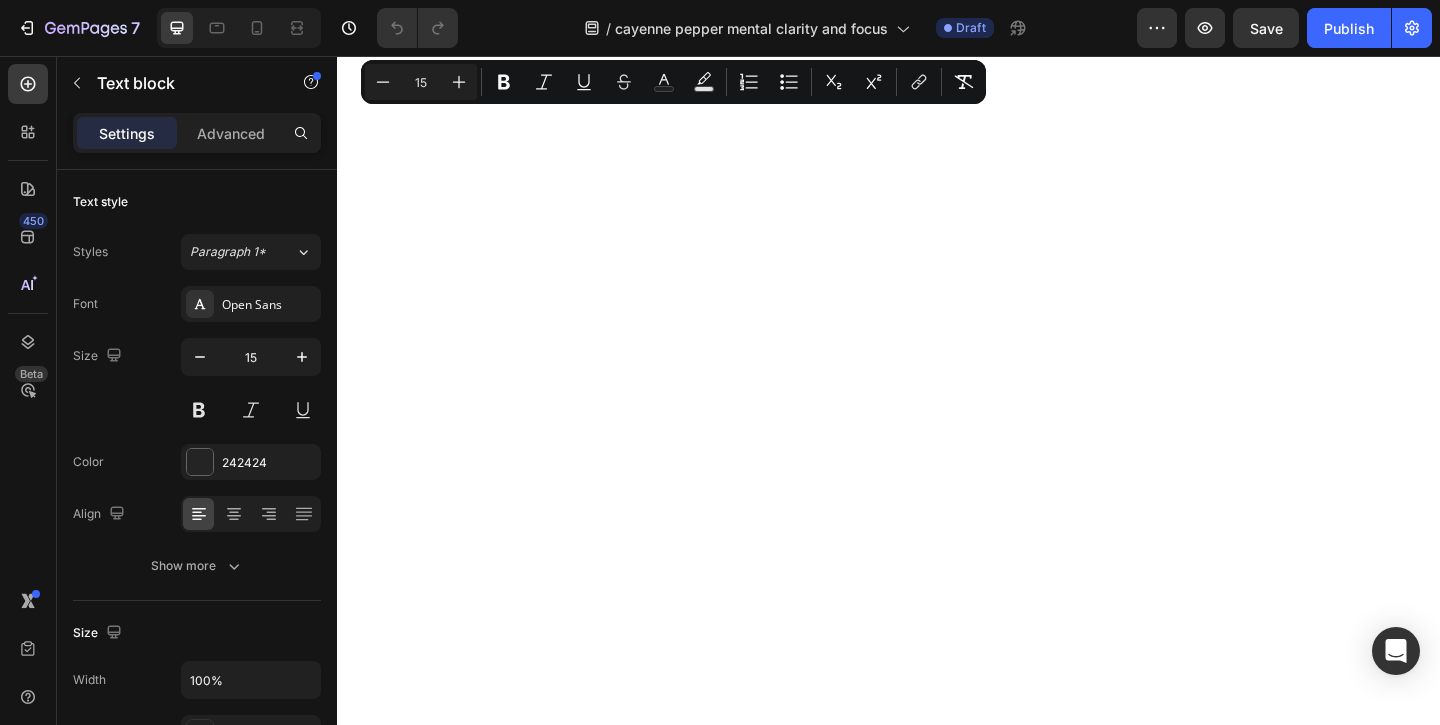click on "Reduces inflammation" at bounding box center (727, -1695) 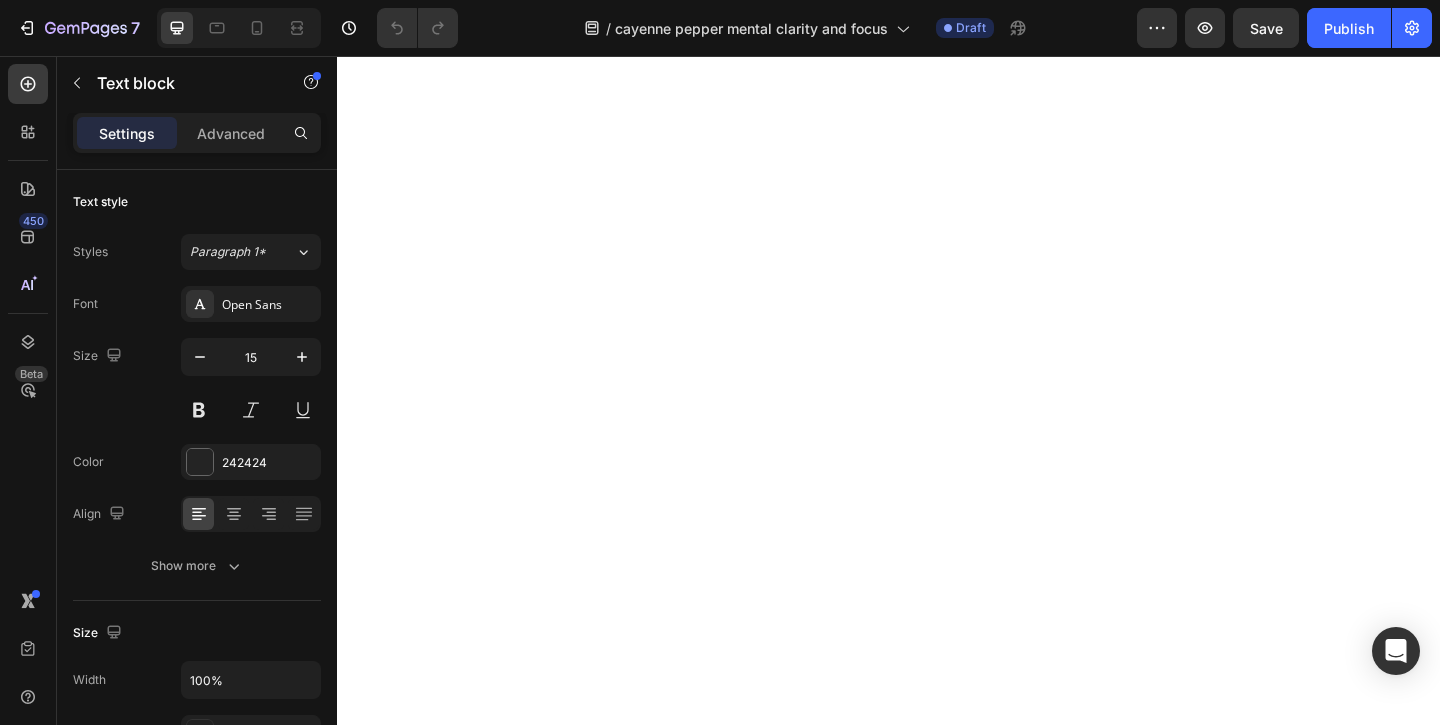 click on "Cayenne Pepper" at bounding box center (456, -1716) 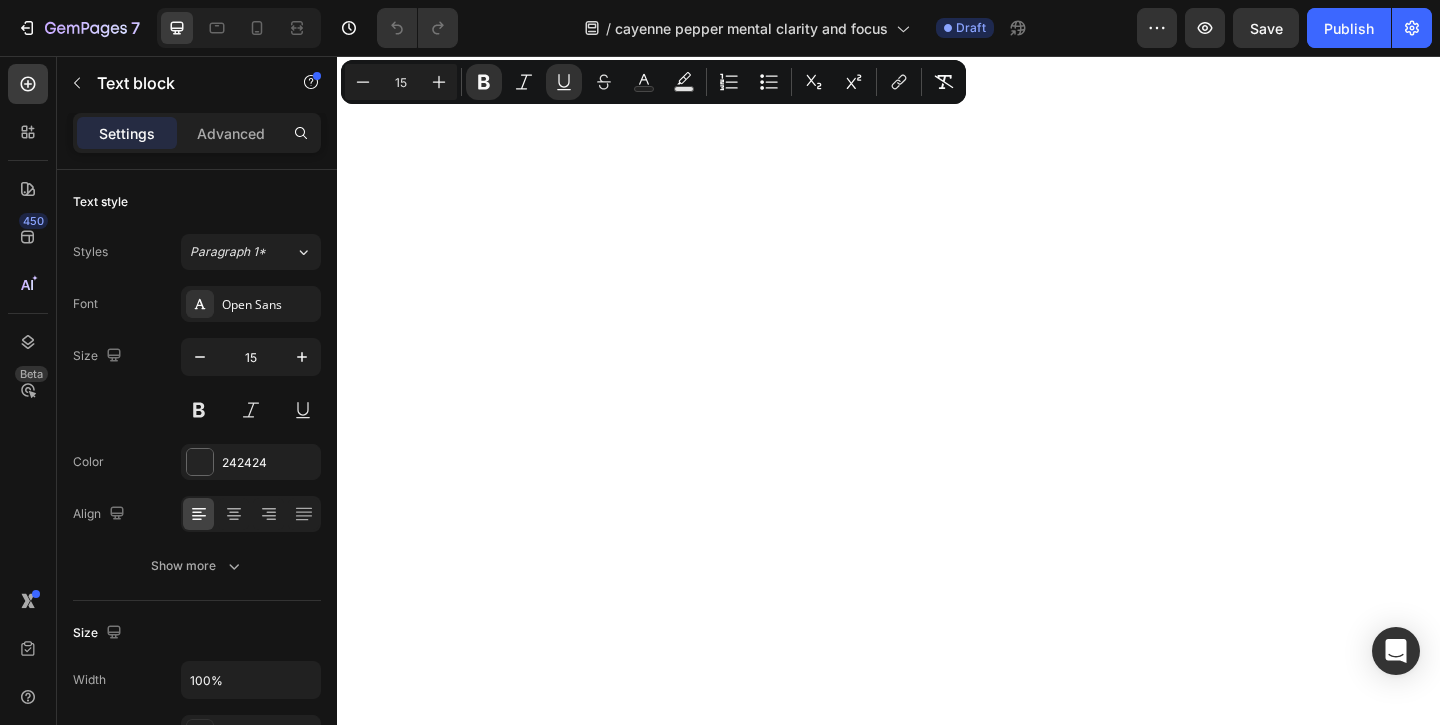 click on "Minus 15 Plus Bold Italic Underline       Strikethrough
Text Color
Text Background Color Numbered List Bulleted List Subscript Superscript       link Remove Format" at bounding box center (653, 82) 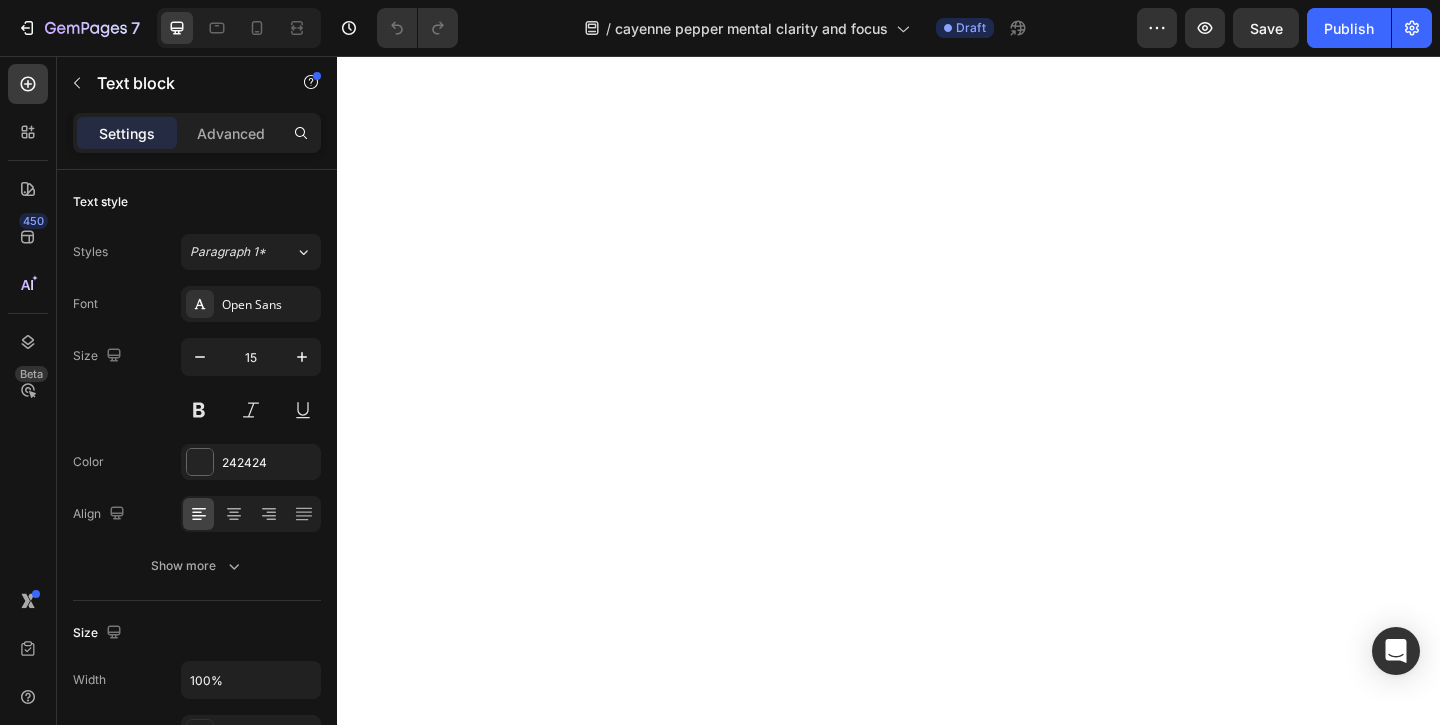 click on "Grape Seed" at bounding box center (489, -1660) 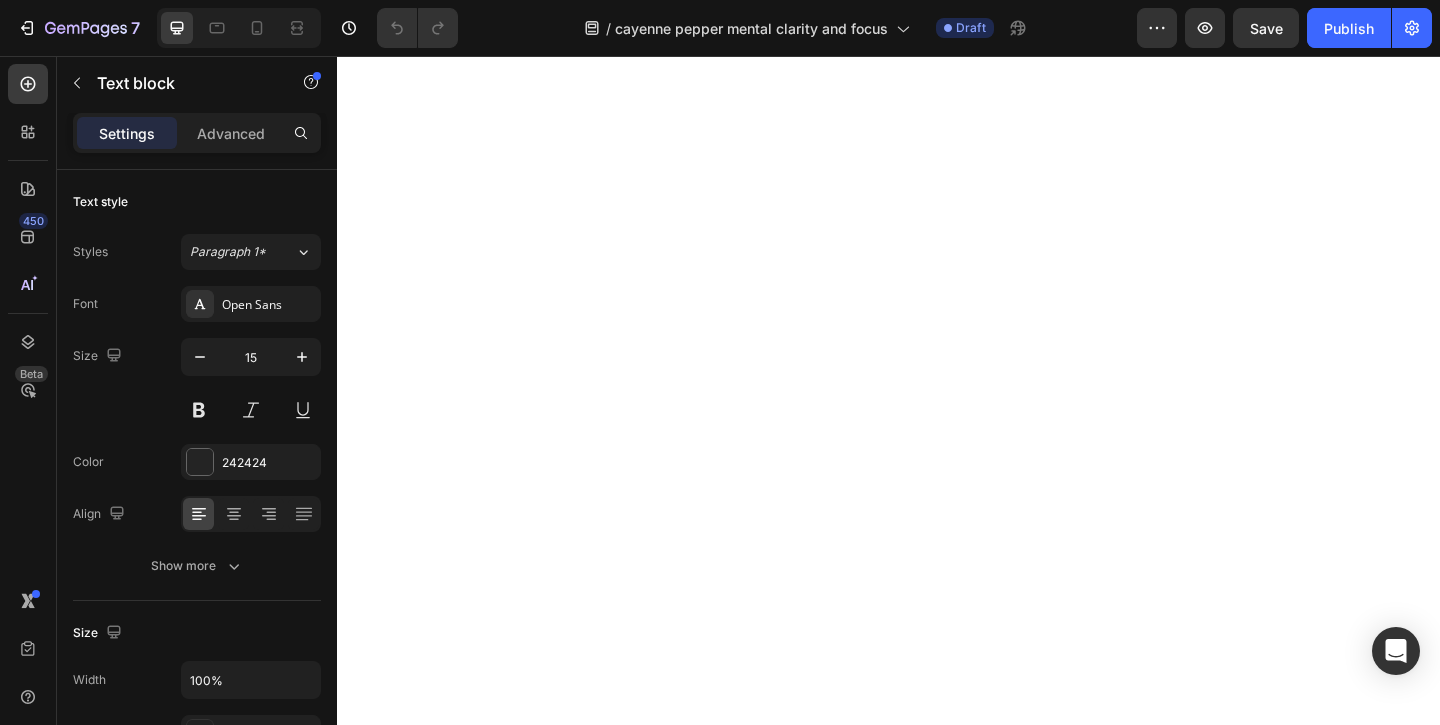 click on "Grape Seed" at bounding box center [489, -1660] 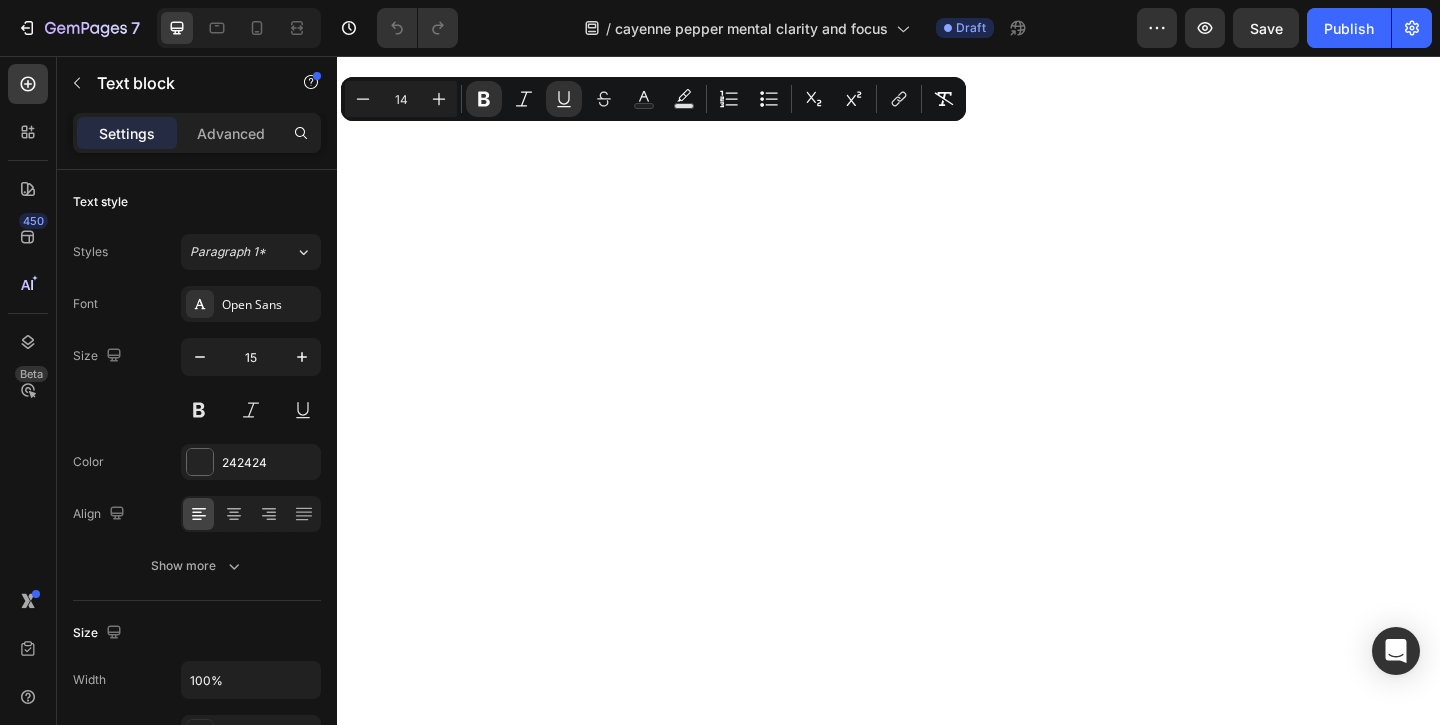 click on "Supports healthy blood vessels" at bounding box center [475, -1628] 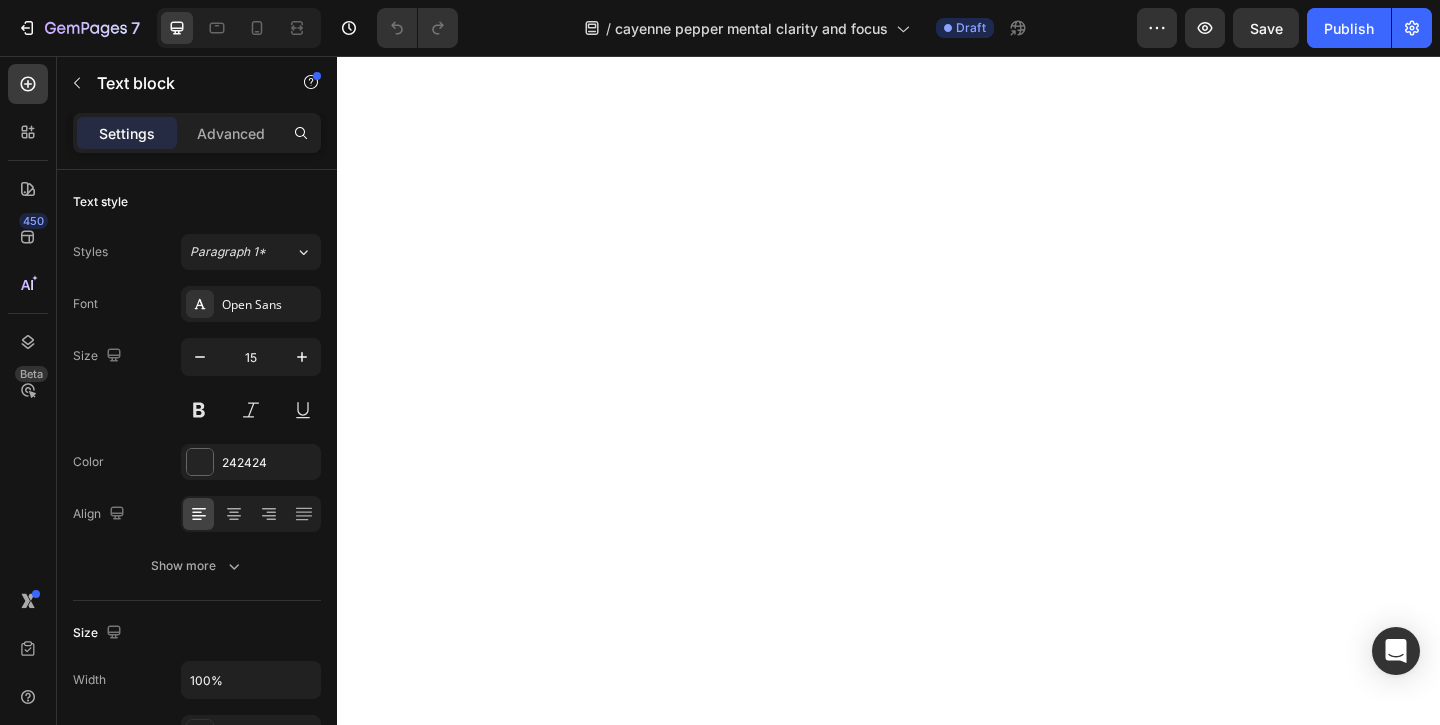 click on "Supports healthy blood vessels" at bounding box center [475, -1628] 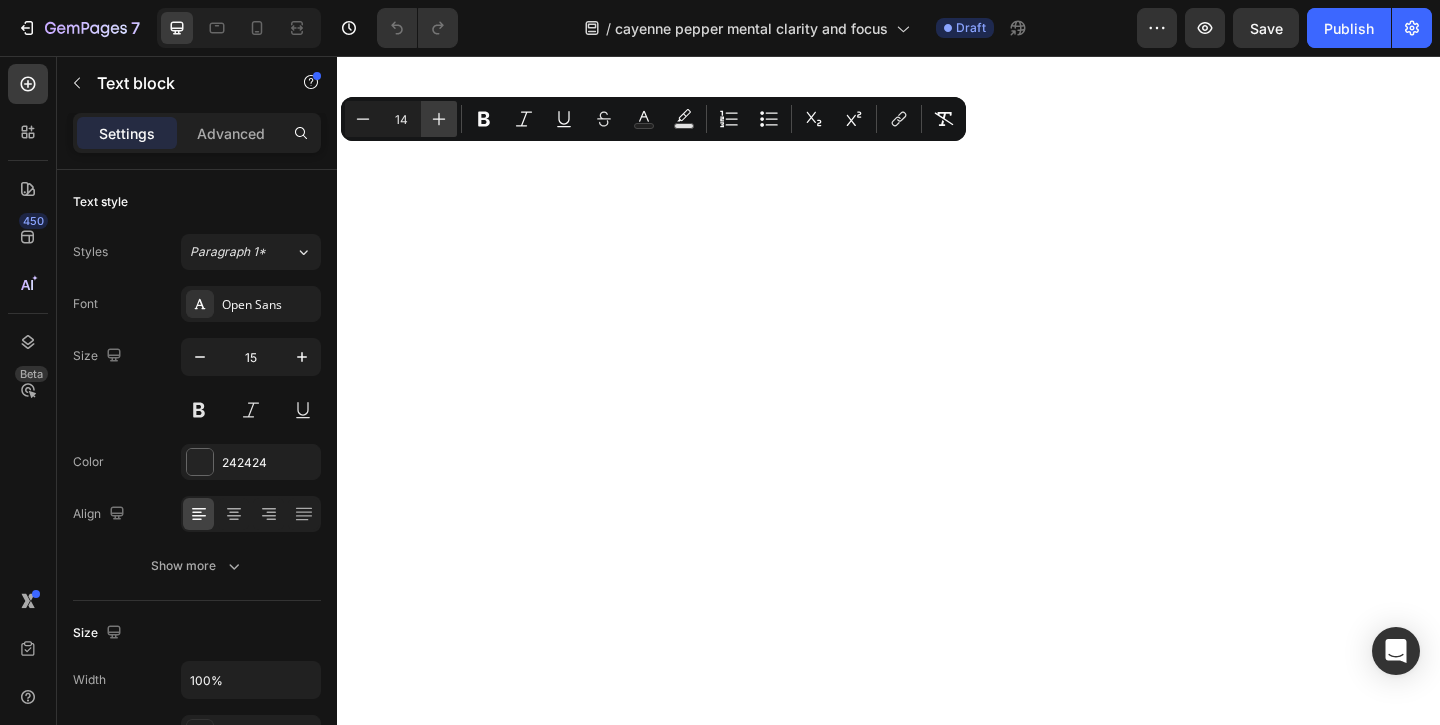 click 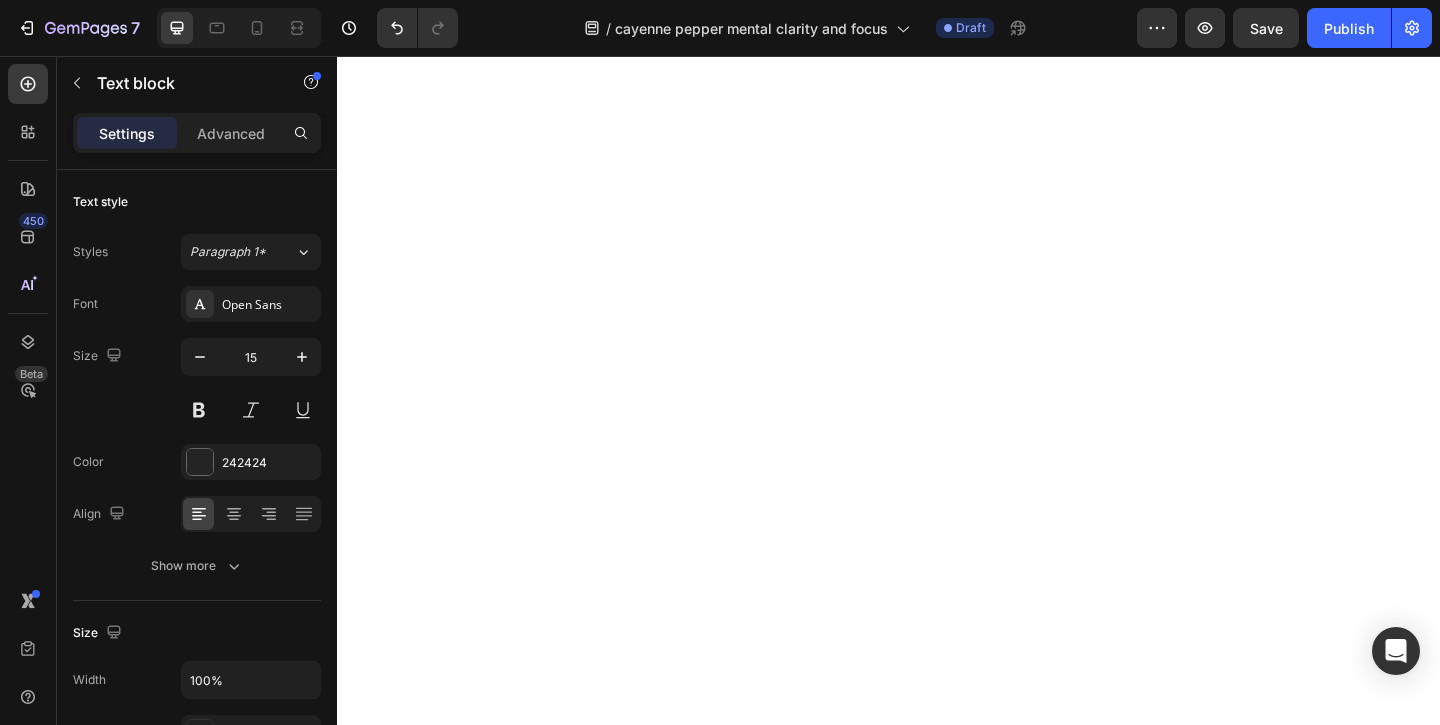 click on "Grape Seed" at bounding box center [436, -1660] 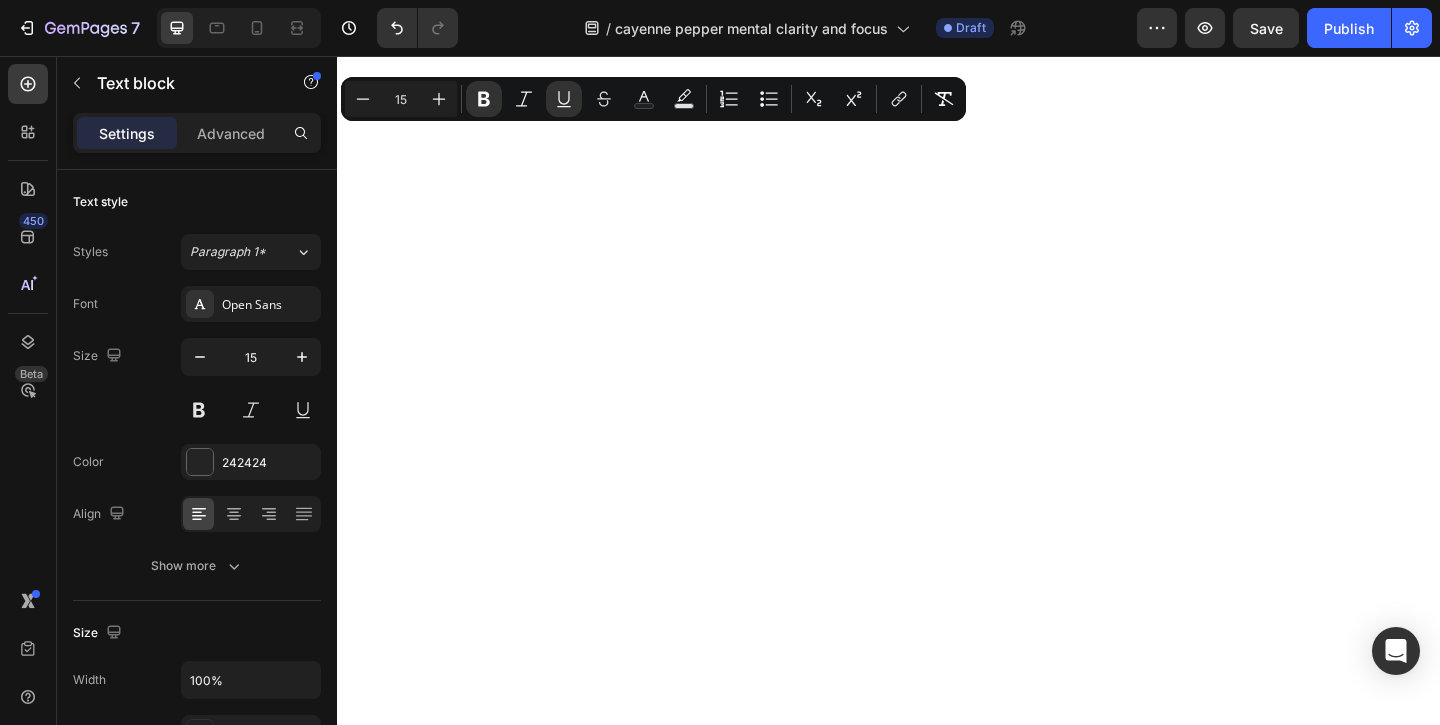 click on "Black Pepper" at bounding box center (697, -1660) 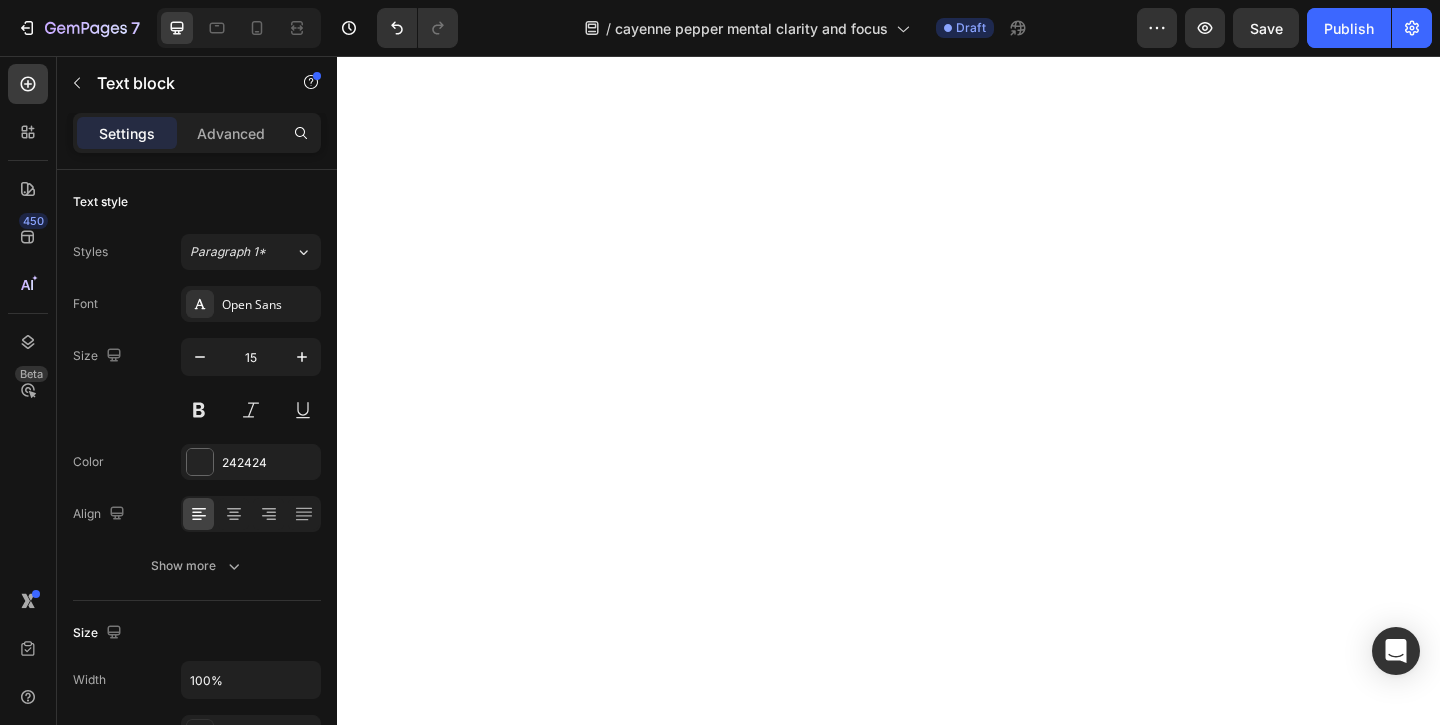 click on "Black Pepper" at bounding box center [697, -1660] 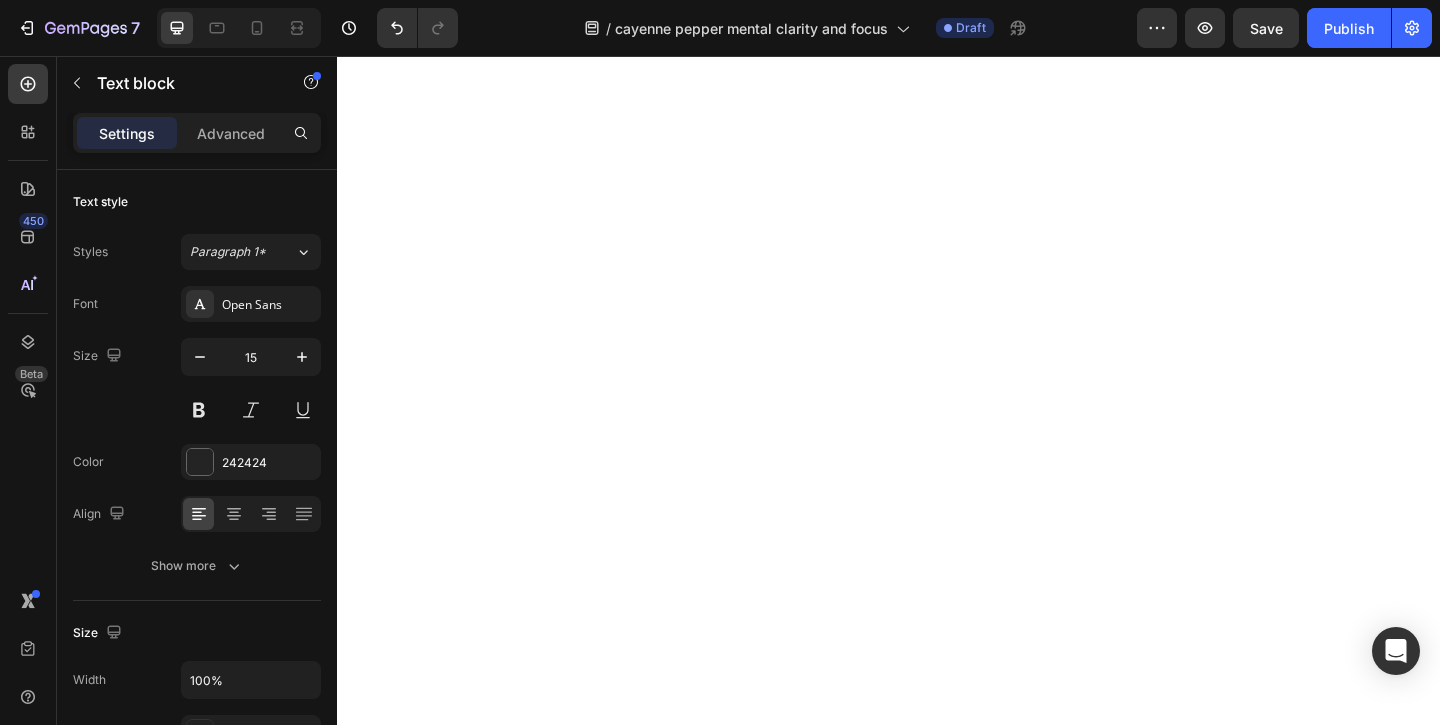 click on "Black Pepper" at bounding box center (697, -1660) 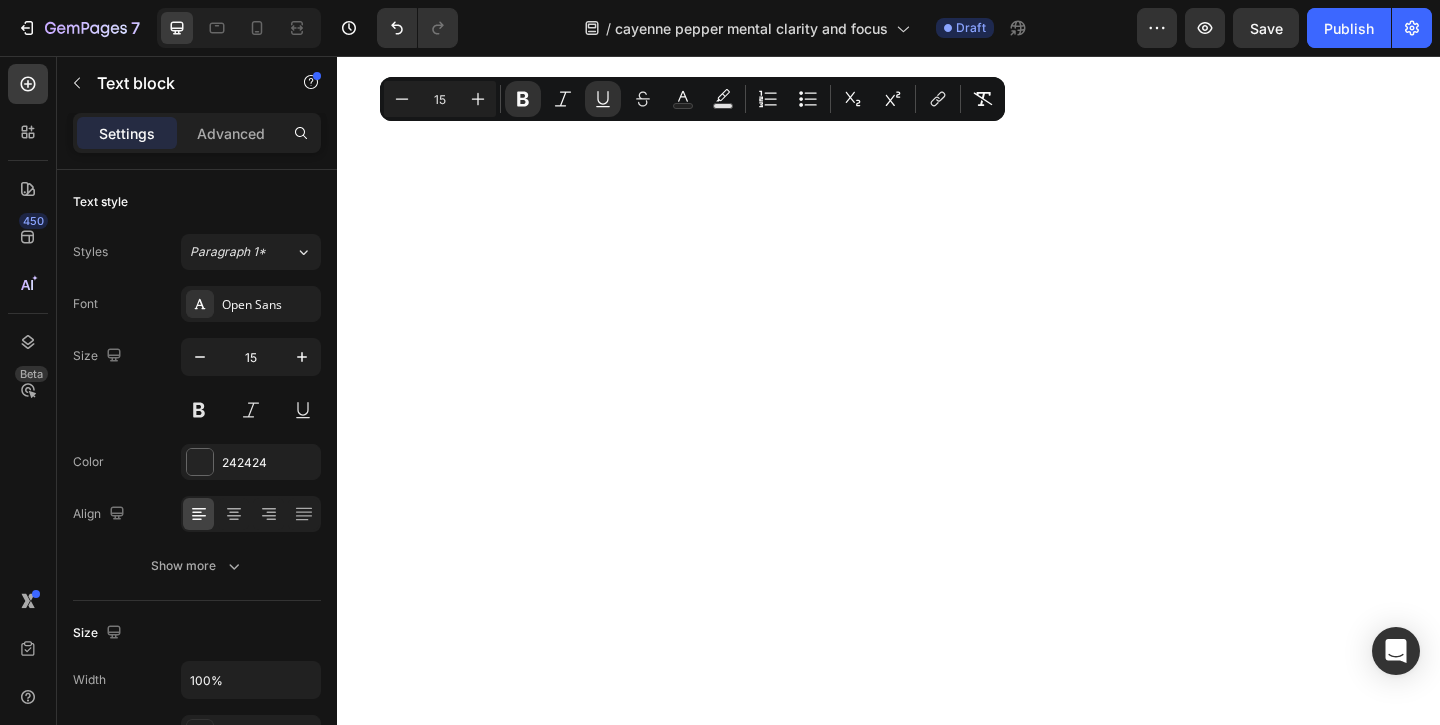 click on "Black Pepper" at bounding box center [697, -1660] 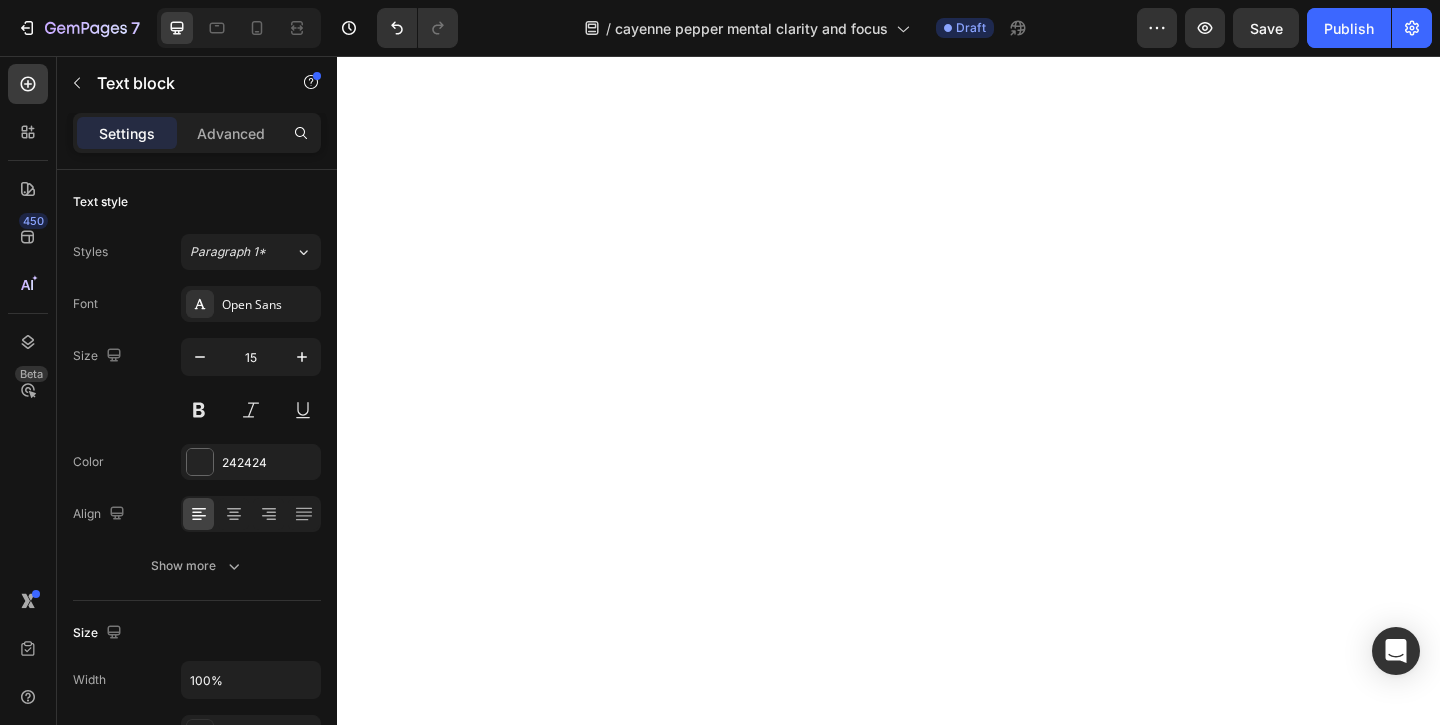 click on "Black Pepper" at bounding box center (697, -1660) 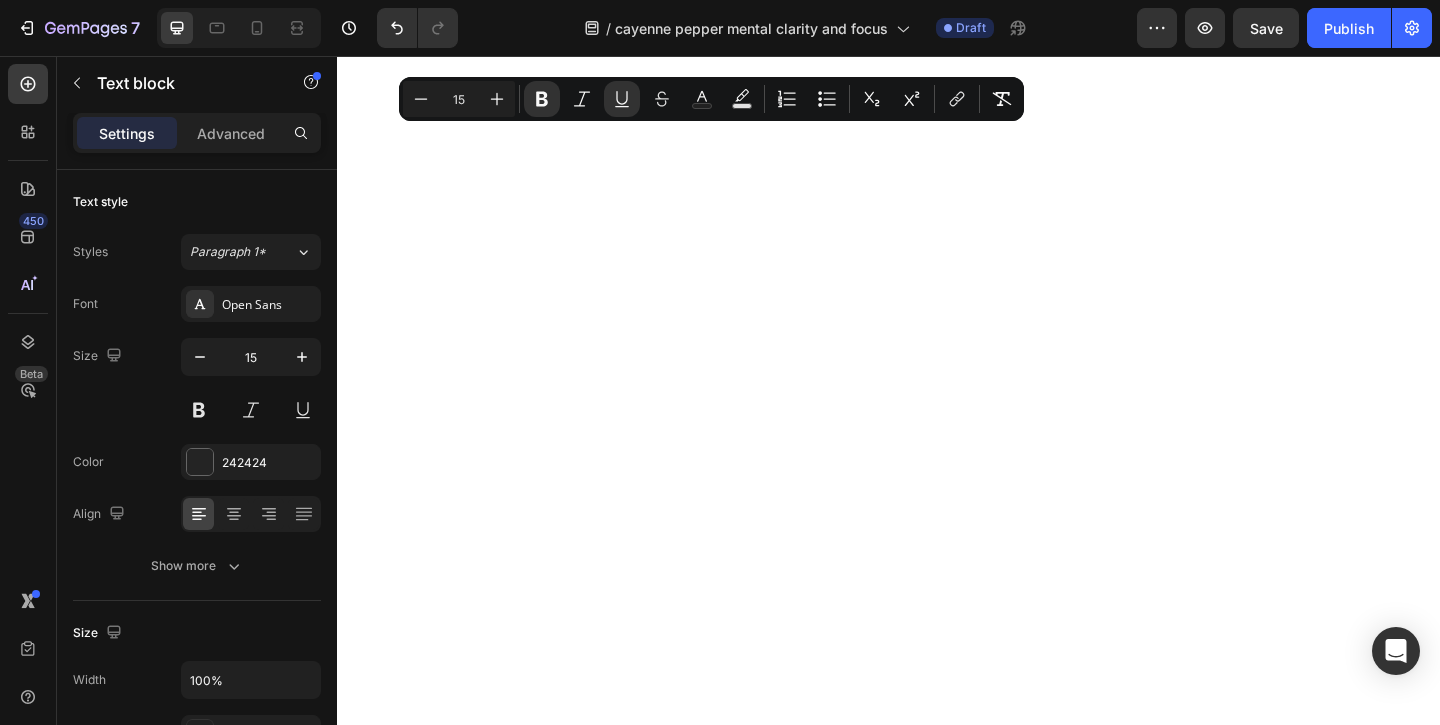 drag, startPoint x: 681, startPoint y: 152, endPoint x: 700, endPoint y: 175, distance: 29.832869 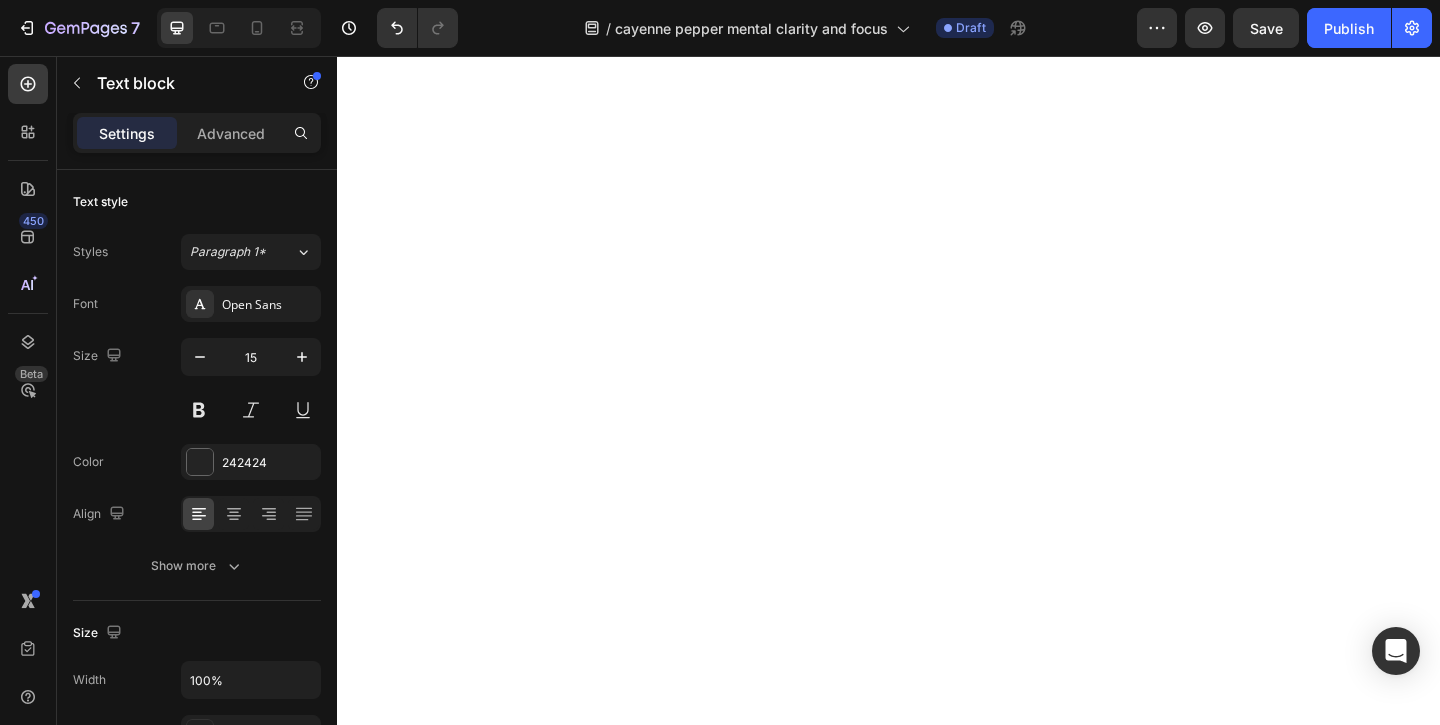 click on "Vitamin D3" at bounding box center (689, -1583) 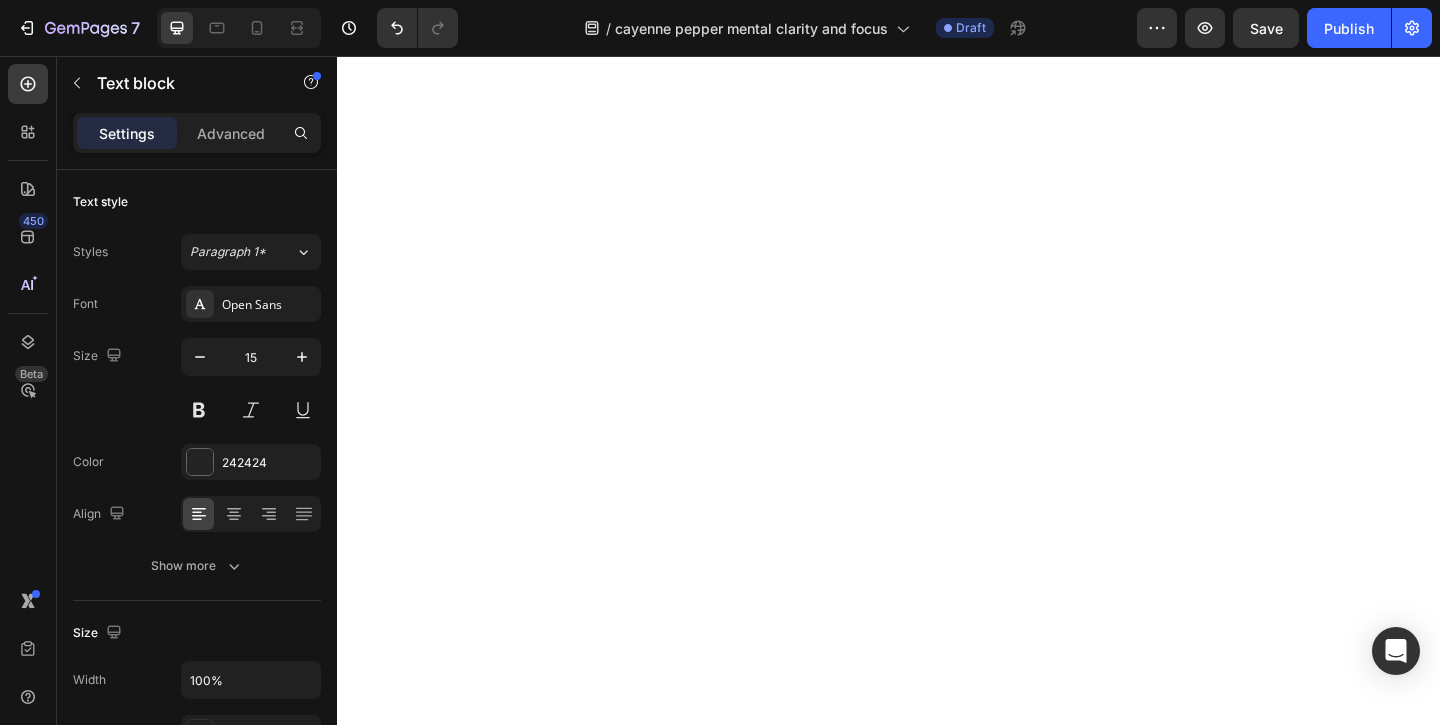 drag, startPoint x: 694, startPoint y: 213, endPoint x: 692, endPoint y: 223, distance: 10.198039 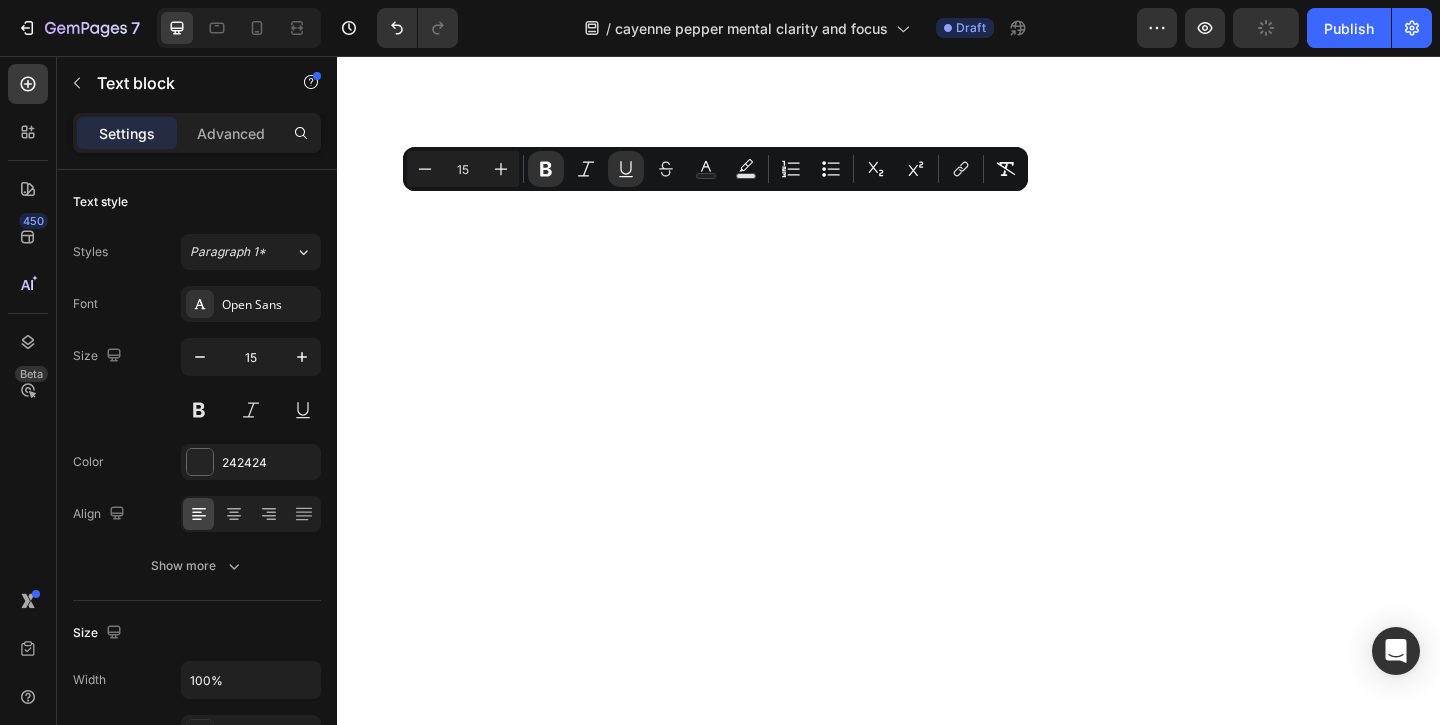 click on "Supports healthy blood vessels" at bounding box center [477, -1552] 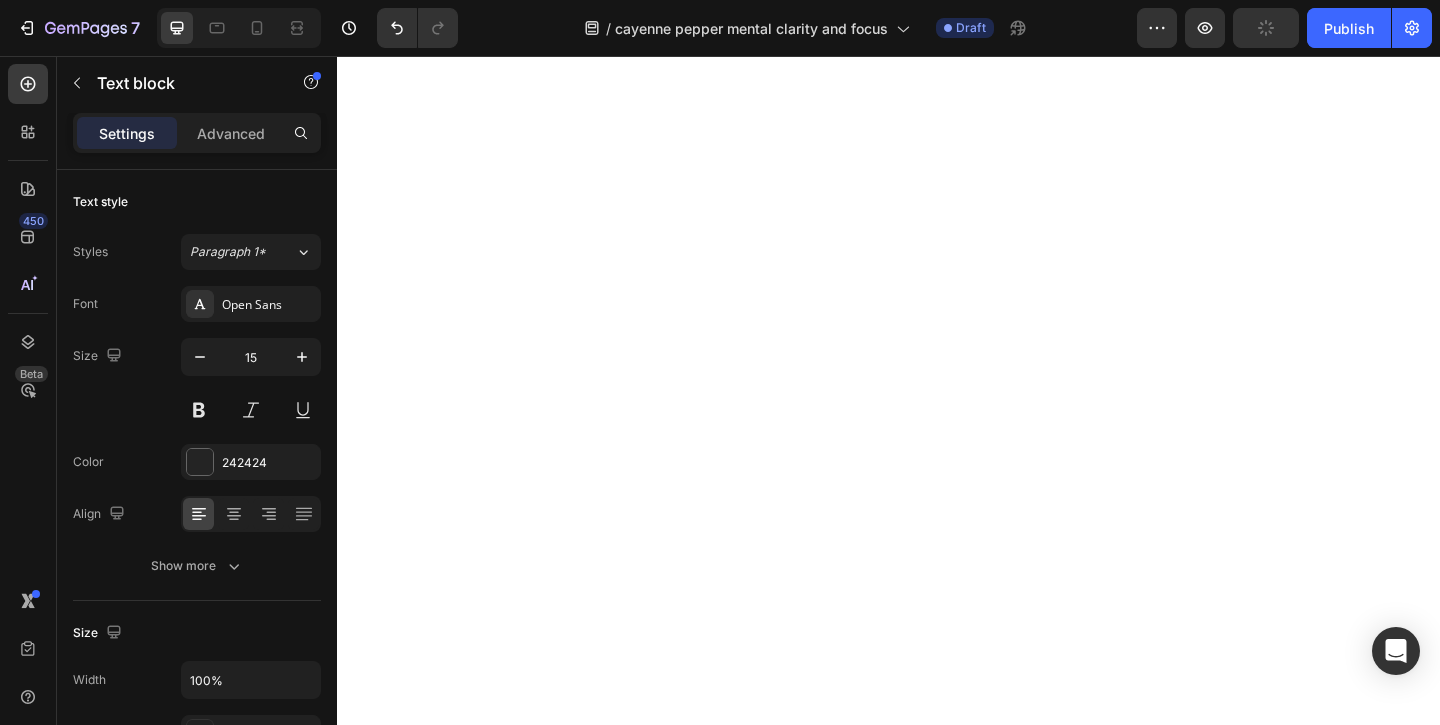 click on "Enhances oxygen delivery" at bounding box center (486, -1485) 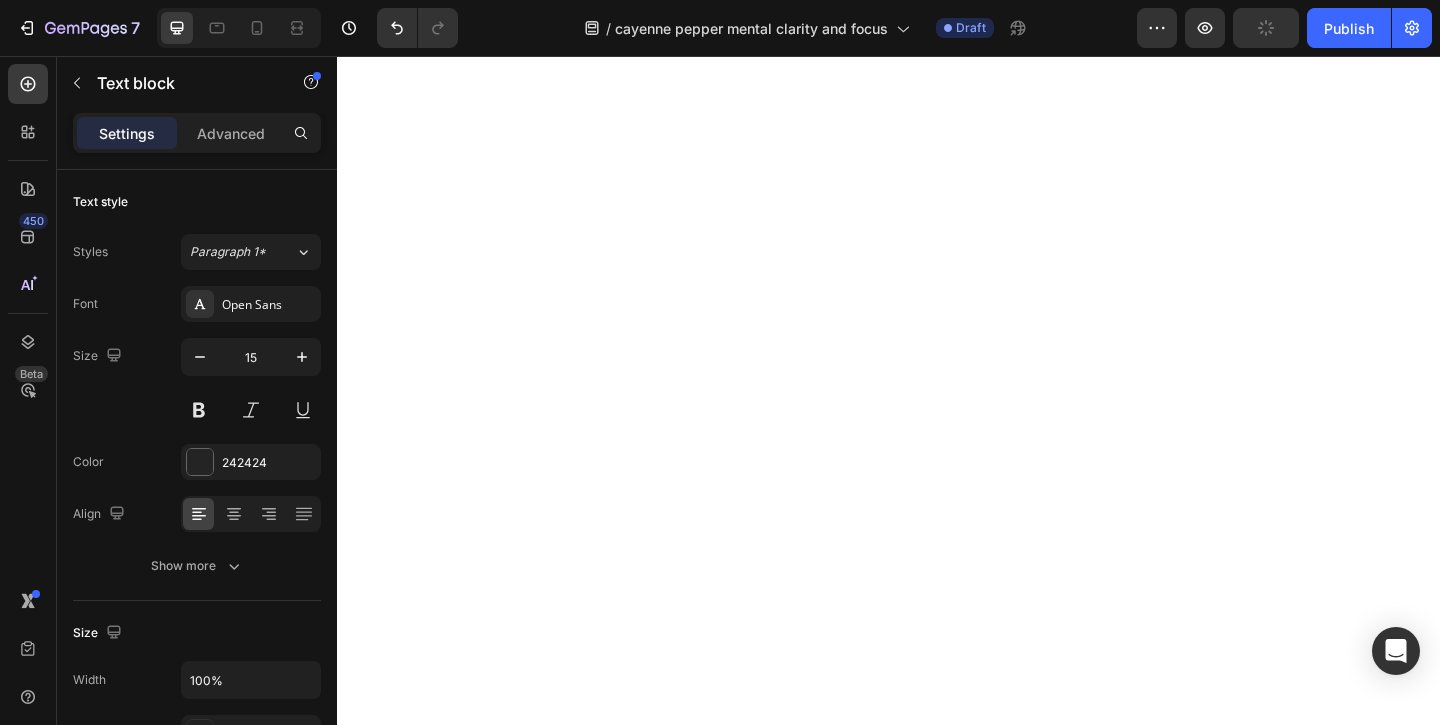 click on "Enhances oxygen delivery" at bounding box center (486, -1485) 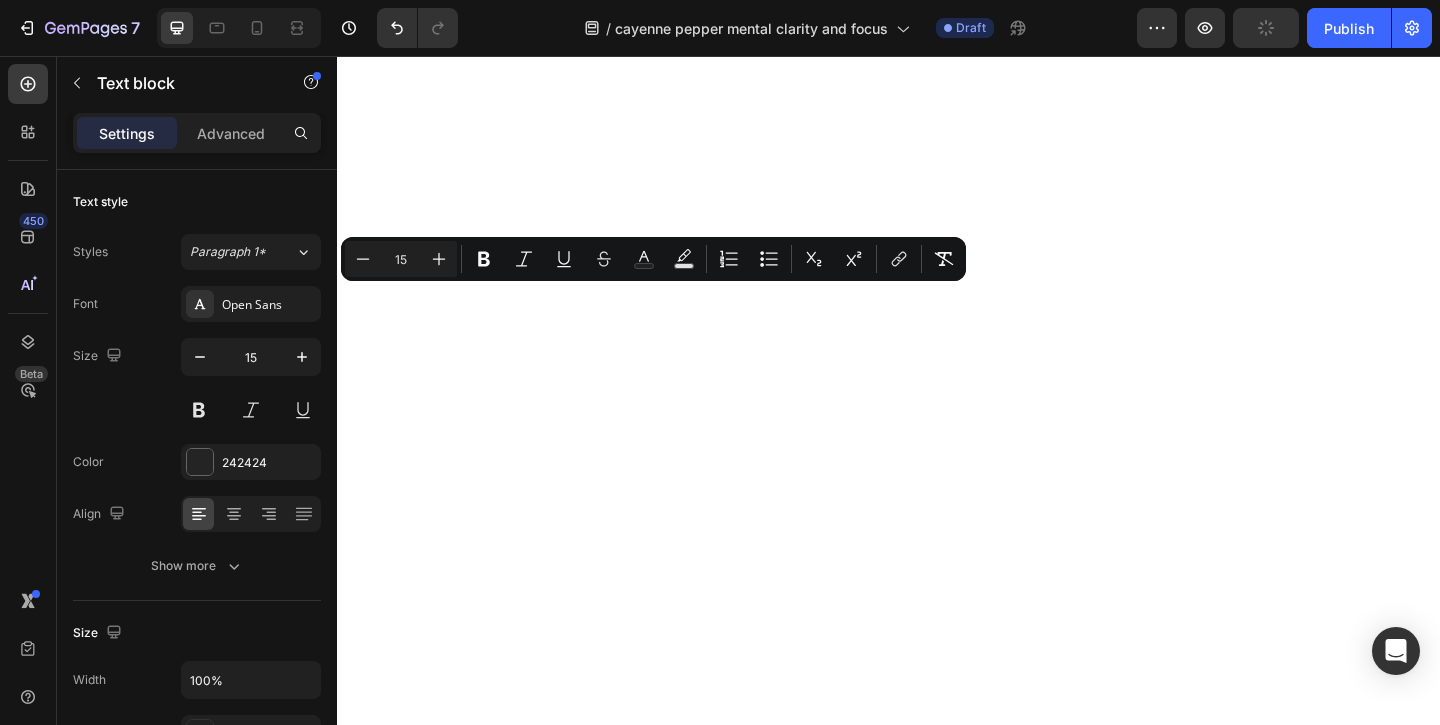 drag, startPoint x: 468, startPoint y: 315, endPoint x: 427, endPoint y: 295, distance: 45.617977 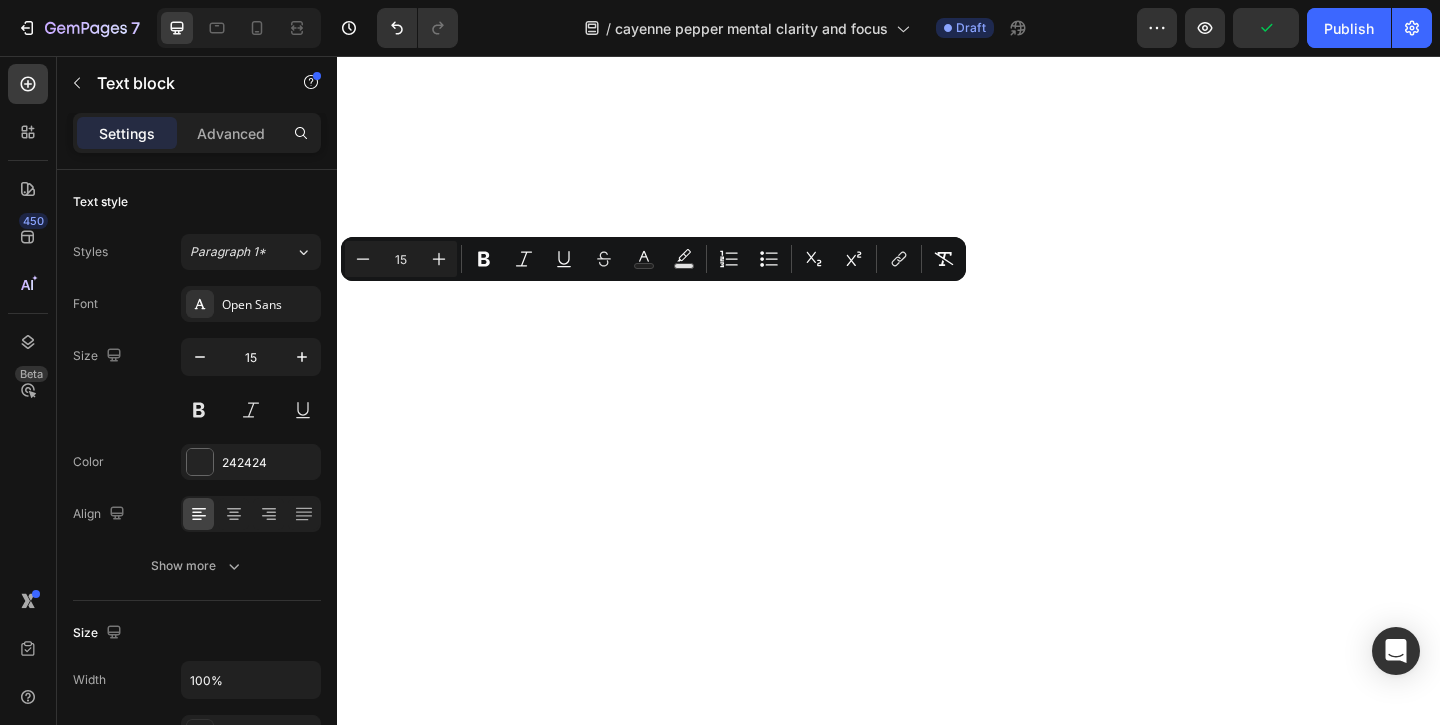 click on "Enhances oxygen delivery" at bounding box center (486, -1485) 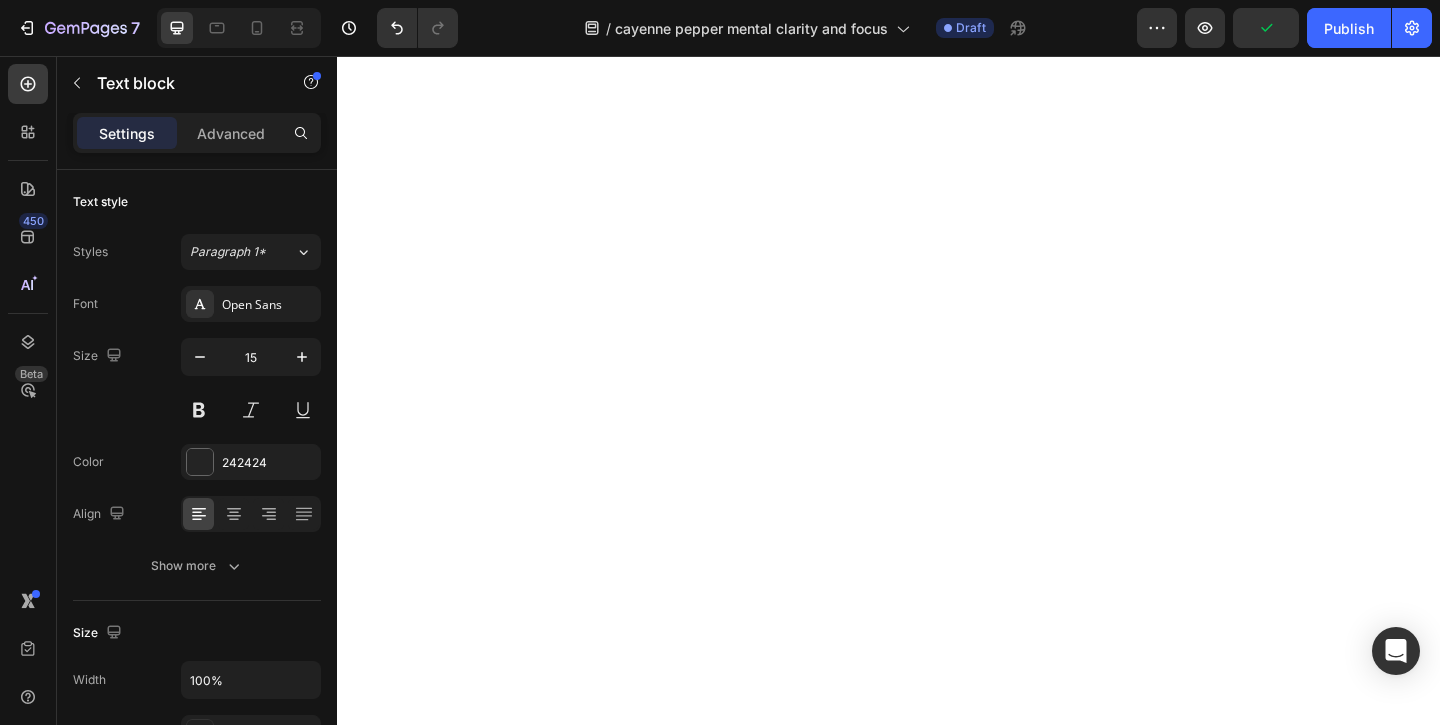 click on "Beetroot" at bounding box center [426, -1506] 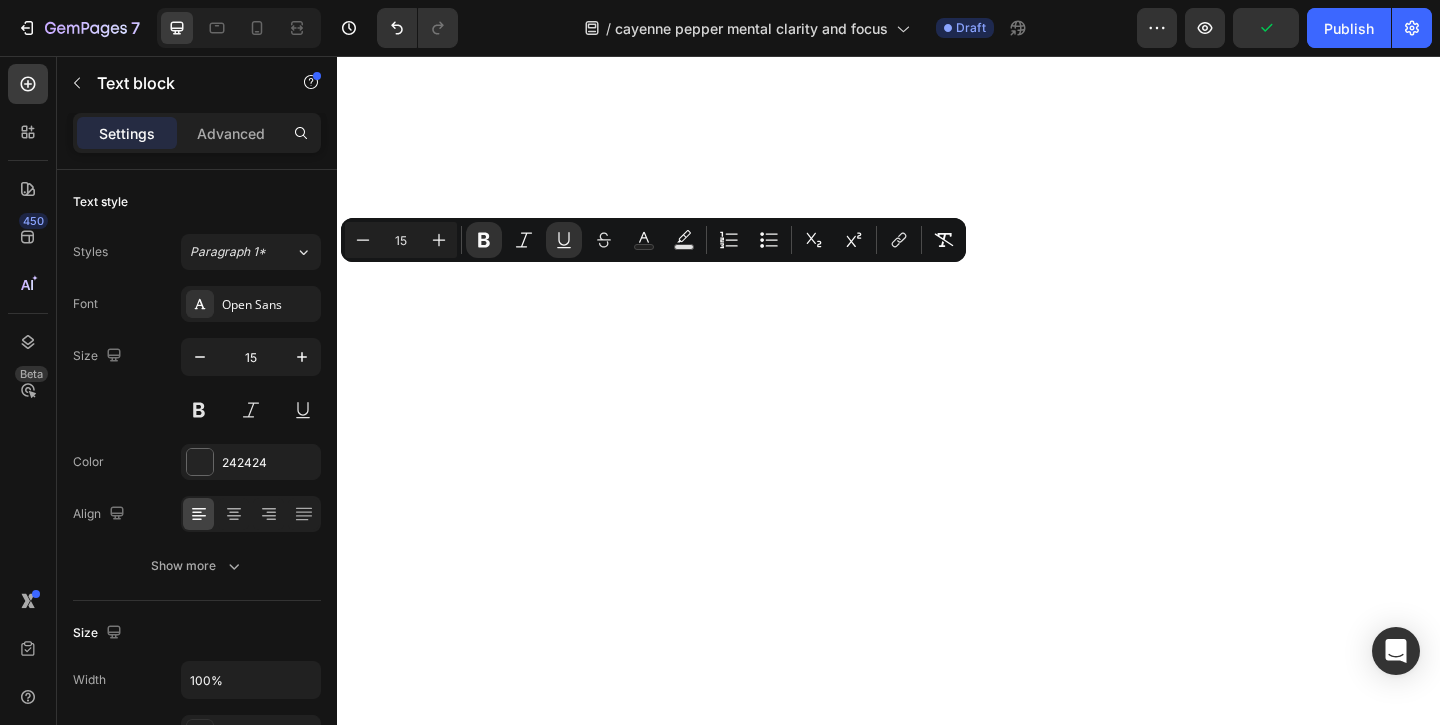 drag, startPoint x: 416, startPoint y: 290, endPoint x: 500, endPoint y: 328, distance: 92.19544 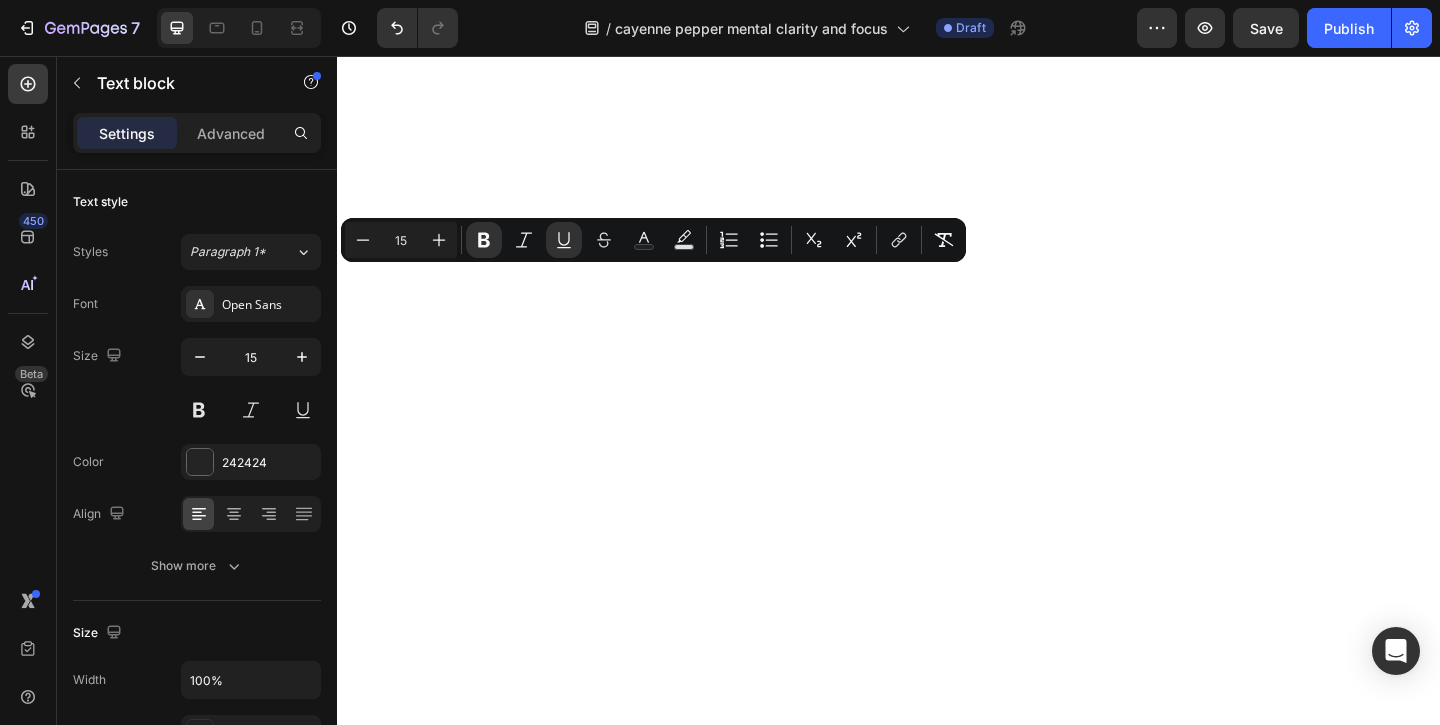 click on "Enhances oxygen delivery" at bounding box center [486, -1485] 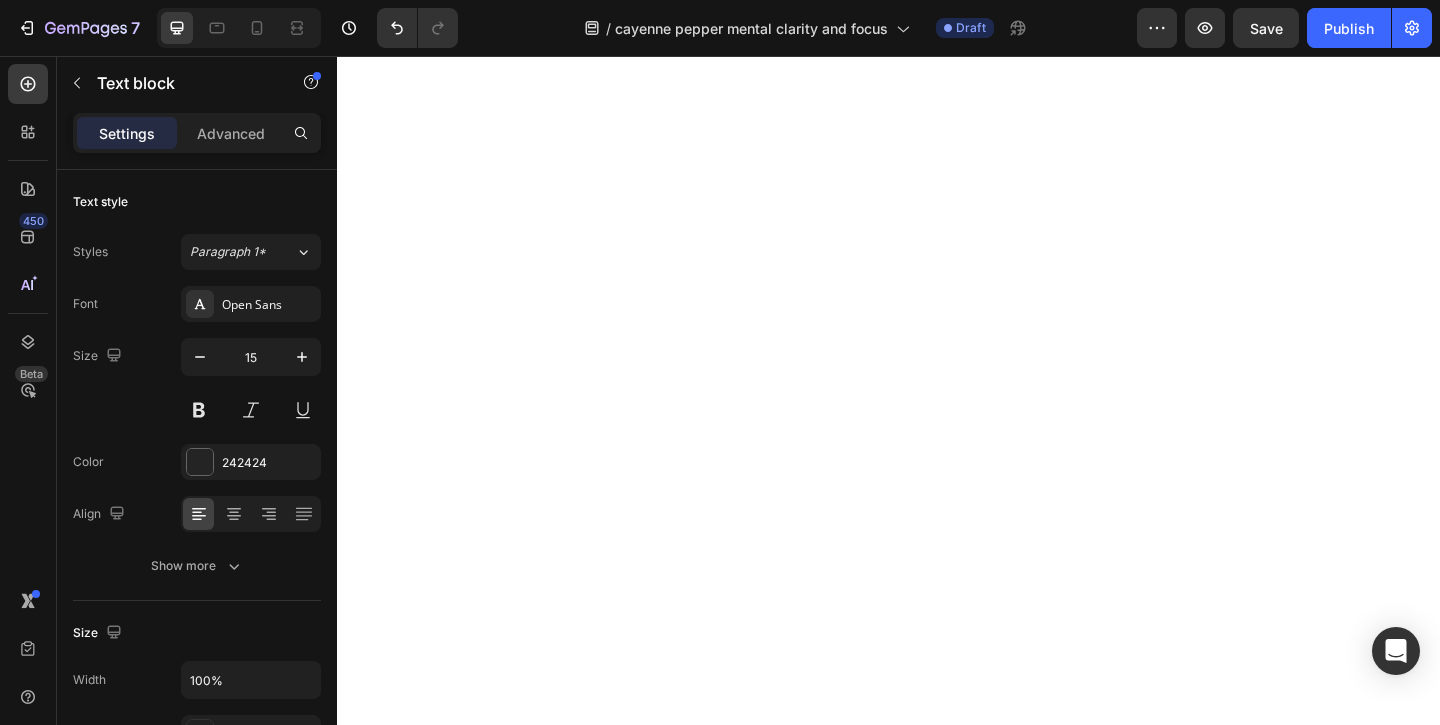 click on "Enhances oxygen delivery" at bounding box center [486, -1485] 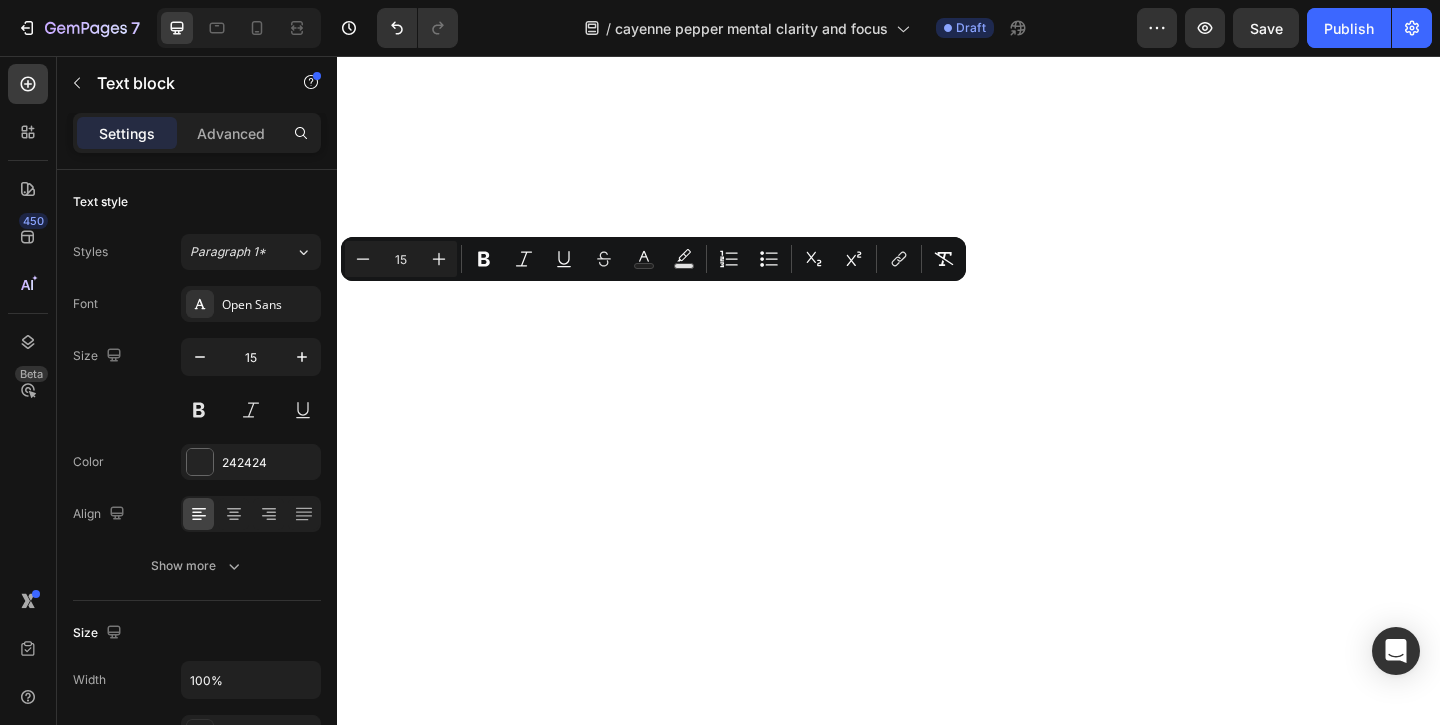 click on "Enhances oxygen delivery" at bounding box center (486, -1485) 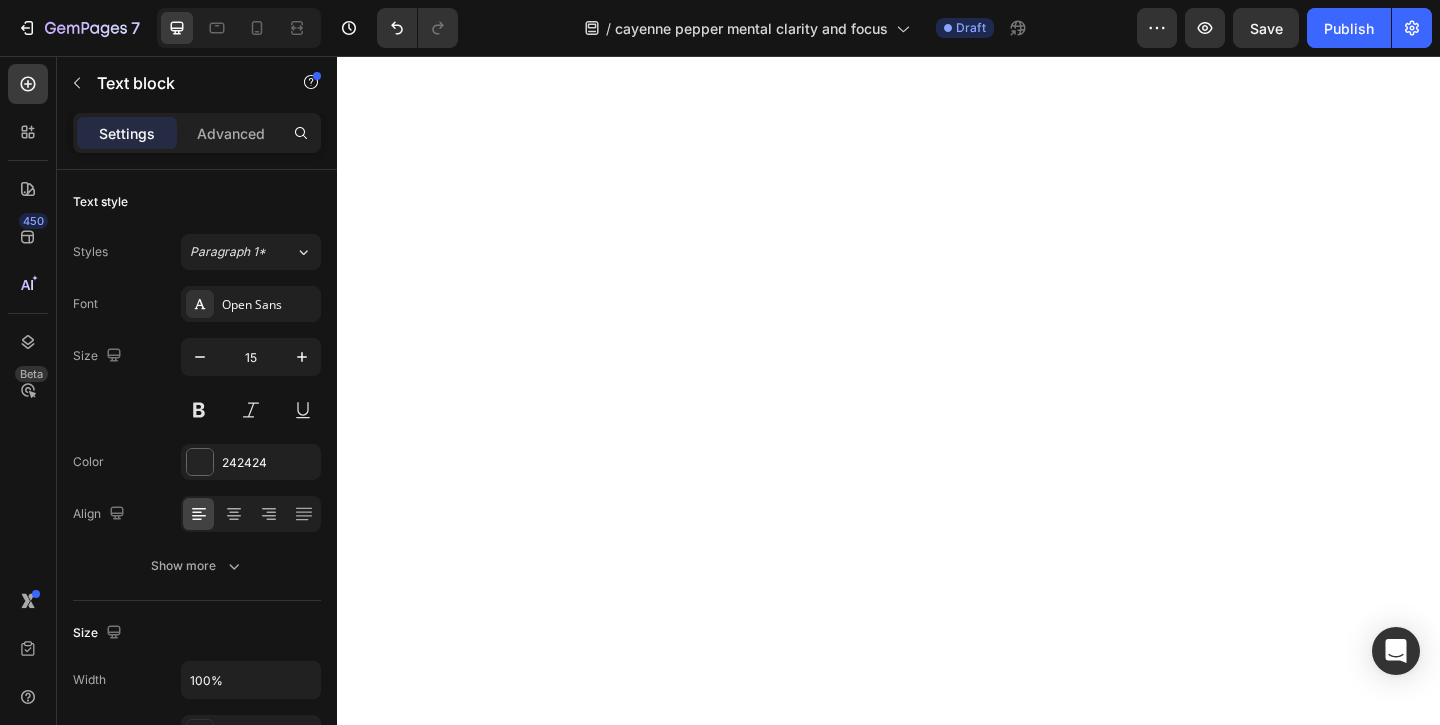 click on "Beetroot" at bounding box center [426, -1506] 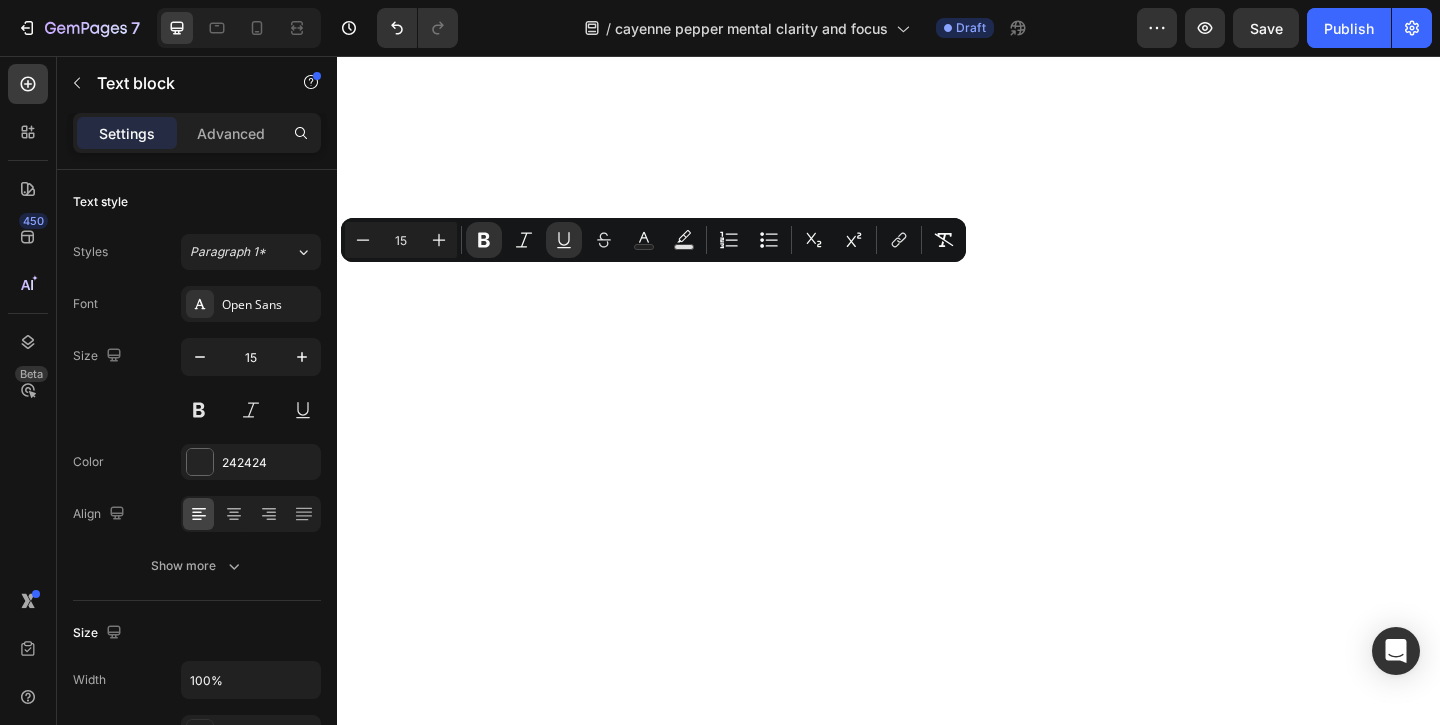 click on "Supports artery flexibility" at bounding box center [743, -1485] 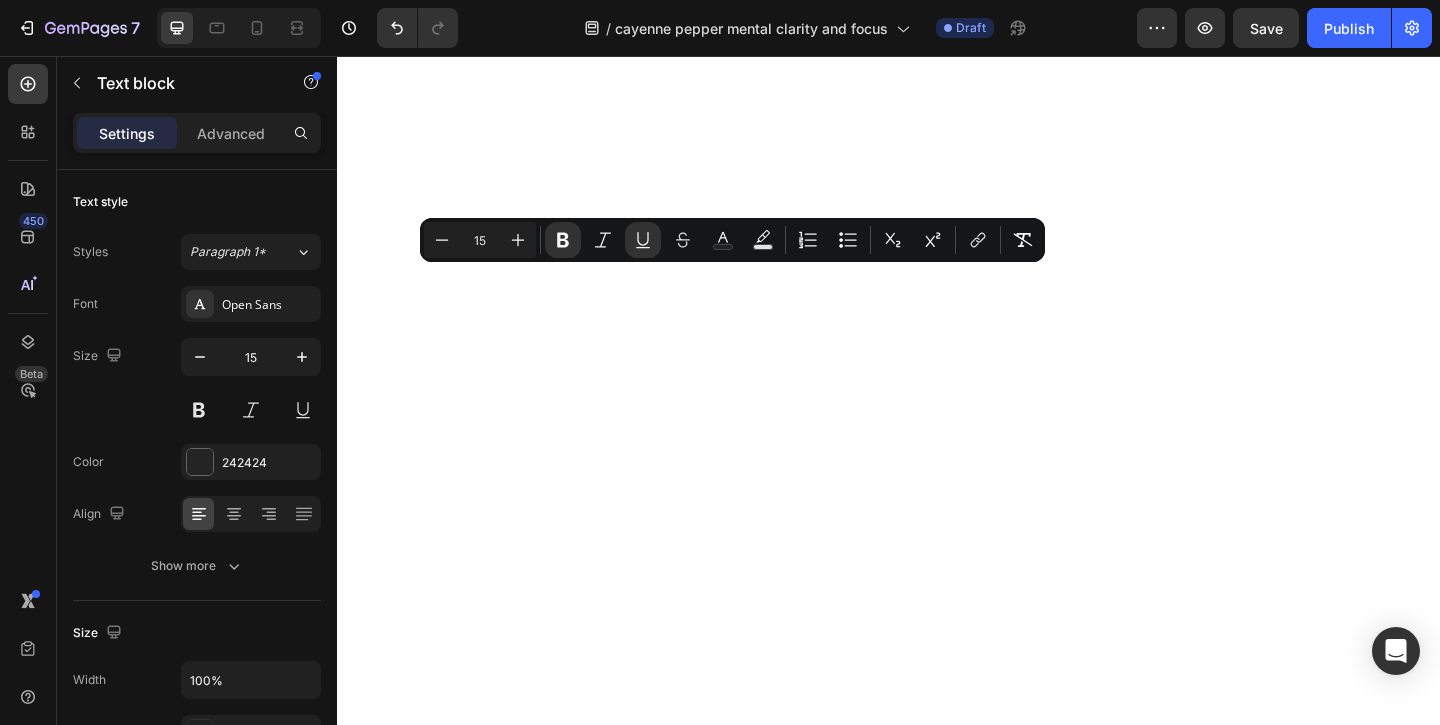 drag, startPoint x: 665, startPoint y: 296, endPoint x: 815, endPoint y: 344, distance: 157.49286 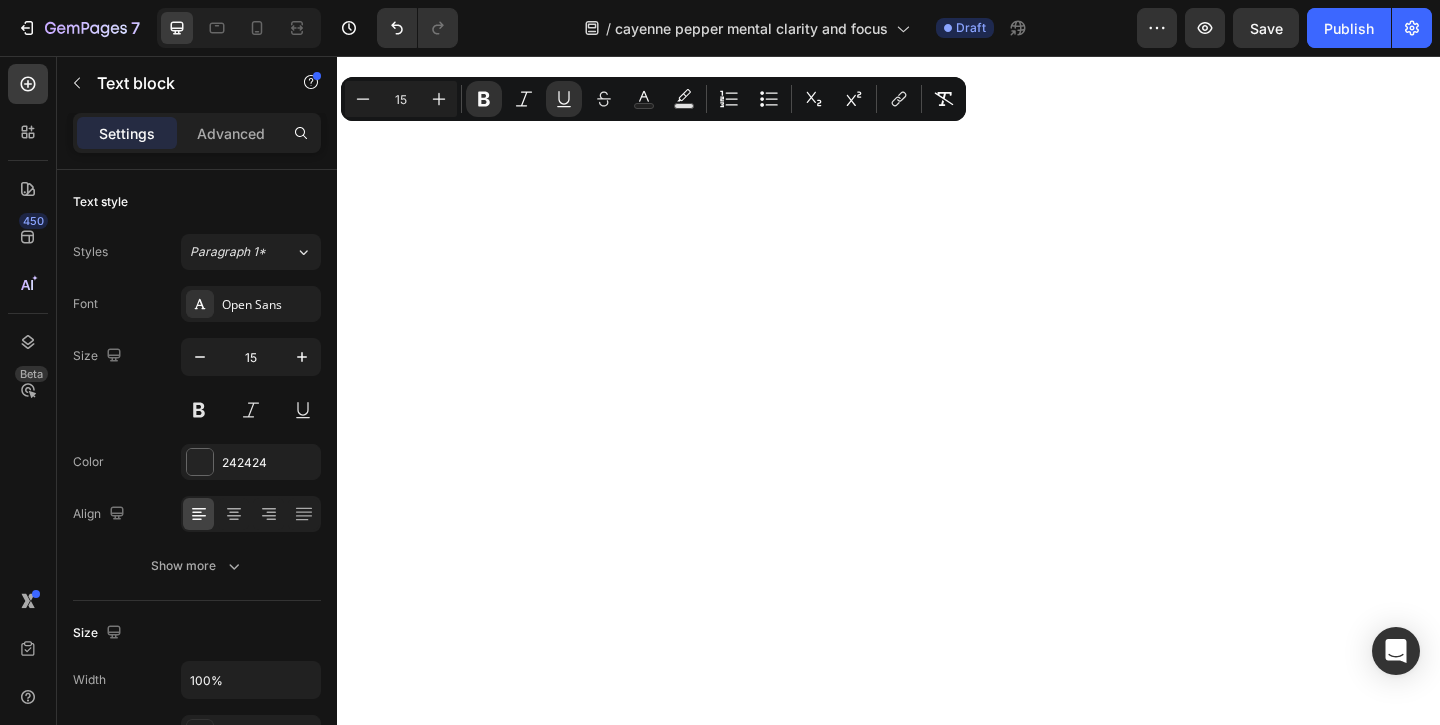 drag, startPoint x: 425, startPoint y: 141, endPoint x: 527, endPoint y: 202, distance: 118.84864 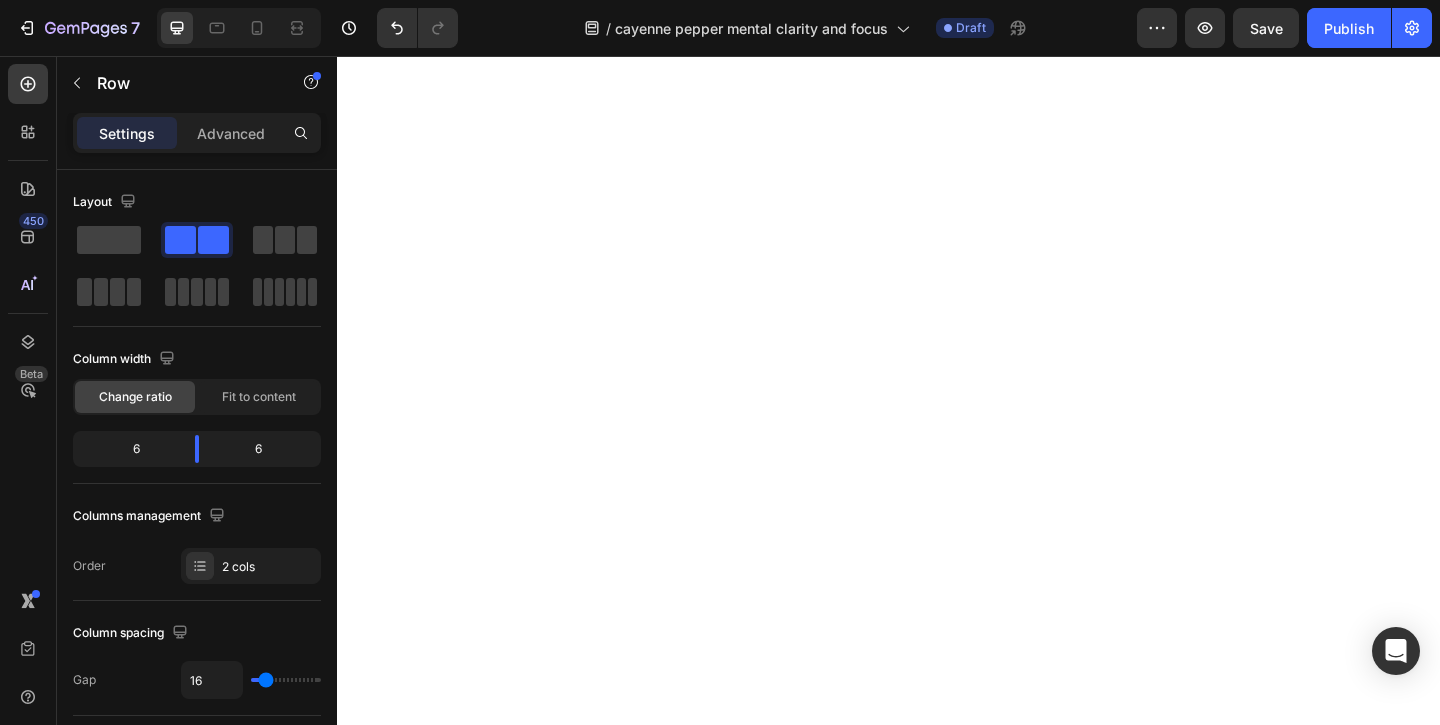 click on "Cayenne Pepper" at bounding box center [456, -1716] 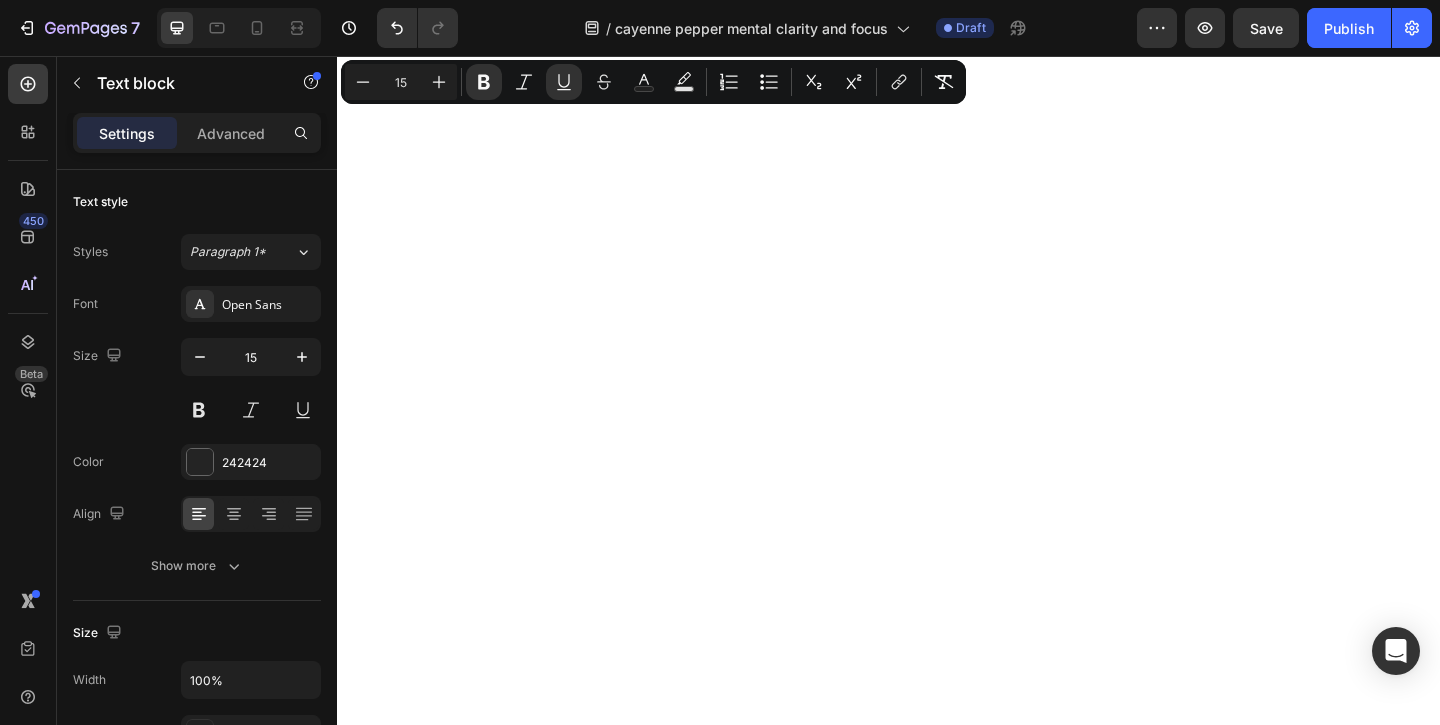 drag, startPoint x: 428, startPoint y: 94, endPoint x: 528, endPoint y: 132, distance: 106.97663 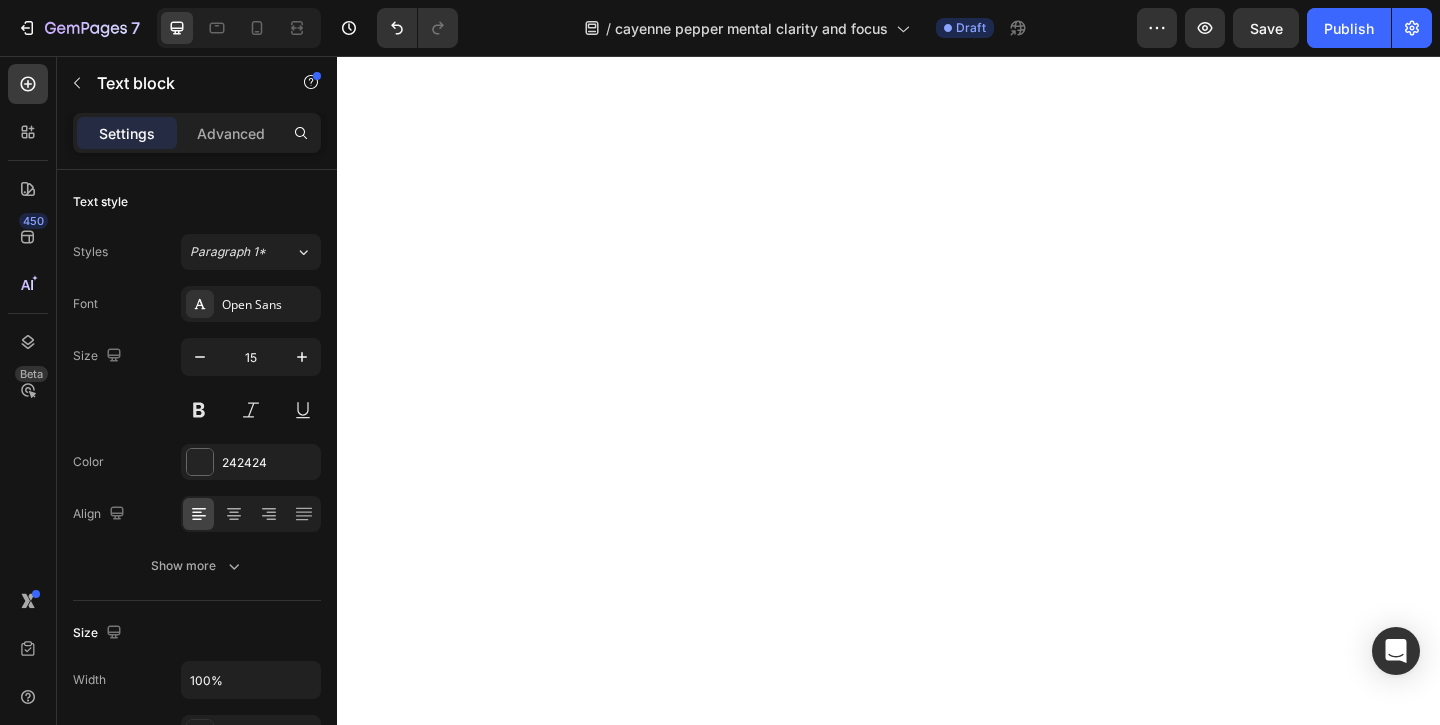 click on "Turmeric" at bounding box center (681, -1716) 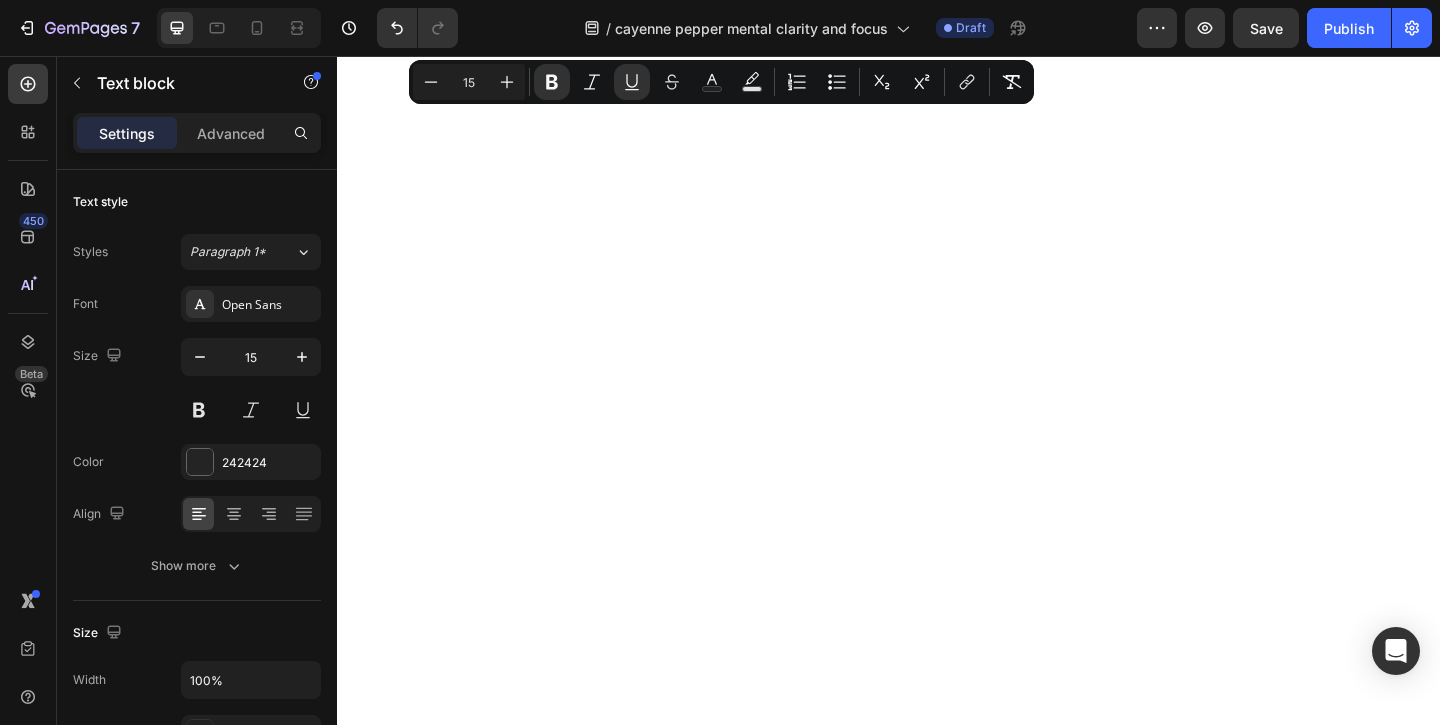 drag, startPoint x: 671, startPoint y: 90, endPoint x: 760, endPoint y: 130, distance: 97.575615 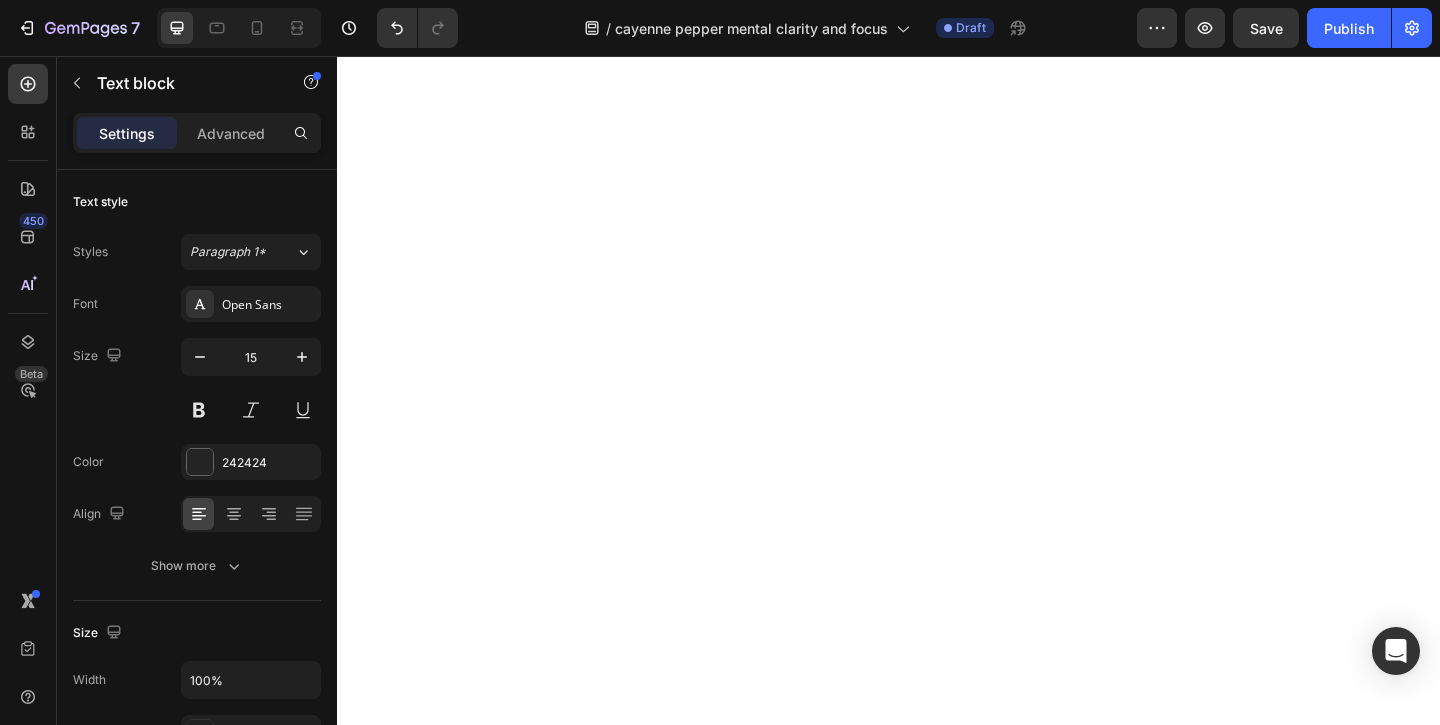 click on "Black Pepper" at bounding box center (697, -1660) 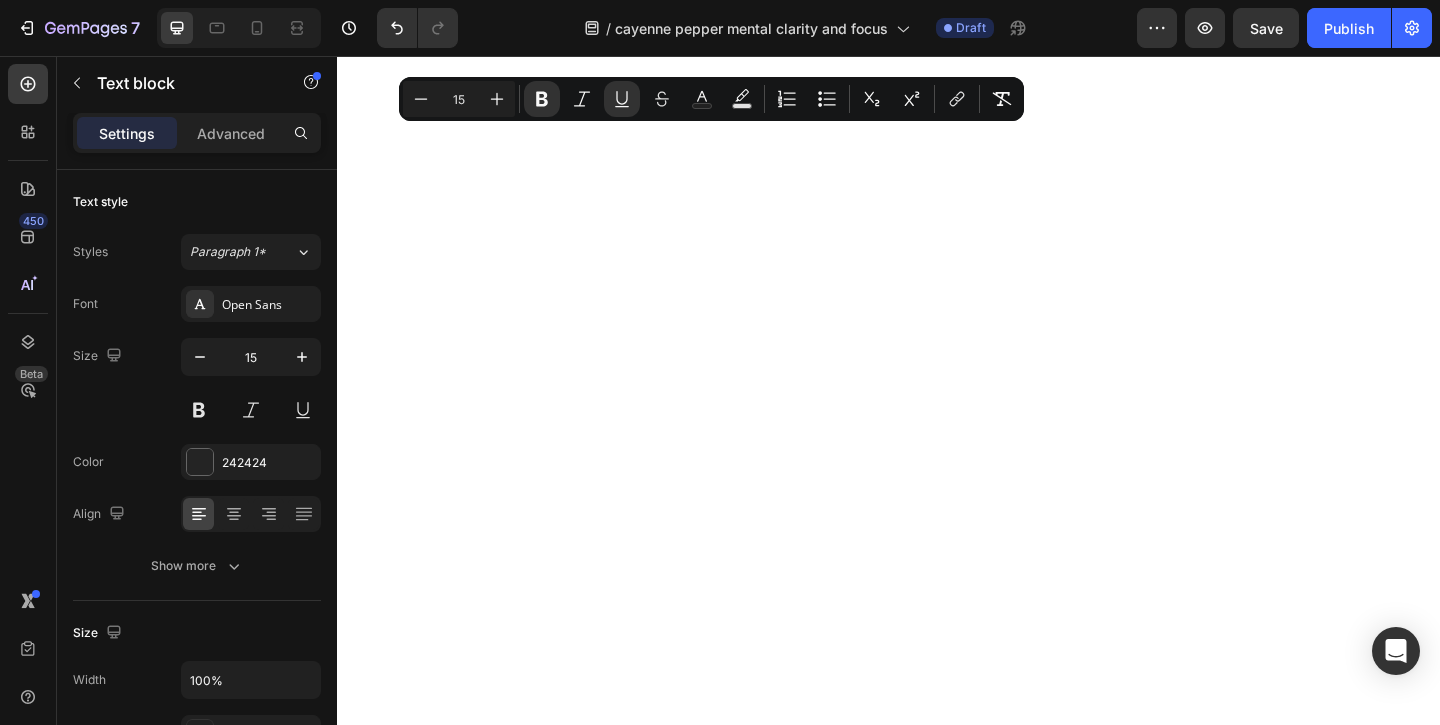 drag, startPoint x: 672, startPoint y: 171, endPoint x: 800, endPoint y: 183, distance: 128.56126 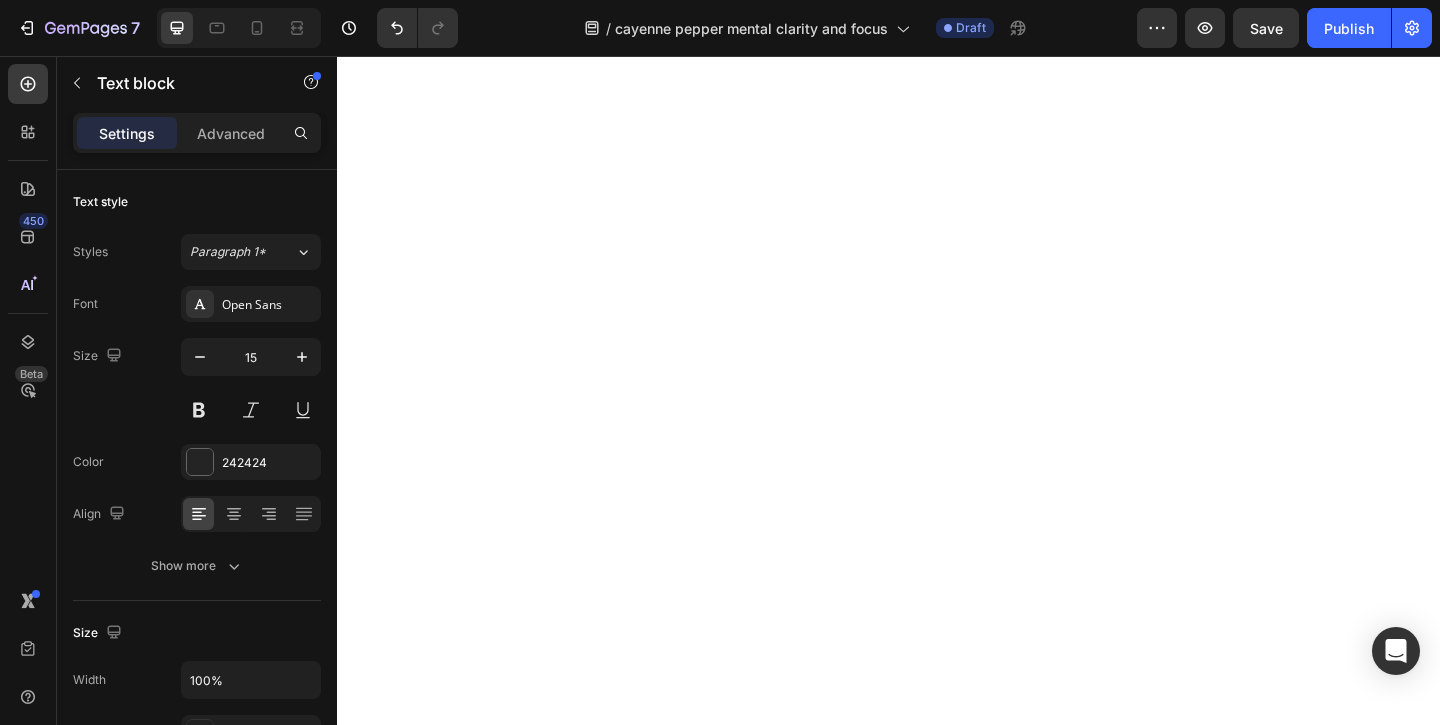 drag, startPoint x: 661, startPoint y: 215, endPoint x: 828, endPoint y: 248, distance: 170.22926 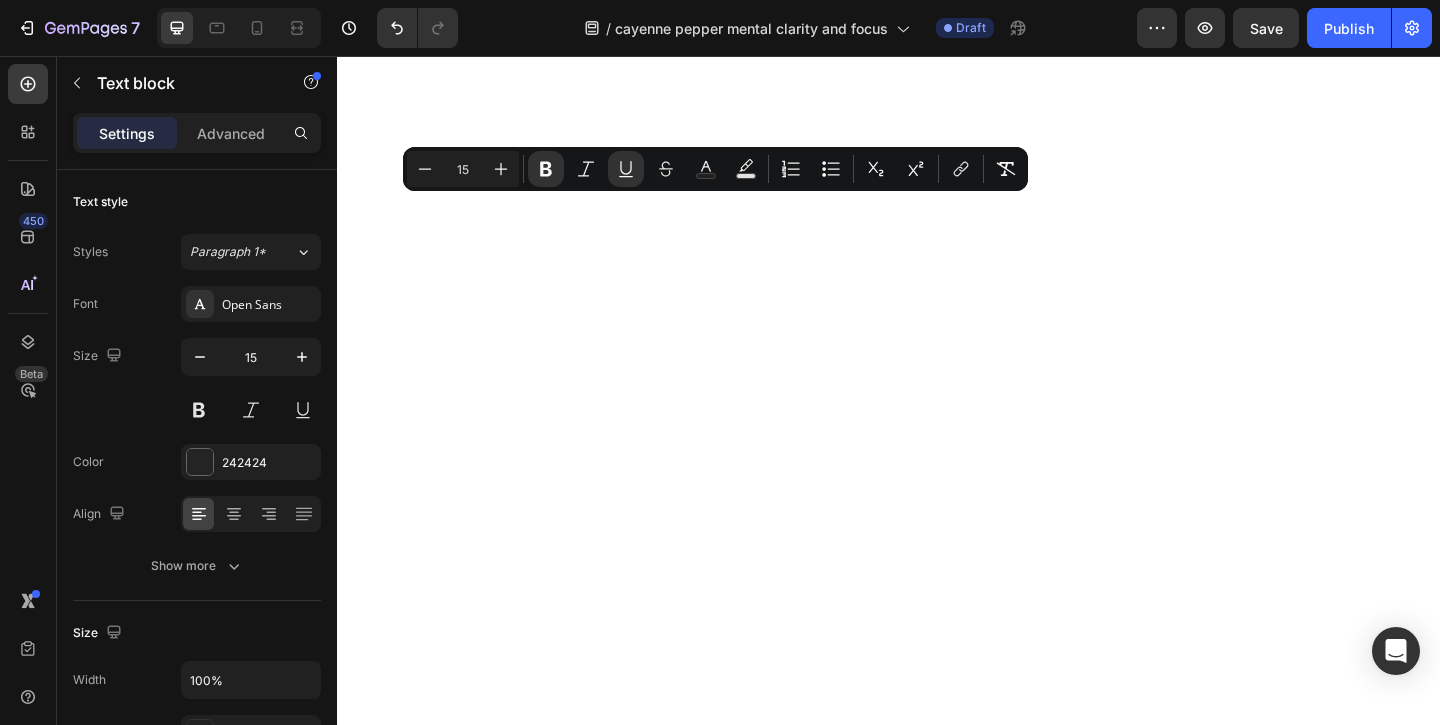 click on "Vitamin K2" at bounding box center [689, -1506] 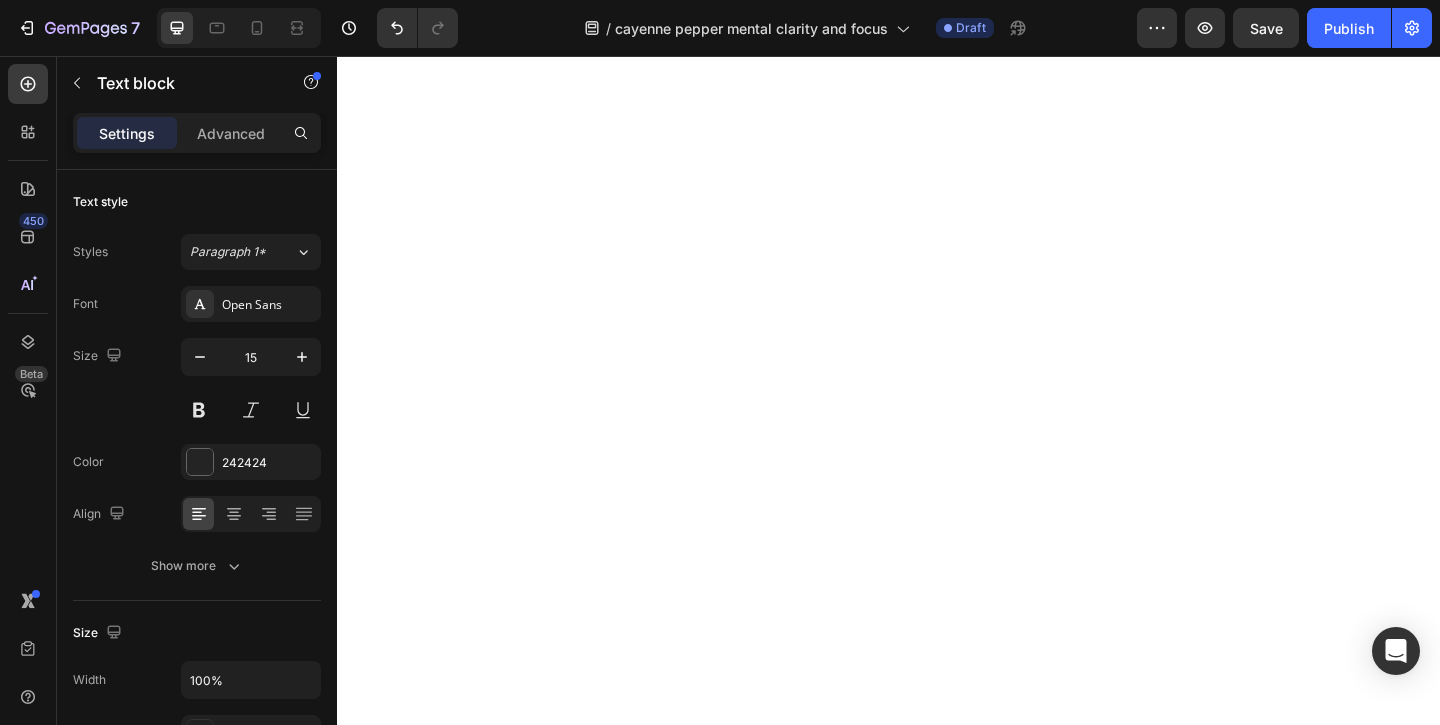 drag, startPoint x: 685, startPoint y: 290, endPoint x: 798, endPoint y: 321, distance: 117.17508 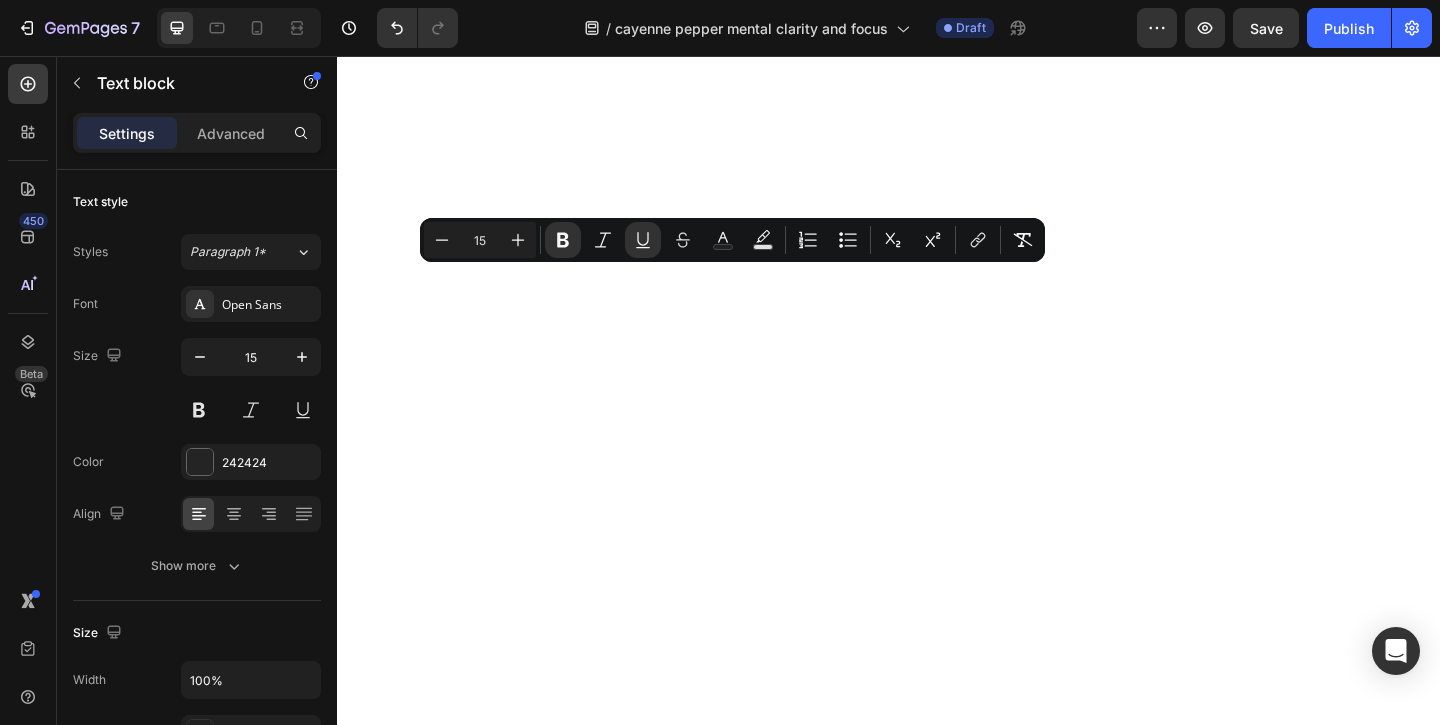 click on "Icon Cayenne Pepper Boosts circulation Text block Row Row
Icon Turmeric Reduces inflammation Text block Row Row Row
Icon Grape Seed Supports healthy blood vessels Text block Row Row
Icon Black Pepper Improves absorption Text block Row Row Row
Icon Grape Seed Supports healthy blood vessels Text block Row Row
Icon Vitamin D3 Helps heart function Text block Row Row Row
Icon Beetroot Enhances oxygen delivery Text block Row Row
Icon Vitamin K2 Supports artery flexibility Text block   0 Row Row Row" at bounding box center [598, -1600] 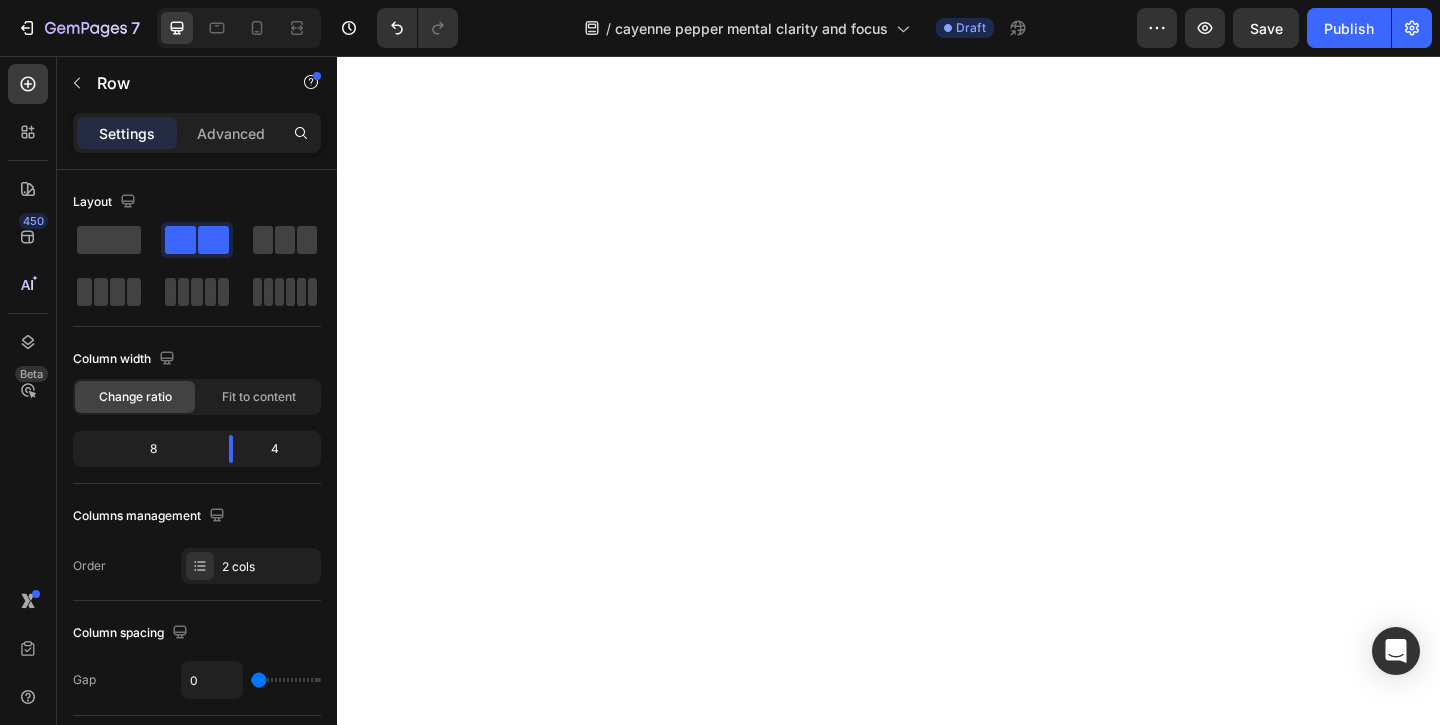 scroll, scrollTop: 4203, scrollLeft: 0, axis: vertical 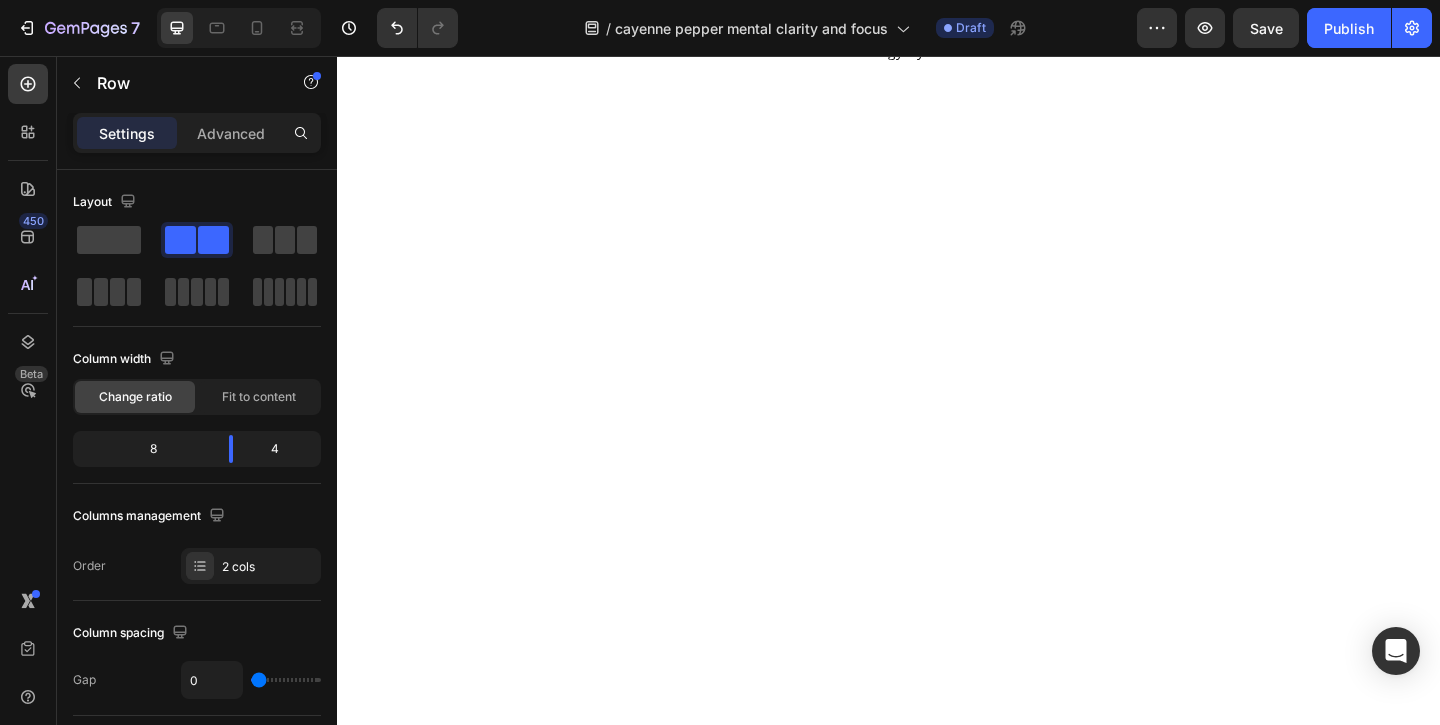 click on "Text block" at bounding box center (679, -1606) 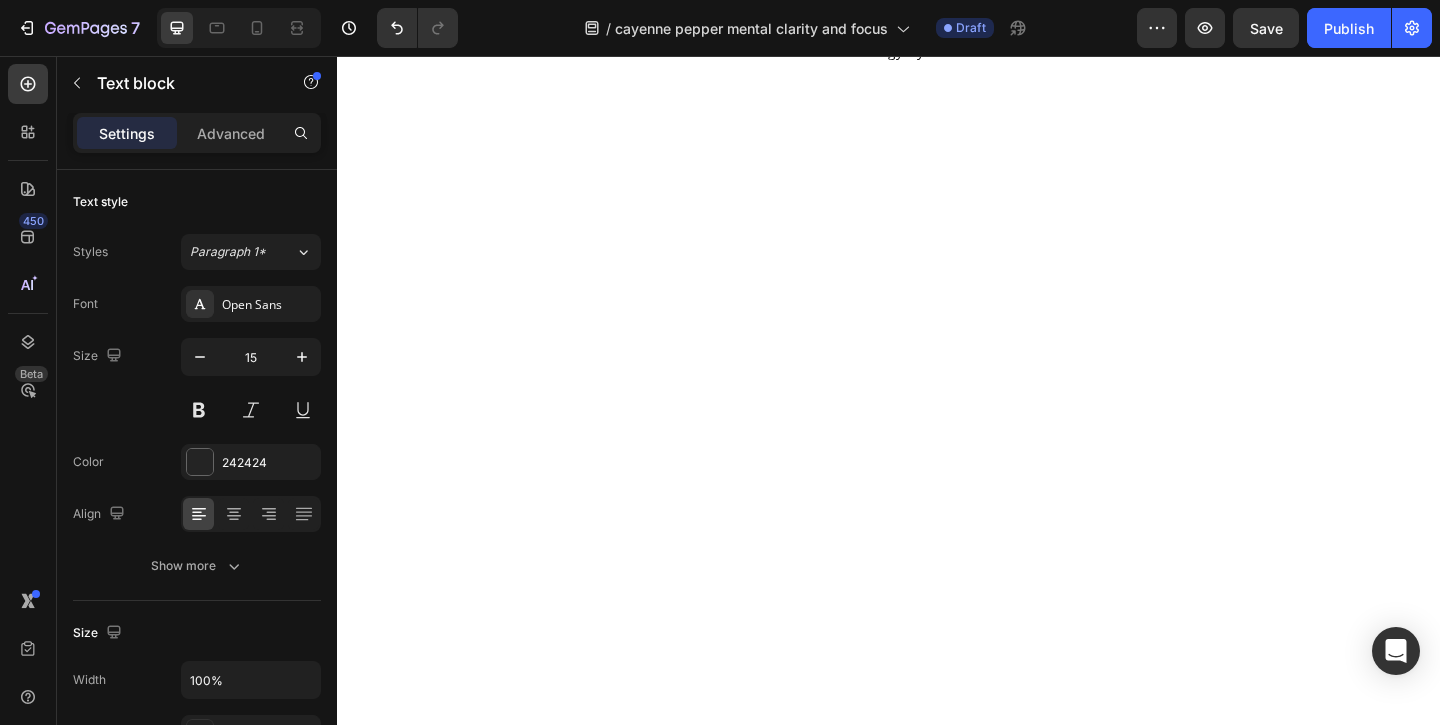click on "Improves absorption" at bounding box center [719, -1561] 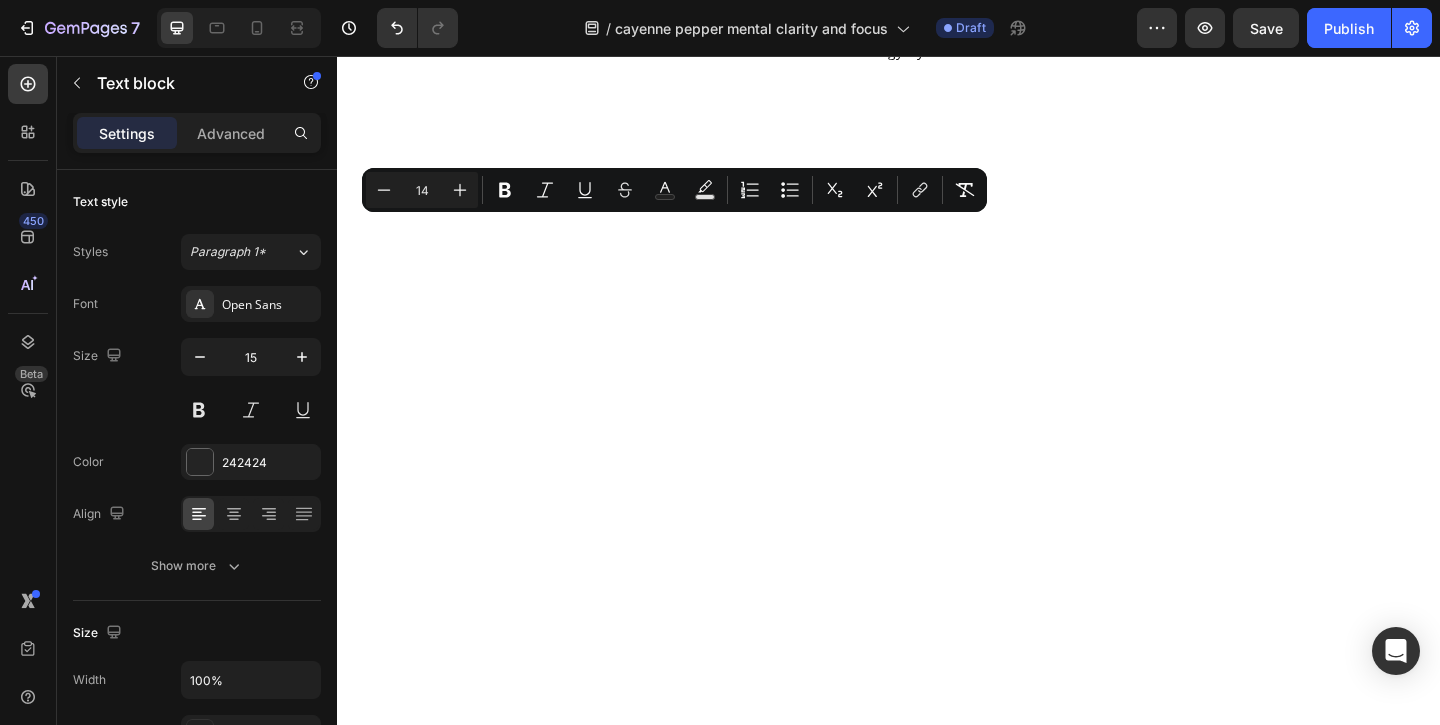 click on "Improves absorption" at bounding box center (719, -1561) 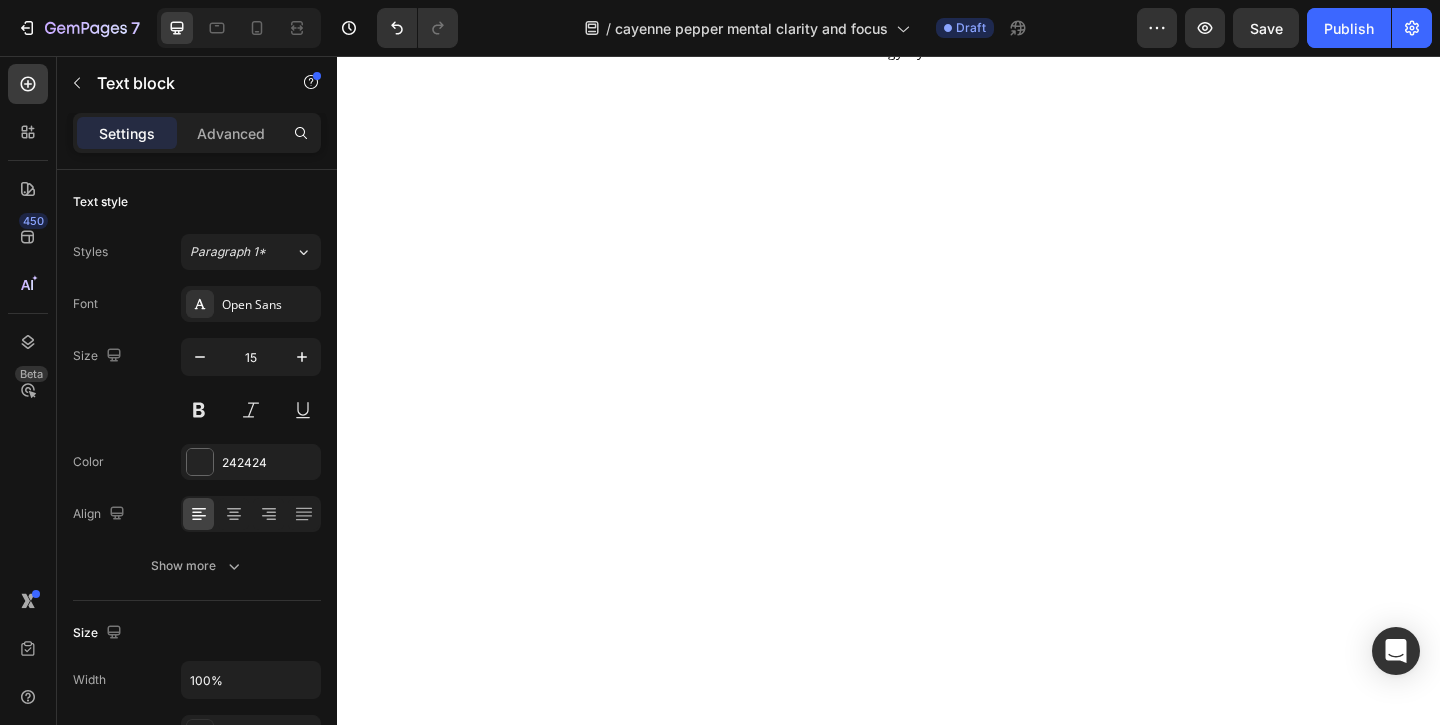 click on "Improves absorption" at bounding box center [719, -1561] 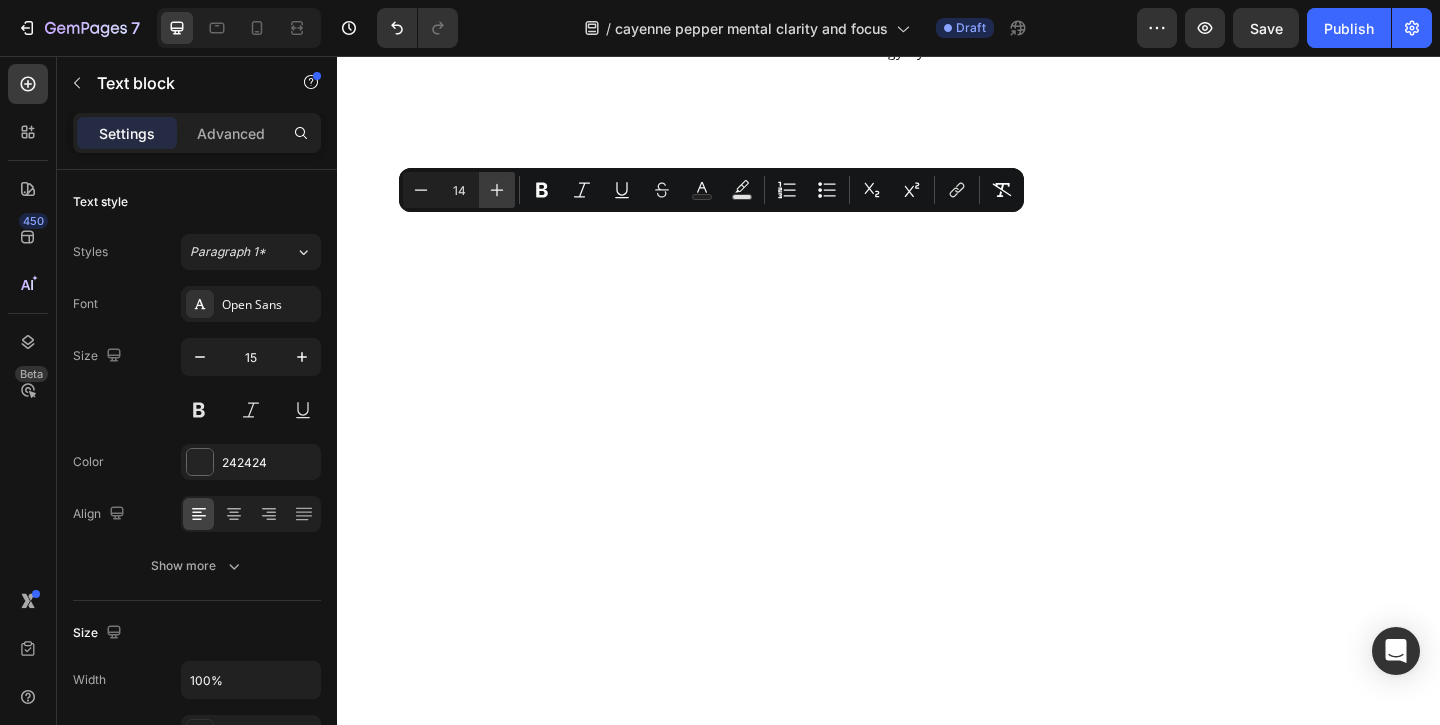click on "Plus" at bounding box center (497, 190) 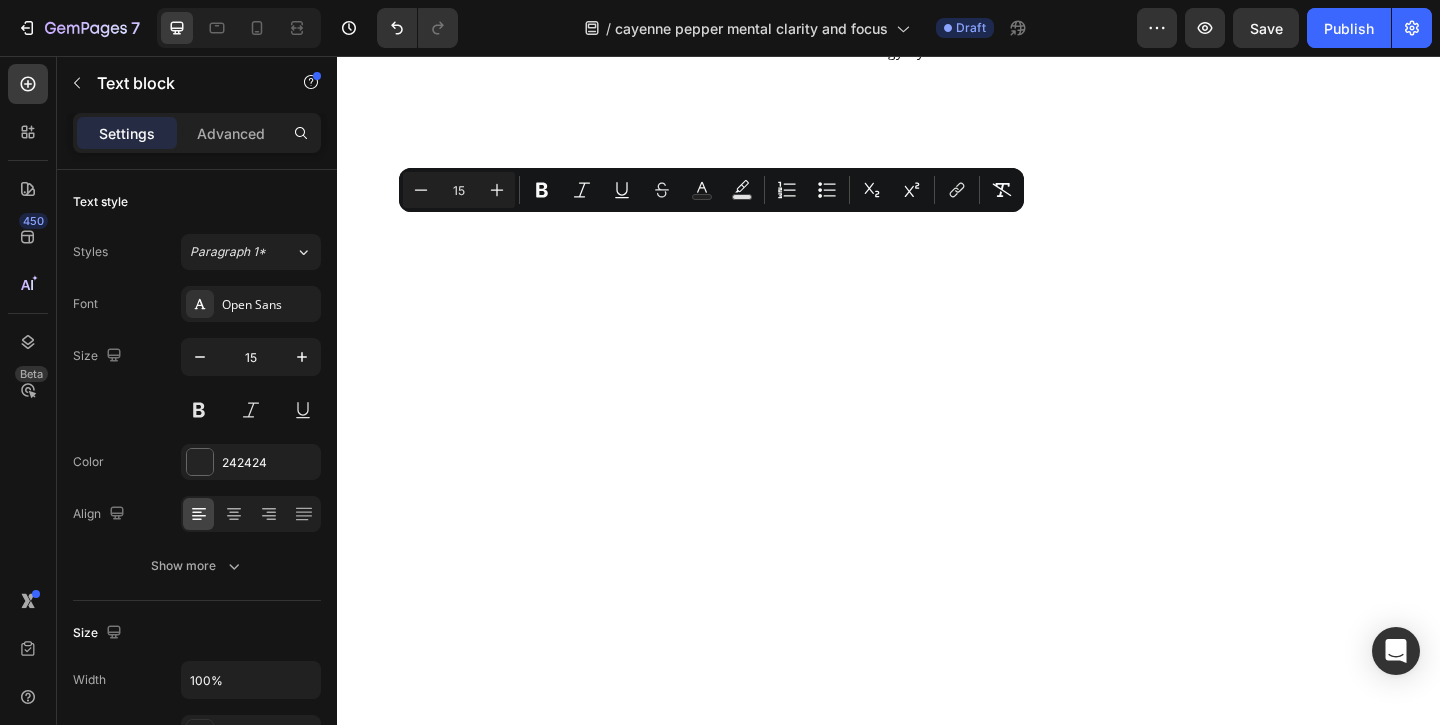 click on "Icon Grape Seed Supports healthy blood vessels Text block Row Row
Icon Black Pepper Improves absorption Text block   0 Row Row Row" at bounding box center (598, -1556) 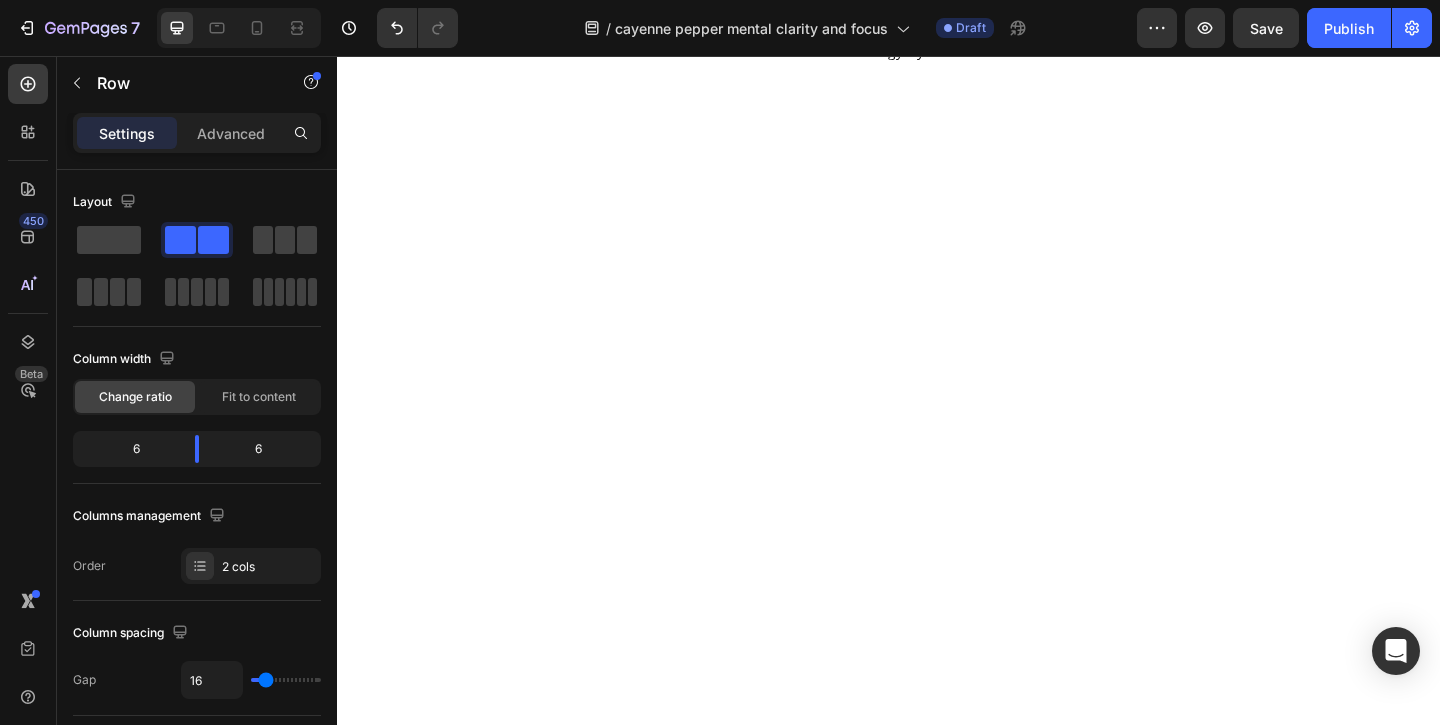 click on "Boosts circulation" at bounding box center (489, -1617) 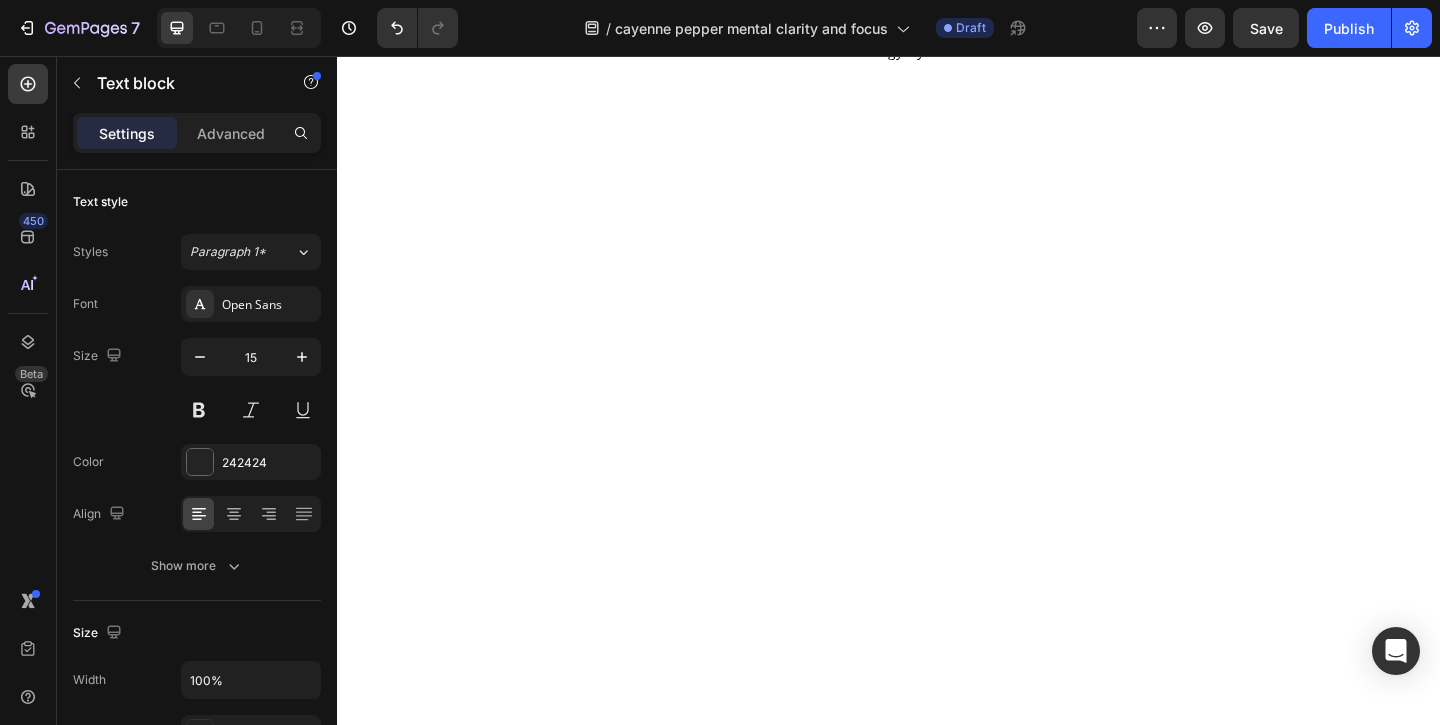 click on "Boosts circulation" at bounding box center (489, -1617) 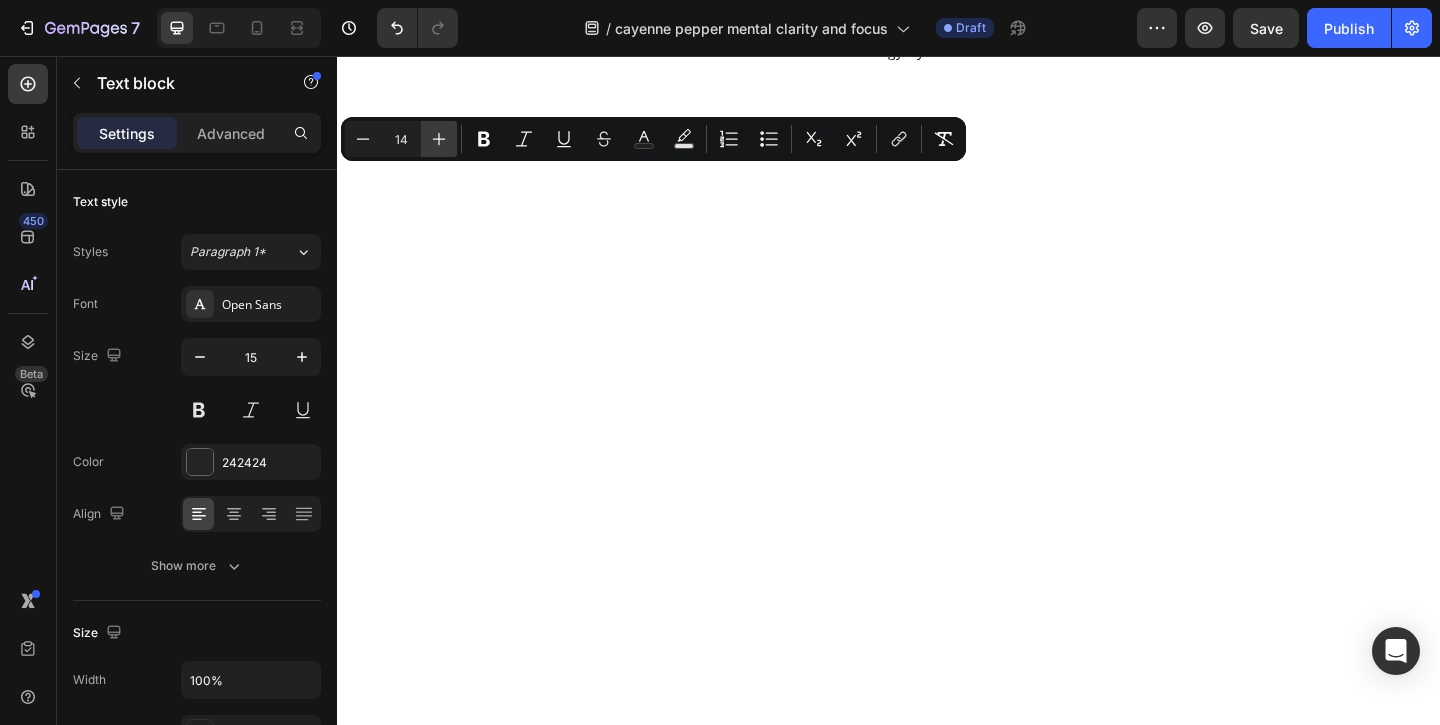 click 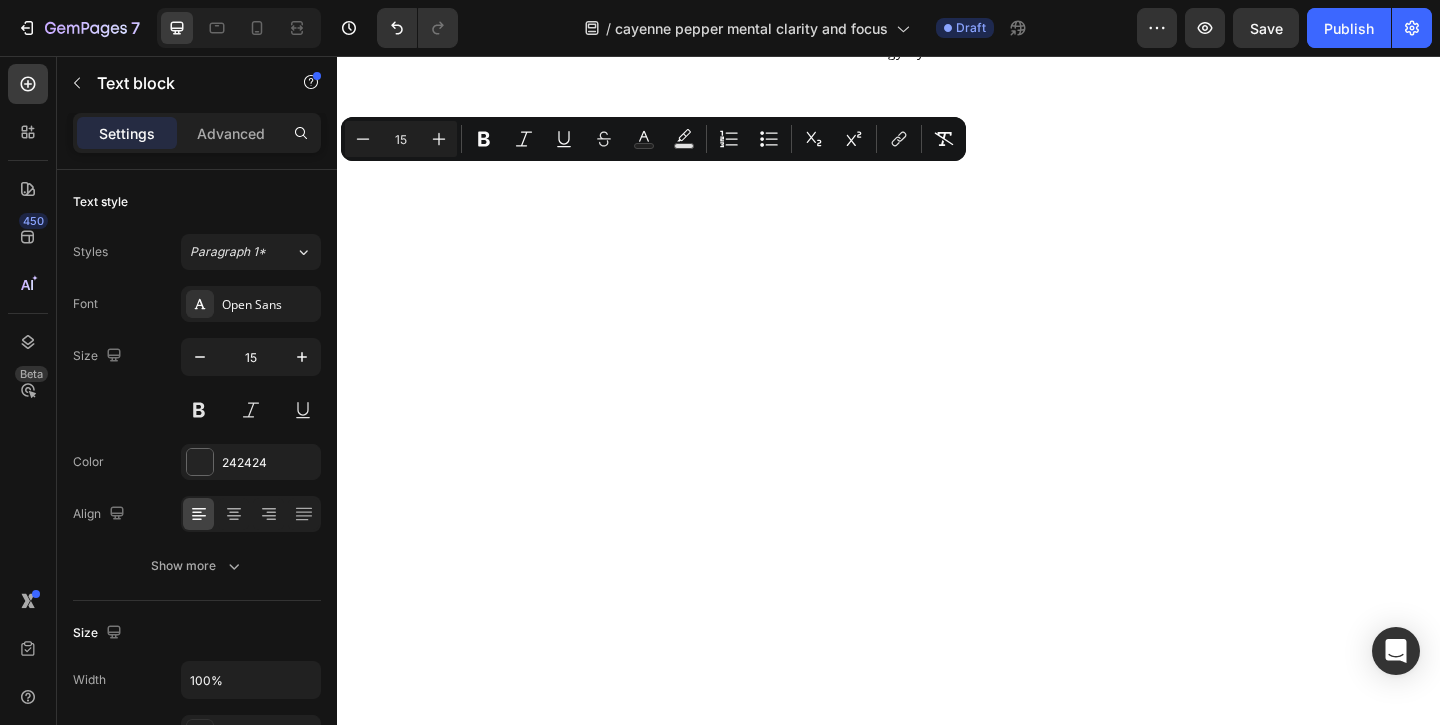 click on "Reduces inflammation" at bounding box center (727, -1617) 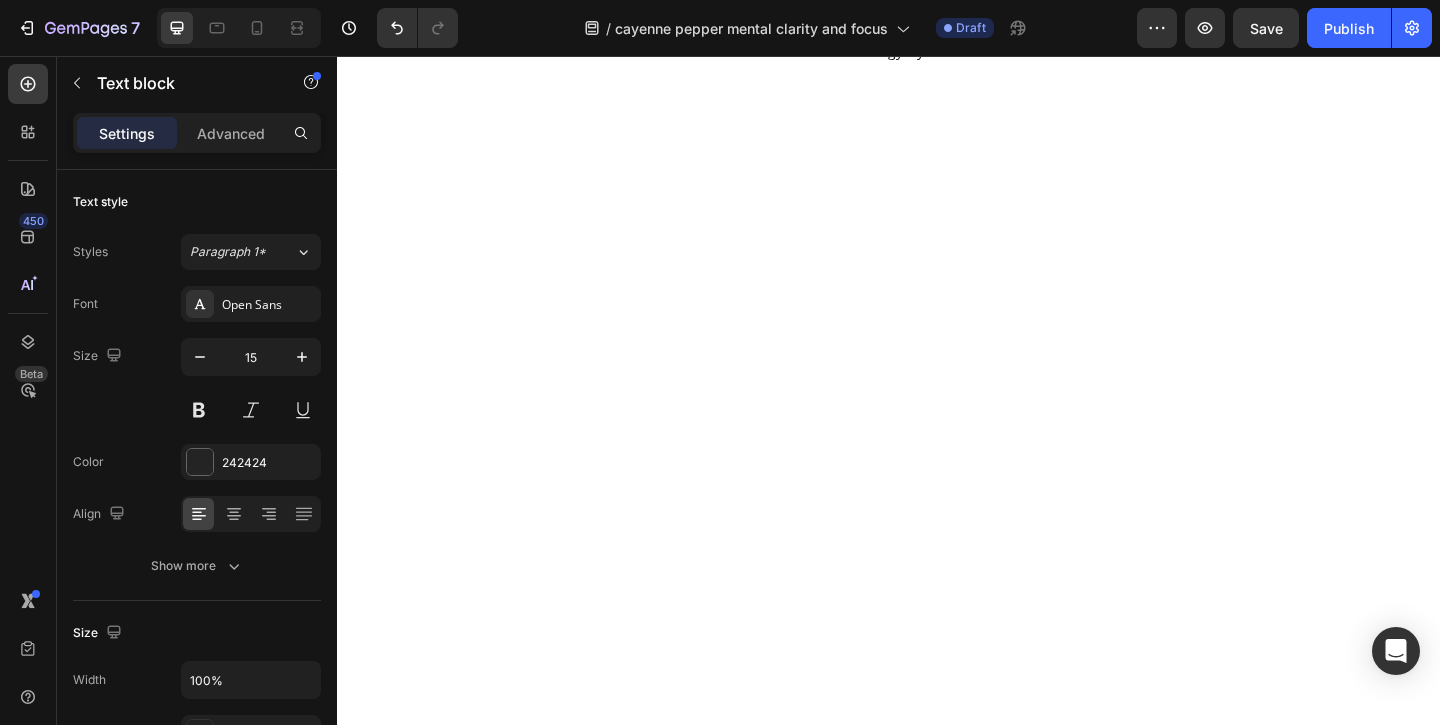click on "Reduces inflammation" at bounding box center (727, -1617) 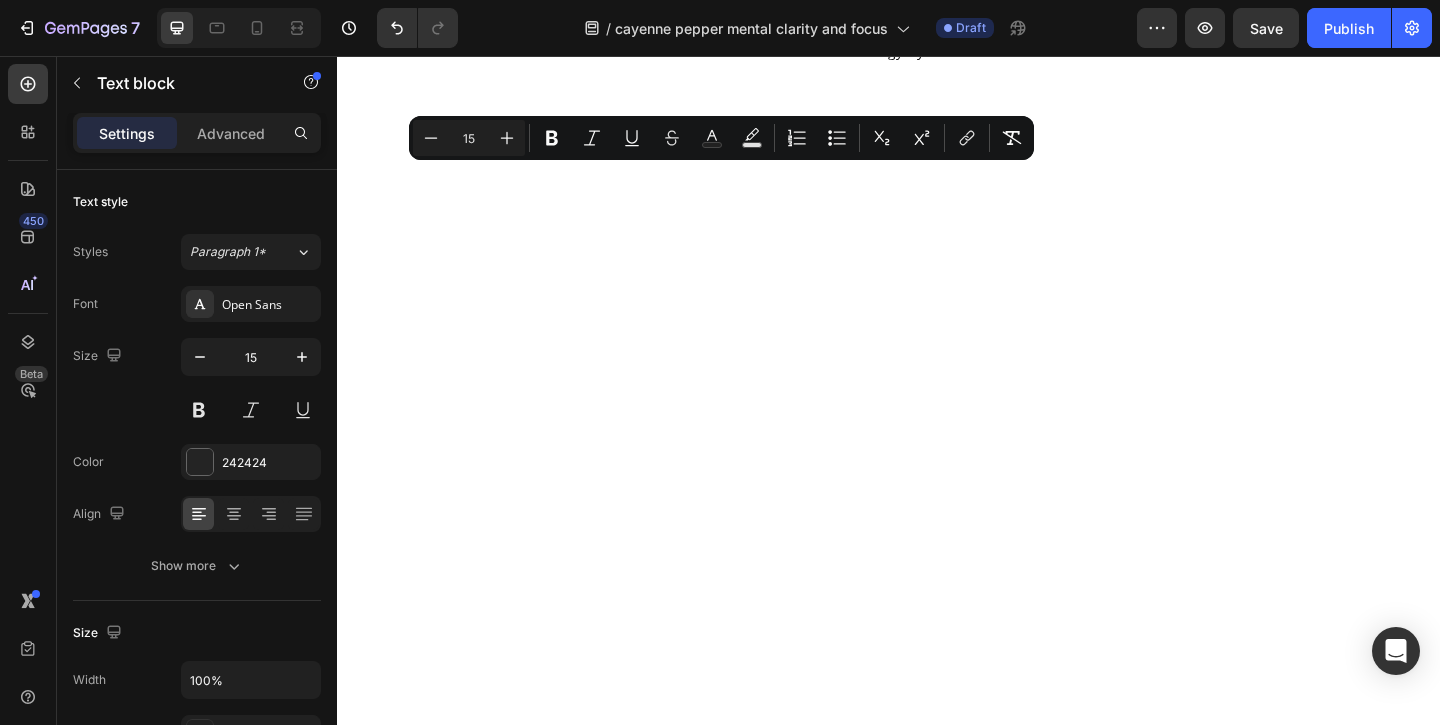 click on "Grape Seed Supports healthy blood vessels" at bounding box center (489, -1561) 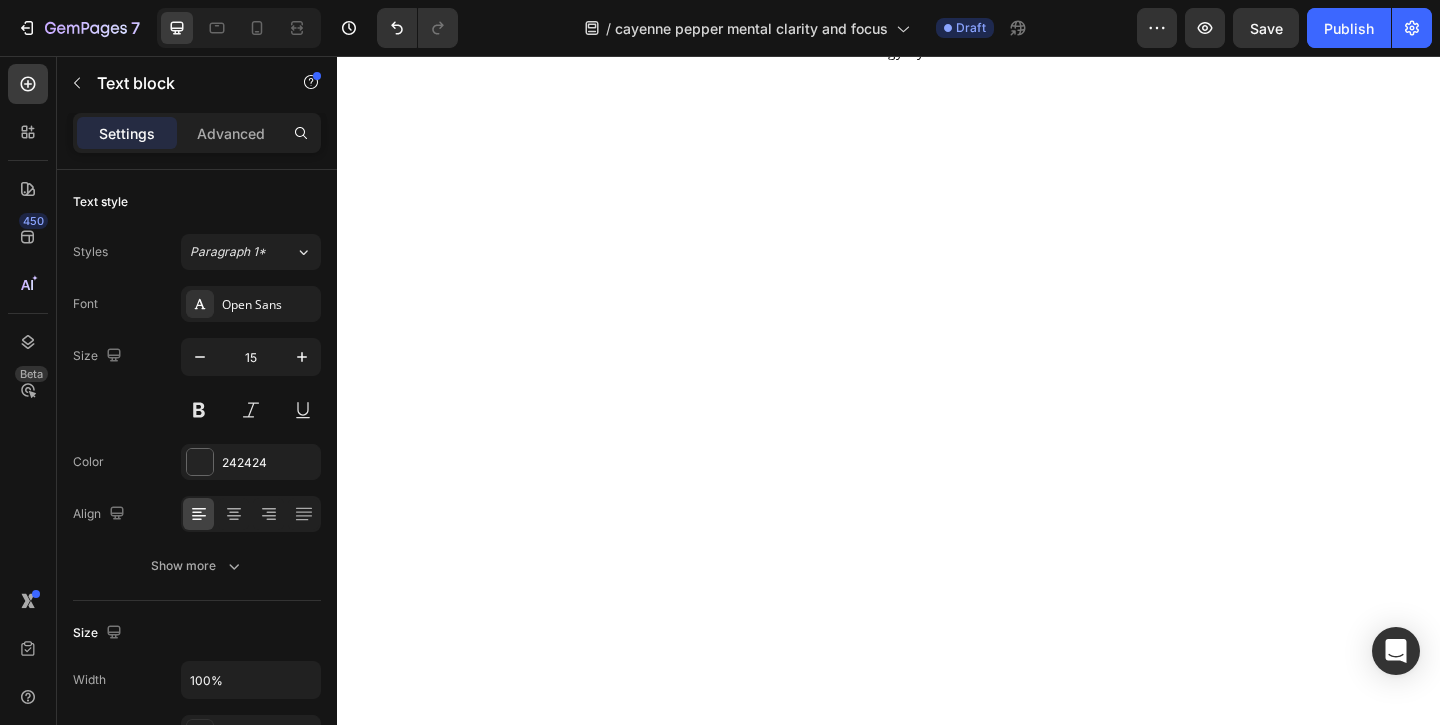 click on "Cayenne Pepper" at bounding box center (456, -1638) 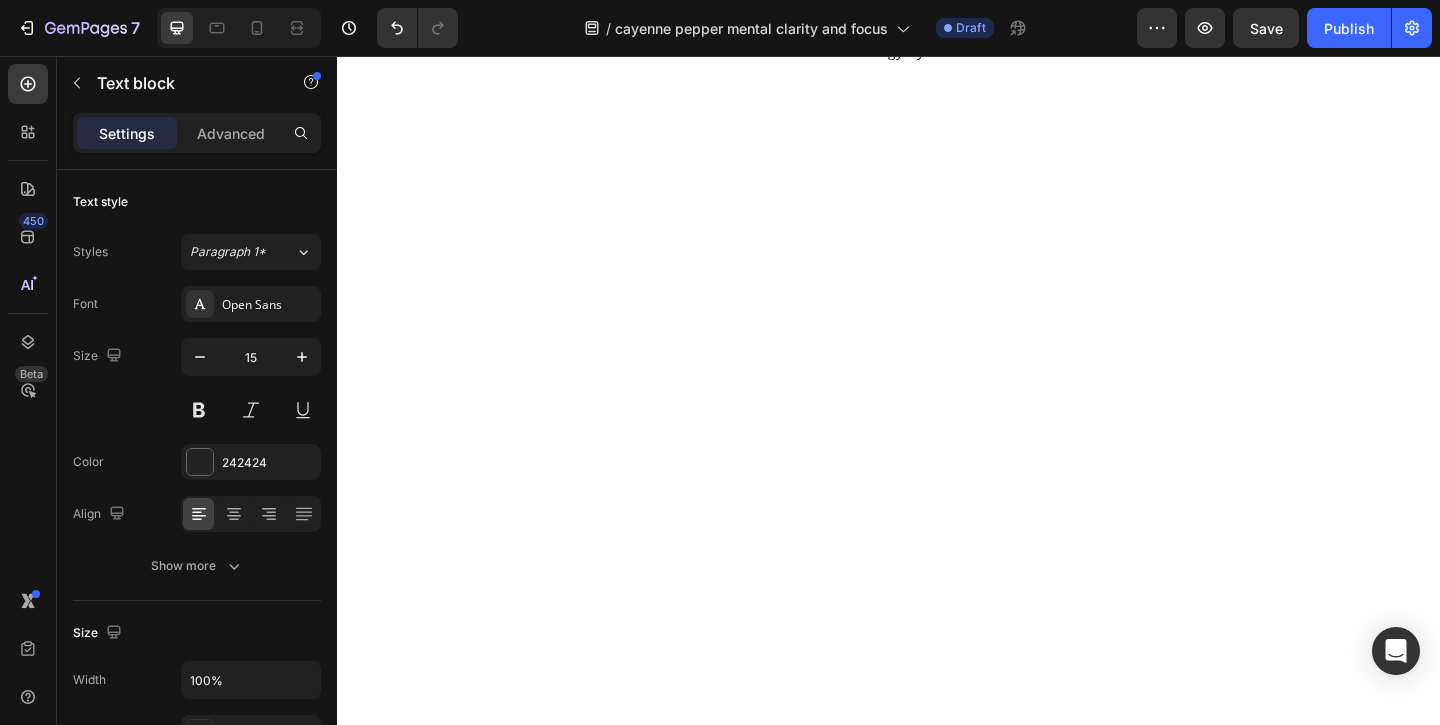 click on "Cayenne Pepper" at bounding box center (456, -1638) 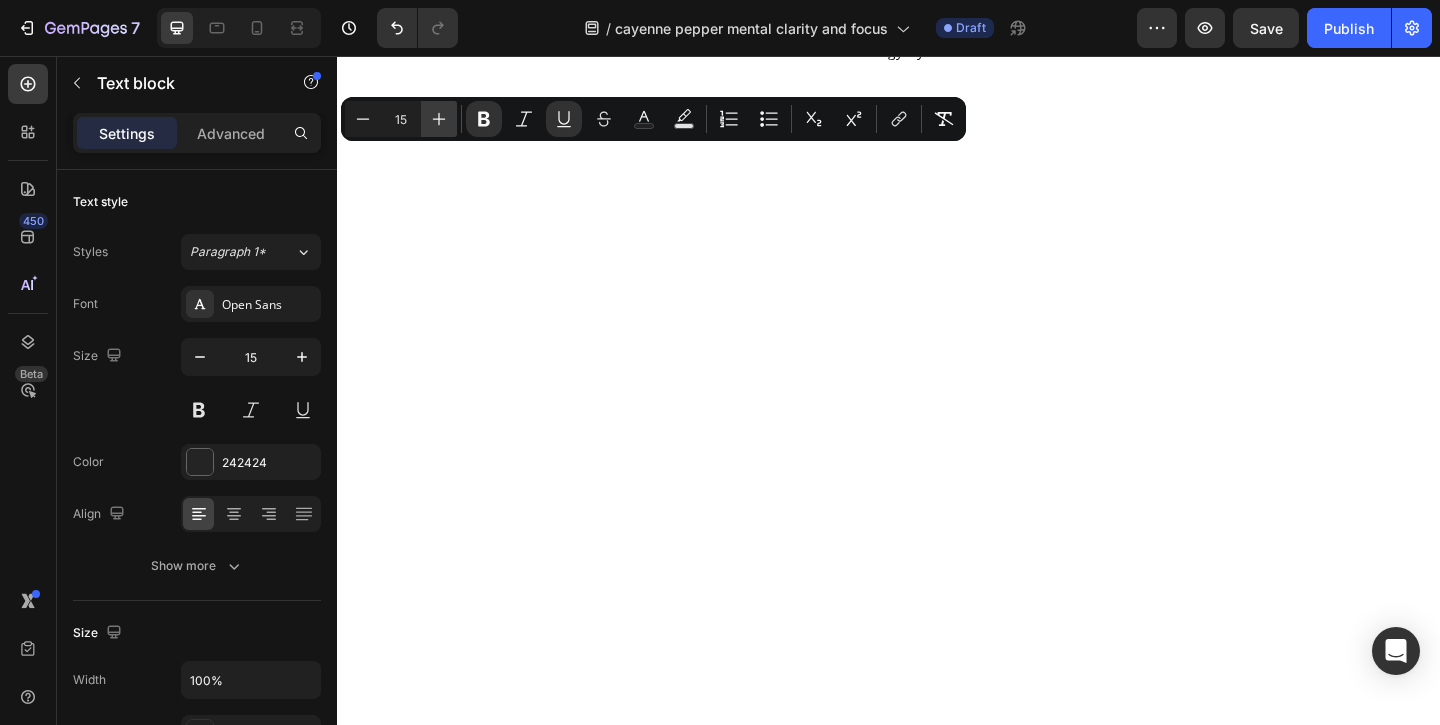 click 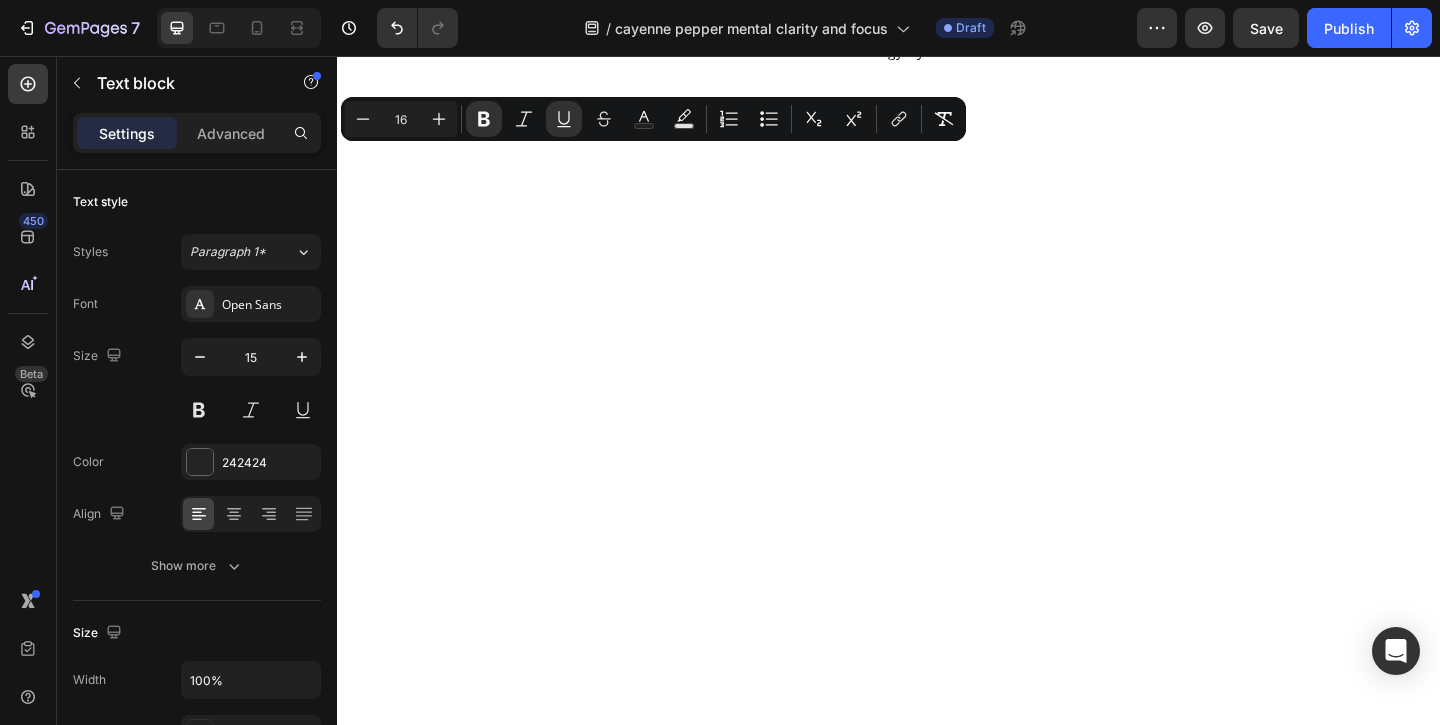 click on "Grape Seed" at bounding box center [436, -1582] 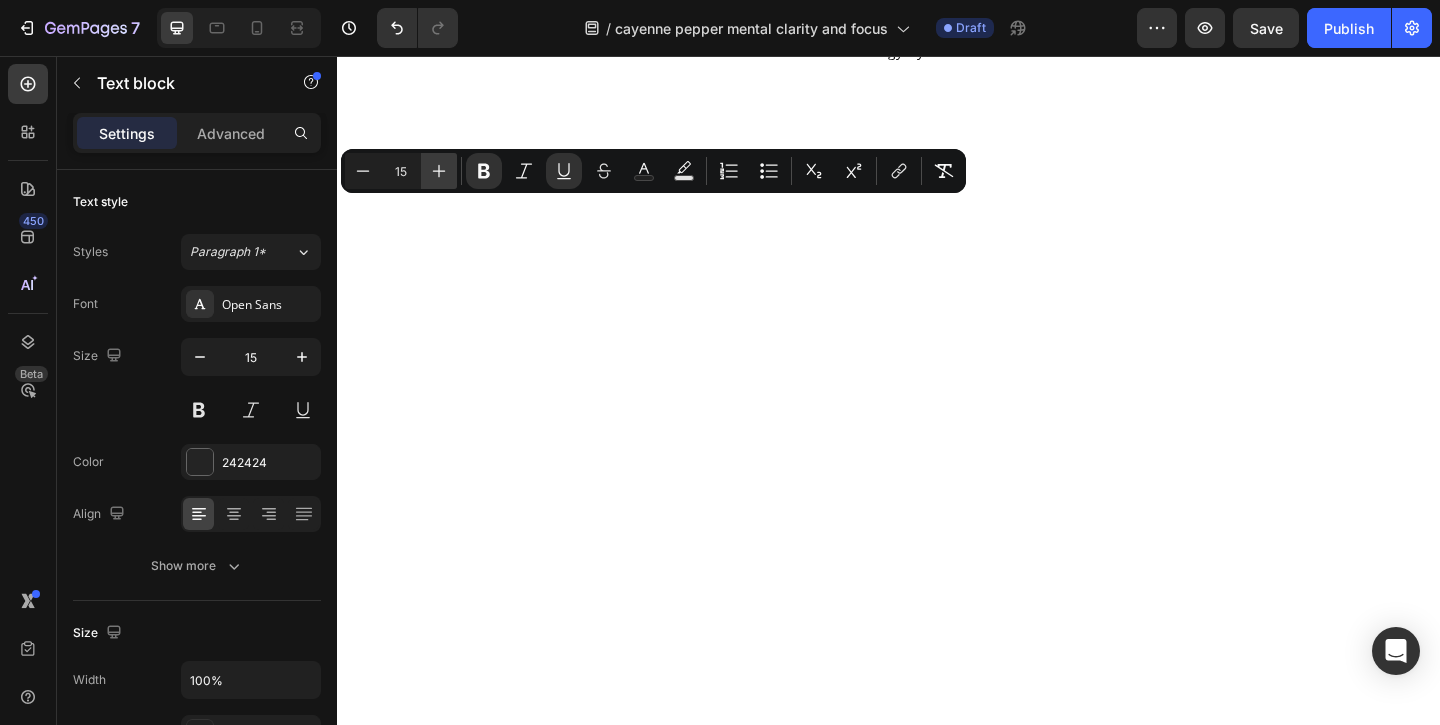 click 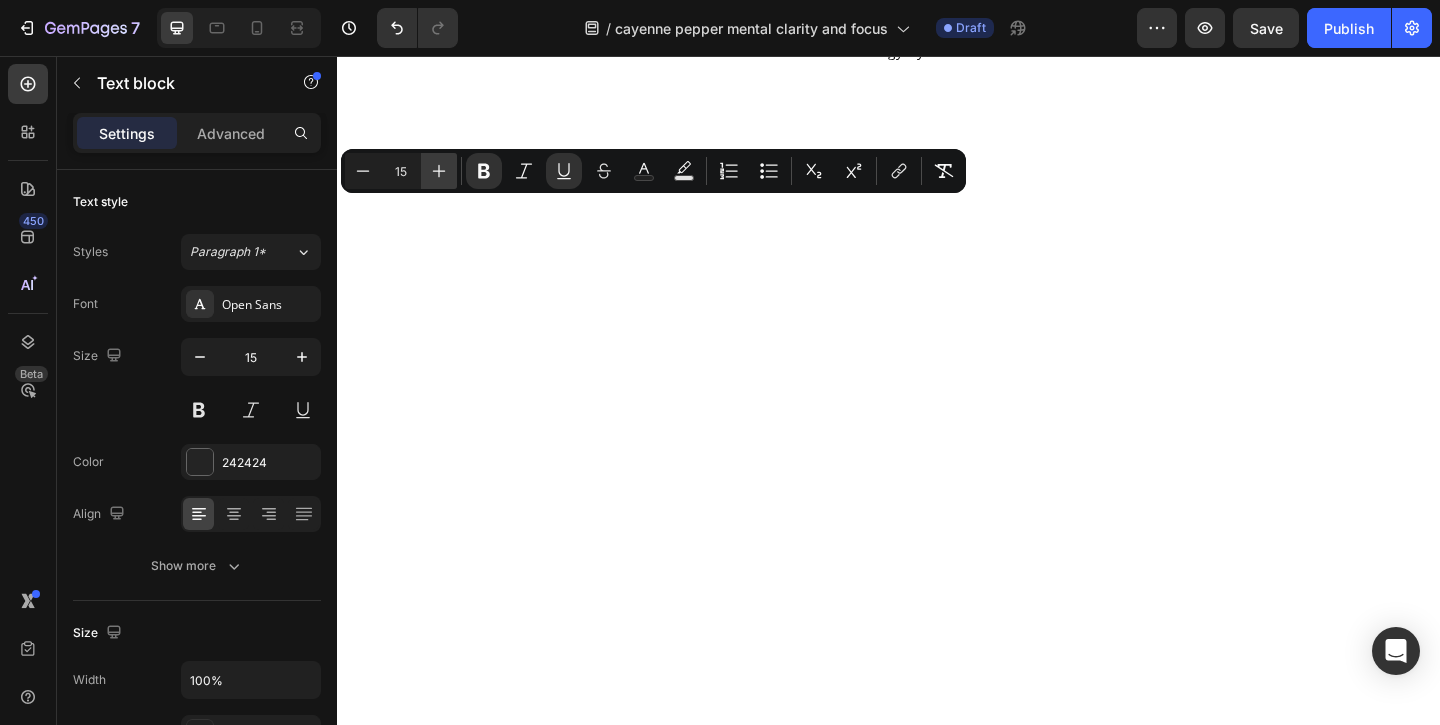 type on "16" 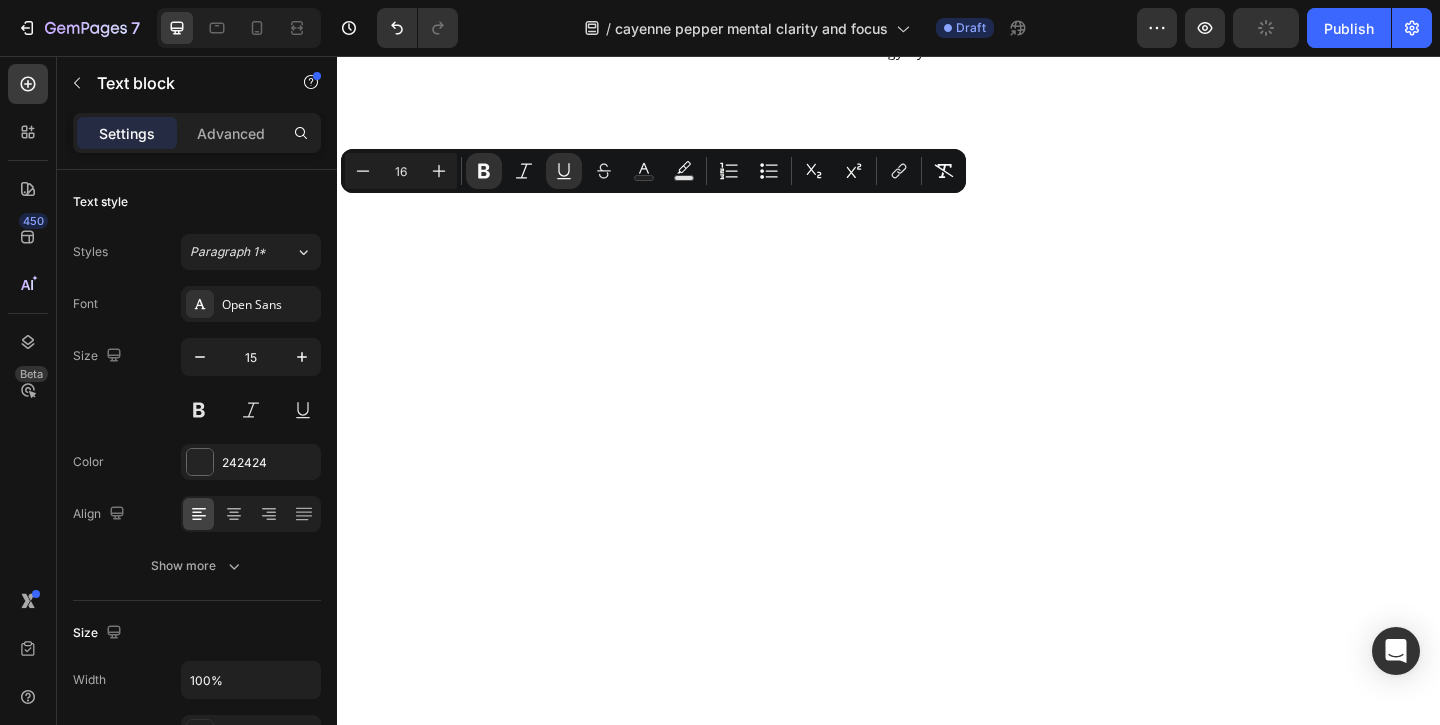 click on "Grape Seed" at bounding box center [436, -1505] 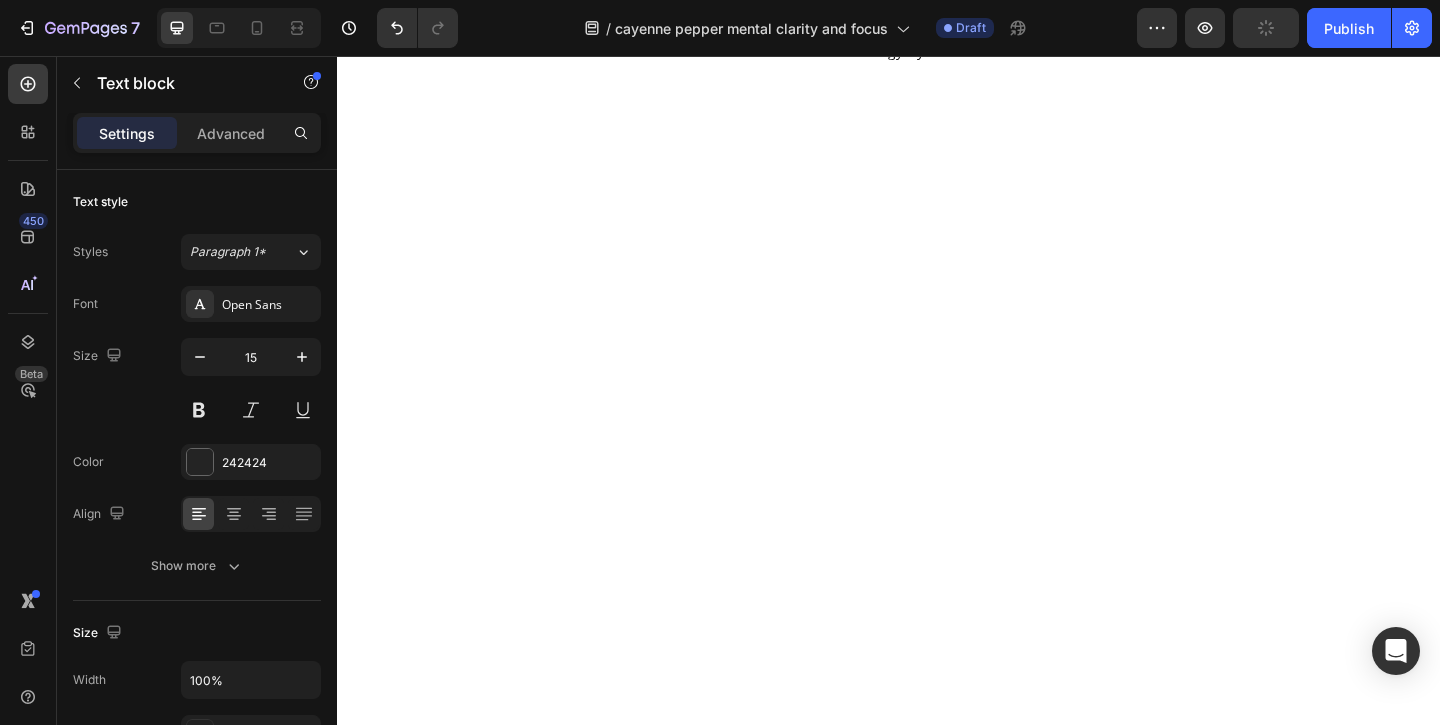 click on "Grape Seed" at bounding box center [436, -1505] 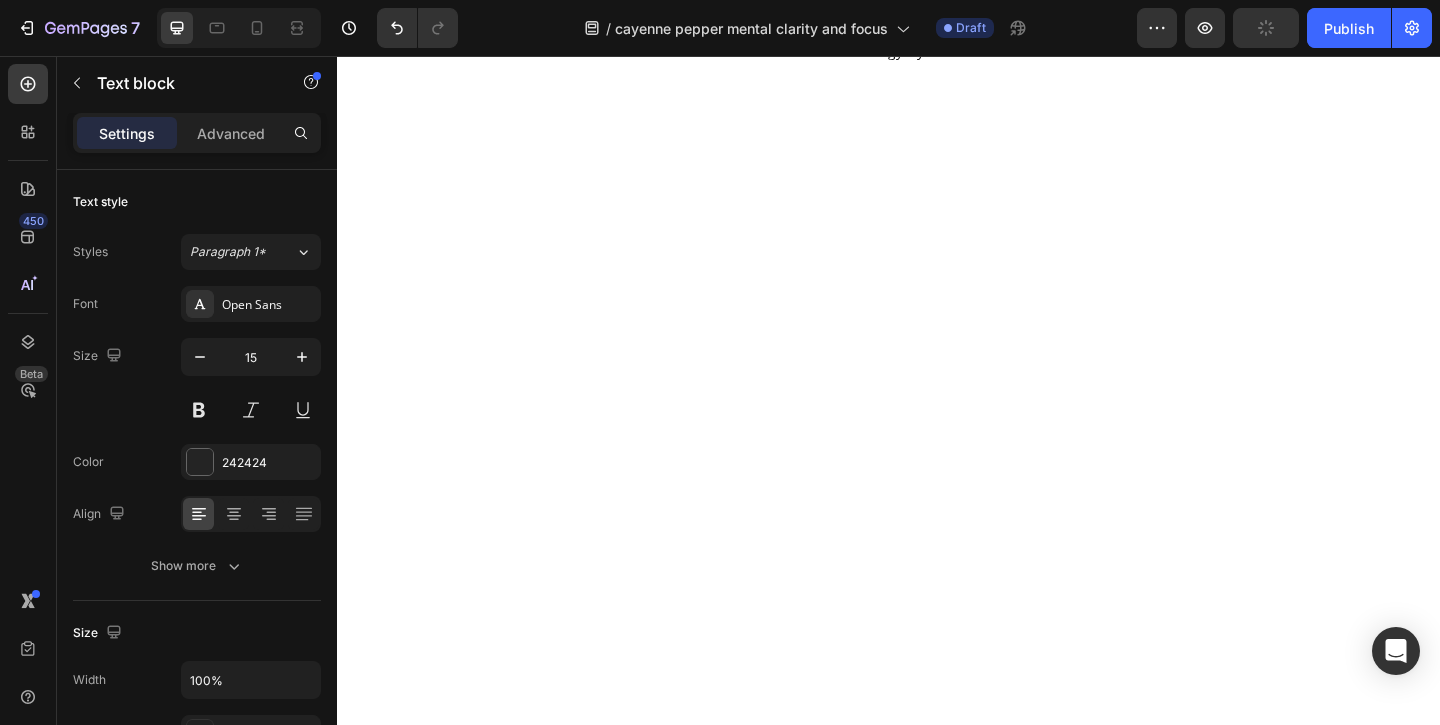 click on "Grape Seed" at bounding box center [436, -1505] 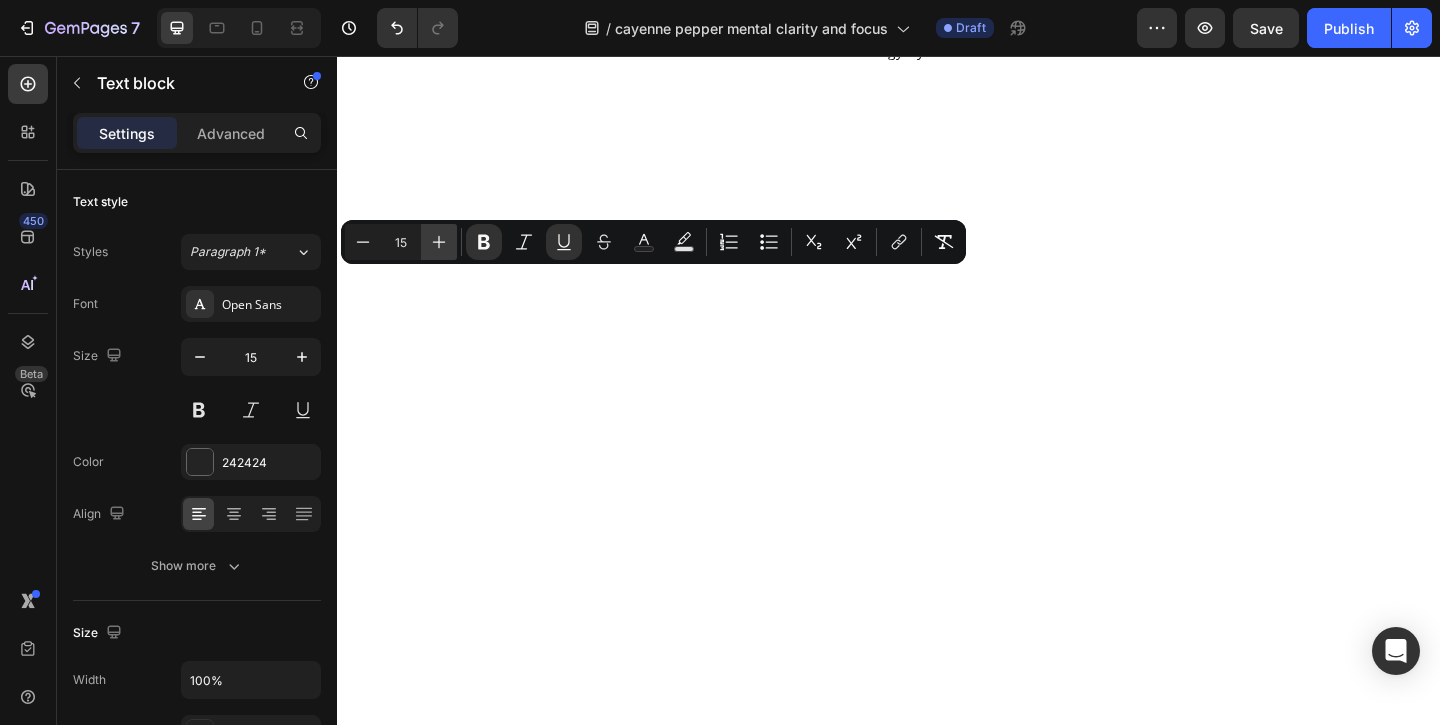 click 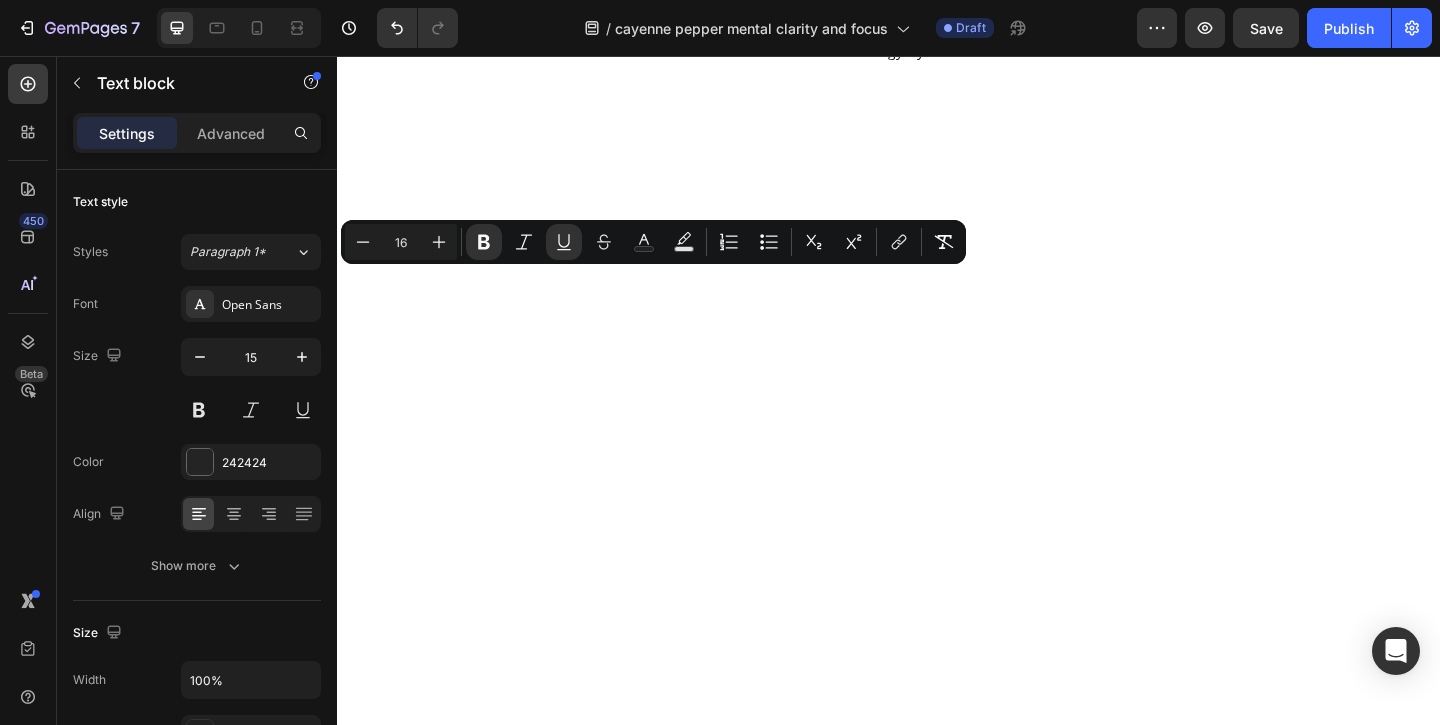 click on "Beetroot" at bounding box center (426, -1428) 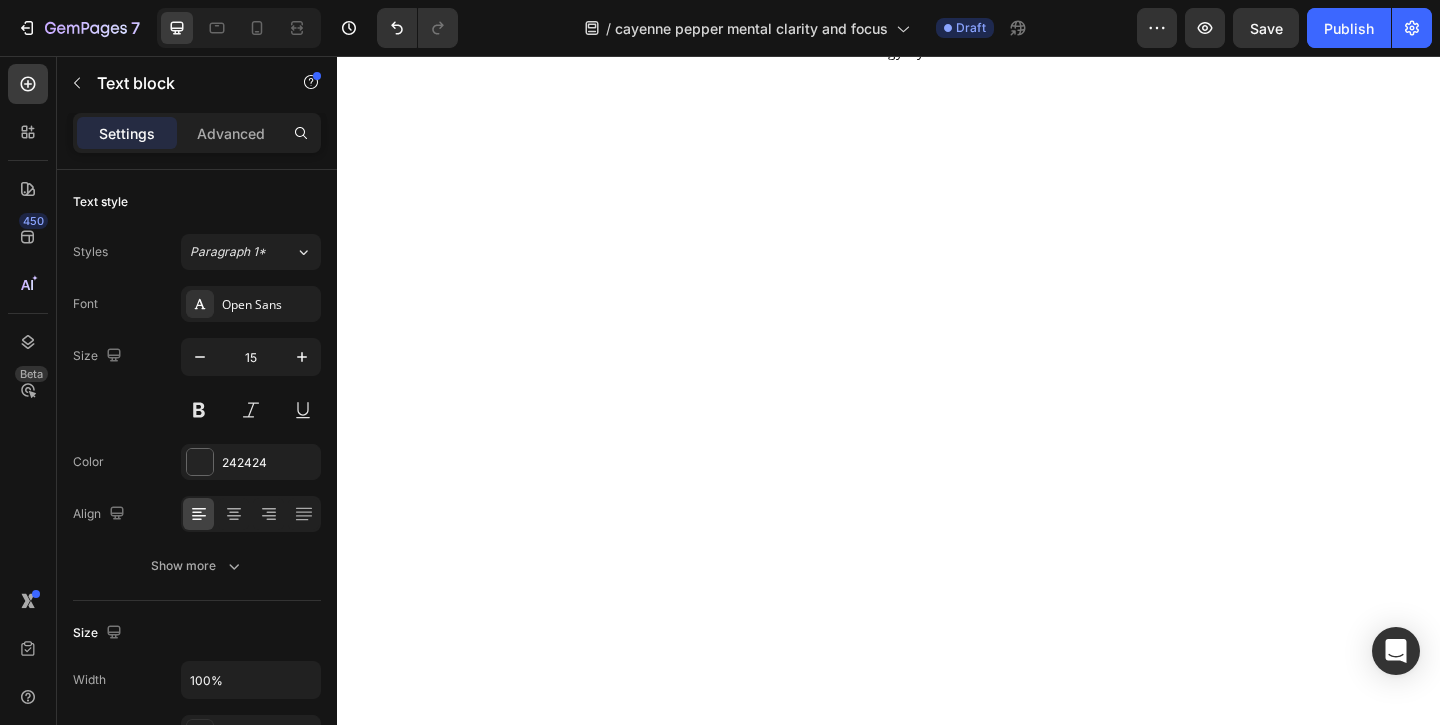 click on "Beetroot" at bounding box center [426, -1428] 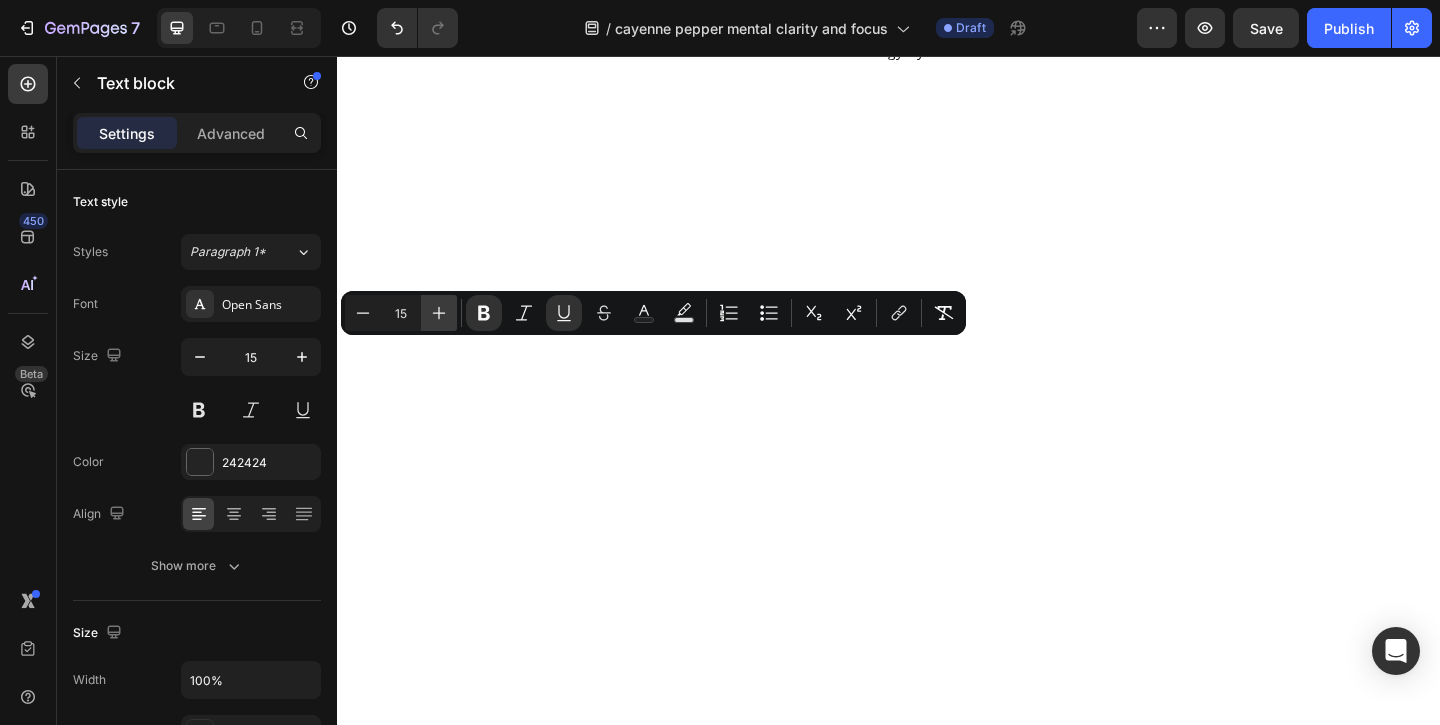 click 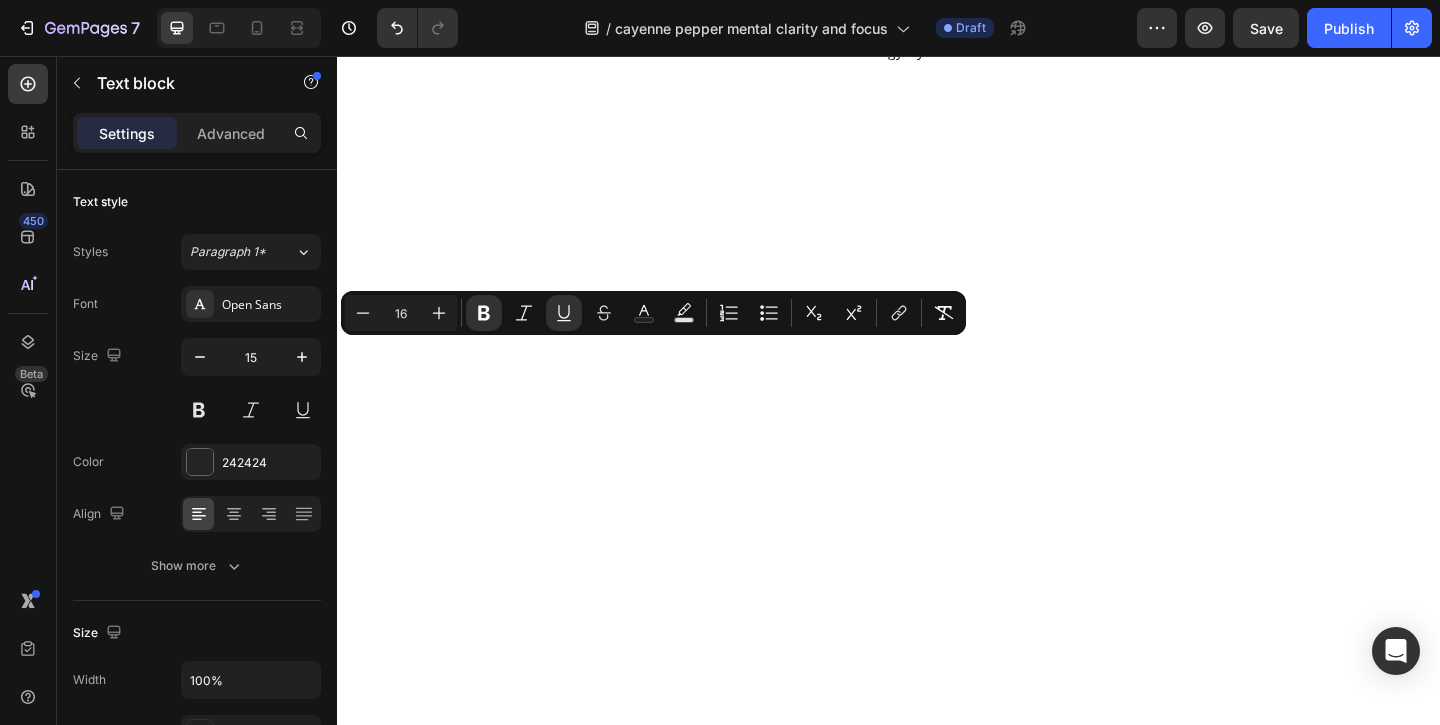 click on "Vitamin K2" at bounding box center (689, -1428) 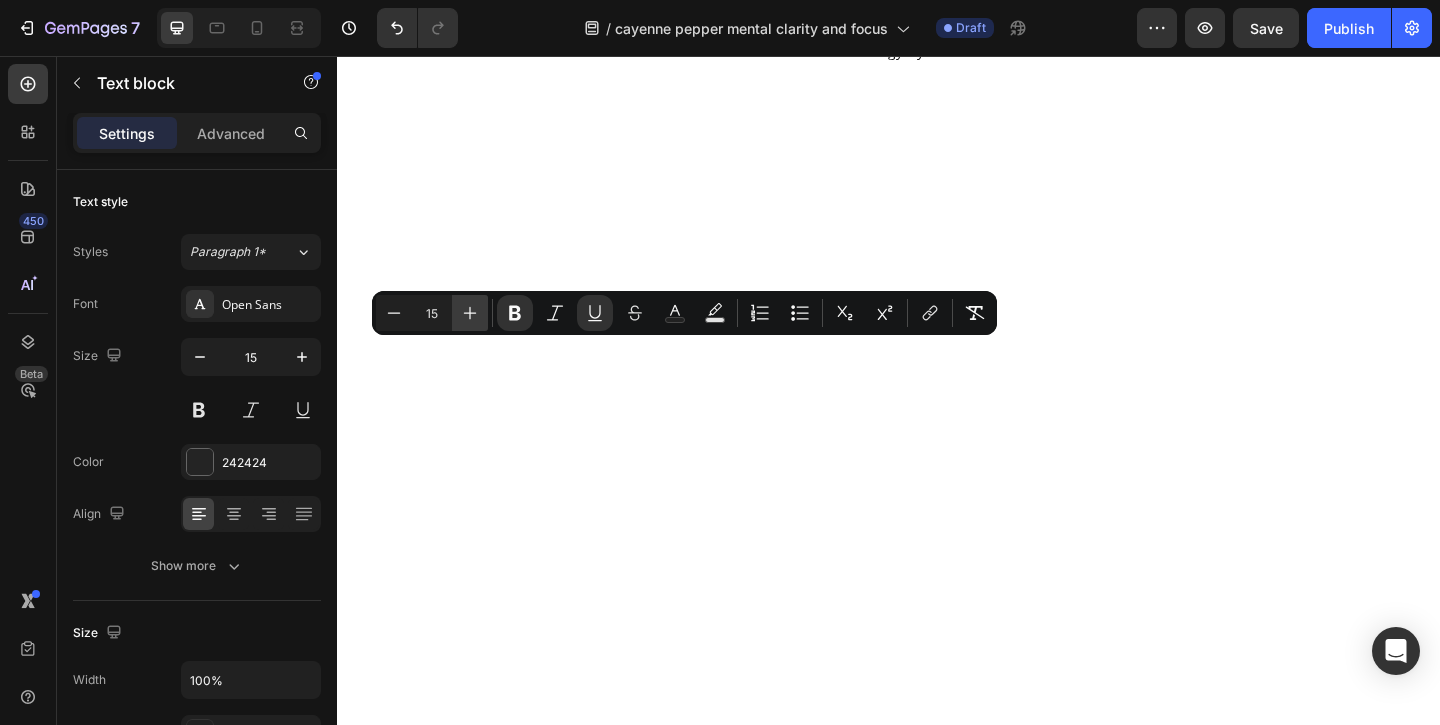 click 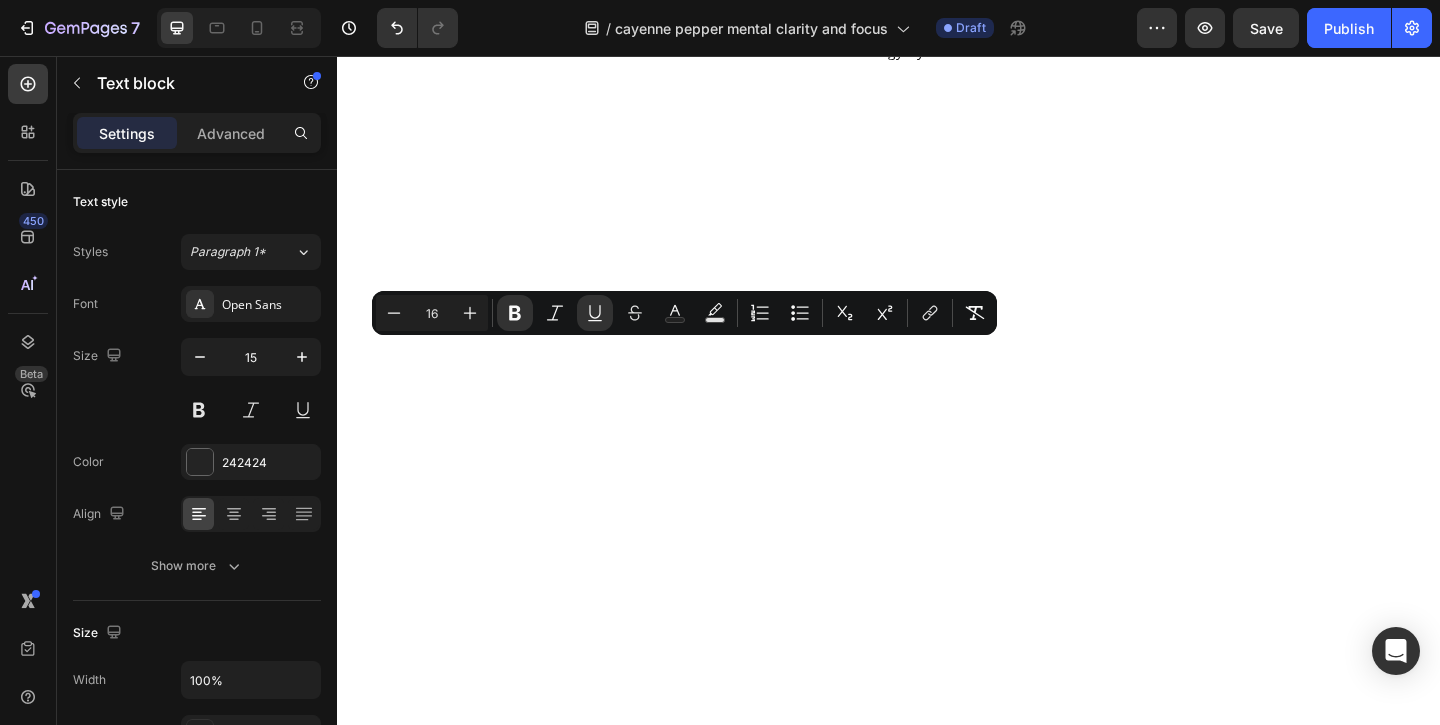 click on "Vitamin D3" at bounding box center (689, -1505) 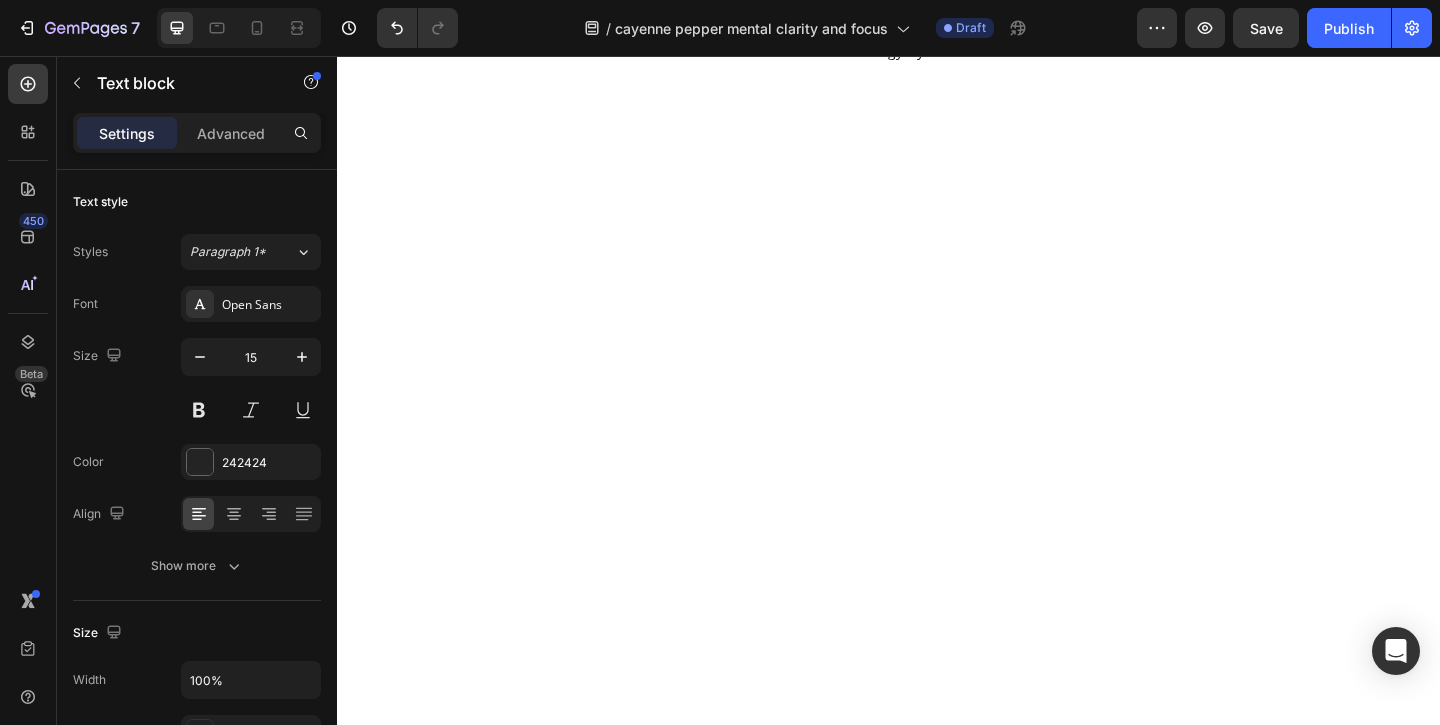 click on "Vitamin K2" at bounding box center [691, -1505] 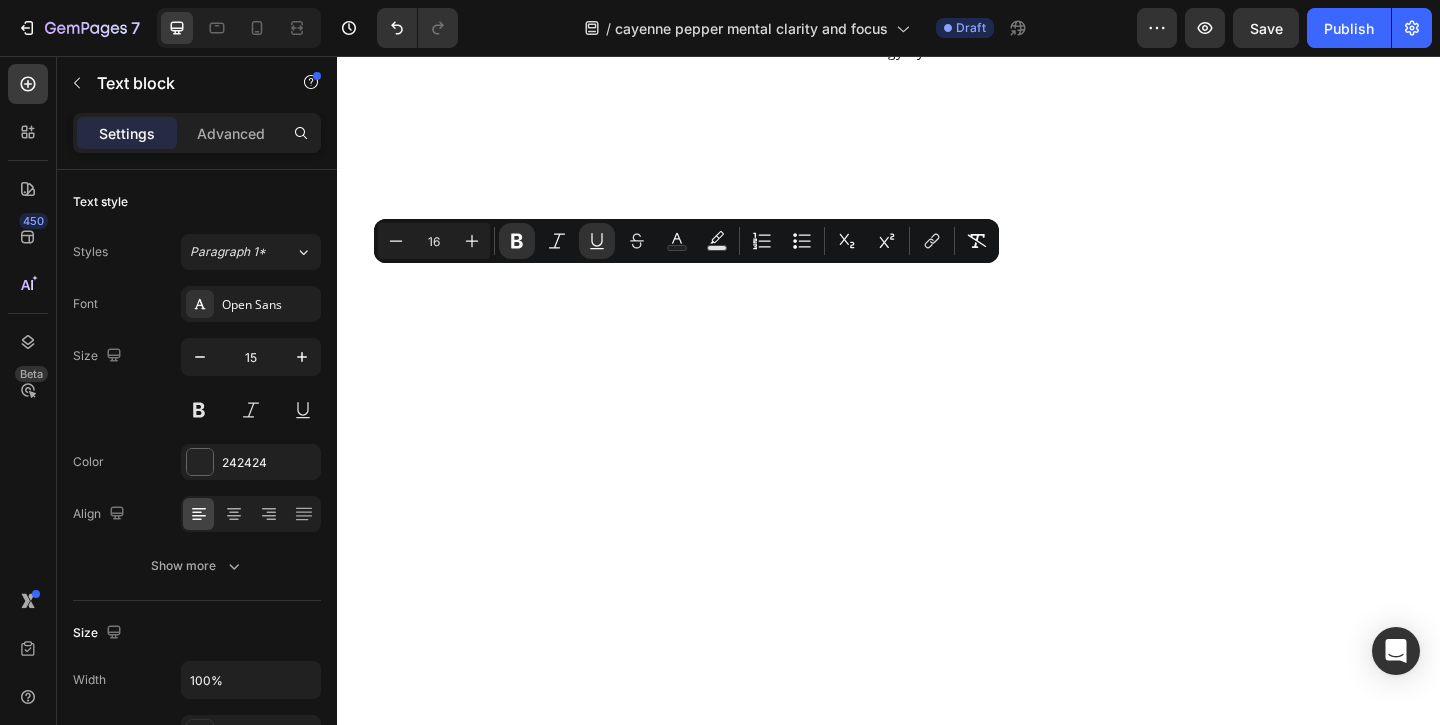click on "Supports artery flexibility" at bounding box center (743, -1407) 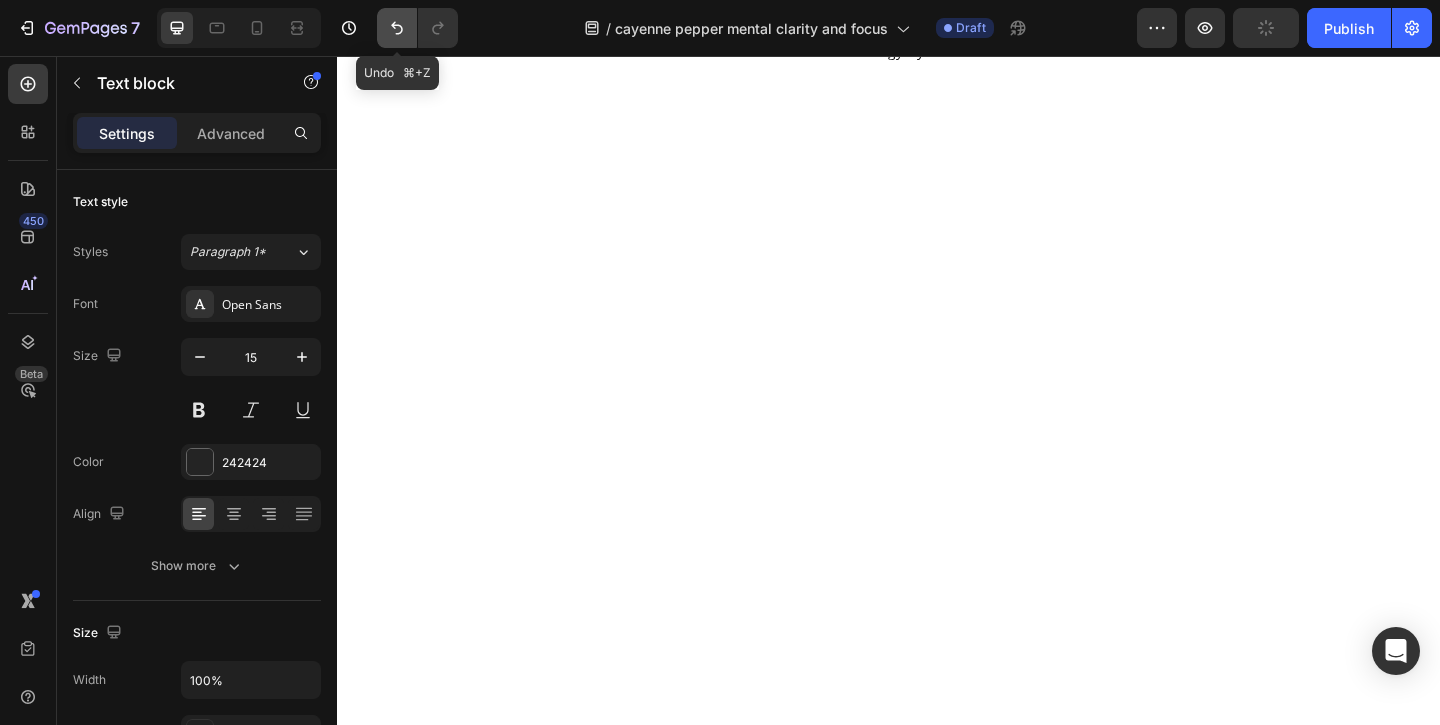 click 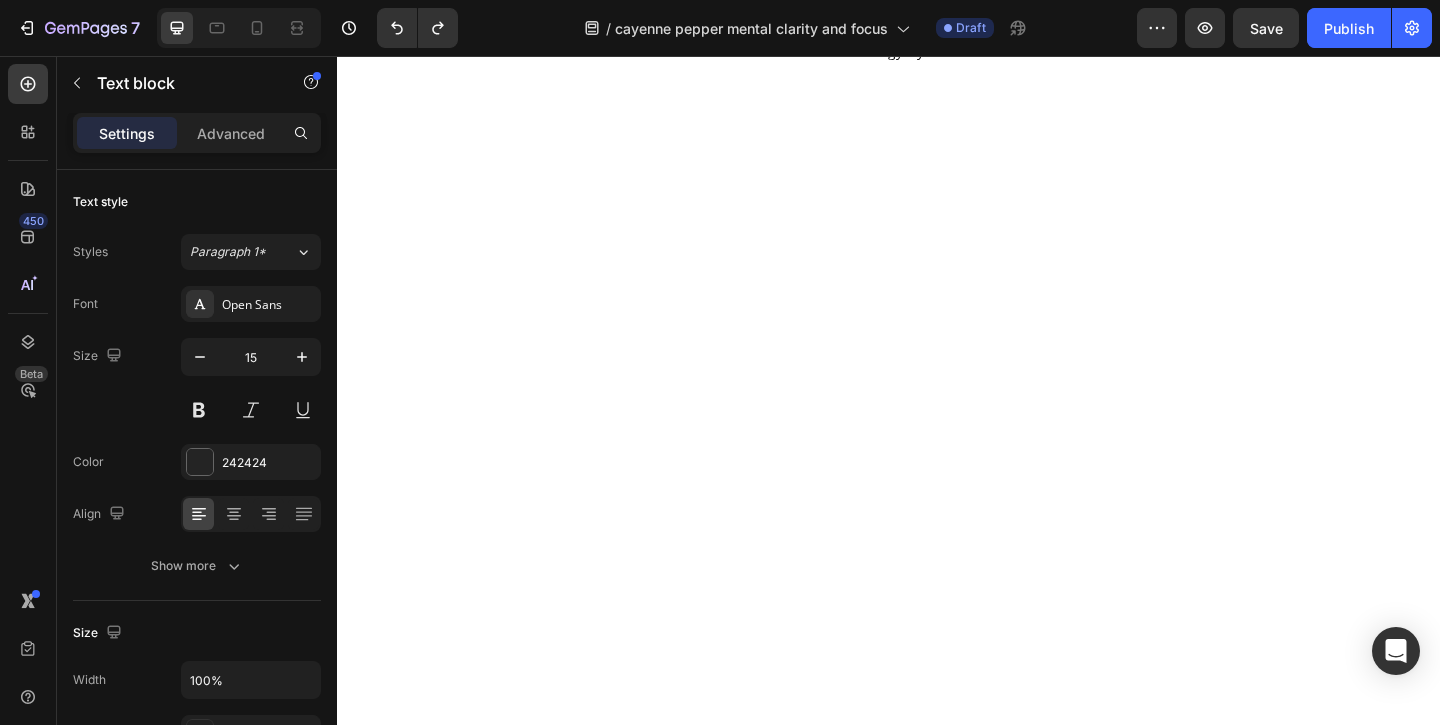 click on "Vitamin D3" at bounding box center [743, -1505] 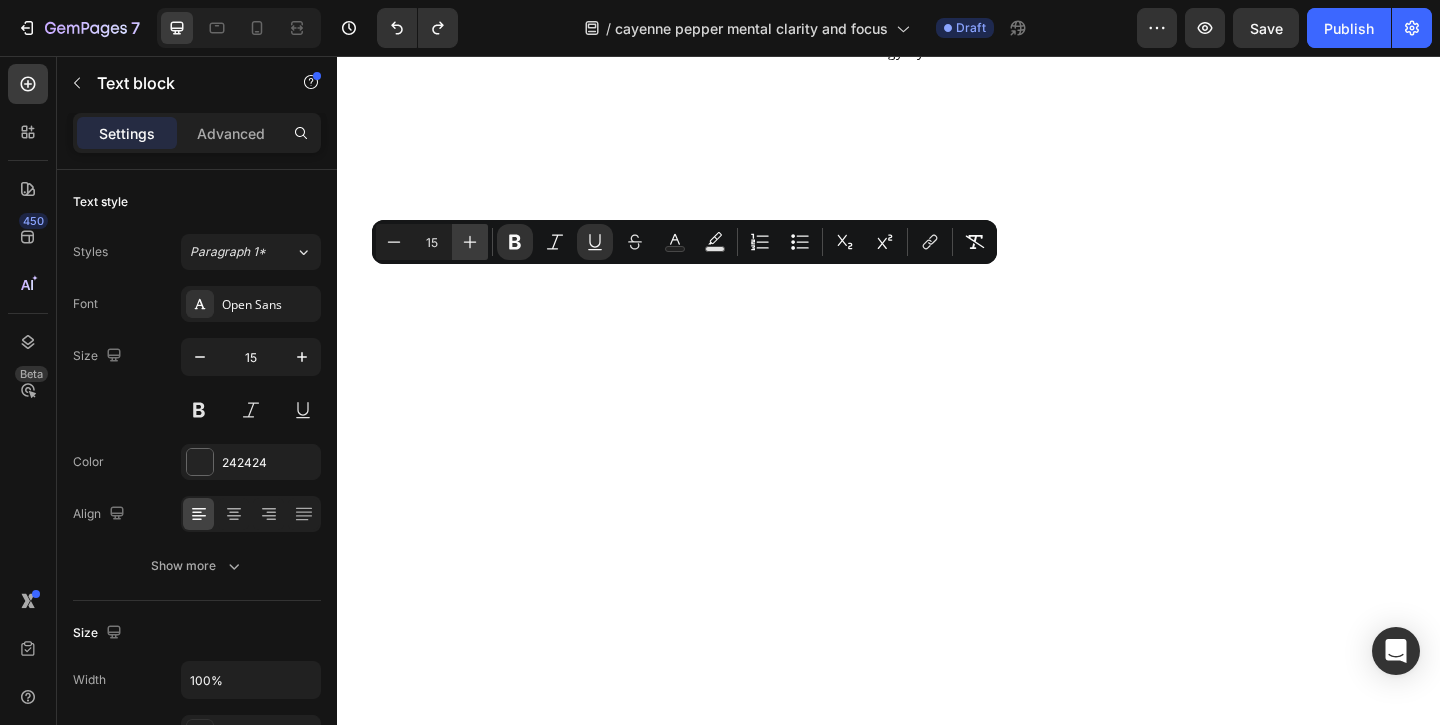 click on "Plus" at bounding box center (470, 242) 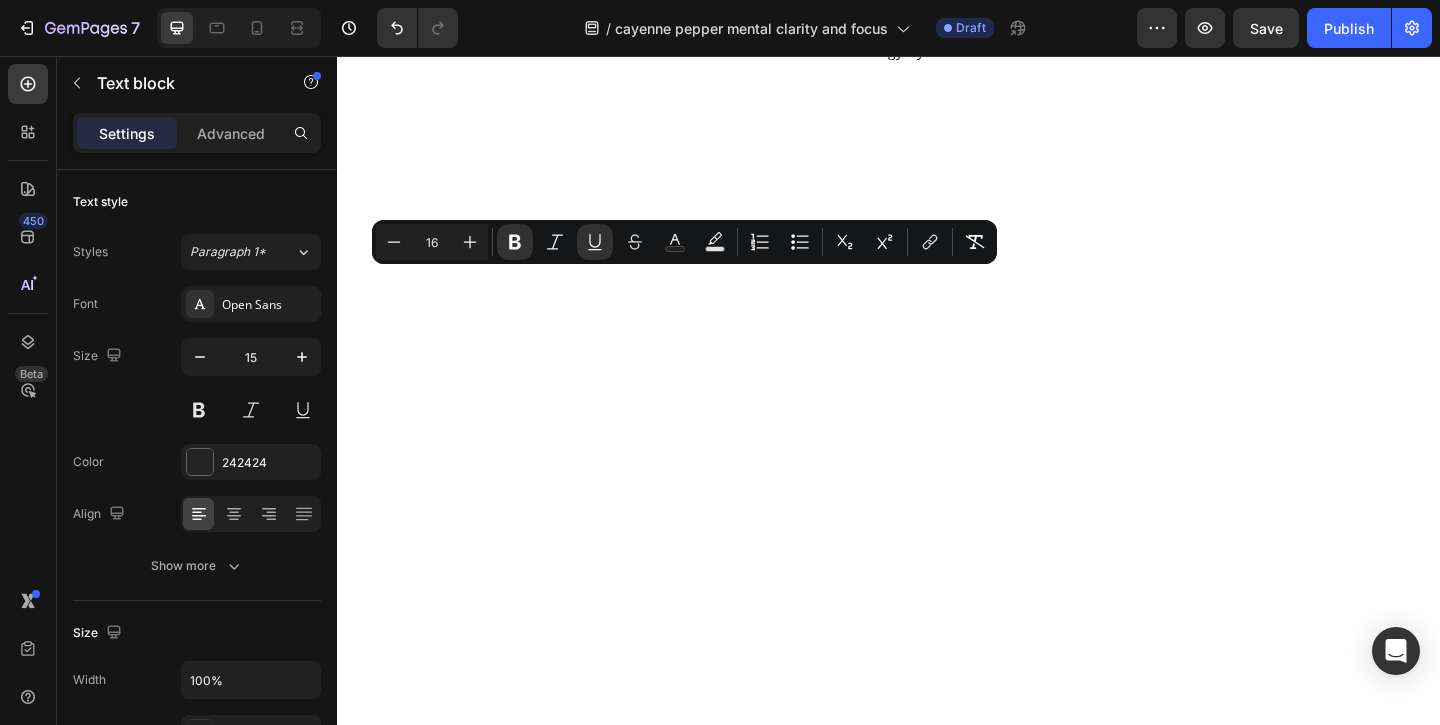 click on "Text block" at bounding box center [679, -1452] 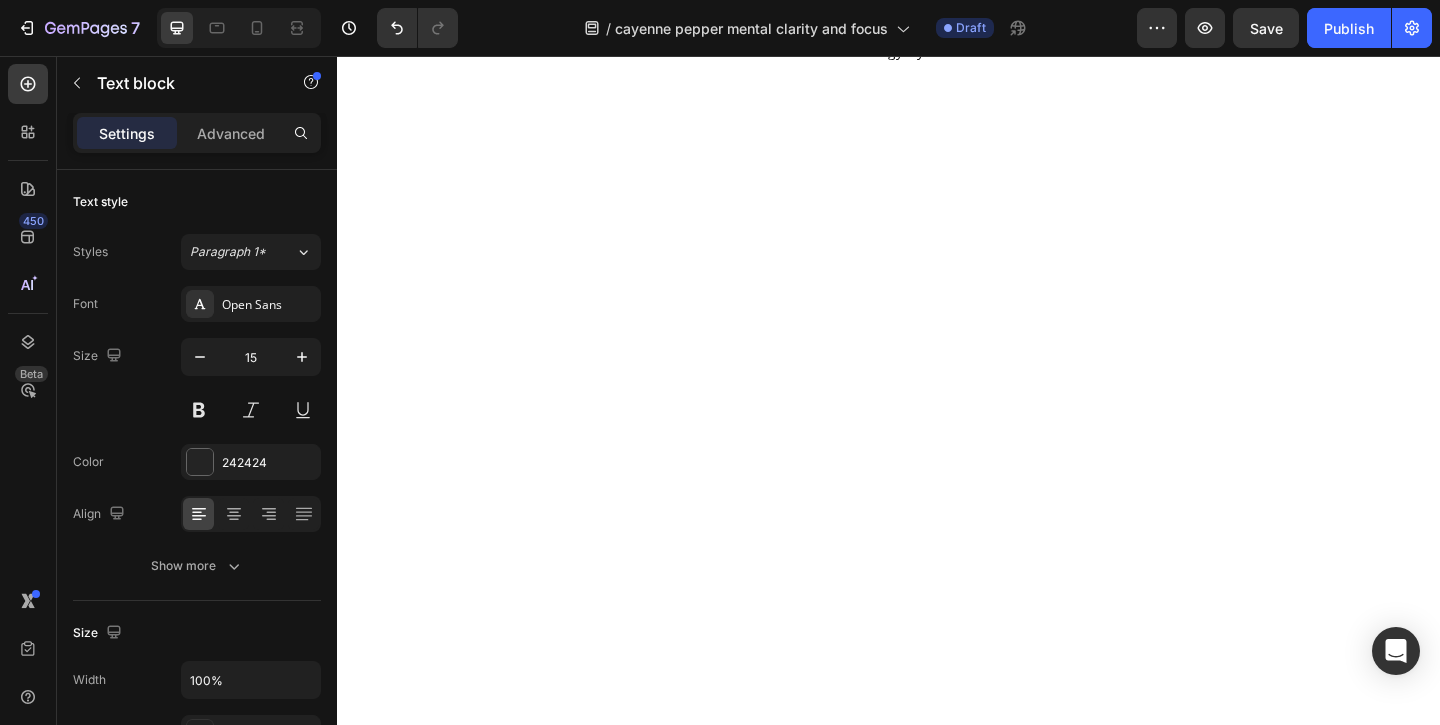 click on "Black Pepper" at bounding box center [697, -1582] 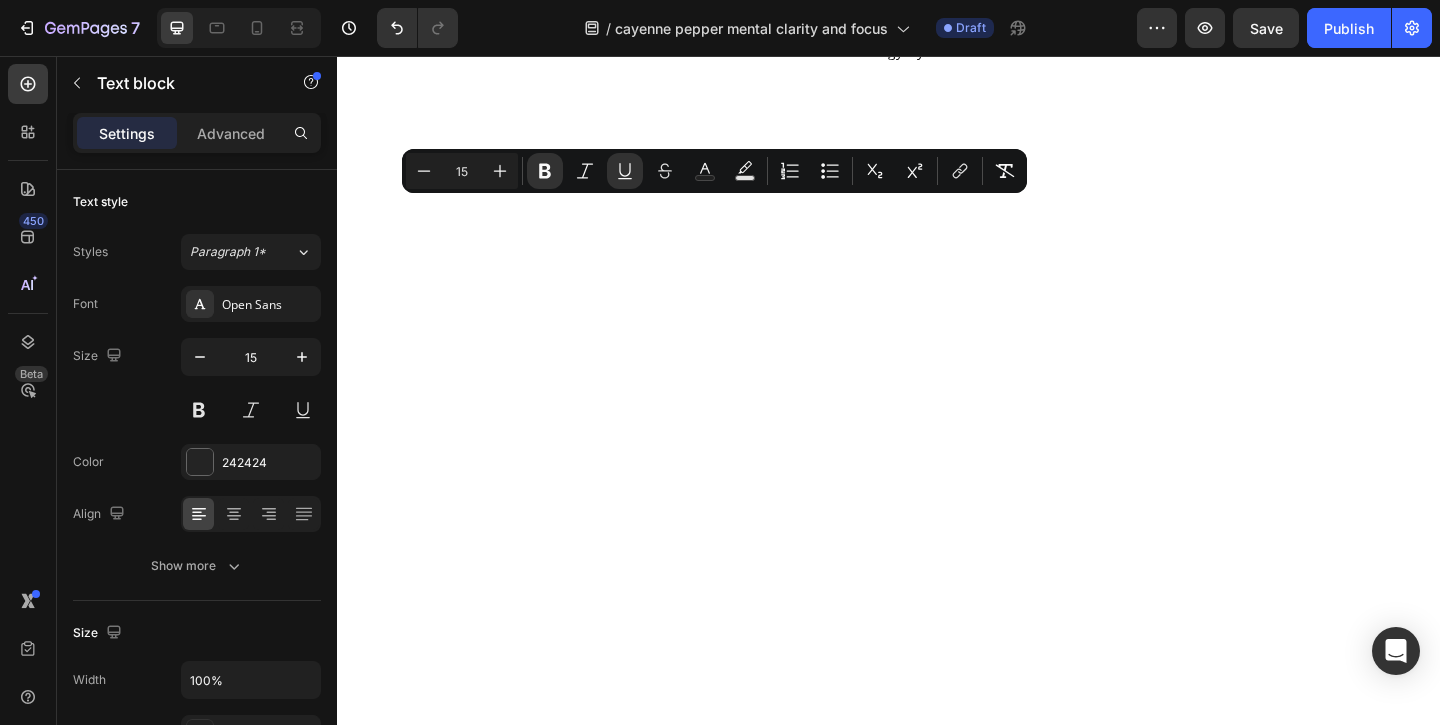 click on "Black Pepper" at bounding box center [697, -1582] 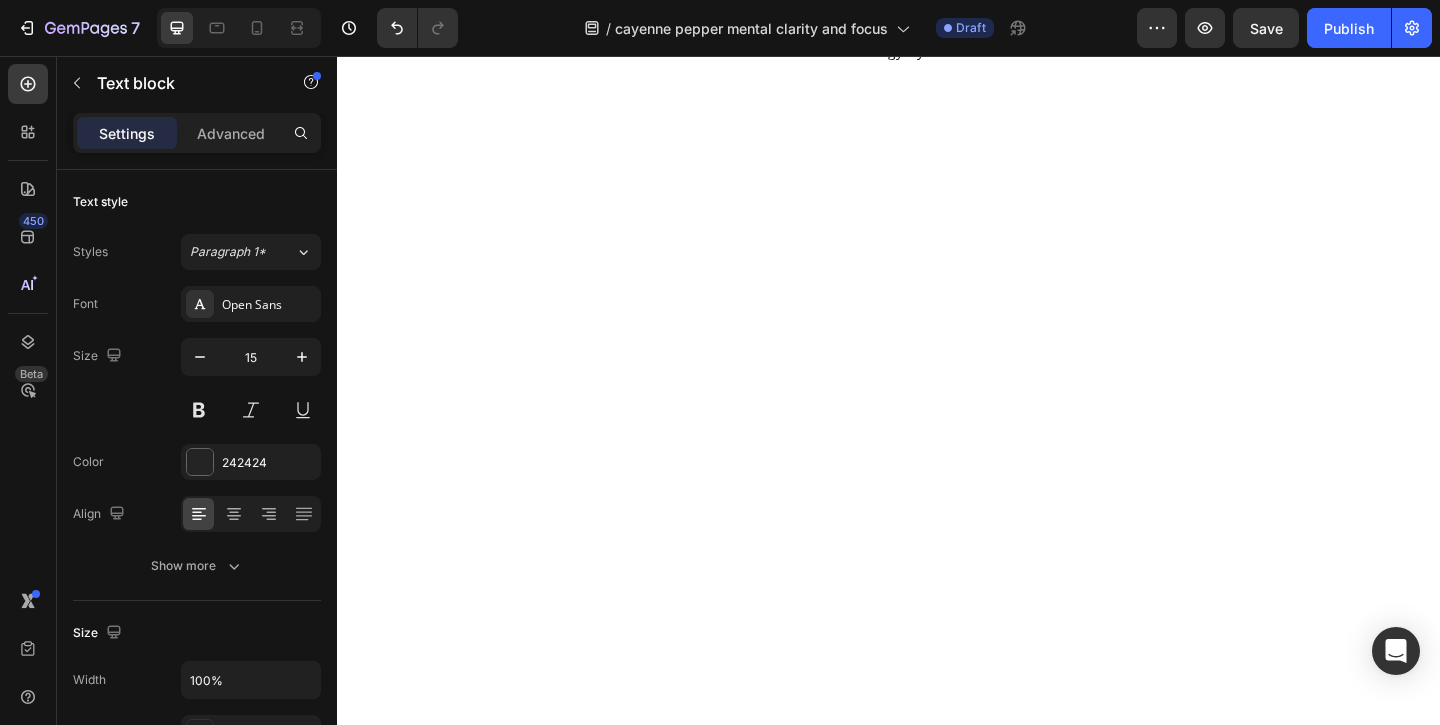 click on "Black Pepper" at bounding box center [697, -1582] 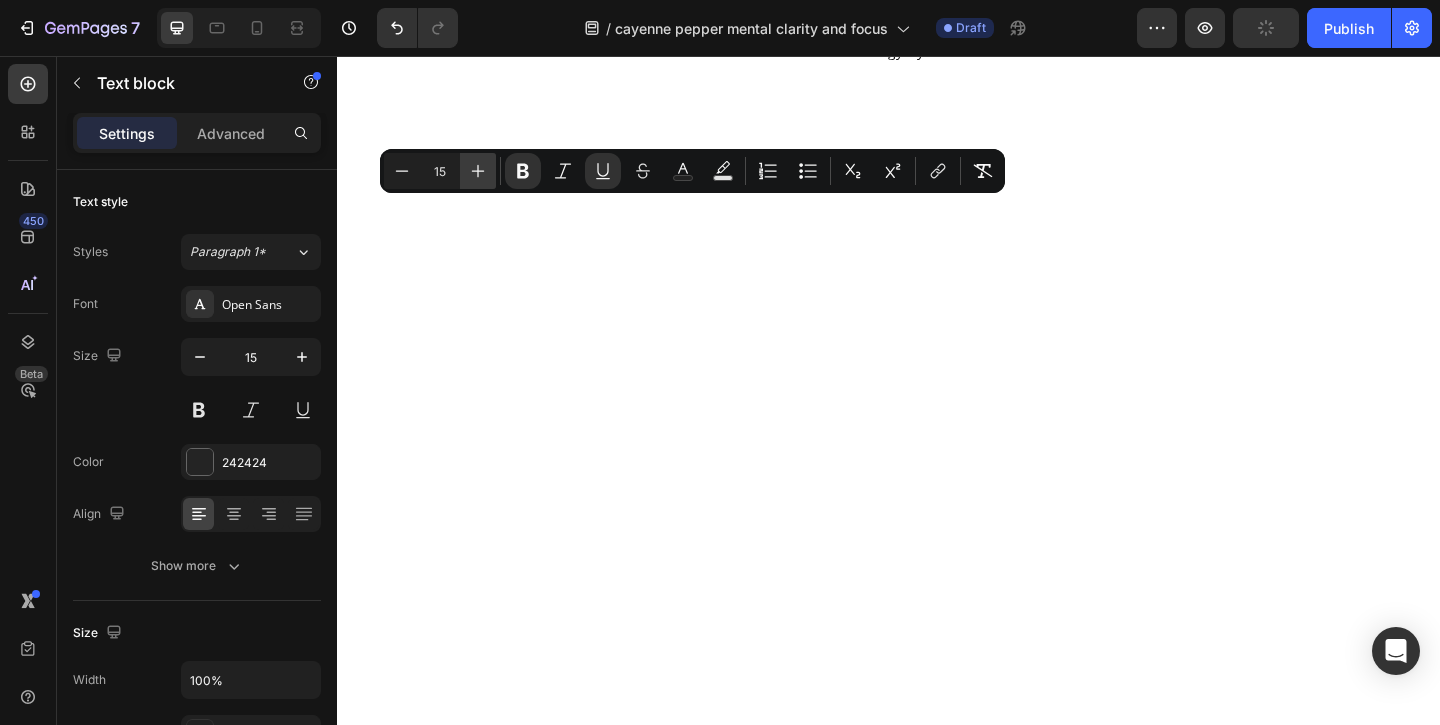 click on "Plus" at bounding box center (478, 171) 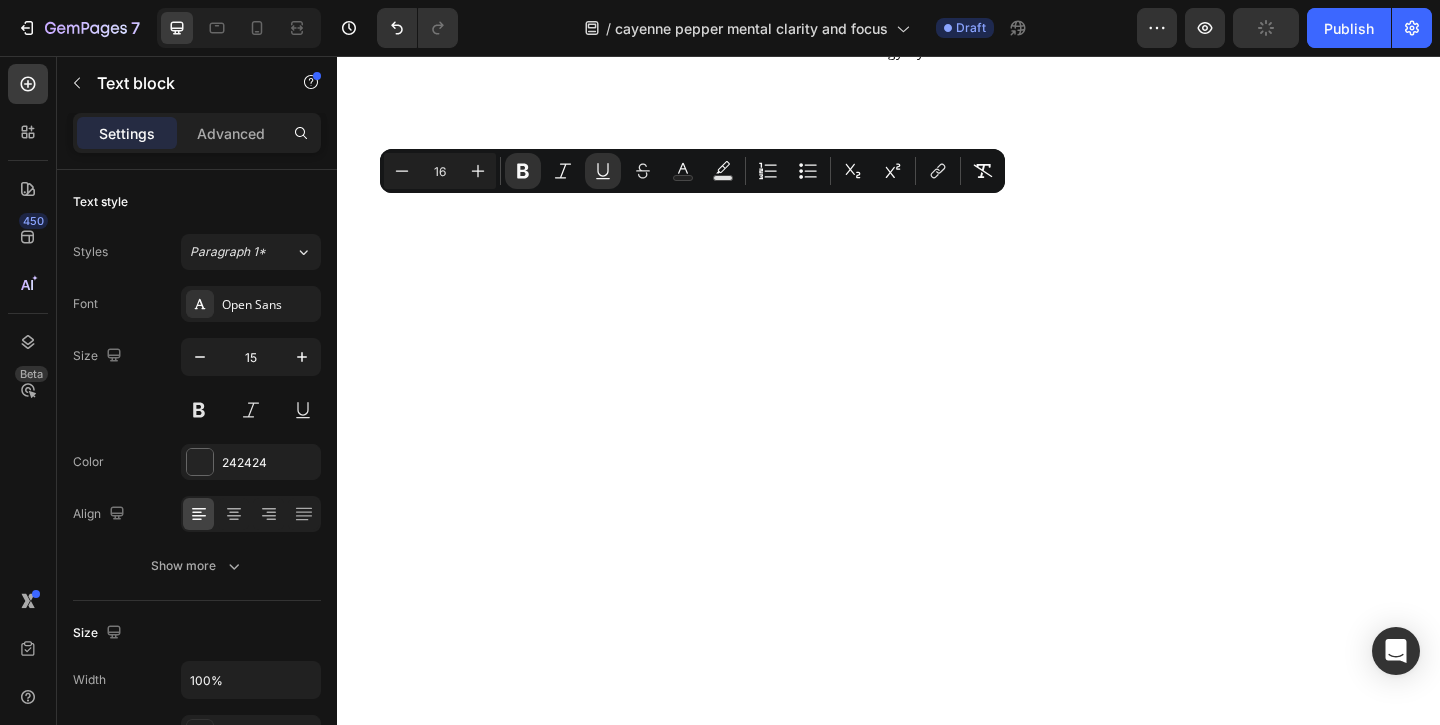 click on "Natural Ingredients That Work Together for Your Heart" at bounding box center (721, -1680) 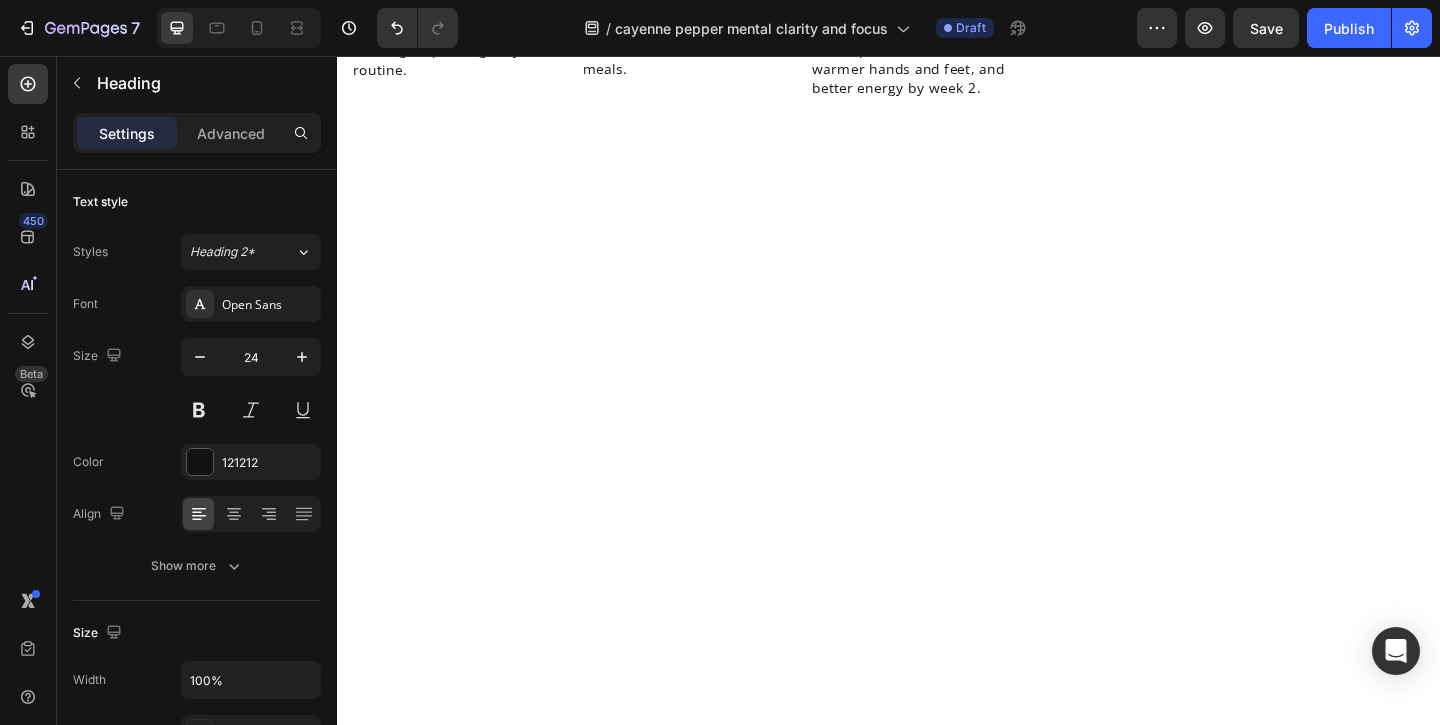 click on "Turmeric" at bounding box center [681, -1599] 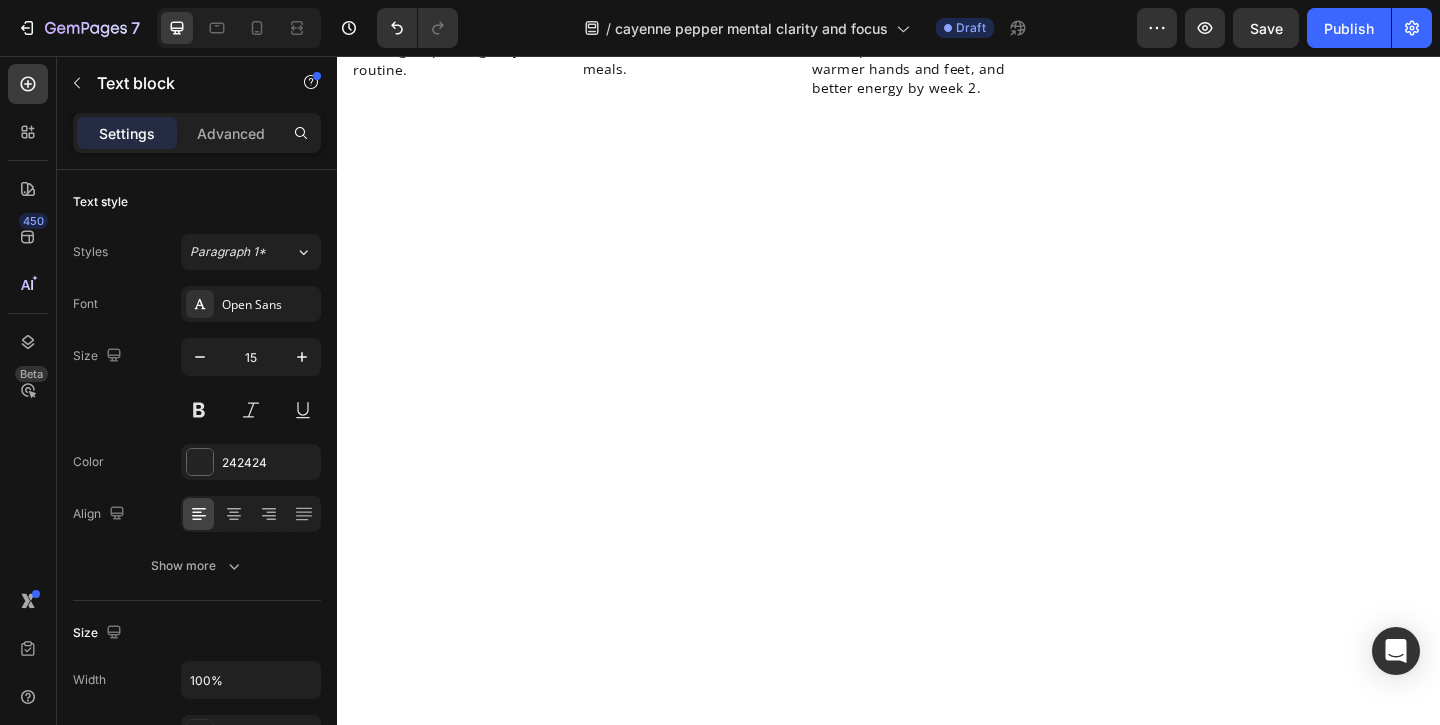 click on "Turmeric" at bounding box center (681, -1599) 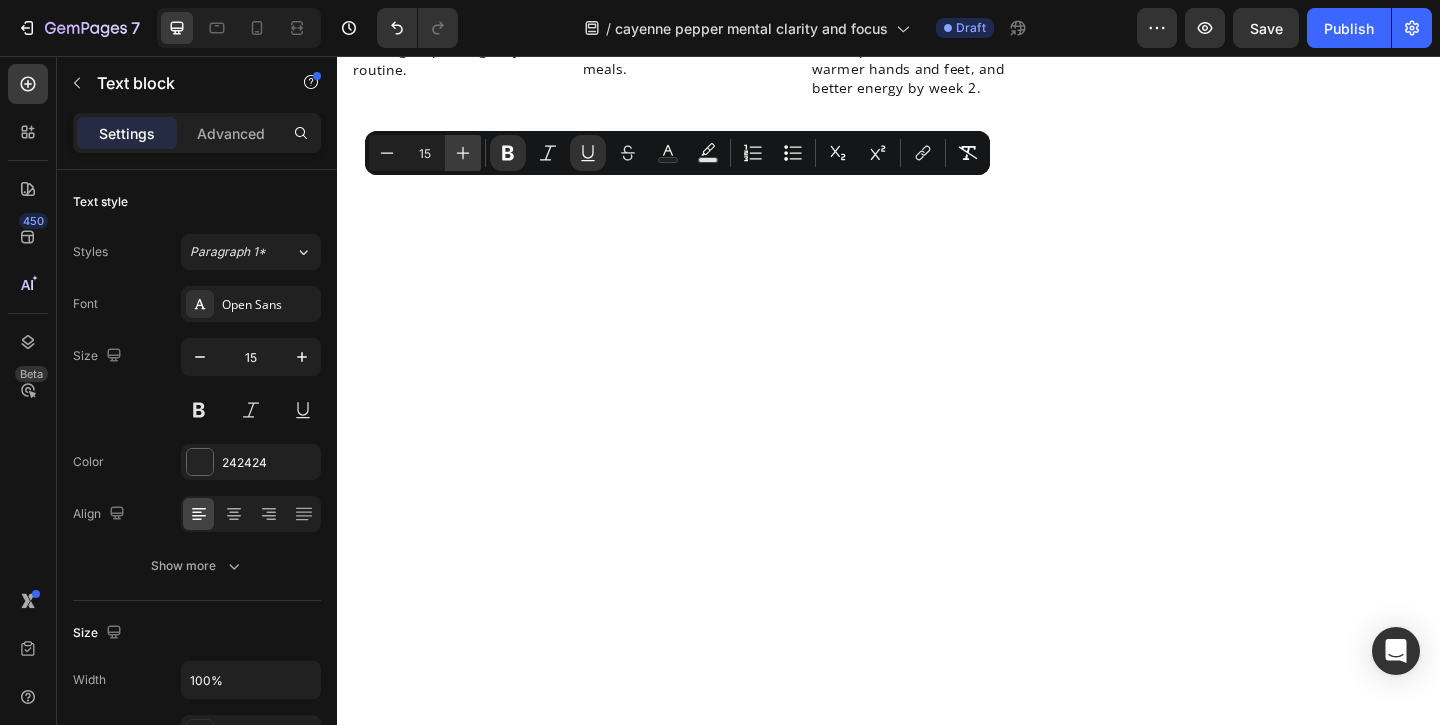 click on "Plus" at bounding box center (463, 153) 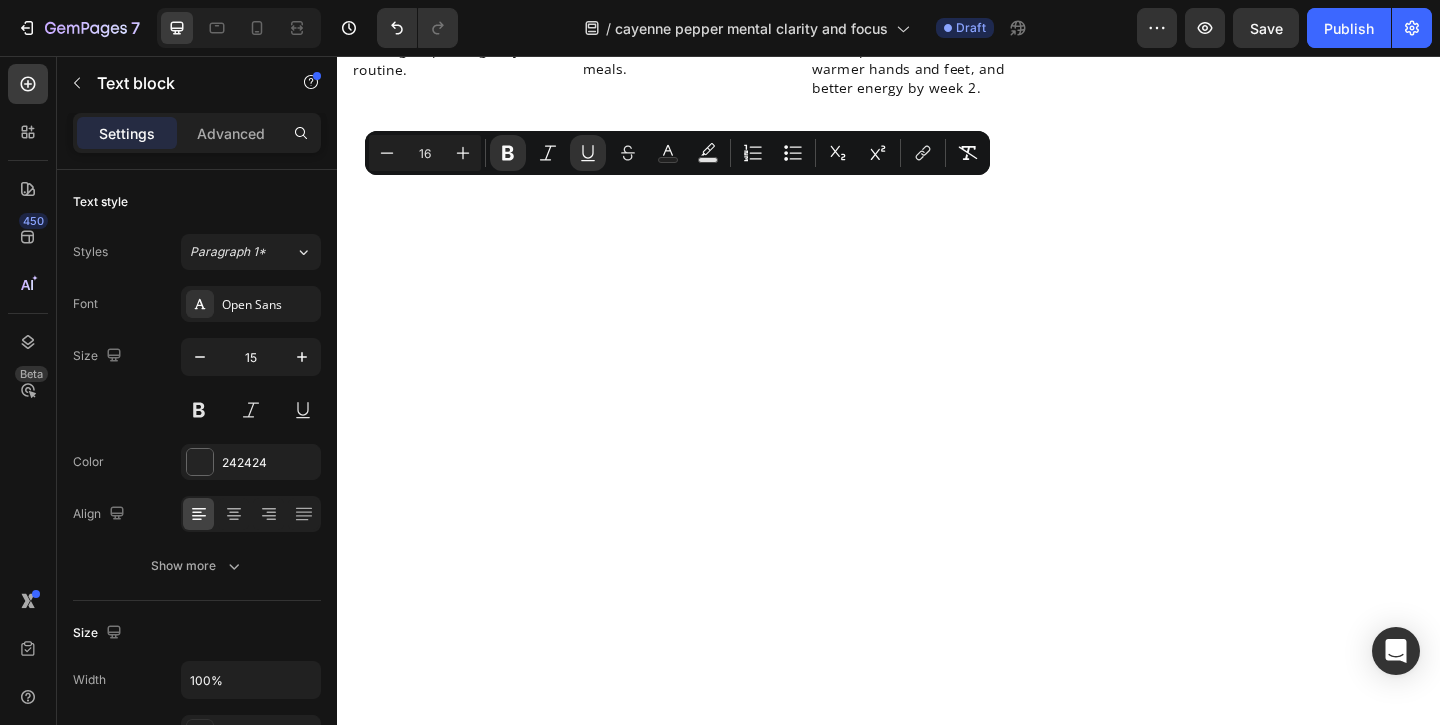 click on "Grape Seed" at bounding box center [489, -1543] 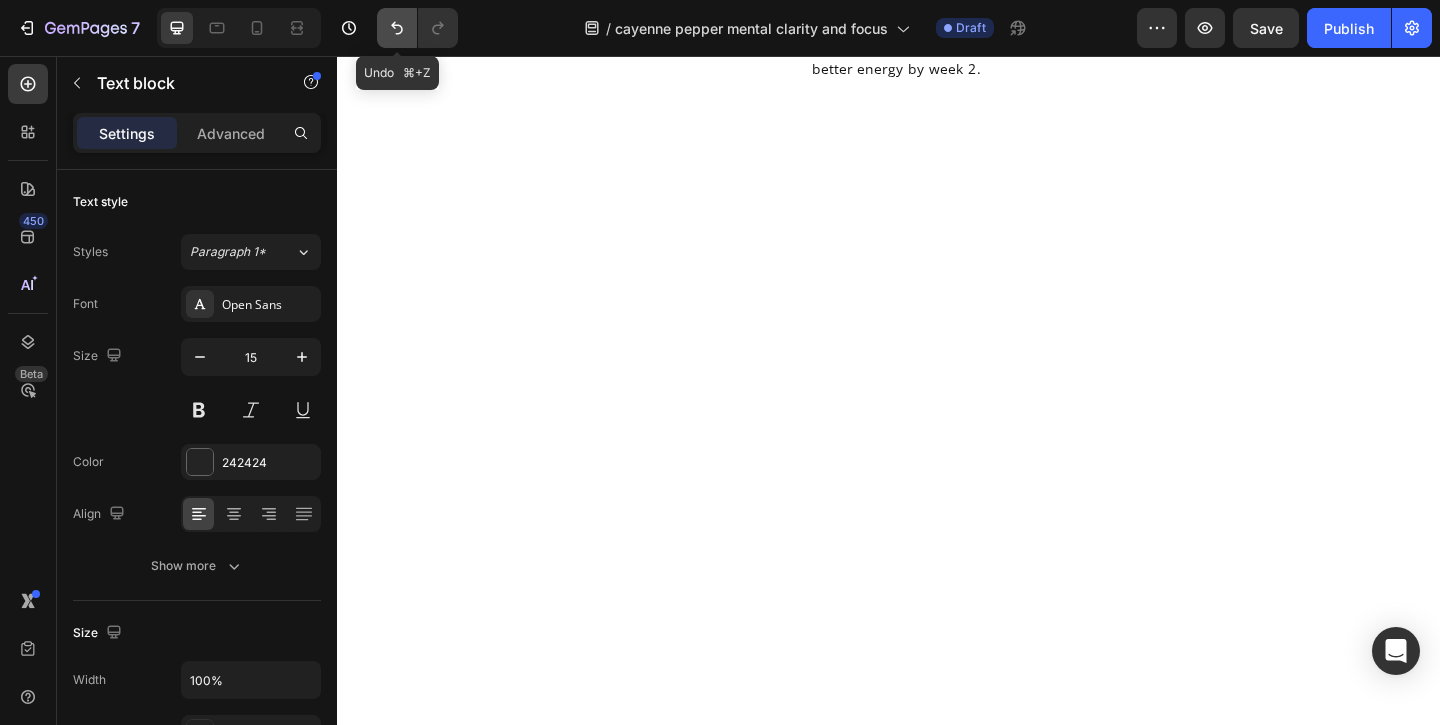 click 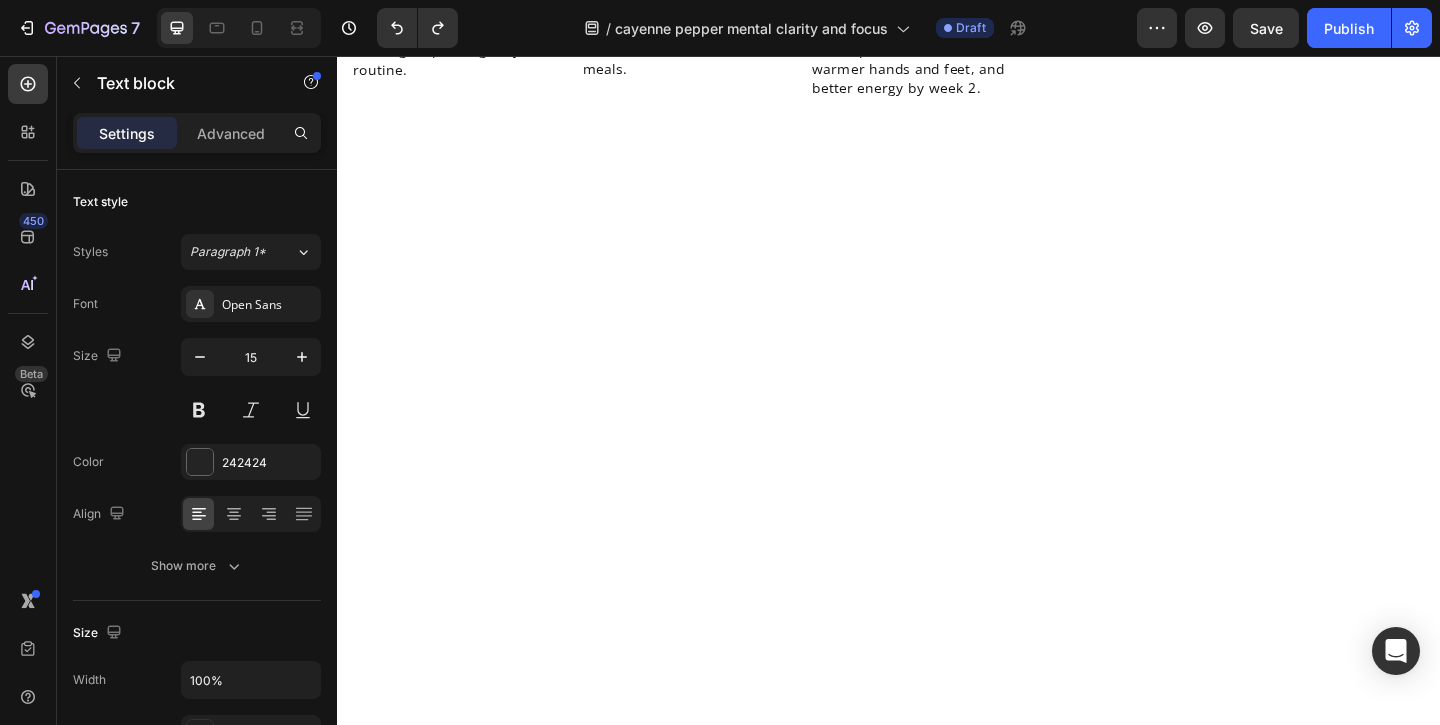 click on "Turmeric" at bounding box center (682, -1599) 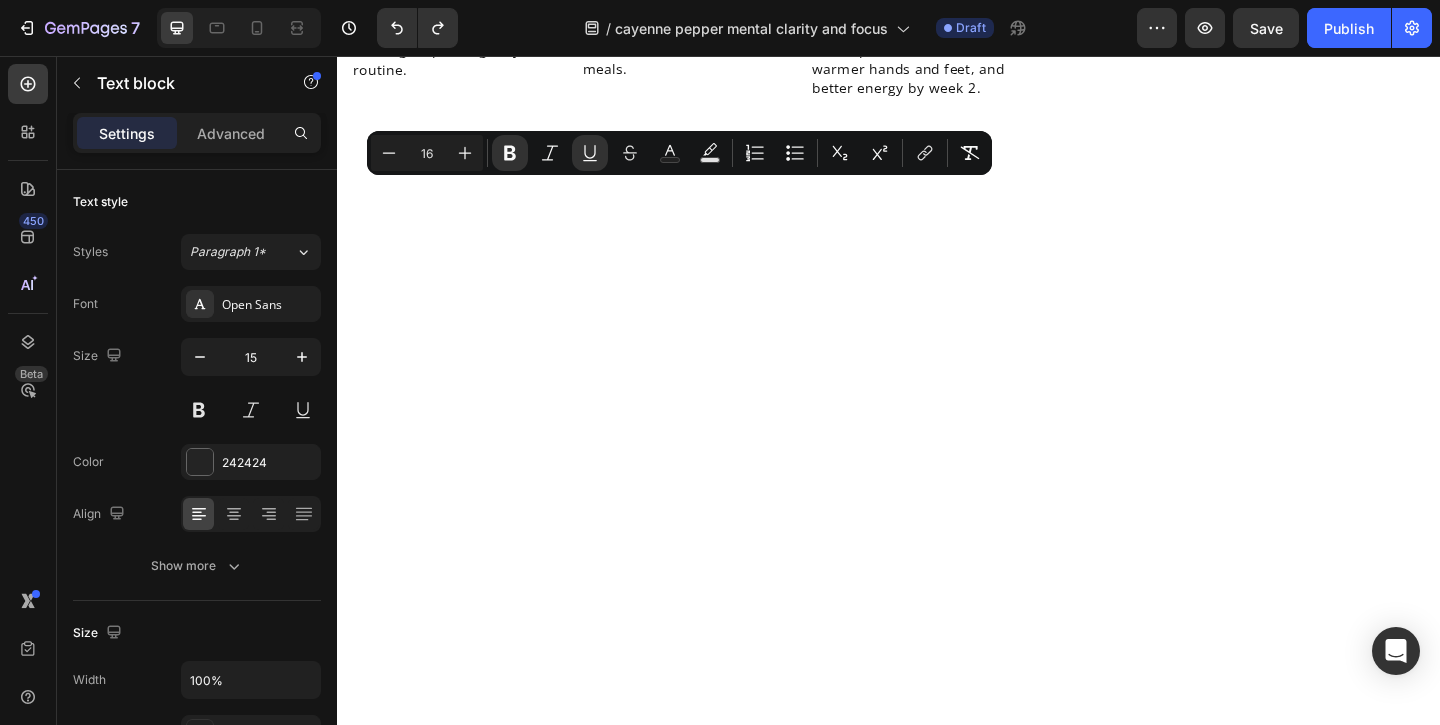 click on "Turmeric" at bounding box center [682, -1599] 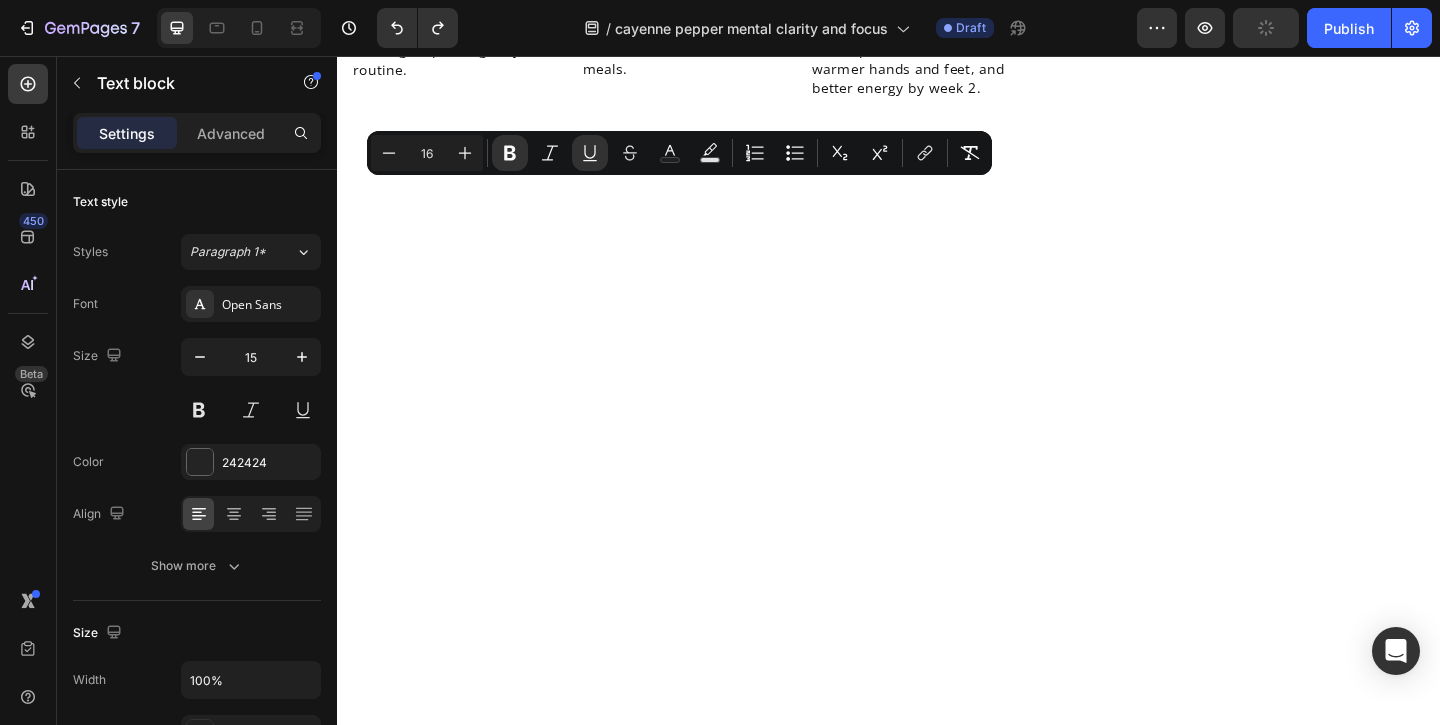 click on "Supports healthy blood vessels" at bounding box center [477, -1512] 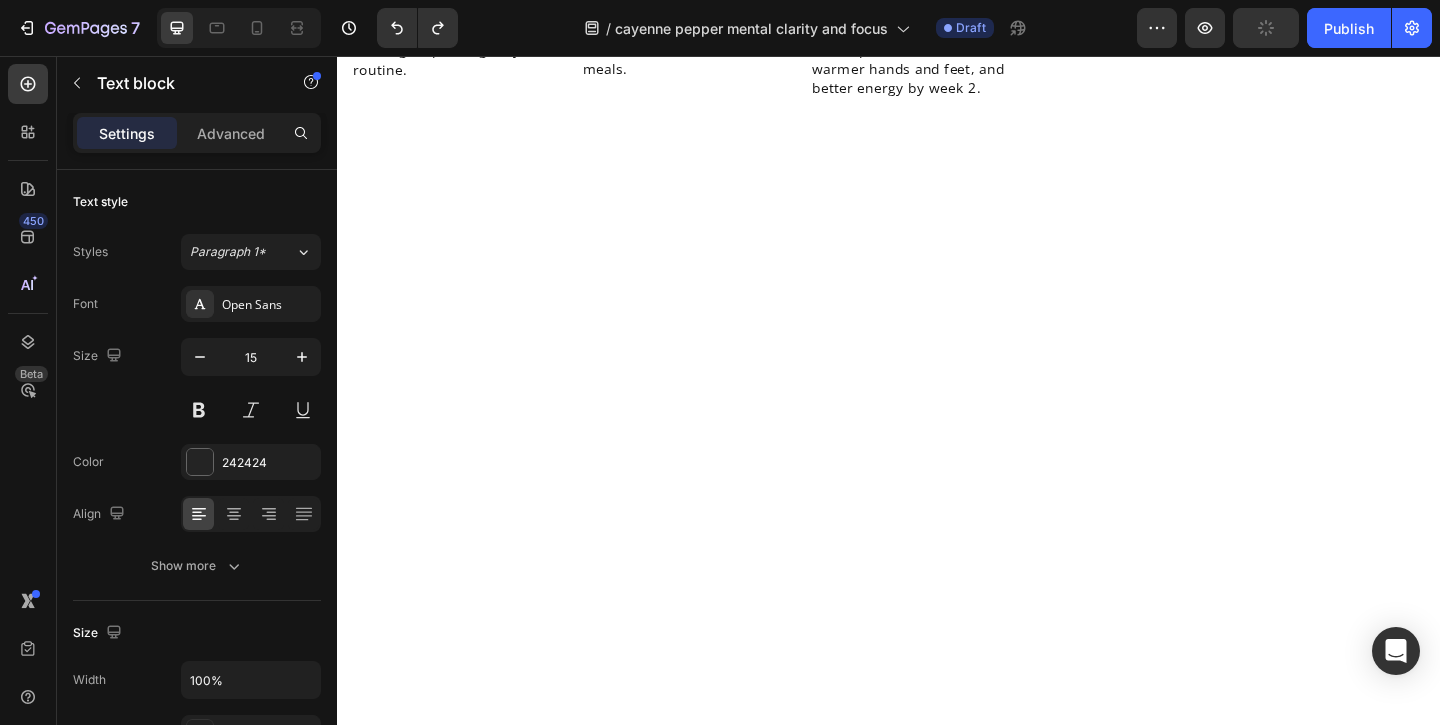 click on "Grape Seed" at bounding box center [437, -1543] 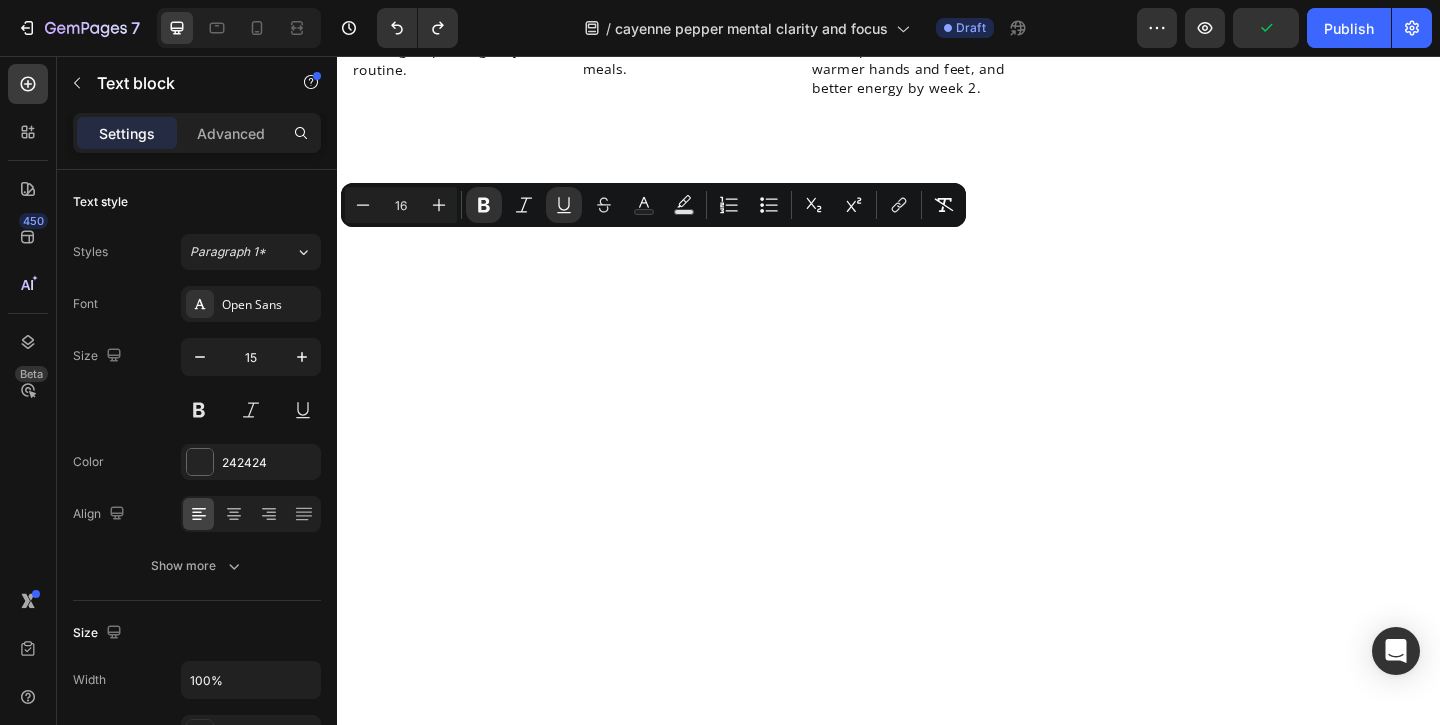 click on "Grape Seed" at bounding box center [437, -1543] 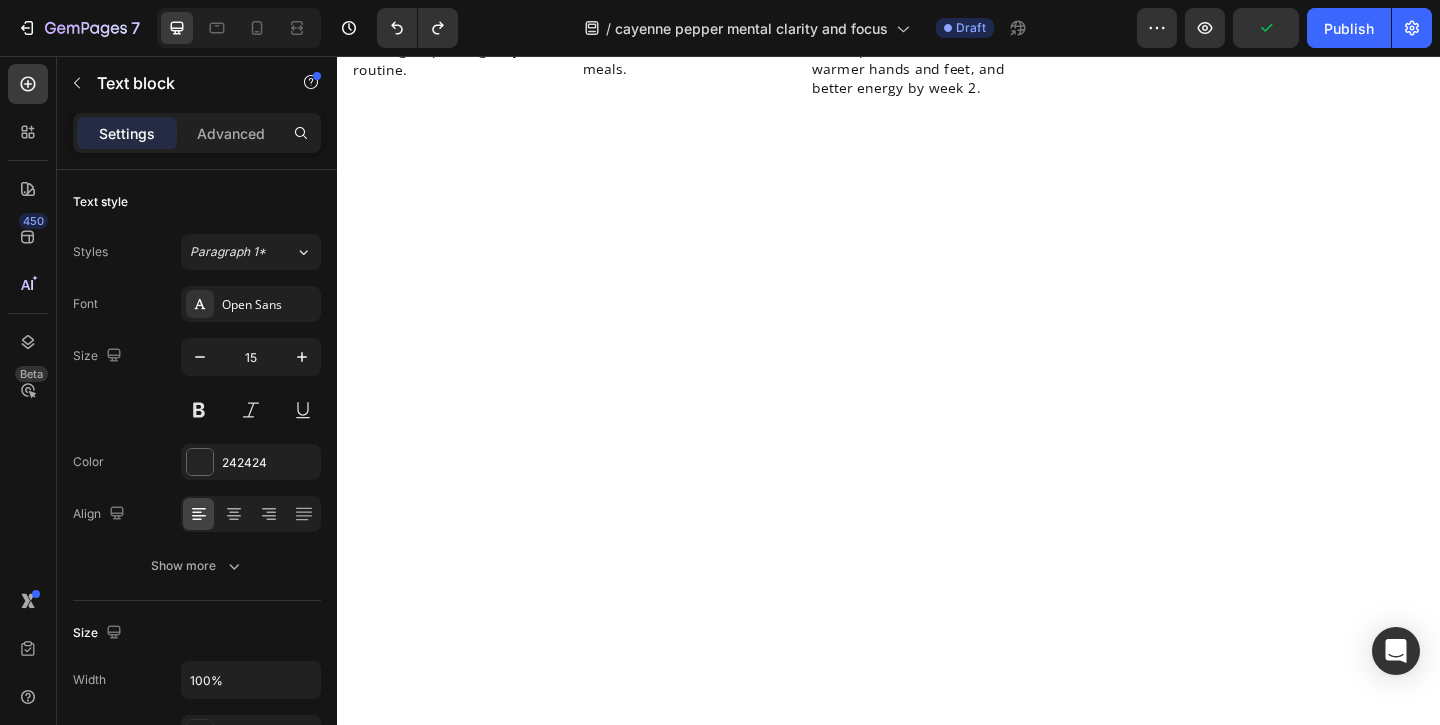 click on "Supports healthy blood vessels" at bounding box center [489, -1511] 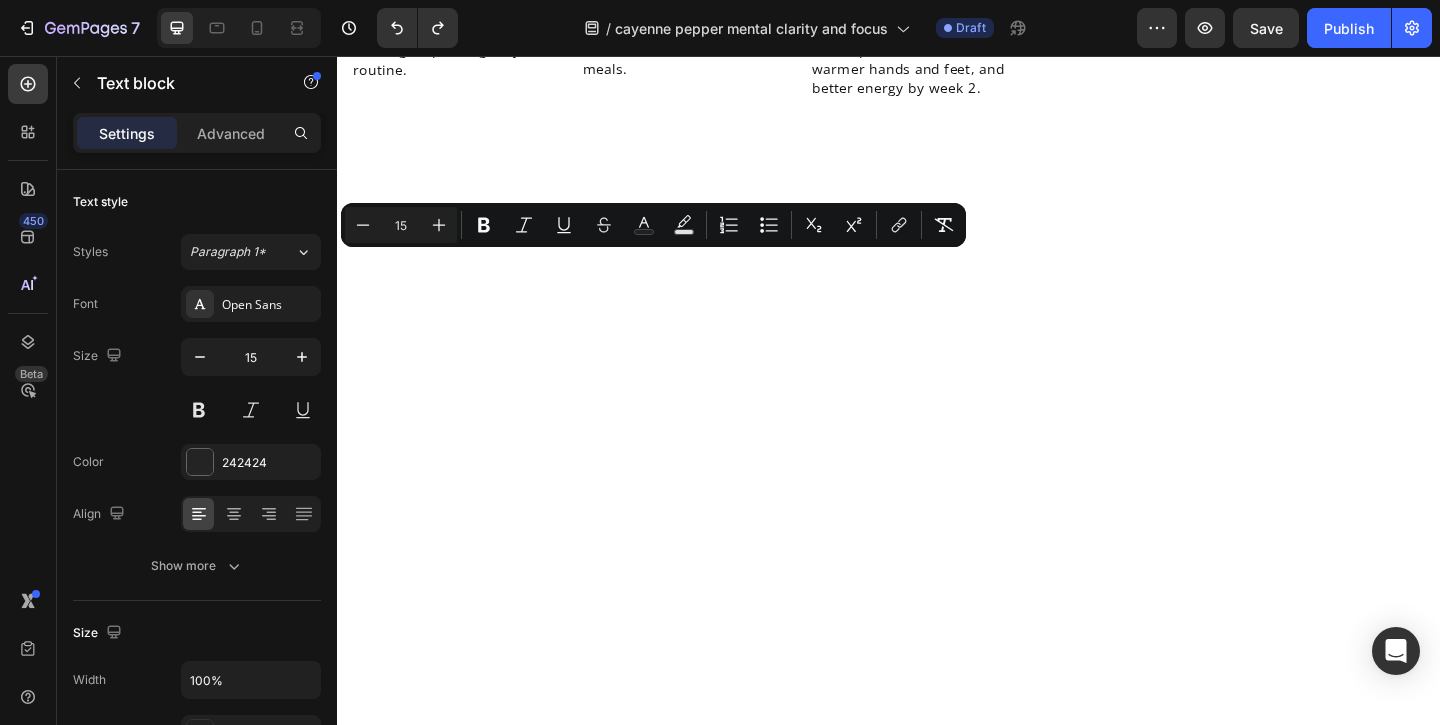 click on "Grape Seed" at bounding box center [437, -1466] 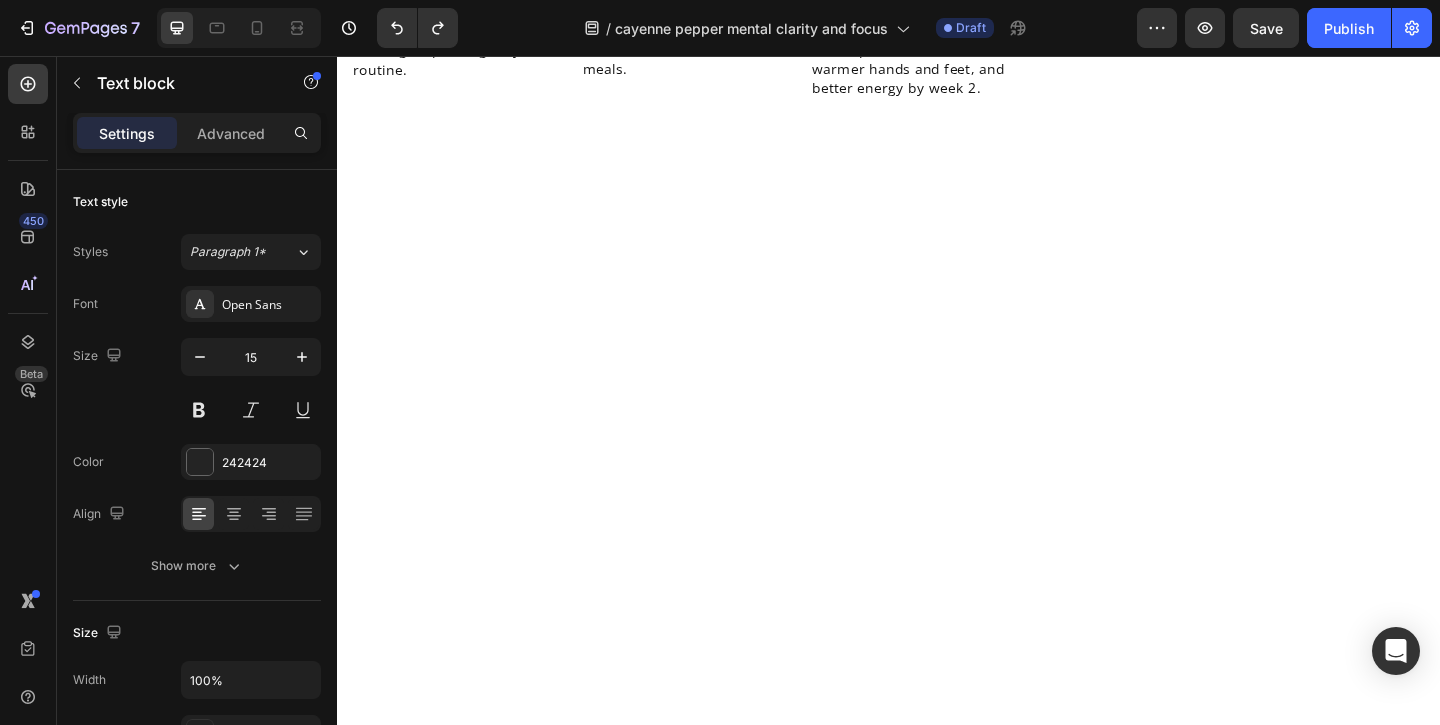 click on "Cayenne Pepper" at bounding box center [458, -1599] 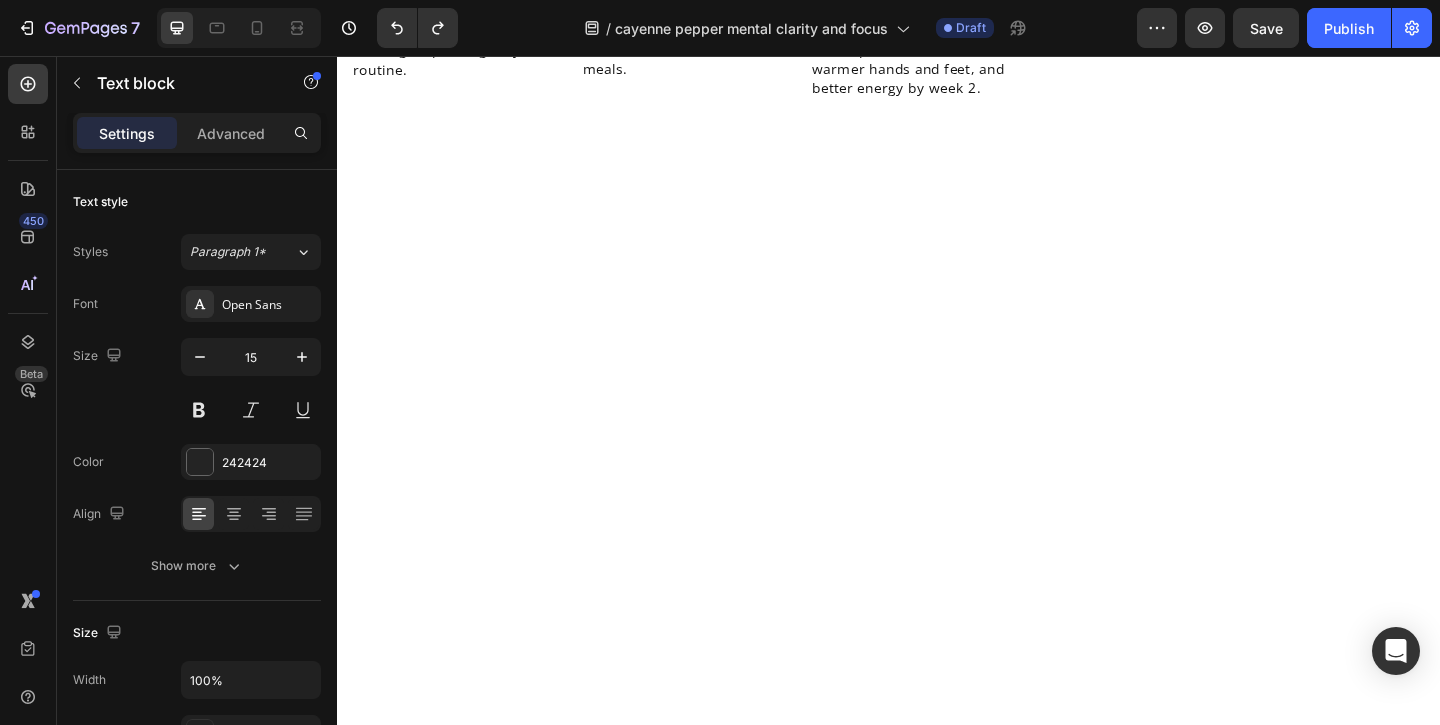 click on "Cayenne Pepper" at bounding box center [458, -1599] 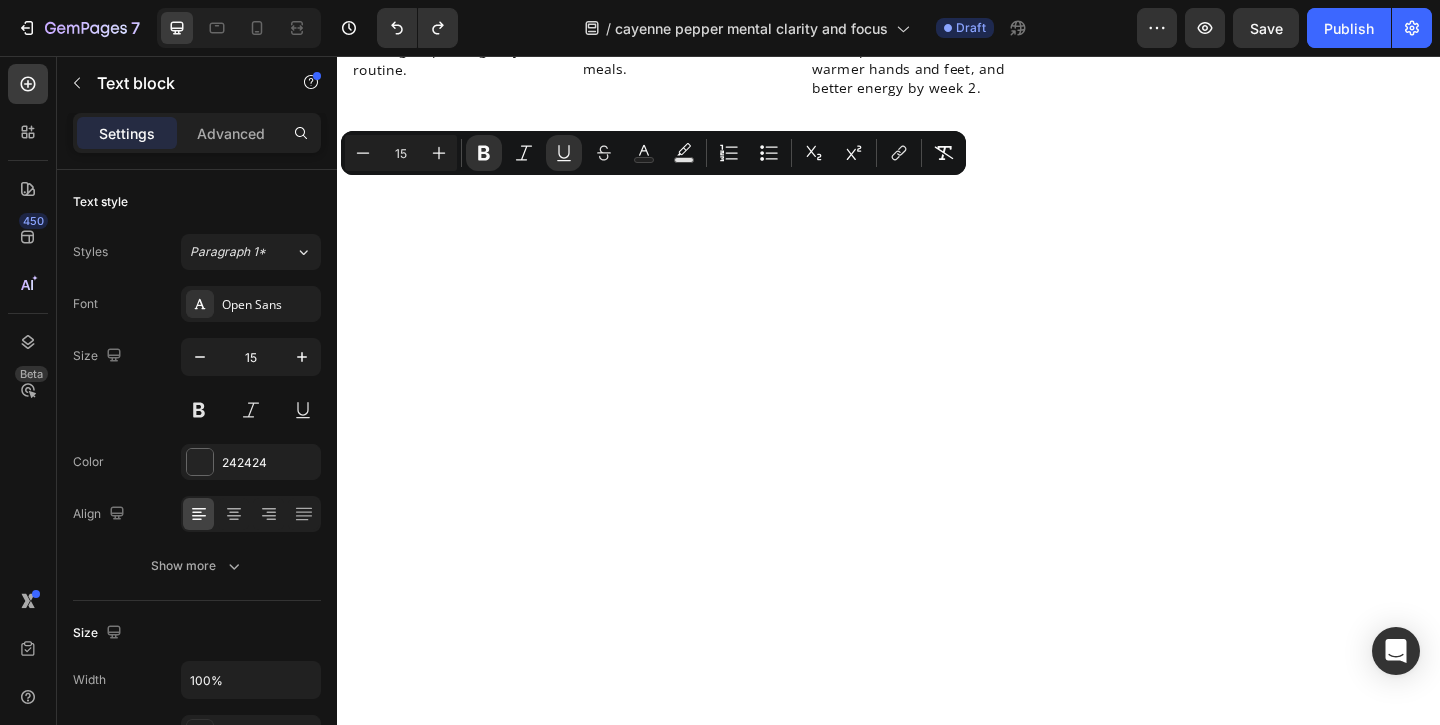 click on "Boosts circulation" at bounding box center [457, -1578] 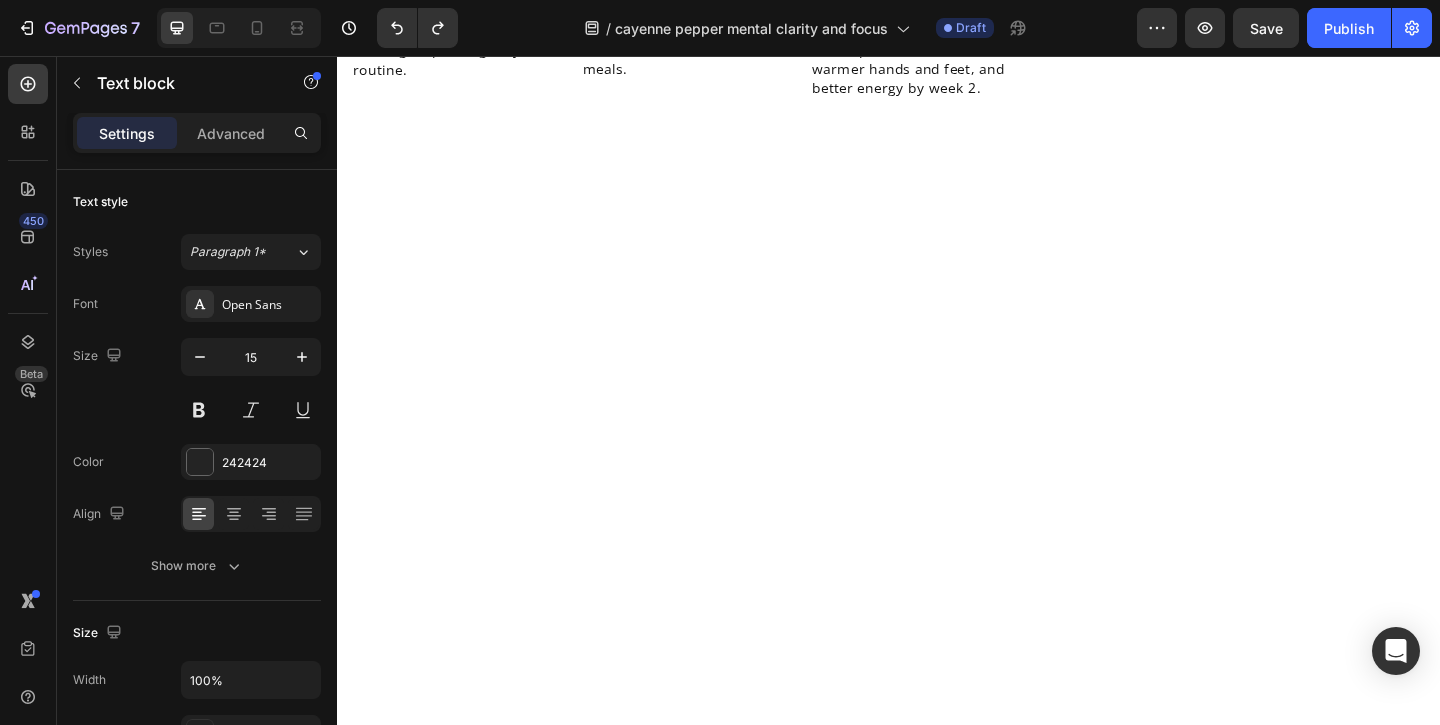click on "Boosts circulation" at bounding box center (457, -1578) 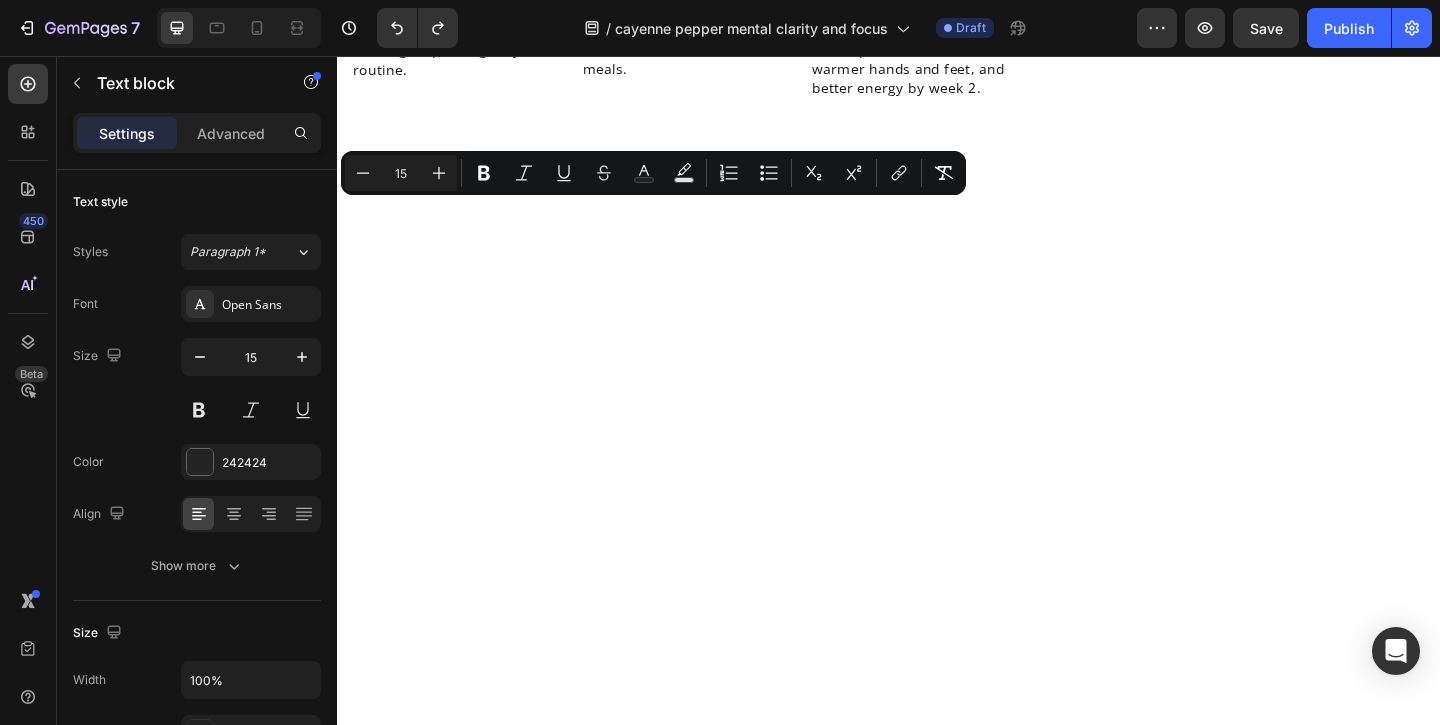 click on "Black Pepper" at bounding box center (721, -1678) 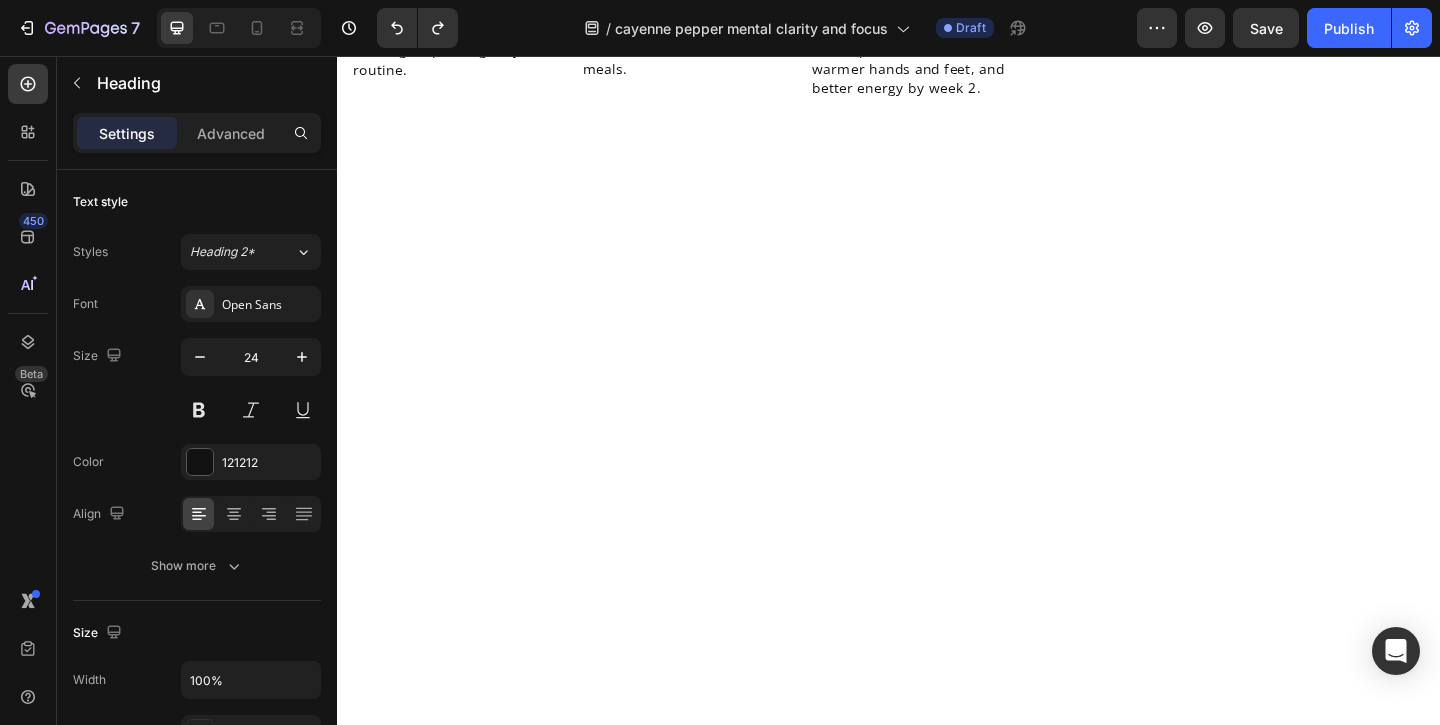 scroll, scrollTop: 4158, scrollLeft: 0, axis: vertical 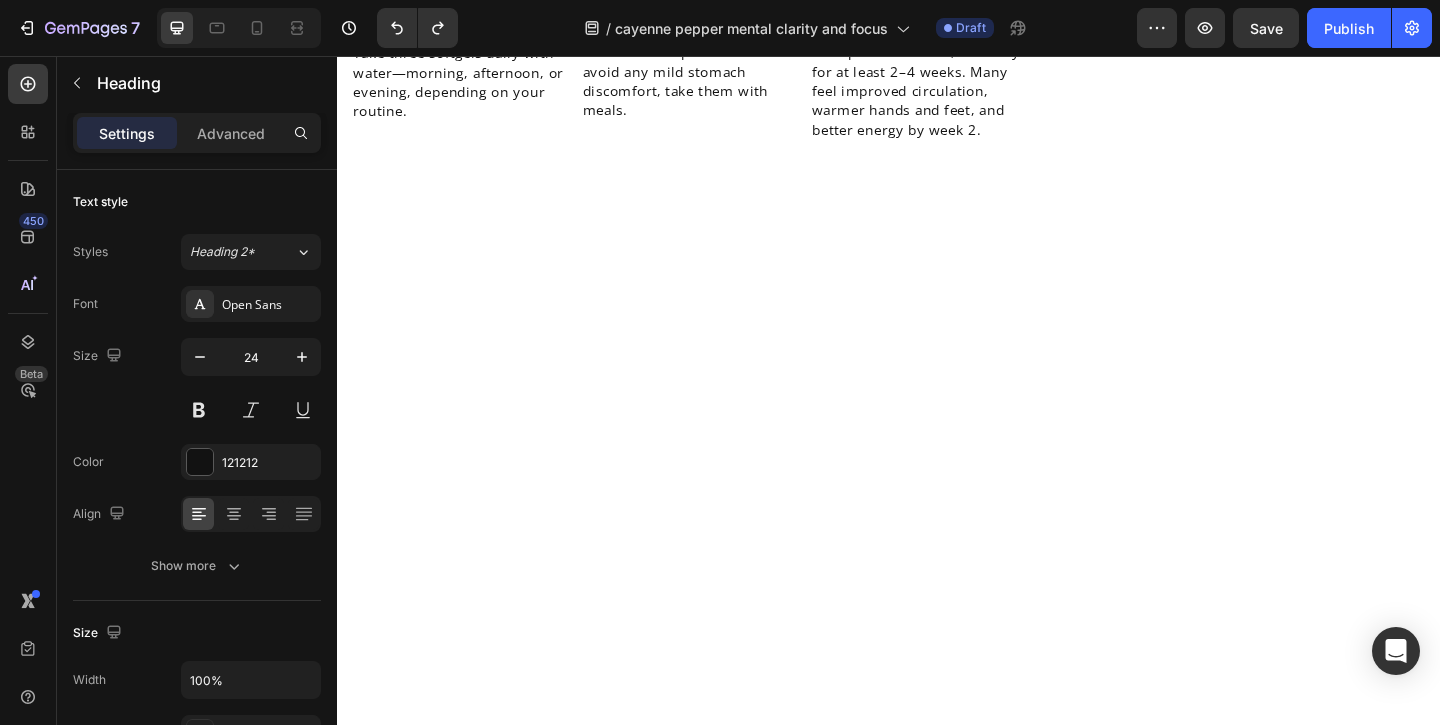 click 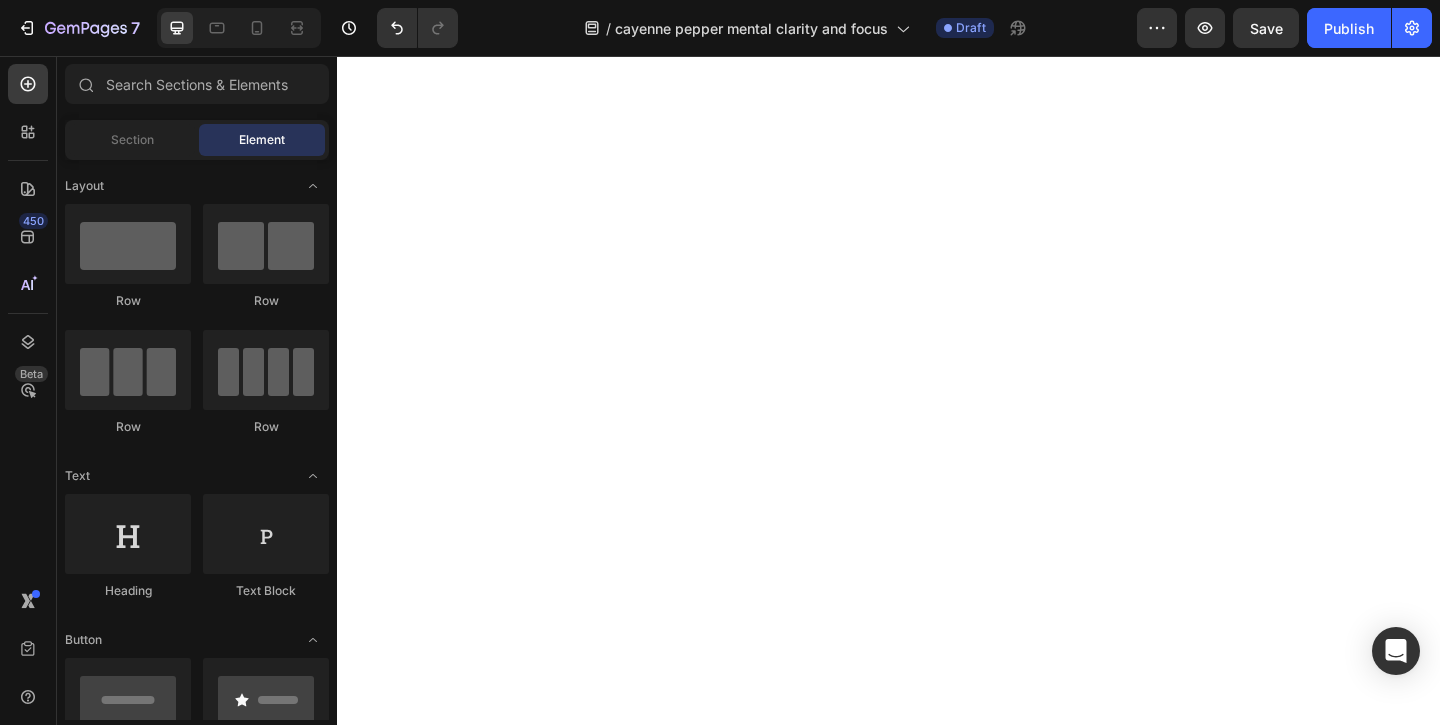 scroll, scrollTop: 4351, scrollLeft: 0, axis: vertical 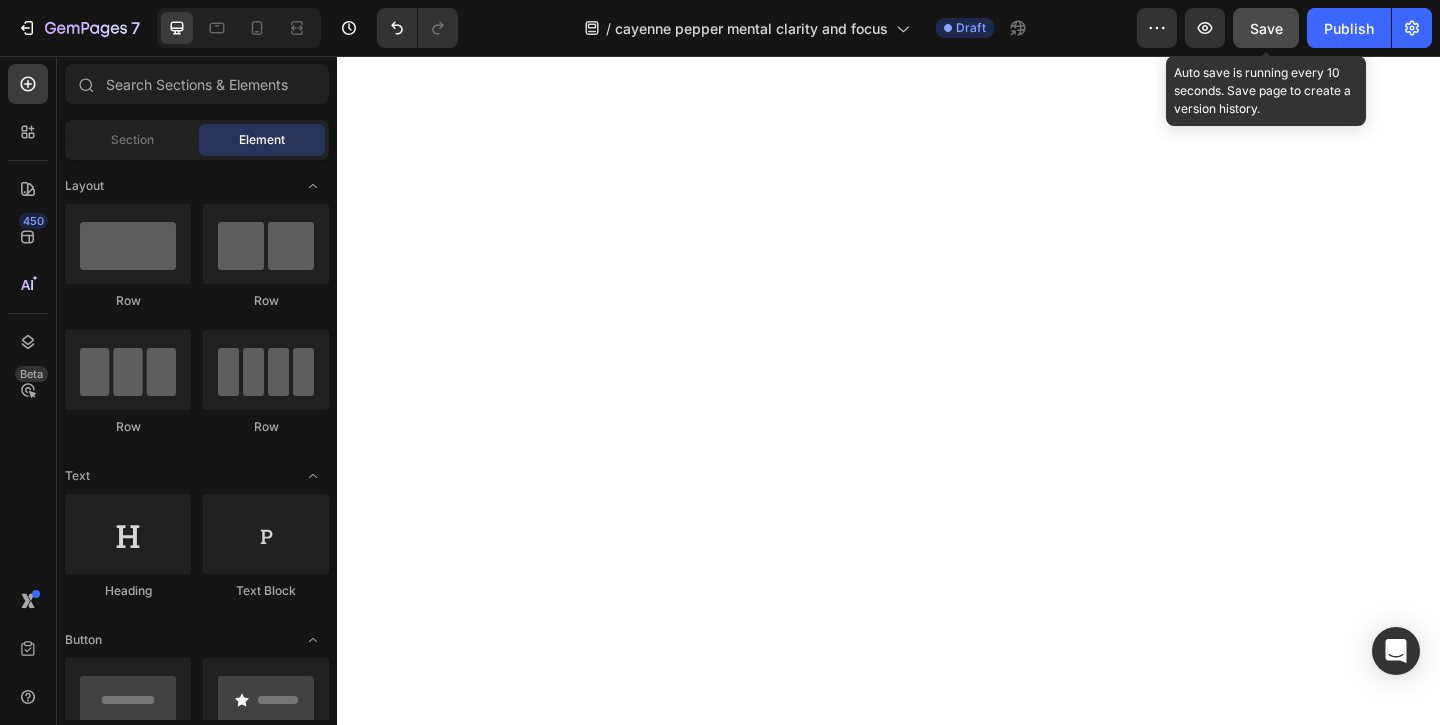 click on "Save" at bounding box center (1266, 28) 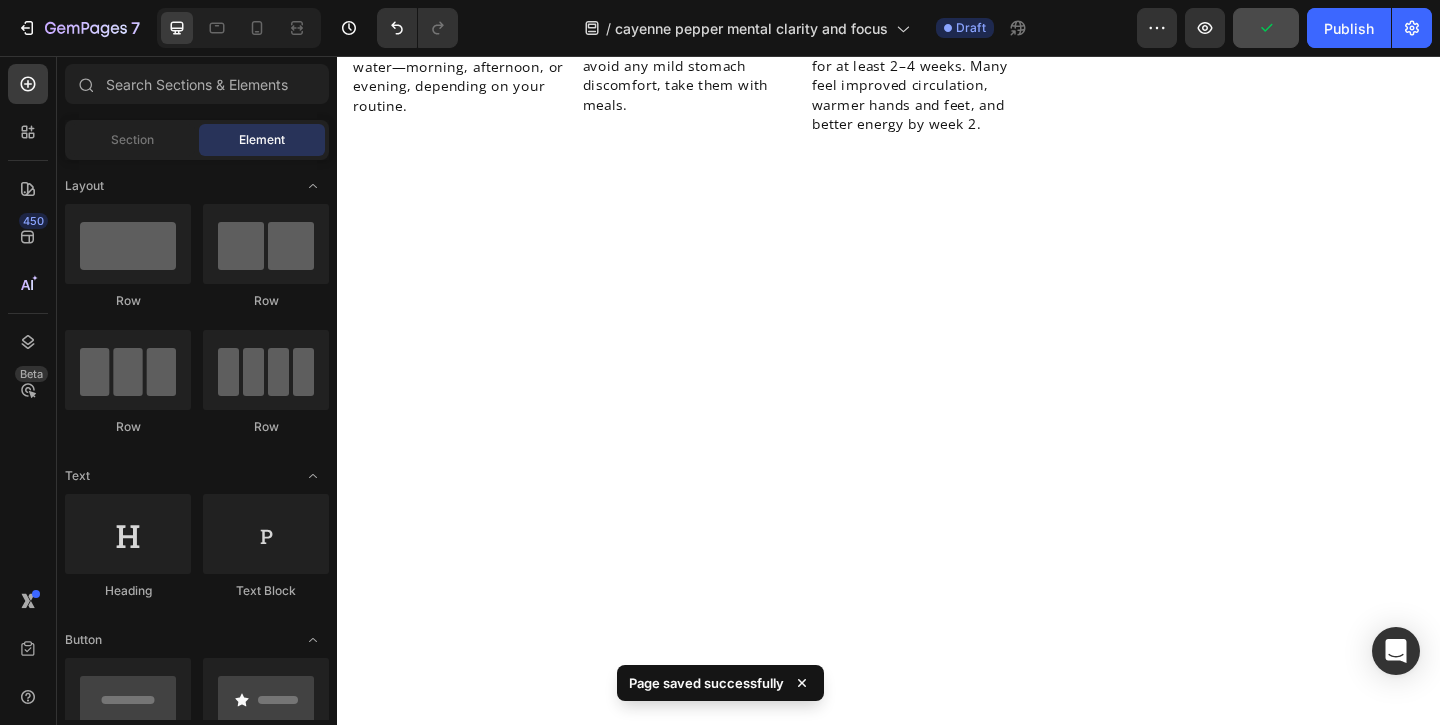 scroll, scrollTop: 4270, scrollLeft: 0, axis: vertical 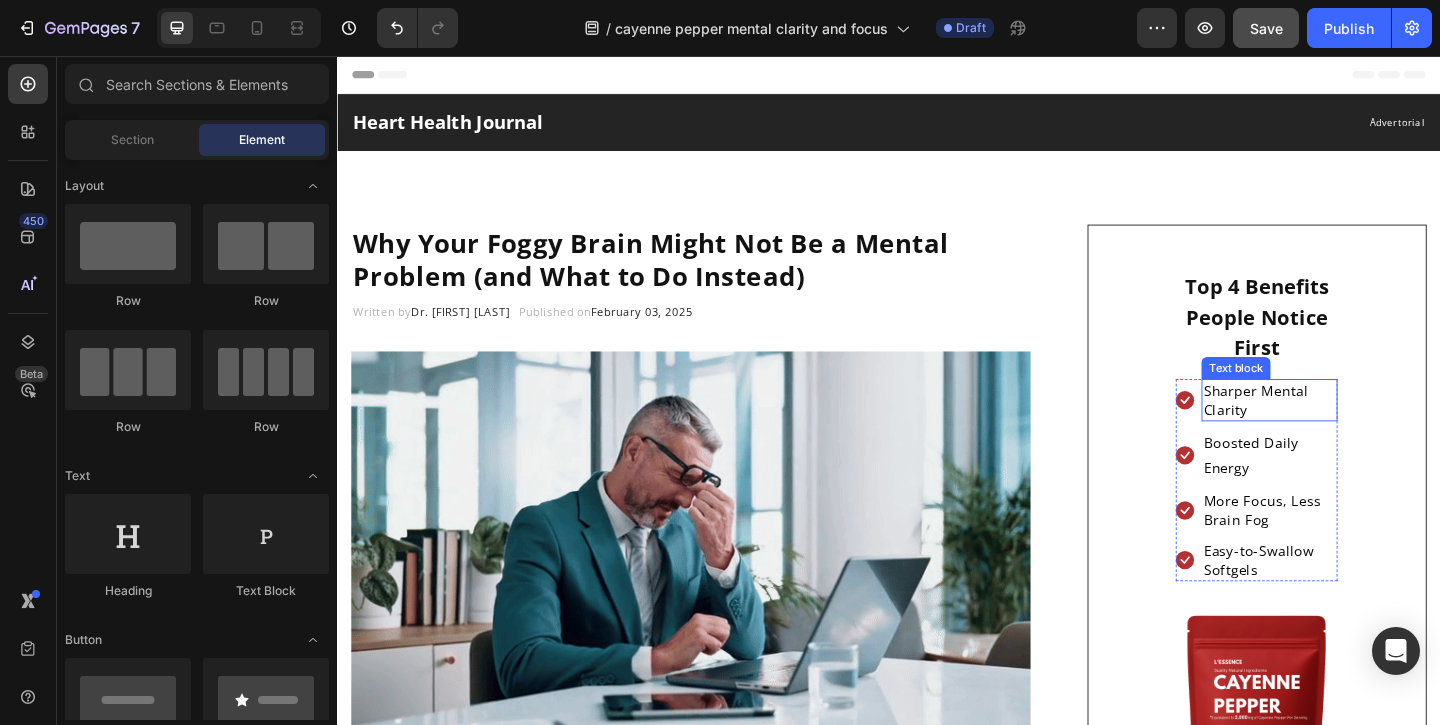 click on "Sharper Mental Clarity" at bounding box center [1351, 430] 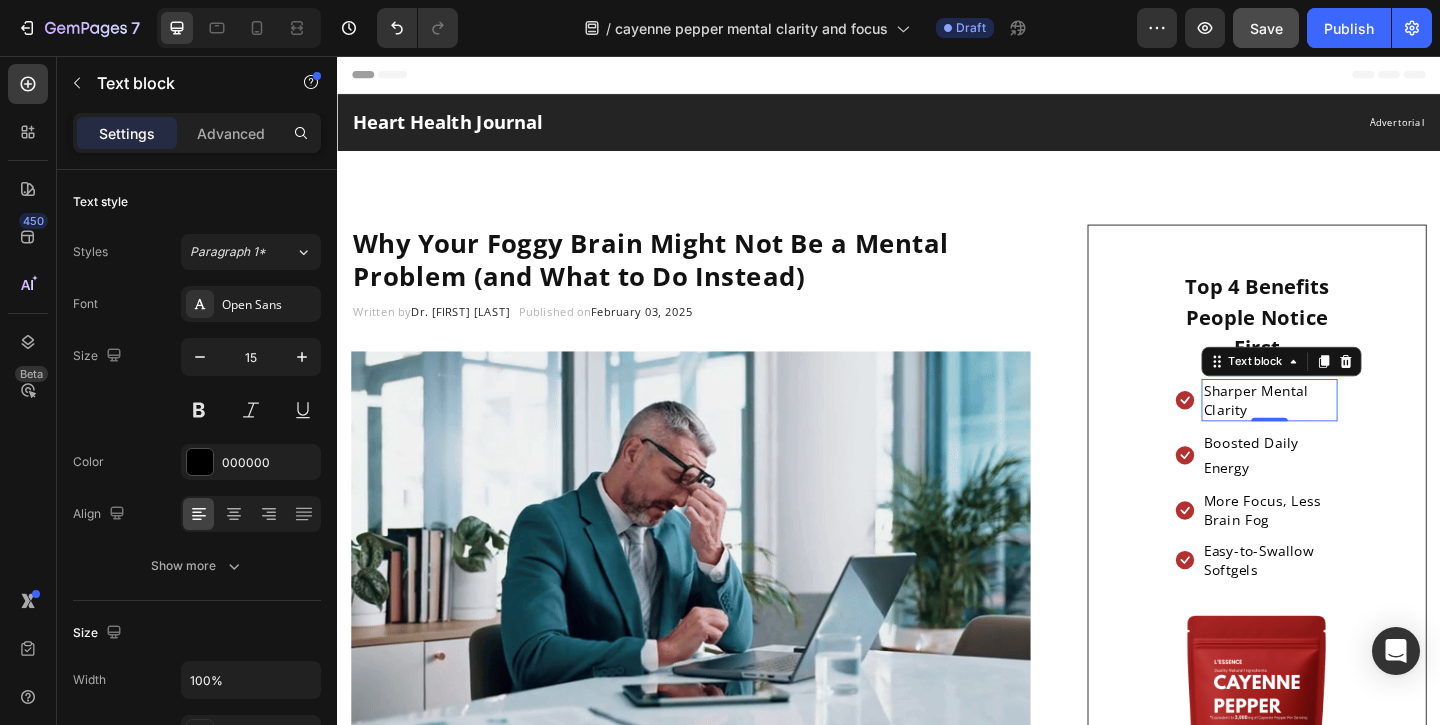 click on "Sharper Mental Clarity" at bounding box center (1351, 430) 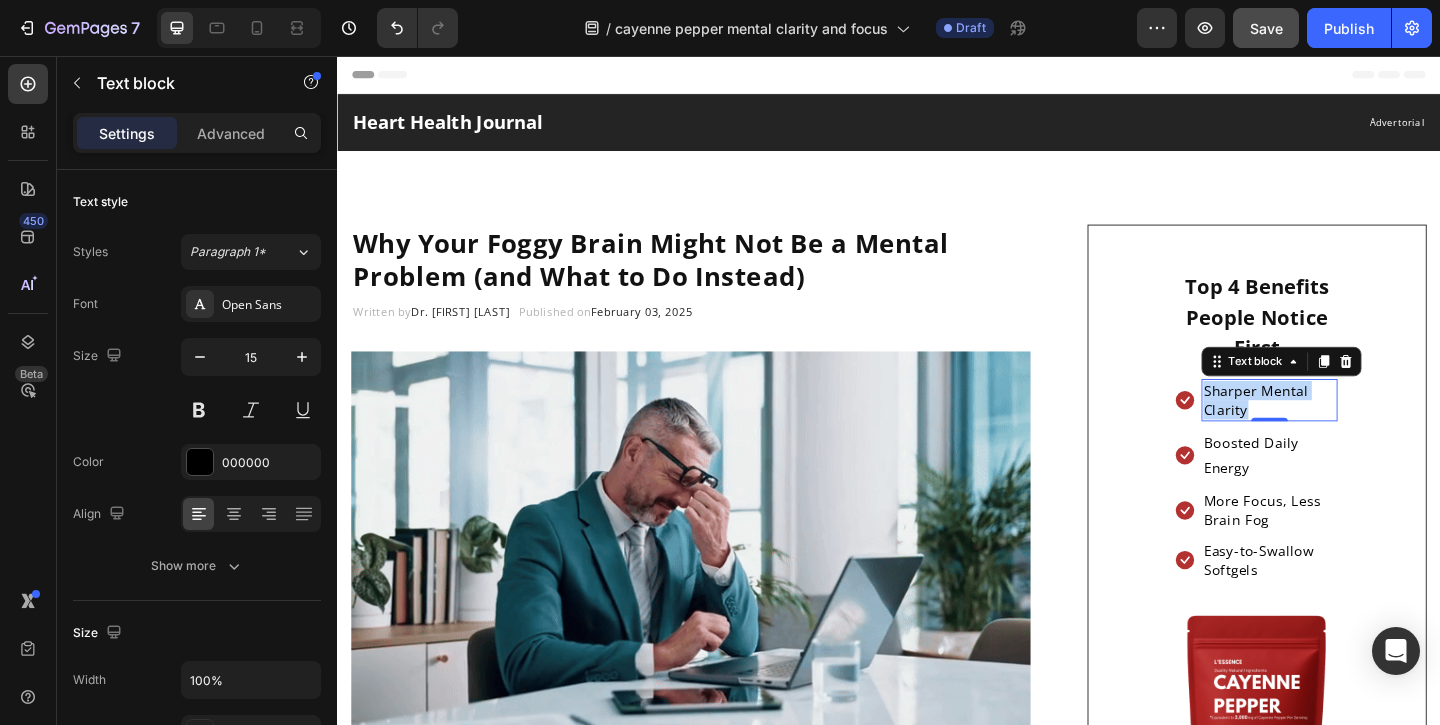 click on "Sharper Mental Clarity" at bounding box center (1351, 430) 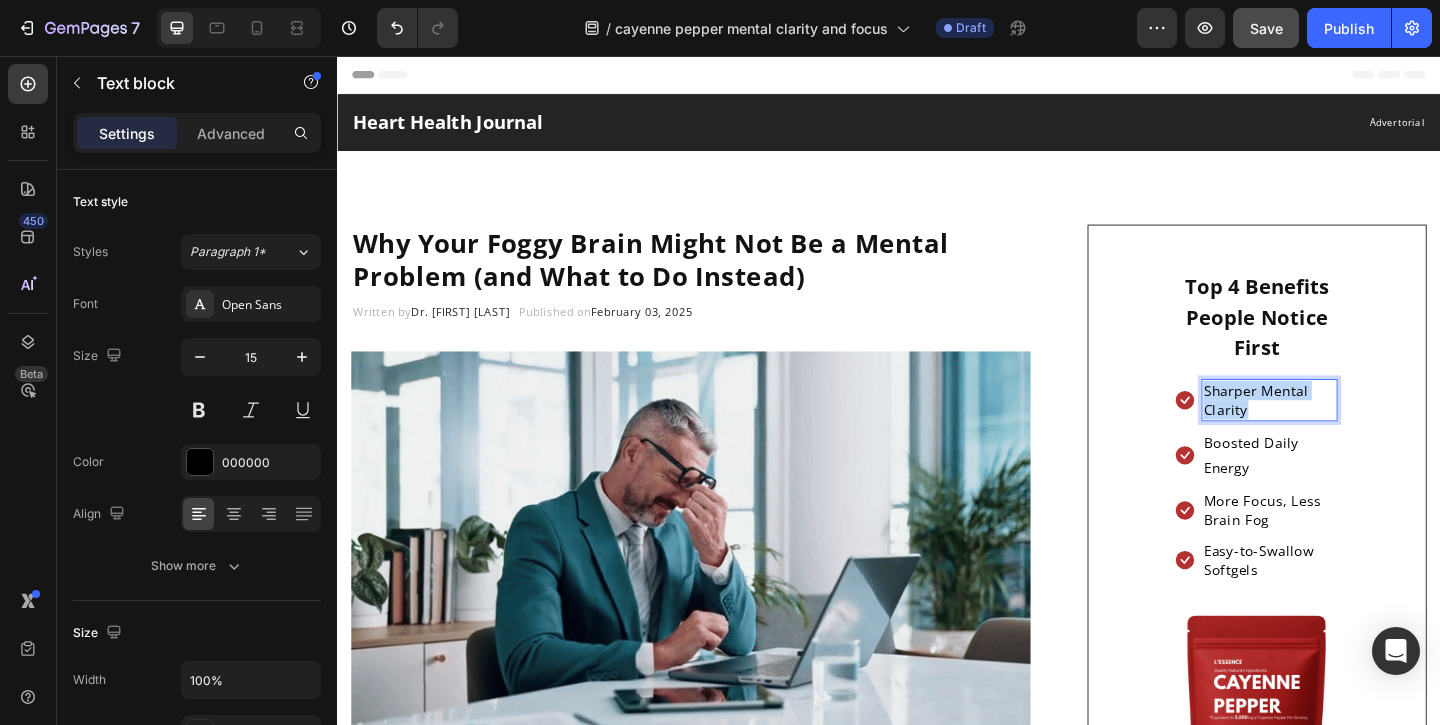 click on "Sharper Mental Clarity" at bounding box center (1351, 430) 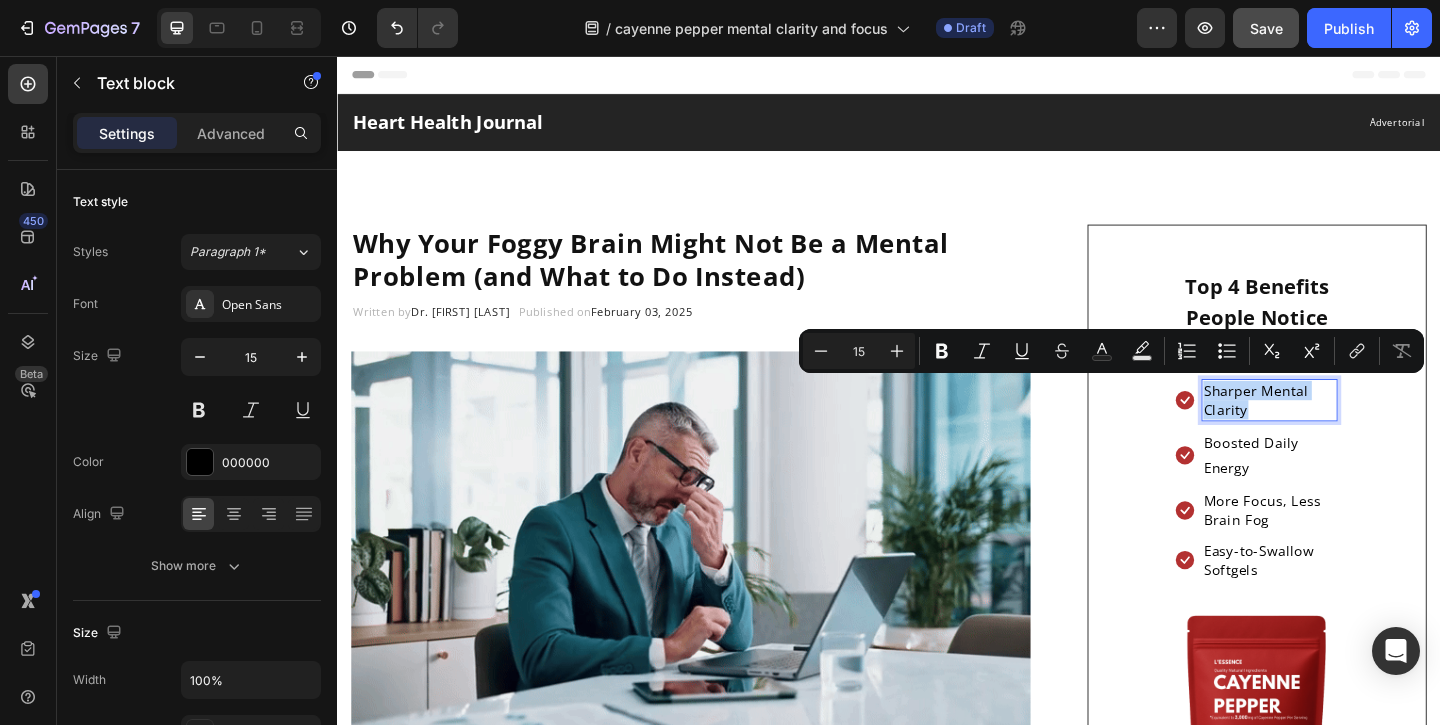 copy on "Sharper Mental Clarity" 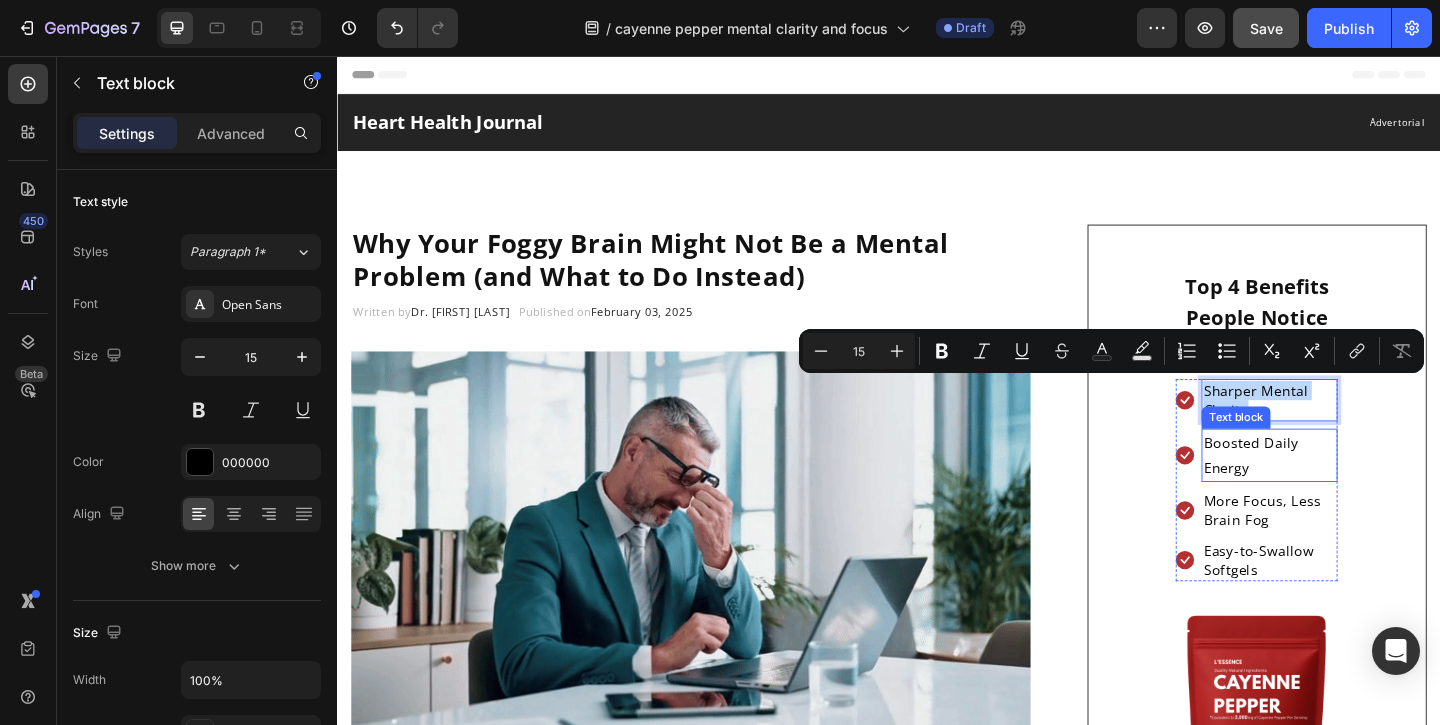 click on "Boosted Daily Energy" at bounding box center (1351, 490) 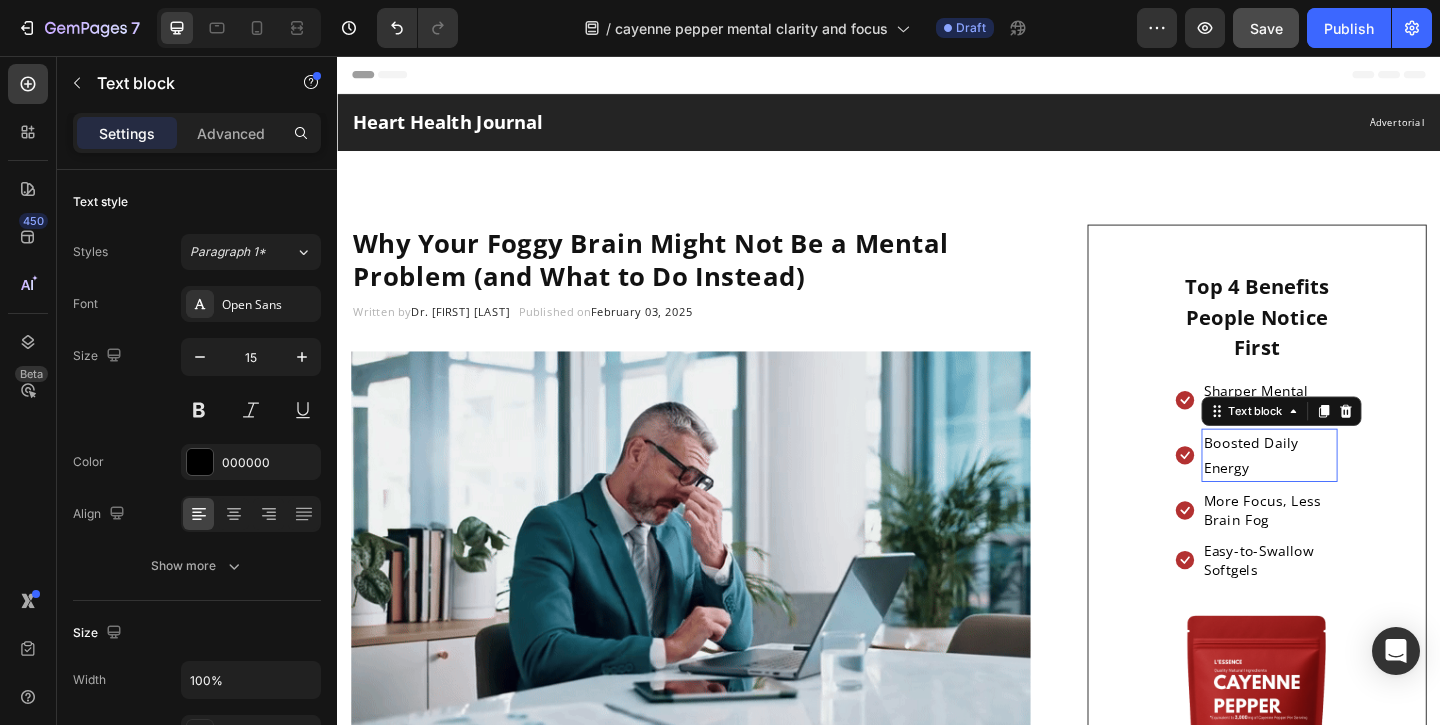 click on "Boosted Daily Energy" at bounding box center [1351, 490] 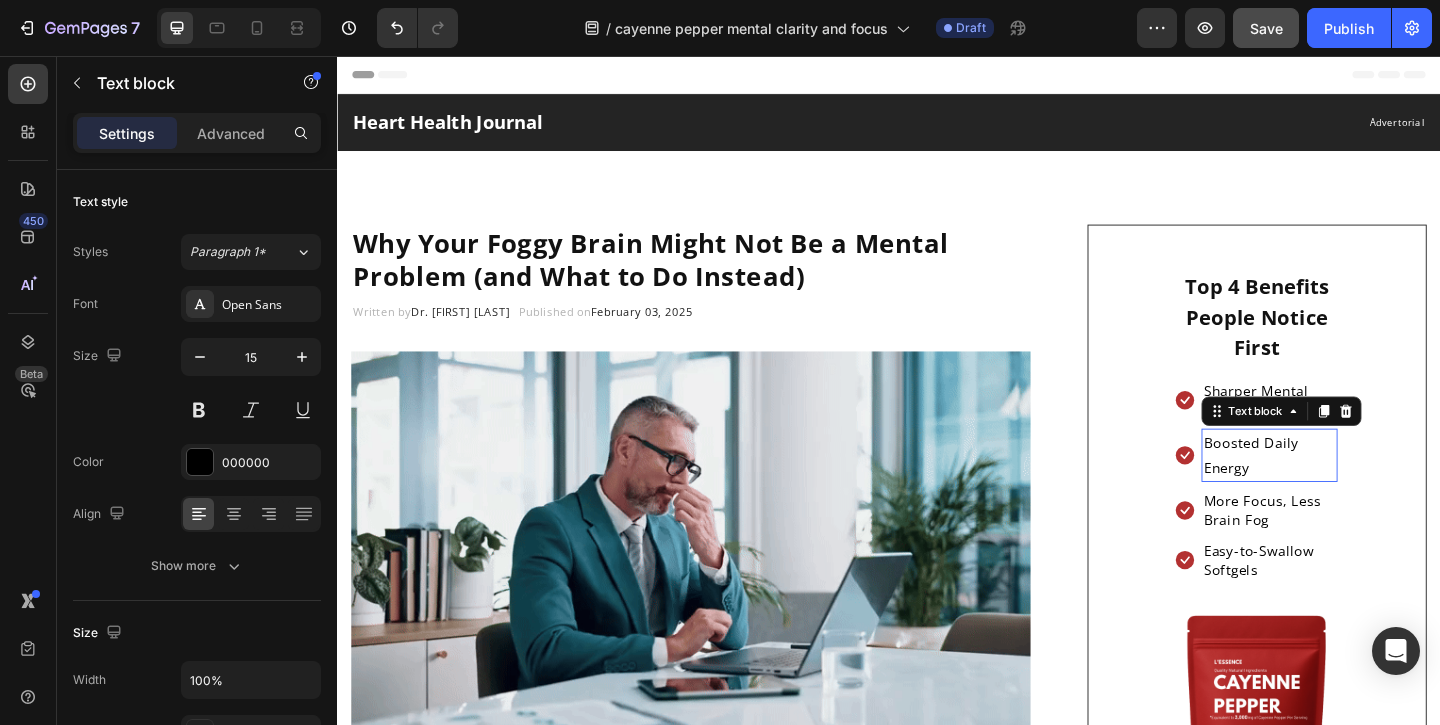 click on "Boosted Daily Energy" at bounding box center (1351, 490) 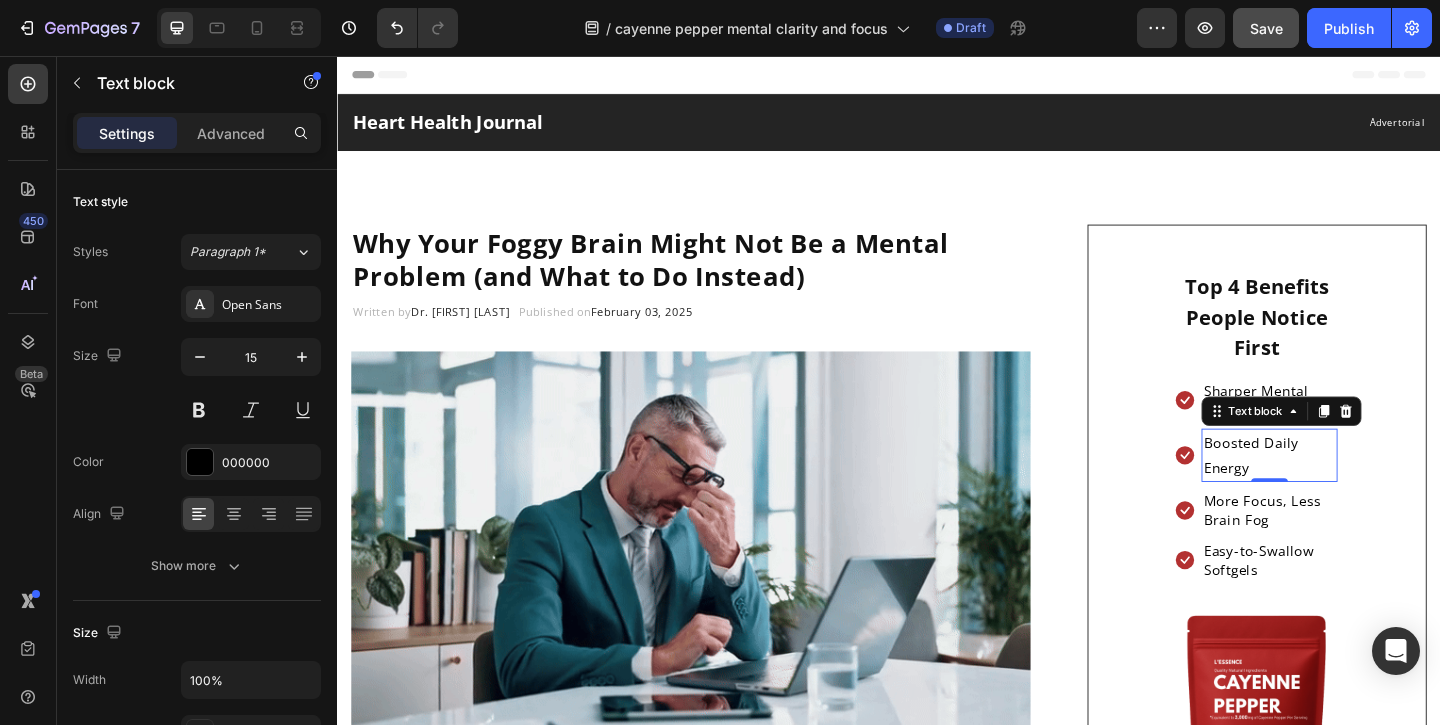 click on "Boosted Daily Energy" at bounding box center [1351, 490] 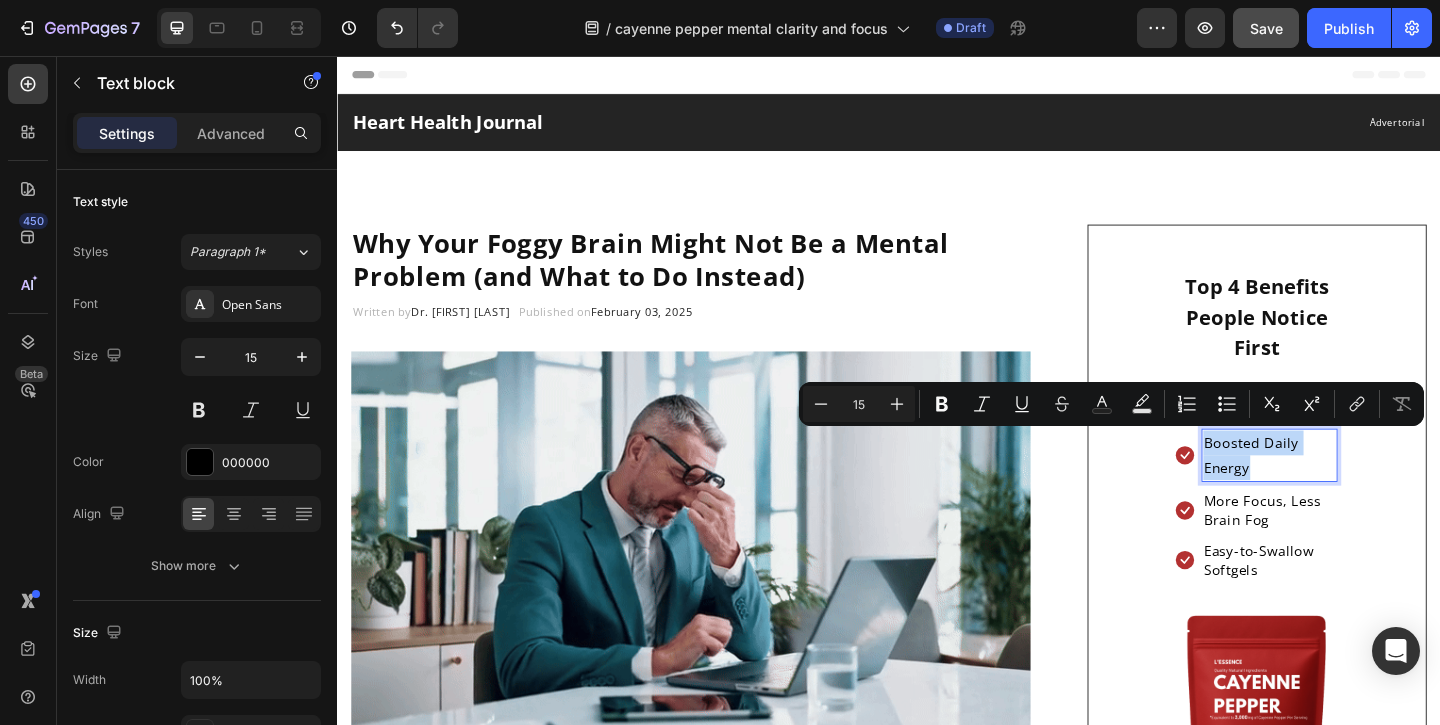 click on "Boosted Daily Energy" at bounding box center [1351, 490] 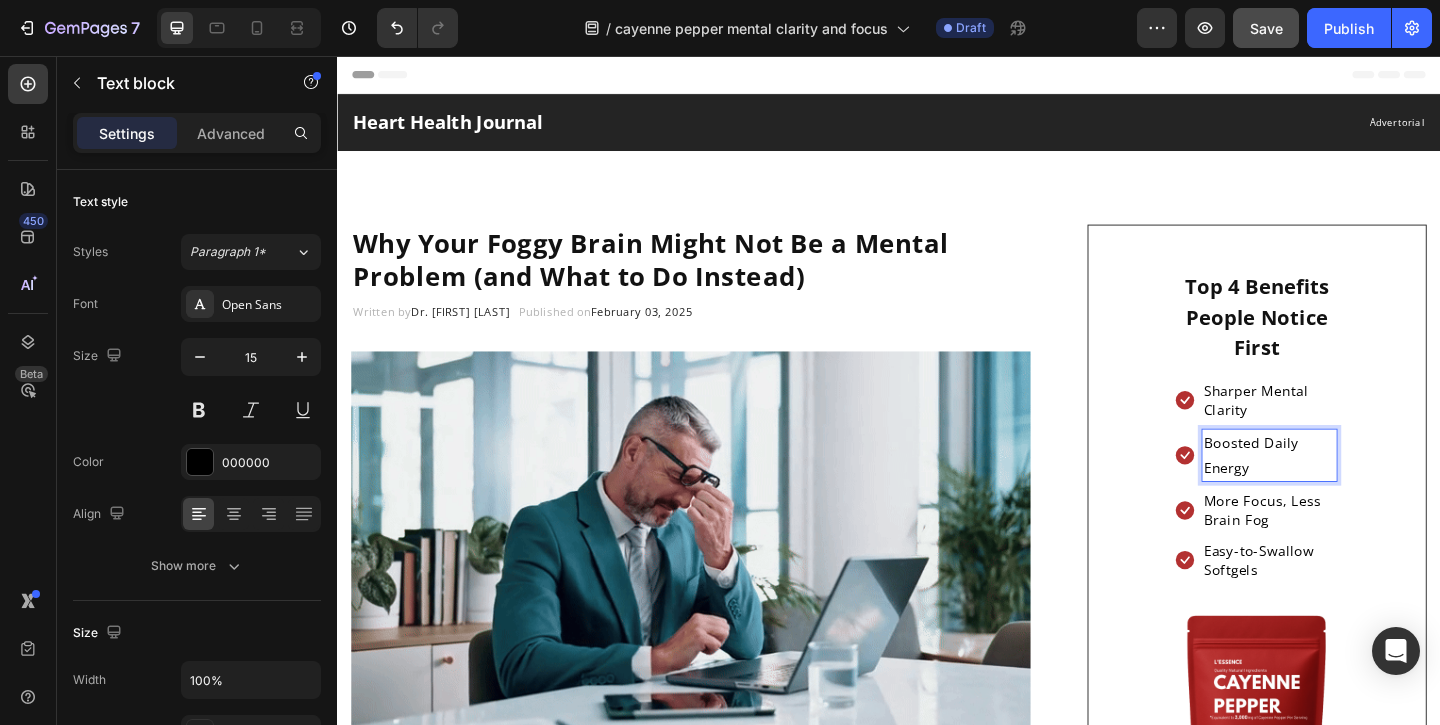 click on "Boosted Daily Energy" at bounding box center (1351, 490) 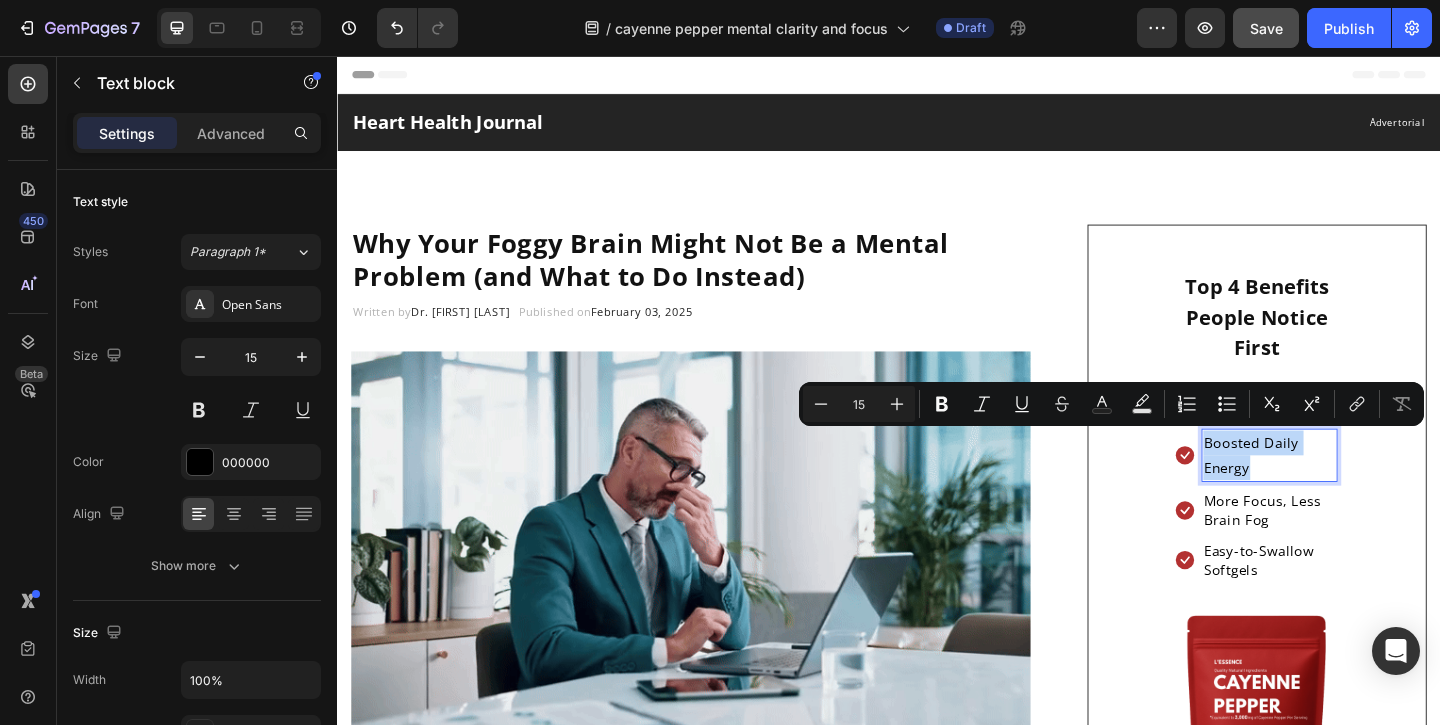 drag, startPoint x: 1323, startPoint y: 479, endPoint x: 1328, endPoint y: 511, distance: 32.38827 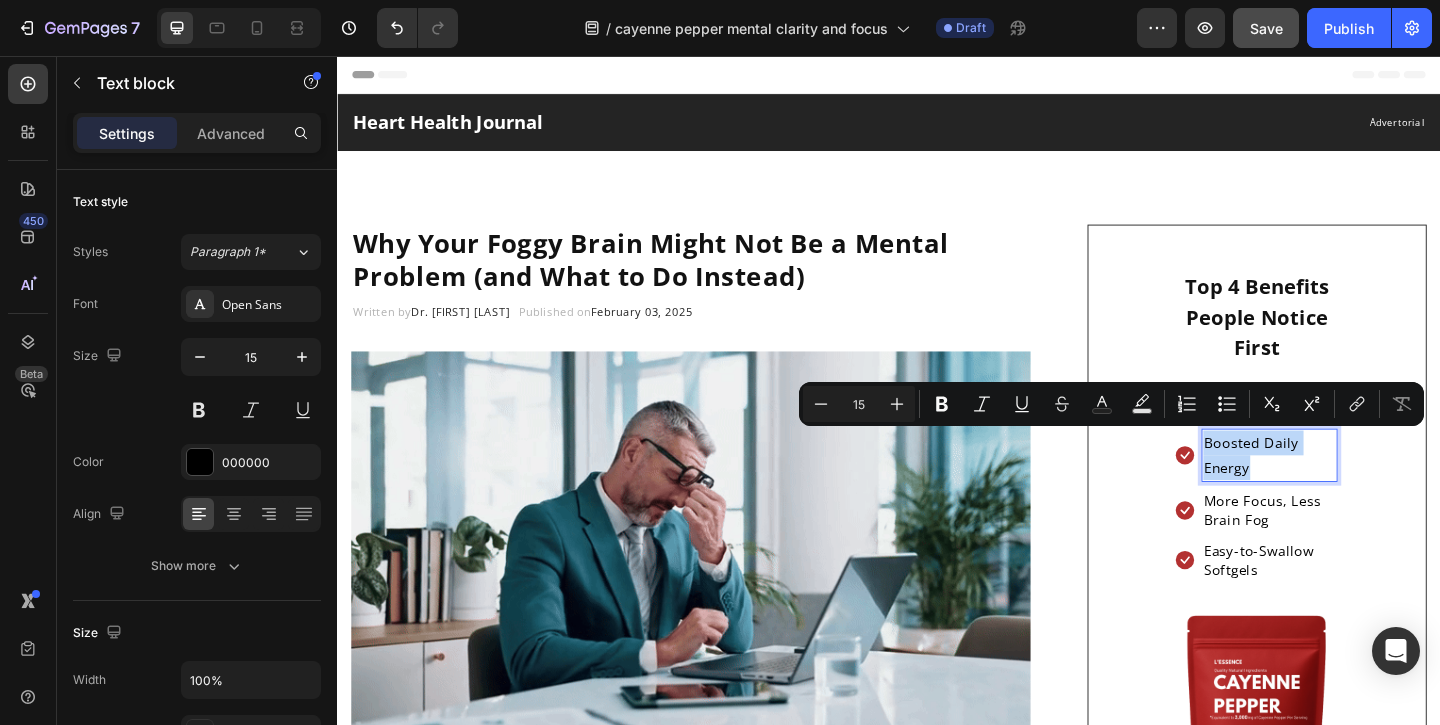 click on "Boosted Daily Energy" at bounding box center [1351, 490] 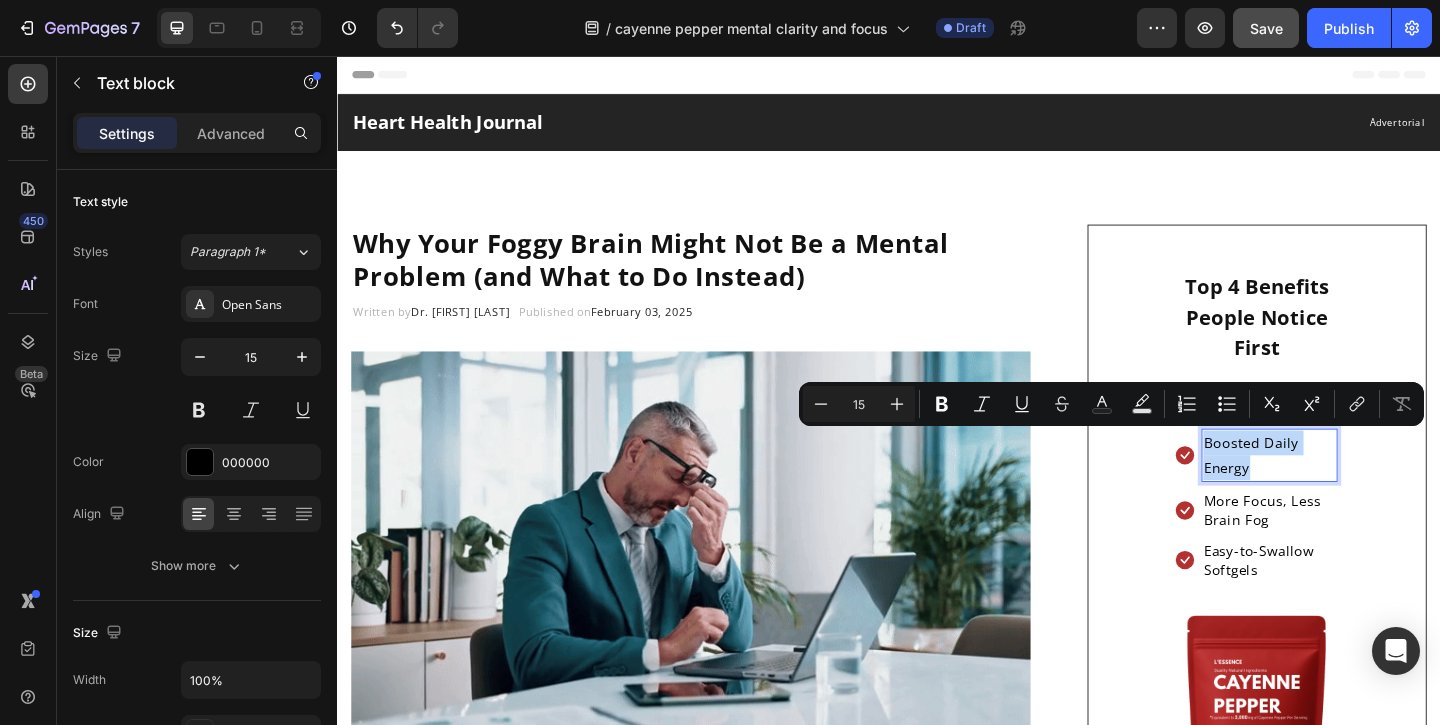 copy on "Boosted Daily Energy" 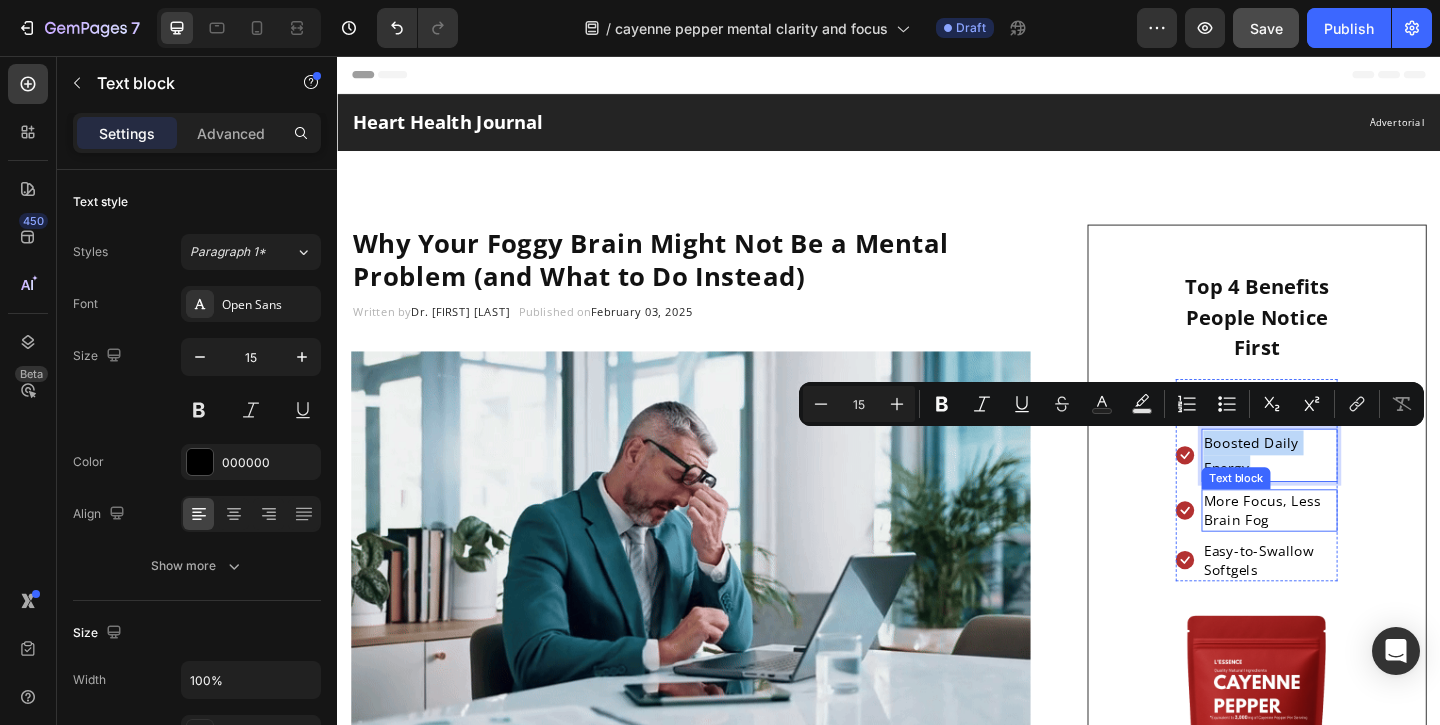click on "More Focus, Less Brain Fog" at bounding box center (1351, 550) 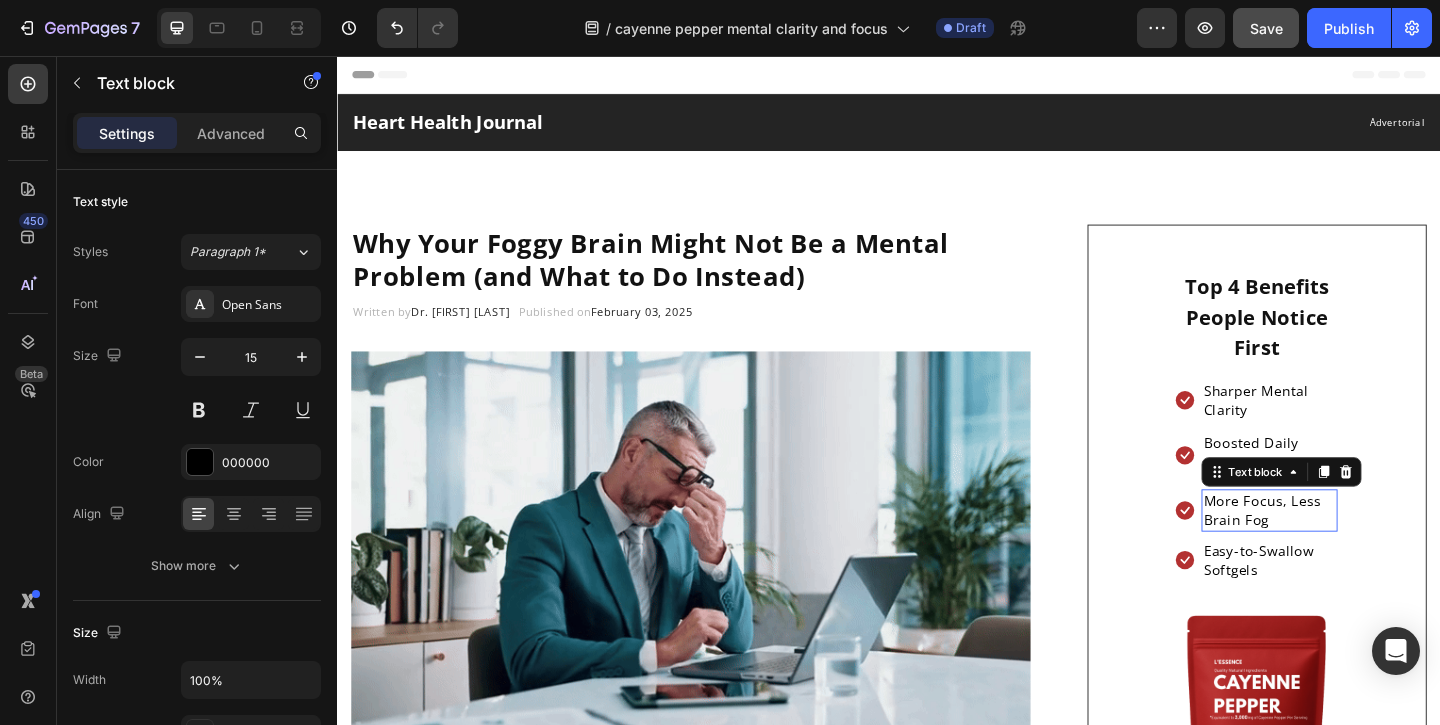 click on "More Focus, Less Brain Fog" at bounding box center [1351, 550] 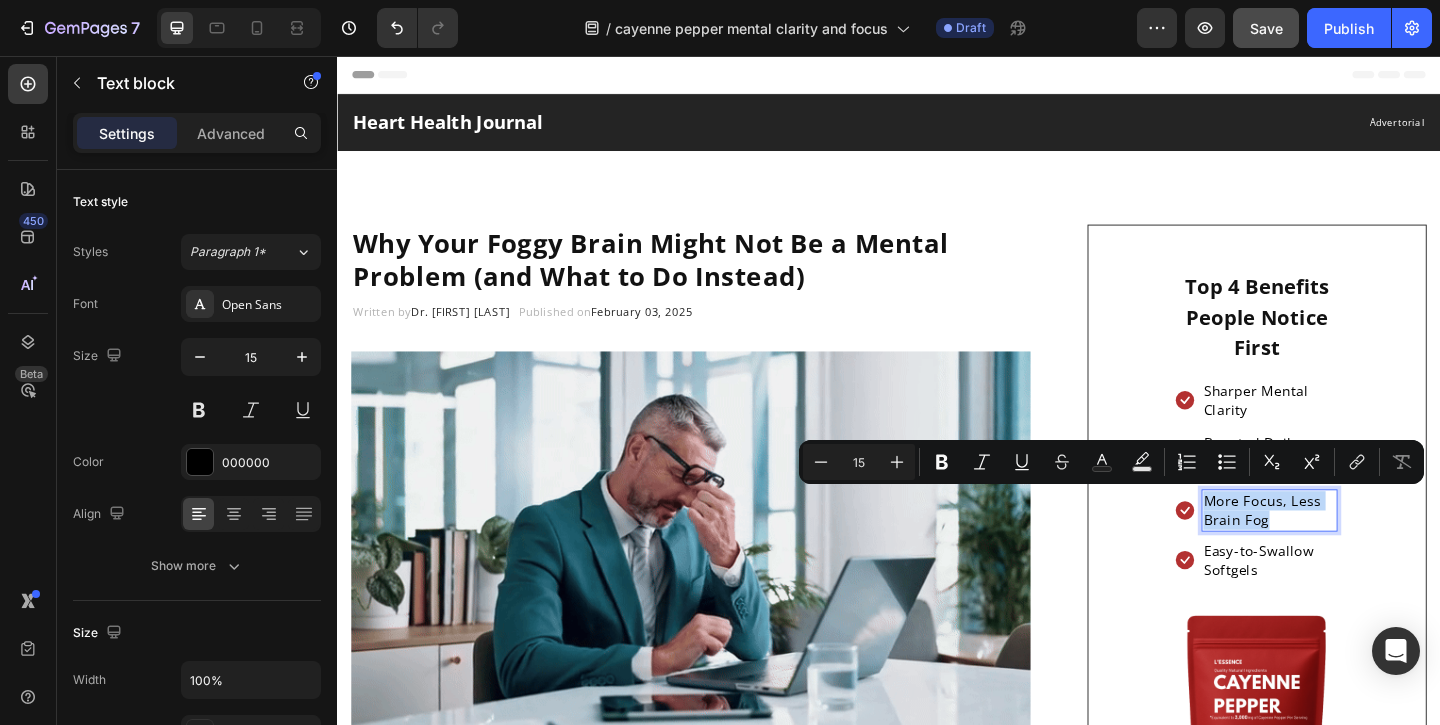 drag, startPoint x: 1327, startPoint y: 543, endPoint x: 1341, endPoint y: 559, distance: 21.260292 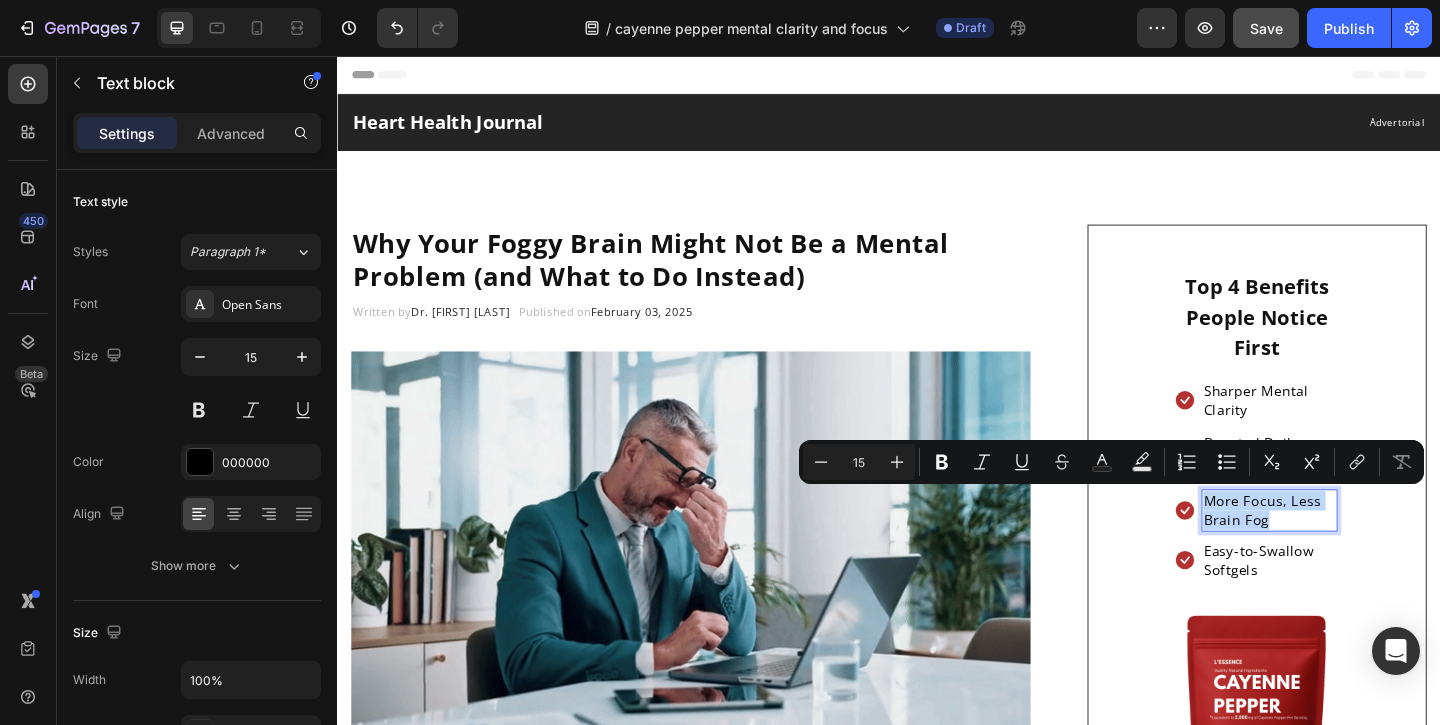 click on "More Focus, Less Brain Fog" at bounding box center (1351, 550) 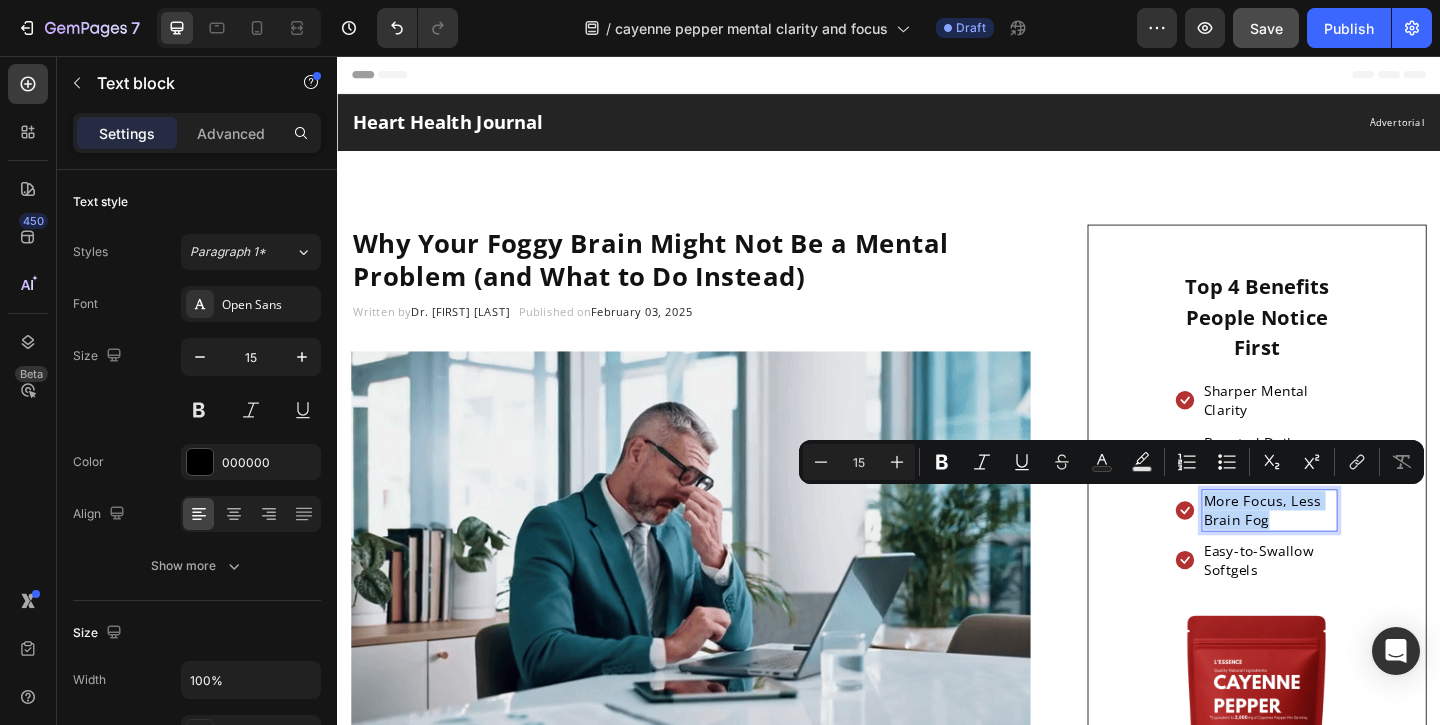 copy on "More Focus, Less Brain Fog" 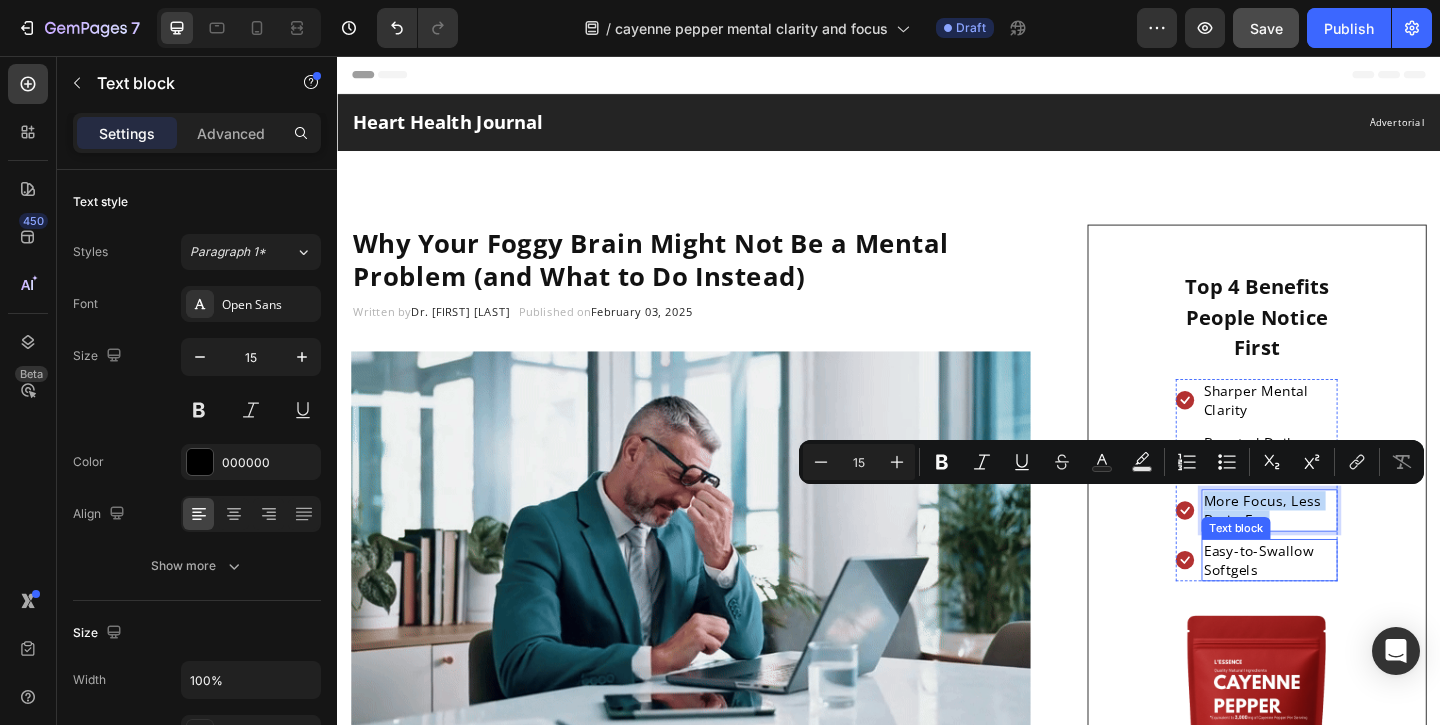 click on "Easy-to-Swallow Softgels" at bounding box center [1351, 604] 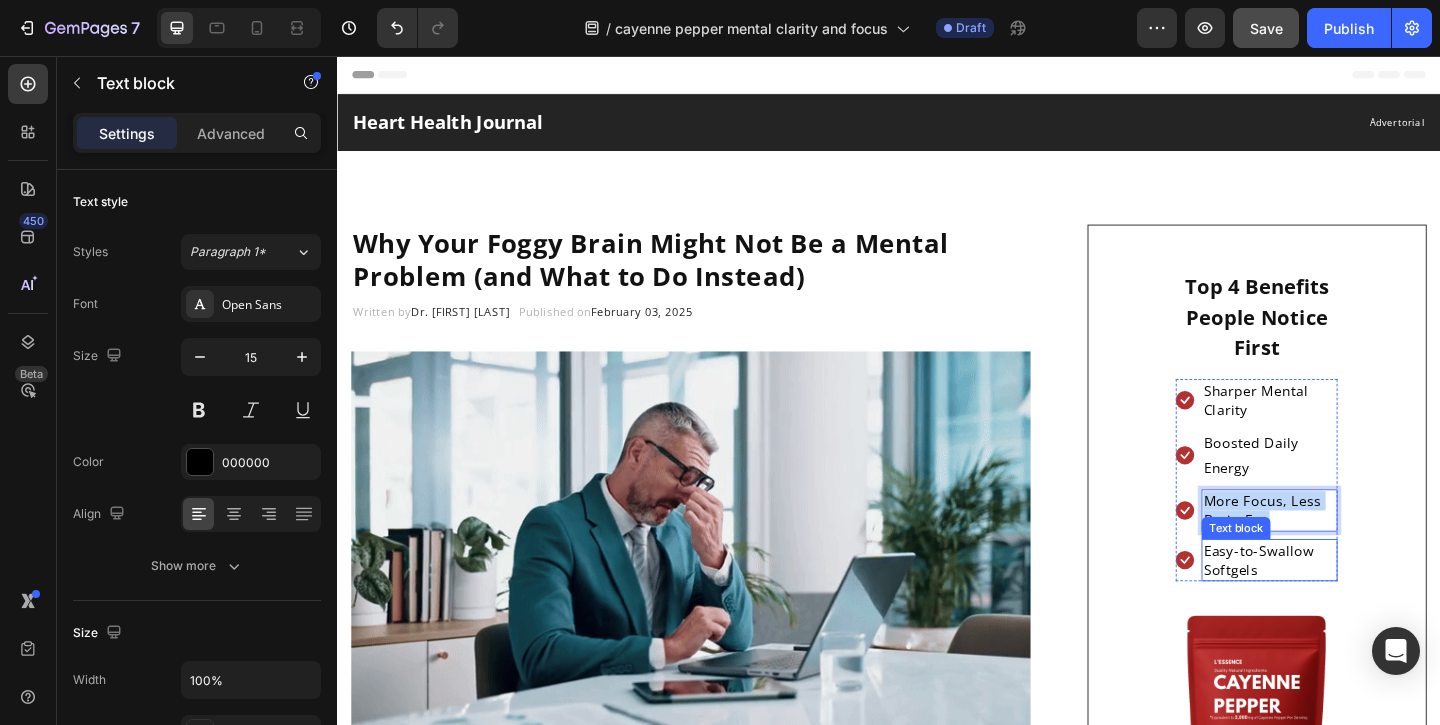 click on "Easy-to-Swallow Softgels" at bounding box center (1351, 604) 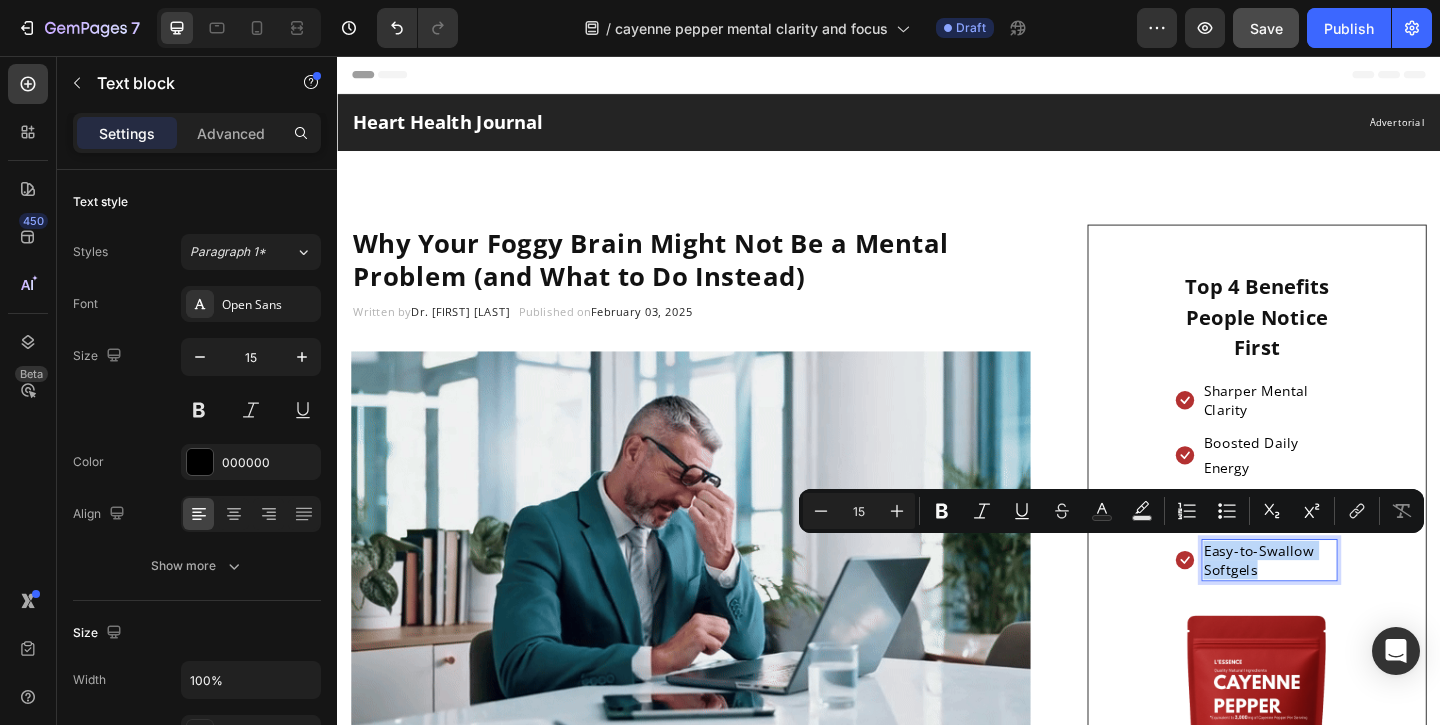 drag, startPoint x: 1303, startPoint y: 599, endPoint x: 1313, endPoint y: 612, distance: 16.40122 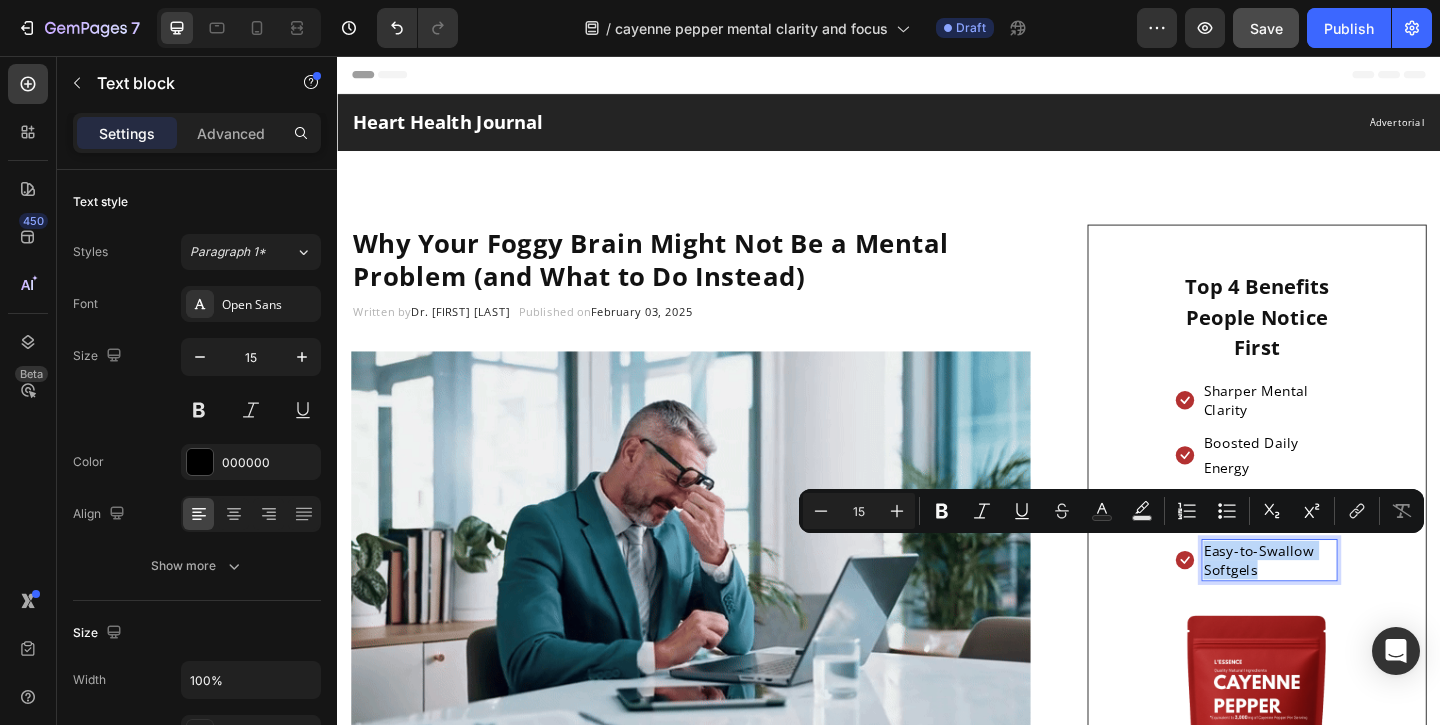 click on "Easy-to-Swallow Softgels" at bounding box center (1351, 604) 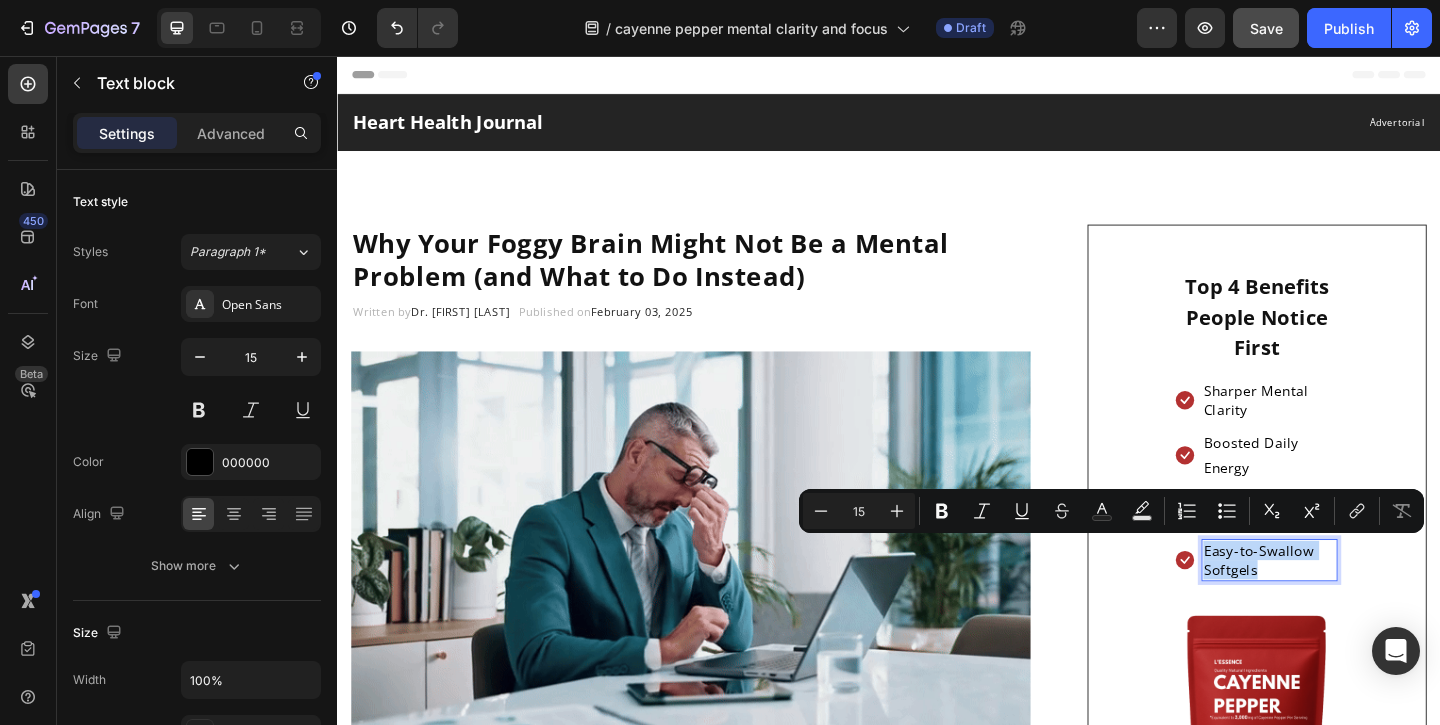 copy on "Easy-to-Swallow Softgels" 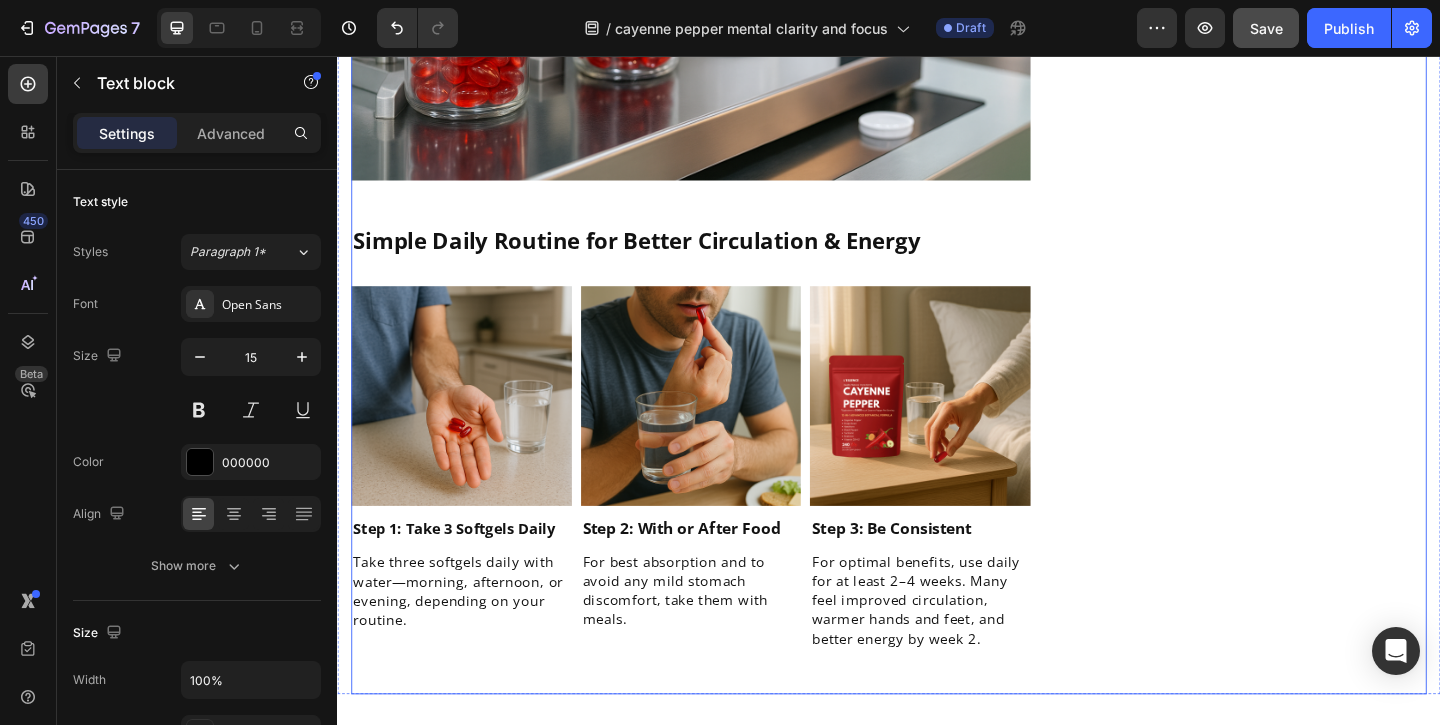 scroll, scrollTop: 4030, scrollLeft: 0, axis: vertical 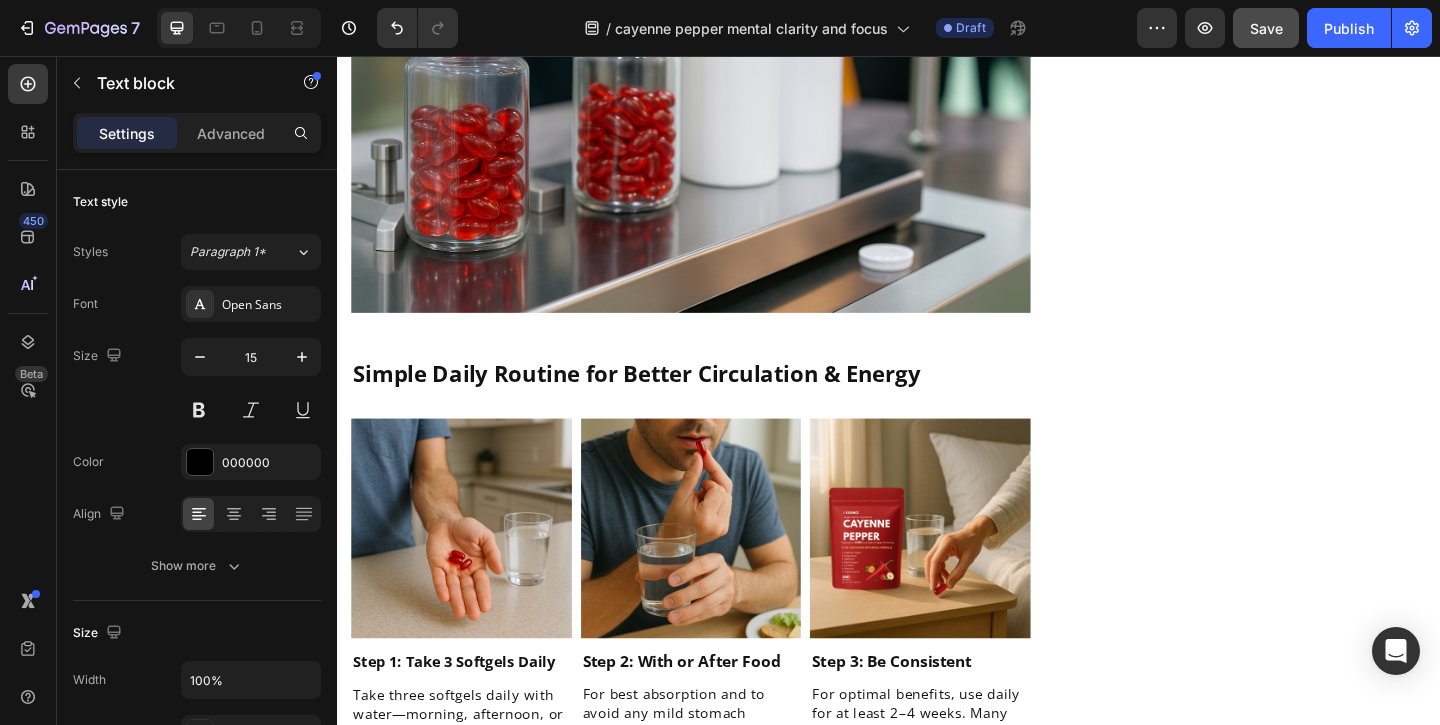 click on "Grape Seed" at bounding box center [437, -963] 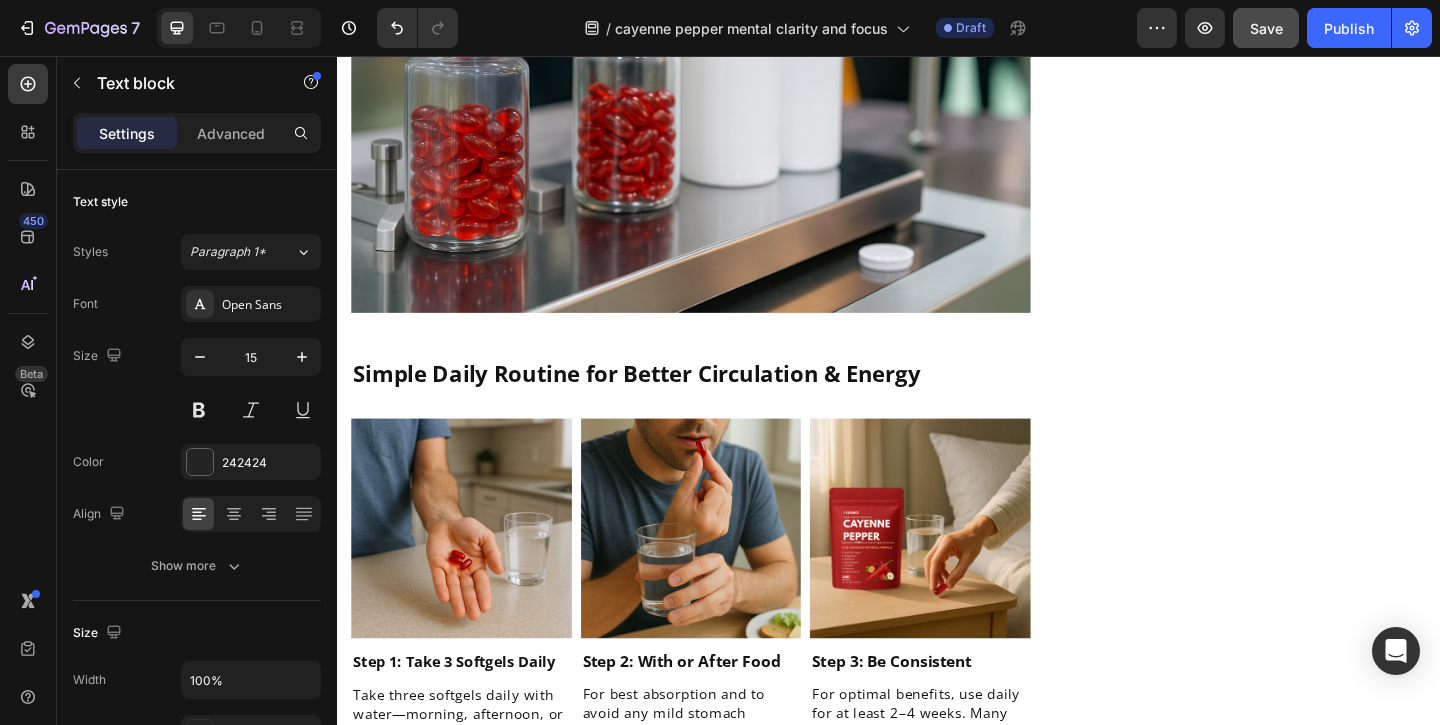 click on "Grape Seed" at bounding box center [437, -963] 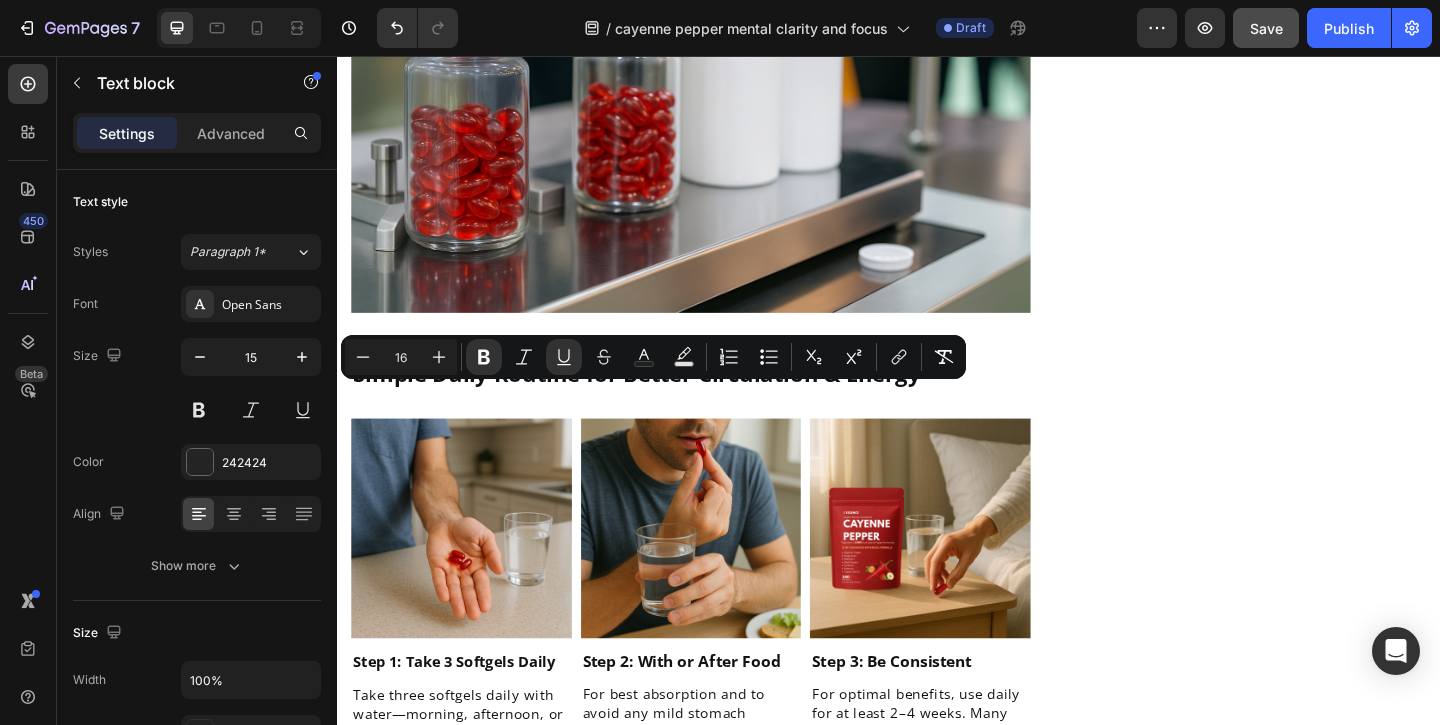 click on "Hawothorn" at bounding box center [438, -963] 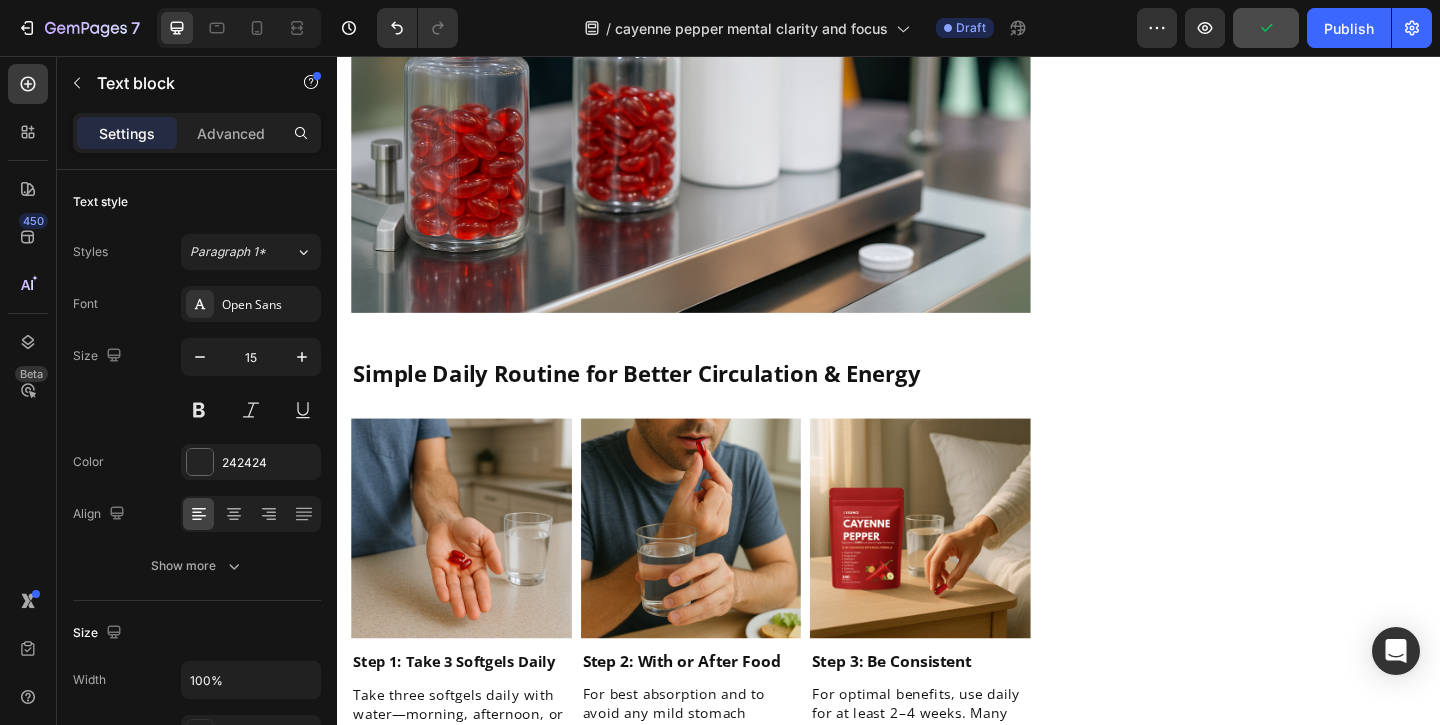 click on "Supports healthy blood vessels" at bounding box center (477, -932) 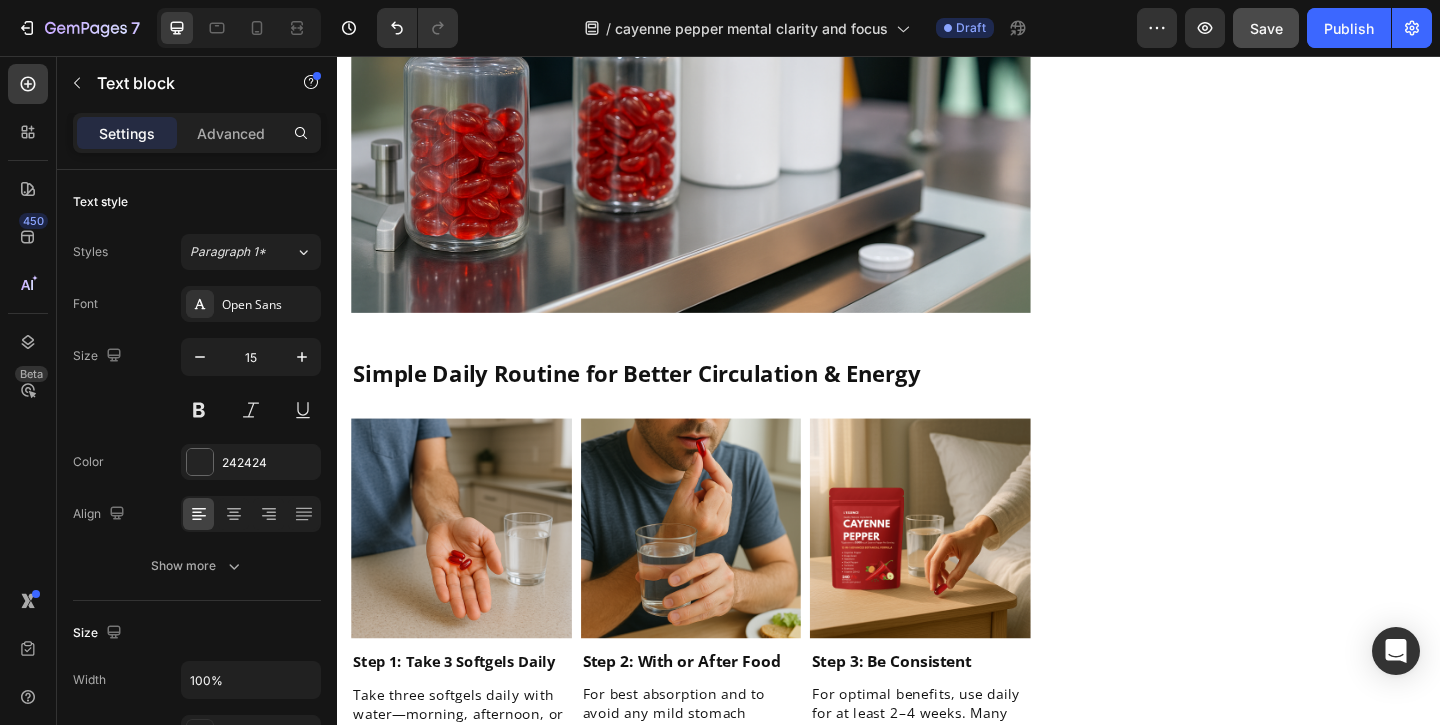 click on "Supports healthy blood vessels" at bounding box center [477, -932] 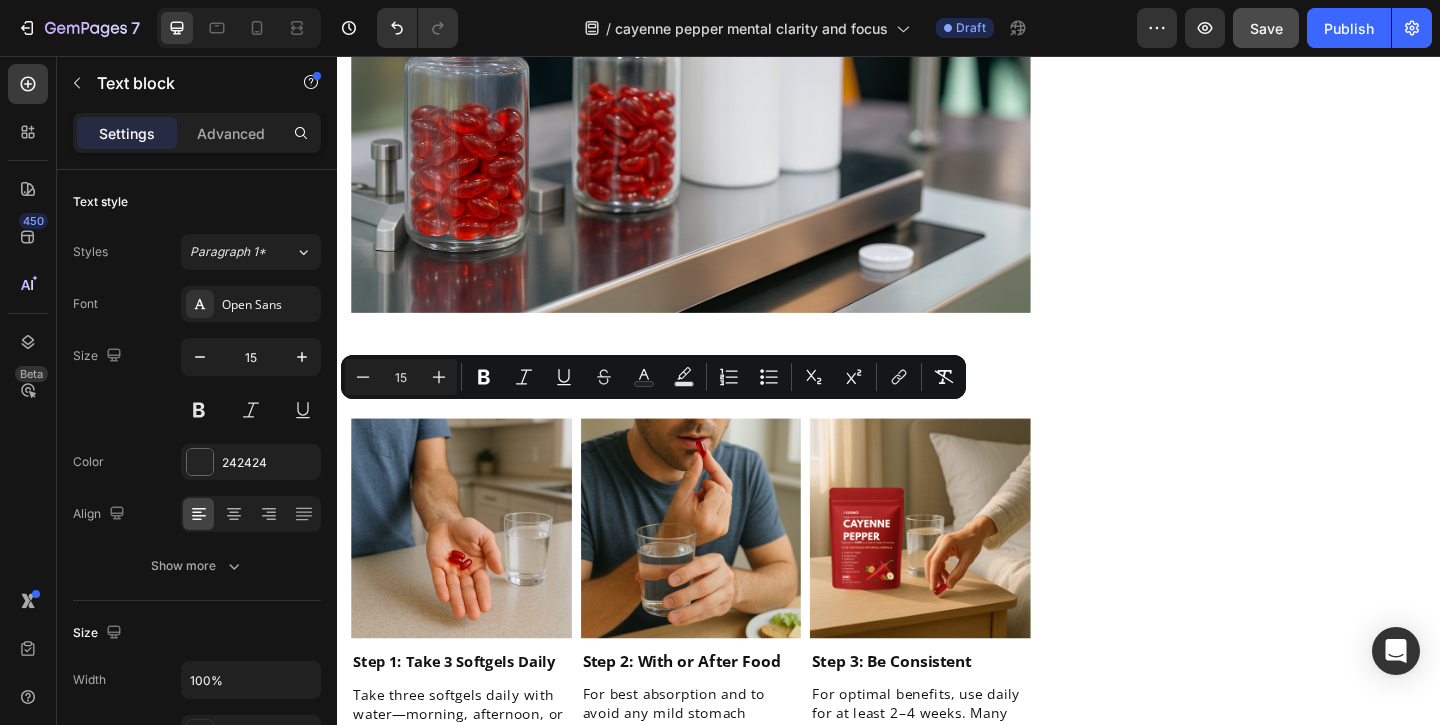 click on "Icon Hawthorn Supports healthy blood vessels Text block   0 Row Row
Icon Vitamin D3 Helps heart function Text block Row Row Row" at bounding box center (598, -937) 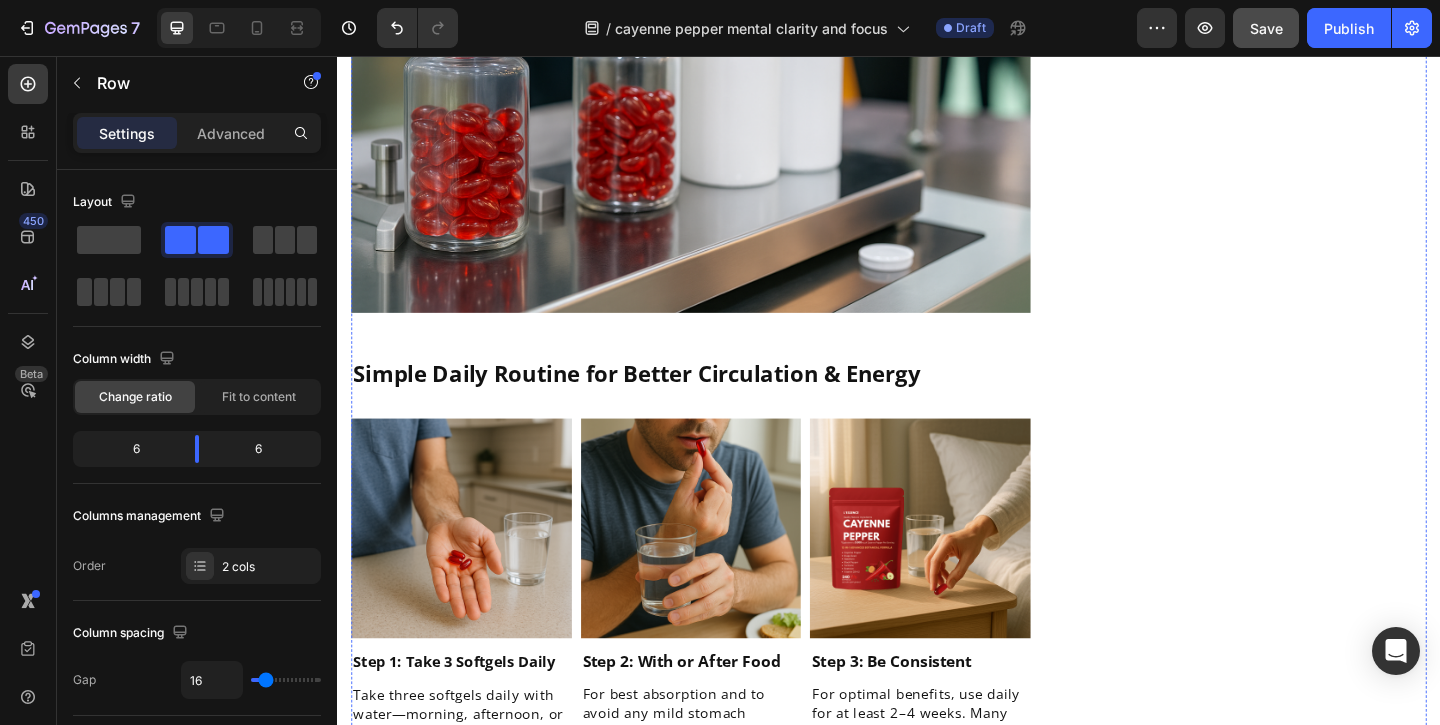 click on "Icon Cayenne Pepper Boosts circulation Text block Row Row
Icon Turmeric Reduces inflammation Text block Row Row Row
Icon Grape Seed Supports healthy blood vessels Text block Row Row
Icon Black Pepper Improves absorption Text block Row Row Row
Icon Hawthorn Supports healthy blood vessels Text block Row Row
Icon Vitamin D3 Helps heart function Text block Row Row Row   0
Icon Beetroot Enhances oxygen delivery Text block Row Row
Icon Vitamin K2 Supports artery flexibility Text block Row Row Row" at bounding box center [598, -980] 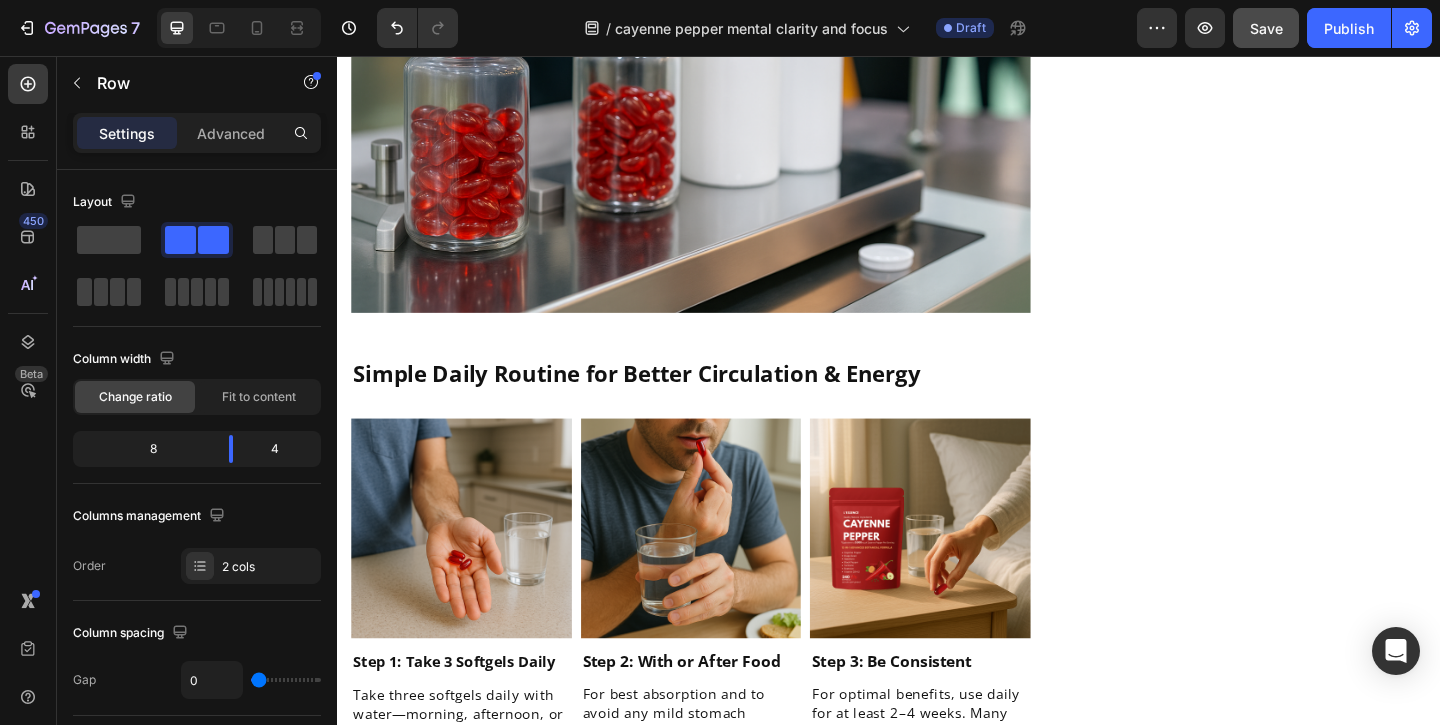 click on "Grape Seed" at bounding box center [437, -1040] 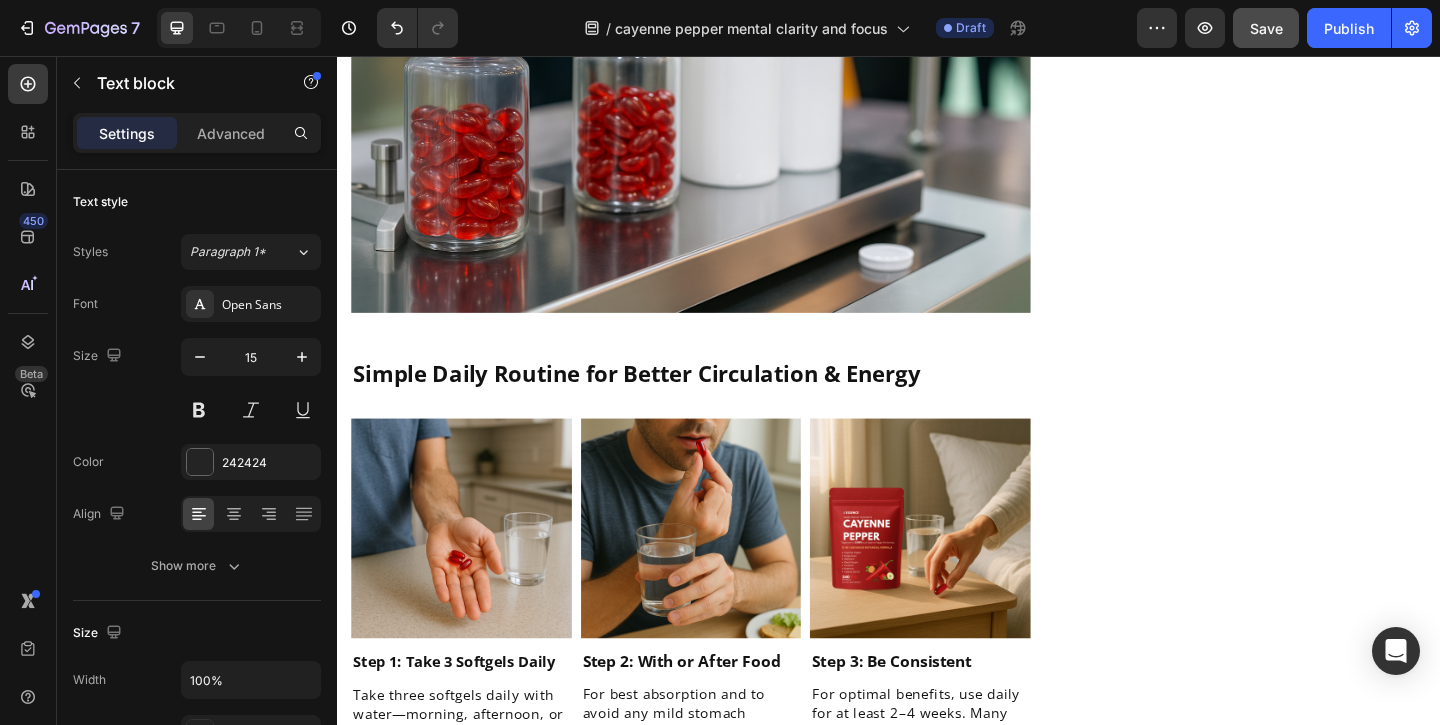 click on "Grape Seed" at bounding box center [437, -1040] 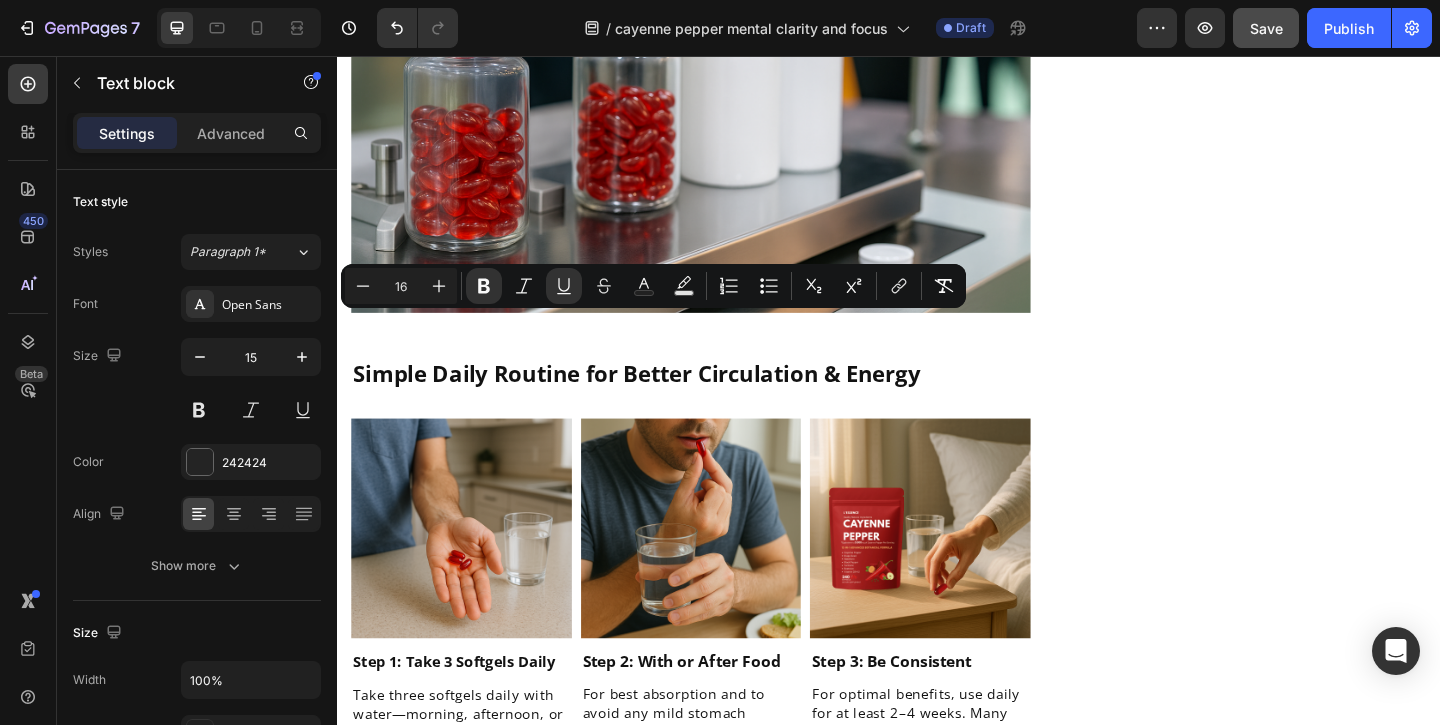 click on "Grape Seed" at bounding box center [437, -1040] 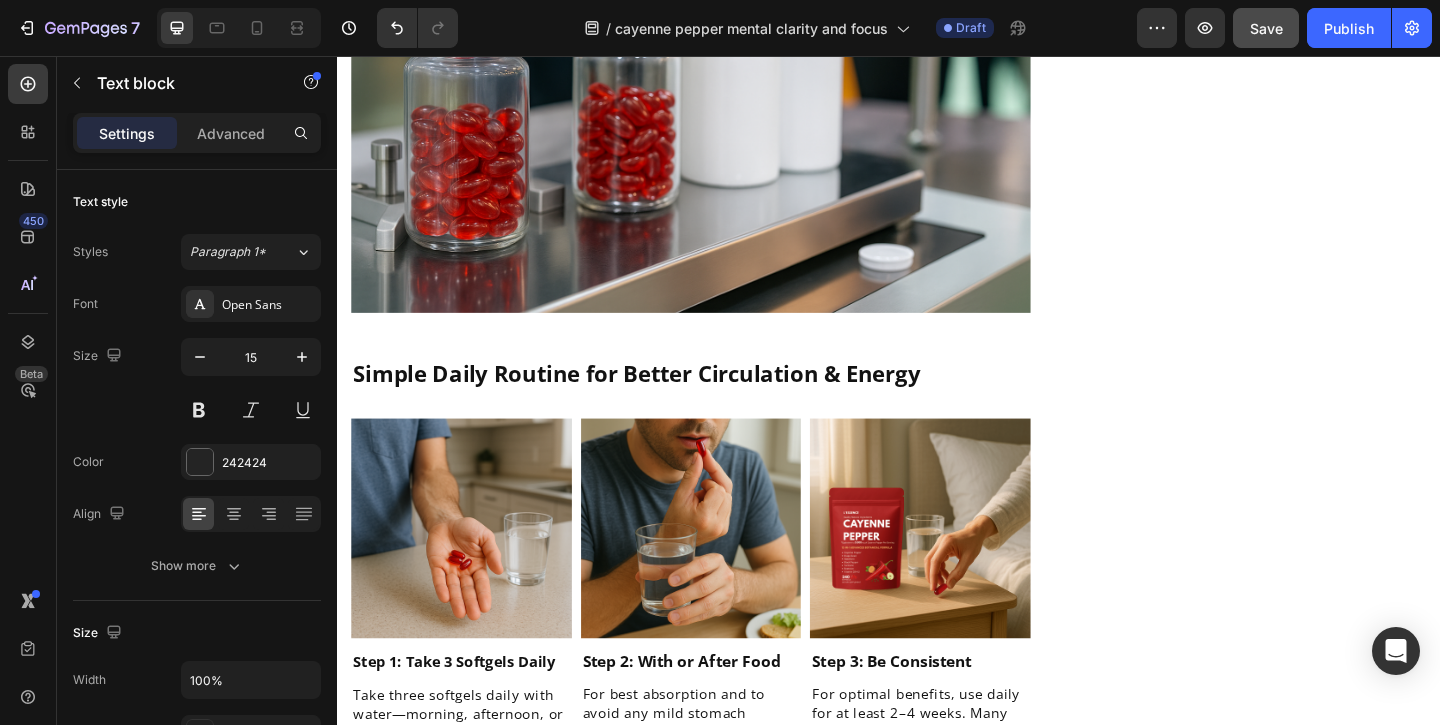 click on "Grape Seed" at bounding box center [437, -1040] 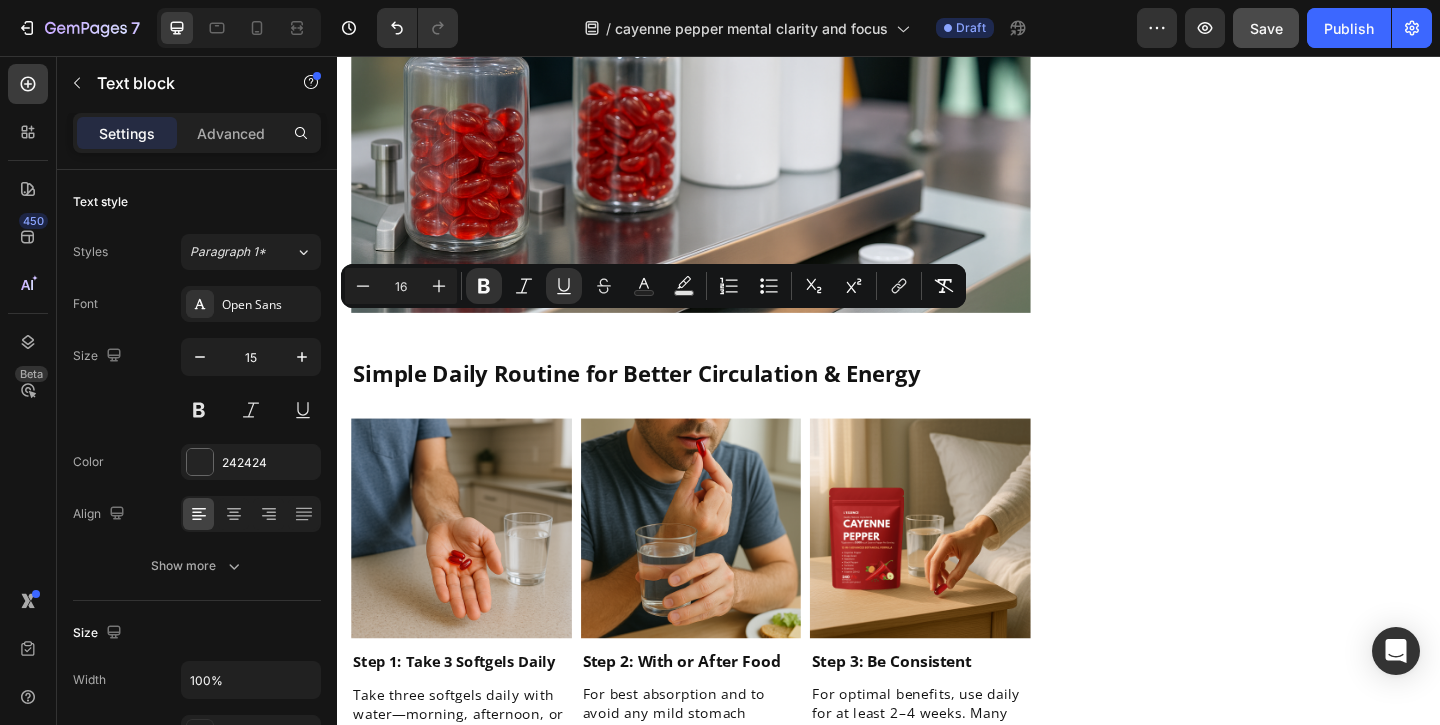 click on "Supports healthy blood vessels" at bounding box center (489, -1008) 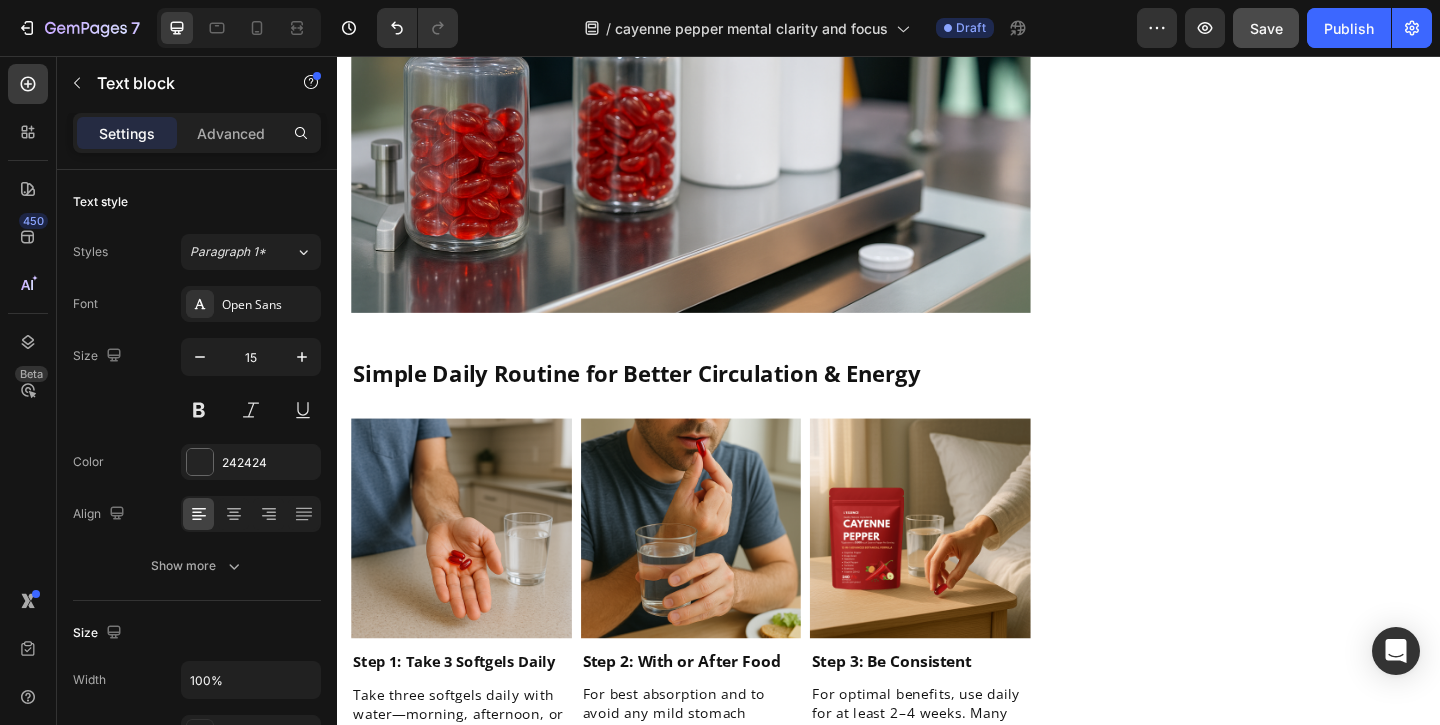 click on "Cayenne Pepper" at bounding box center [458, -1096] 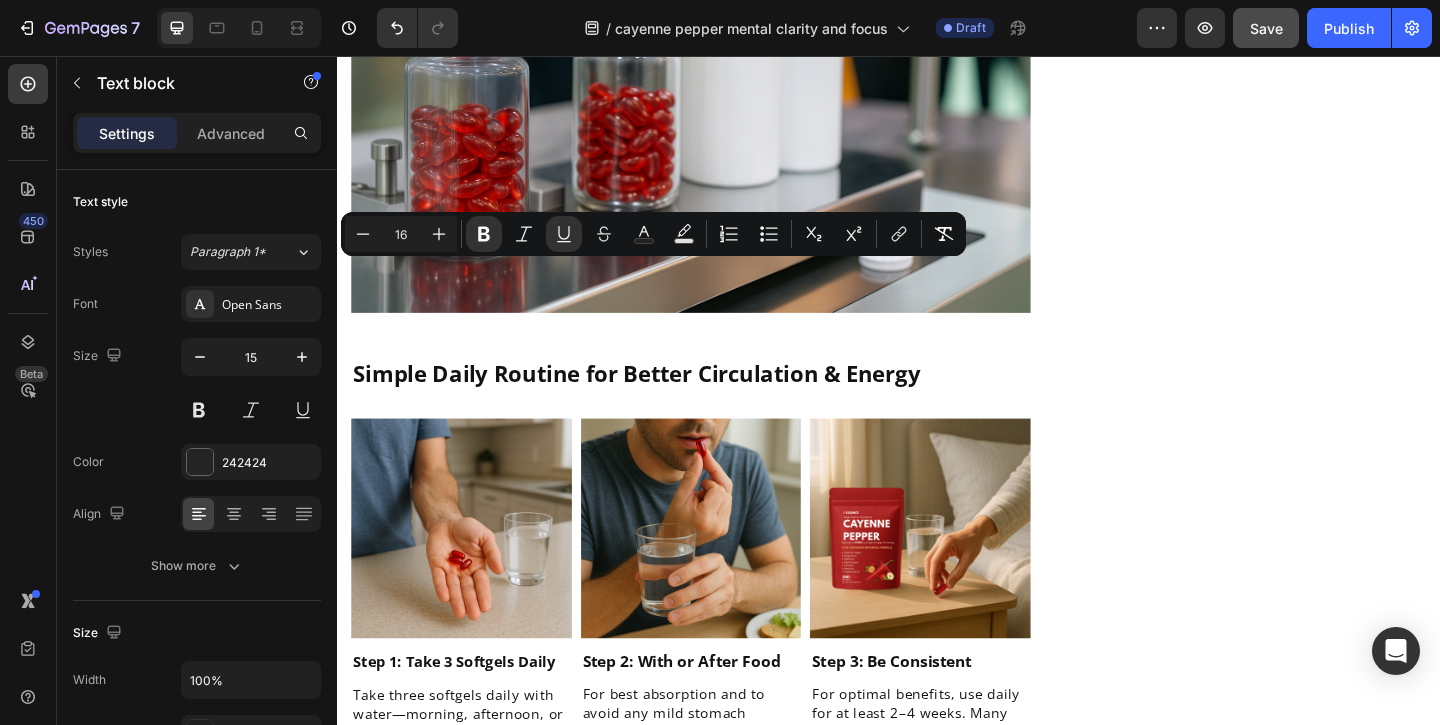 click on "Grape Seed" at bounding box center [437, -1040] 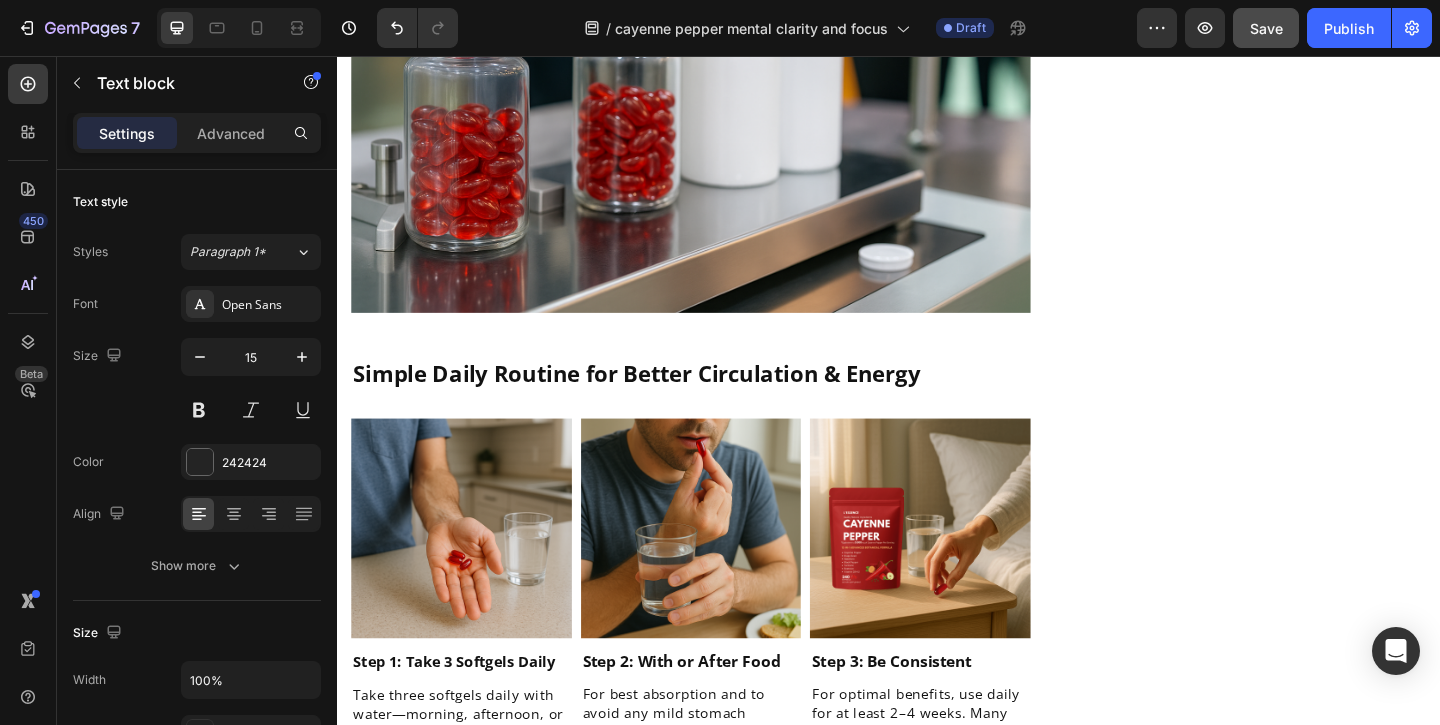 click on "Grape Seed" at bounding box center (437, -1040) 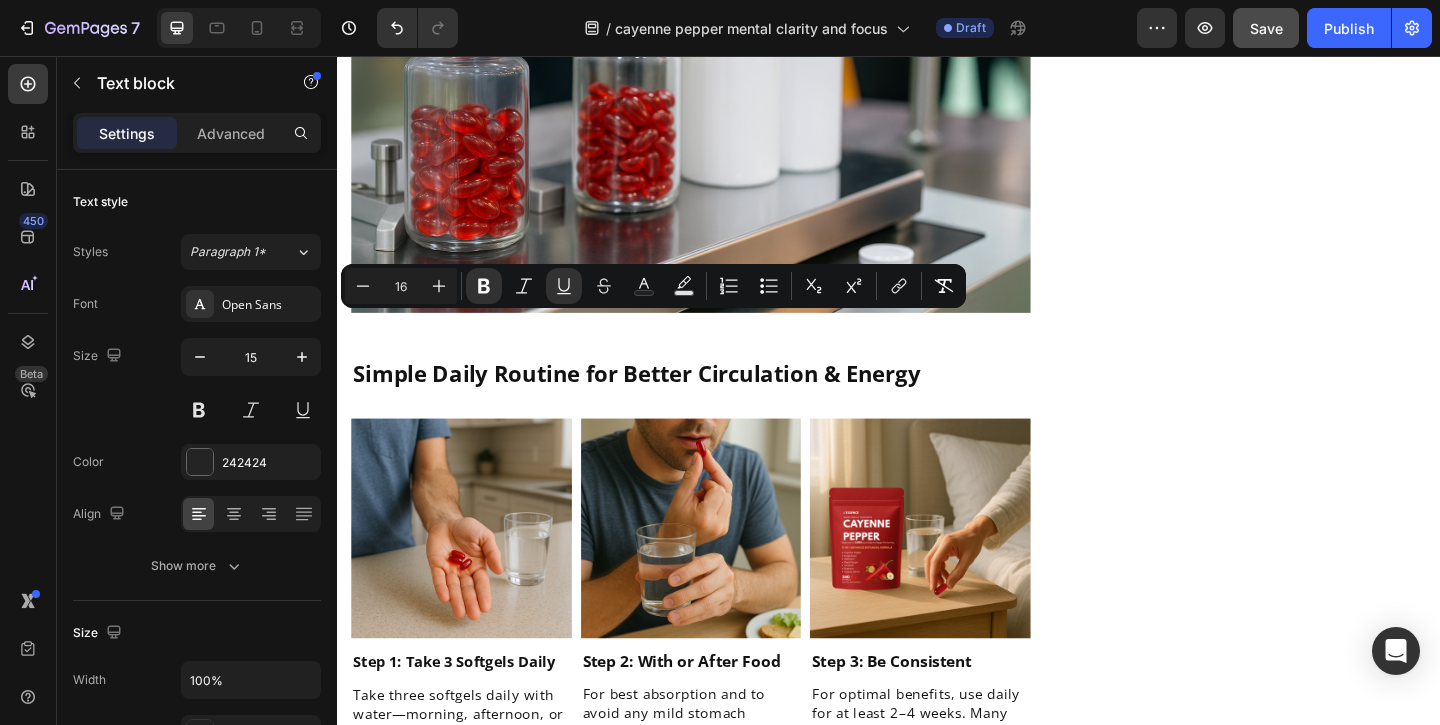 click on "Hawthorn" at bounding box center [433, -963] 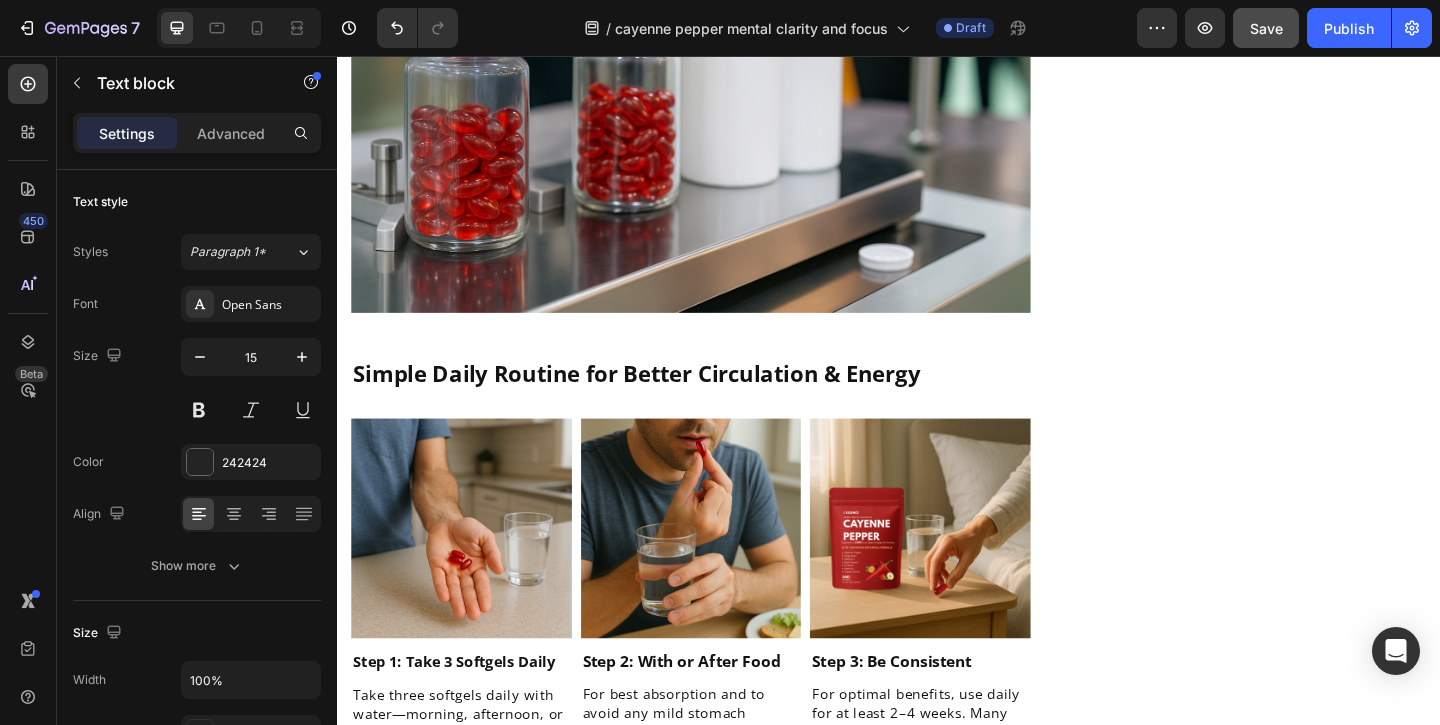 click on "Hawthorn" at bounding box center [433, -963] 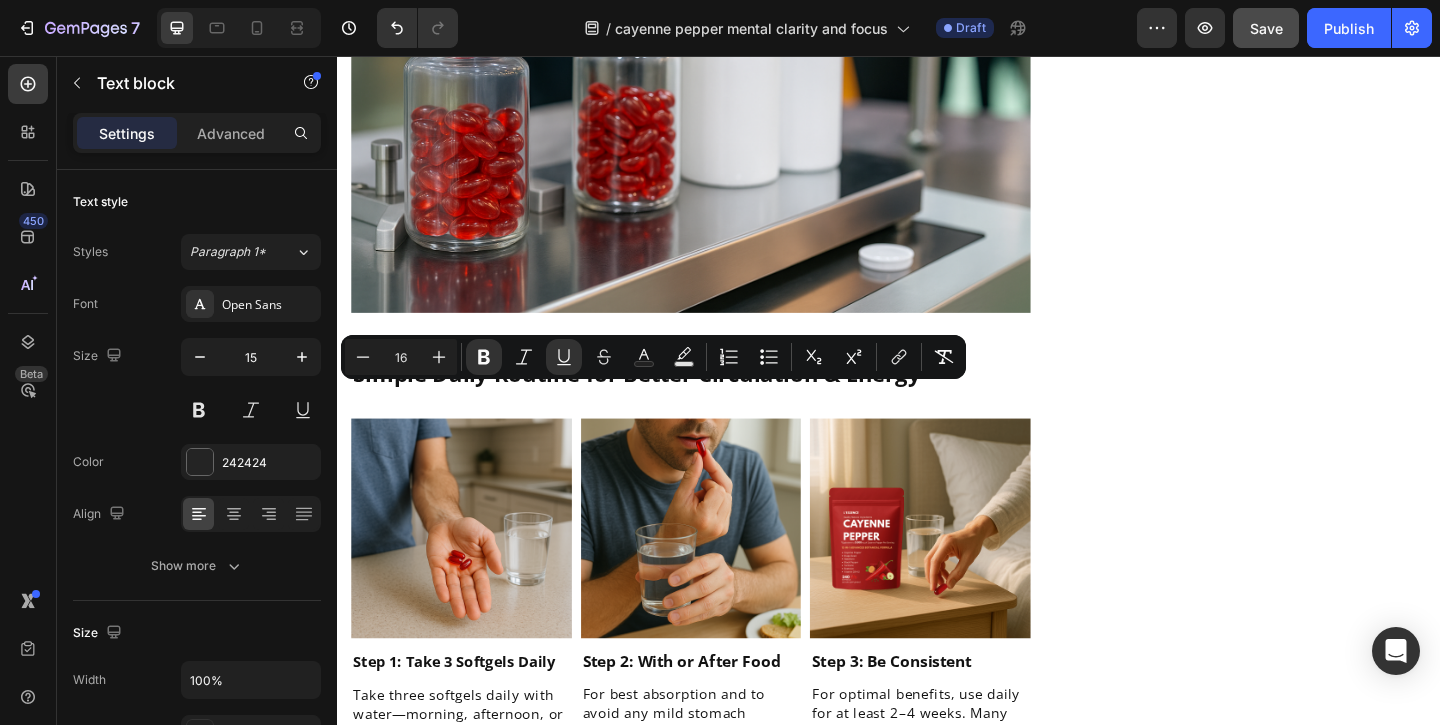 click on "Beetroot" at bounding box center (427, -886) 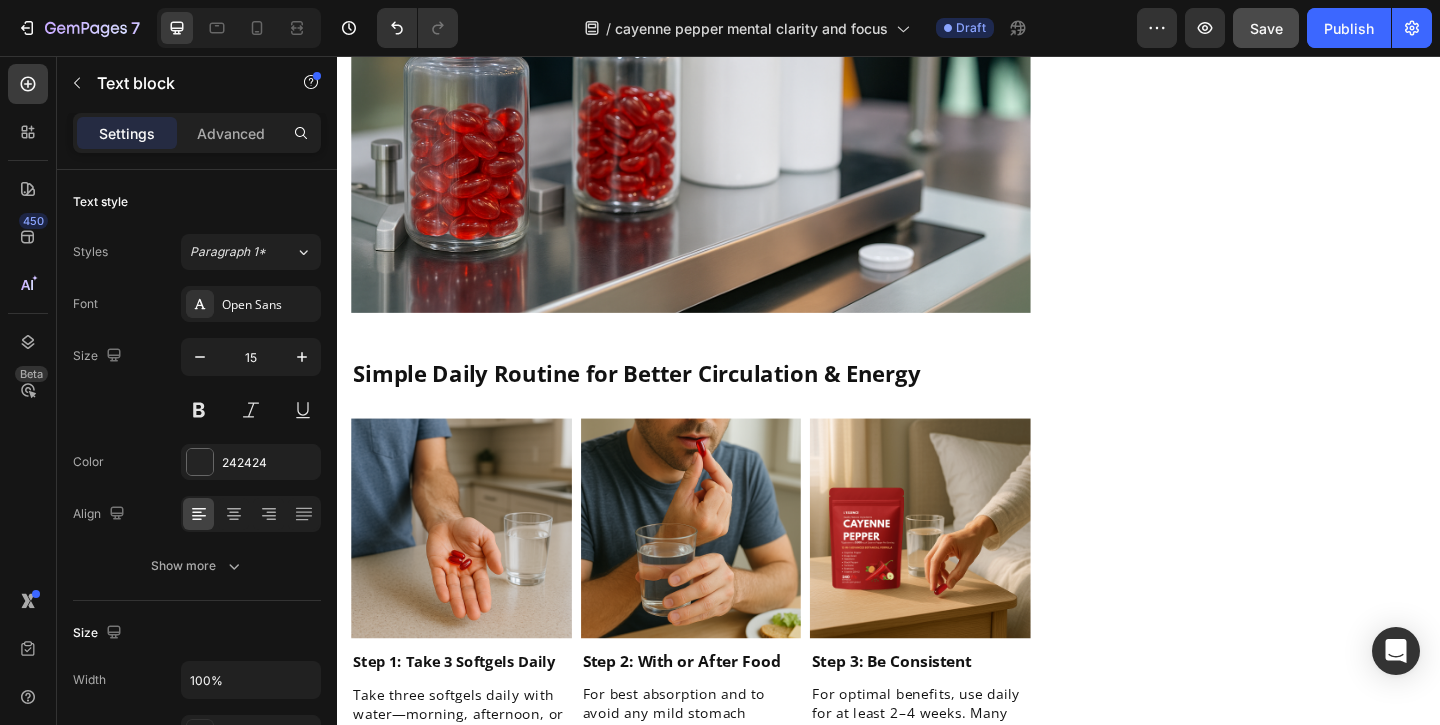 click on "Beetroot" at bounding box center (427, -886) 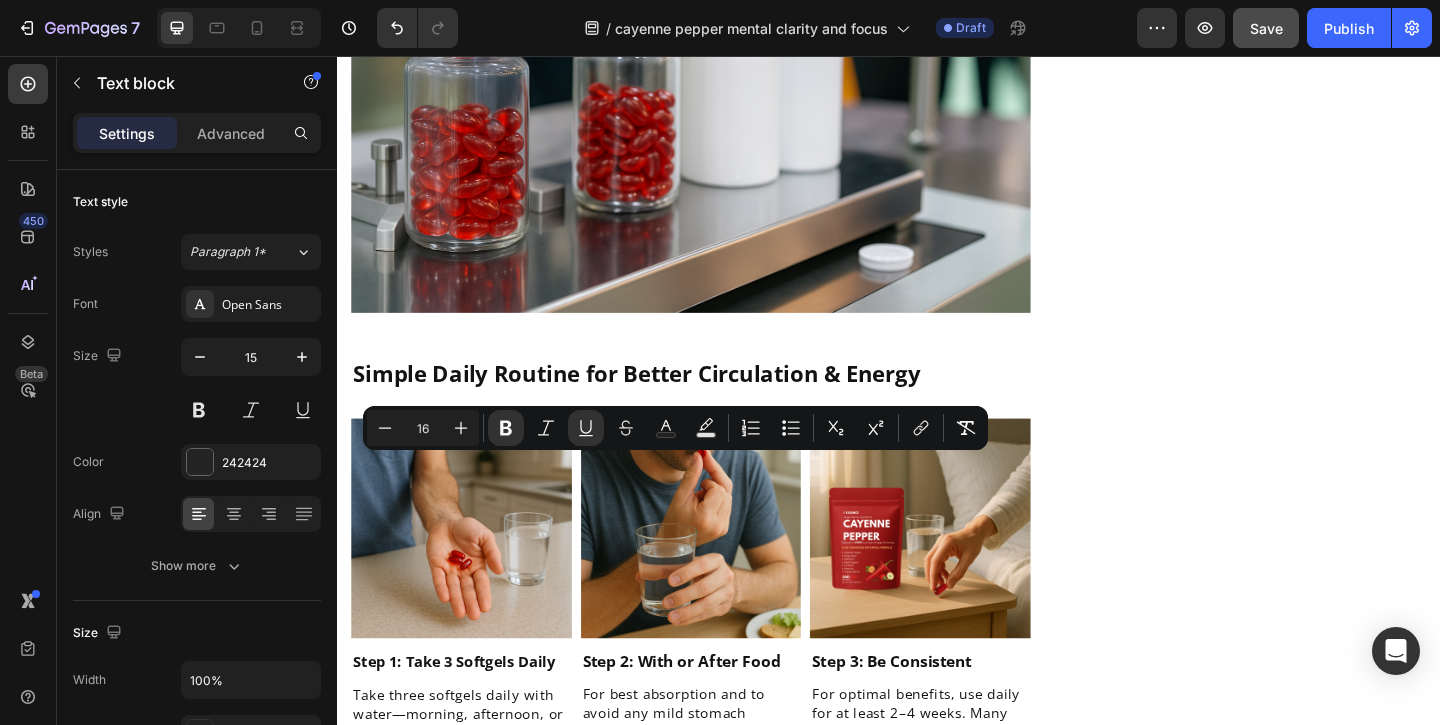 click on "Vitamin K2" at bounding box center (691, -886) 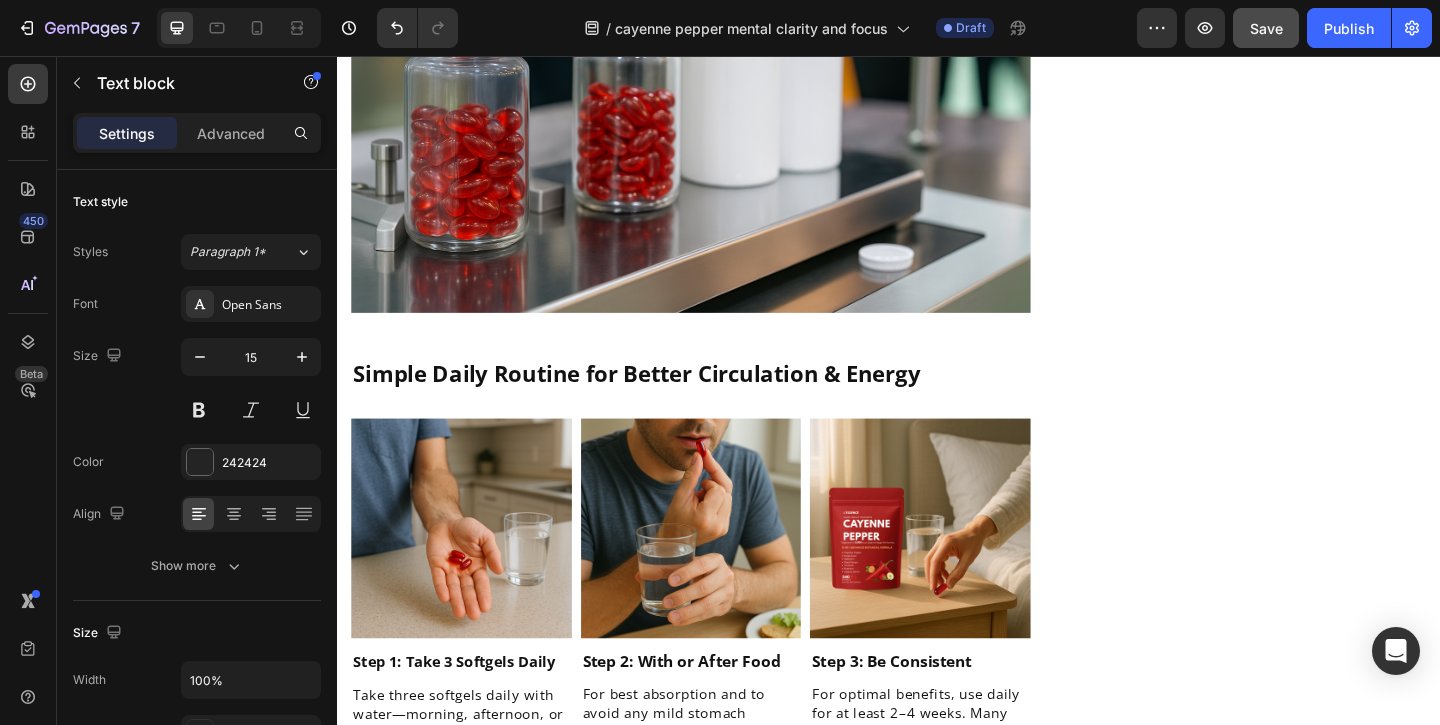 click on "Vitamin K2" at bounding box center [691, -886] 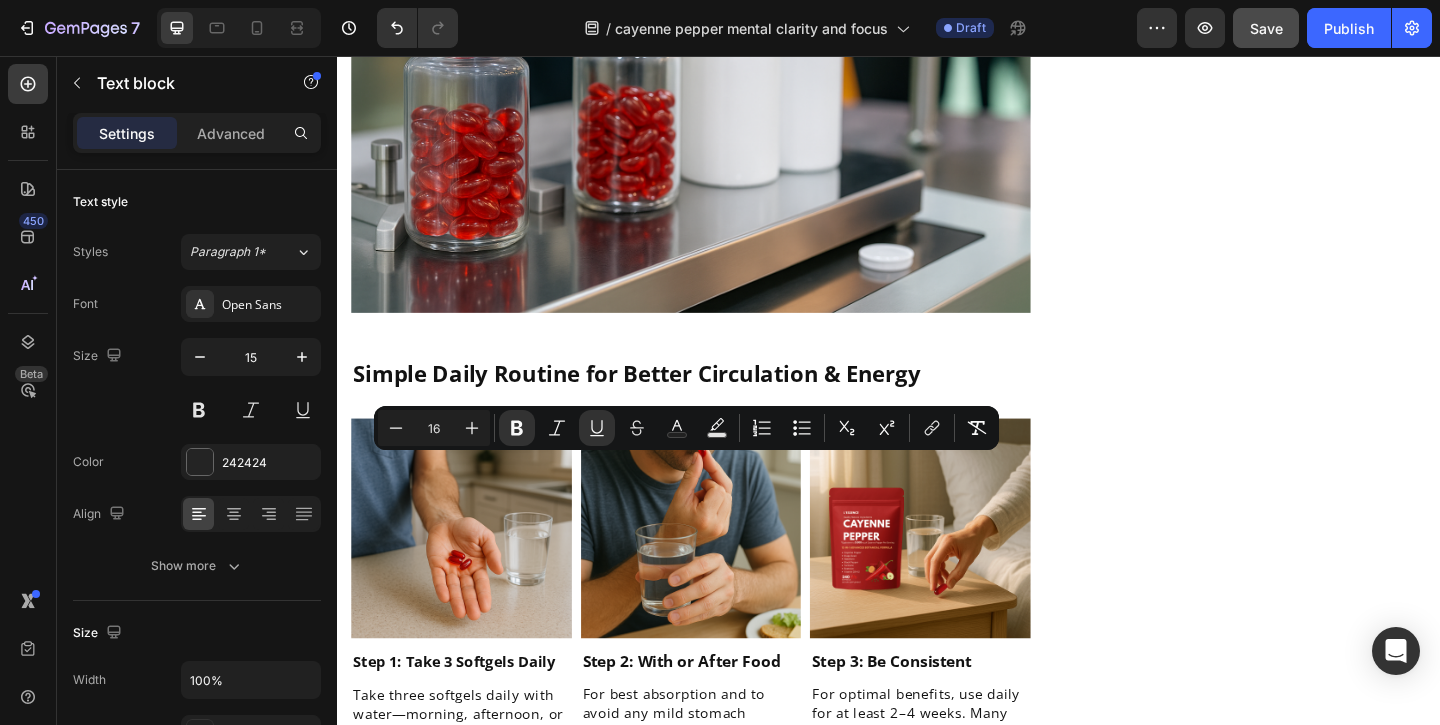 click on "Text block" at bounding box center [679, -987] 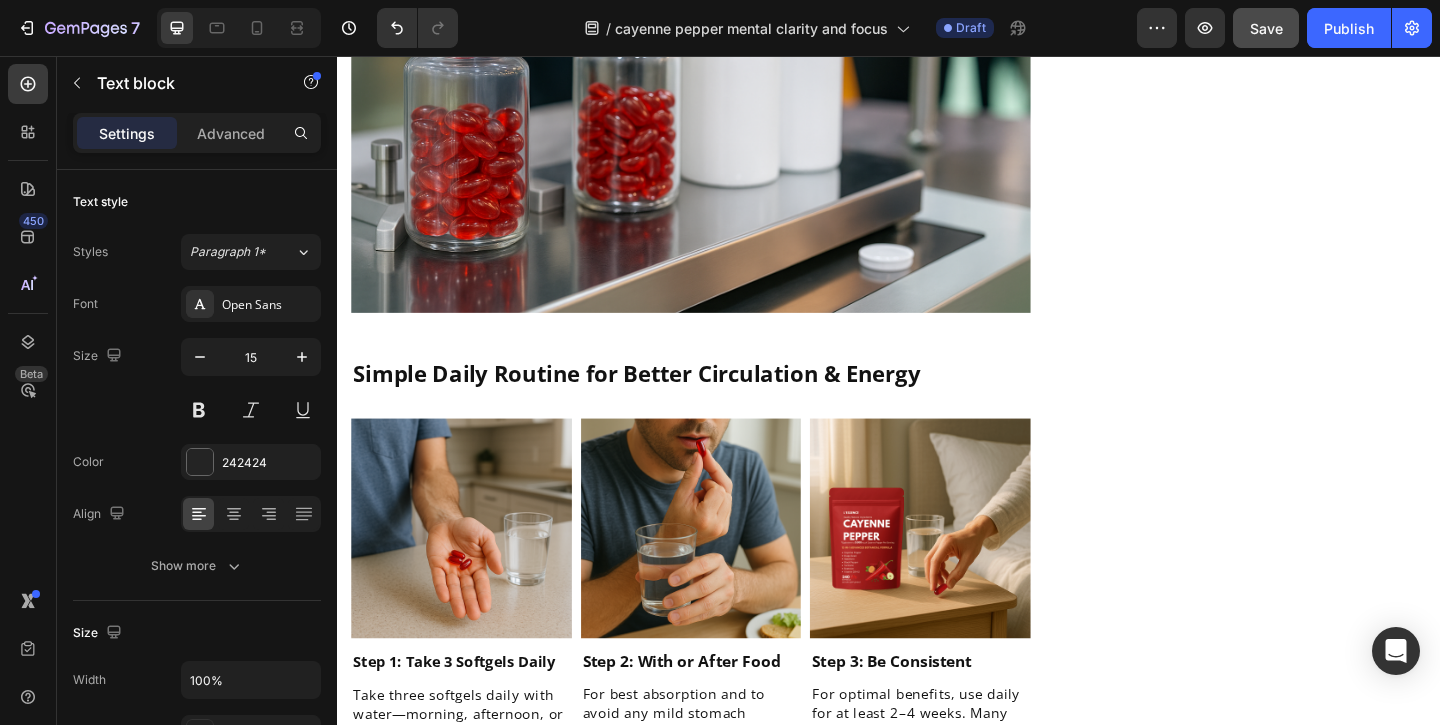 click on "Vitamin D3" at bounding box center [691, -963] 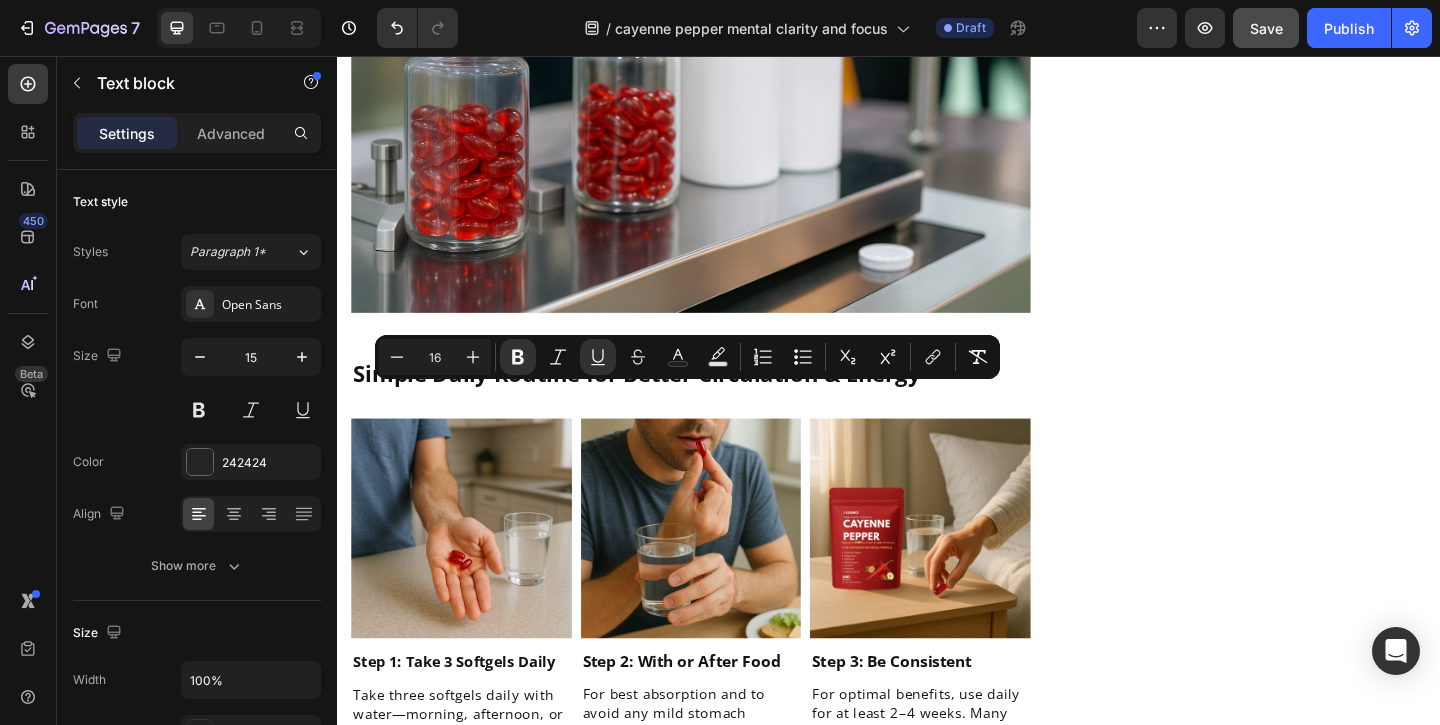 click on "Black Pepper Improves absorption" at bounding box center [743, -1029] 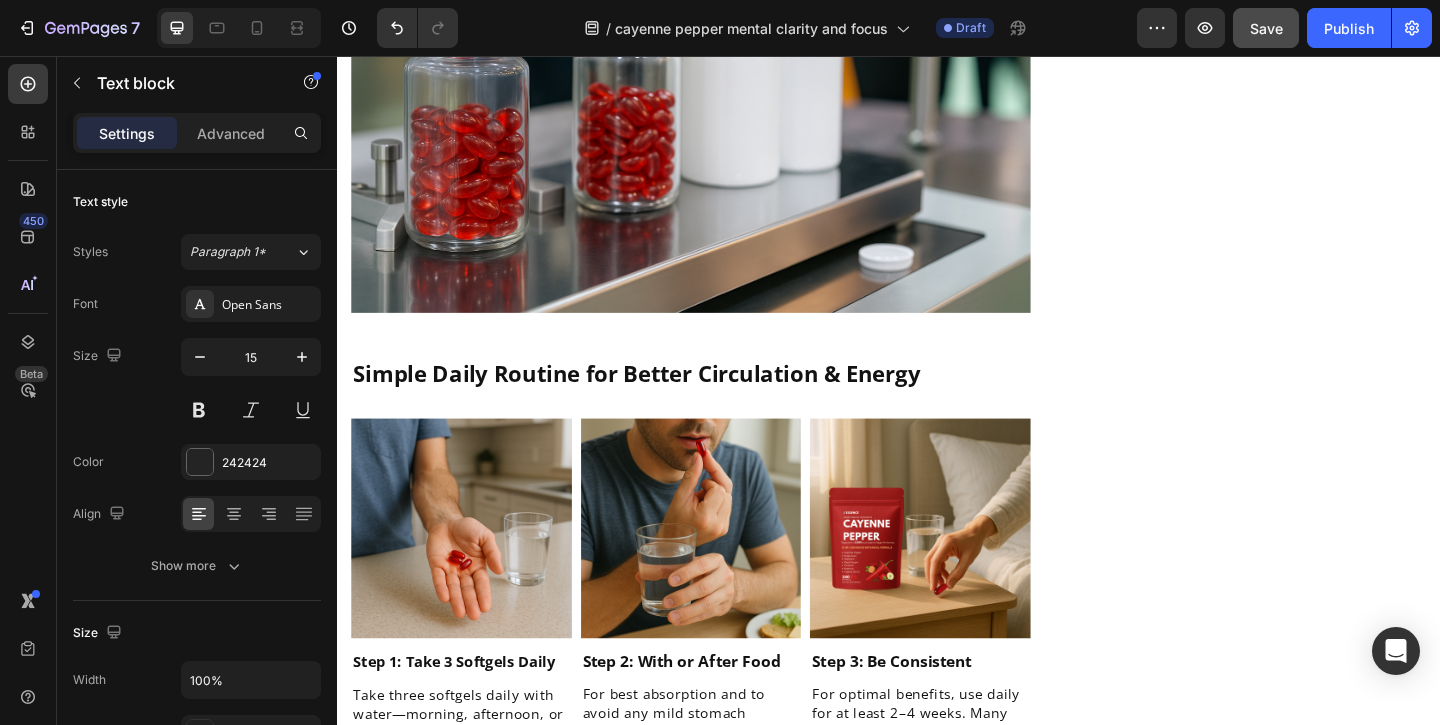 click on "Black Pepper Improves absorption" at bounding box center (743, -1029) 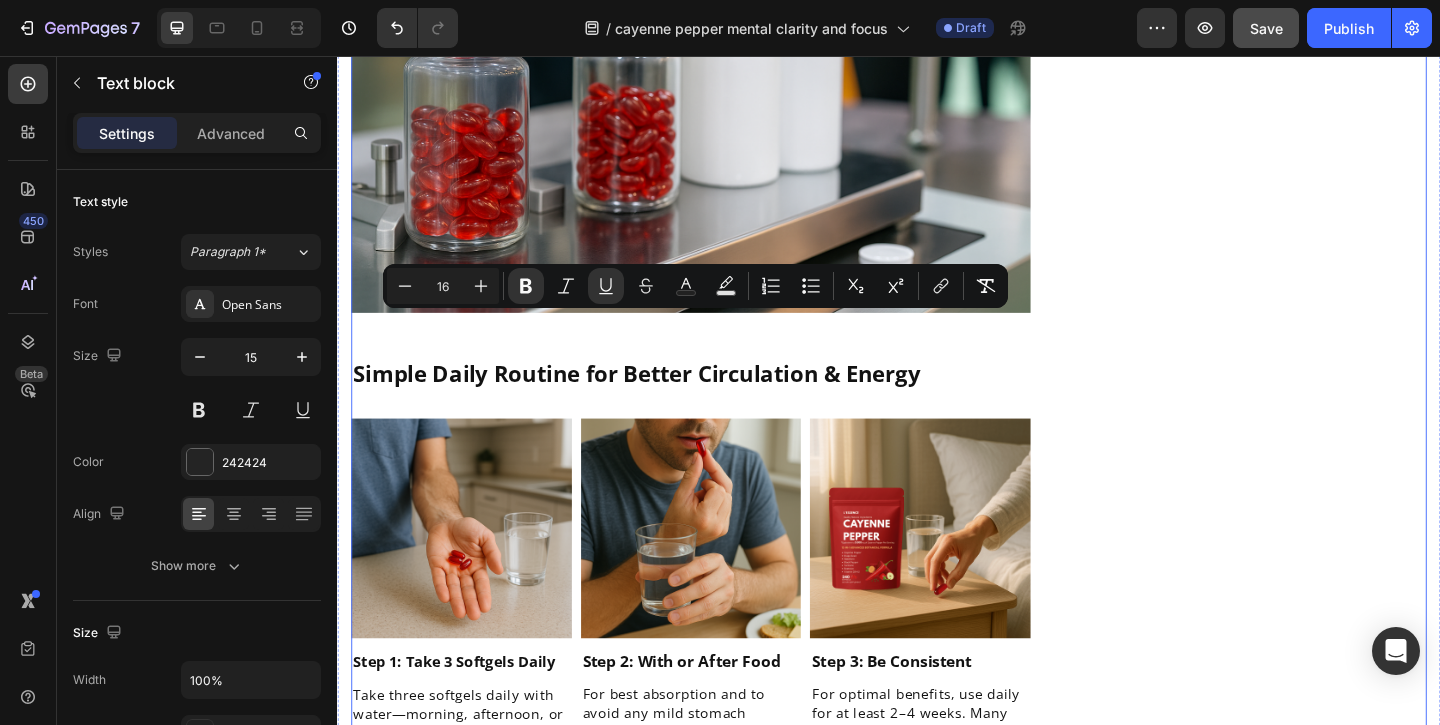 click on "Why Your Foggy Brain Might Not Be a Mental Problem (and What to Do Instead) Heading Written by  Dr. Emily Warren    Text block Published on  February 03, 2025 Text block Row Image Do you ever feel mentally foggy, like your brain’s a step behind, even after a full night’s rest? It might not be stress, age, or even your memory. In many cases, it’s  poor circulation  that’s starving your brain of the oxygen and nutrients it needs to stay sharp and focused. That’s why thousands are turning to a  natural fix  that helps improve blood flow, restore clarity, and boost energy, without caffeine, pills, or harsh stimulants. Text block Why Poor Circulation Might Be Draining Your Brainpower, Not Just Your Body Heading You expect your brain to feel sharp after a good night’s sleep or a healthy breakfast. But if your blood isn’t circulating well, your brain doesn’t get the oxygen and nutrients it needs to fire on all cylinders, no matter how well you eat, sleep, or hydrate. Text block
Icon" at bounding box center (721, -1449) 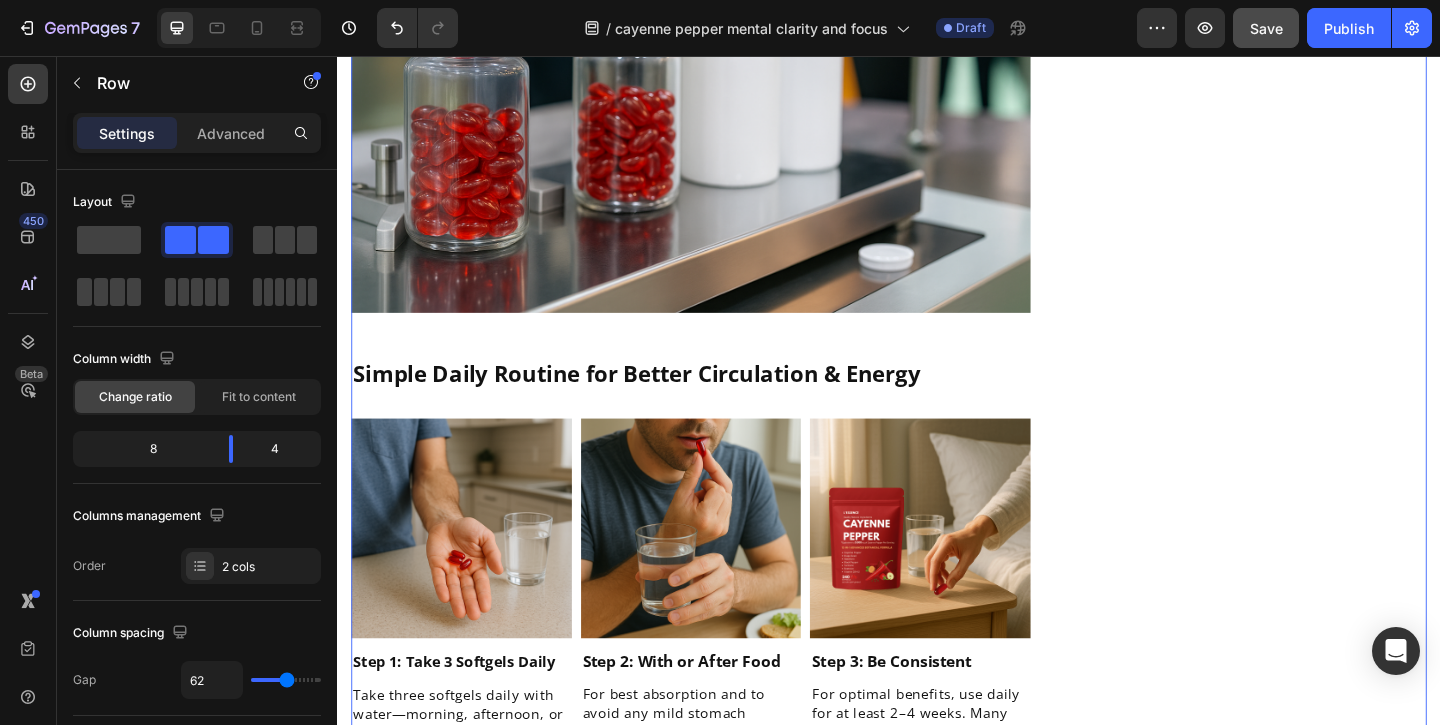 click on "Turmeric" at bounding box center (682, -1096) 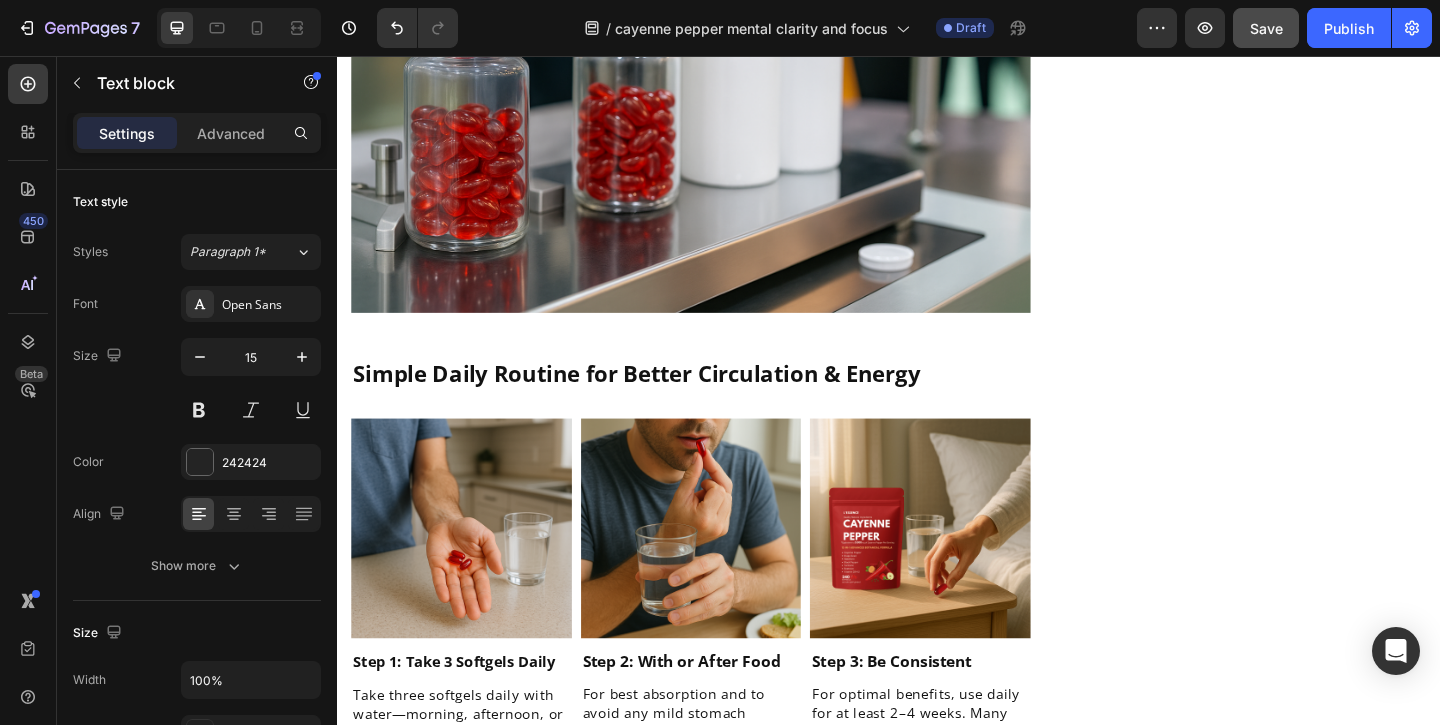 click on "Turmeric" at bounding box center [682, -1096] 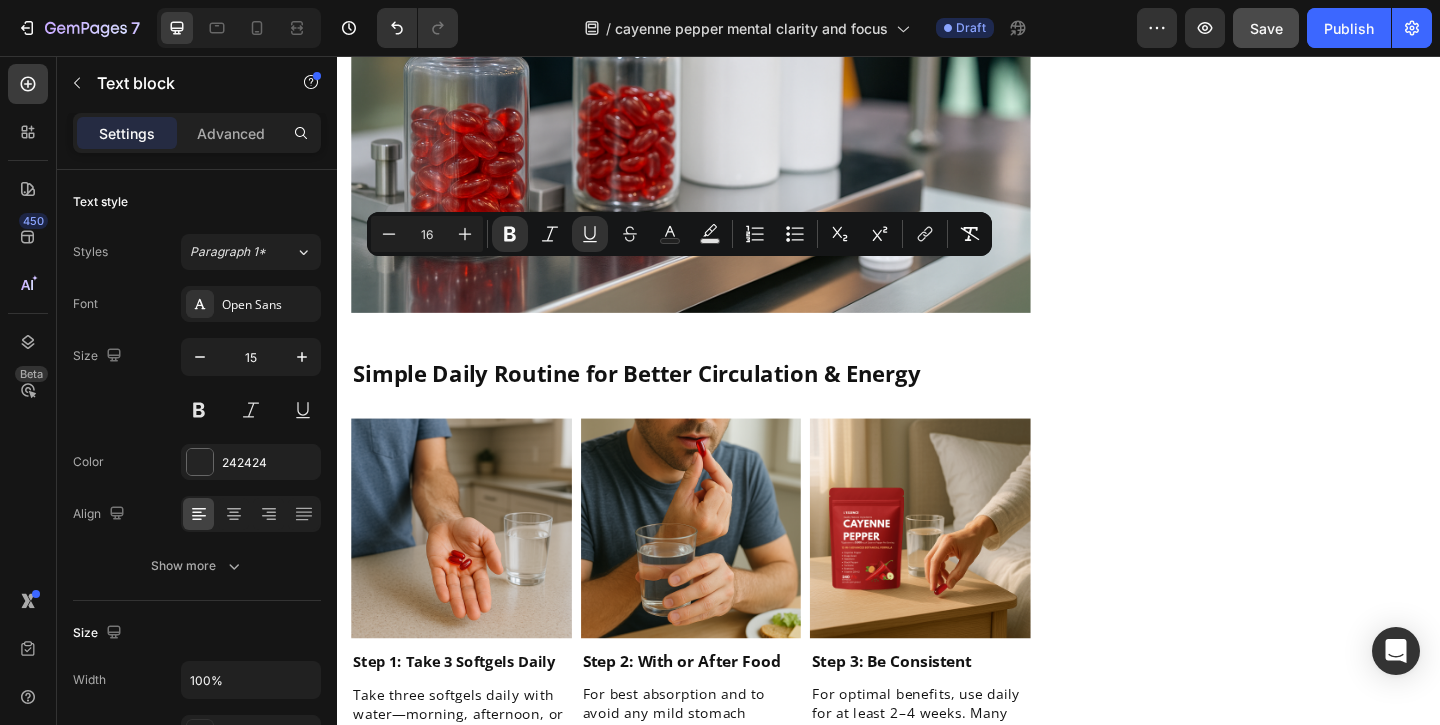 click on "Icon Cayenne Pepper Boosts circulation Text block Row Row" at bounding box center (471, -1080) 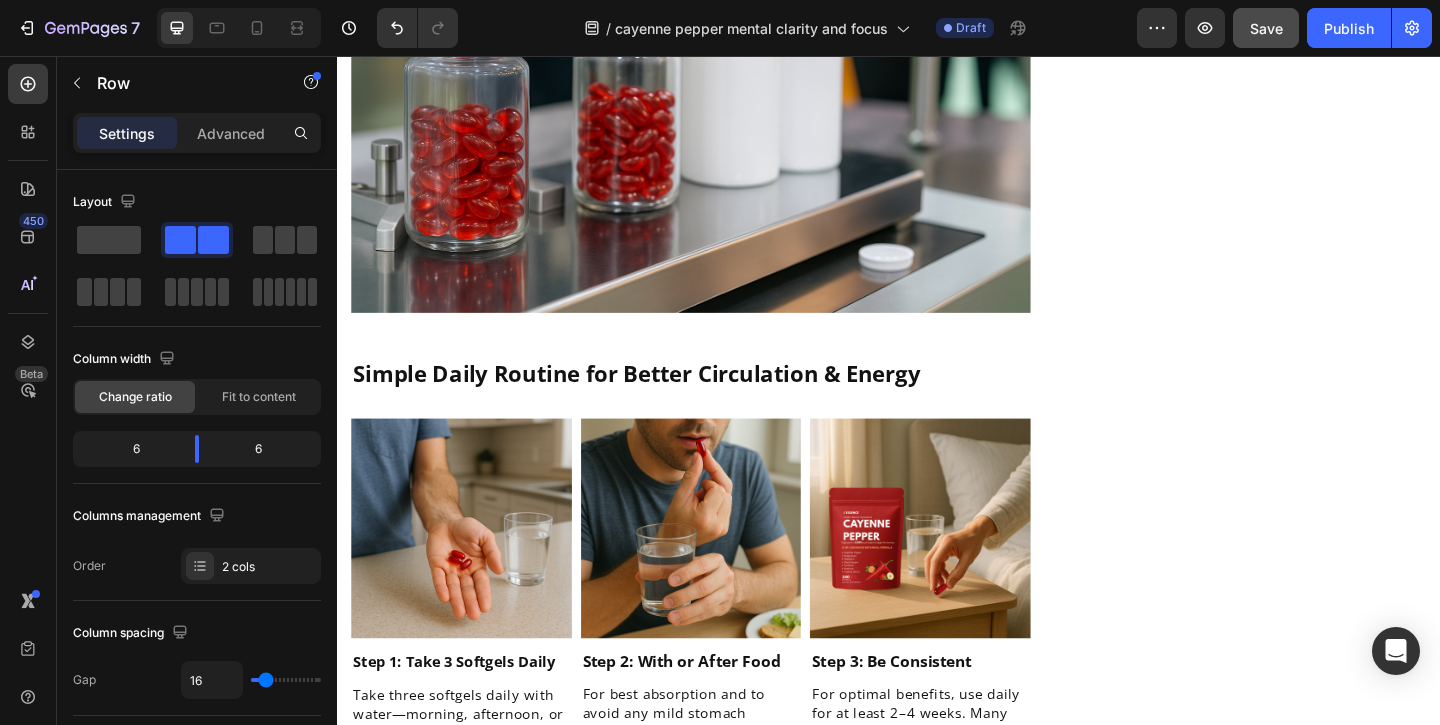 scroll, scrollTop: 4165, scrollLeft: 0, axis: vertical 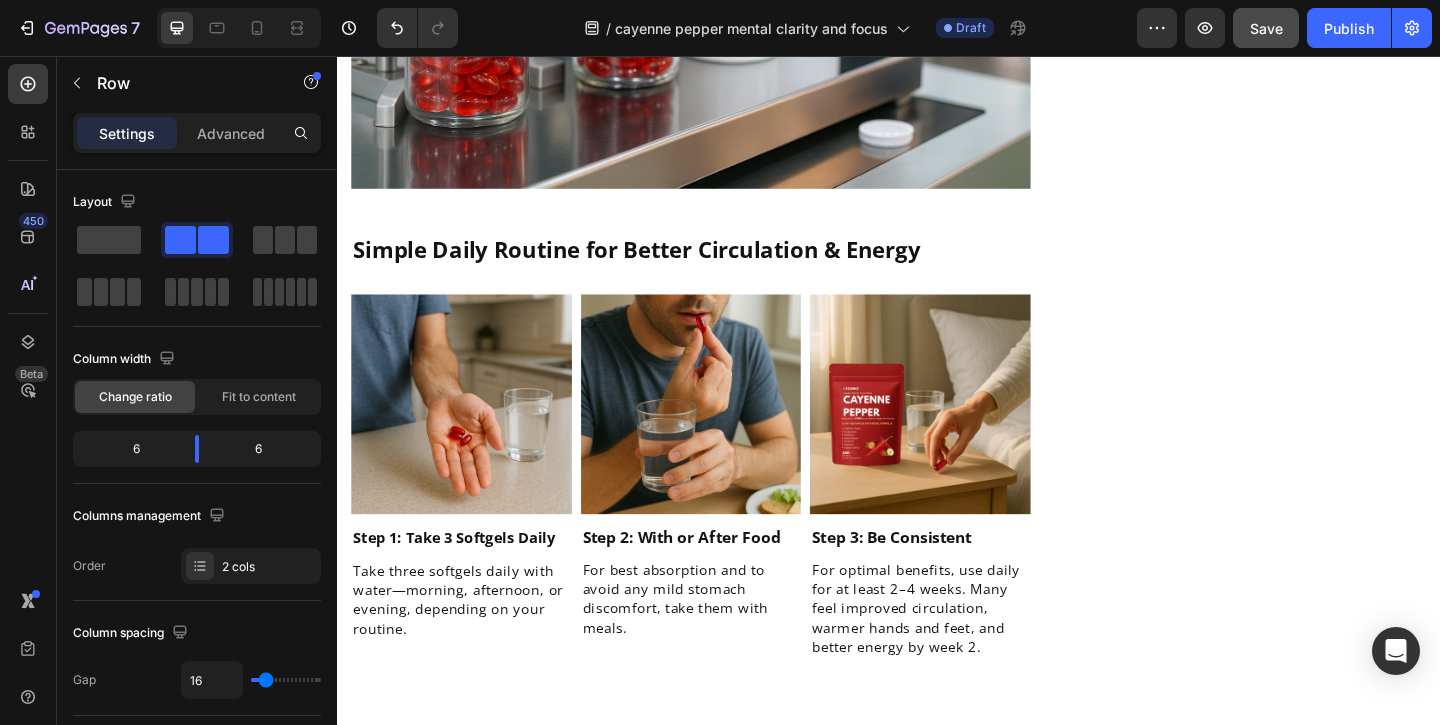 click on "Icon Cayenne Pepper Boosts circulation Text block Row Row
Icon Turmeric Reduces inflammation Text block Row Row Row   0
Icon Grape Seed Supports healthy blood vessels Text block Row Row
Icon Black Pepper Improves absorption Text block Row Row Row
Icon Hawthorn Supports healthy blood vessels Text block Row Row
Icon Vitamin D3 Helps heart function Text block Row Row Row
Icon Beetroot Enhances oxygen delivery Text block Row Row
Icon Vitamin K2 Supports artery flexibility Text block Row Row Row" at bounding box center [598, -1115] 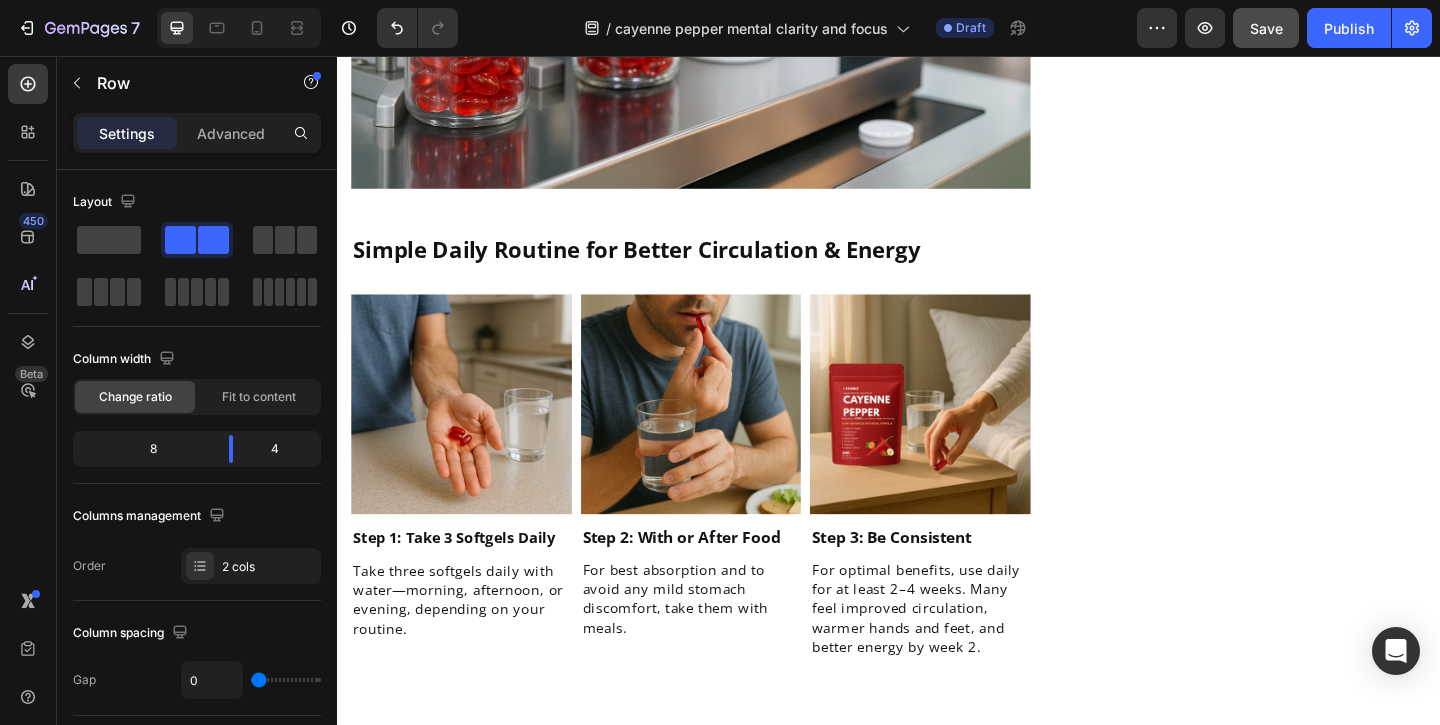scroll, scrollTop: 3989, scrollLeft: 0, axis: vertical 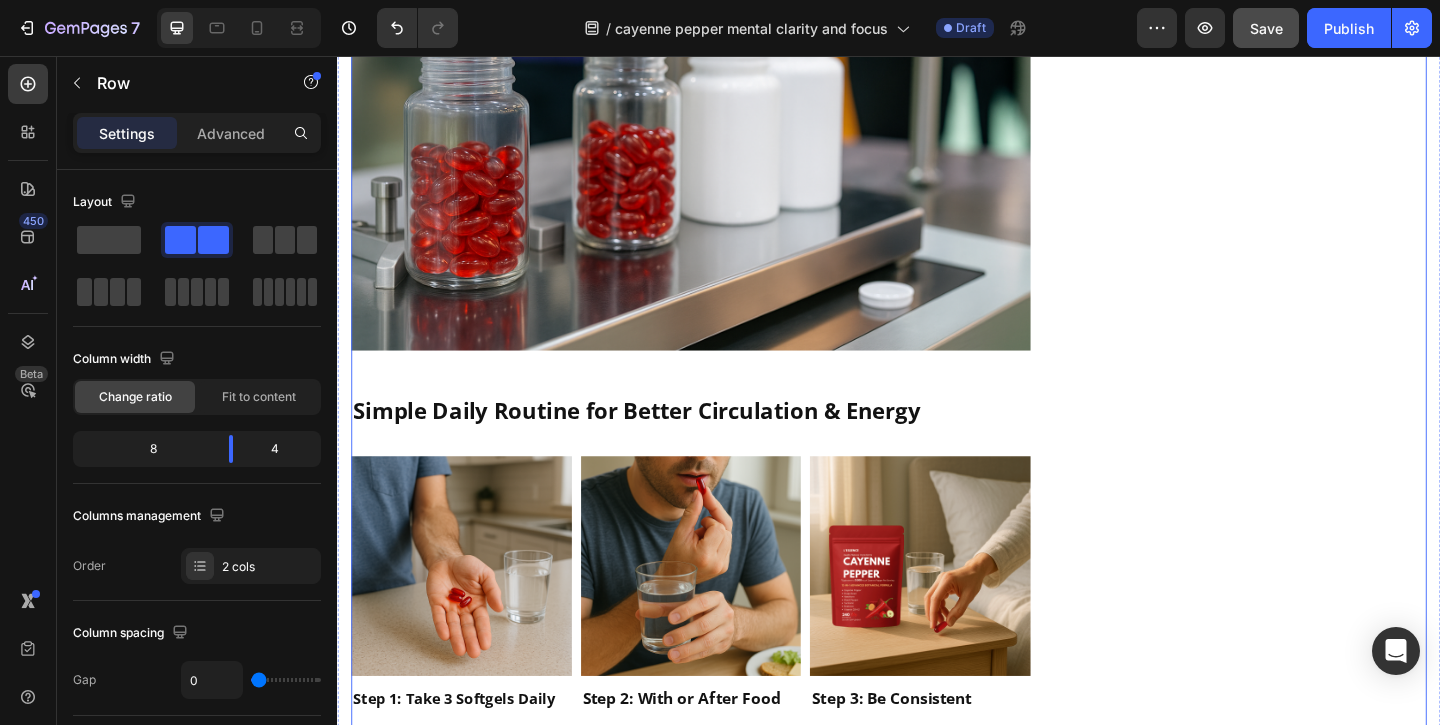 click on "Top 4 Benefits People Notice First Heading
Icon Sharper Mental Clarity Text block
Icon Boosted Daily Energy Text block
Icon More Focus, Less Brain Fog Text block
Icon Easy-to-Swallow Softgels Text block Icon List Row Image  	   CHECK AVAILABILITY Button ✔️ 60-Day Money-Back Guarantee Text block Row
Publish the page to see the content.
Sticky sidebar" at bounding box center (1337, -1408) 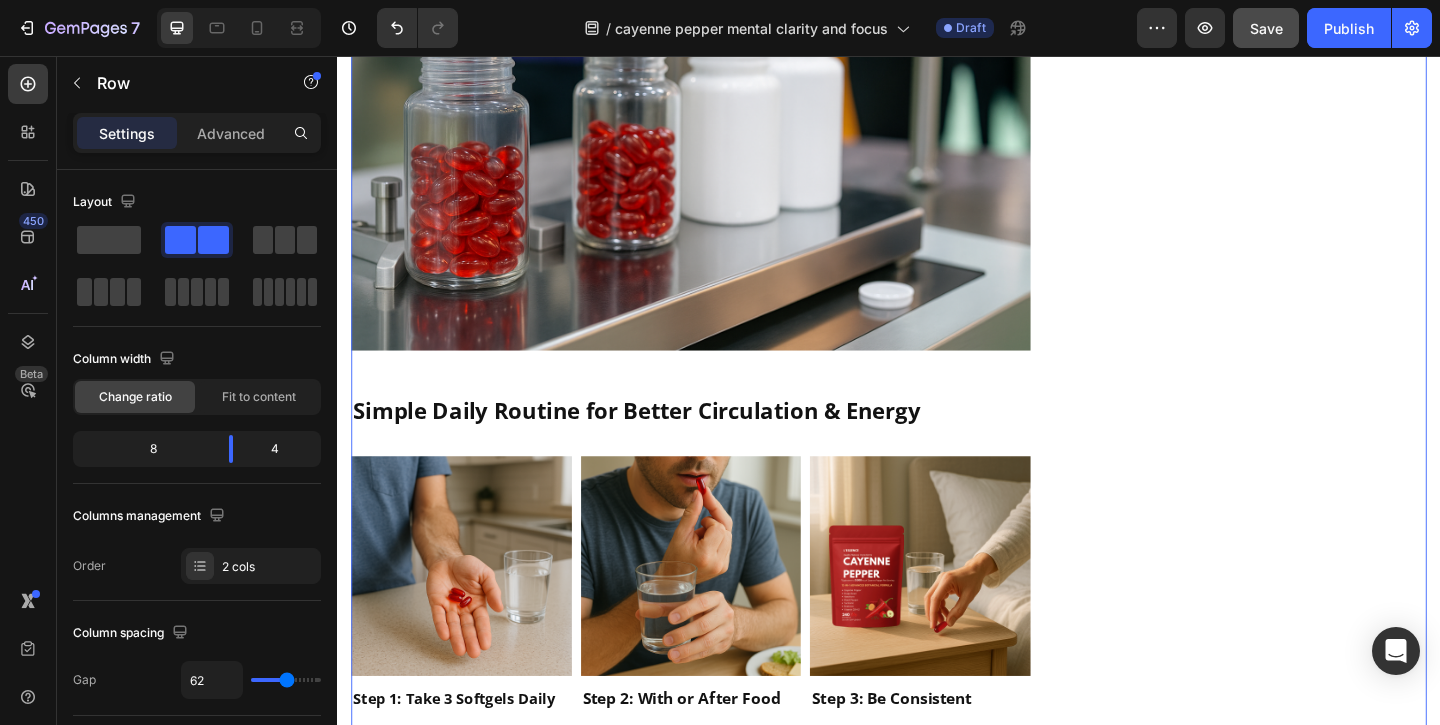 click on "Reduces inflammation" at bounding box center (727, -1034) 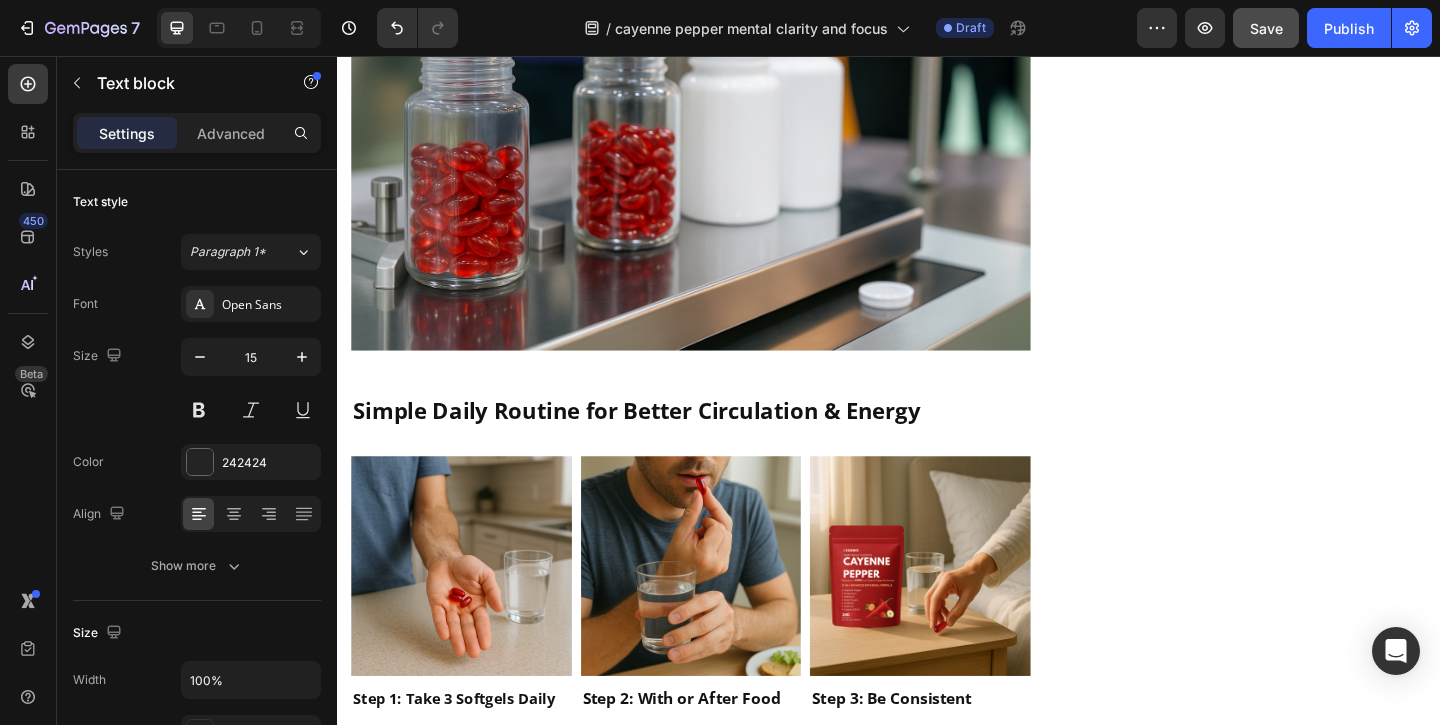 click on "Reduces inflammation" at bounding box center (727, -1034) 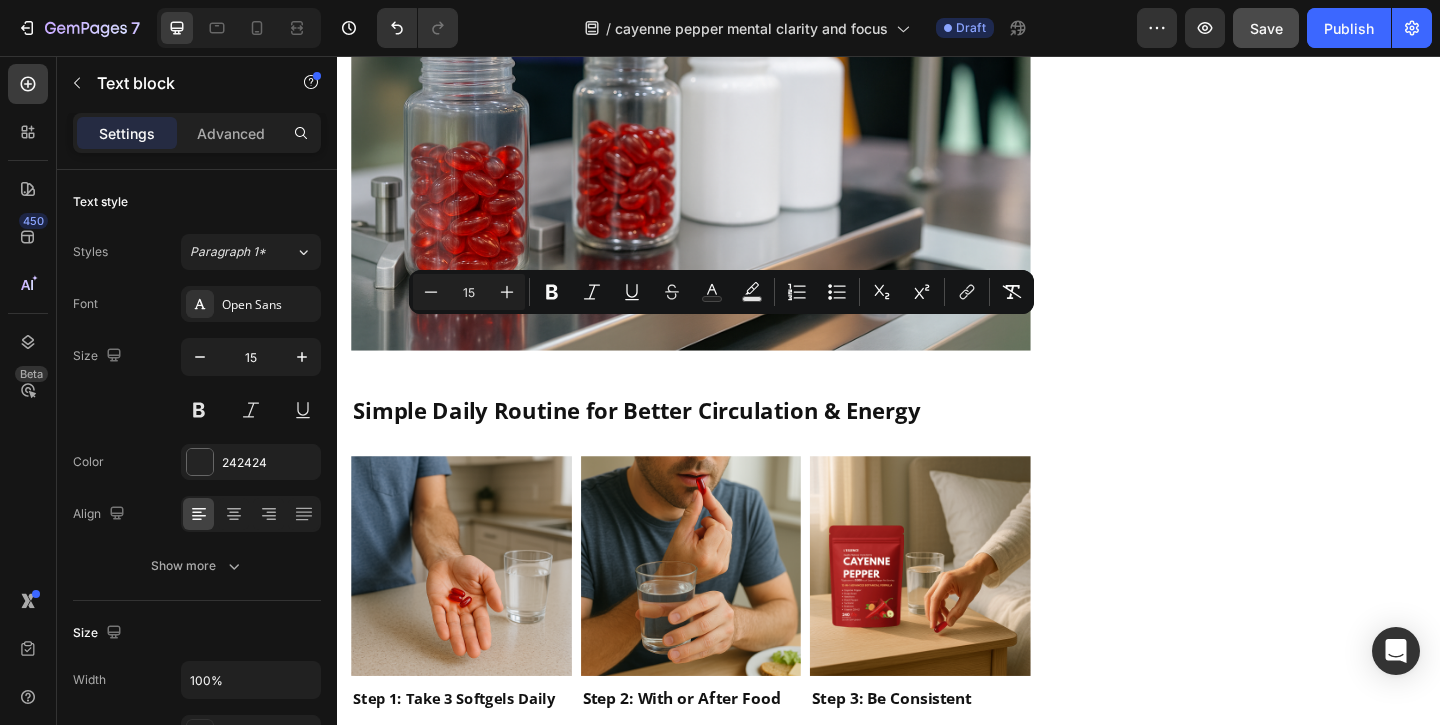 click on "Reduces inflammation" at bounding box center (727, -1034) 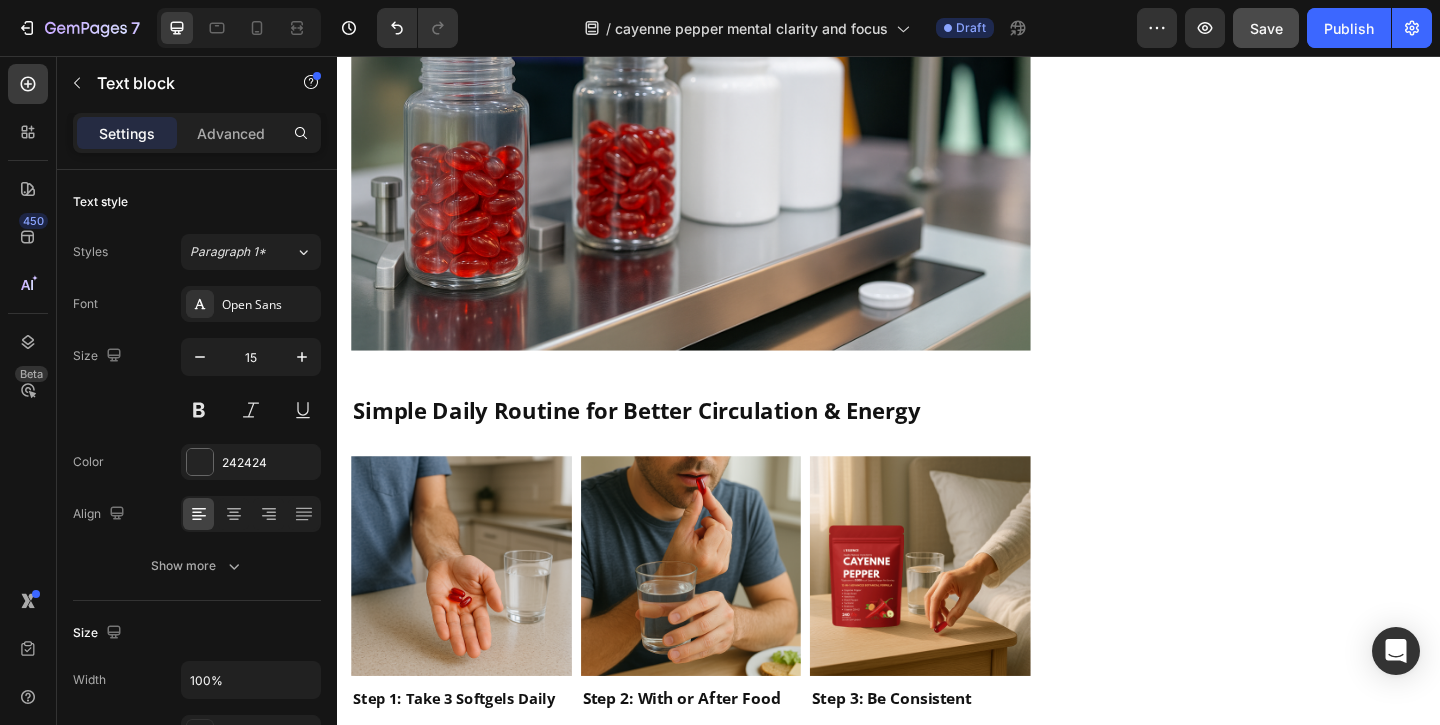 click on "Boosts circulation" at bounding box center [457, -1034] 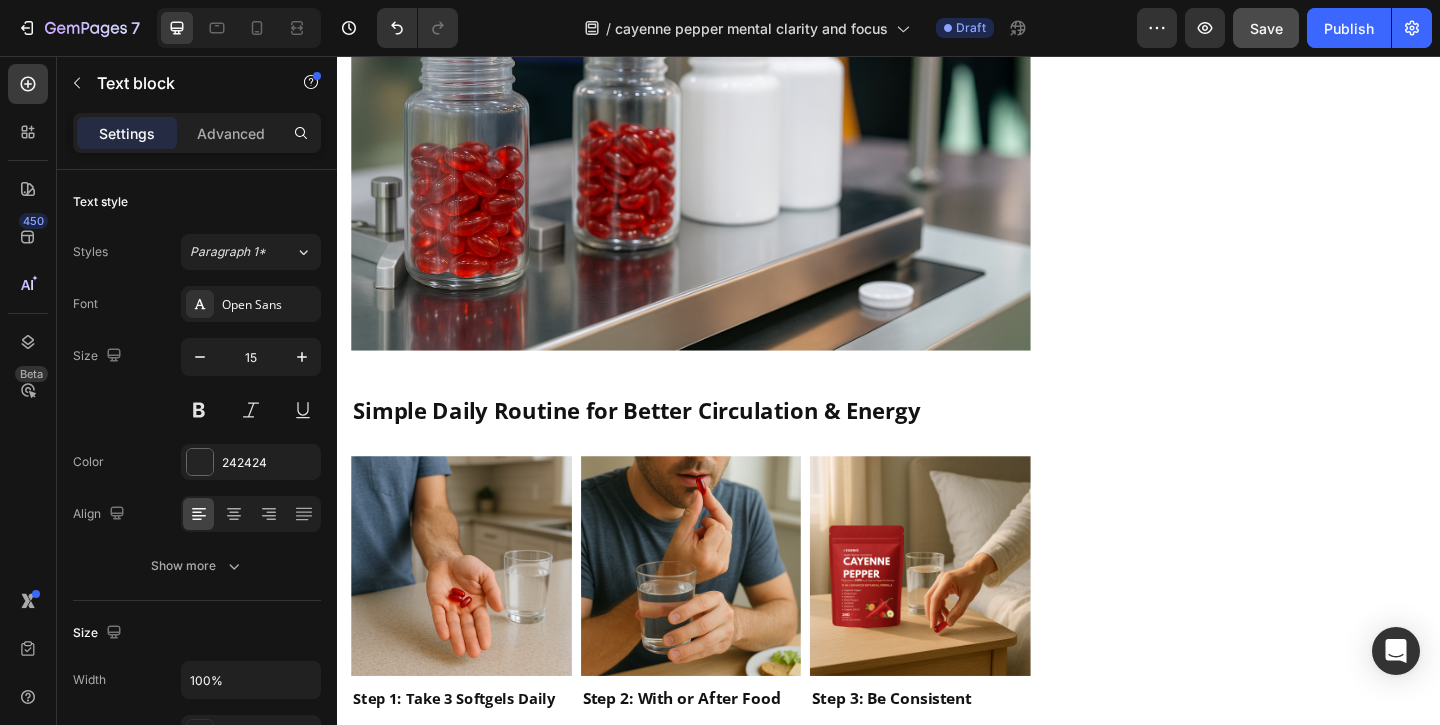 click on "Supports healthy blood vessels" at bounding box center (489, -967) 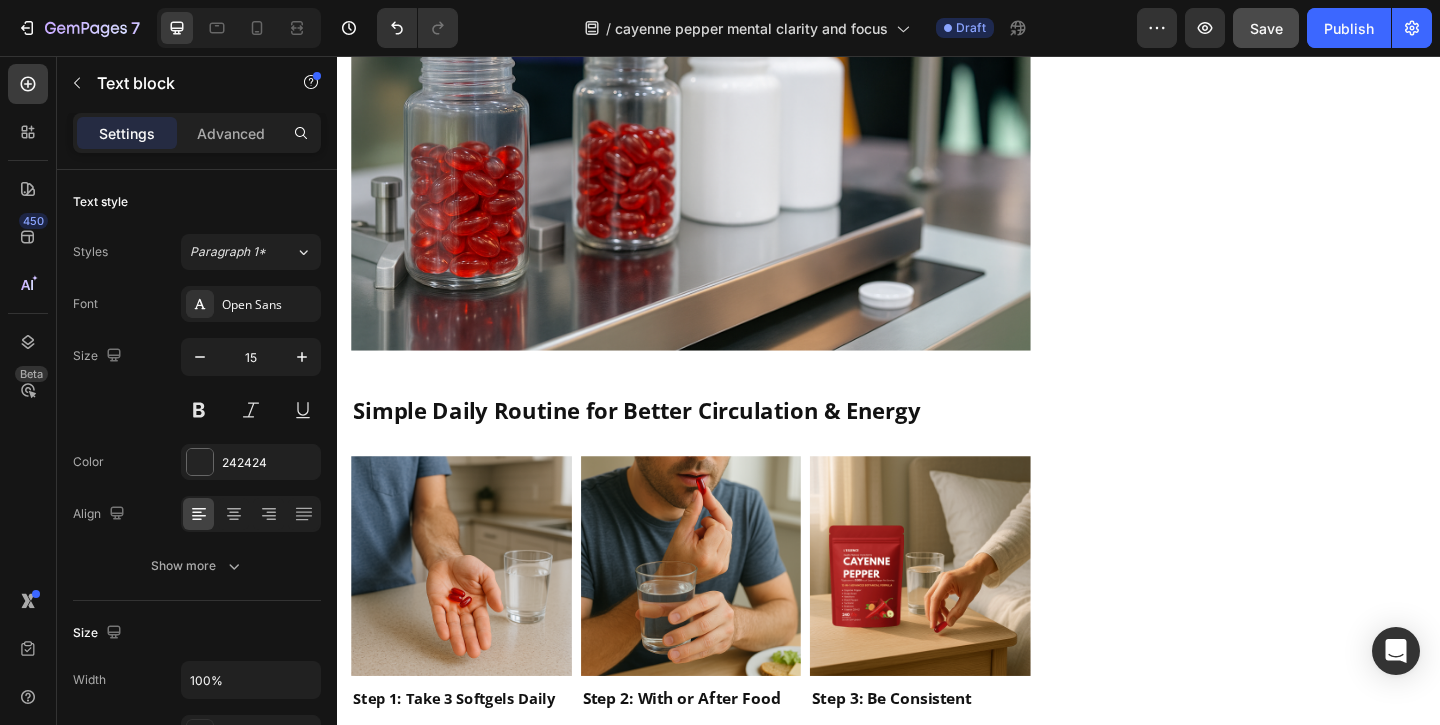 click on "Supports healthy blood vessels" at bounding box center (477, -891) 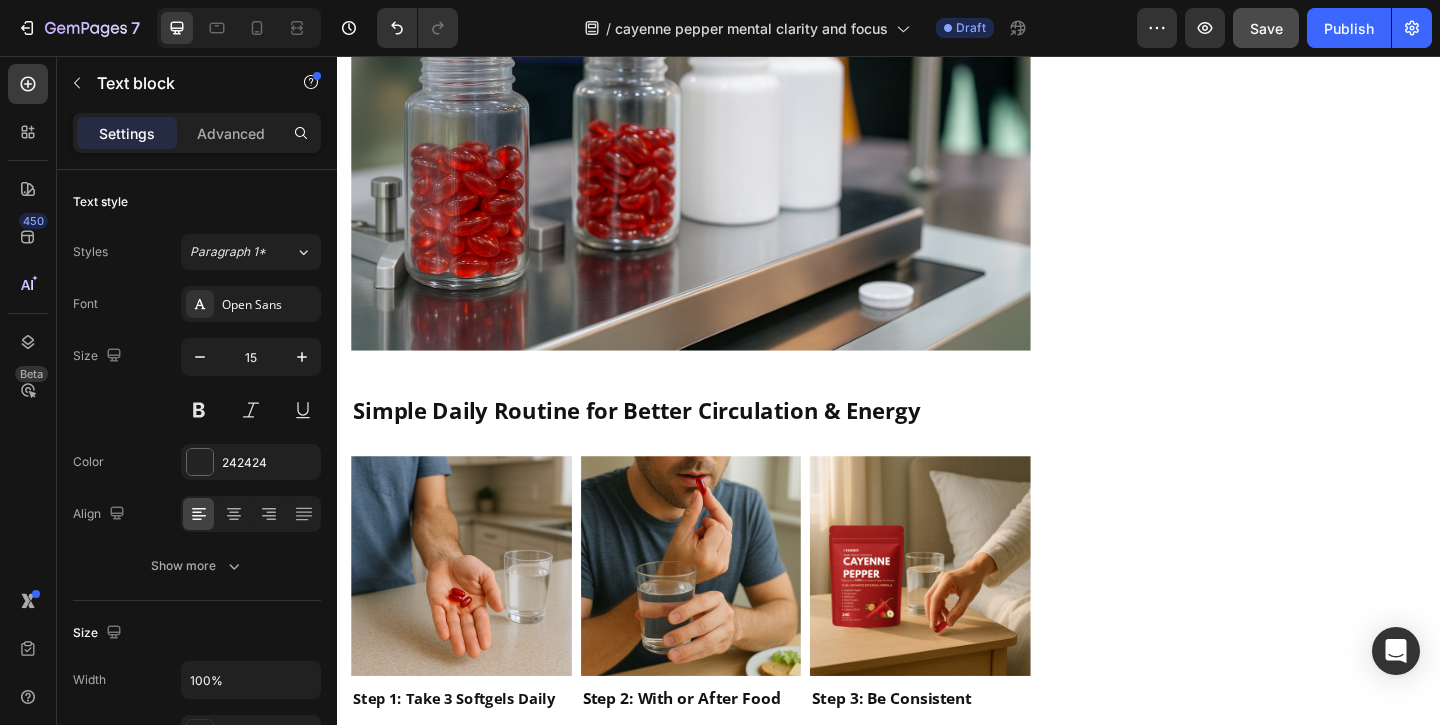 click on "Icon Vitamin K2 Supports artery flexibility Text block Row Row" at bounding box center [725, -834] 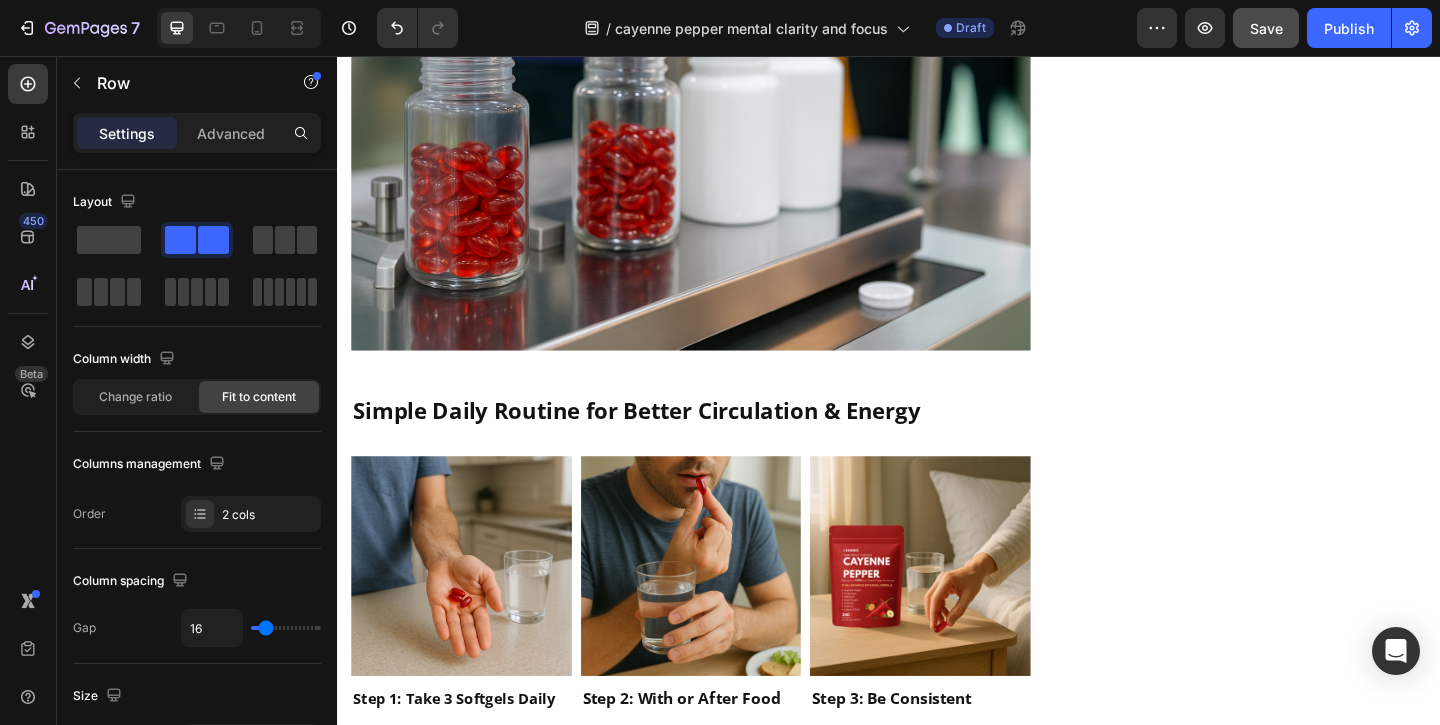 click on "Vitamin D3" at bounding box center (691, -922) 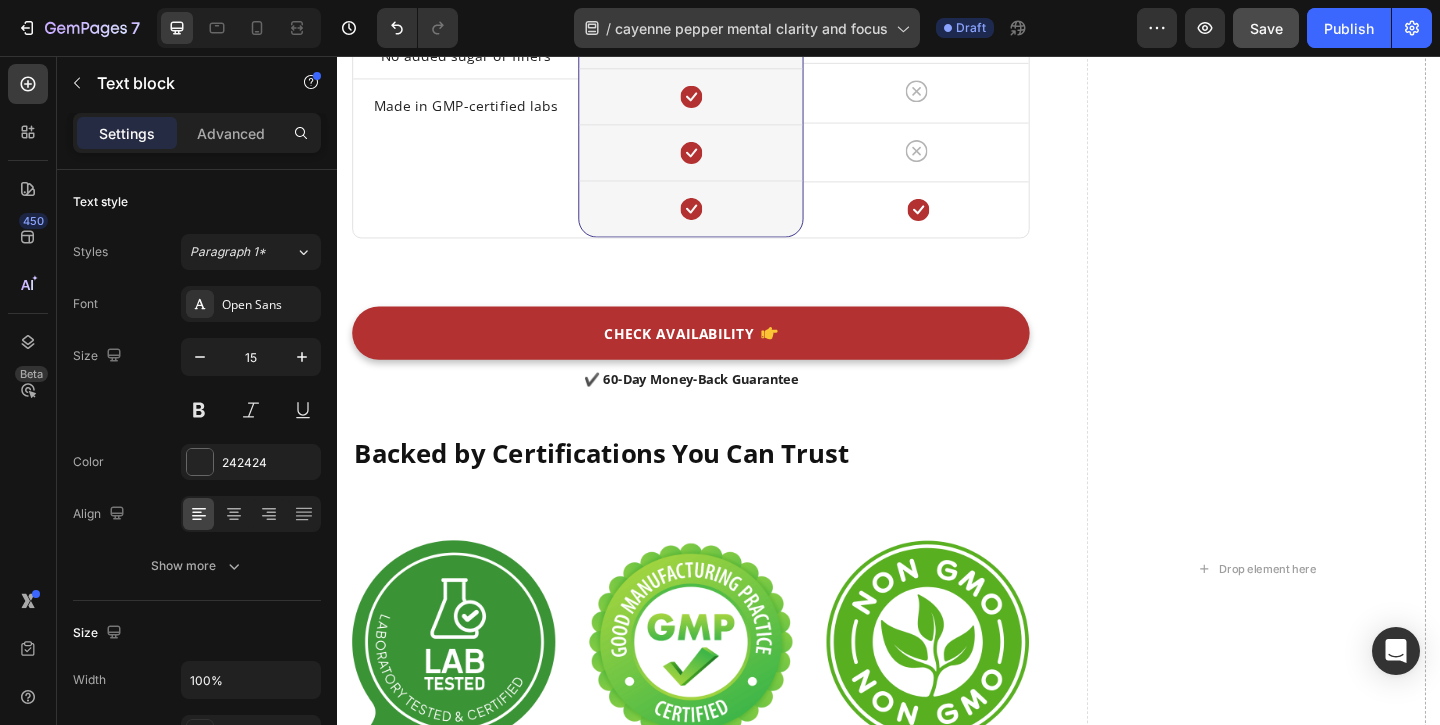 scroll, scrollTop: 7050, scrollLeft: 0, axis: vertical 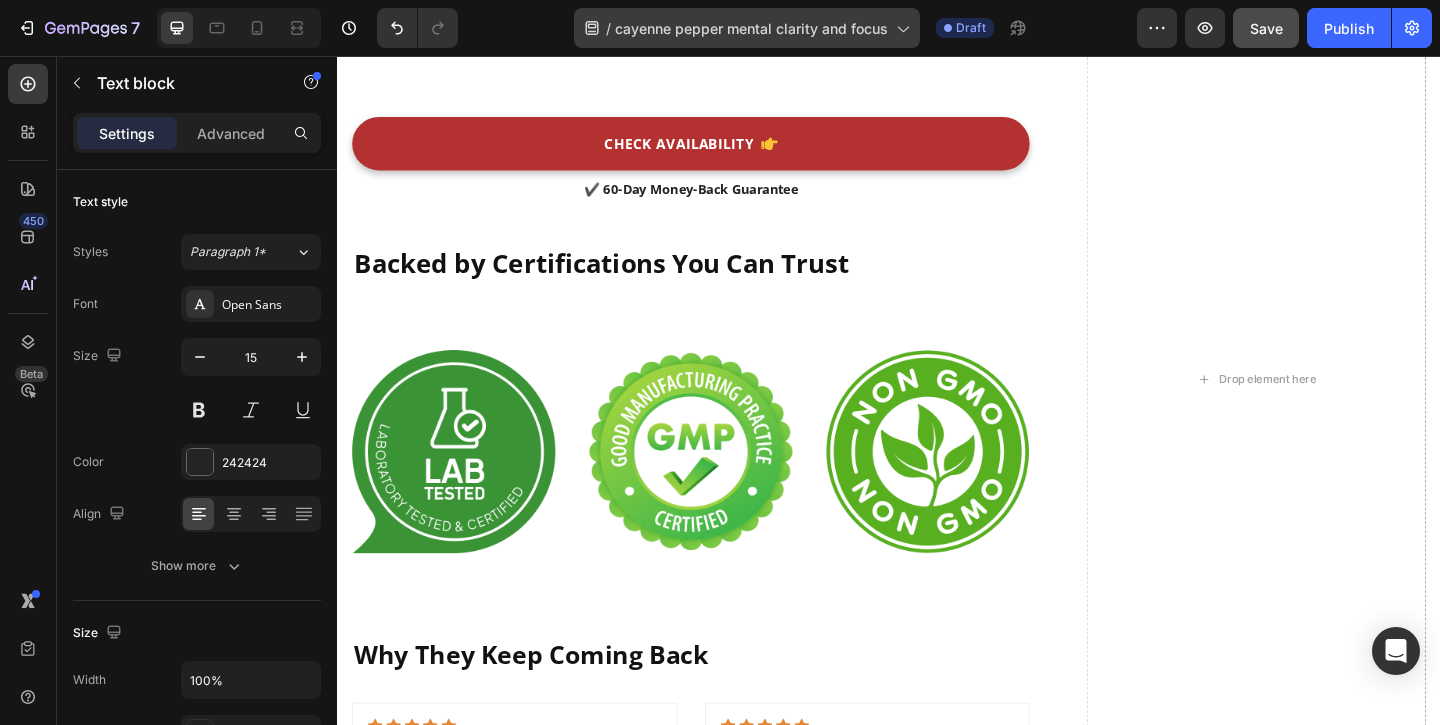 click on "cayenne pepper mental clarity and focus" at bounding box center [751, 28] 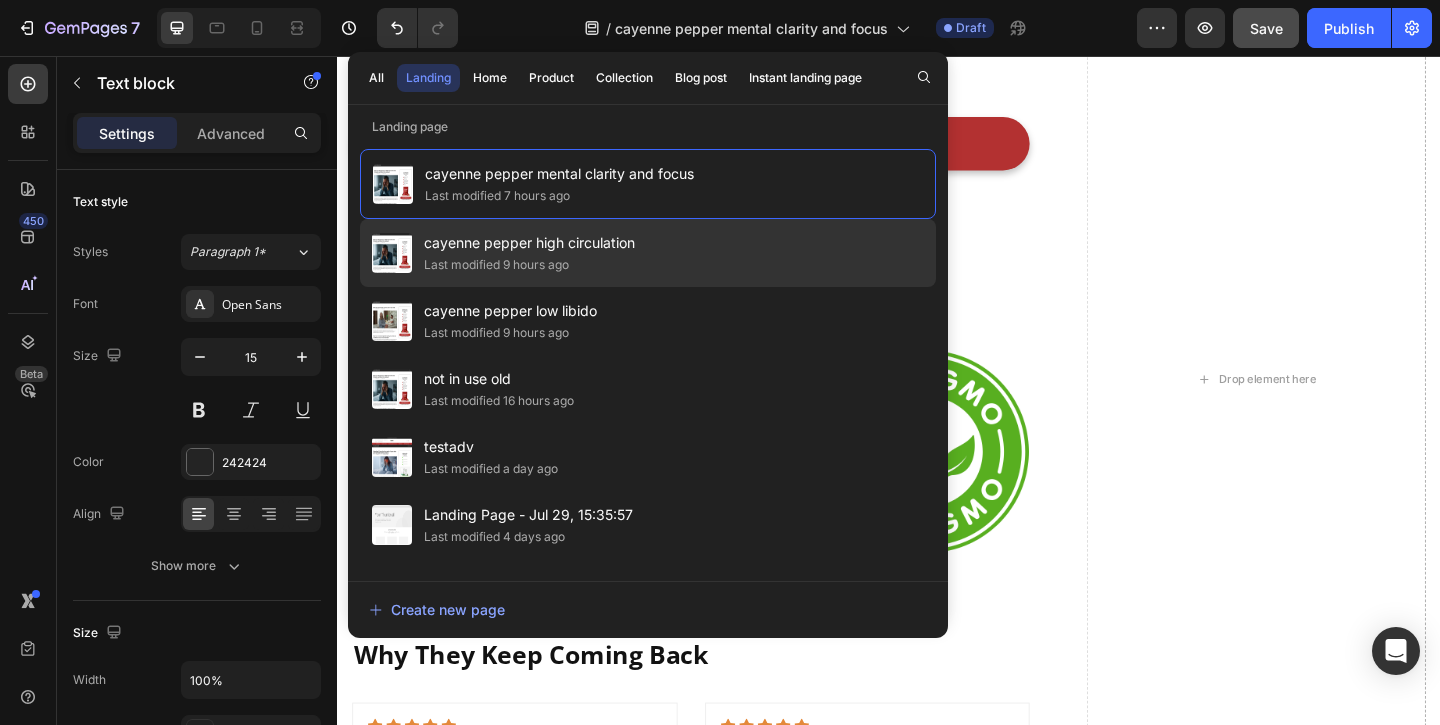 click on "cayenne pepper high circulation Last modified 9 hours ago" 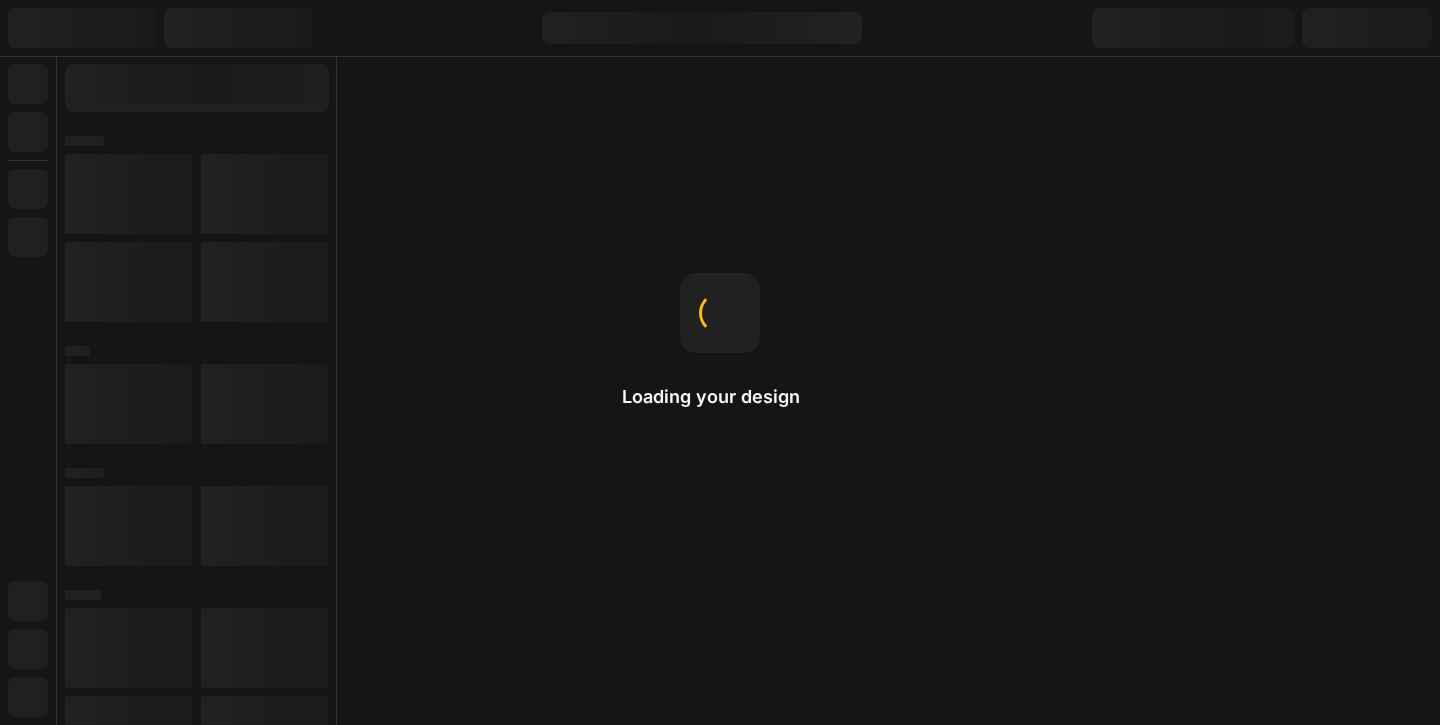 scroll, scrollTop: 0, scrollLeft: 0, axis: both 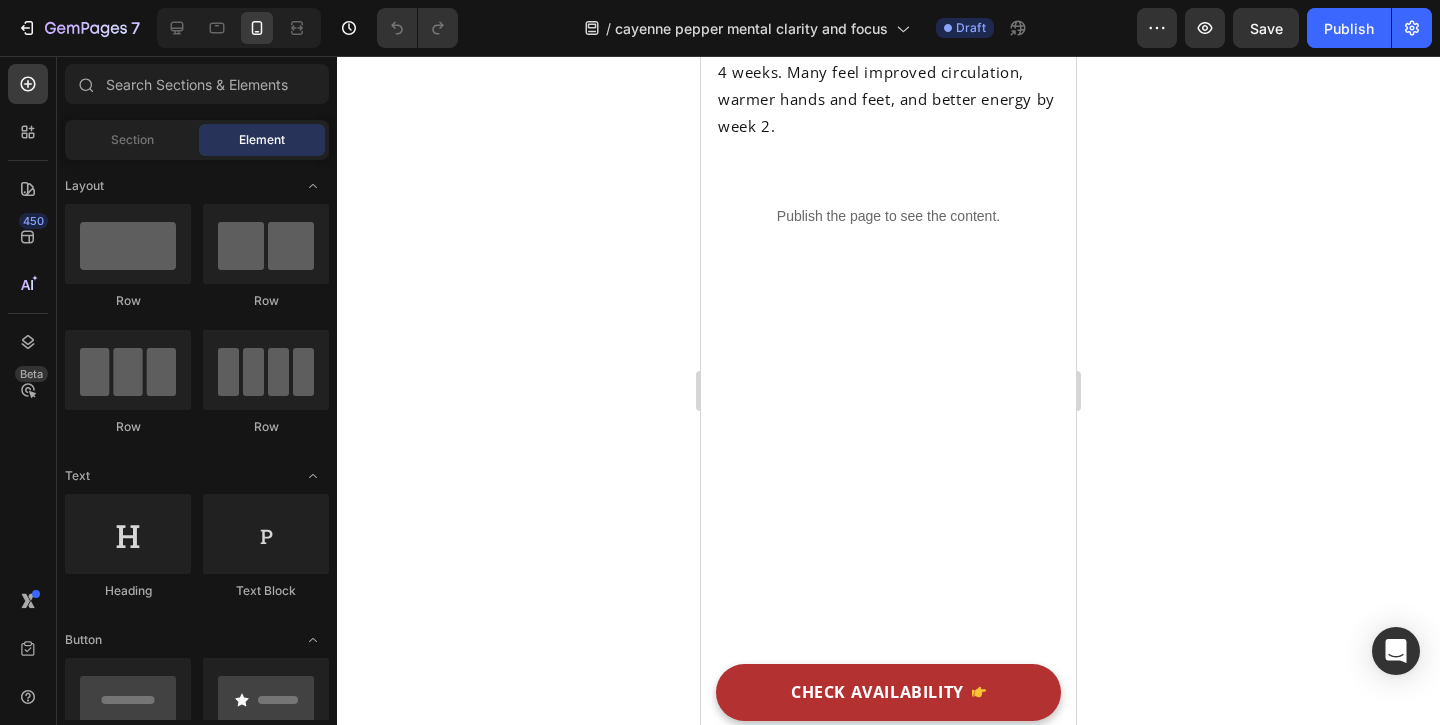 click on "Supports healthy blood vessels" at bounding box center [805, -1452] 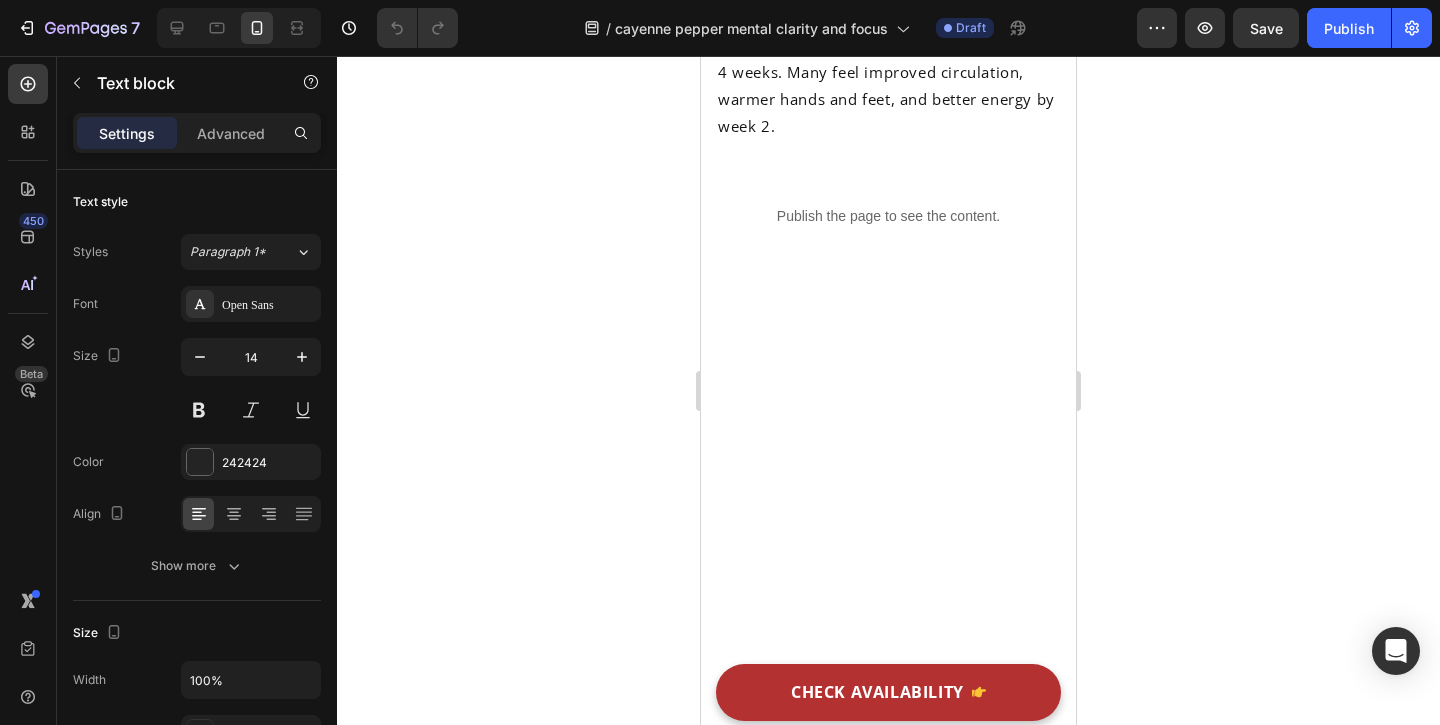 click on "Supports healthy blood vessels" at bounding box center (805, -1452) 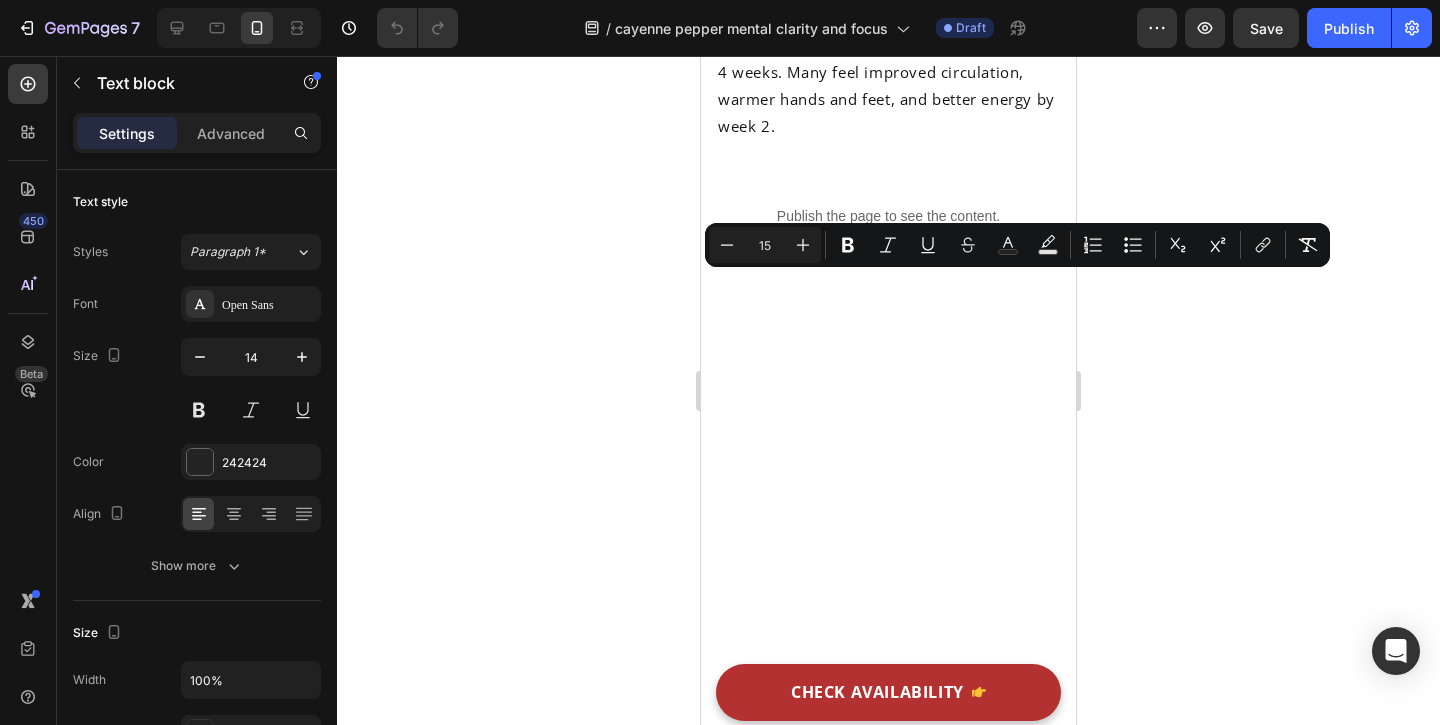 click 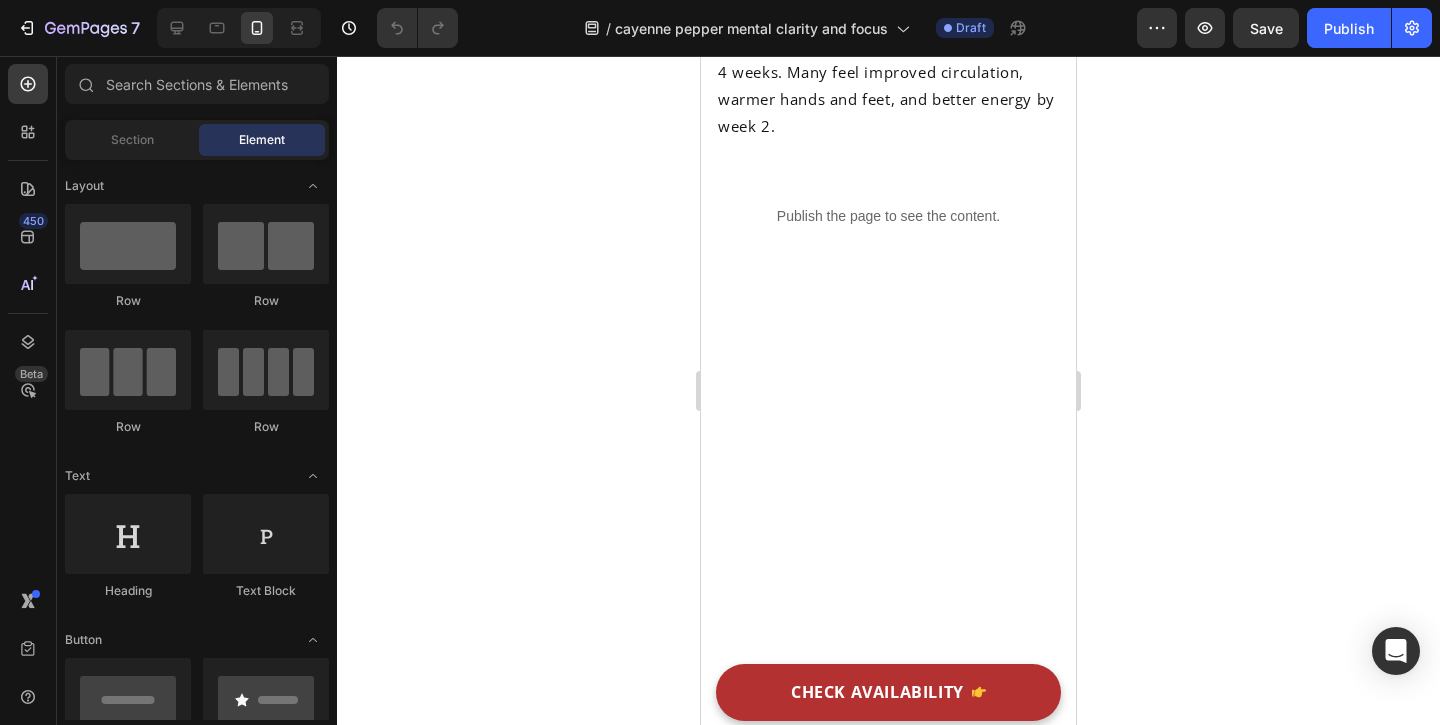 click on "Supports healthy blood vessels" at bounding box center [805, -1452] 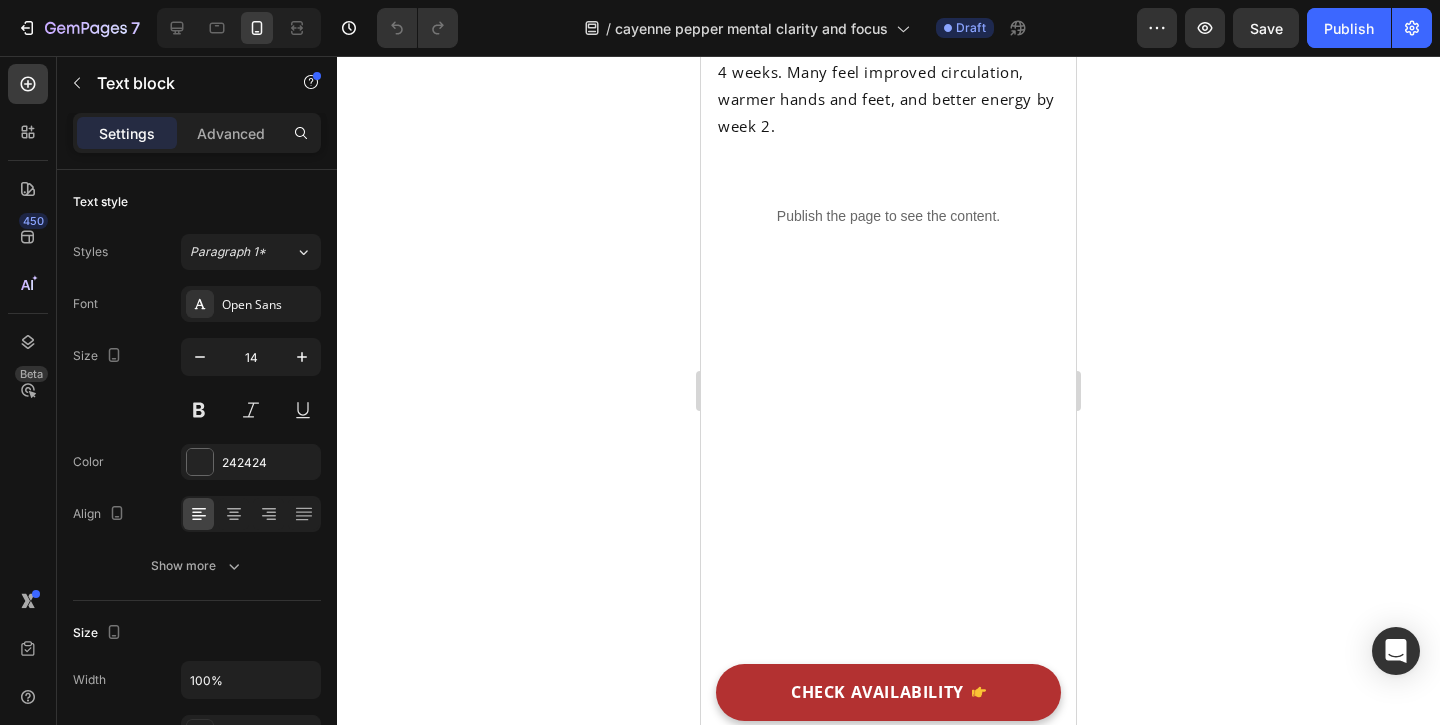 click on "Supports healthy blood vessels" at bounding box center (805, -1452) 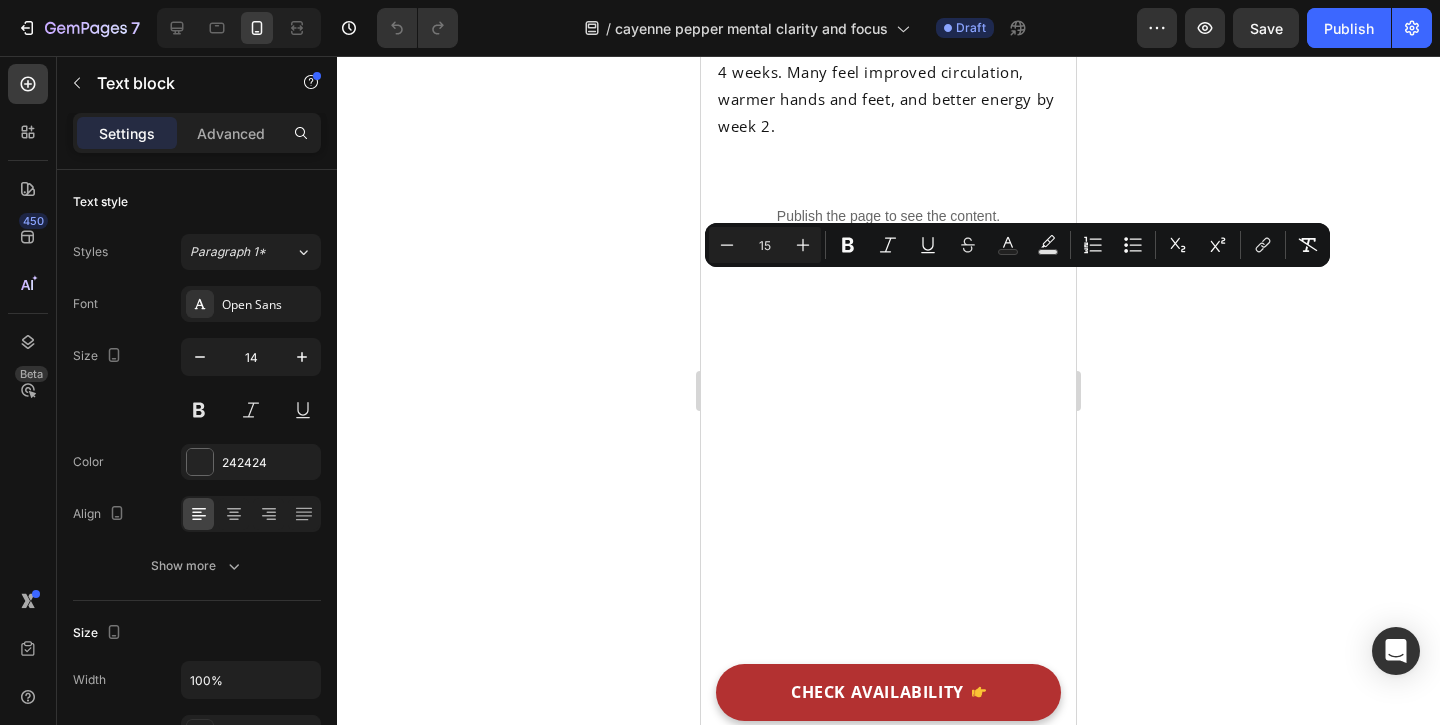click 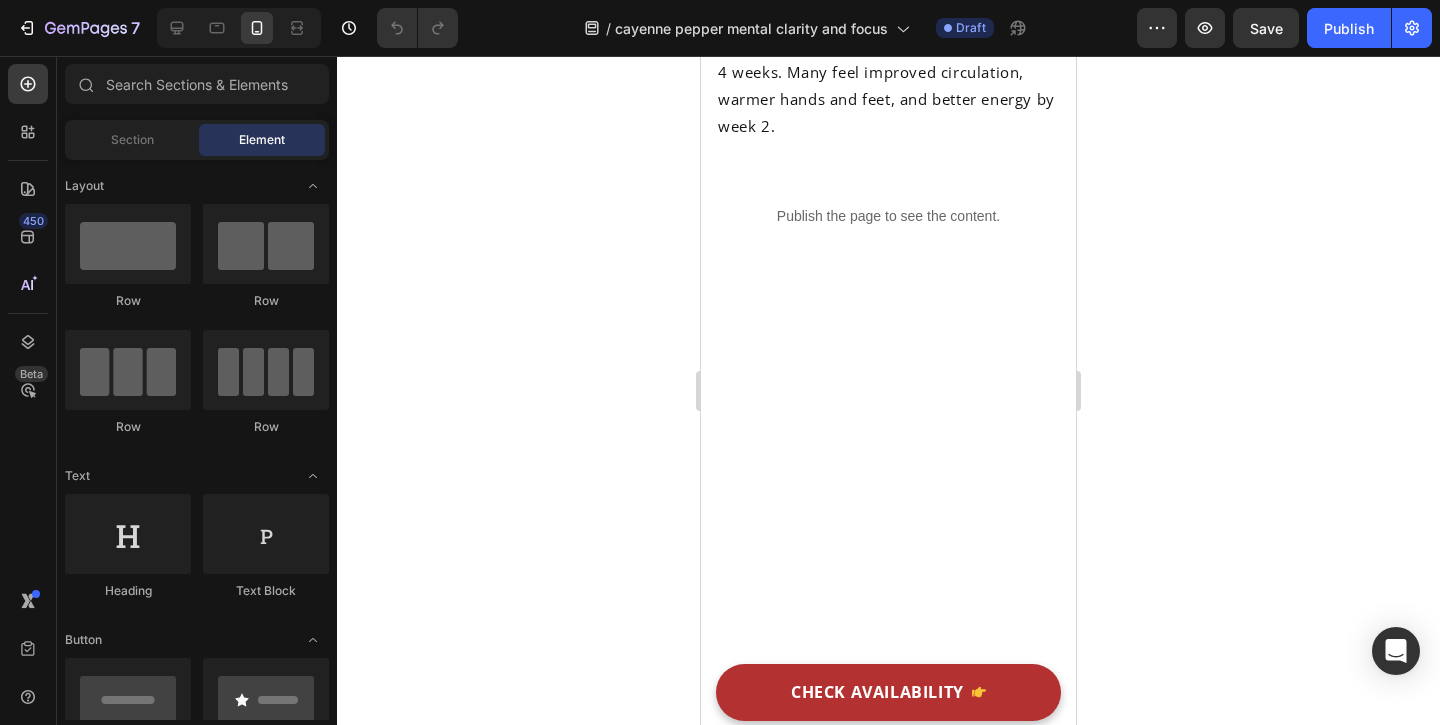 click on "Grape Seed" at bounding box center (801, -1502) 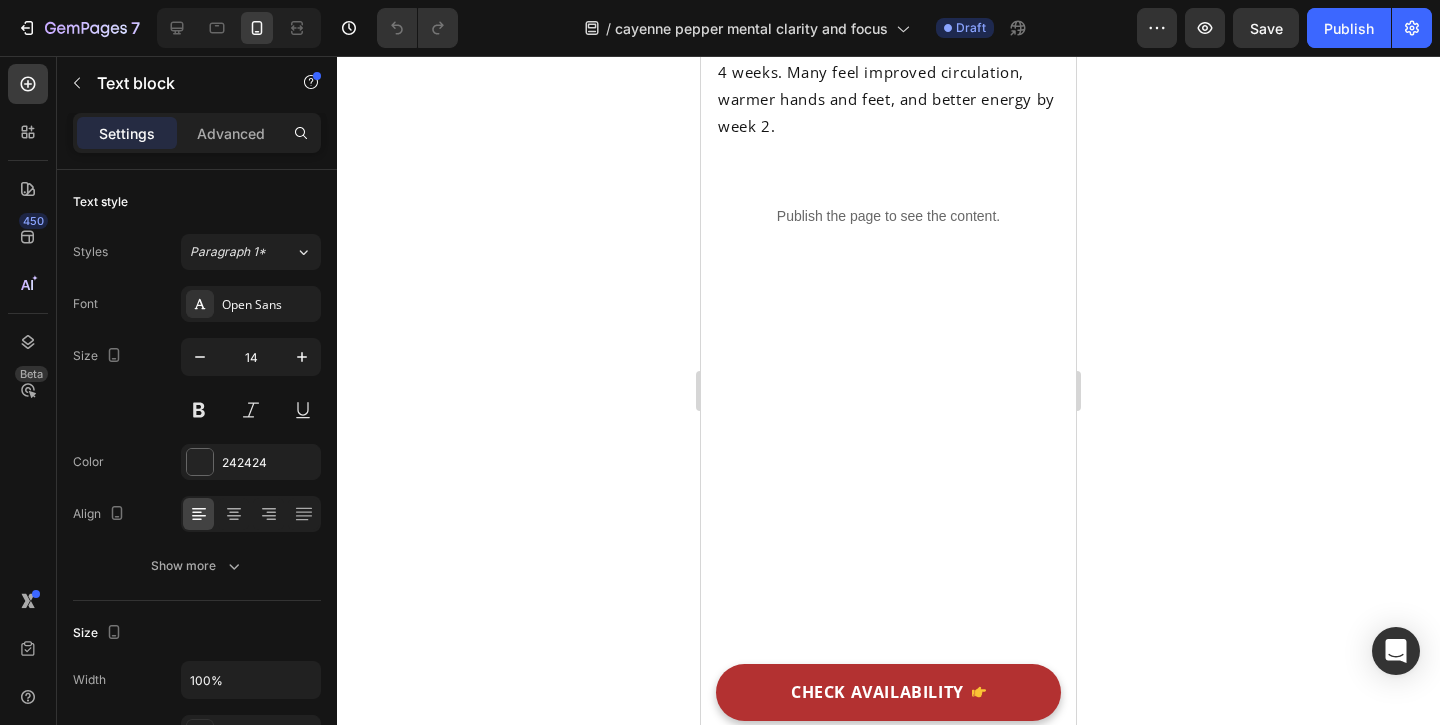 click on "Grape Seed" at bounding box center (801, -1502) 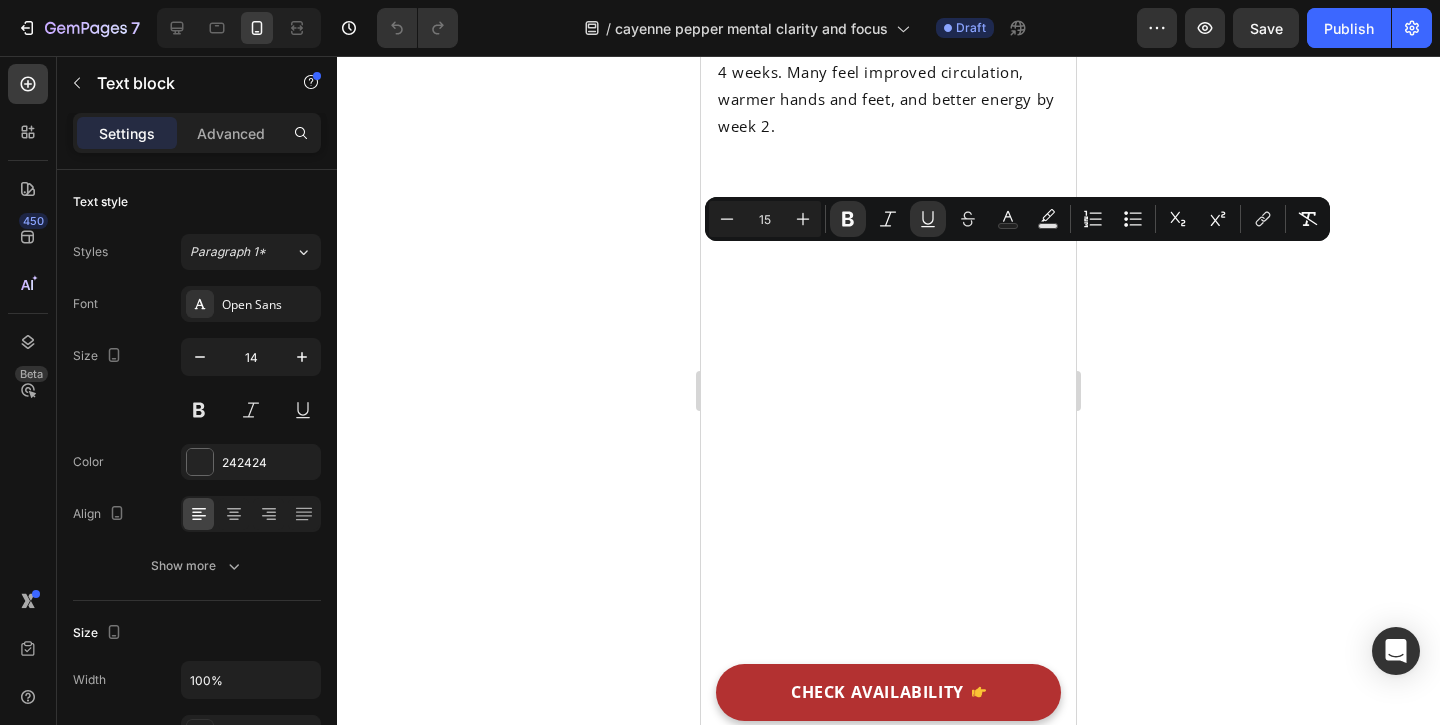 click on "Supports healthy blood vessels" at bounding box center [805, -1452] 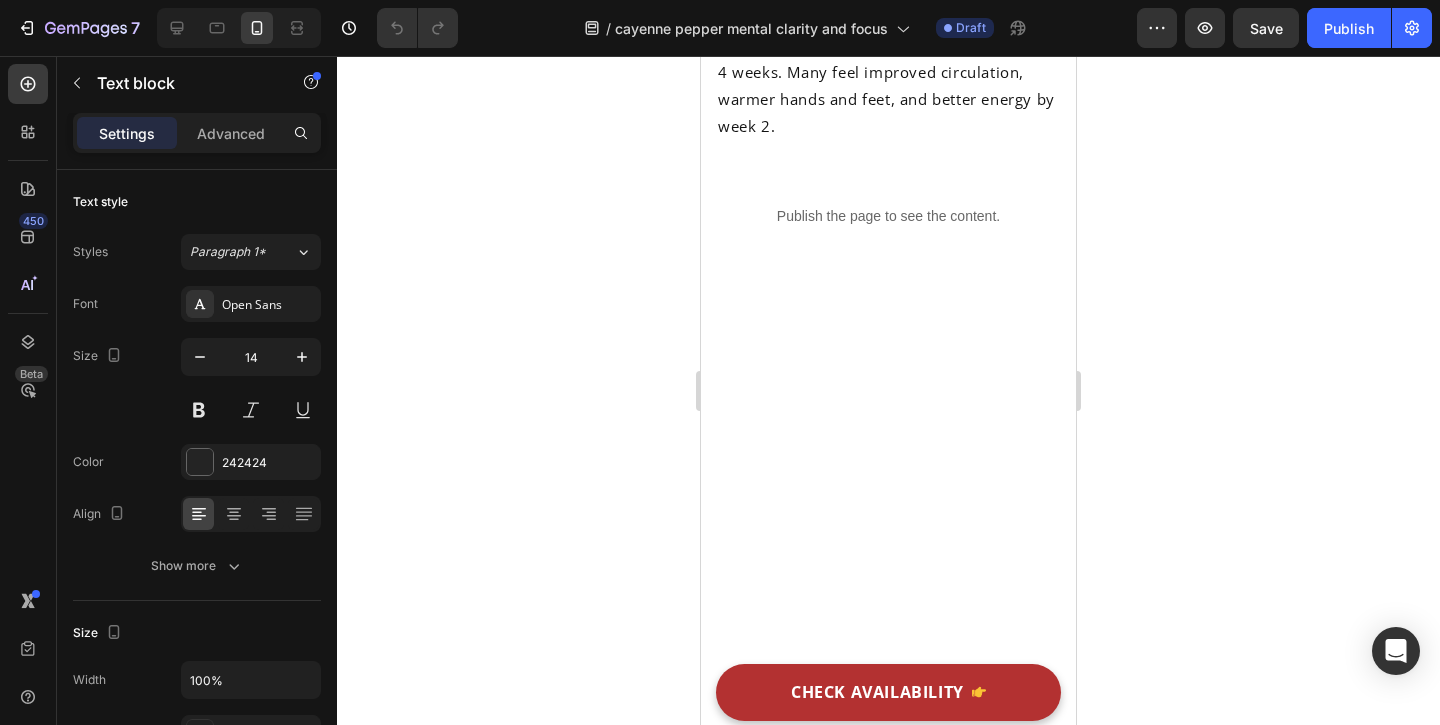 click on "Helps heart function" at bounding box center (997, -1337) 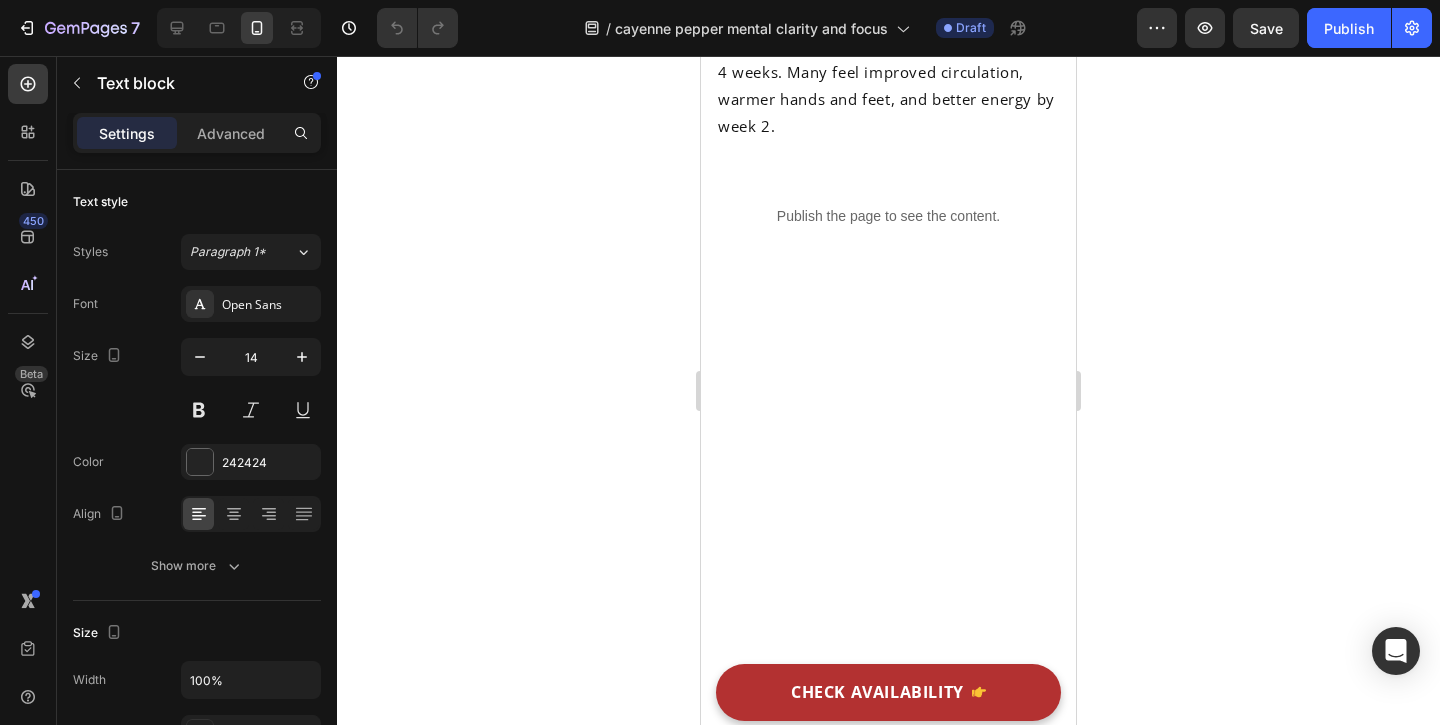 click on "Helps heart function" at bounding box center [997, -1337] 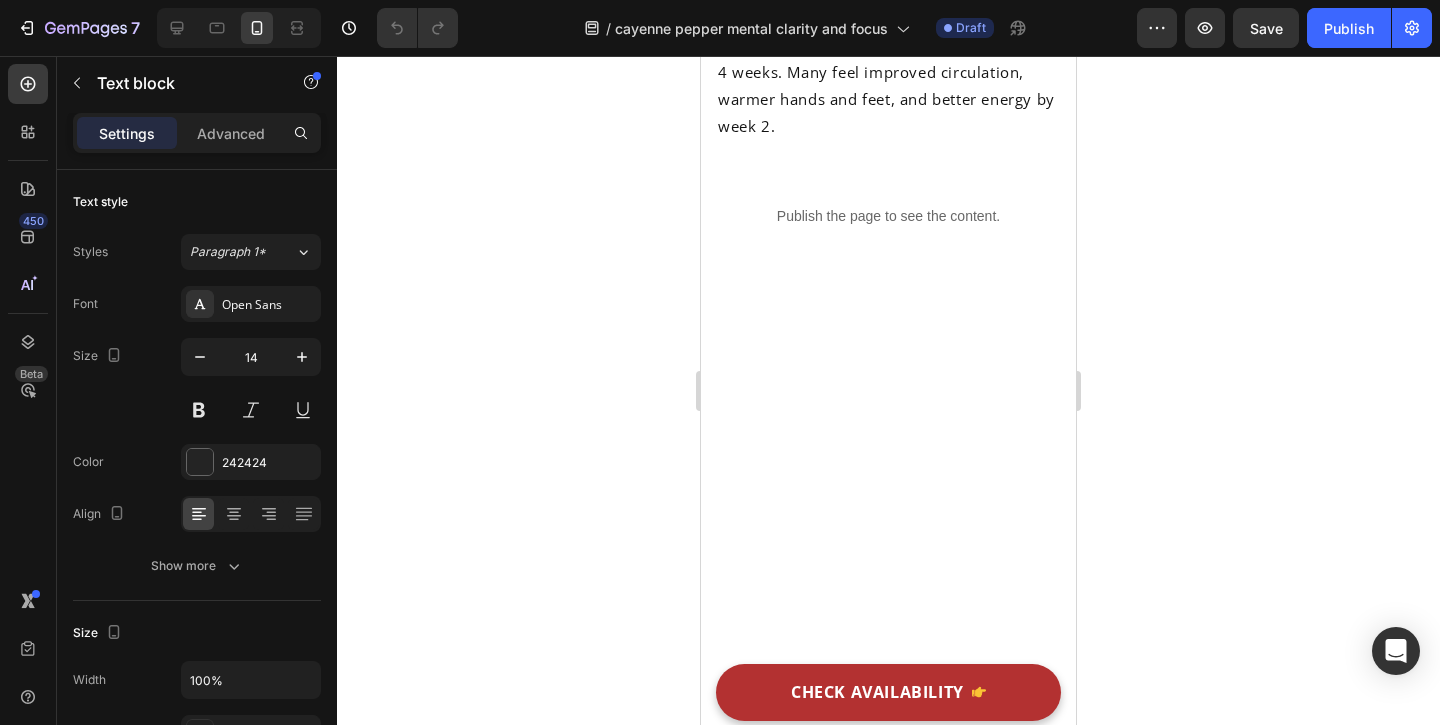 click on "Helps heart function" at bounding box center (997, -1337) 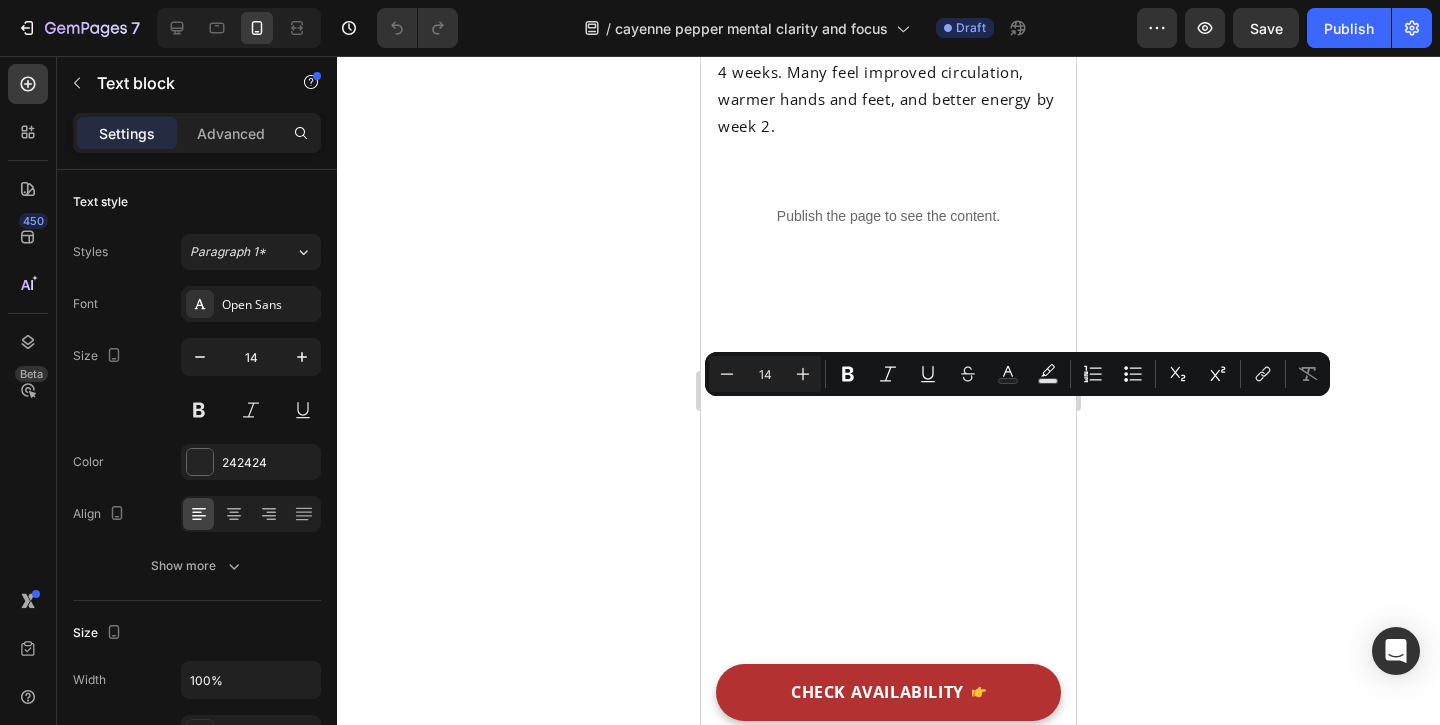 click on "Helps heart function" at bounding box center (997, -1337) 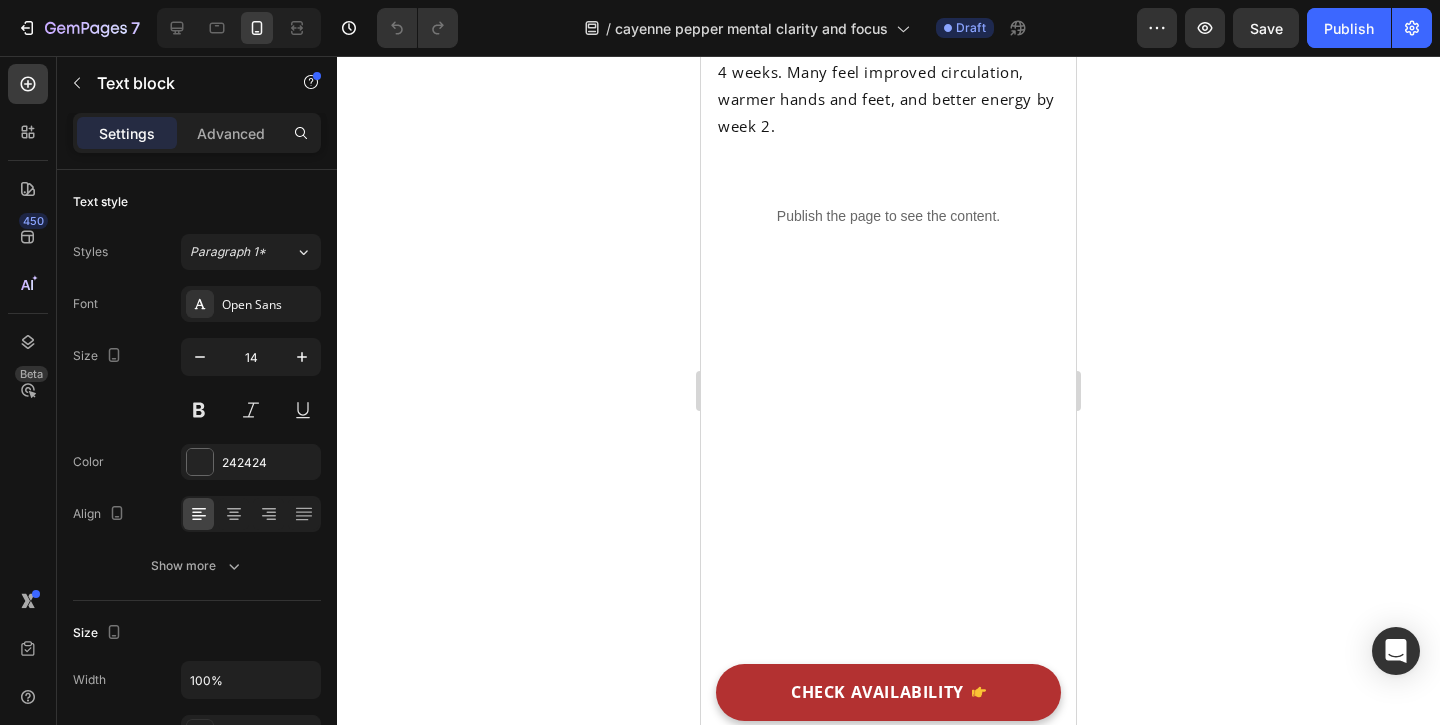 click on "Helps heart function" at bounding box center [997, -1337] 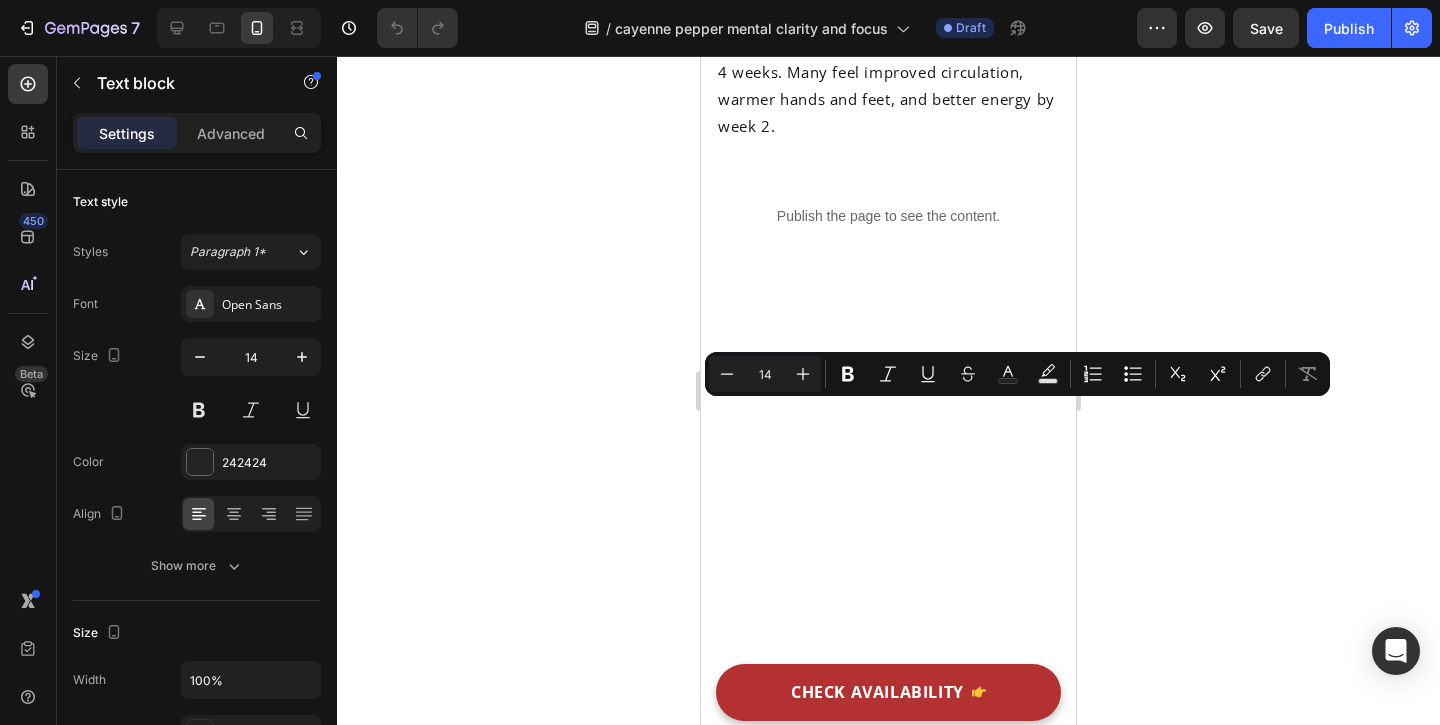 click on "Helps heart function" at bounding box center [997, -1337] 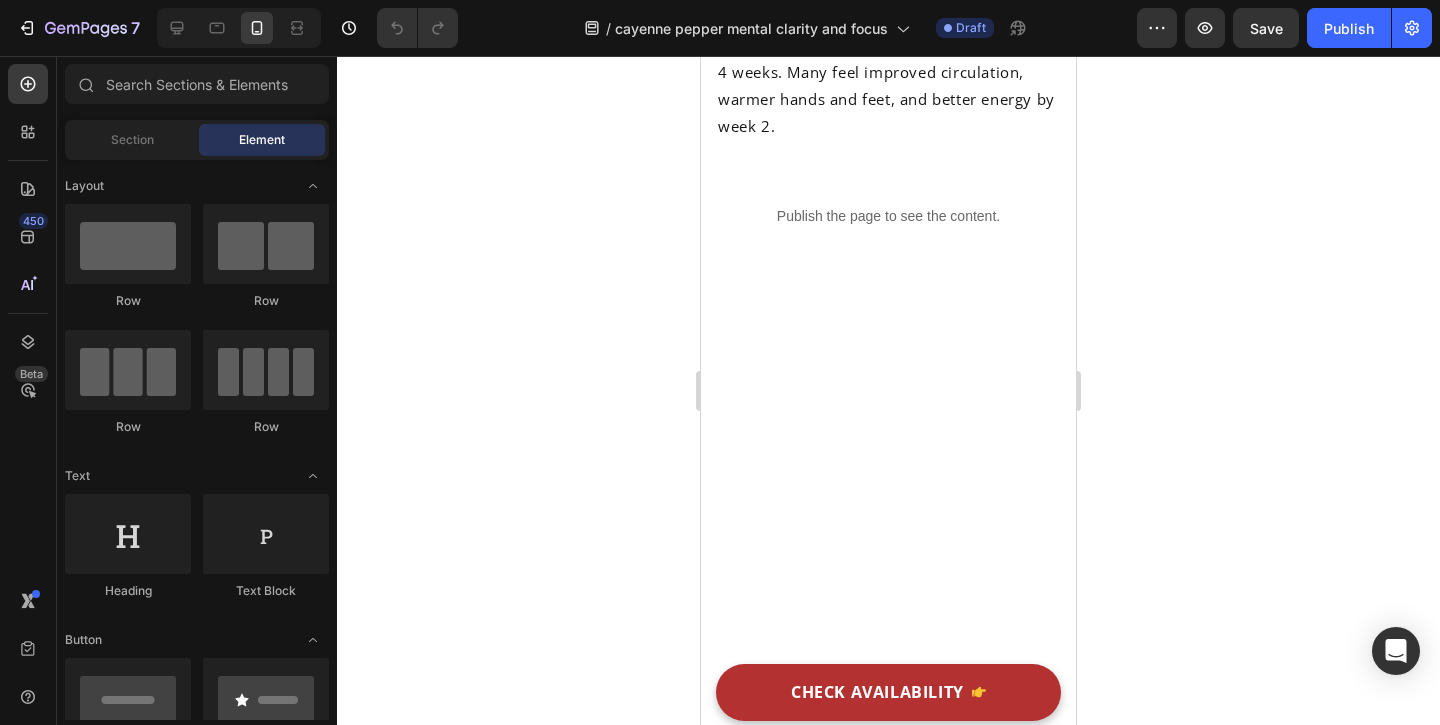 click on "Icon Cayenne Pepper Boosts circulation Text block Row Row
Icon Turmeric Reduces inflammation Text block Row Row Row" at bounding box center (888, -1574) 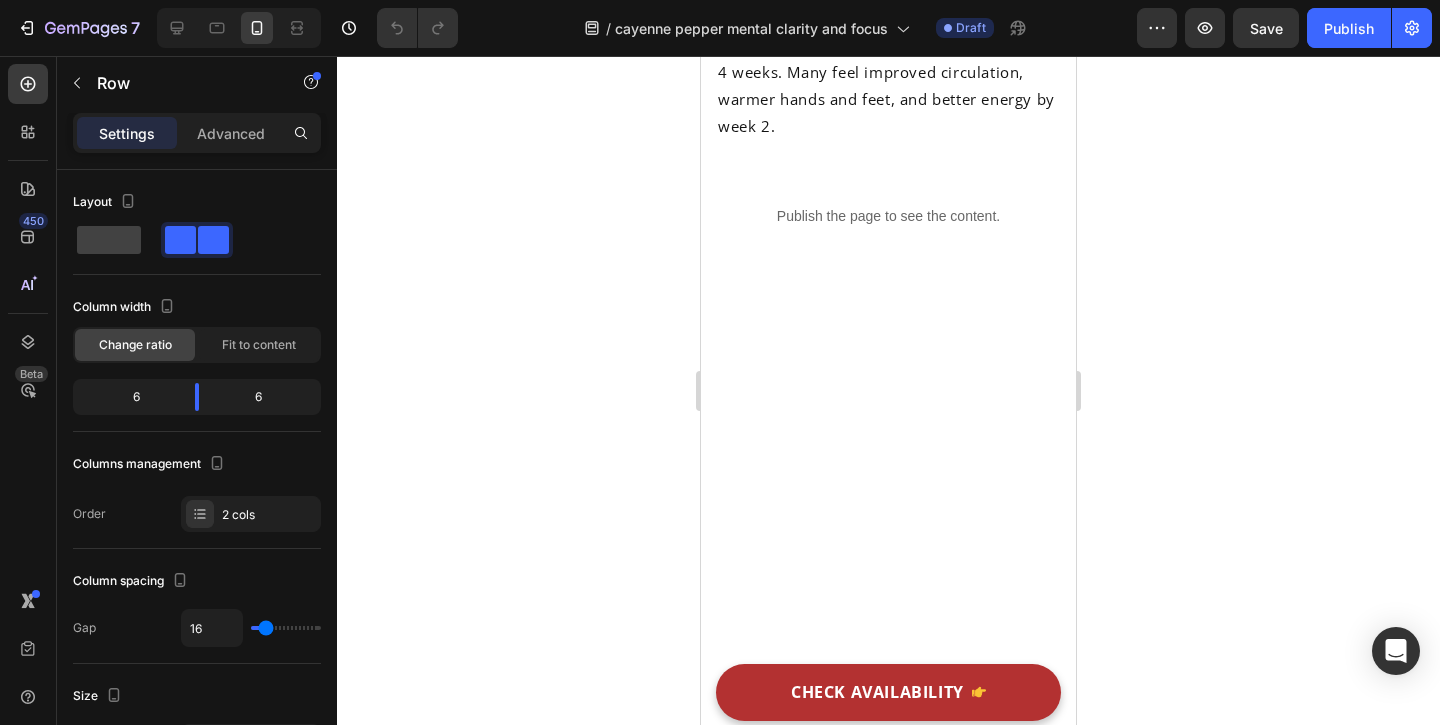 click on "Cayenne Pepper" at bounding box center [790, -1605] 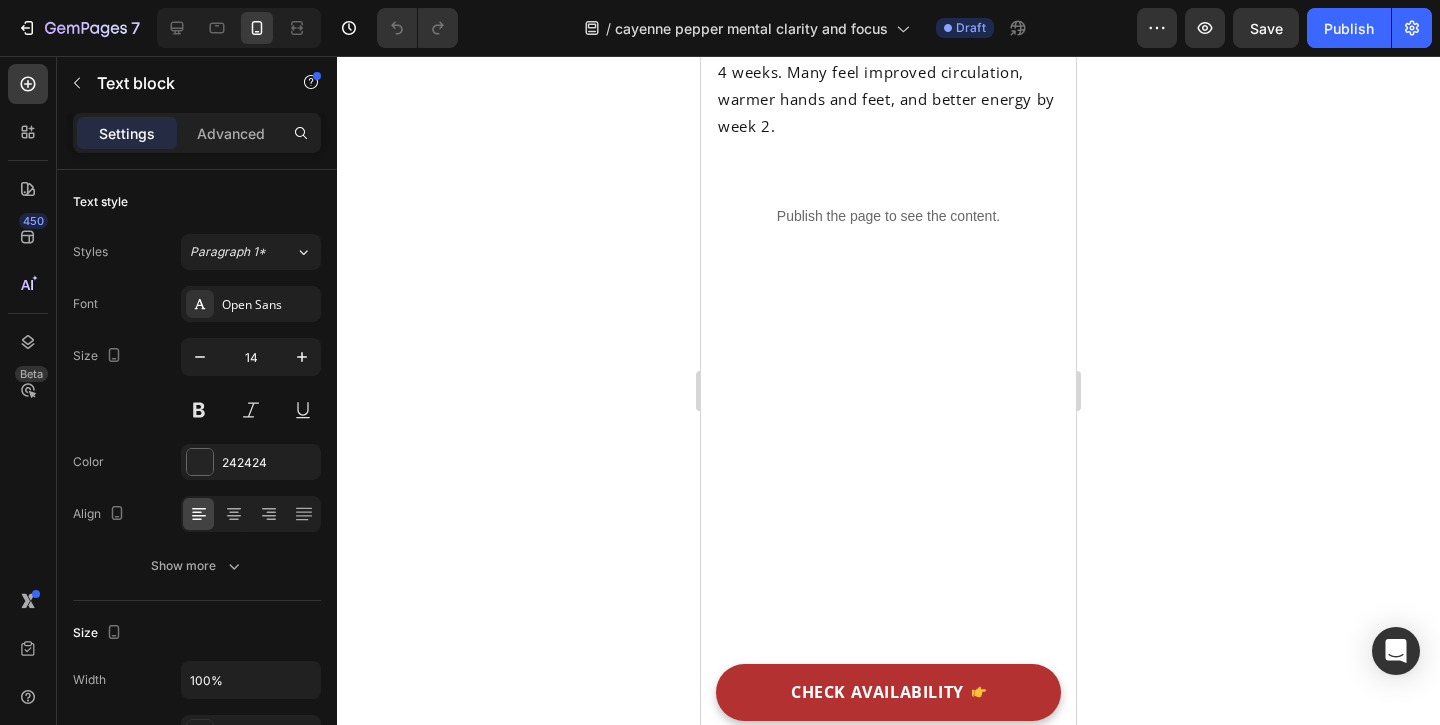 click on "Cayenne Pepper" at bounding box center [790, -1605] 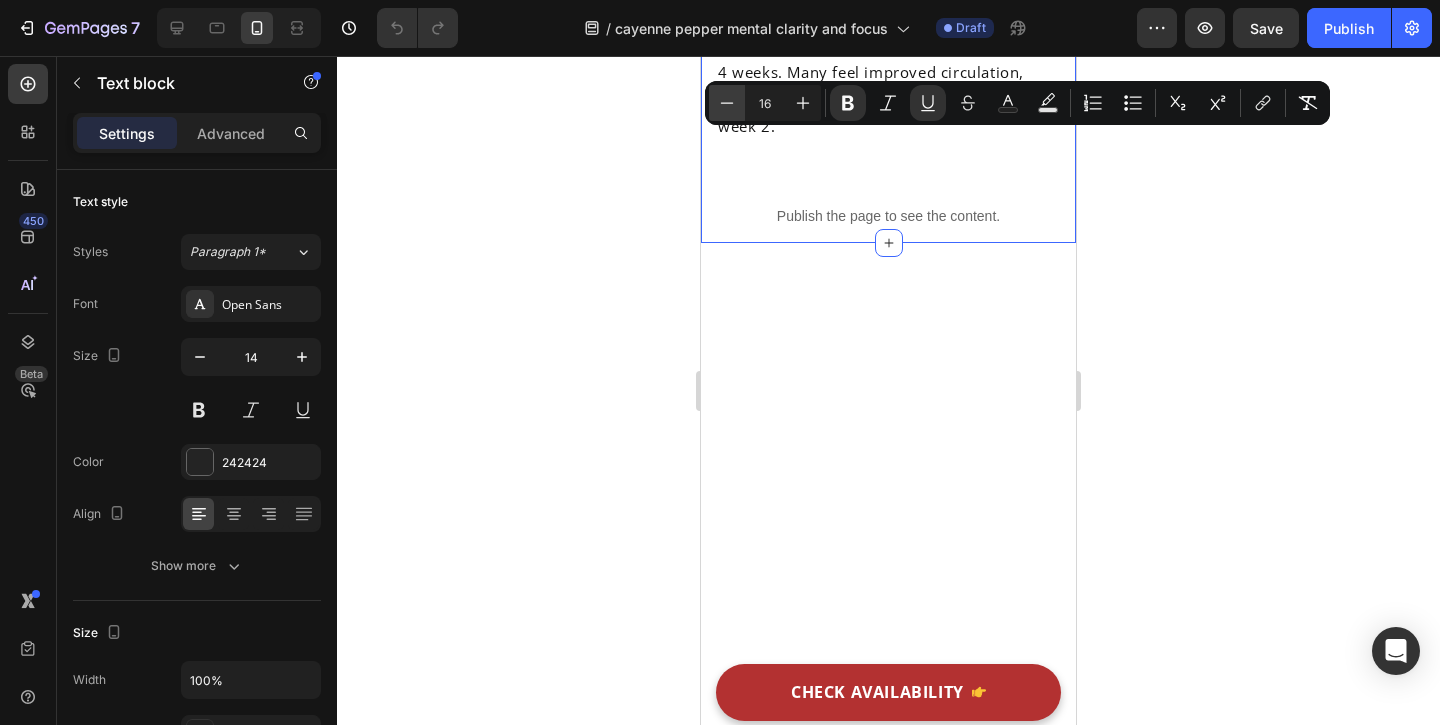 click on "Minus" at bounding box center (727, 103) 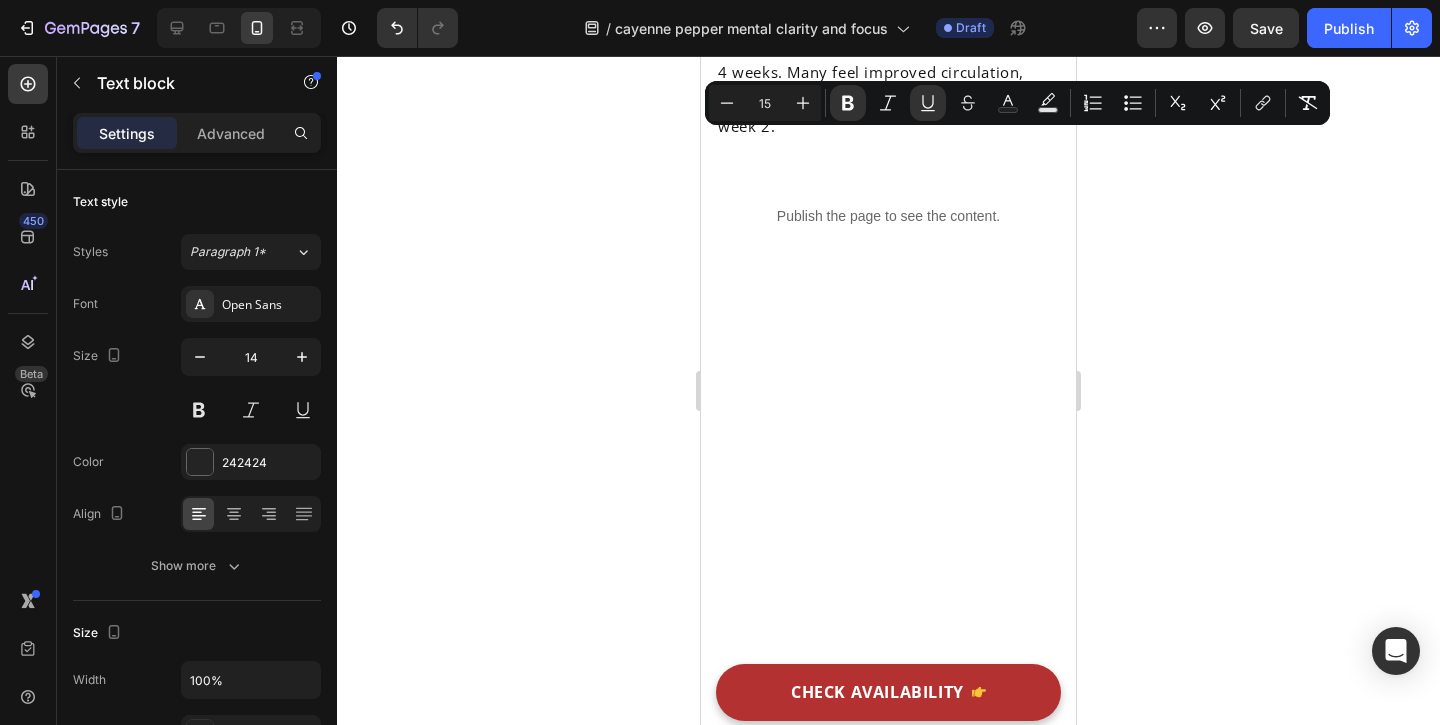 click on "Boosts circulation" at bounding box center [793, -1555] 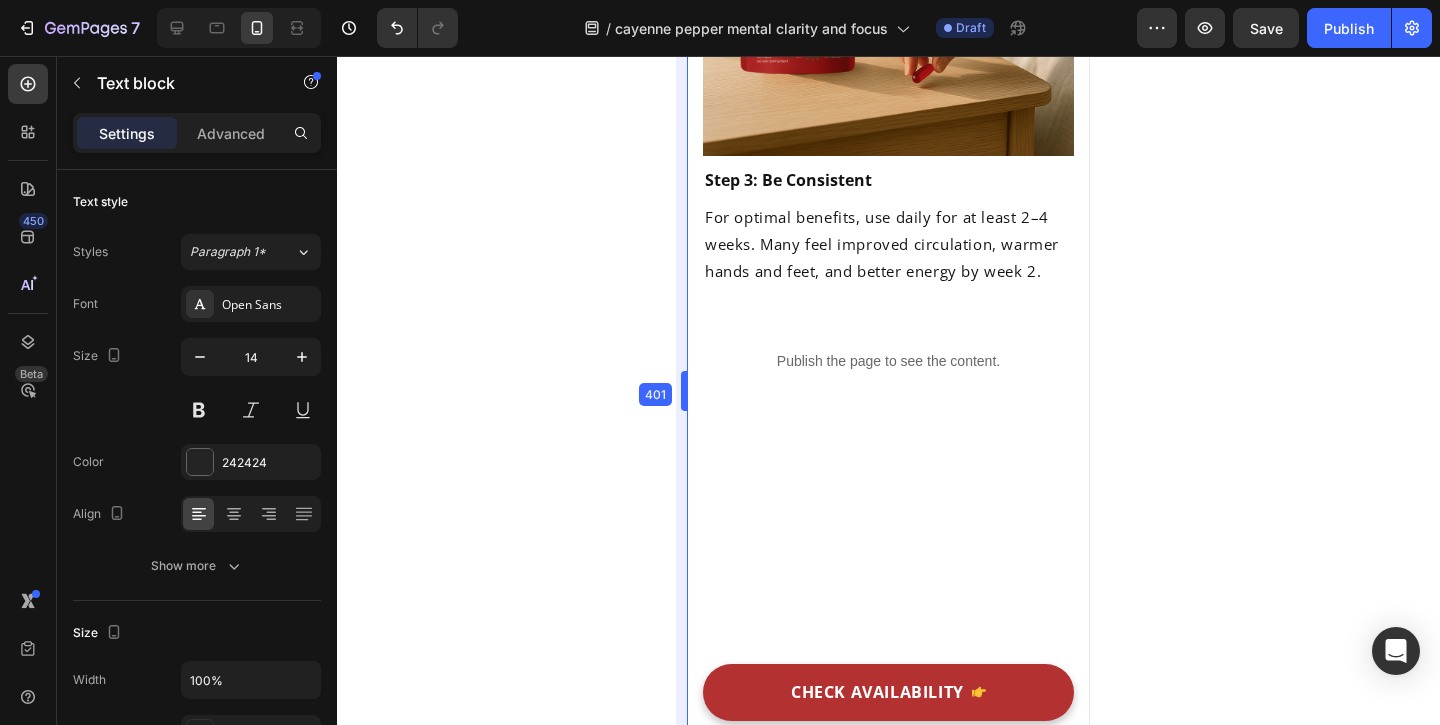 scroll, scrollTop: 5027, scrollLeft: 0, axis: vertical 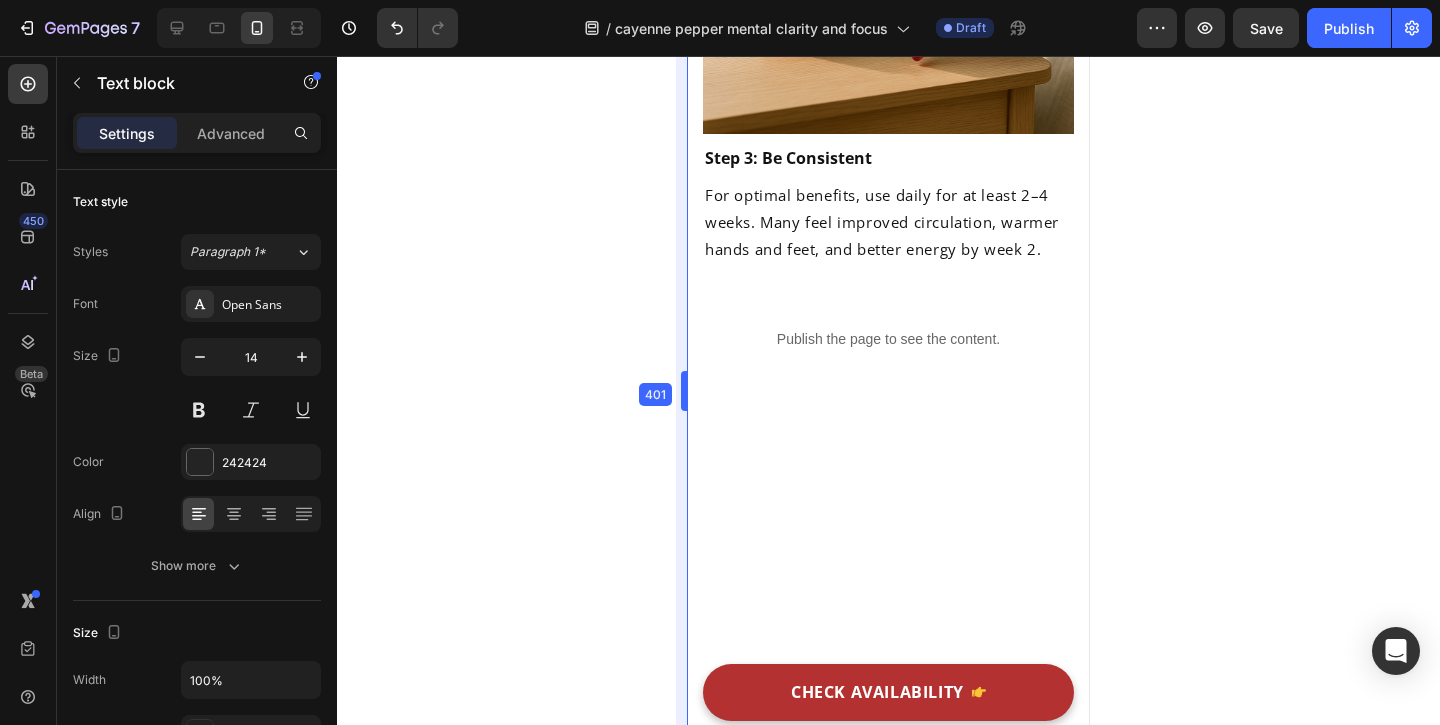 drag, startPoint x: 699, startPoint y: 377, endPoint x: 672, endPoint y: 377, distance: 27 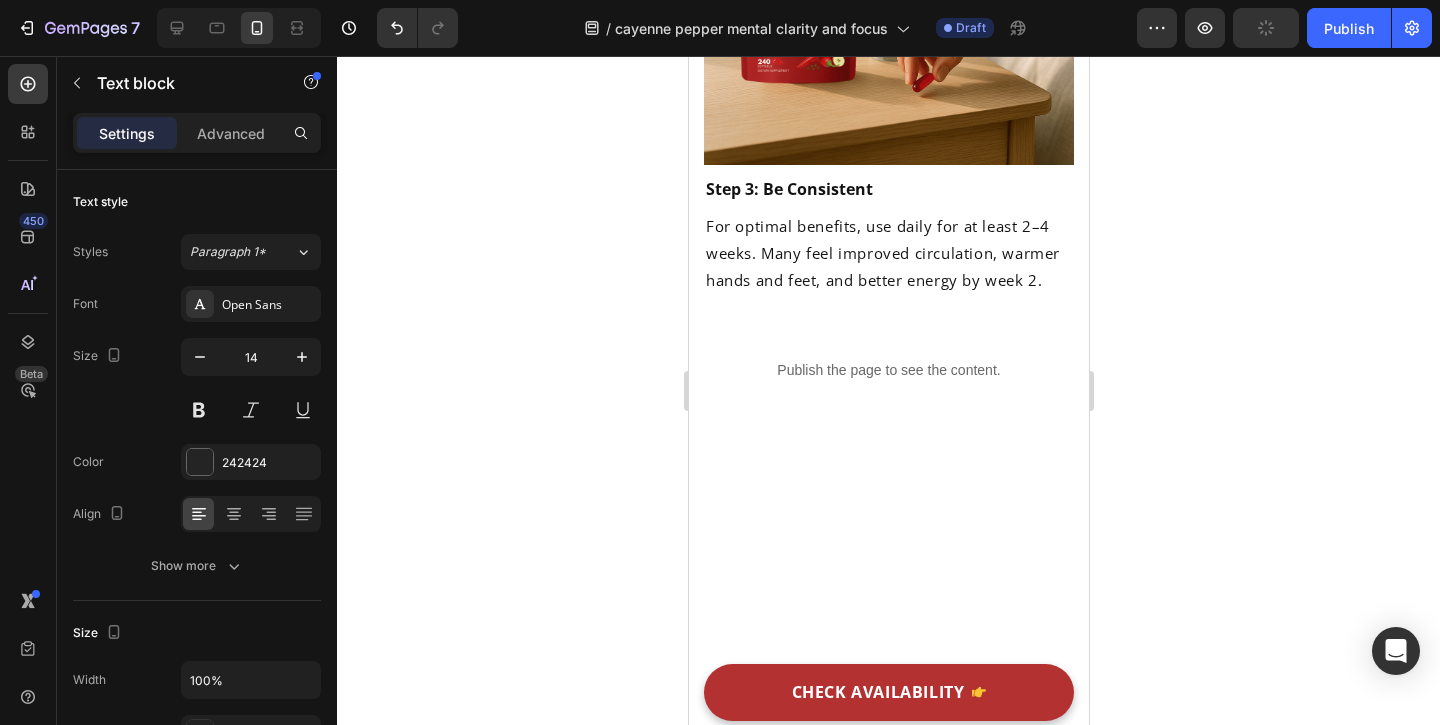 click 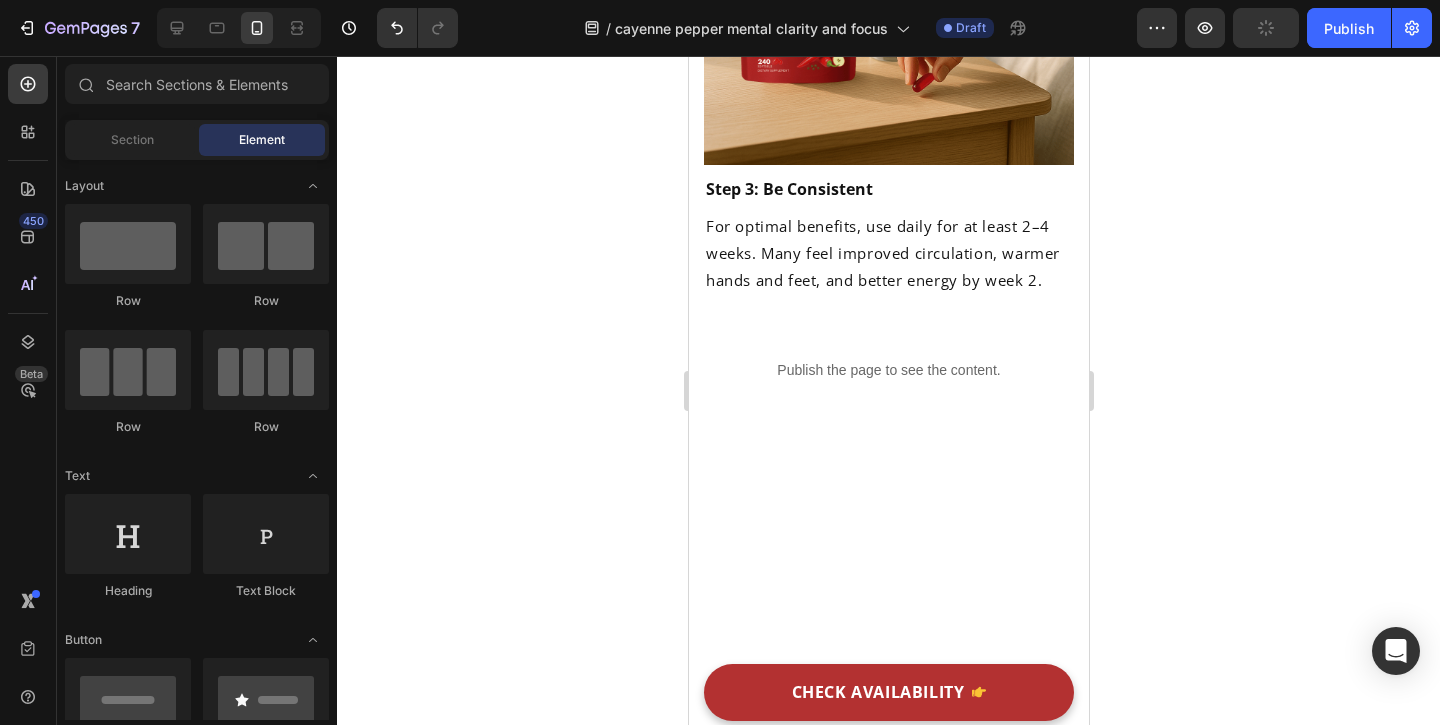 click on "Cayenne Pepper" at bounding box center [807, -1690] 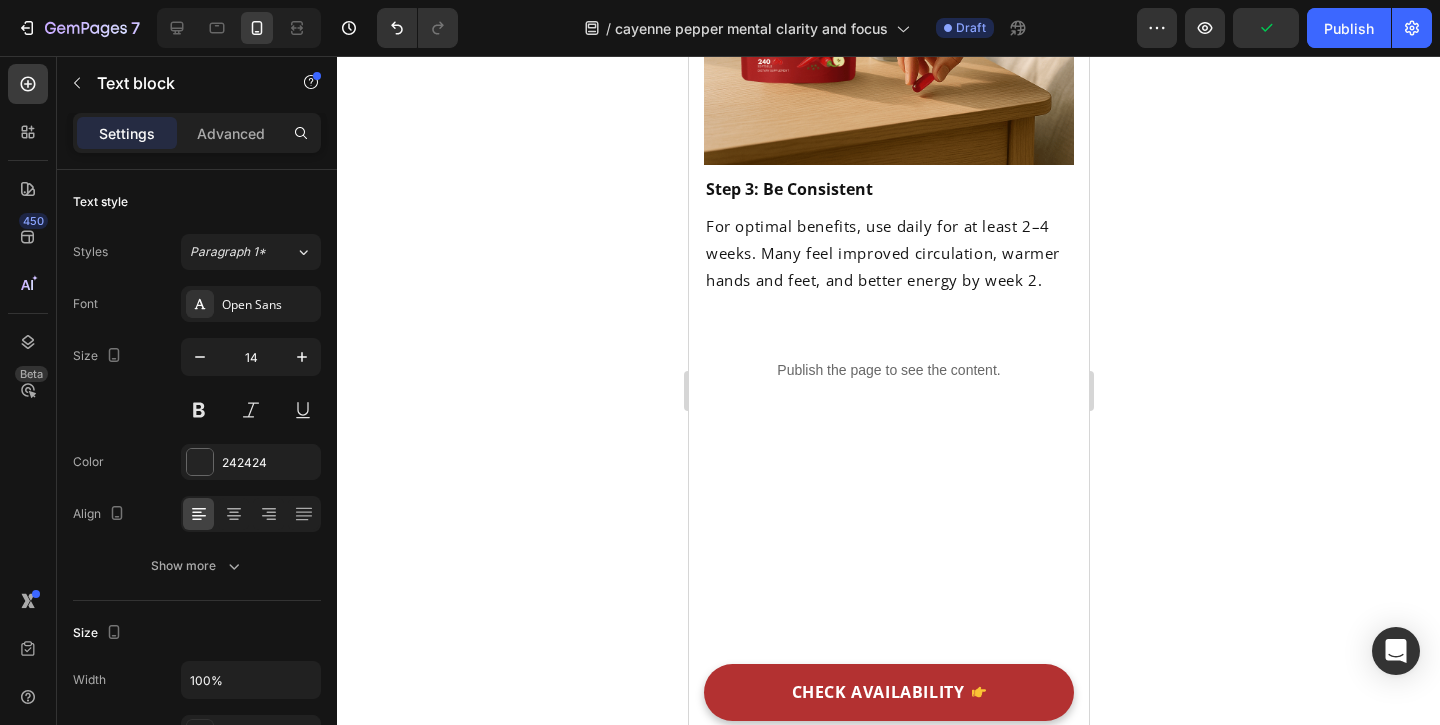 click on "Cayenne Pepper" at bounding box center (807, -1690) 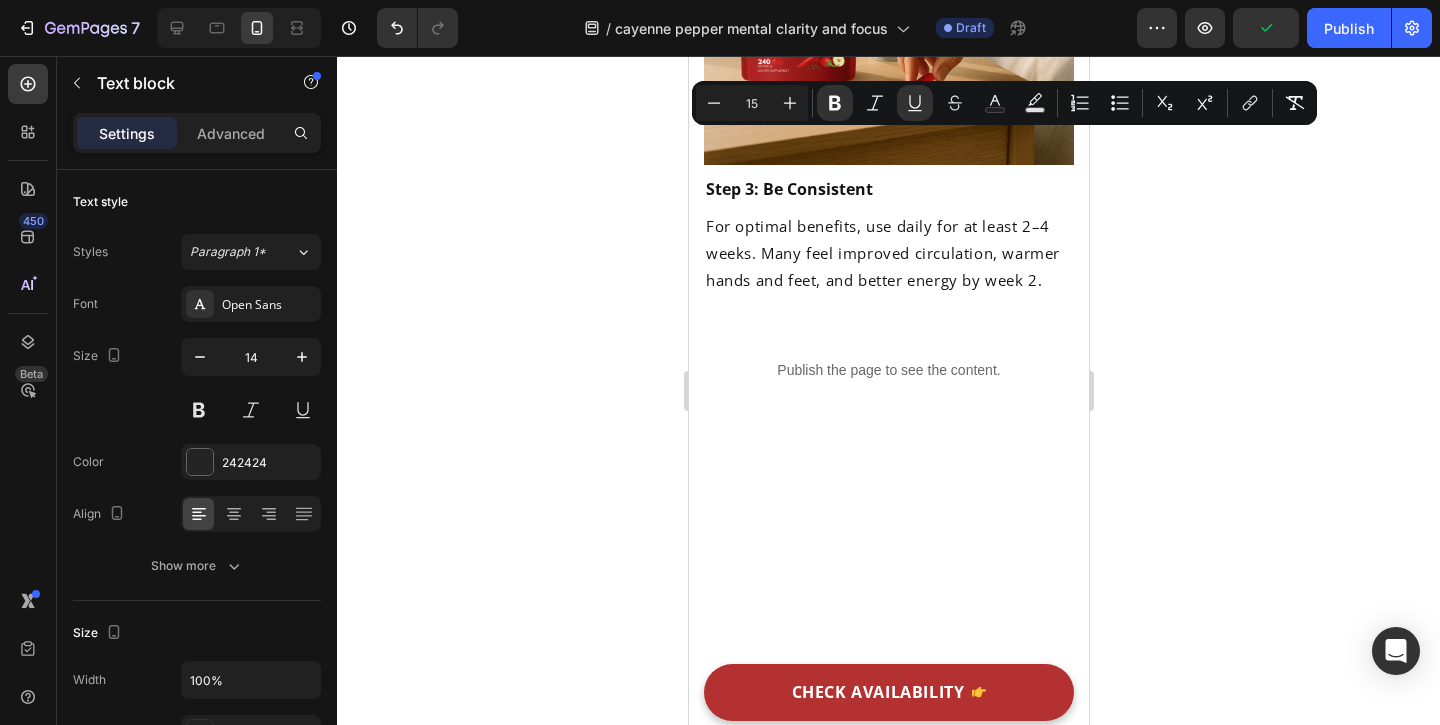 click 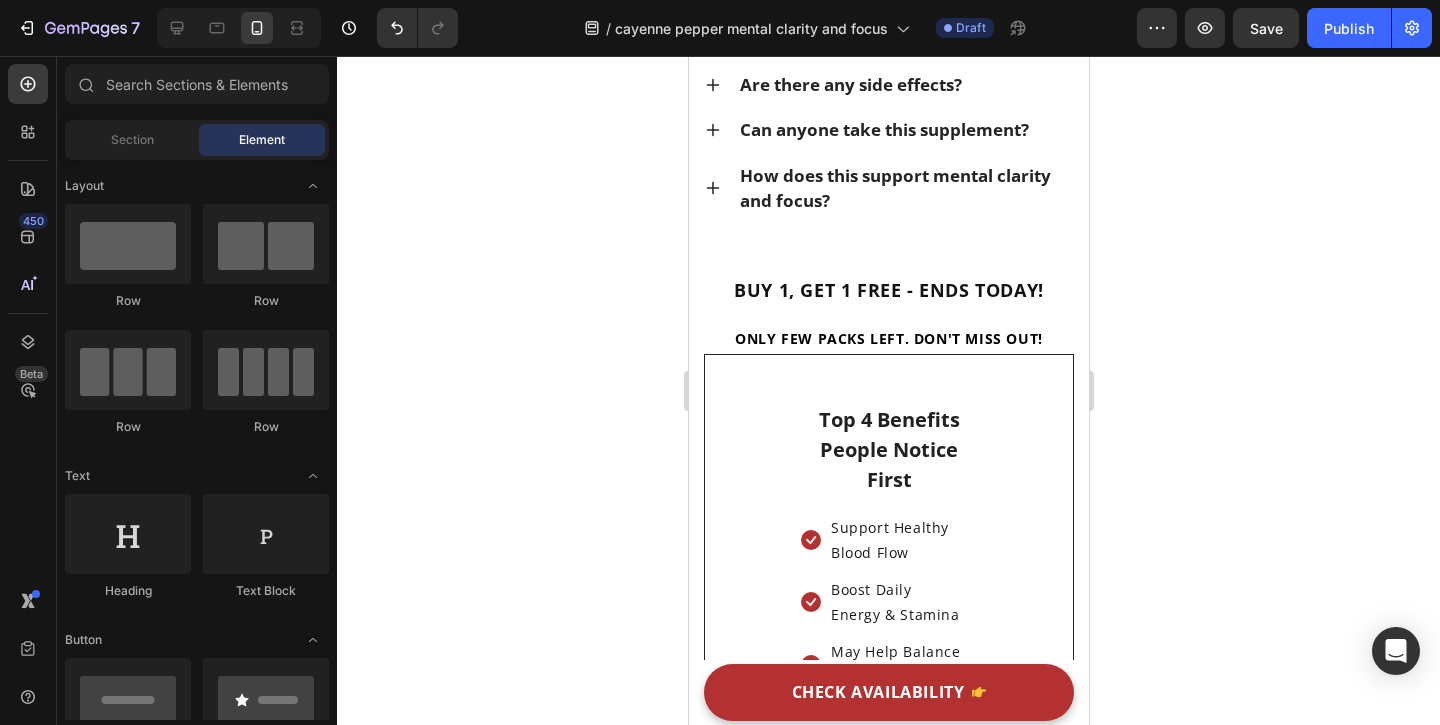 scroll, scrollTop: 10590, scrollLeft: 0, axis: vertical 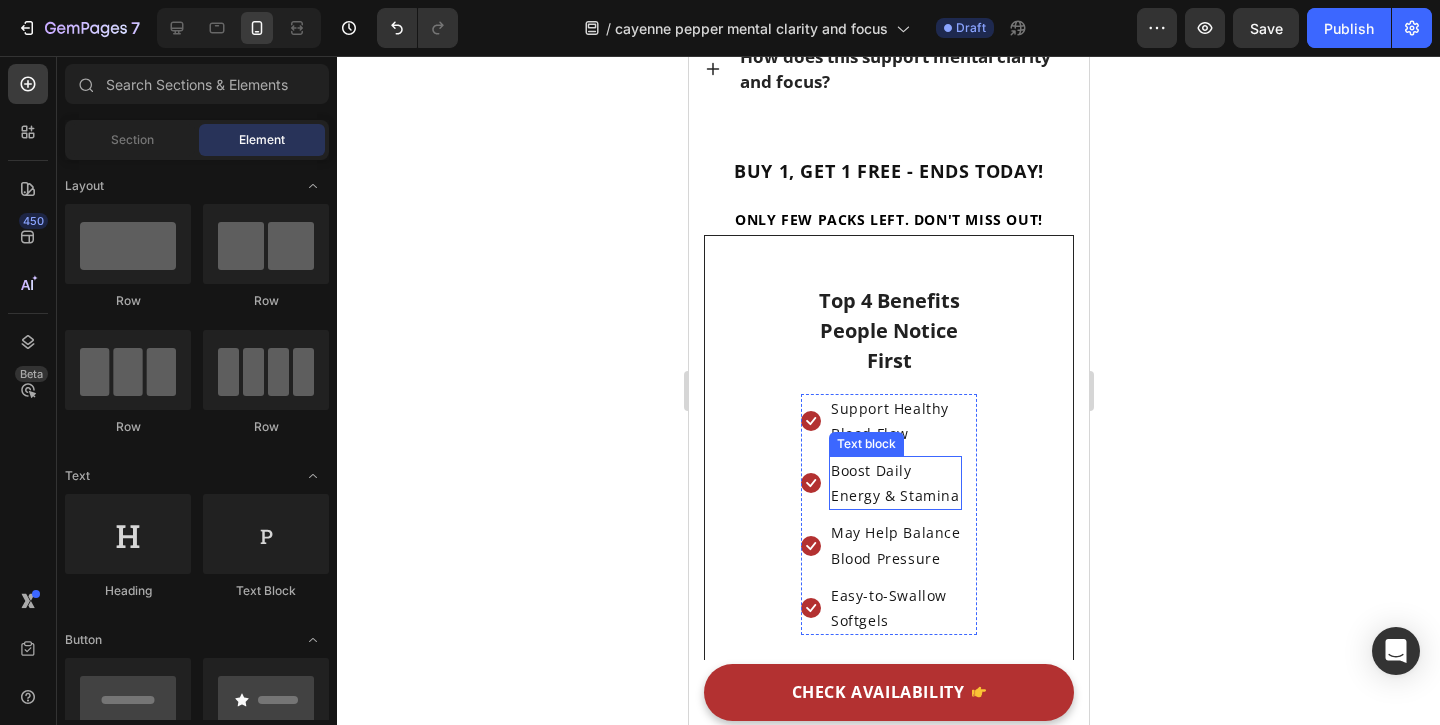 click on "Text block" at bounding box center [865, 444] 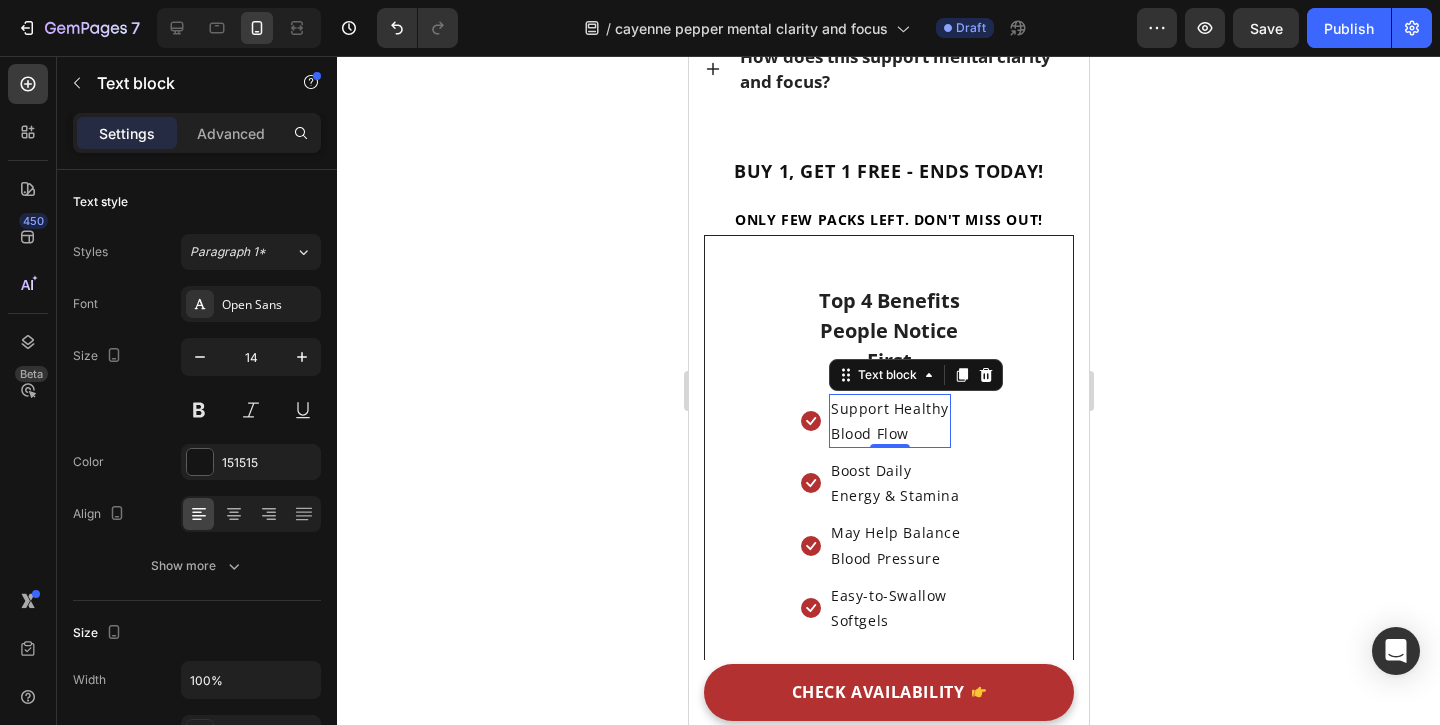 click on "Support Healthy" at bounding box center (889, 408) 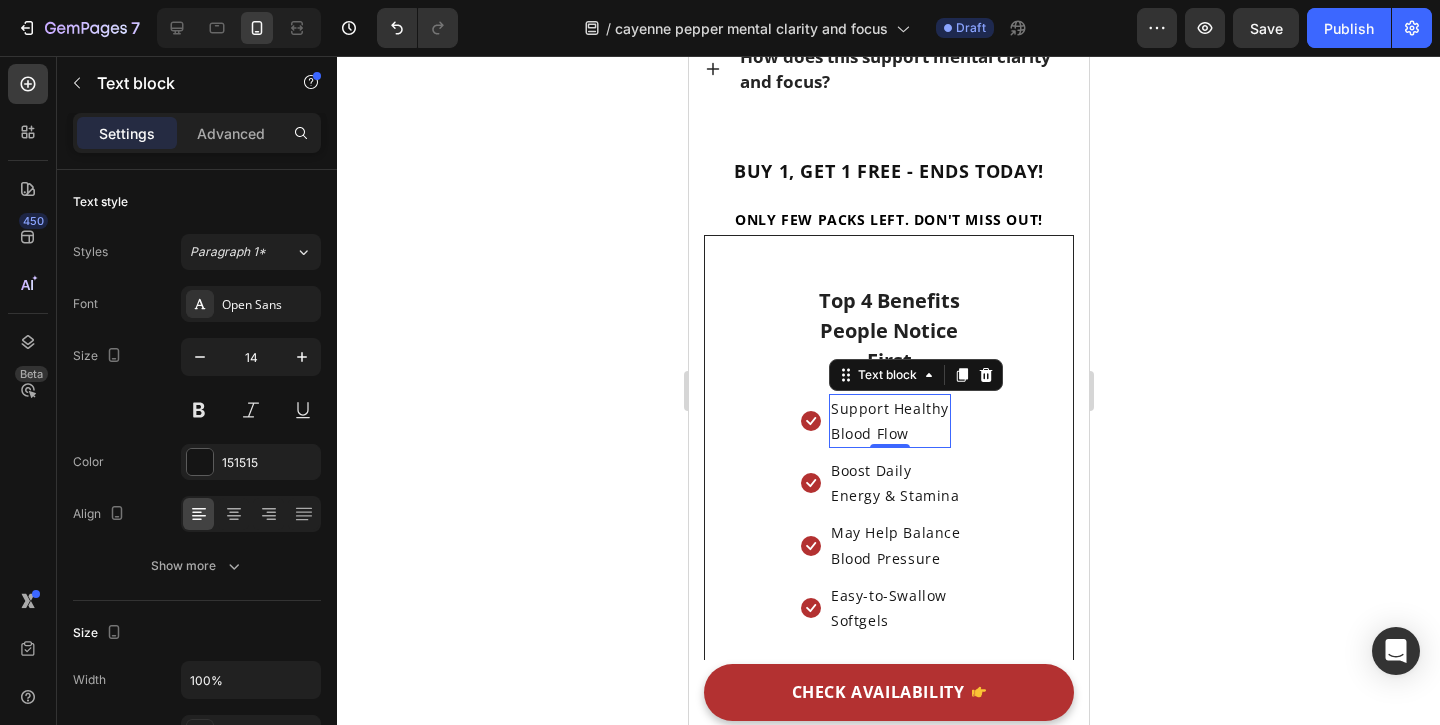 click on "Support Healthy" at bounding box center (889, 408) 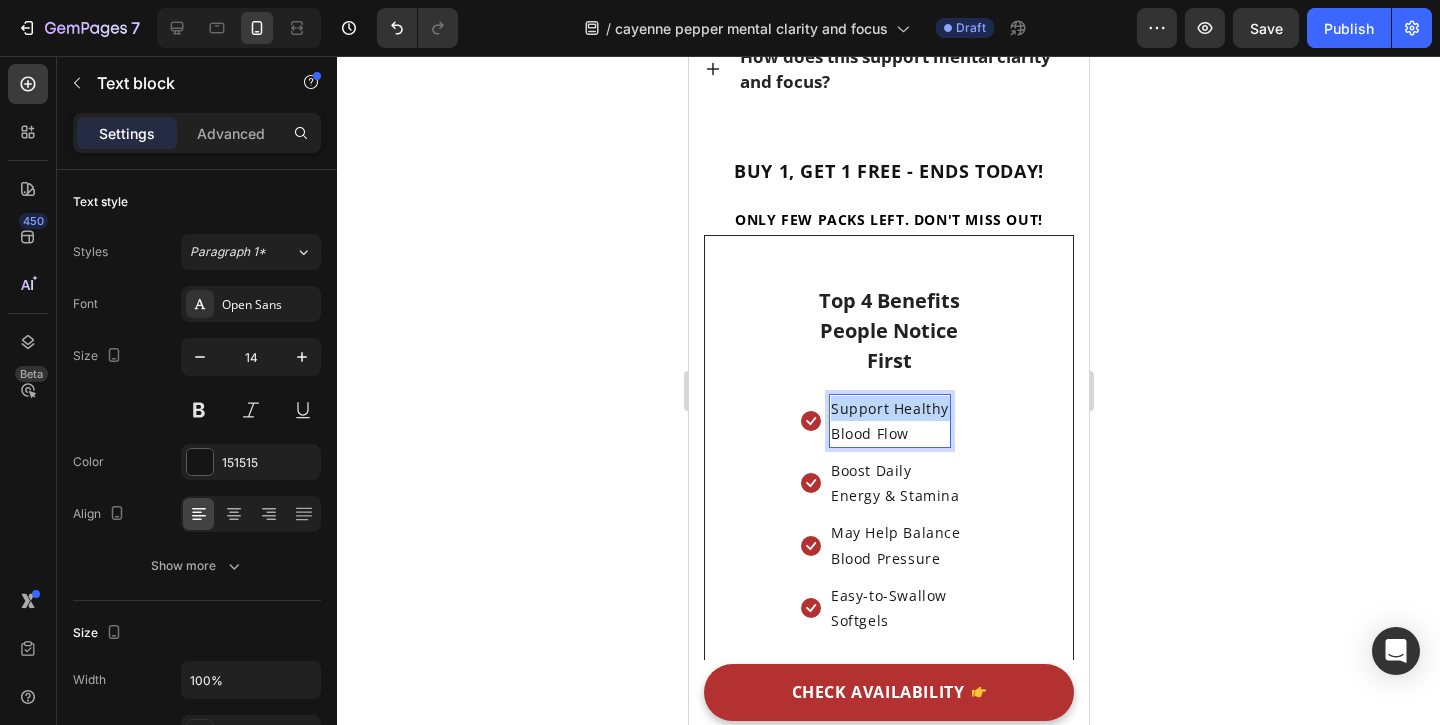 click on "Support Healthy" at bounding box center (889, 408) 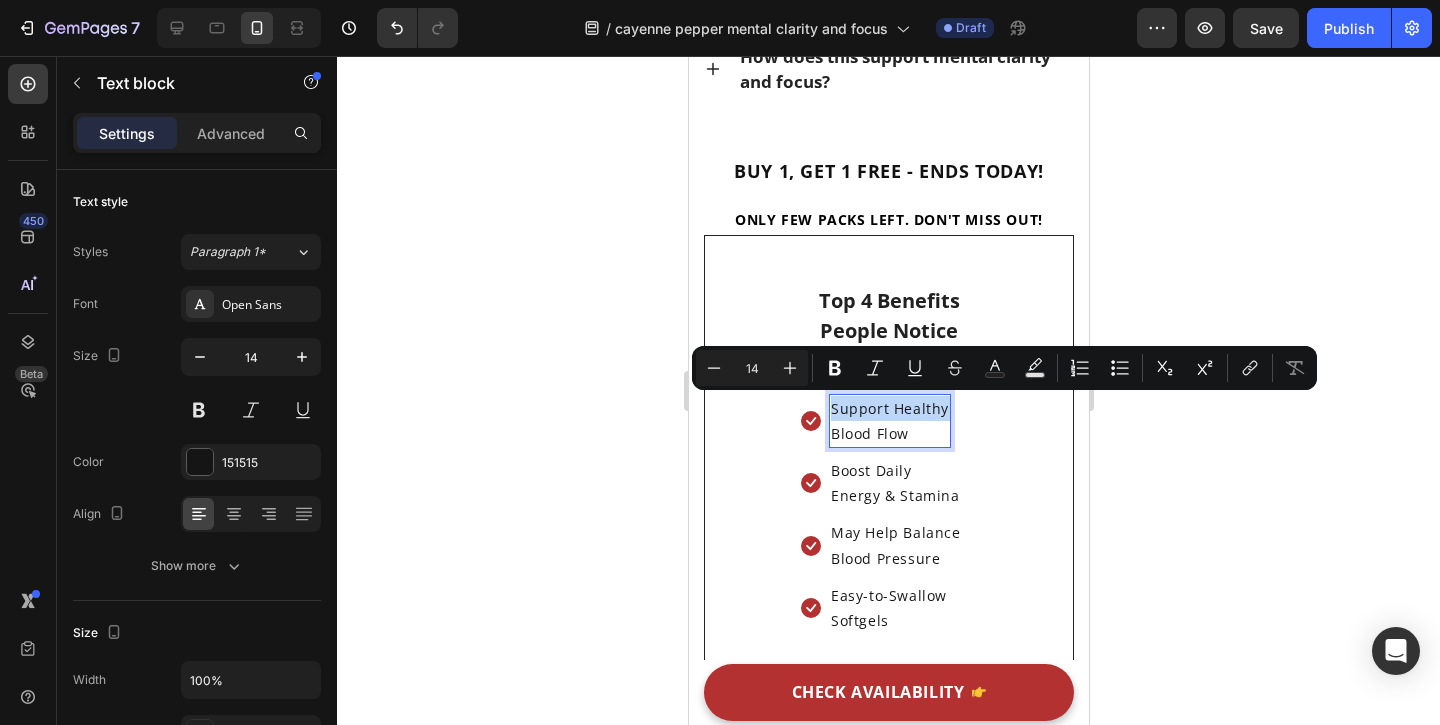 click on "Support Healthy" at bounding box center (889, 408) 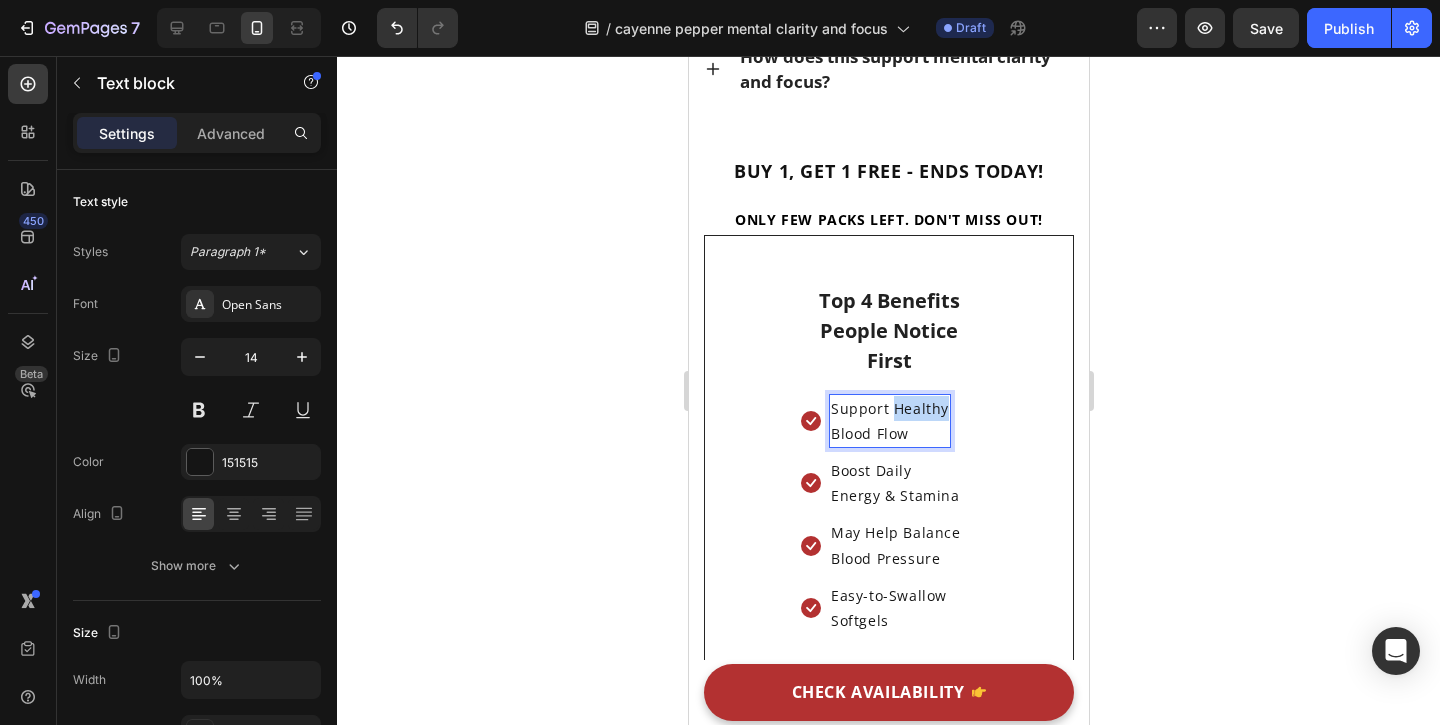 click on "Support Healthy" at bounding box center [889, 408] 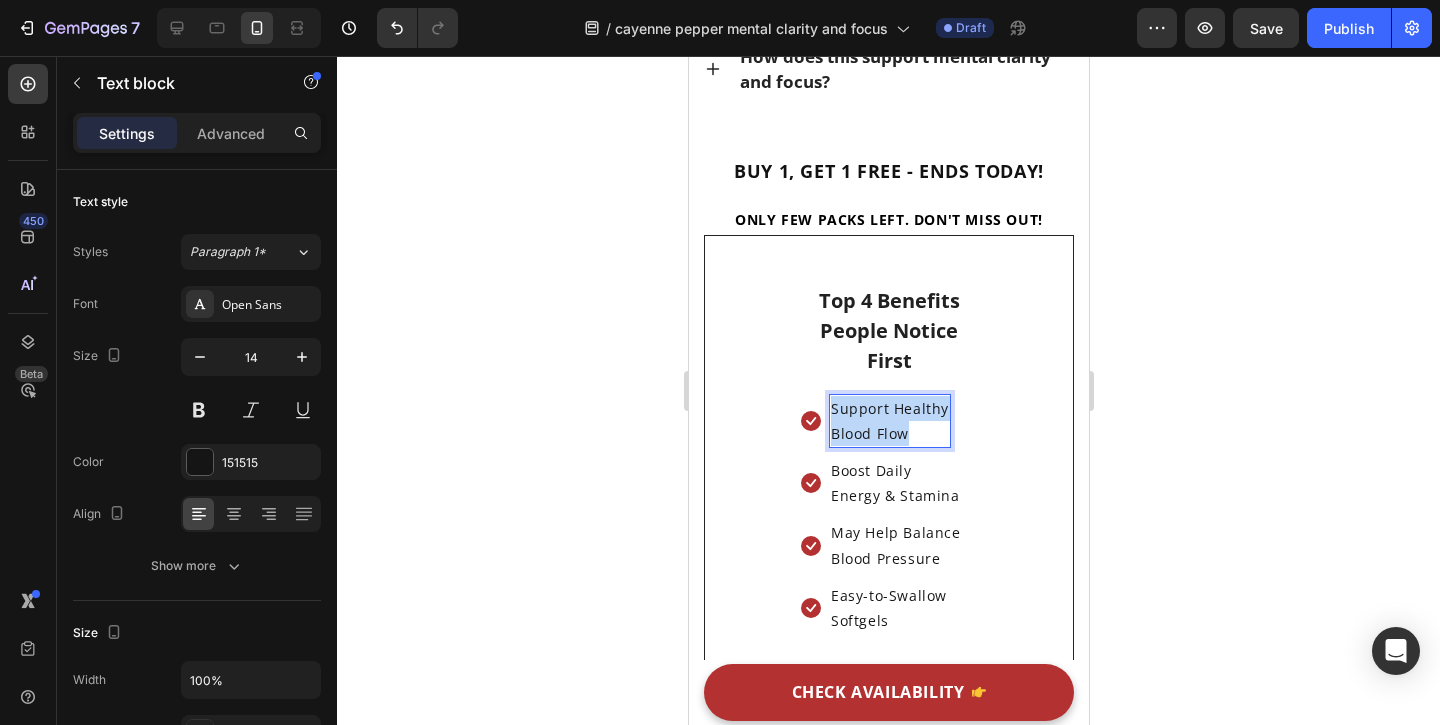 drag, startPoint x: 897, startPoint y: 414, endPoint x: 897, endPoint y: 439, distance: 25 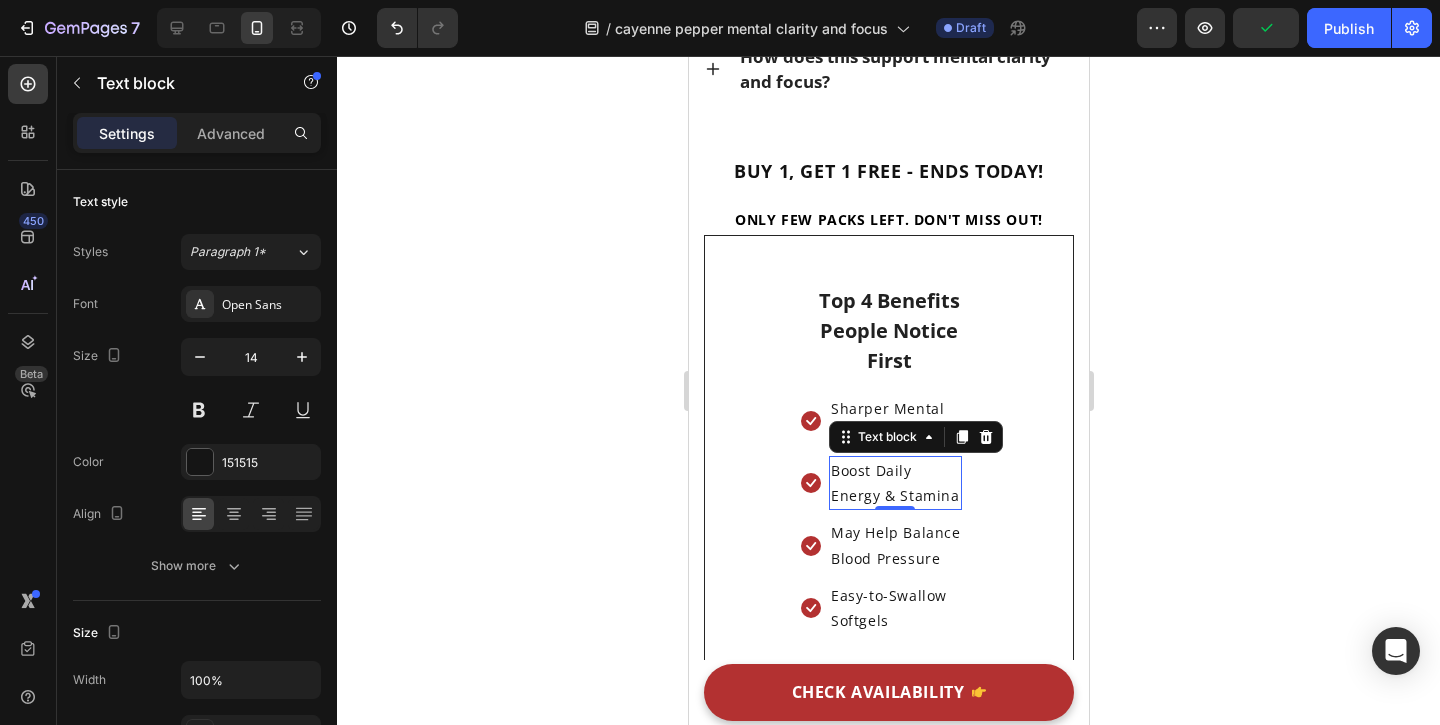 click on "Boost Daily" at bounding box center (894, 470) 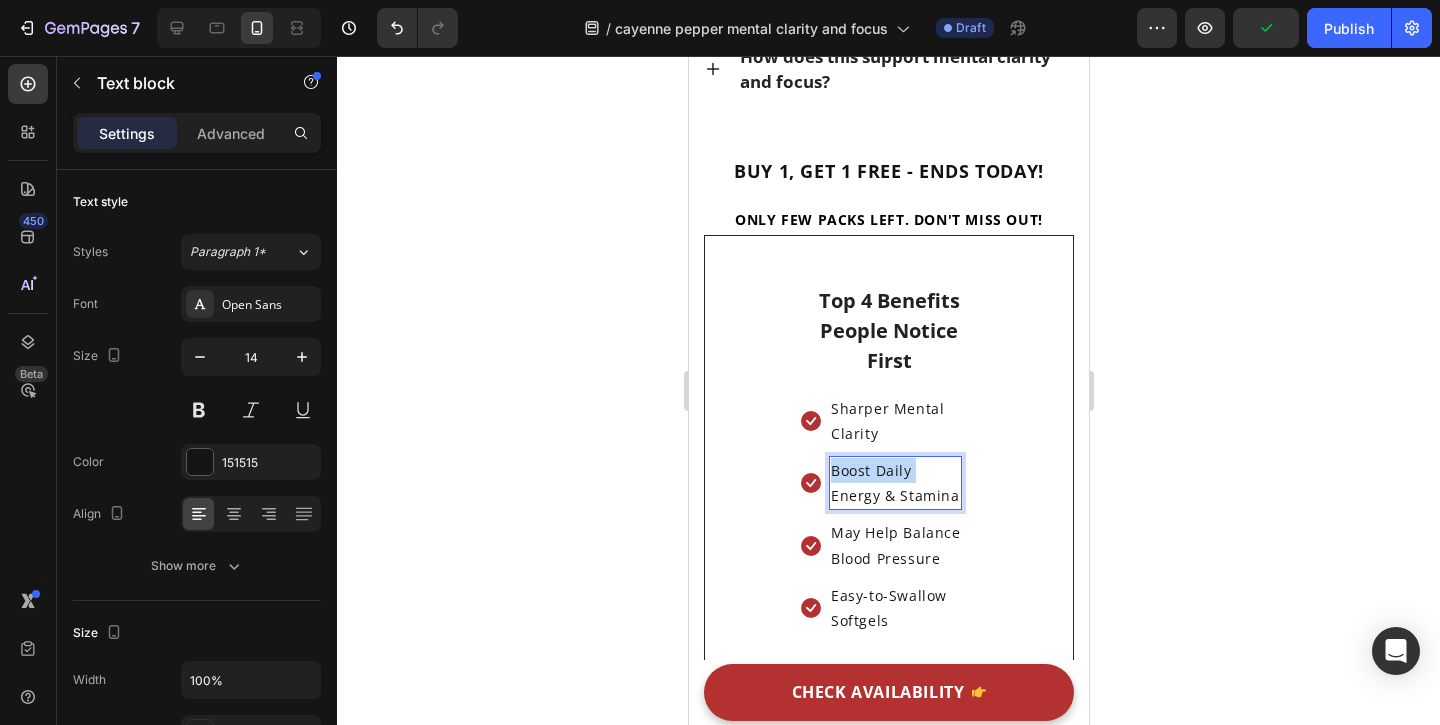 click on "Boost Daily" at bounding box center (894, 470) 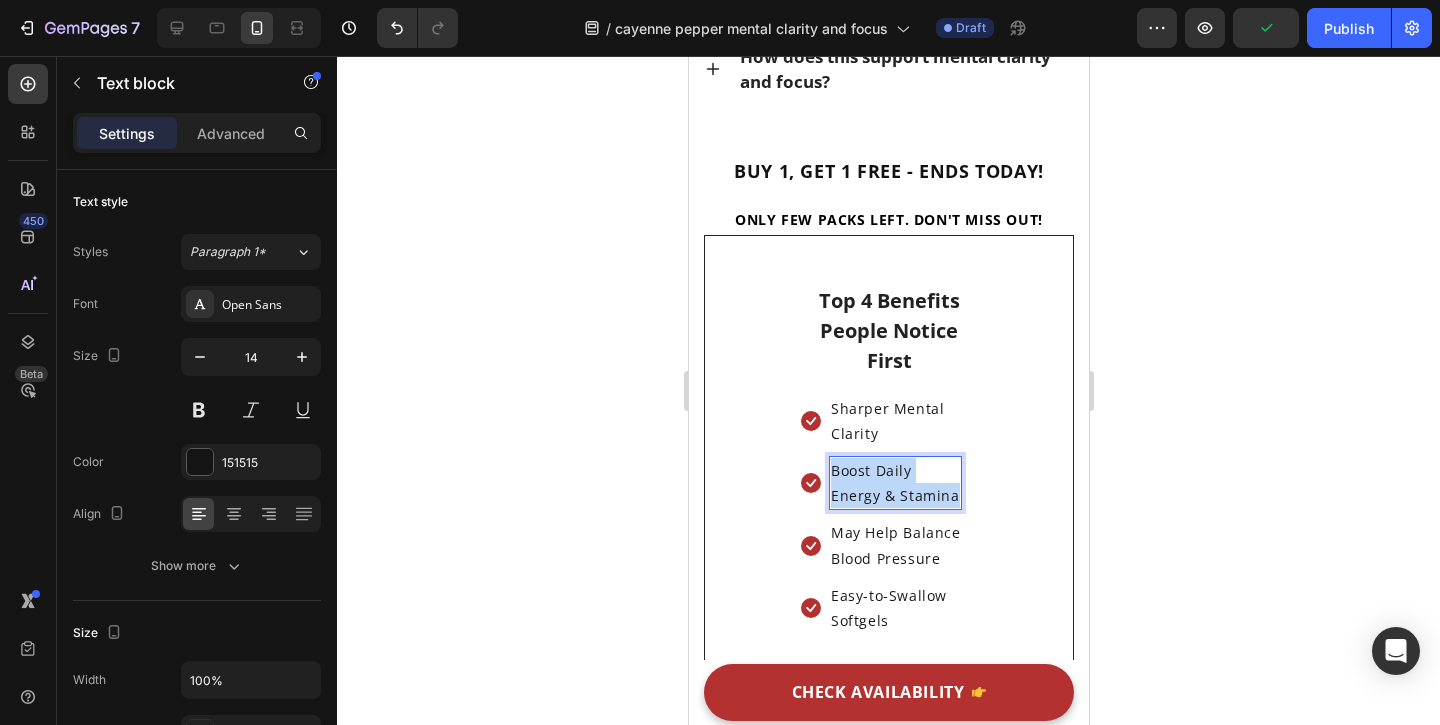 drag, startPoint x: 864, startPoint y: 479, endPoint x: 877, endPoint y: 488, distance: 15.811388 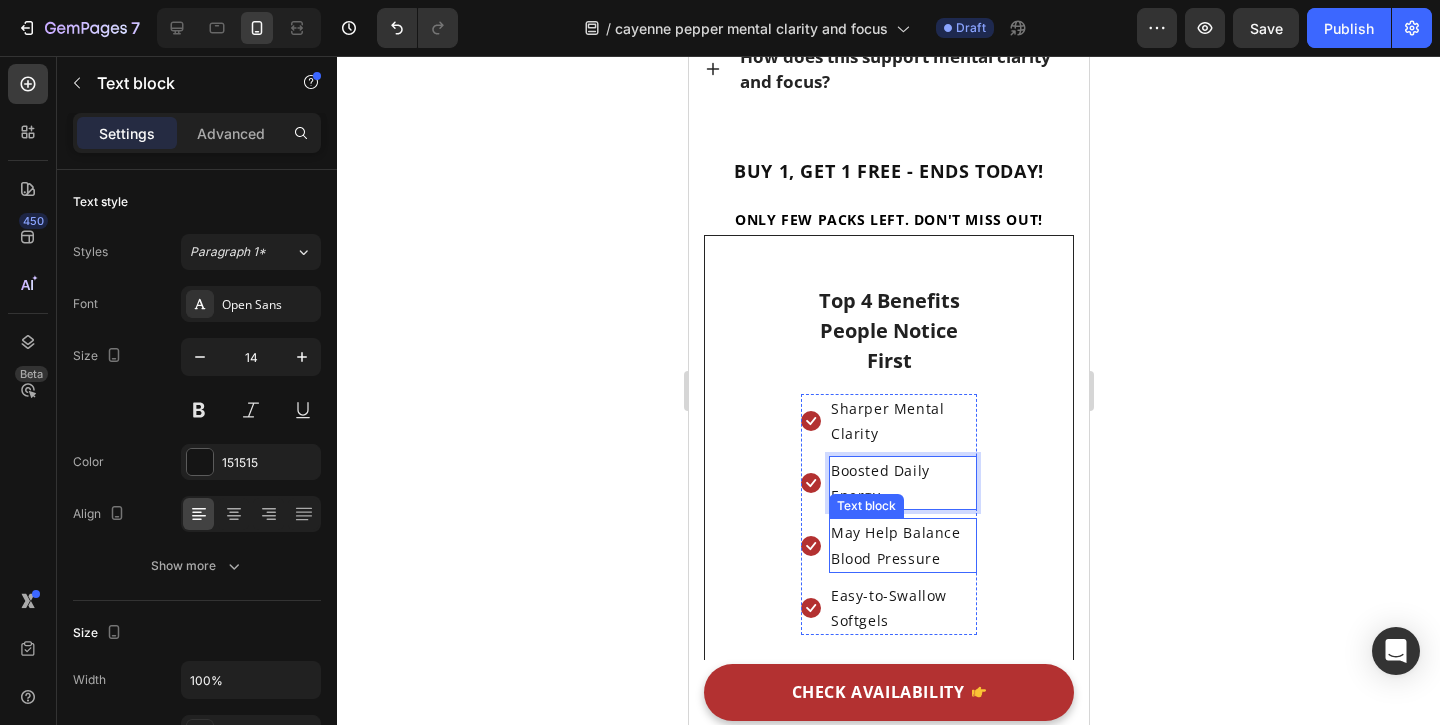 click on "May Help Balance Blood Pressure" at bounding box center (902, 545) 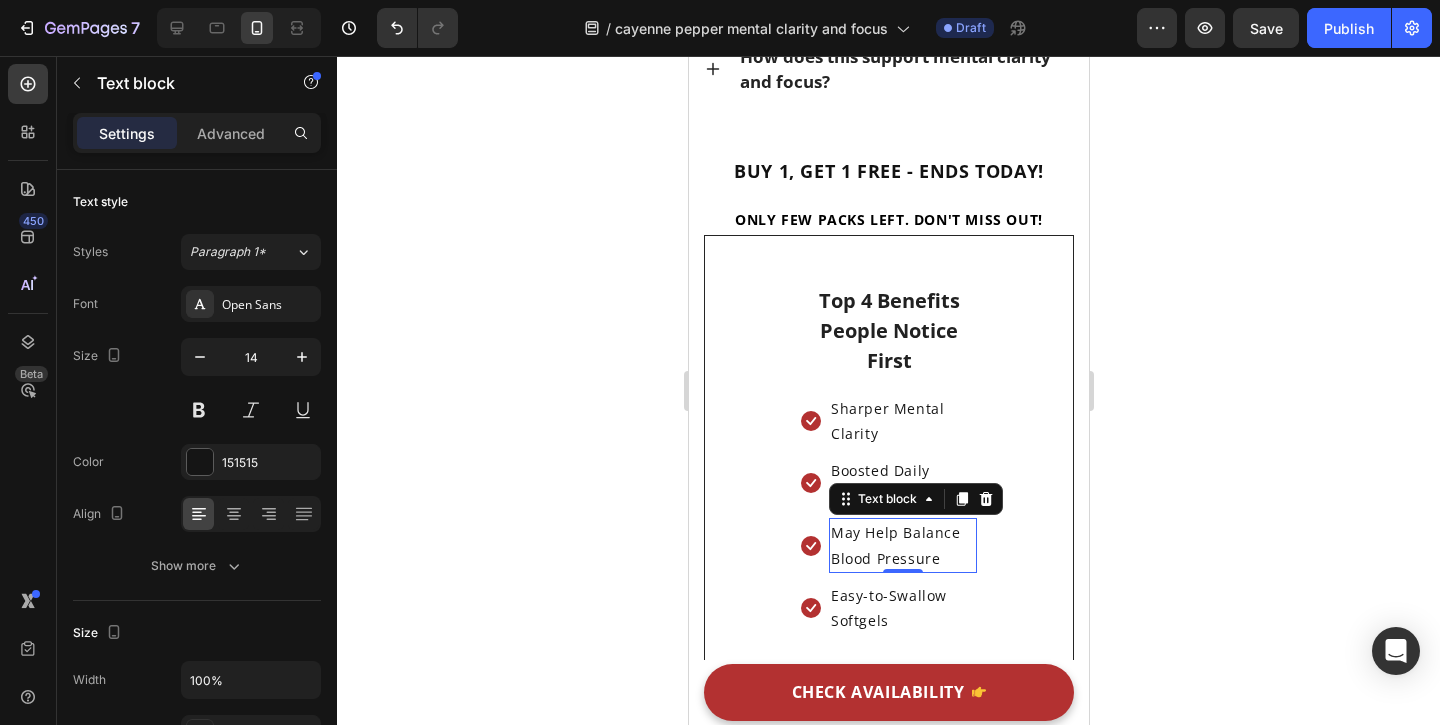 click on "May Help Balance Blood Pressure" at bounding box center (902, 545) 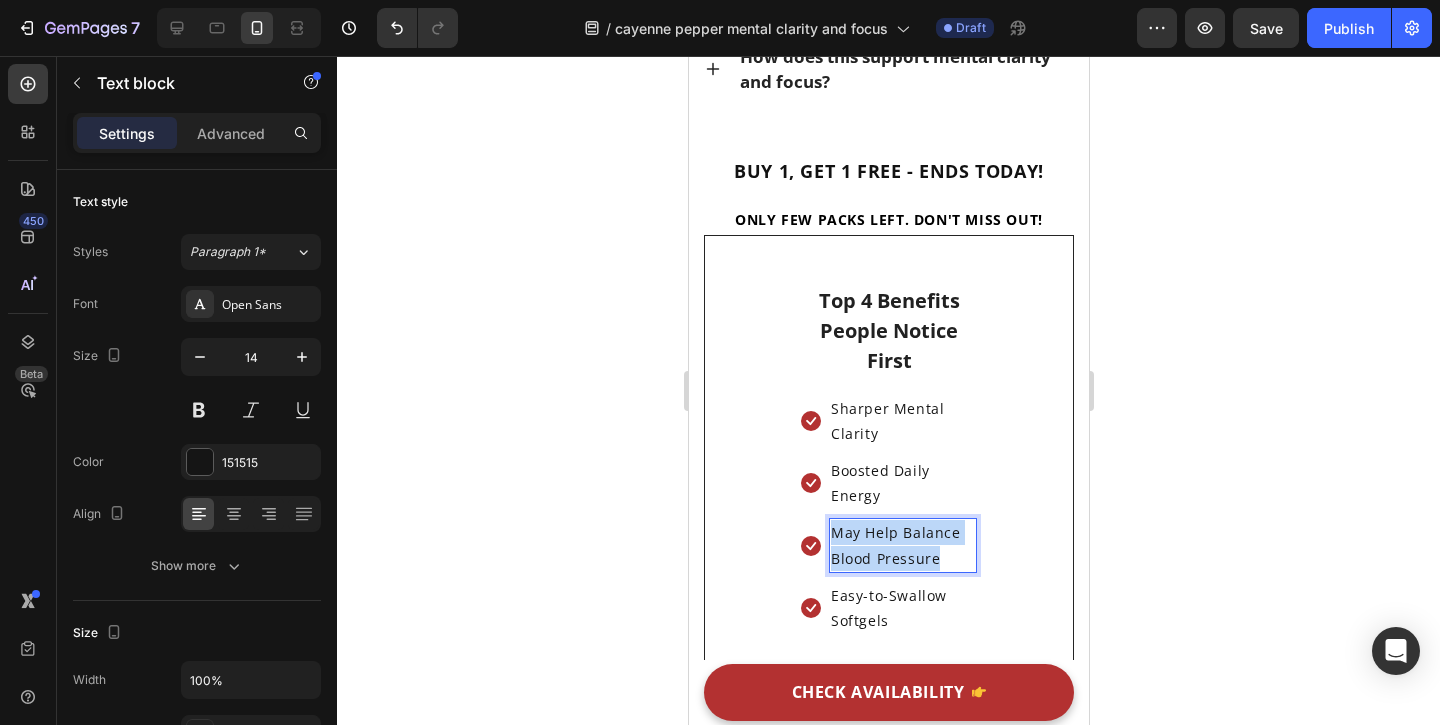 click on "May Help Balance Blood Pressure" at bounding box center (902, 545) 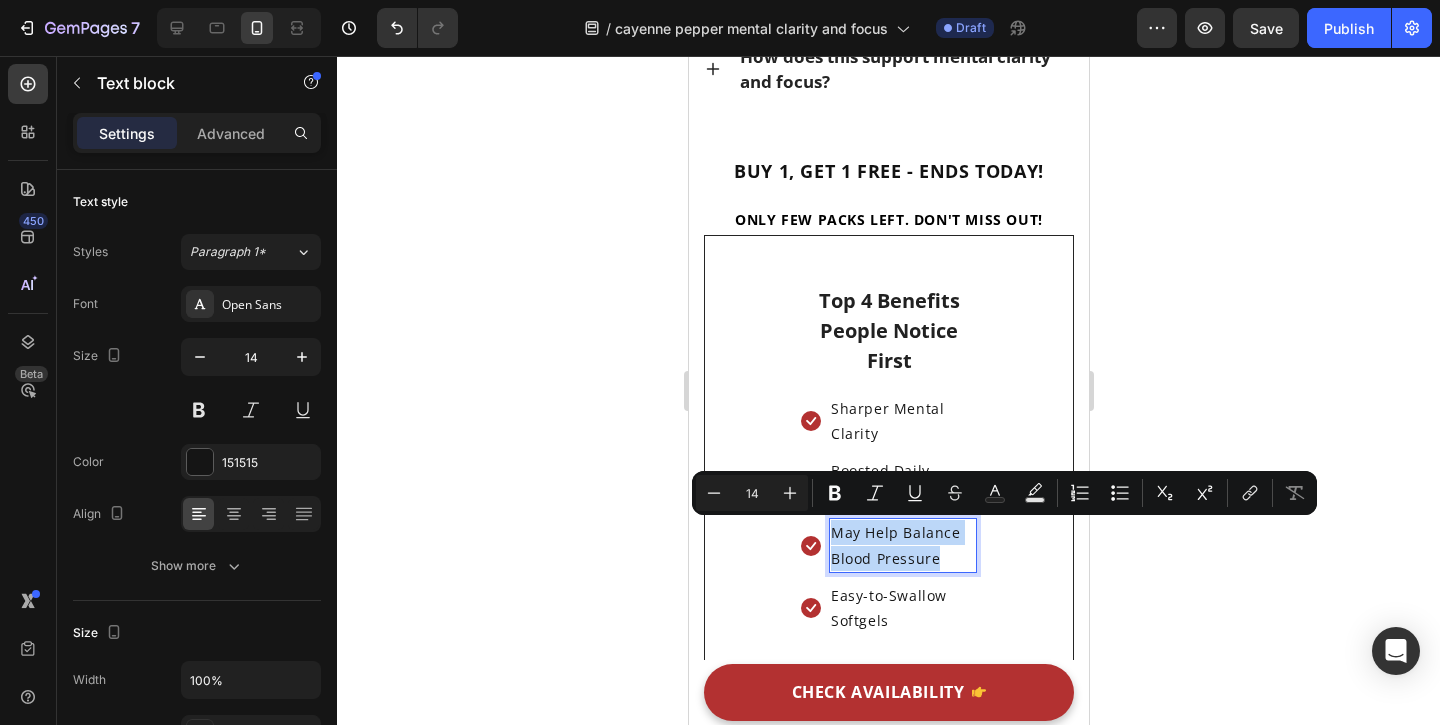 click on "May Help Balance Blood Pressure" at bounding box center (902, 545) 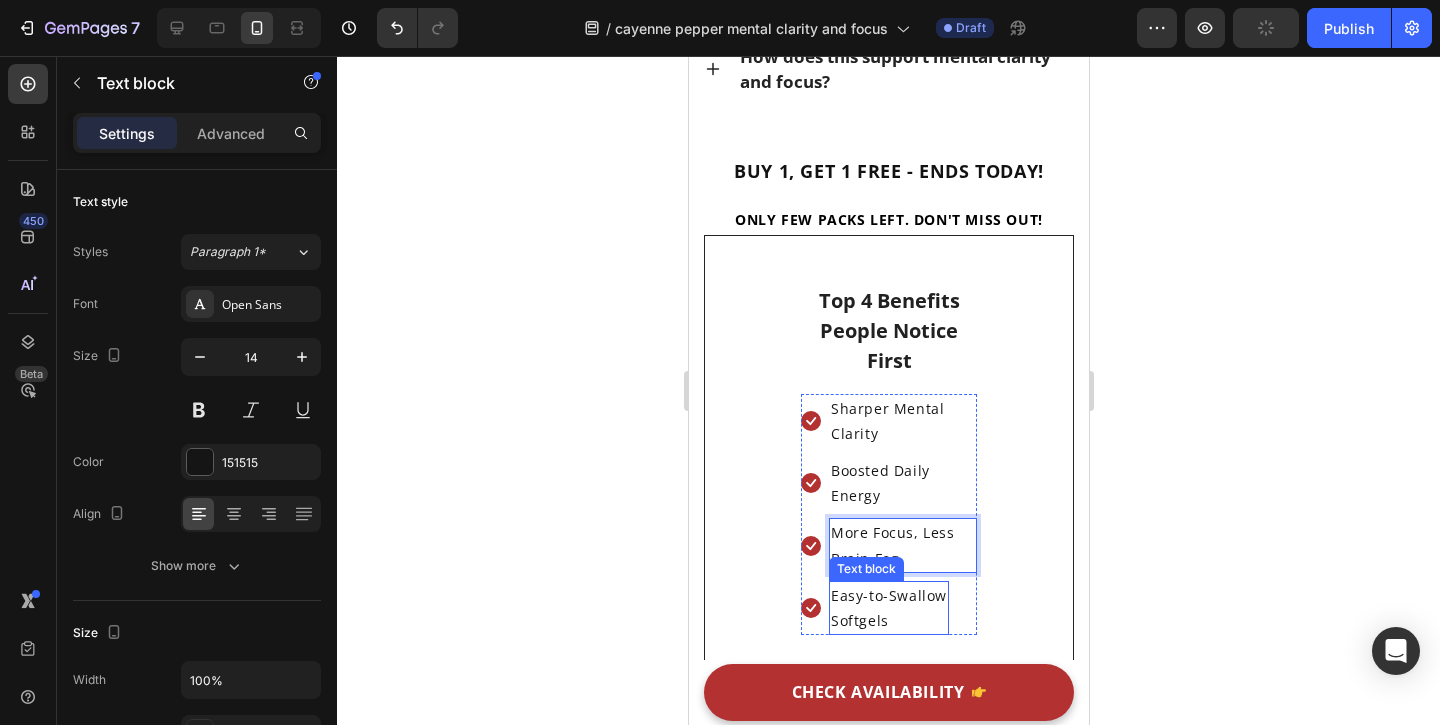 click on "Easy-to-Swallow" at bounding box center (888, 595) 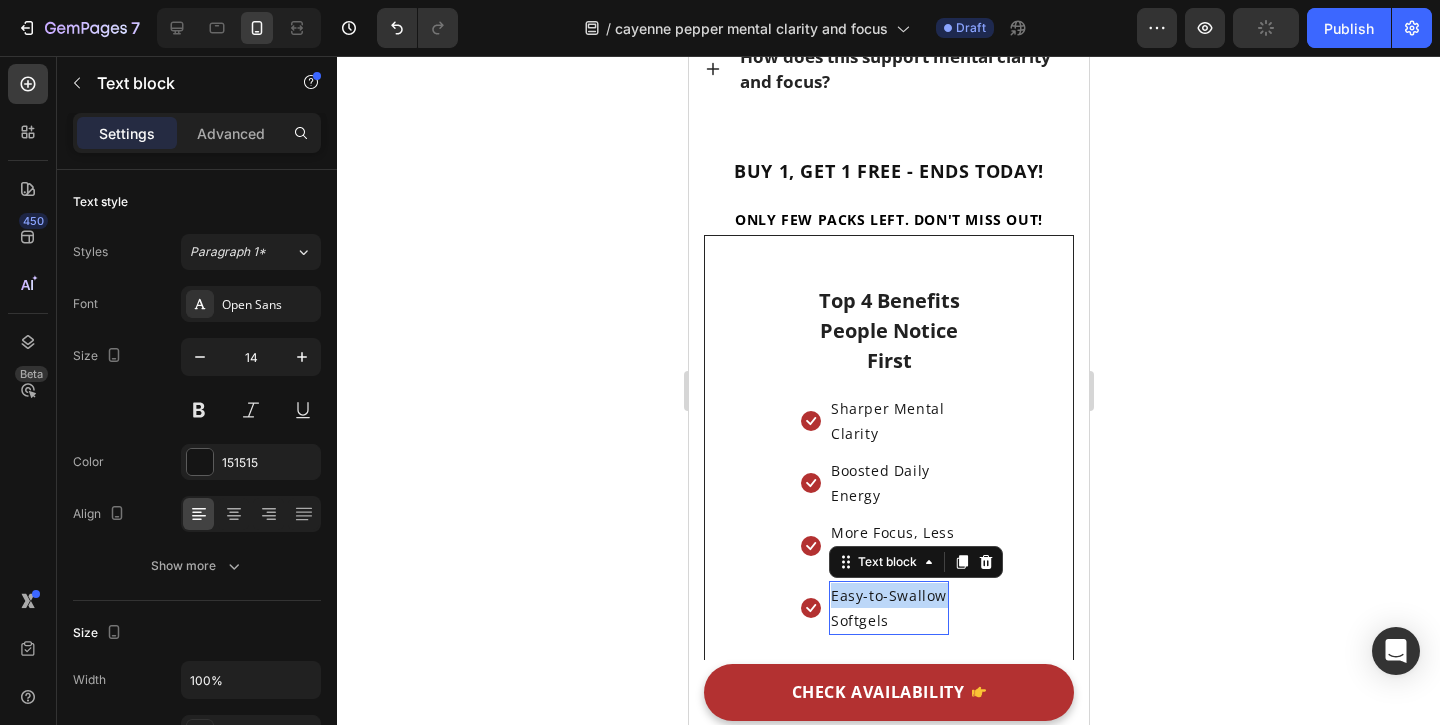 click on "Easy-to-Swallow" at bounding box center [888, 595] 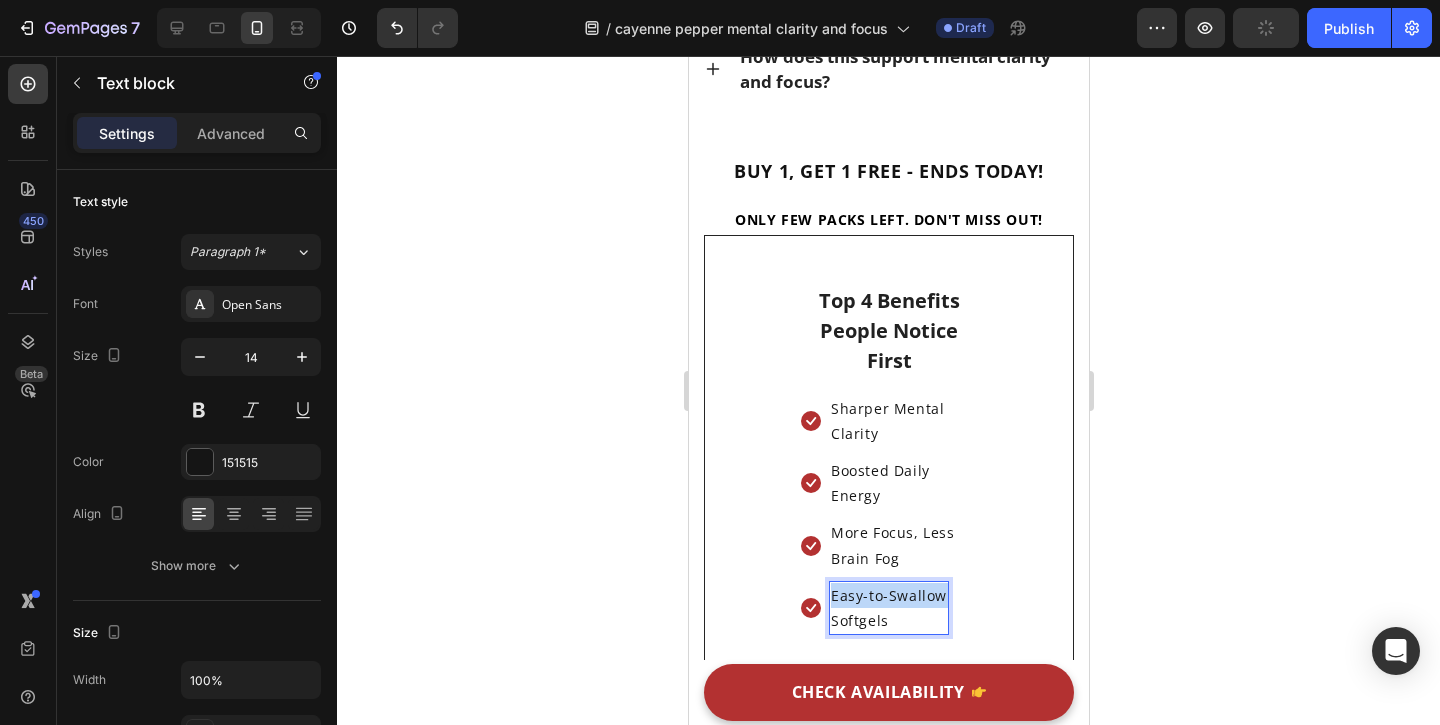 click on "Easy-to-Swallow" at bounding box center [888, 595] 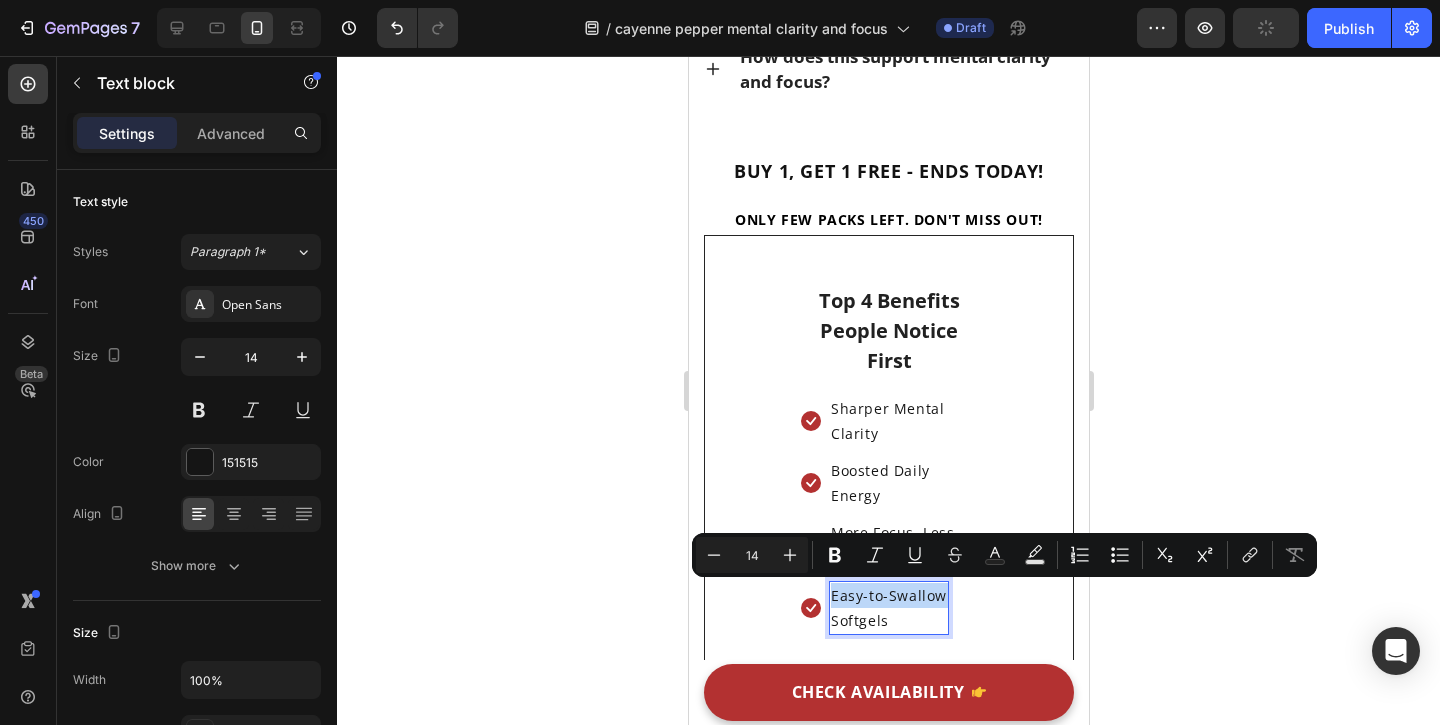 click on "Easy-to-Swallow" at bounding box center [888, 595] 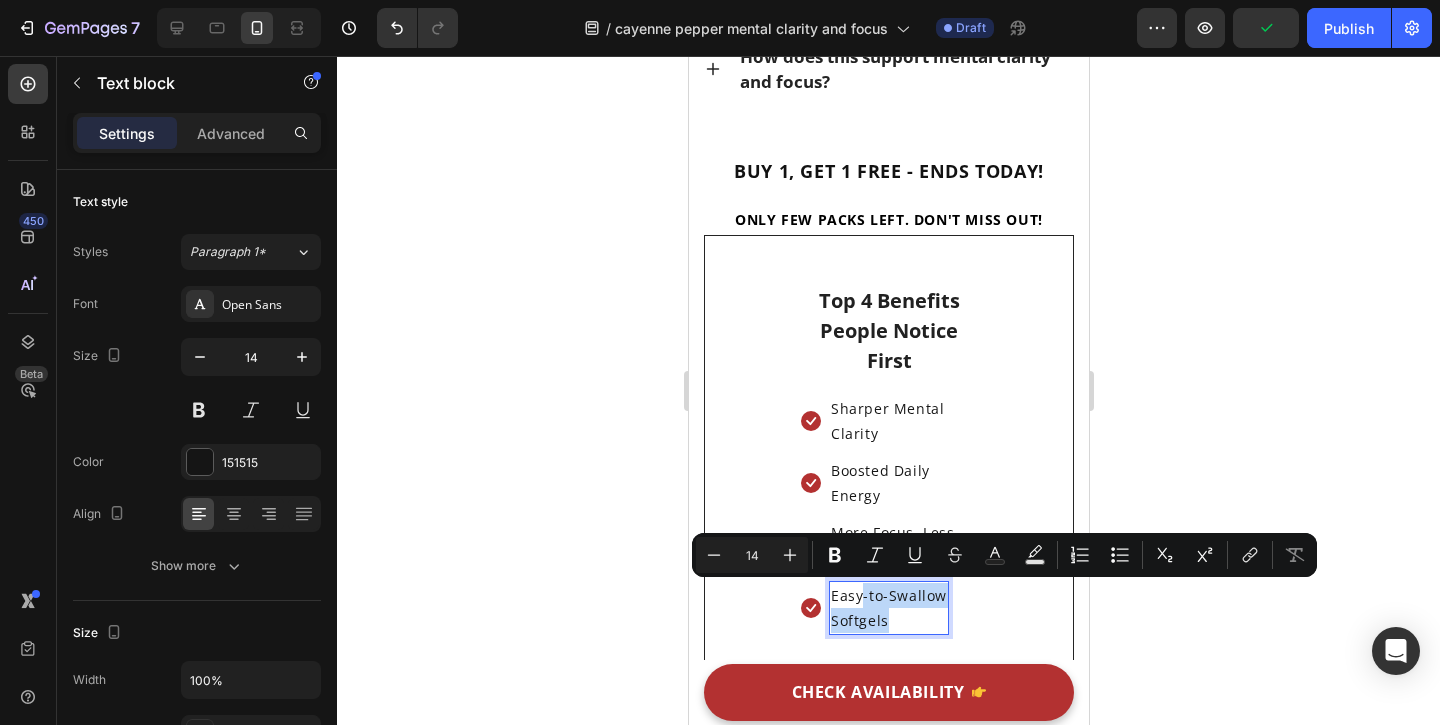 drag, startPoint x: 861, startPoint y: 597, endPoint x: 866, endPoint y: 618, distance: 21.587032 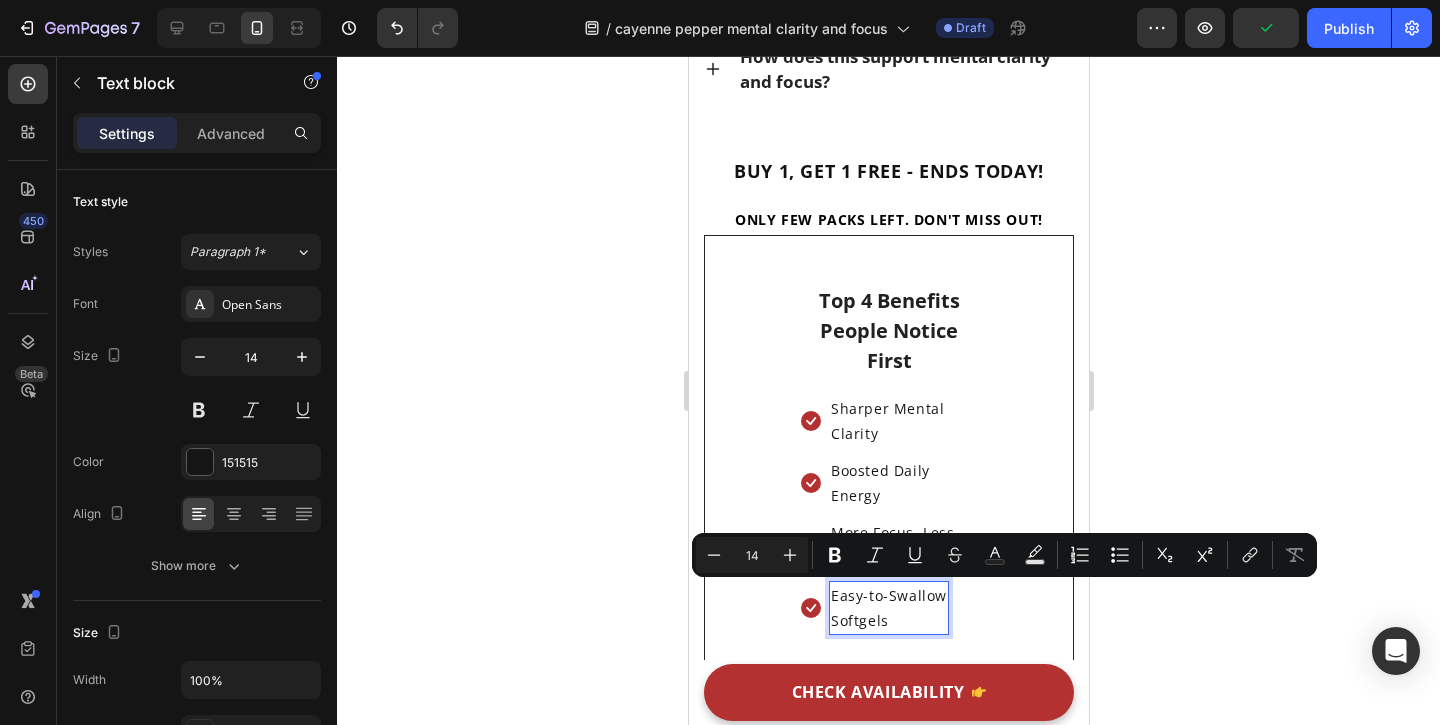 click on "Easy-to-Swallow" at bounding box center (888, 595) 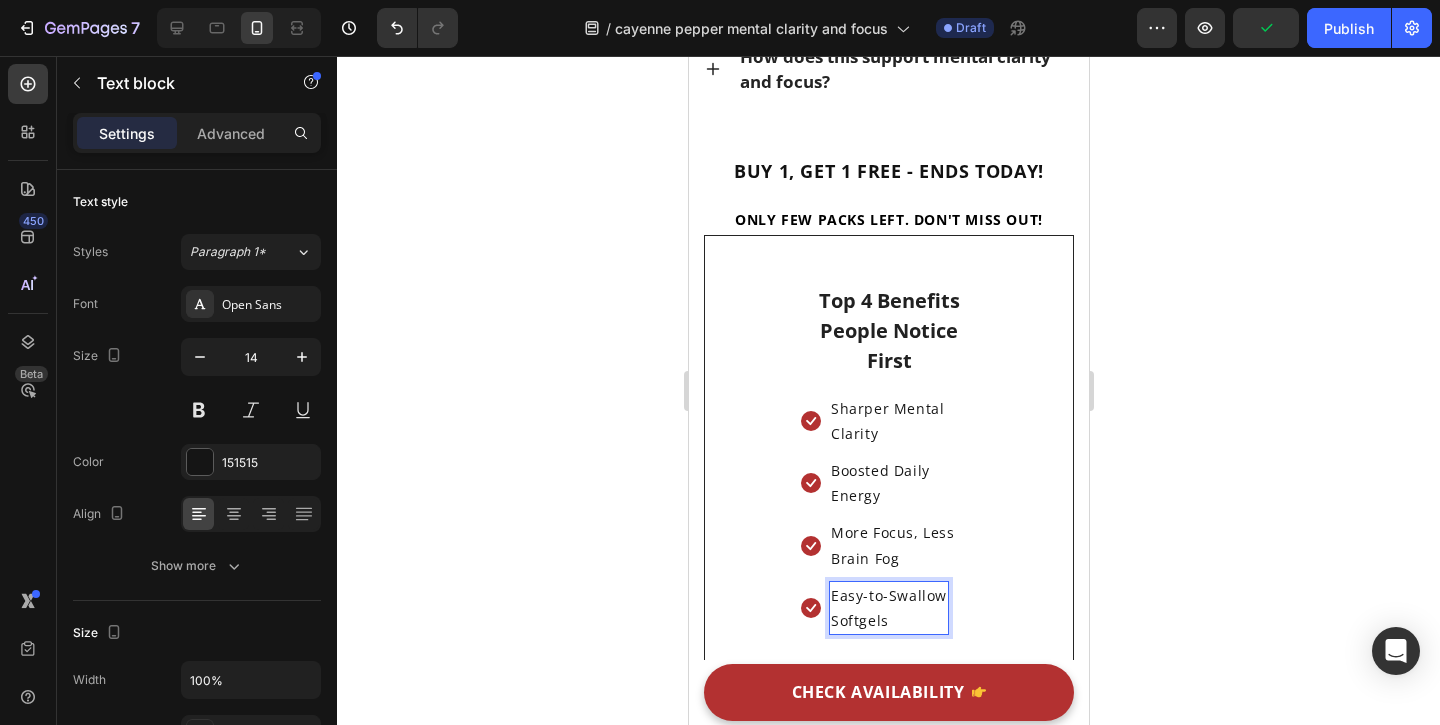 click on "Easy-to-Swallow" at bounding box center (888, 595) 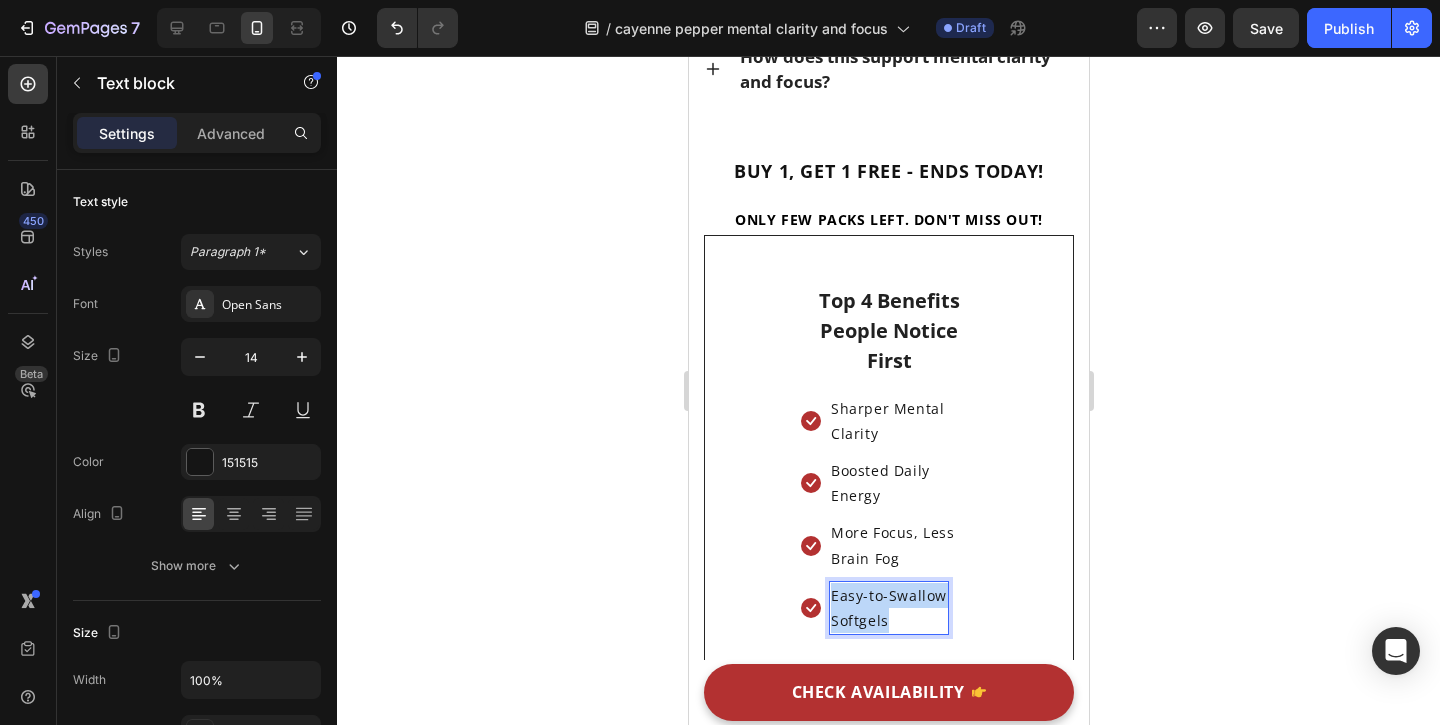 drag, startPoint x: 843, startPoint y: 600, endPoint x: 879, endPoint y: 615, distance: 39 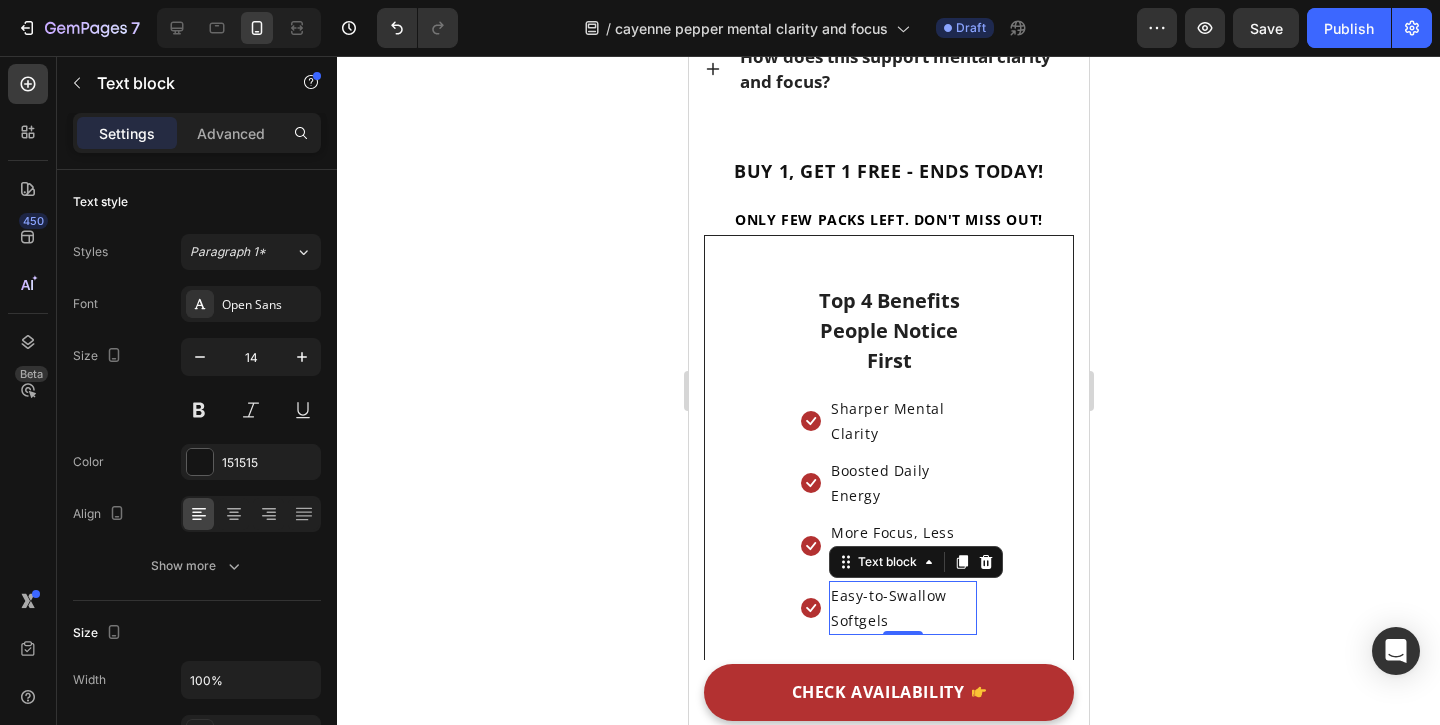 click 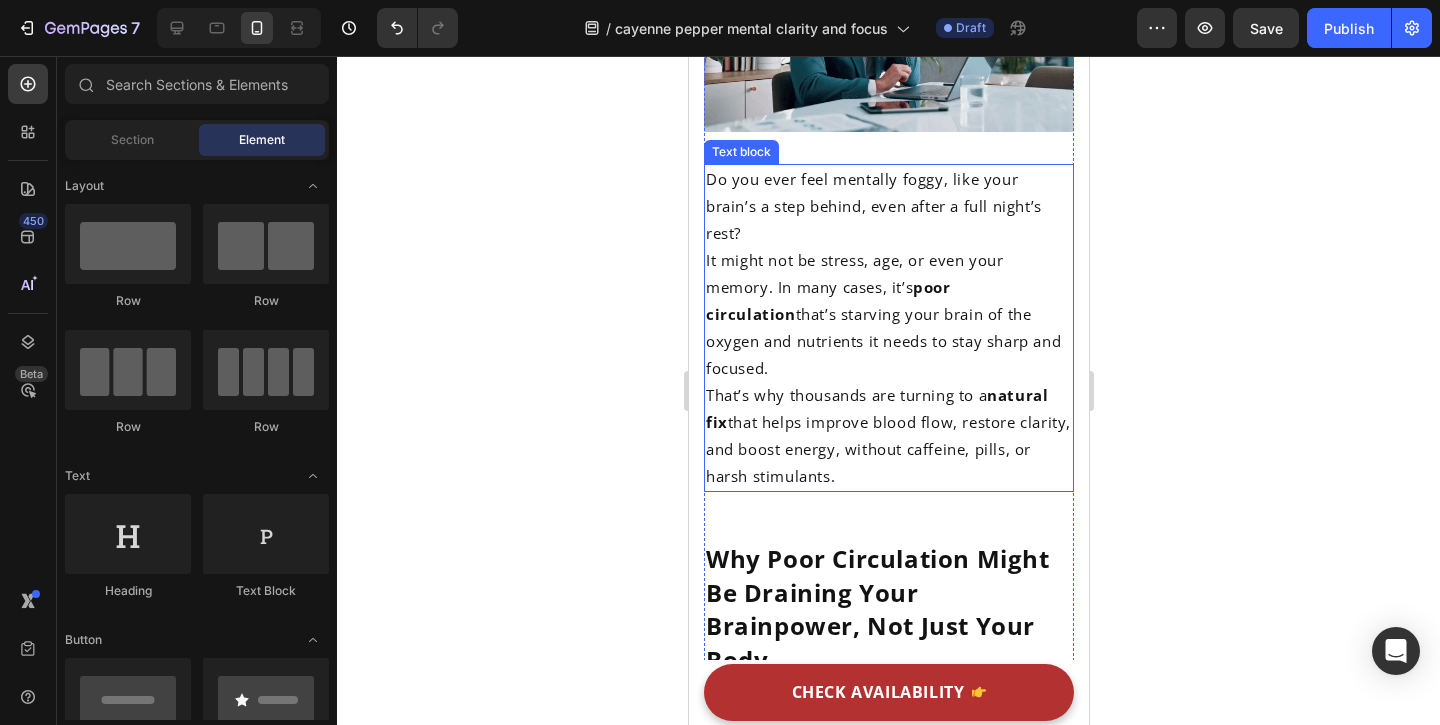 scroll, scrollTop: 595, scrollLeft: 0, axis: vertical 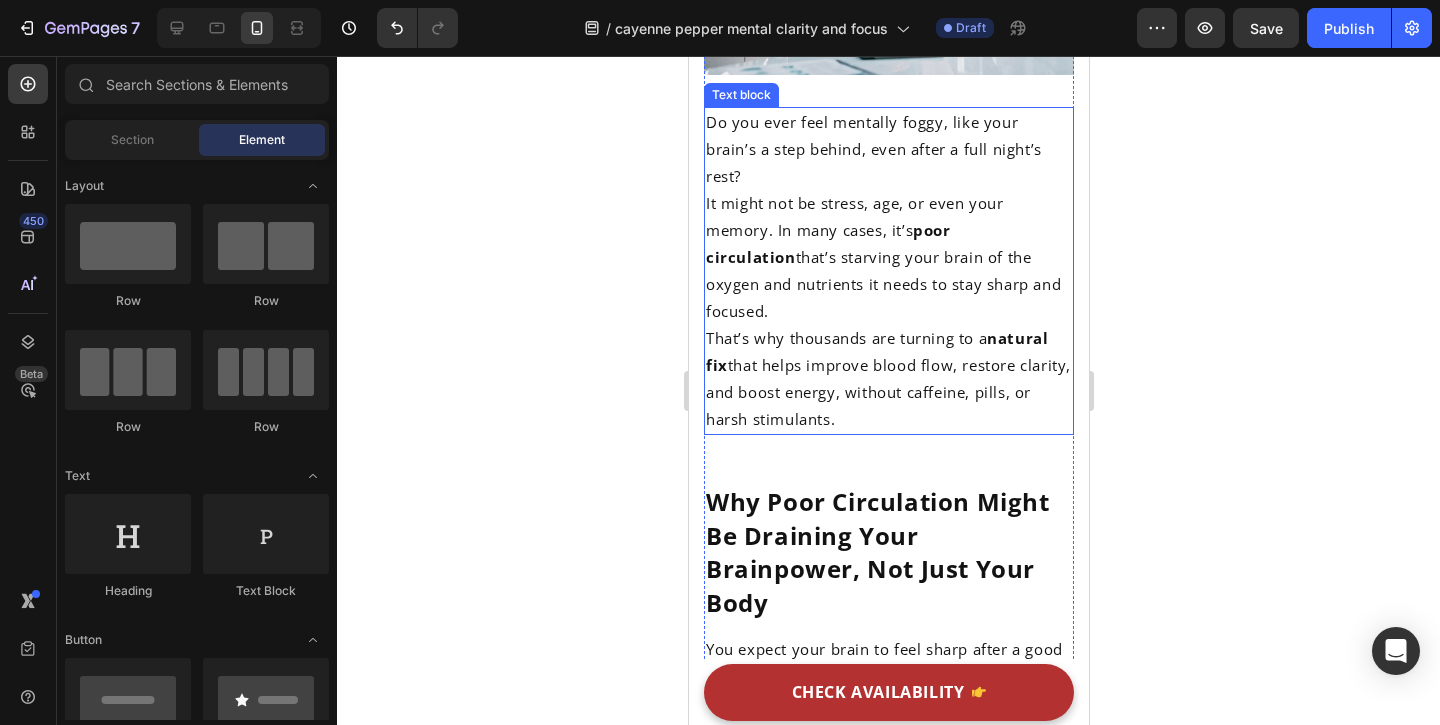 click on "Do you ever feel mentally foggy, like your brain’s a step behind, even after a full night’s rest?" at bounding box center (888, 149) 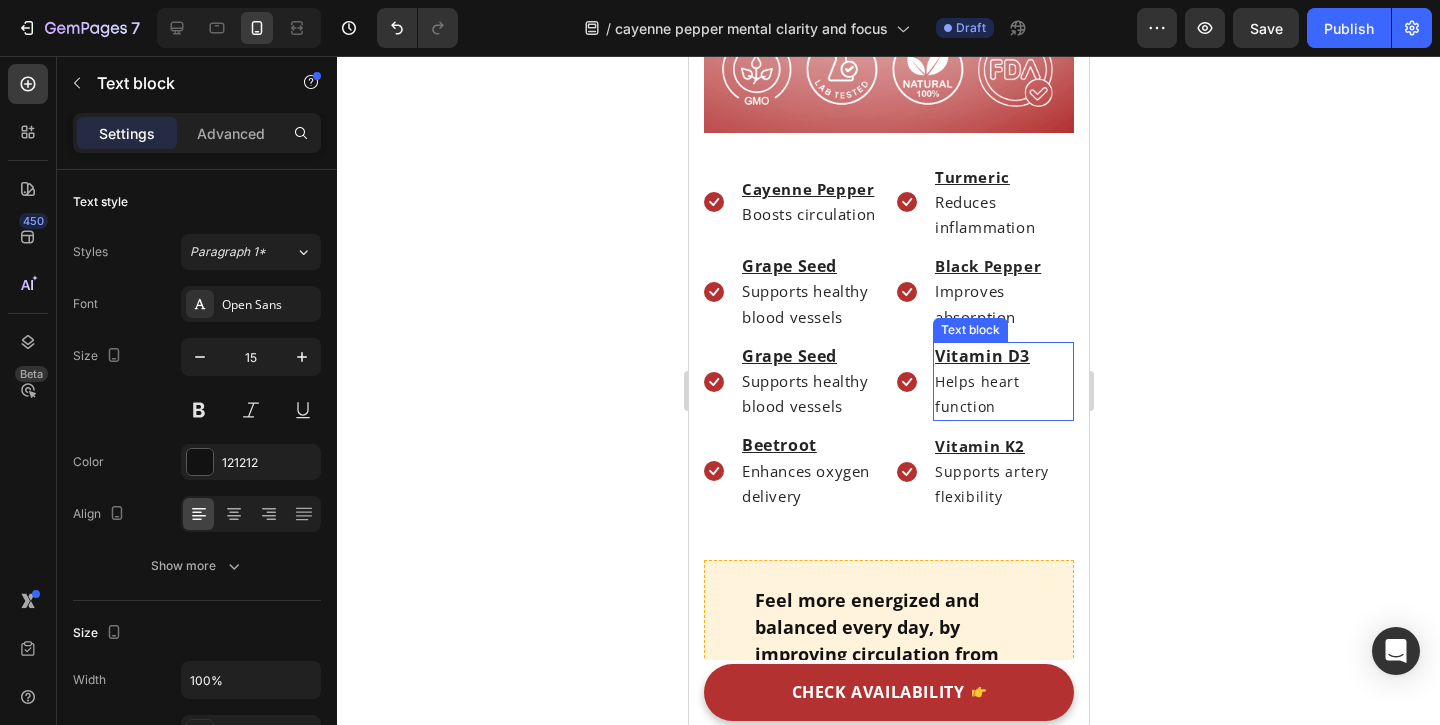 scroll, scrollTop: 4939, scrollLeft: 0, axis: vertical 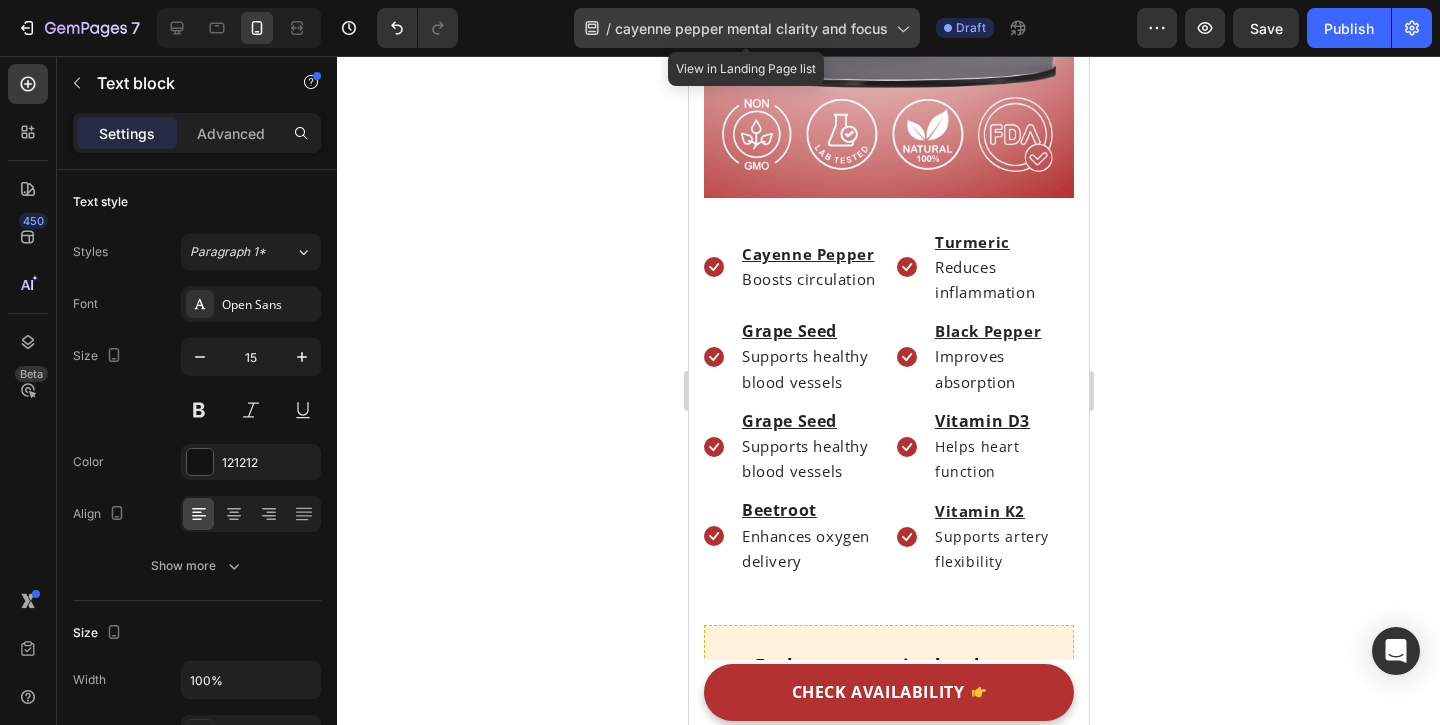 click on "cayenne pepper mental clarity and focus" at bounding box center (751, 28) 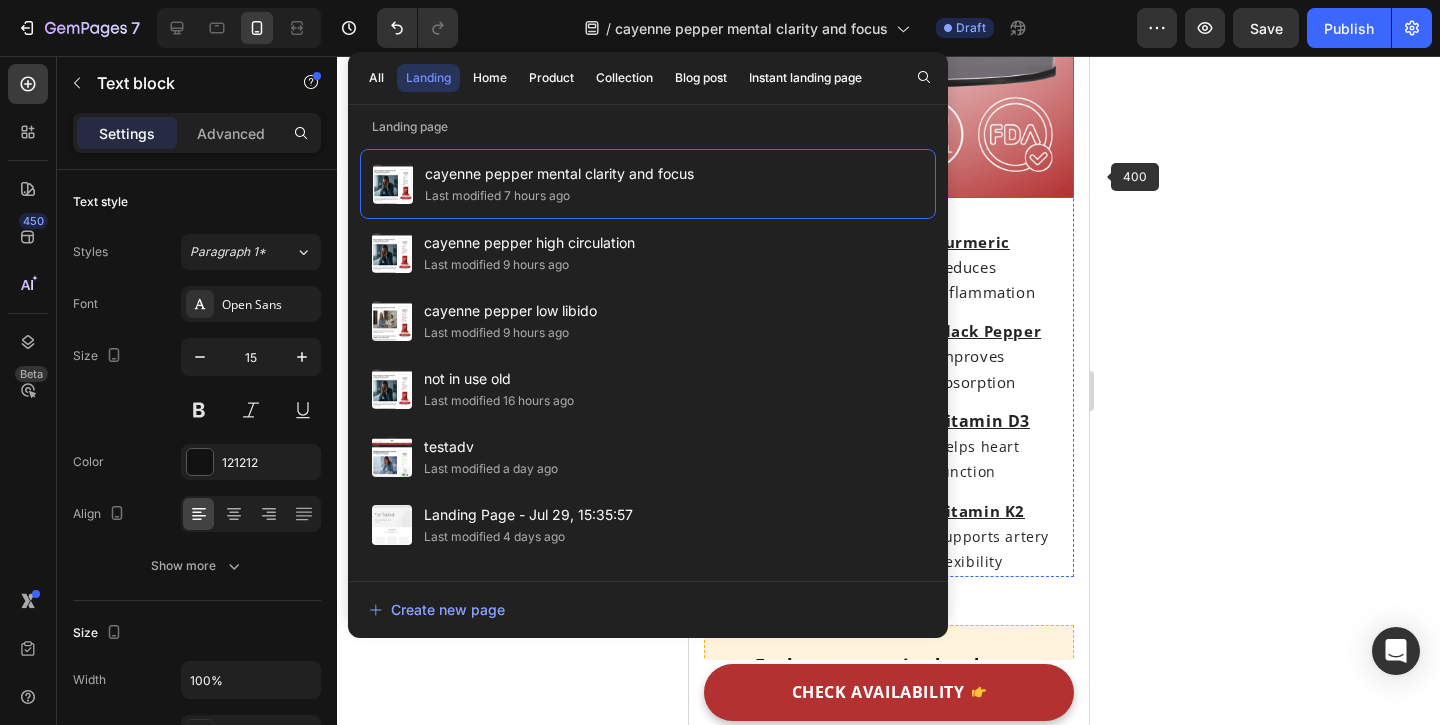 click 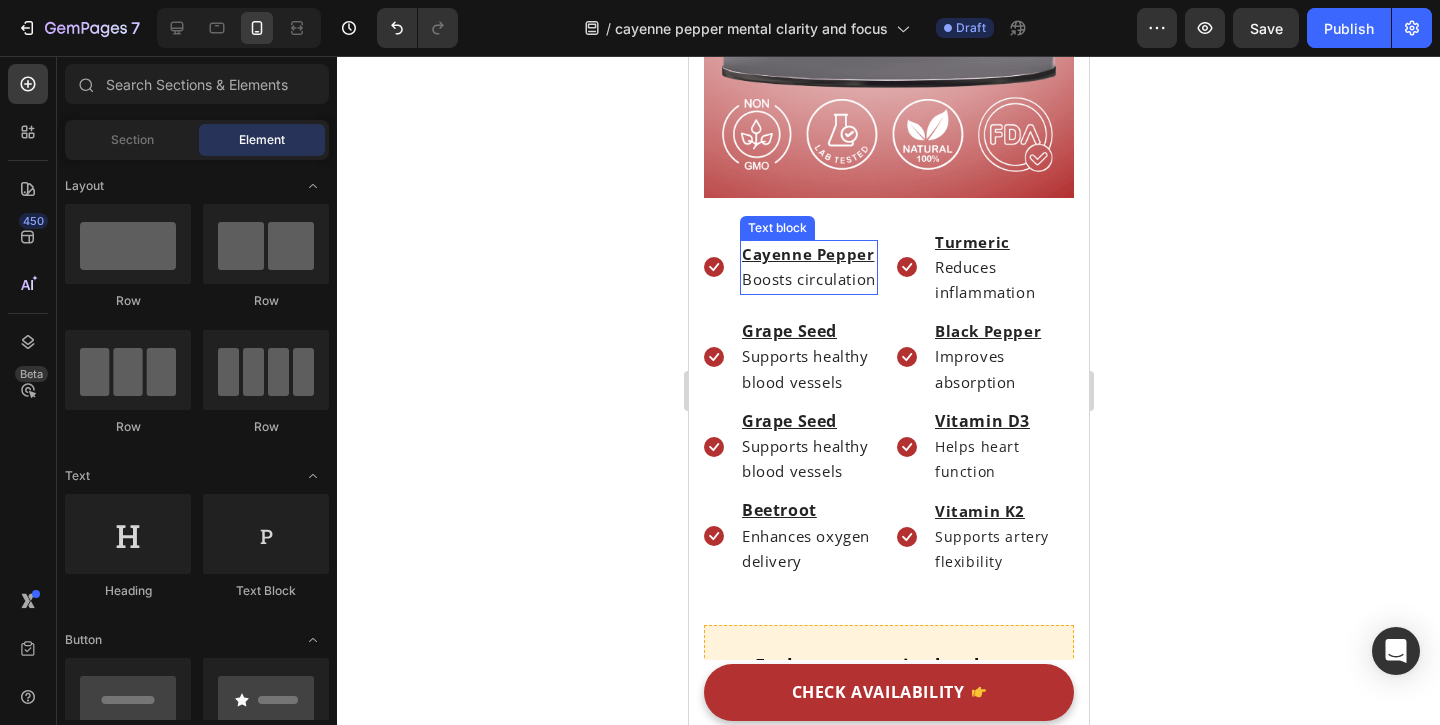 click on "Boosts circulation" at bounding box center [808, 279] 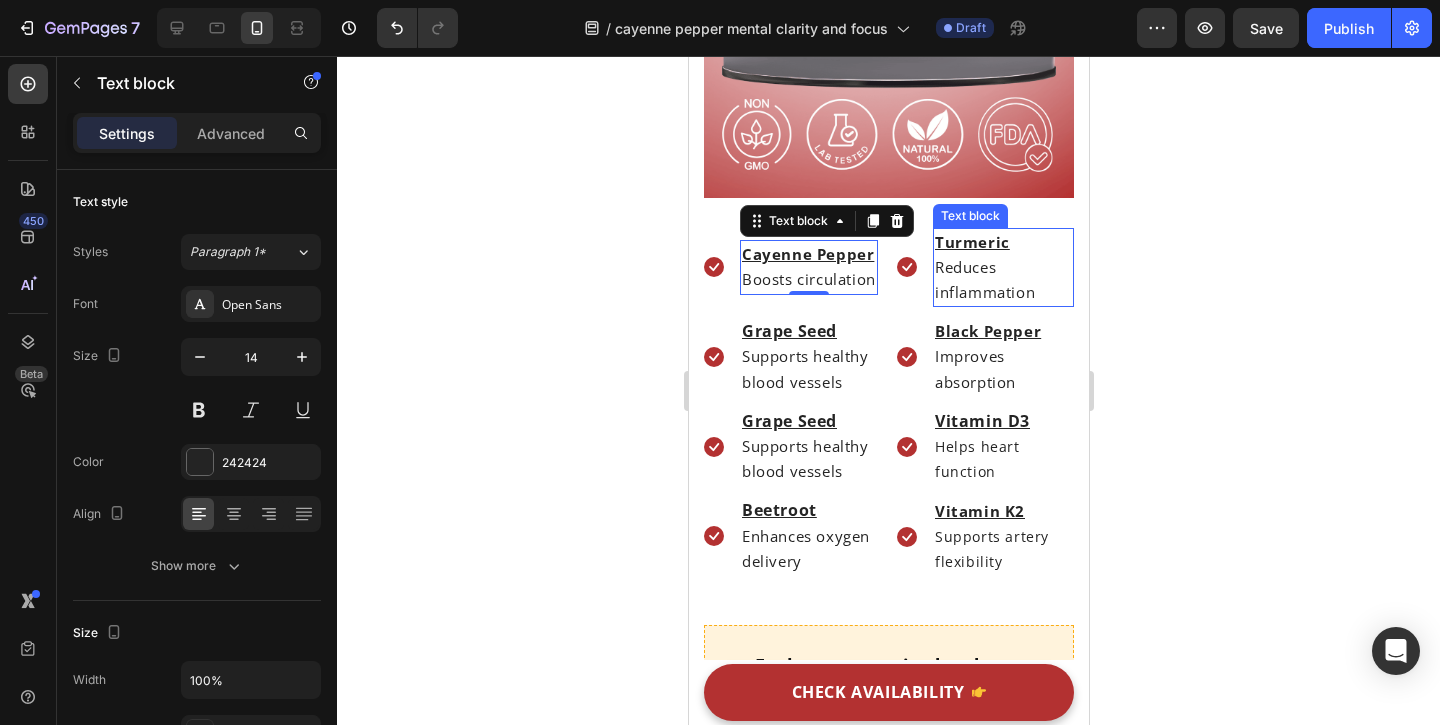 click on "Reduces inflammation" at bounding box center (1002, 280) 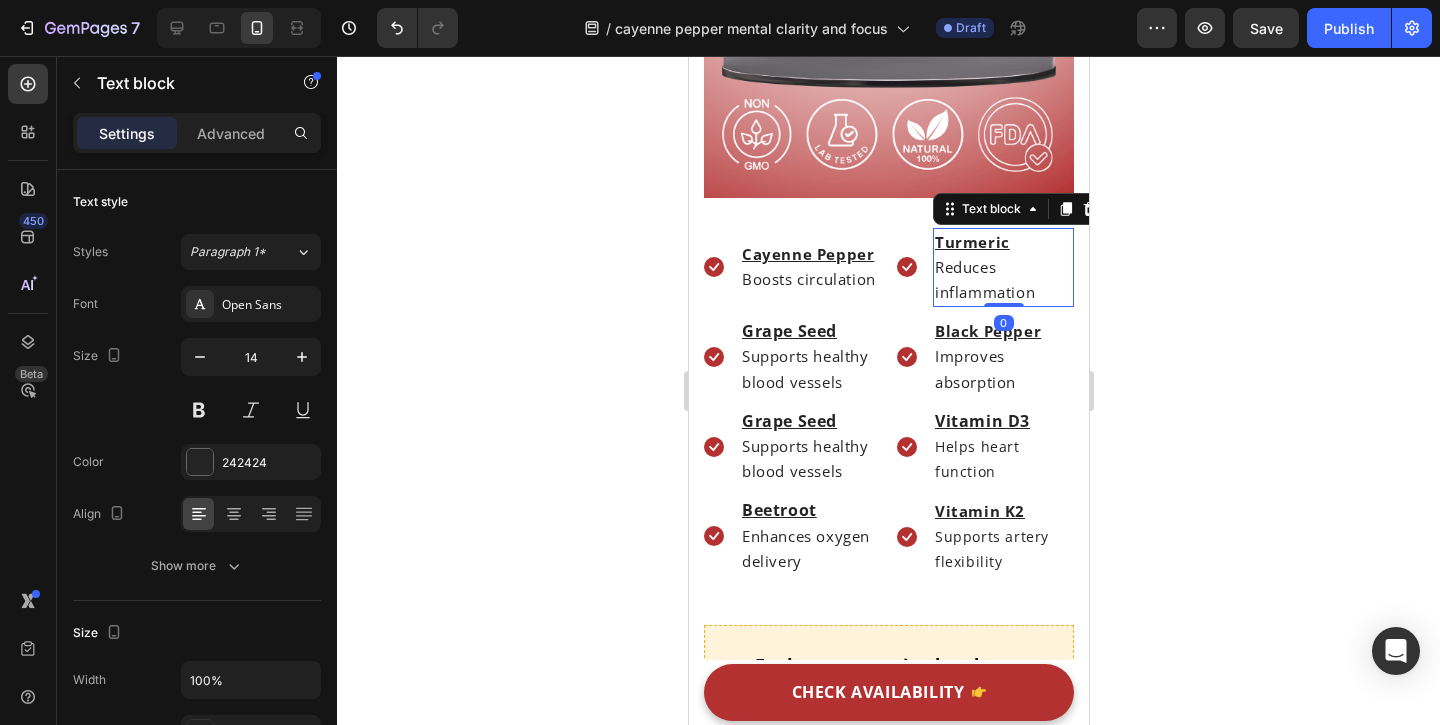 click on "Turmeric" at bounding box center [971, 242] 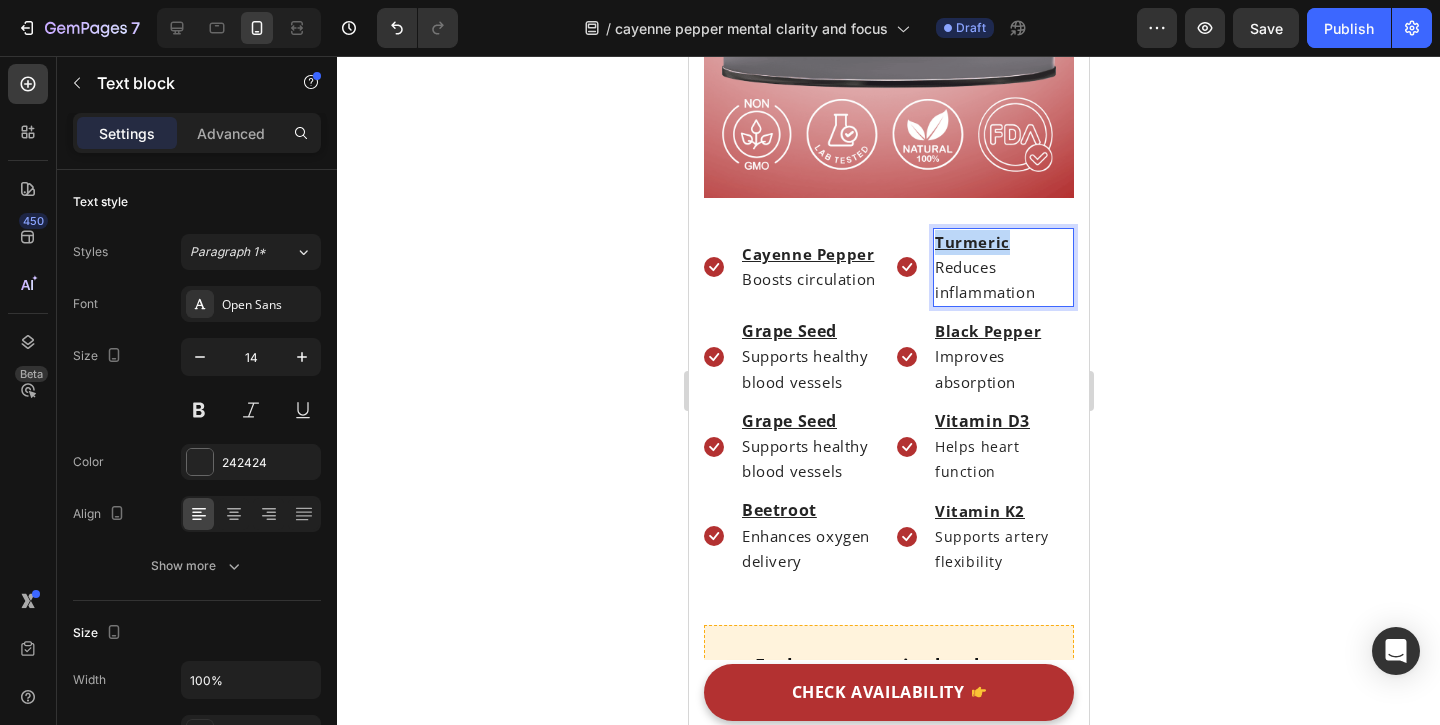 click on "Turmeric" at bounding box center (971, 242) 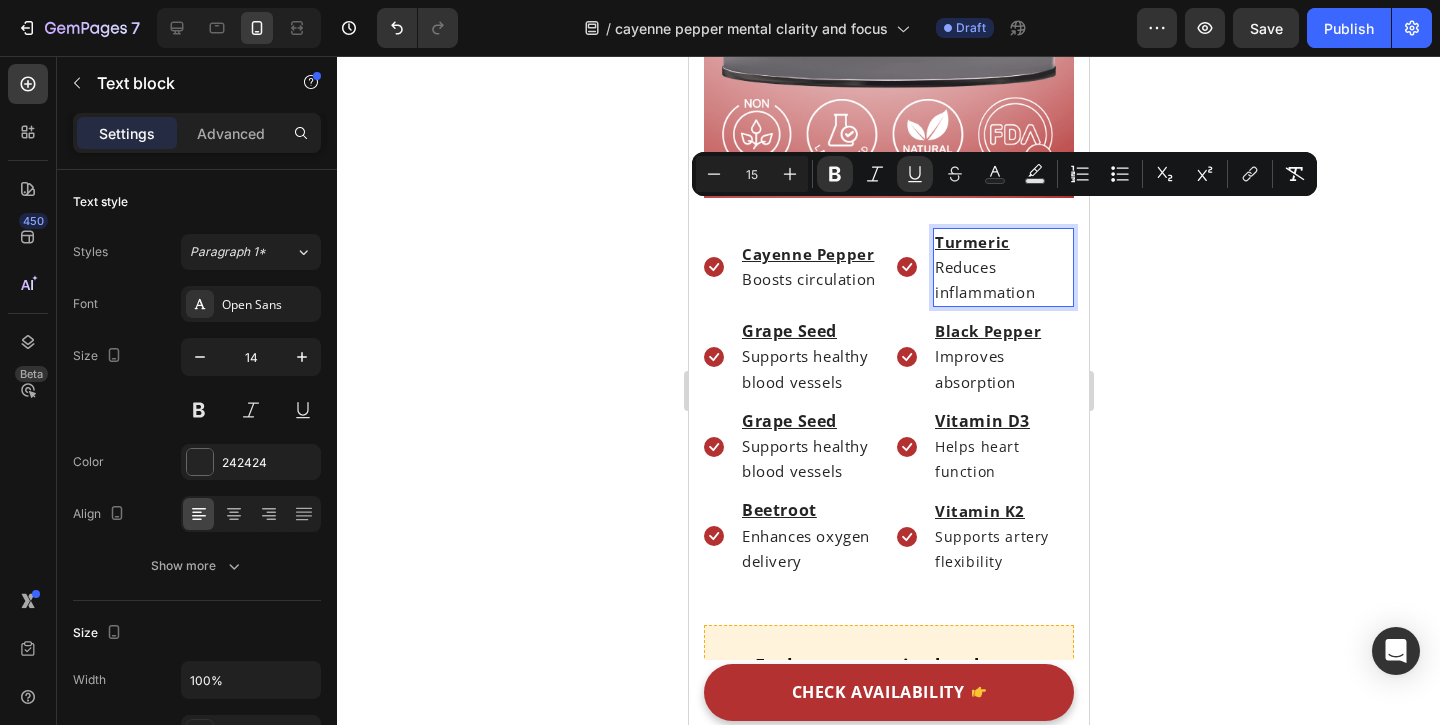 click on "Reduces inflammation" at bounding box center (1002, 280) 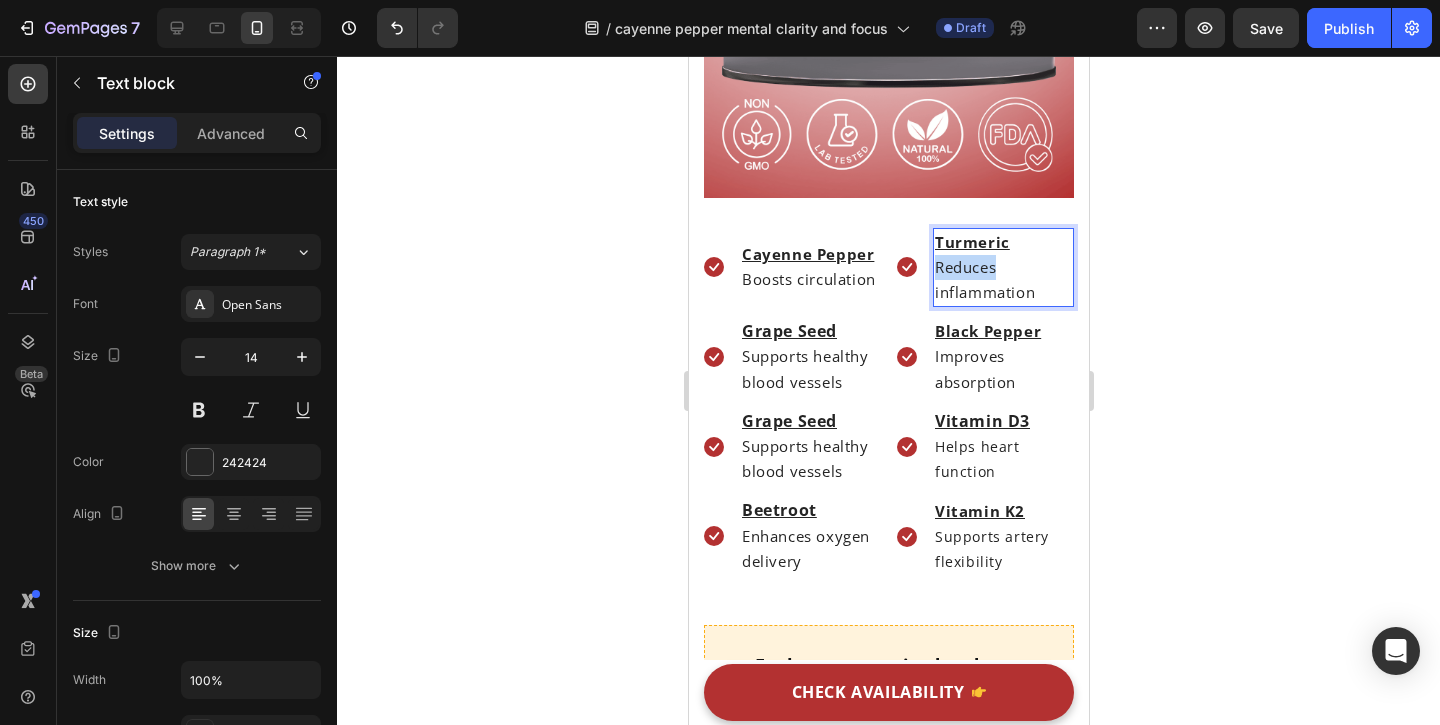 click on "Reduces inflammation" at bounding box center (1002, 280) 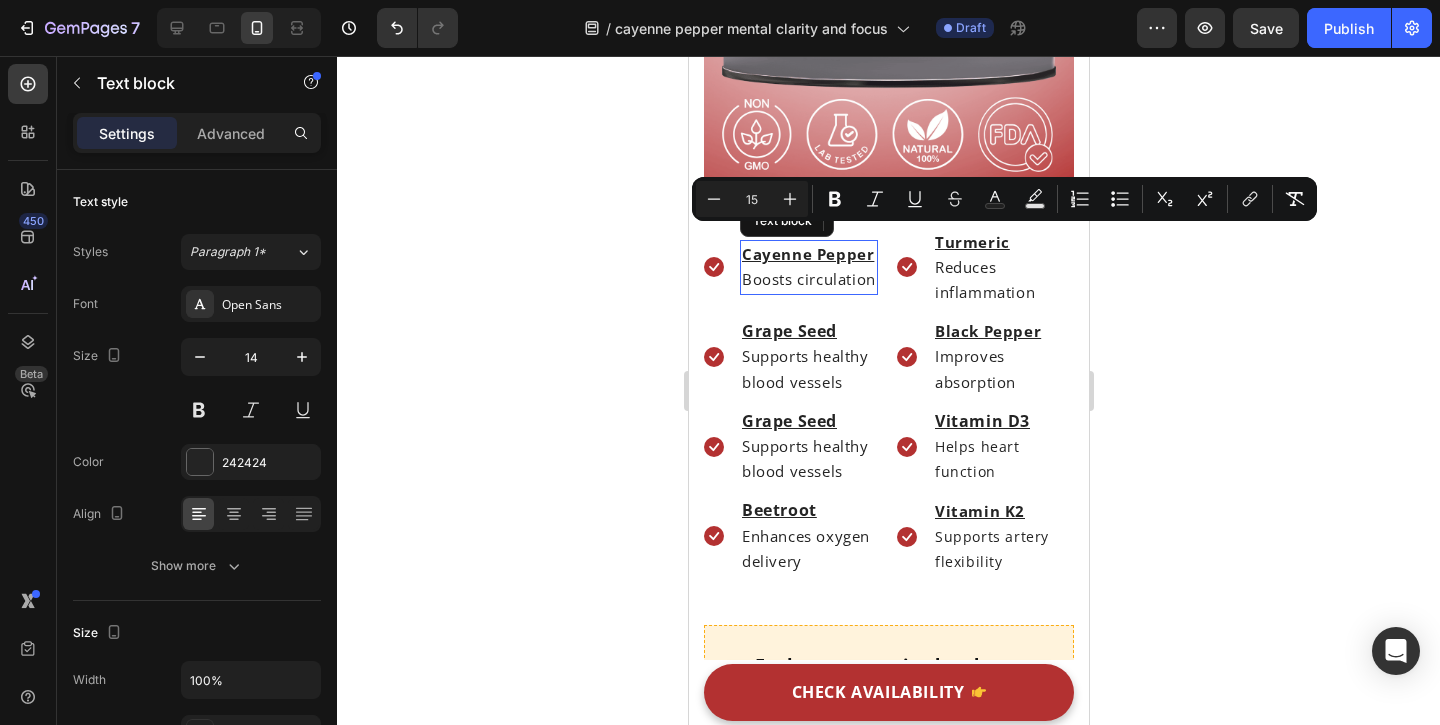 click on "Boosts circulation" at bounding box center [808, 279] 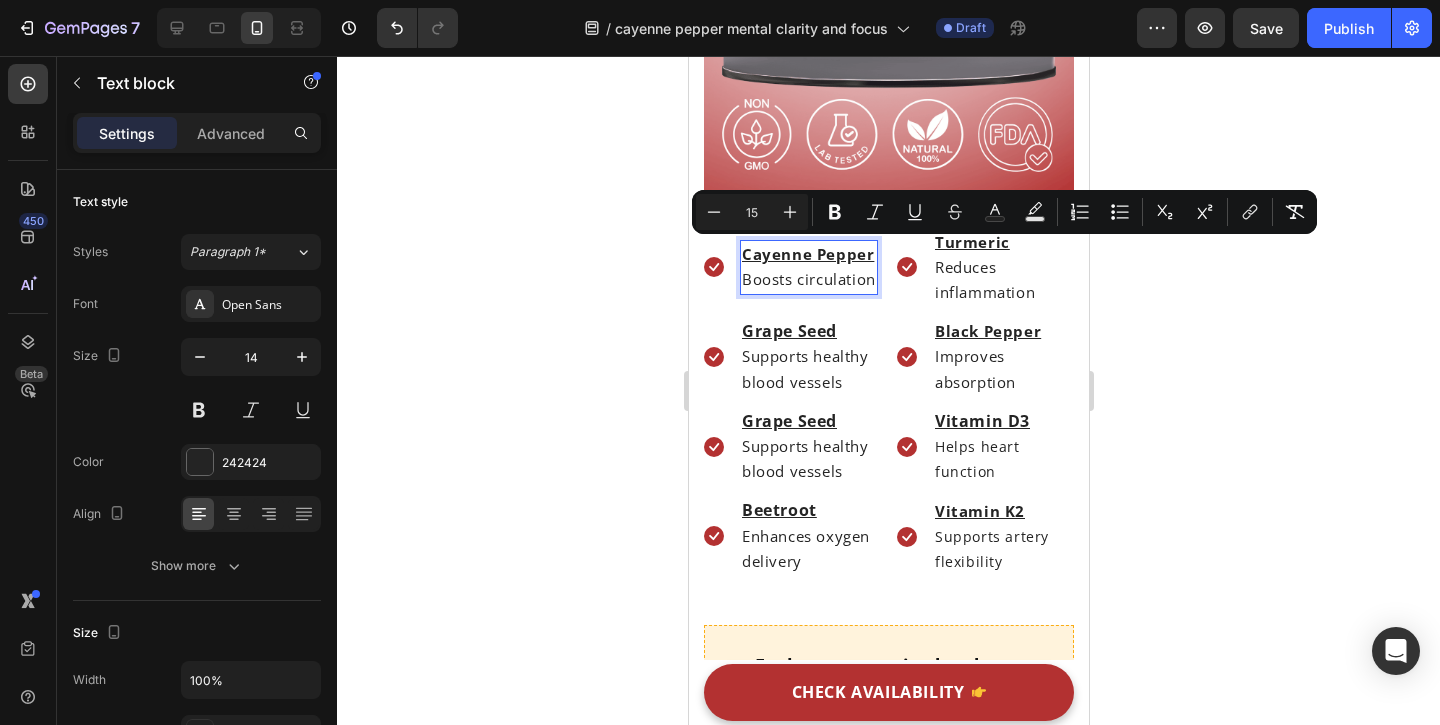 click on "Cayenne Pepper" at bounding box center [807, 254] 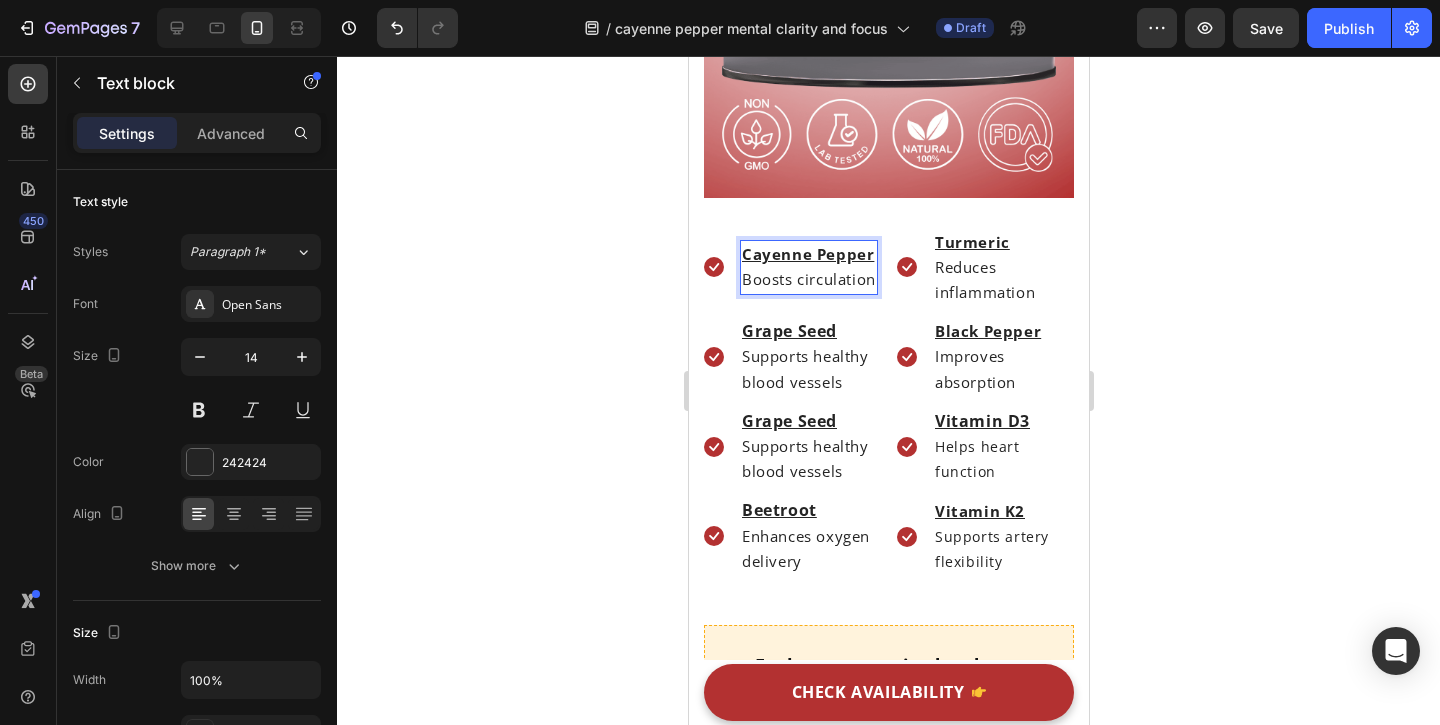 click on "Cayenne Pepper" at bounding box center [807, 254] 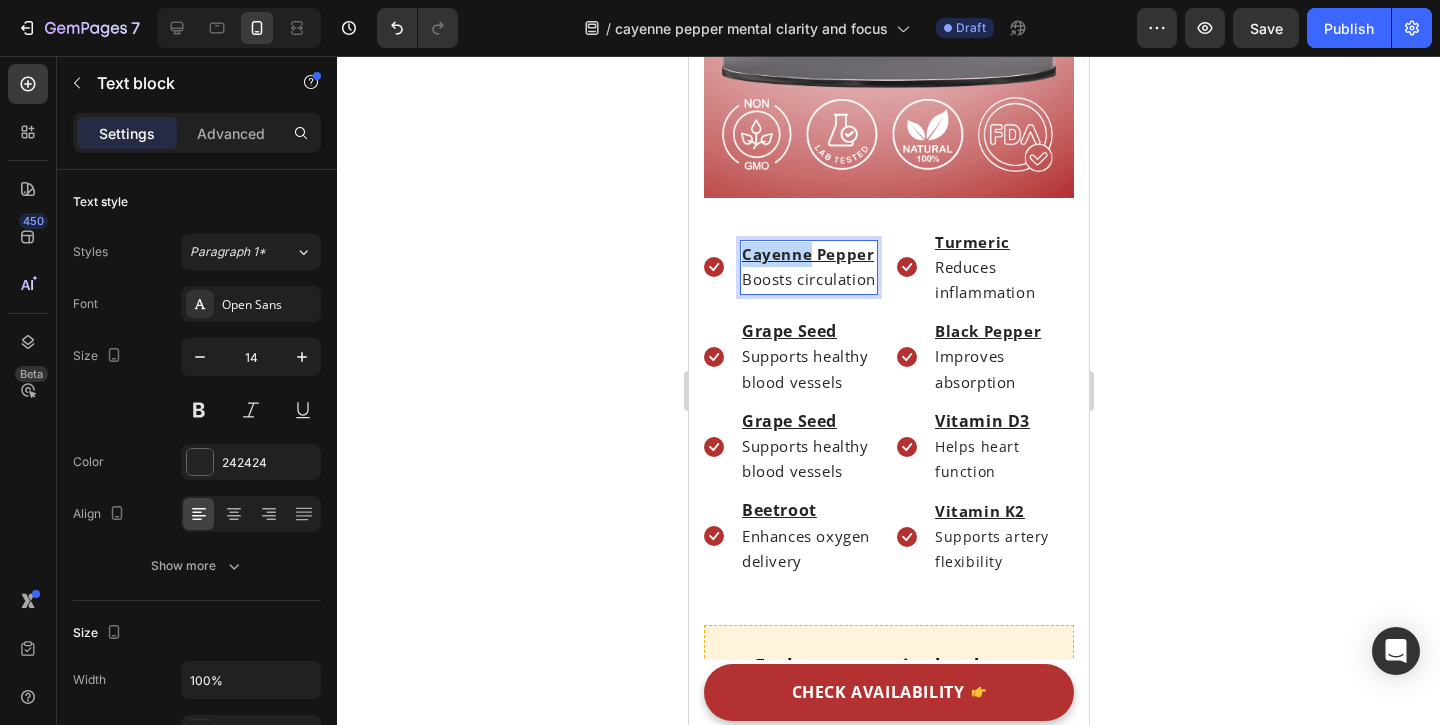 click on "Cayenne Pepper" at bounding box center [807, 254] 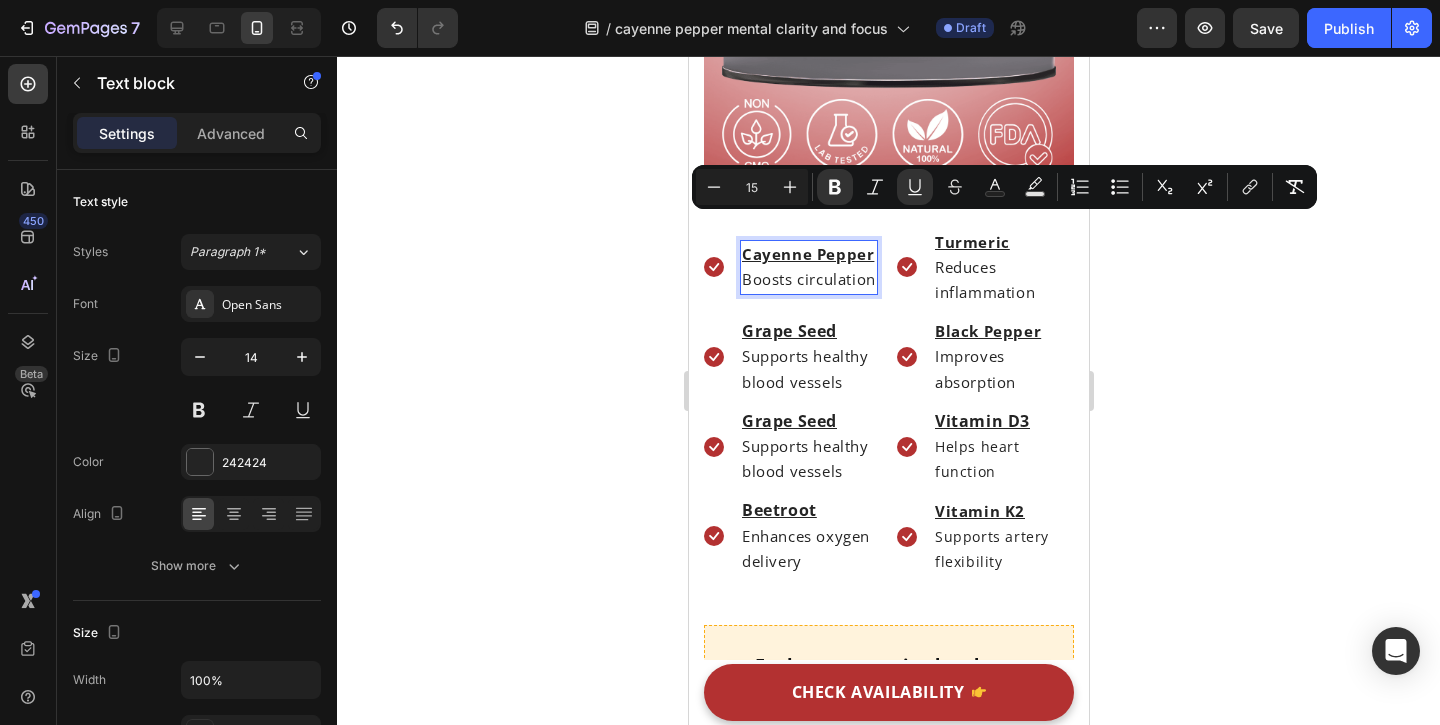 click on "Boosts circulation" at bounding box center (808, 279) 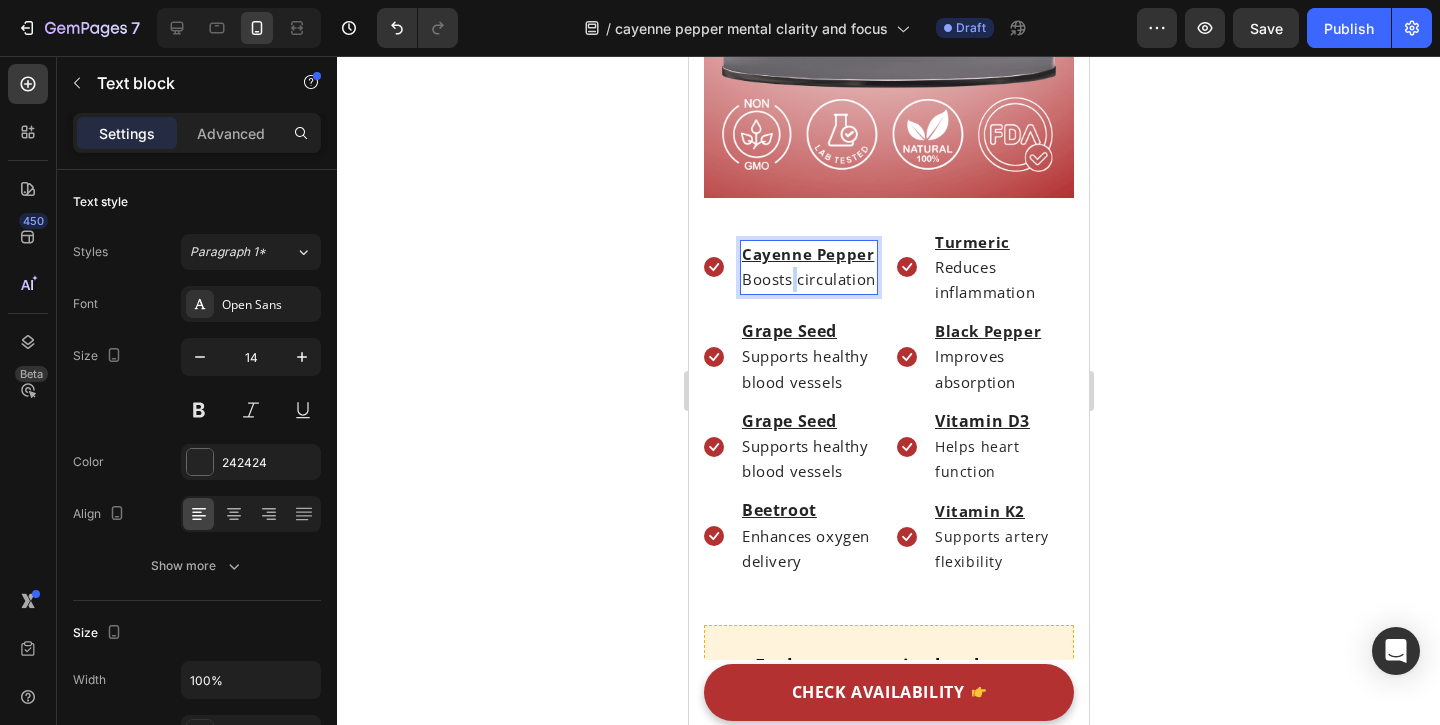 click on "Boosts circulation" at bounding box center [808, 279] 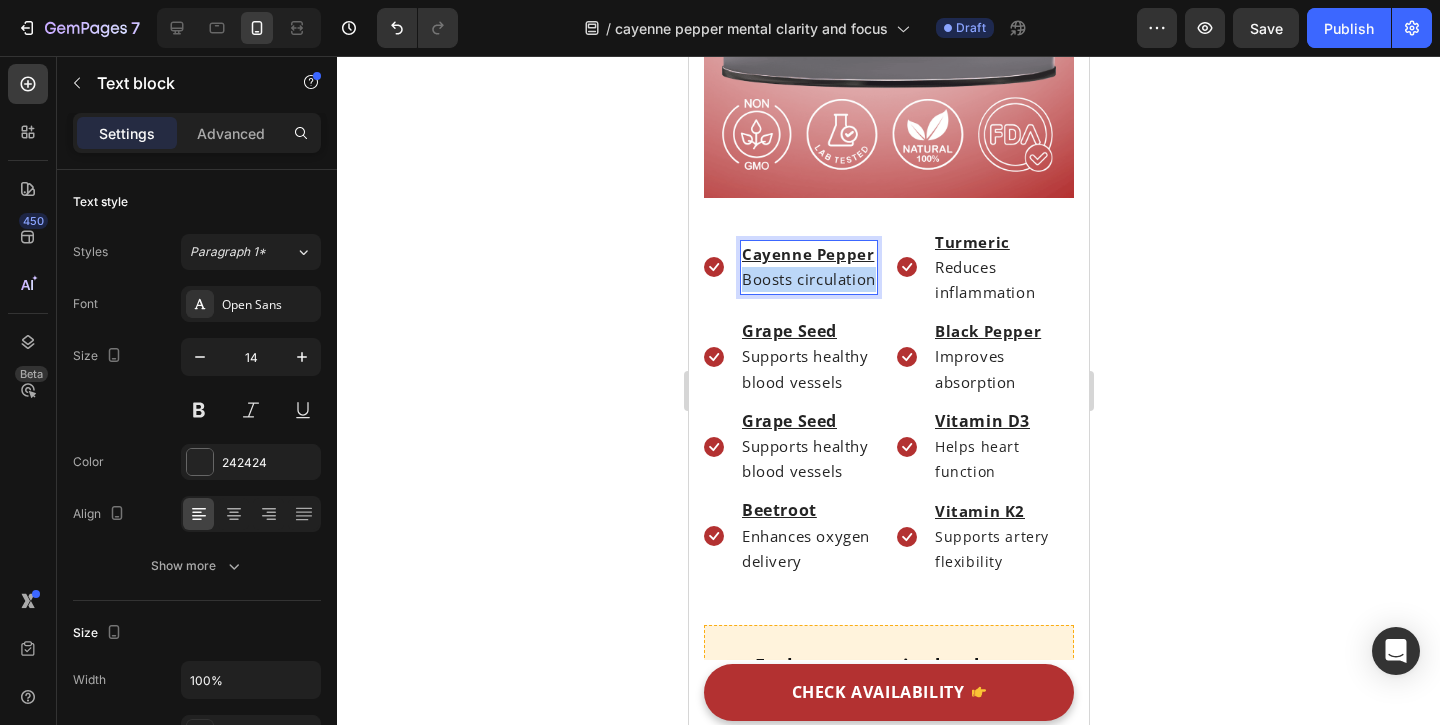click on "Boosts circulation" at bounding box center [808, 279] 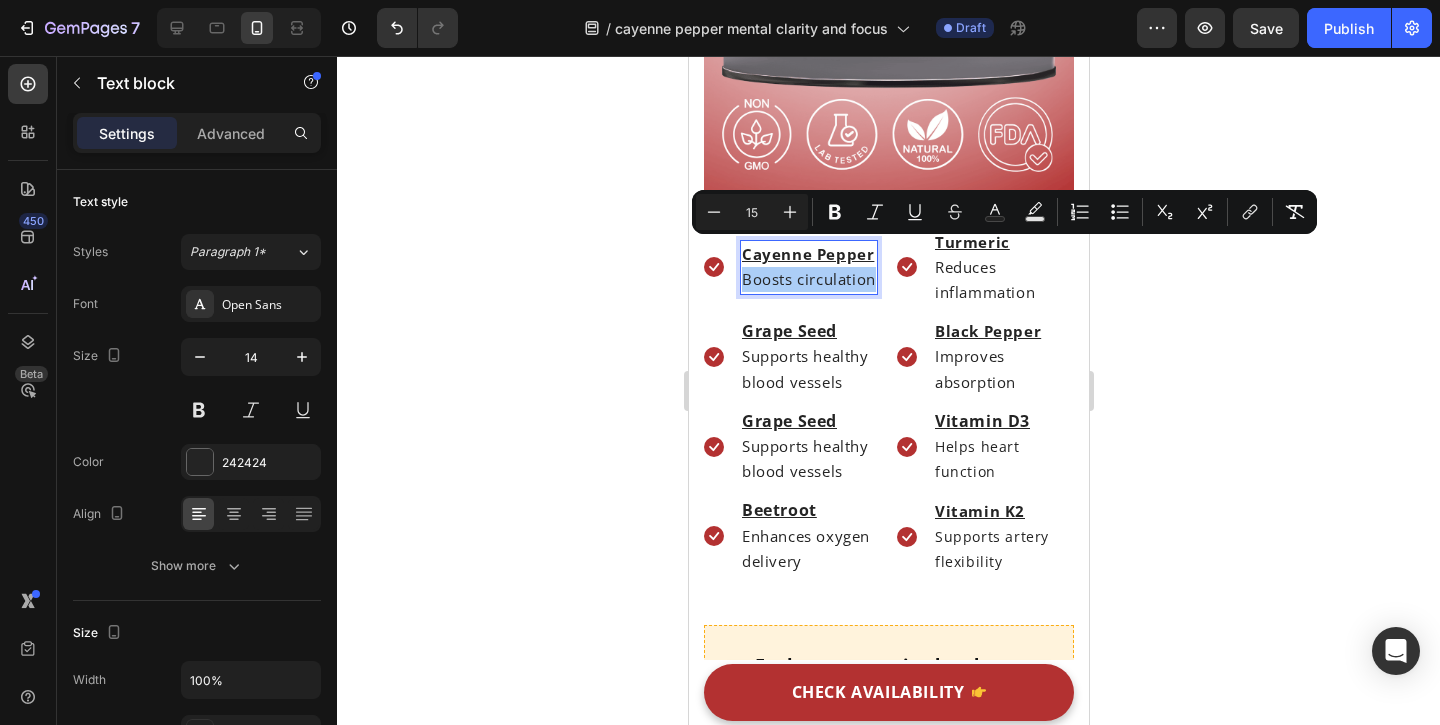 click 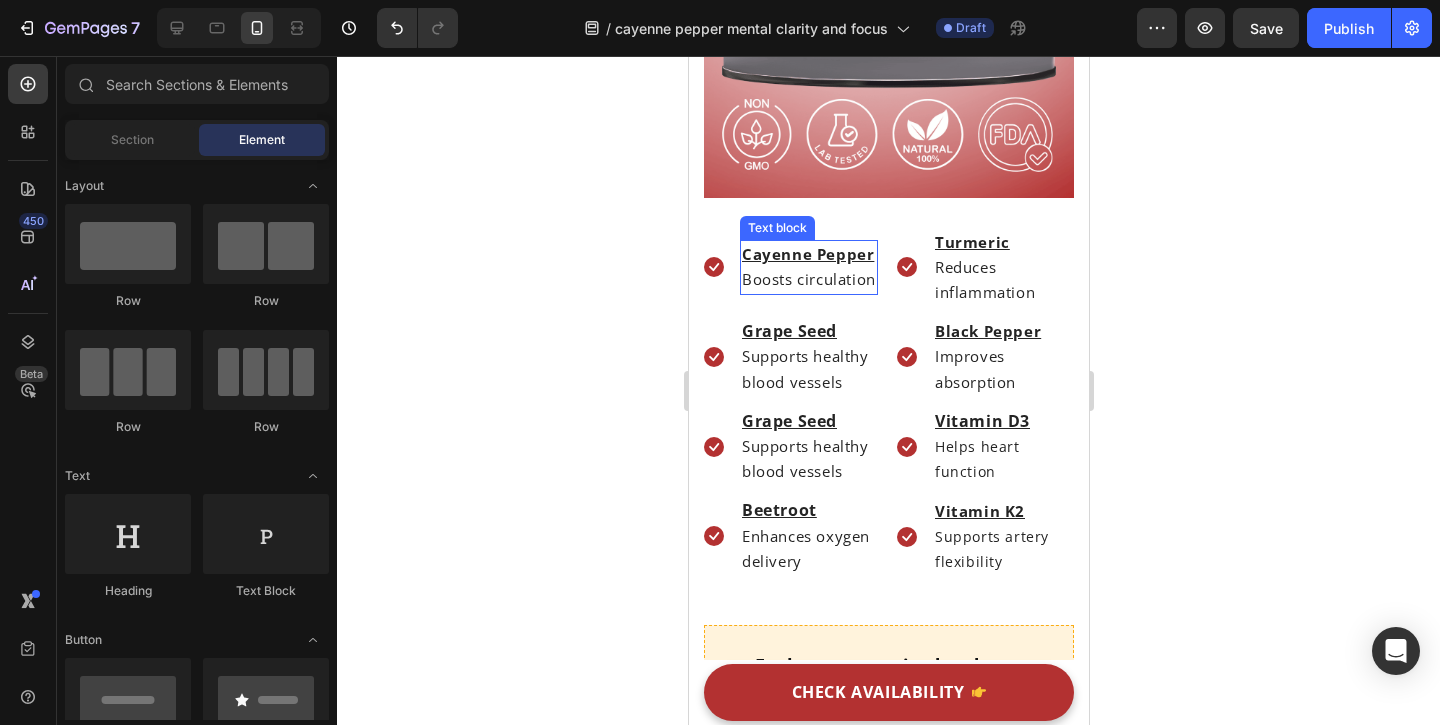 click on "Boosts circulation" at bounding box center [808, 279] 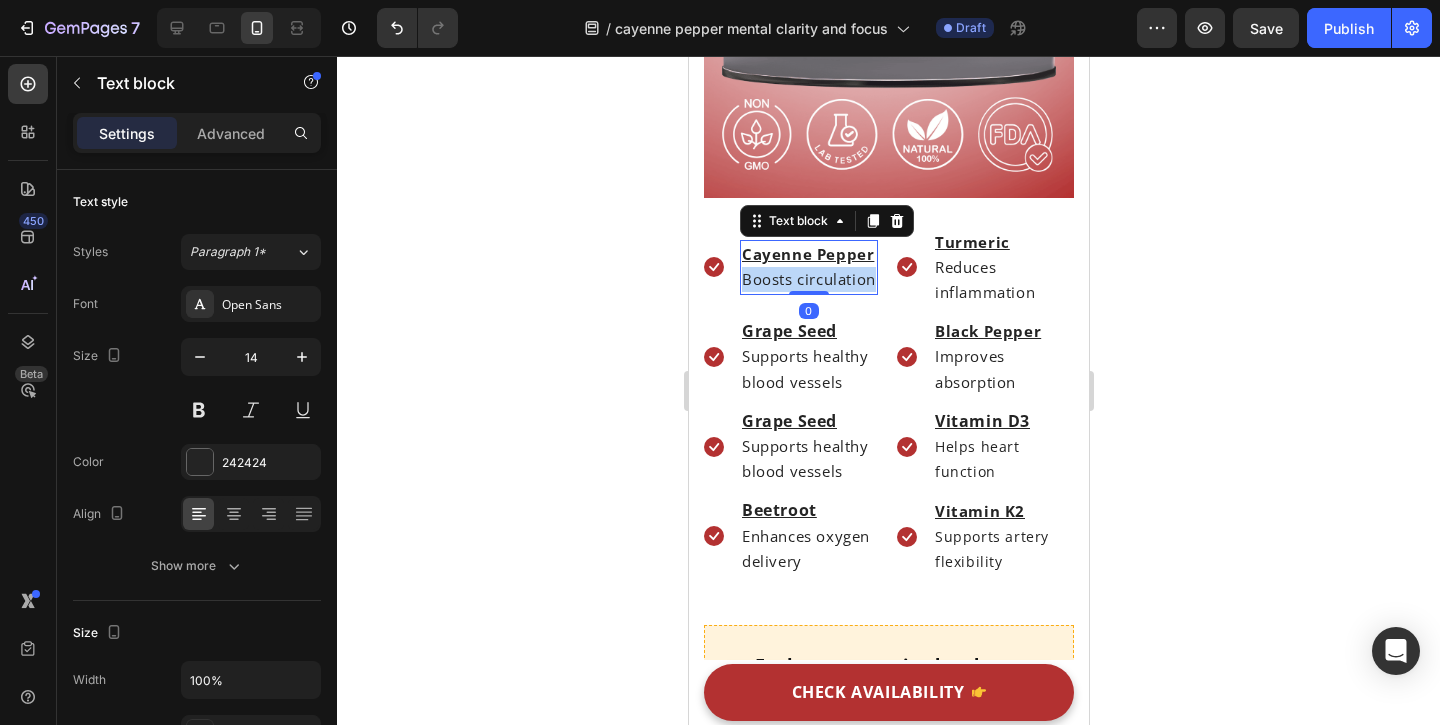 click on "Boosts circulation" at bounding box center [808, 279] 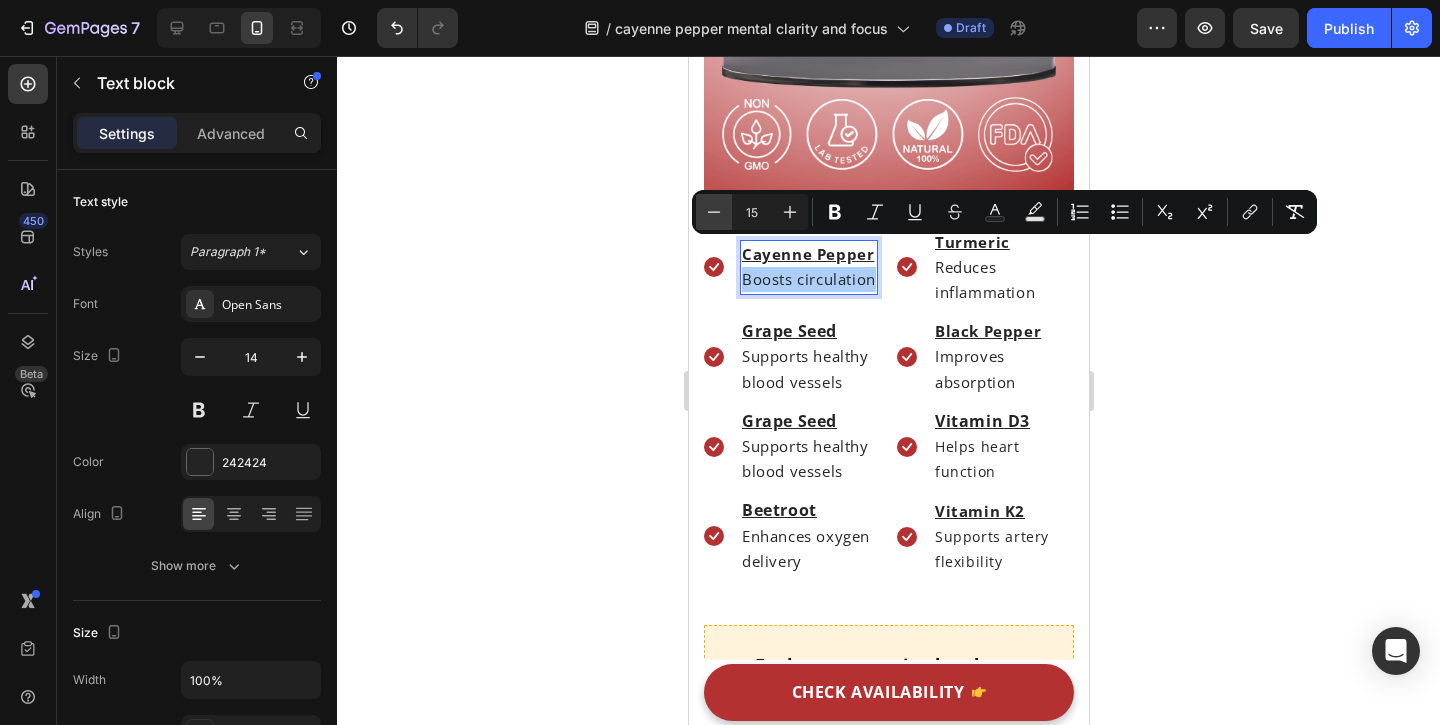 click 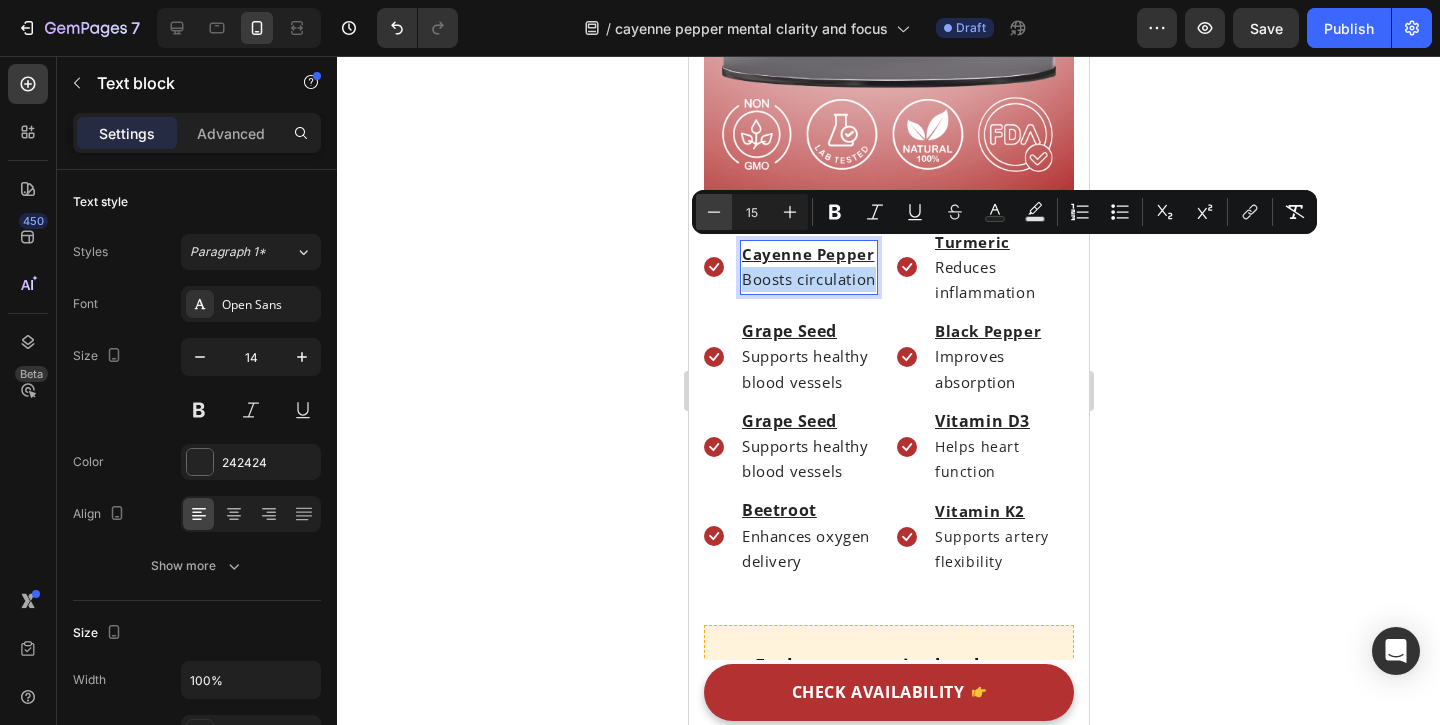 type on "14" 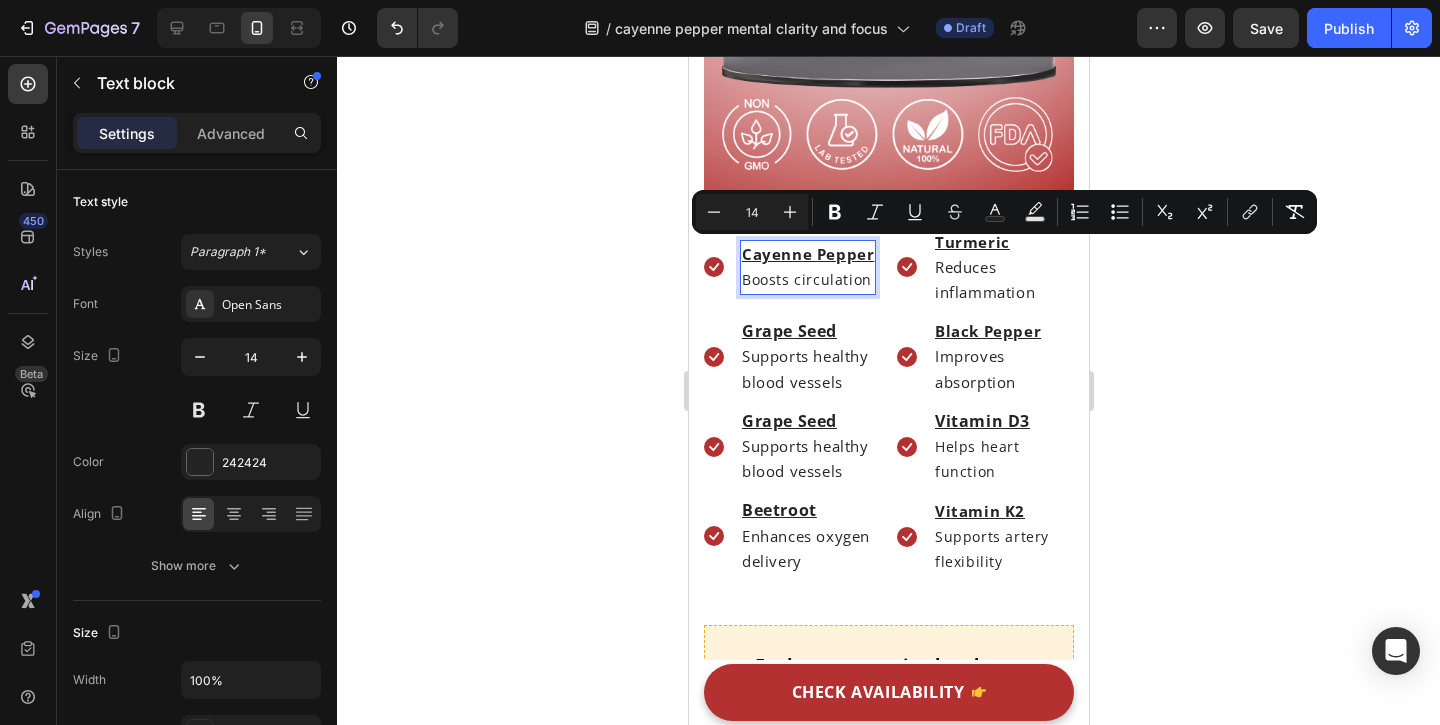click 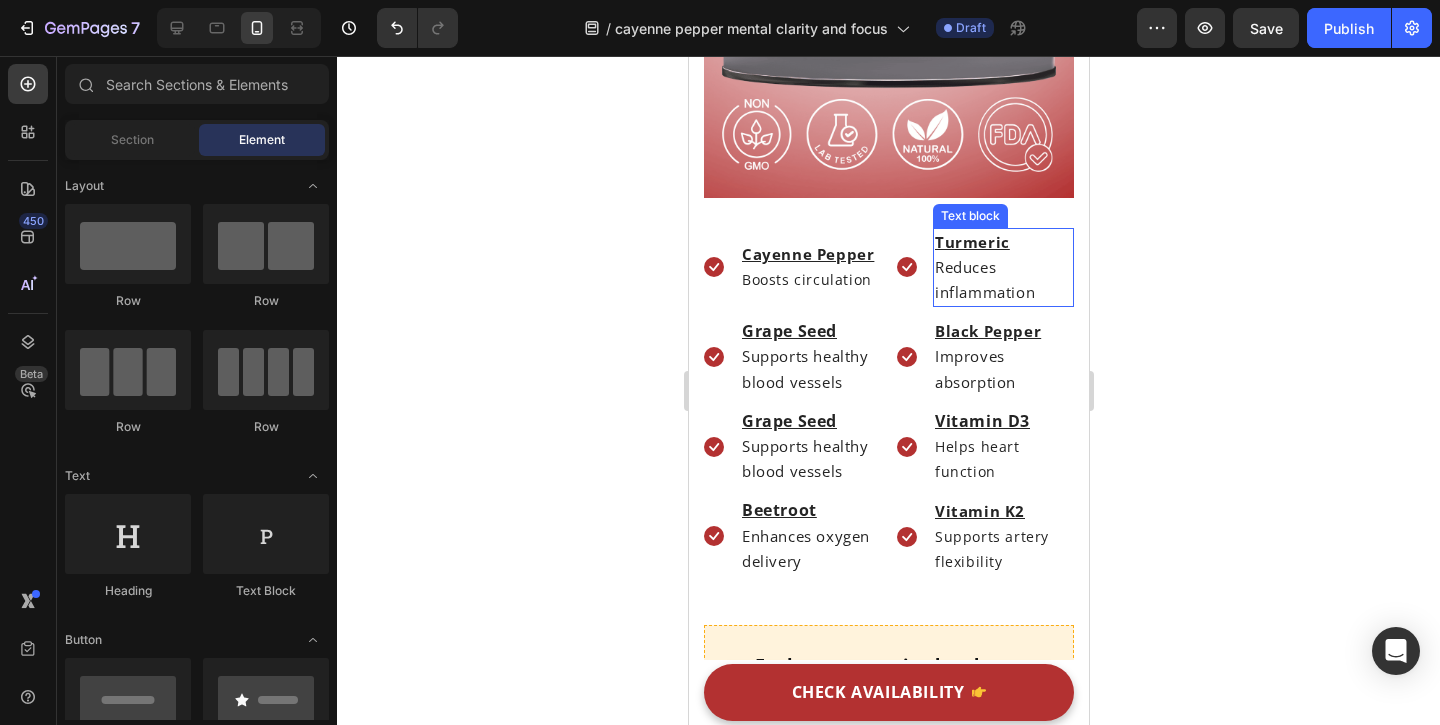 click on "Reduces inflammation" at bounding box center [984, 279] 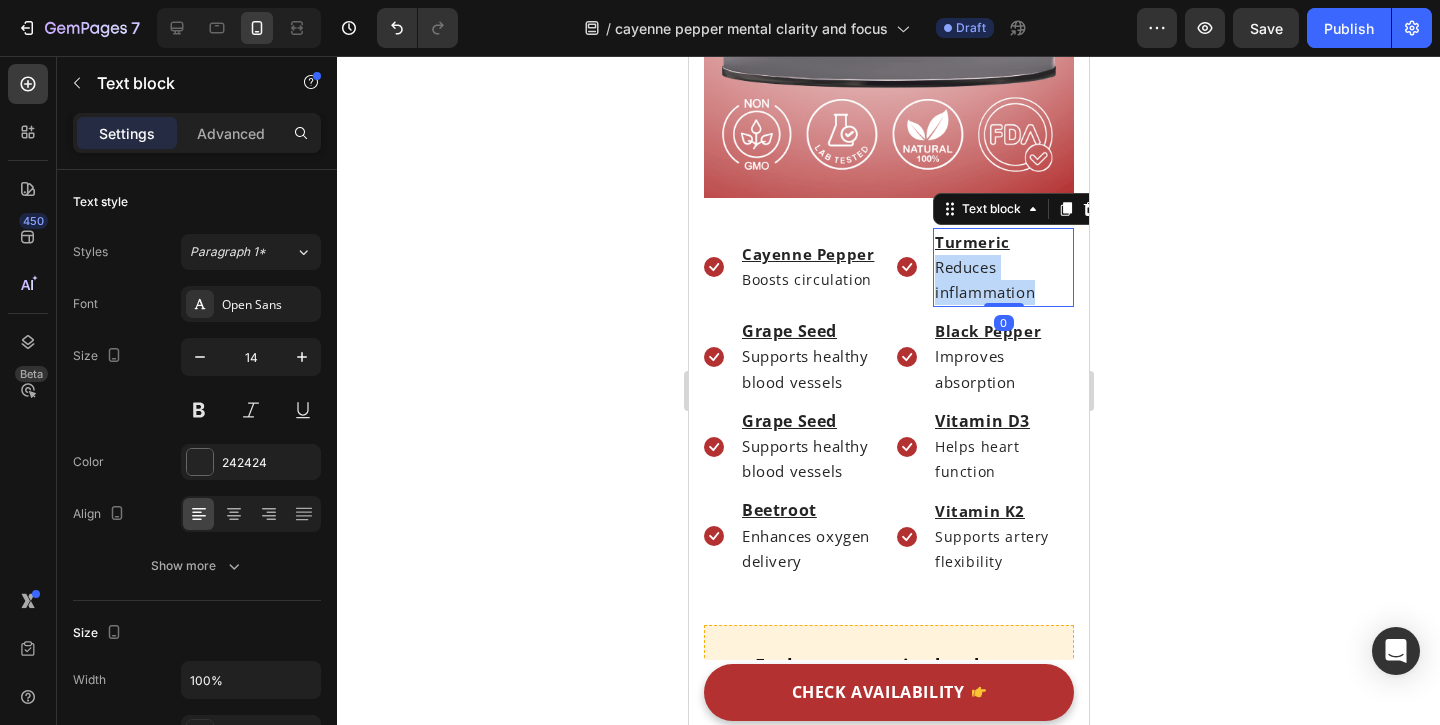 click on "Reduces inflammation" at bounding box center [984, 279] 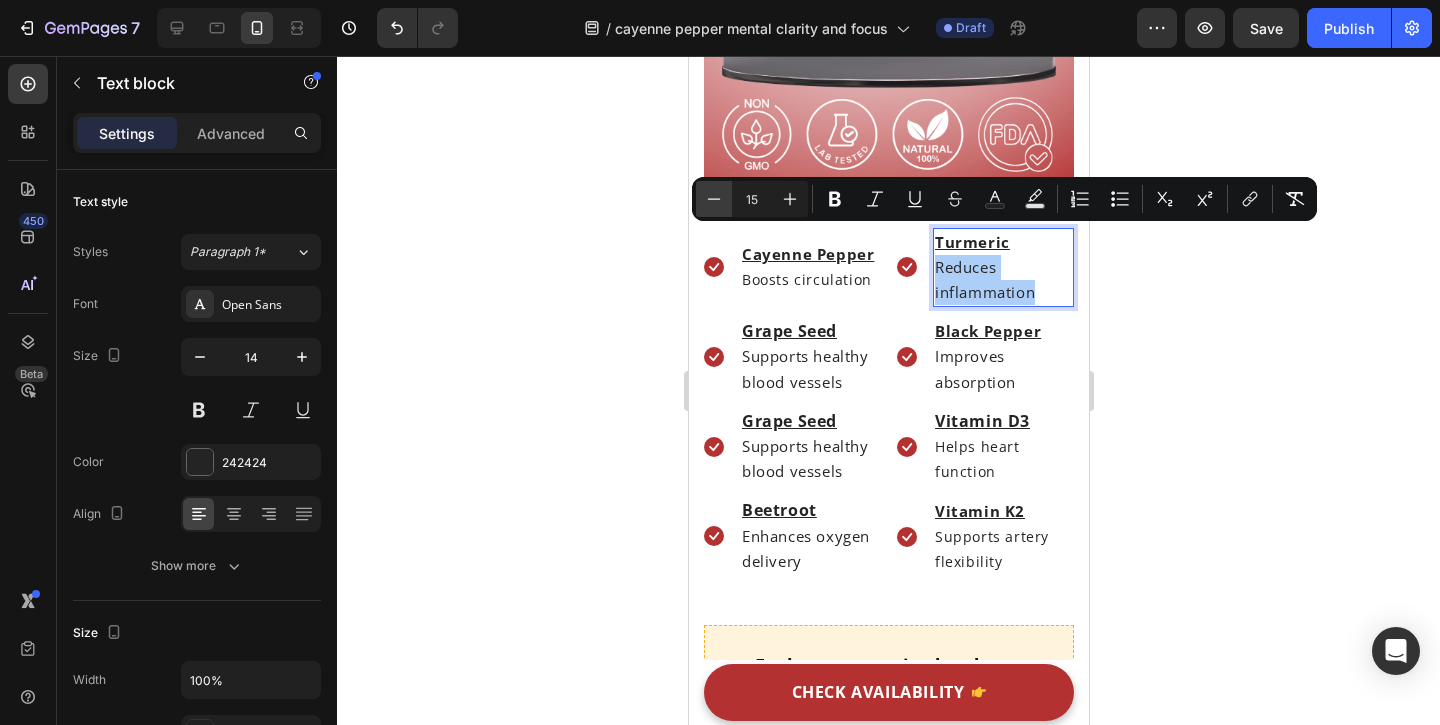 click 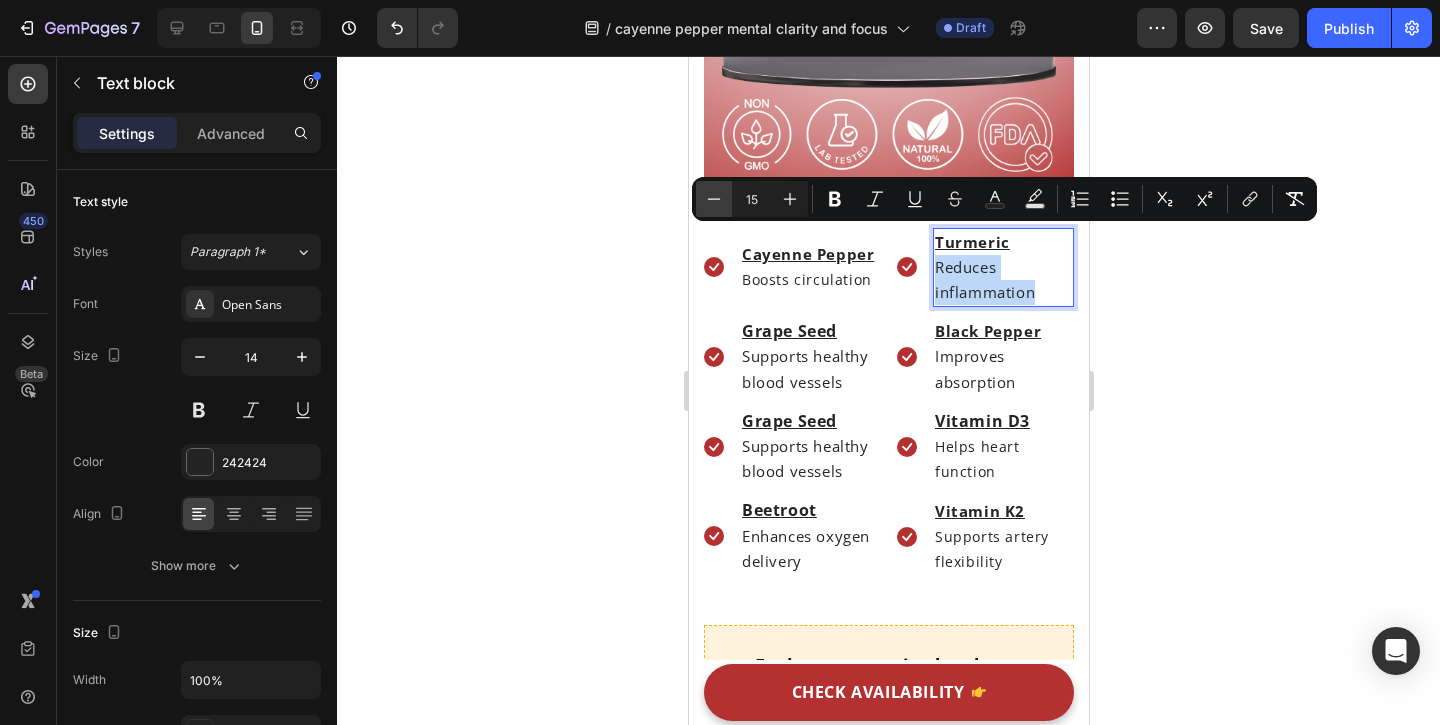 type on "14" 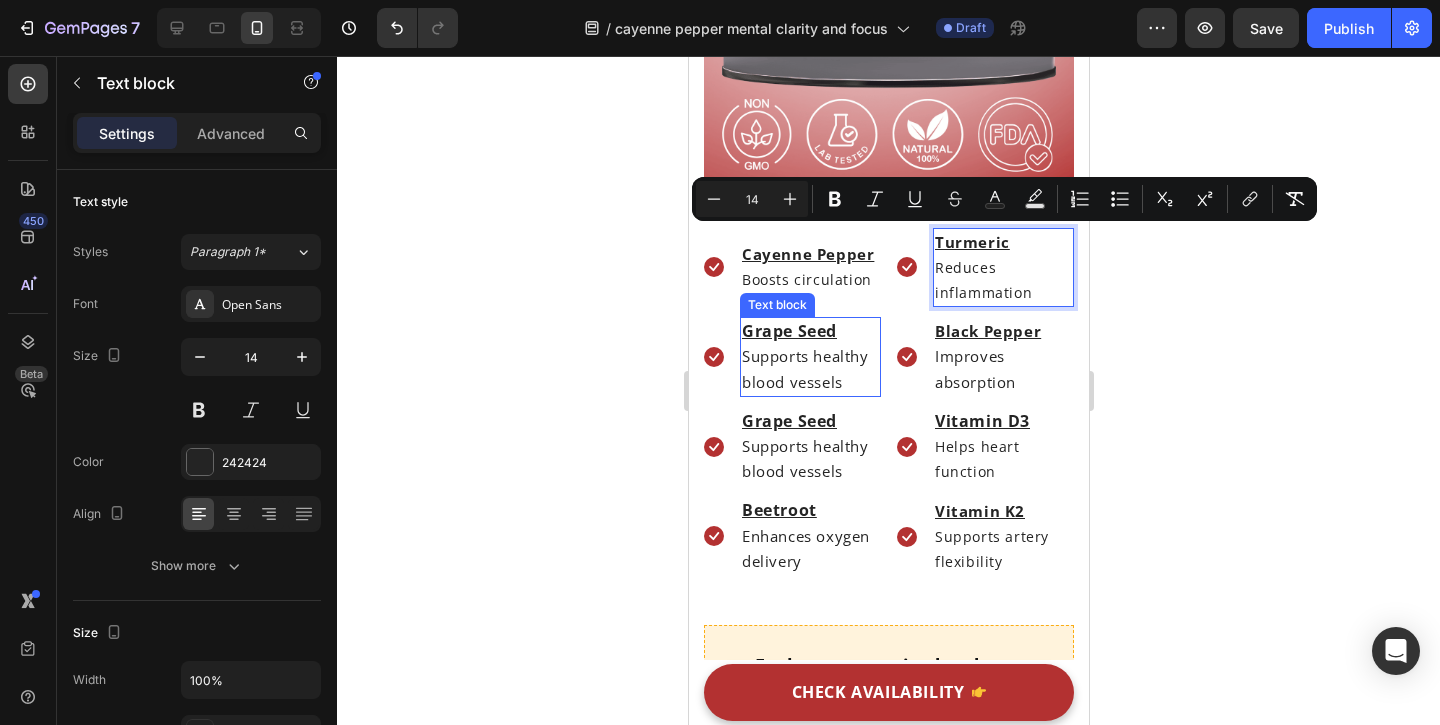 click on "Supports healthy blood vessels" at bounding box center (804, 368) 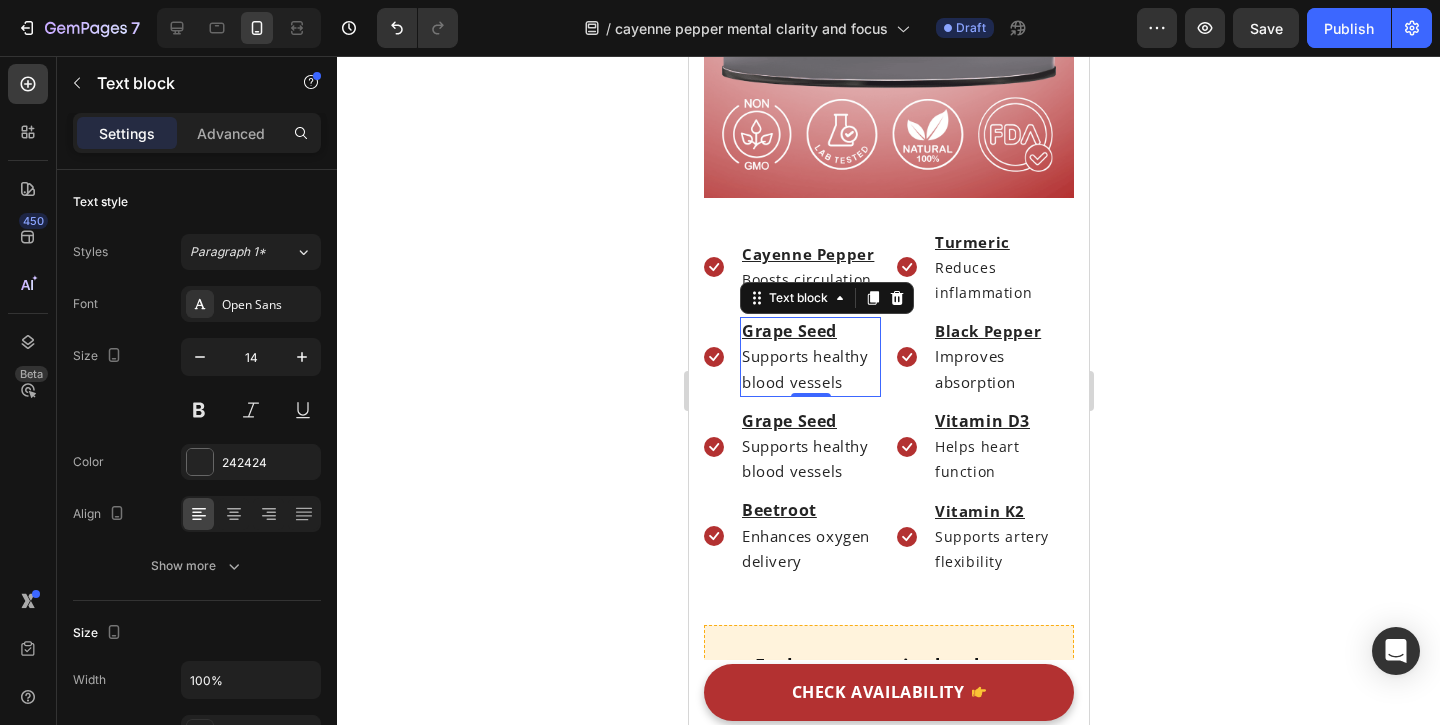 click on "Supports healthy blood vessels" at bounding box center (804, 368) 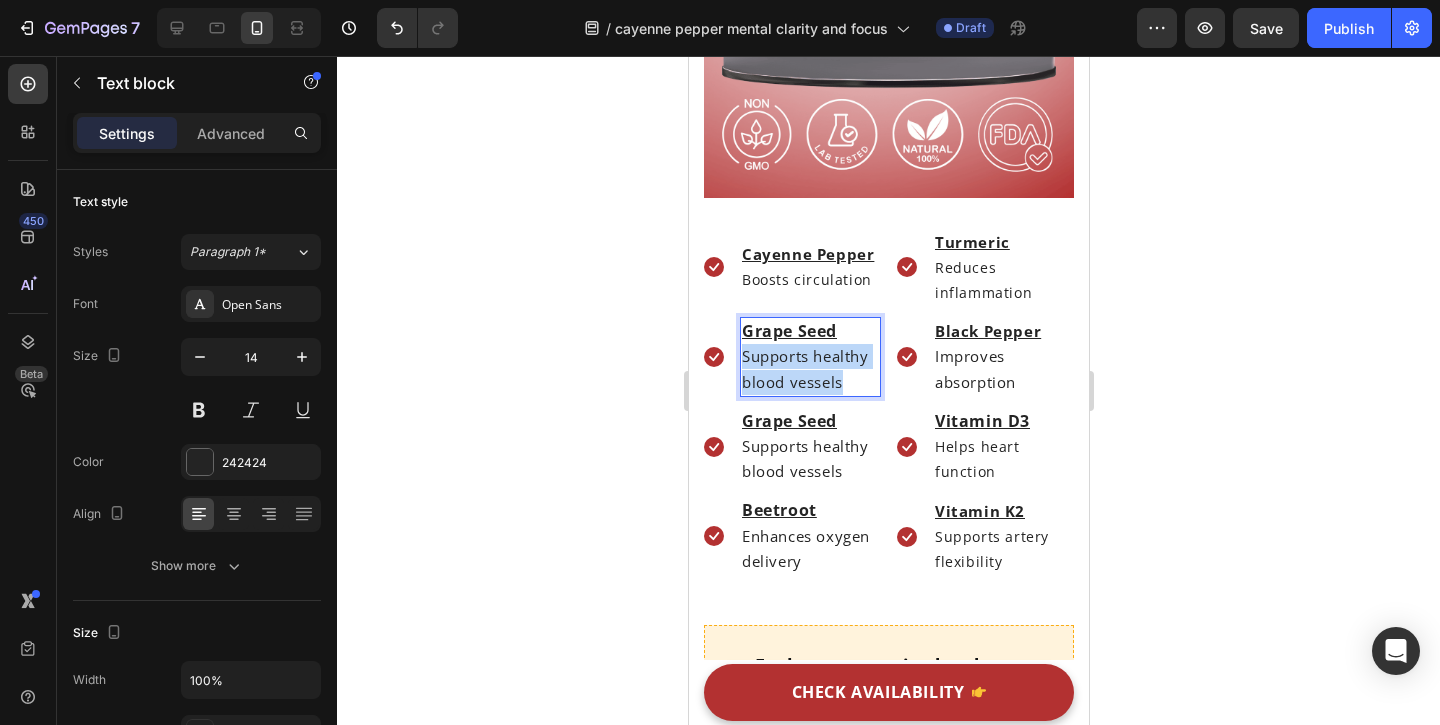 click on "Supports healthy blood vessels" at bounding box center [804, 368] 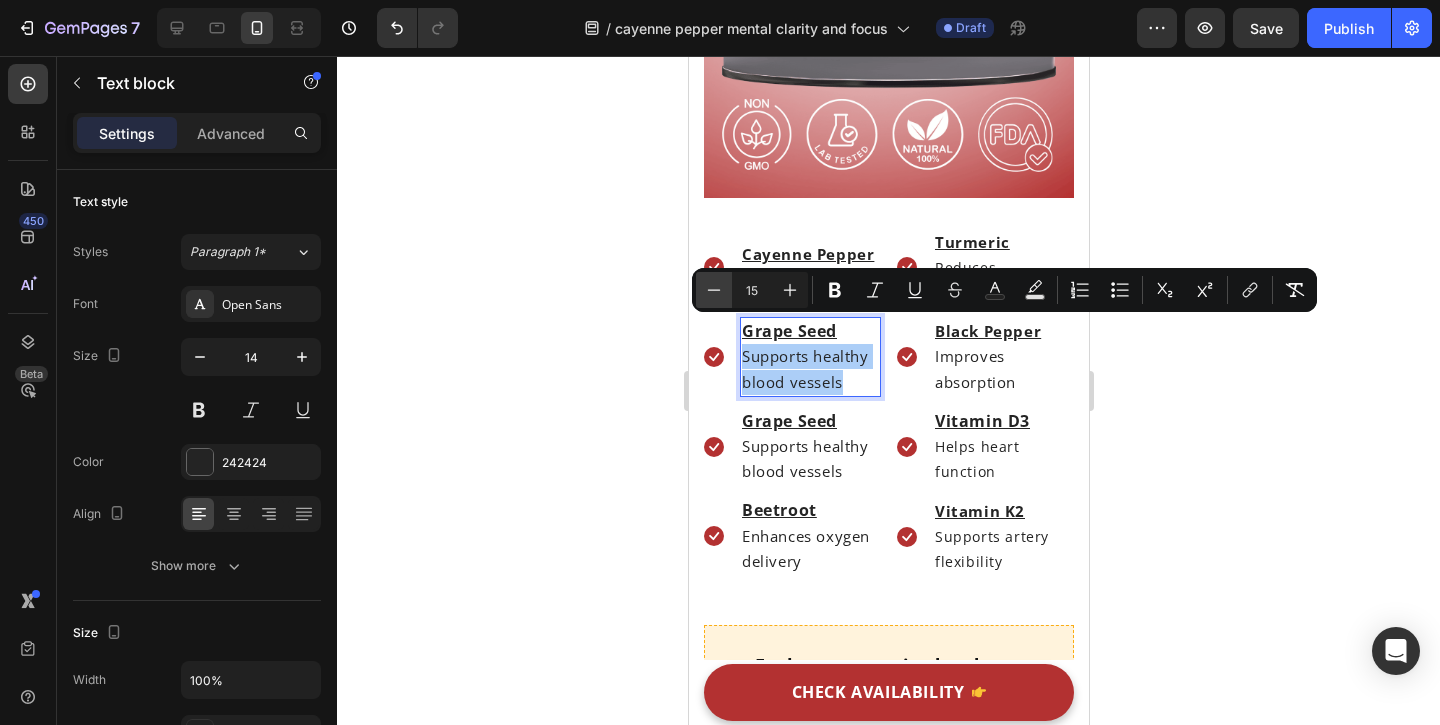 click on "Minus" at bounding box center (714, 290) 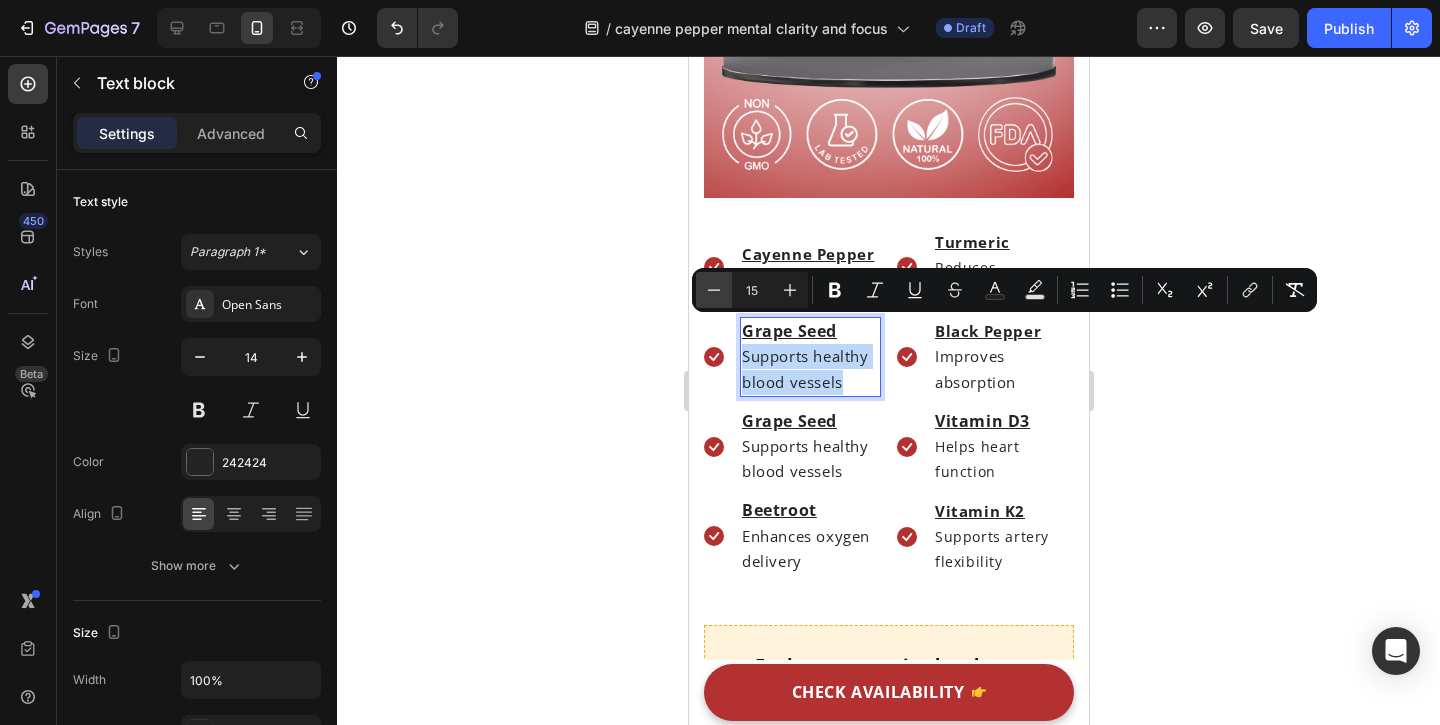 type on "14" 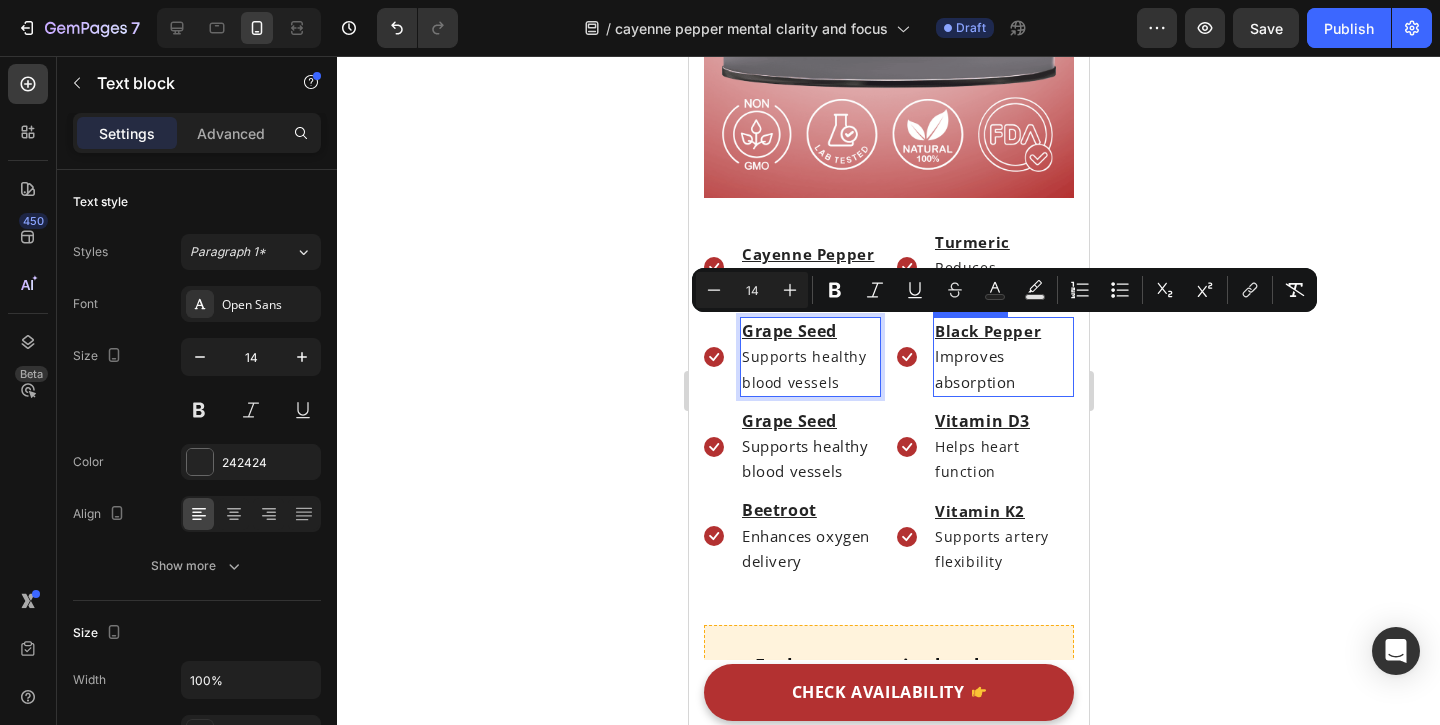 click on "Improves absorption" at bounding box center [1002, 369] 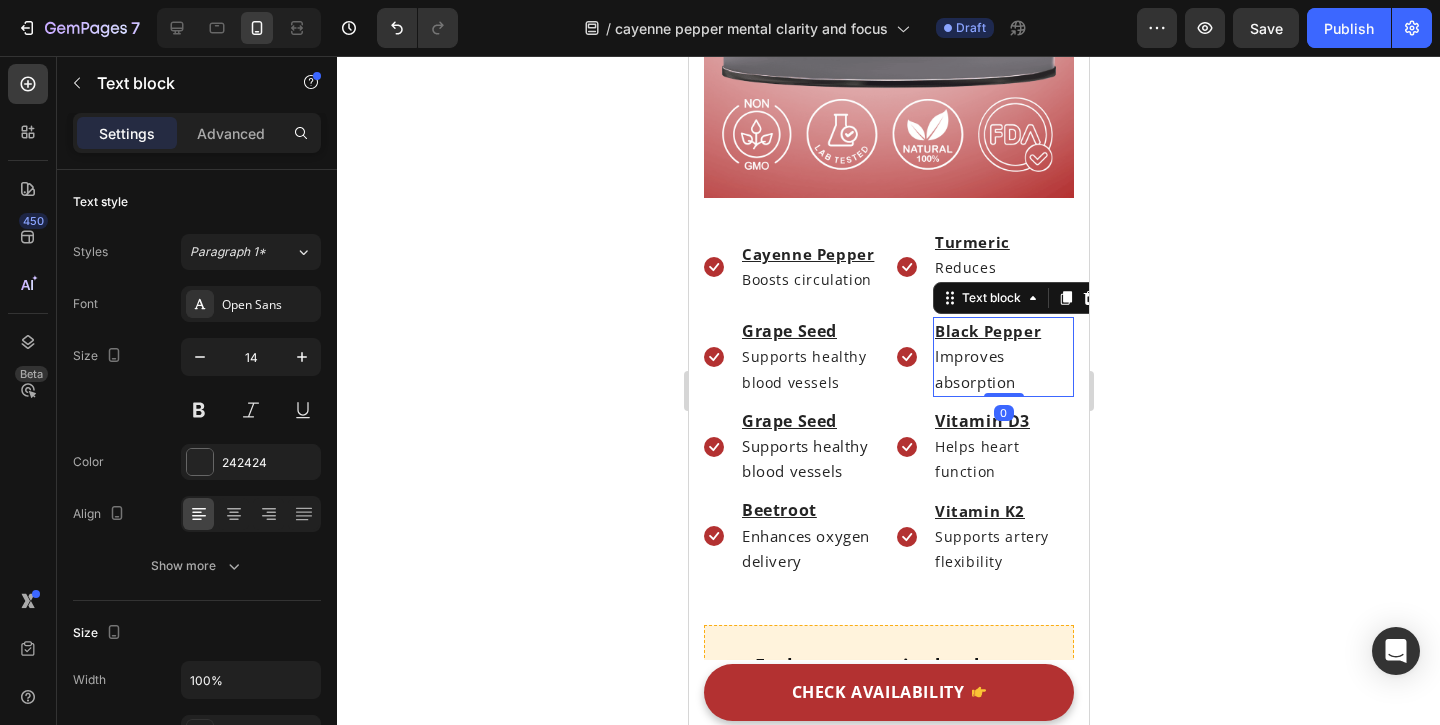 click on "Improves absorption" at bounding box center (1002, 369) 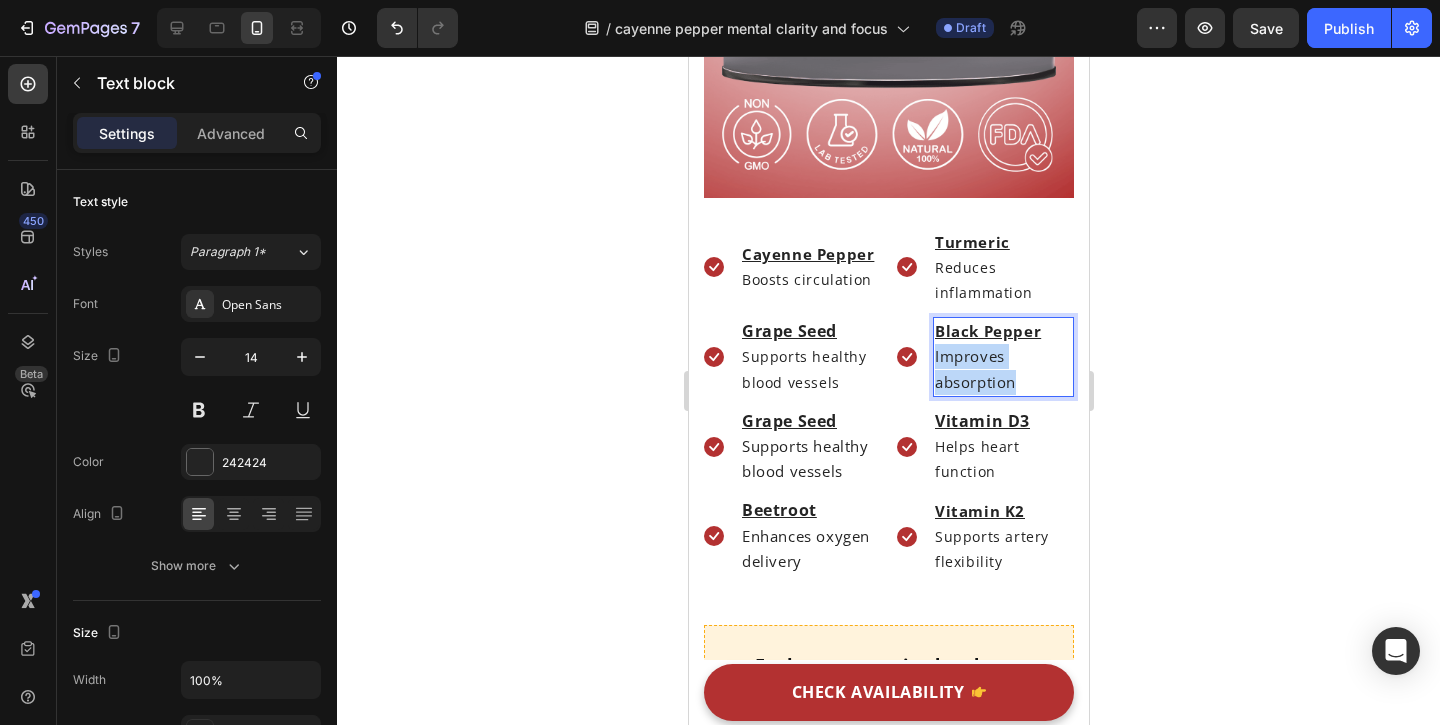 click on "Improves absorption" at bounding box center (1002, 369) 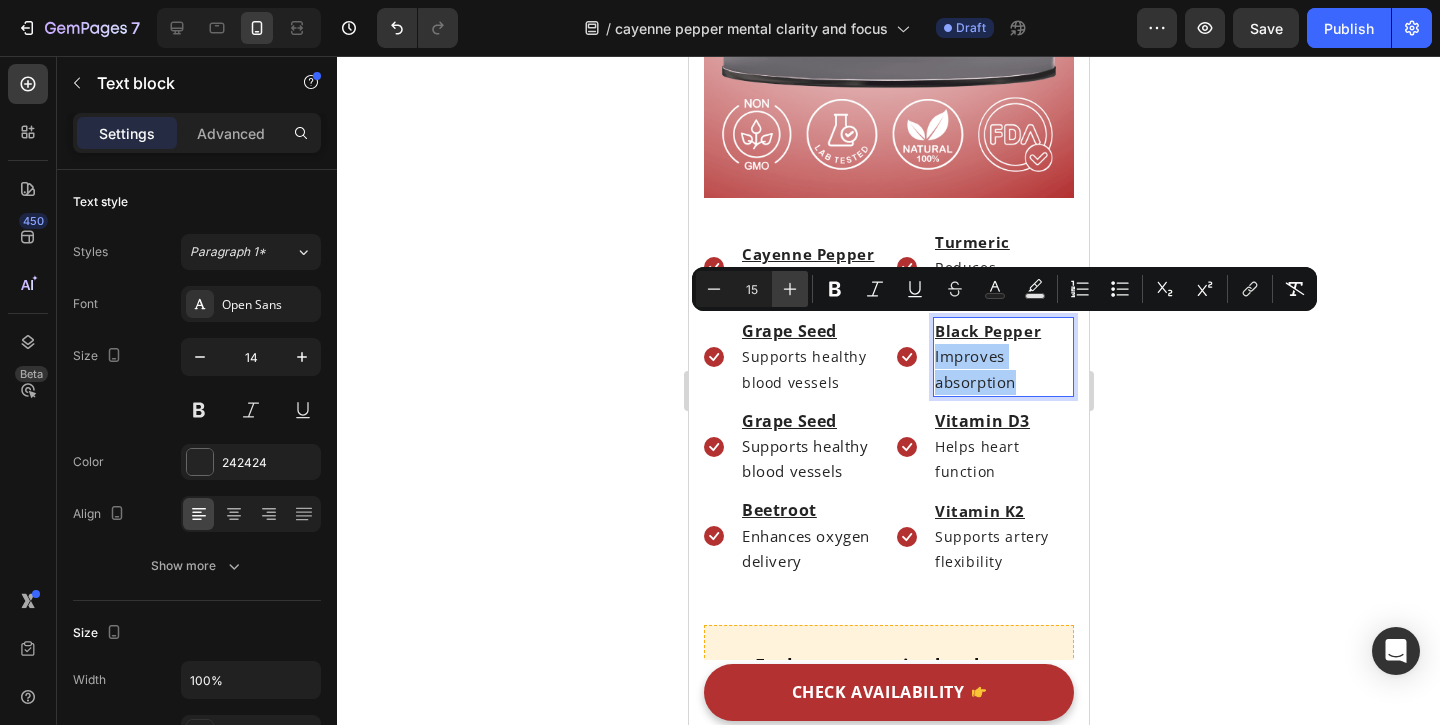 click 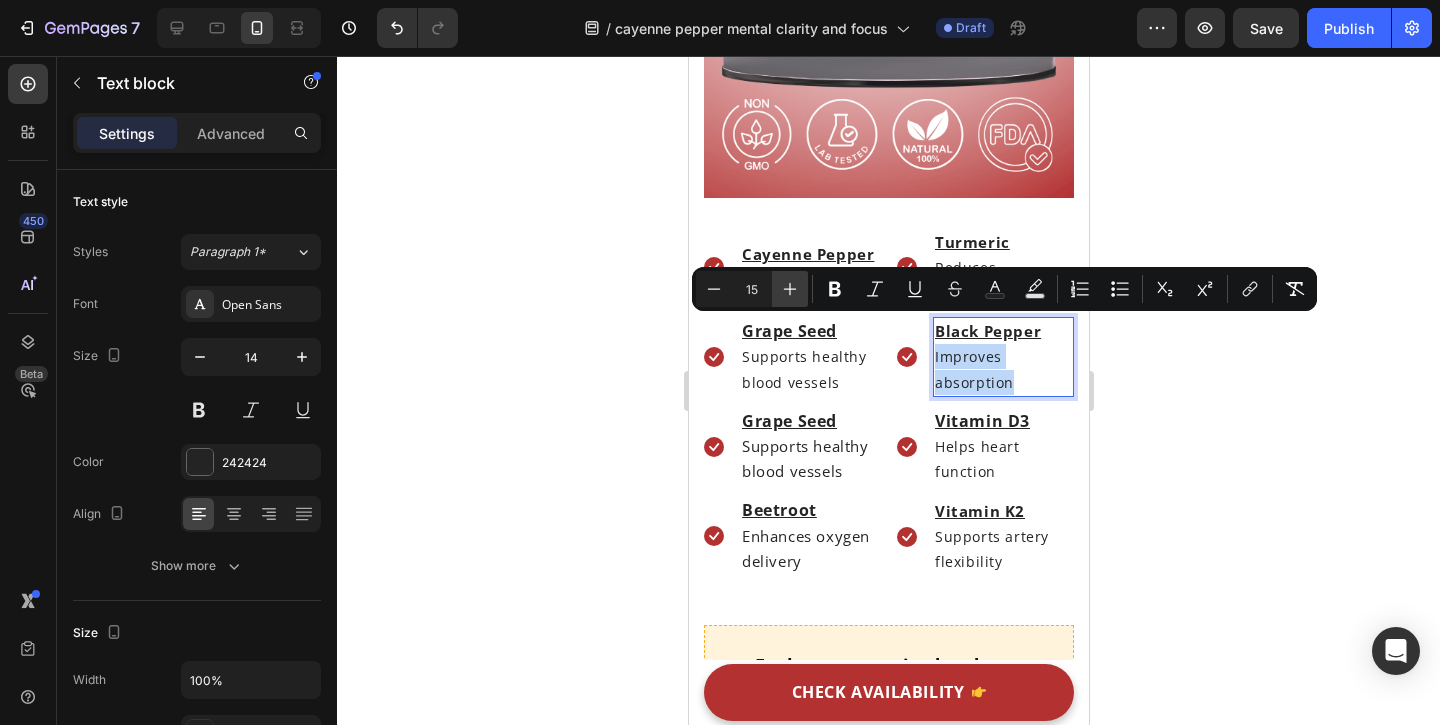 type on "14" 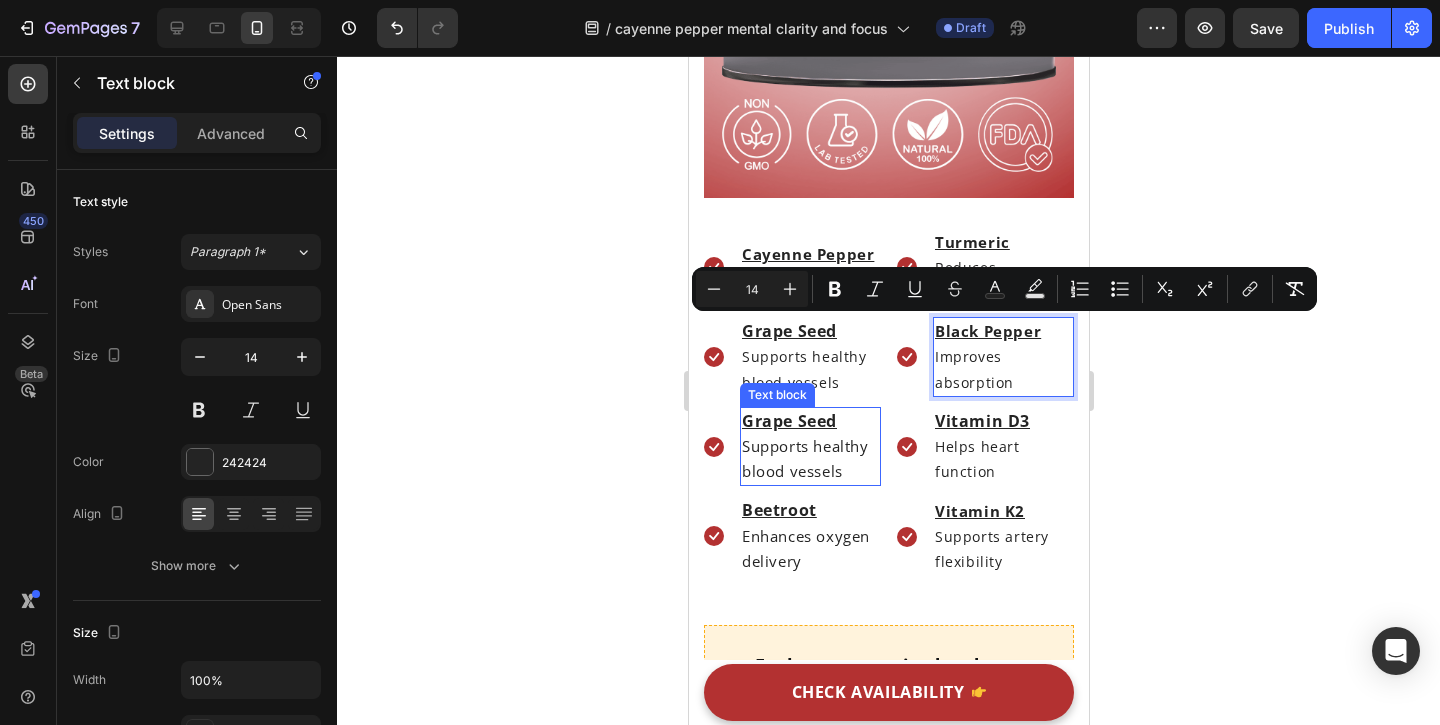 click on "Supports healthy blood vessels" at bounding box center [804, 458] 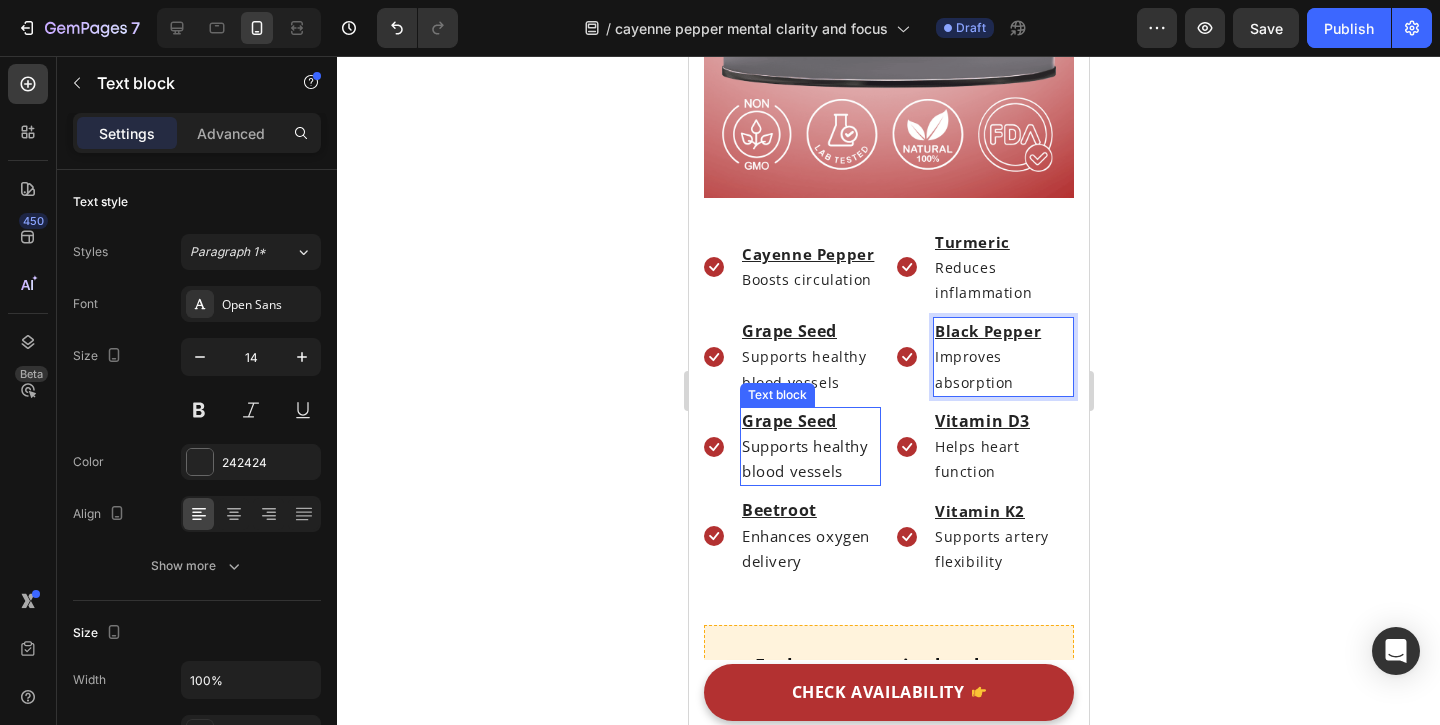 click on "Supports healthy blood vessels" at bounding box center [804, 458] 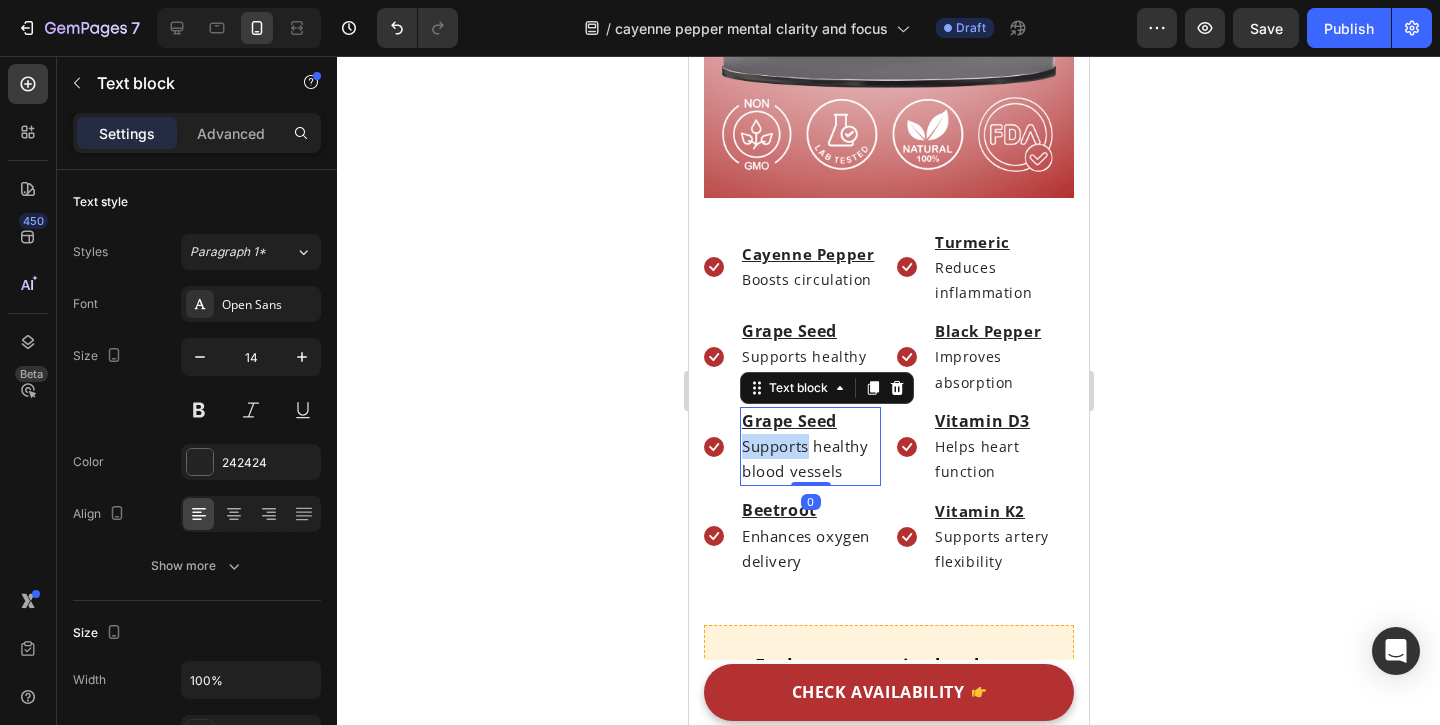 click on "Supports healthy blood vessels" at bounding box center (804, 458) 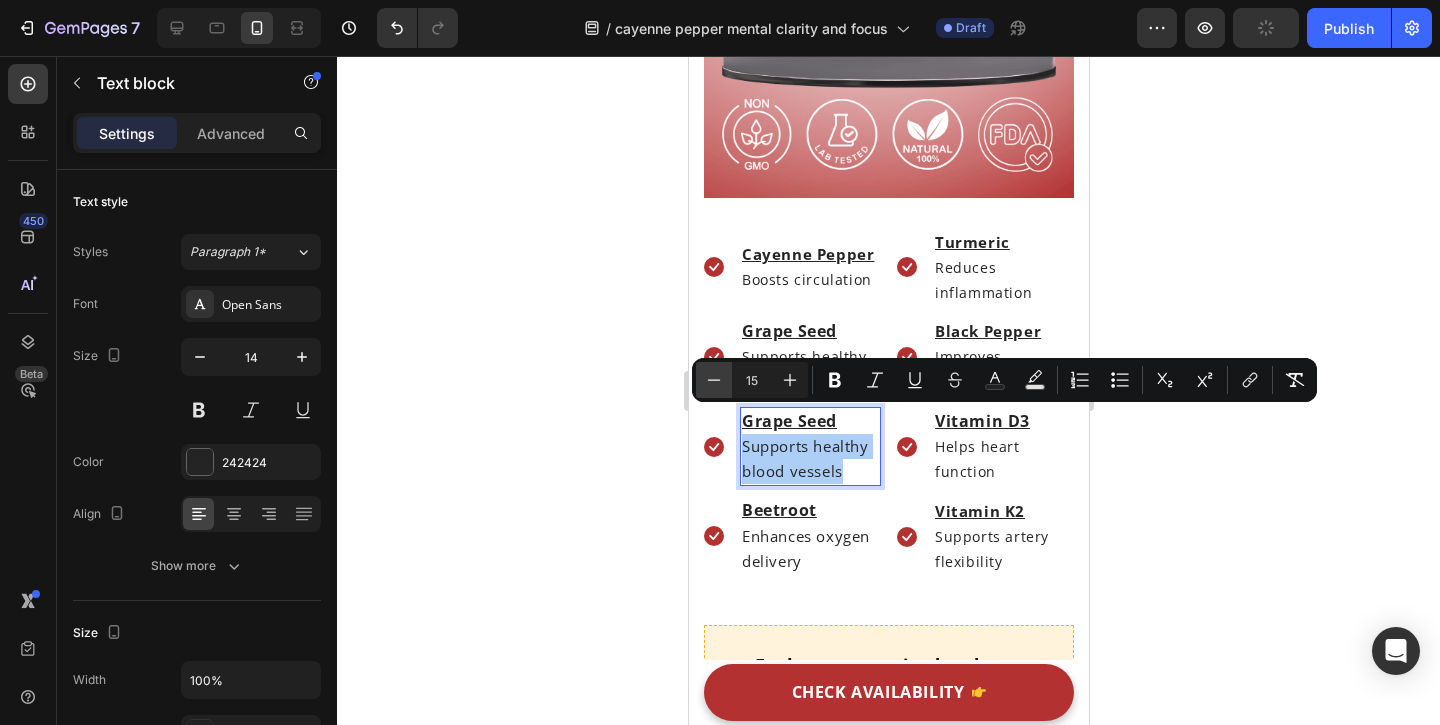 click 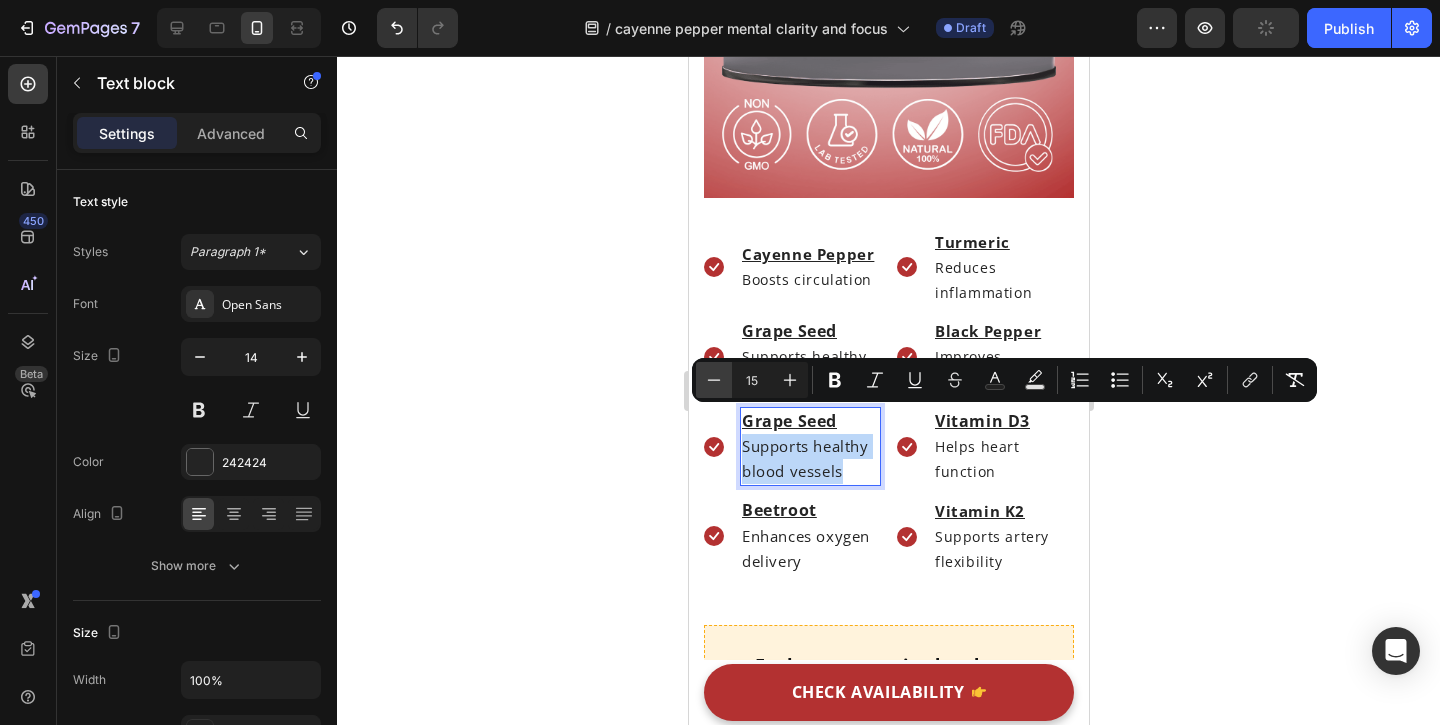 type on "14" 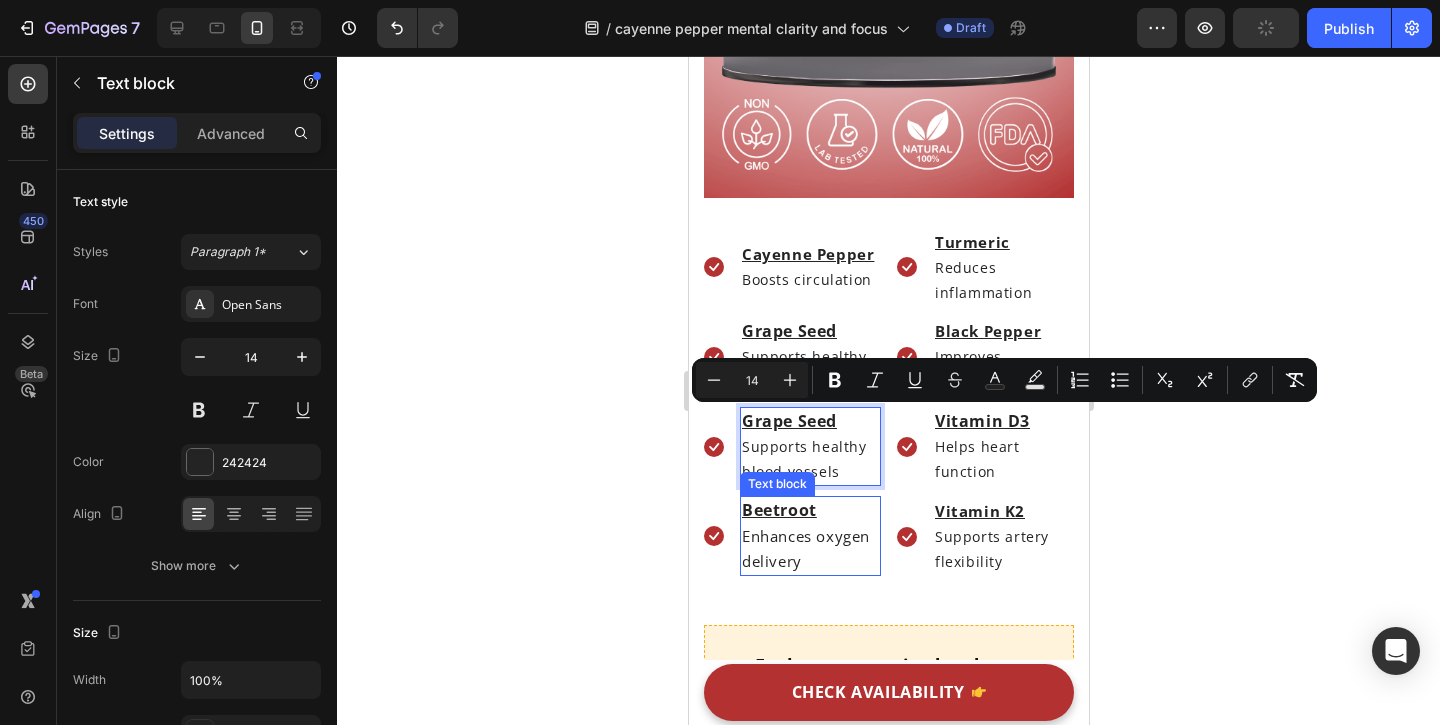 click on "Enhances oxygen delivery" at bounding box center [805, 548] 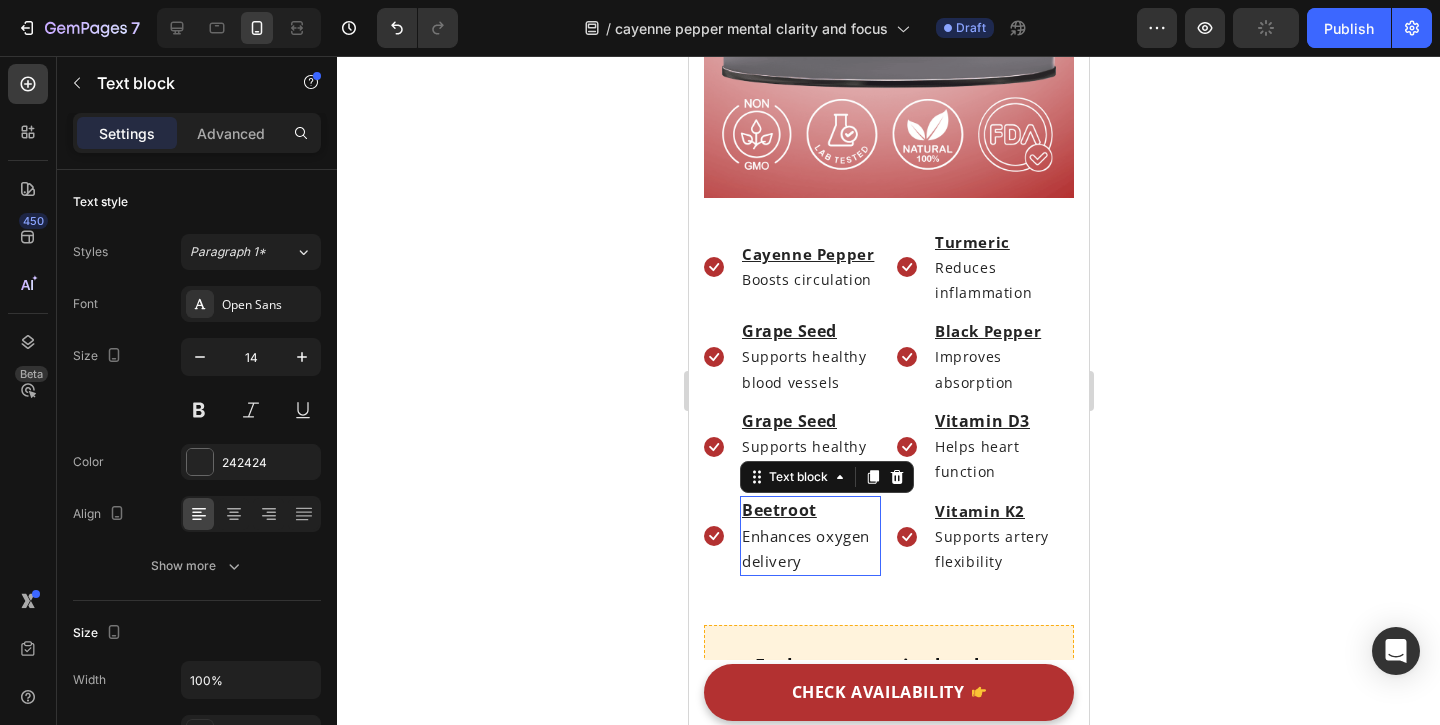 click on "Enhances oxygen delivery" at bounding box center (805, 548) 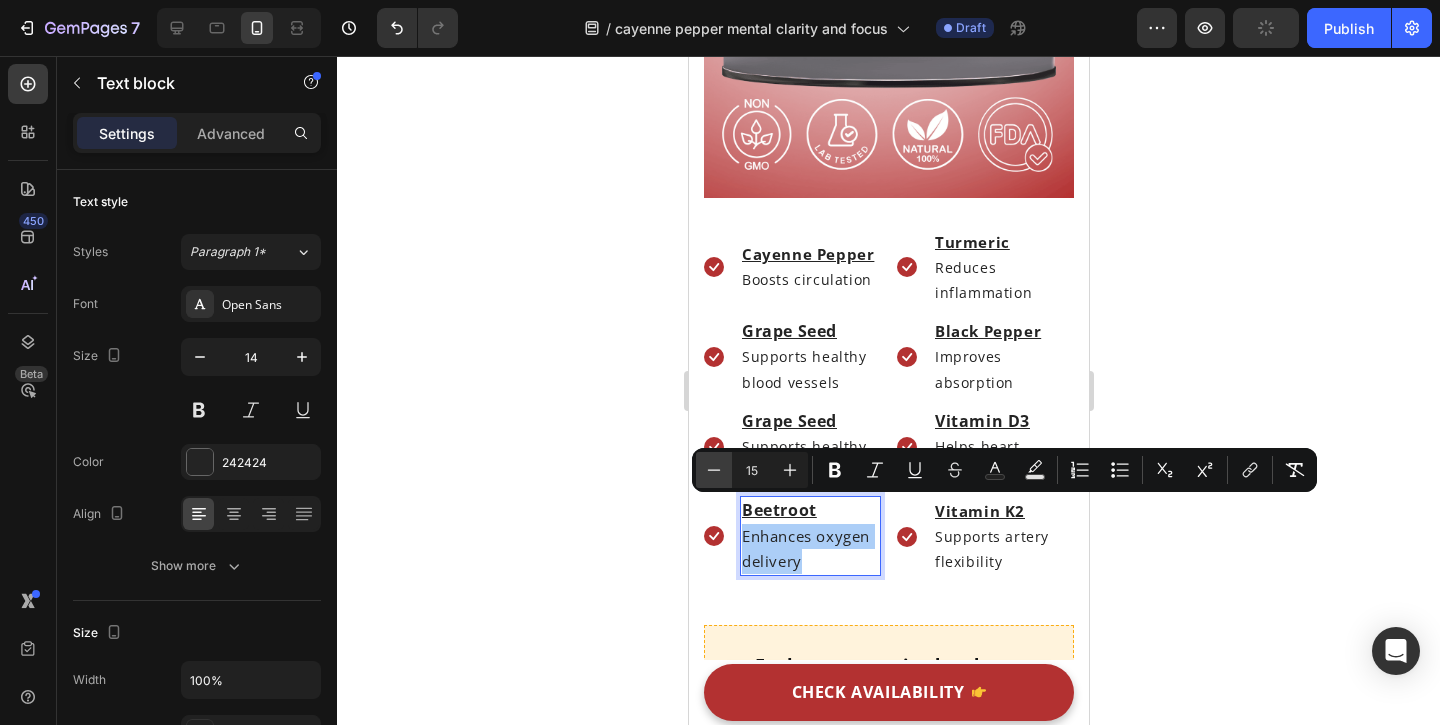 click on "Minus" at bounding box center (714, 470) 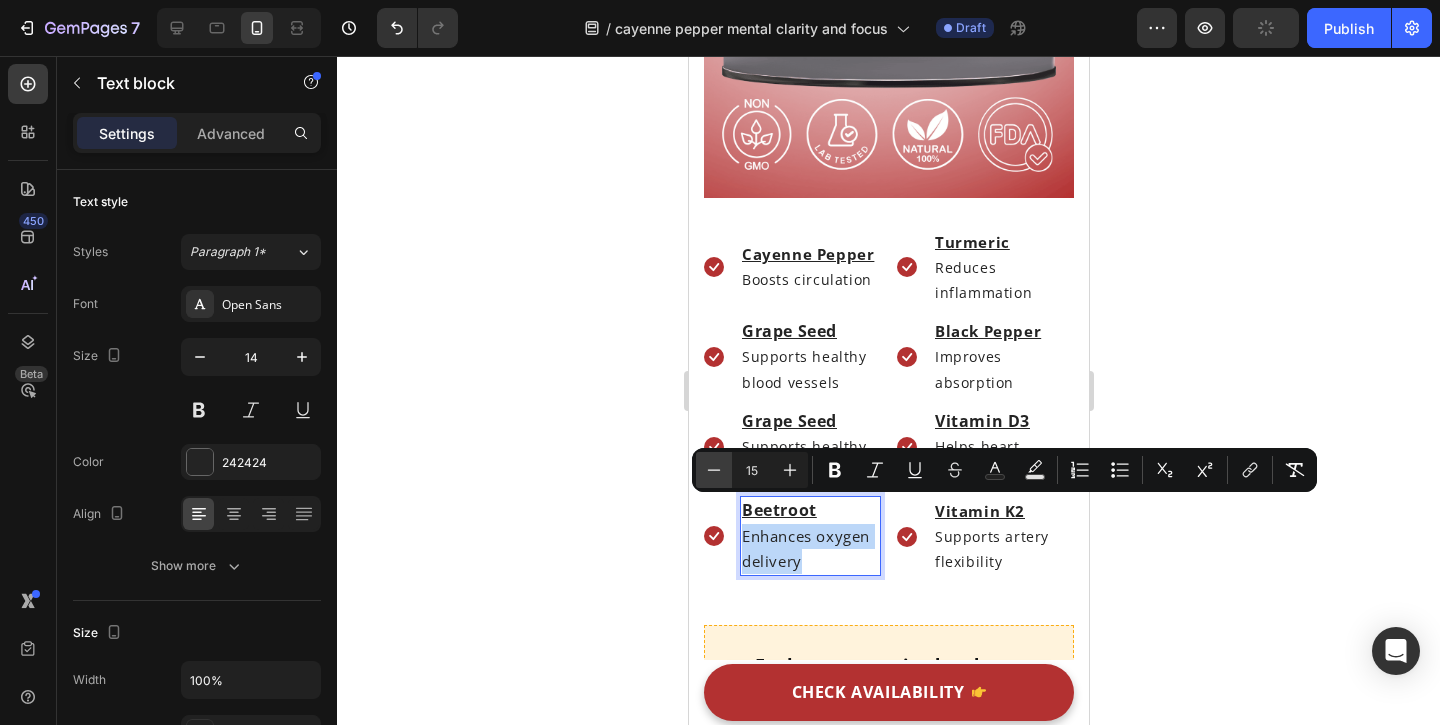 type on "14" 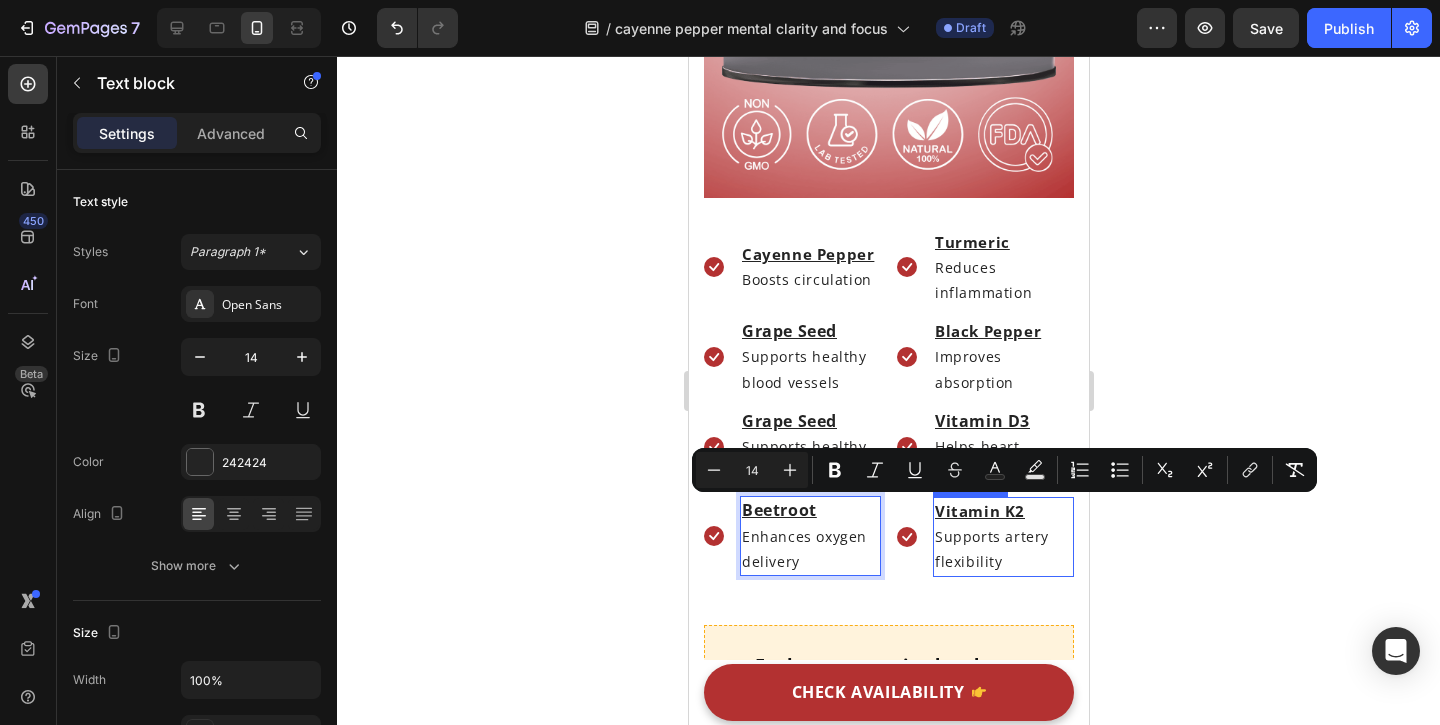 click on "Supports artery flexibility" at bounding box center [1002, 549] 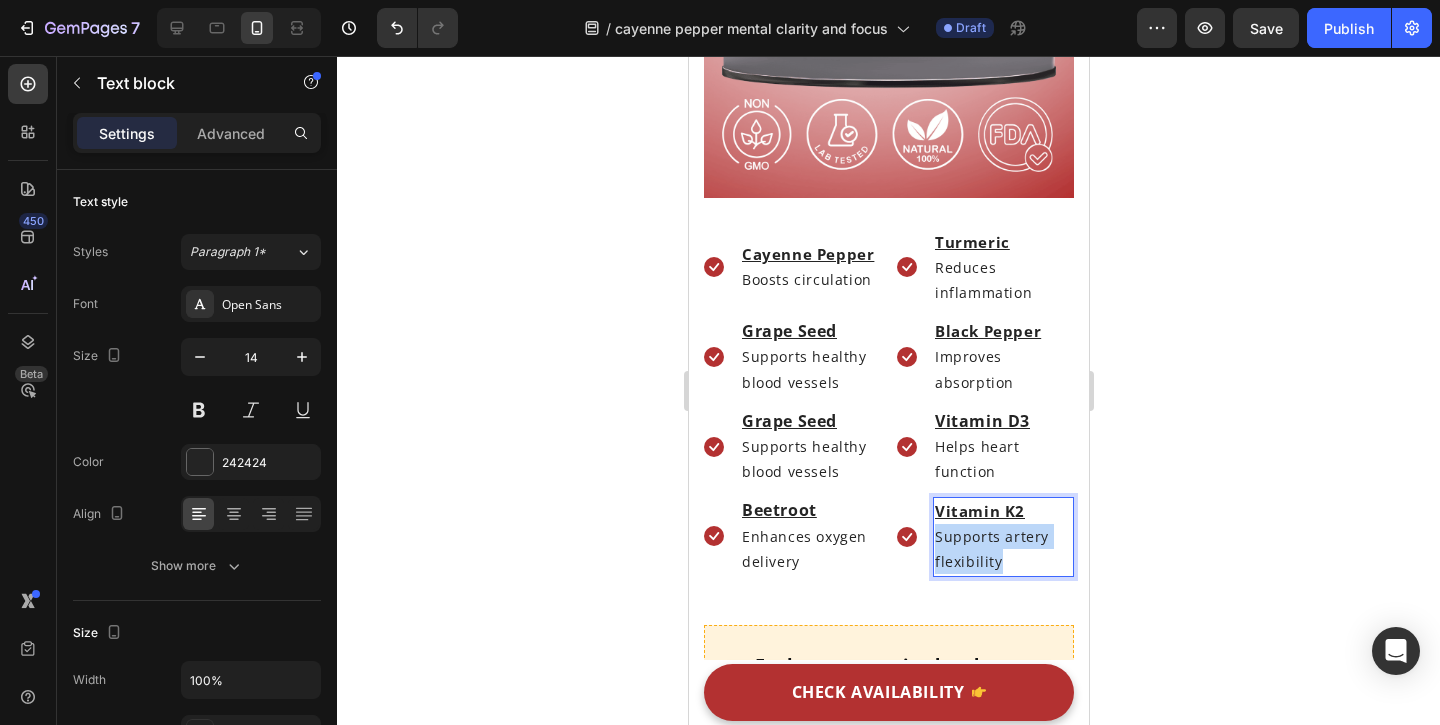 click on "Supports artery flexibility" at bounding box center [1002, 549] 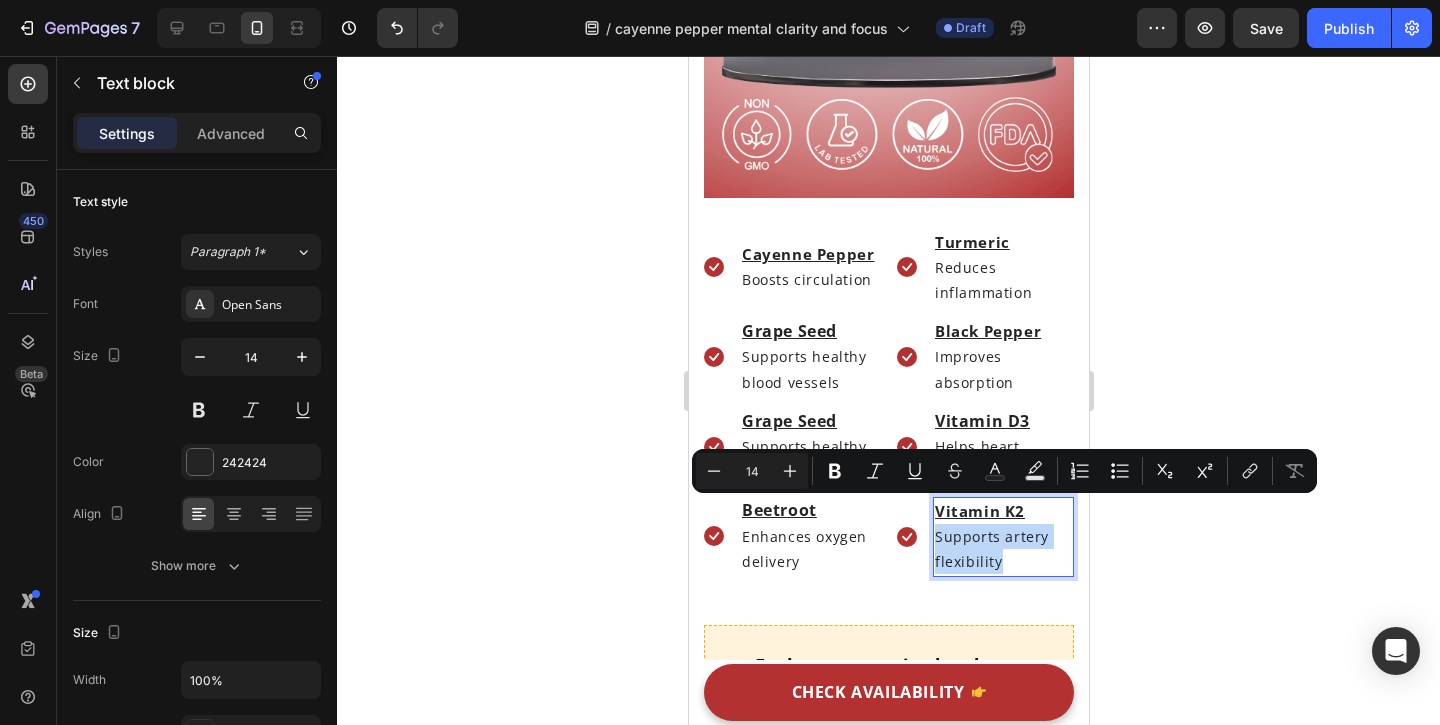 click on "Helps heart function" at bounding box center (1002, 459) 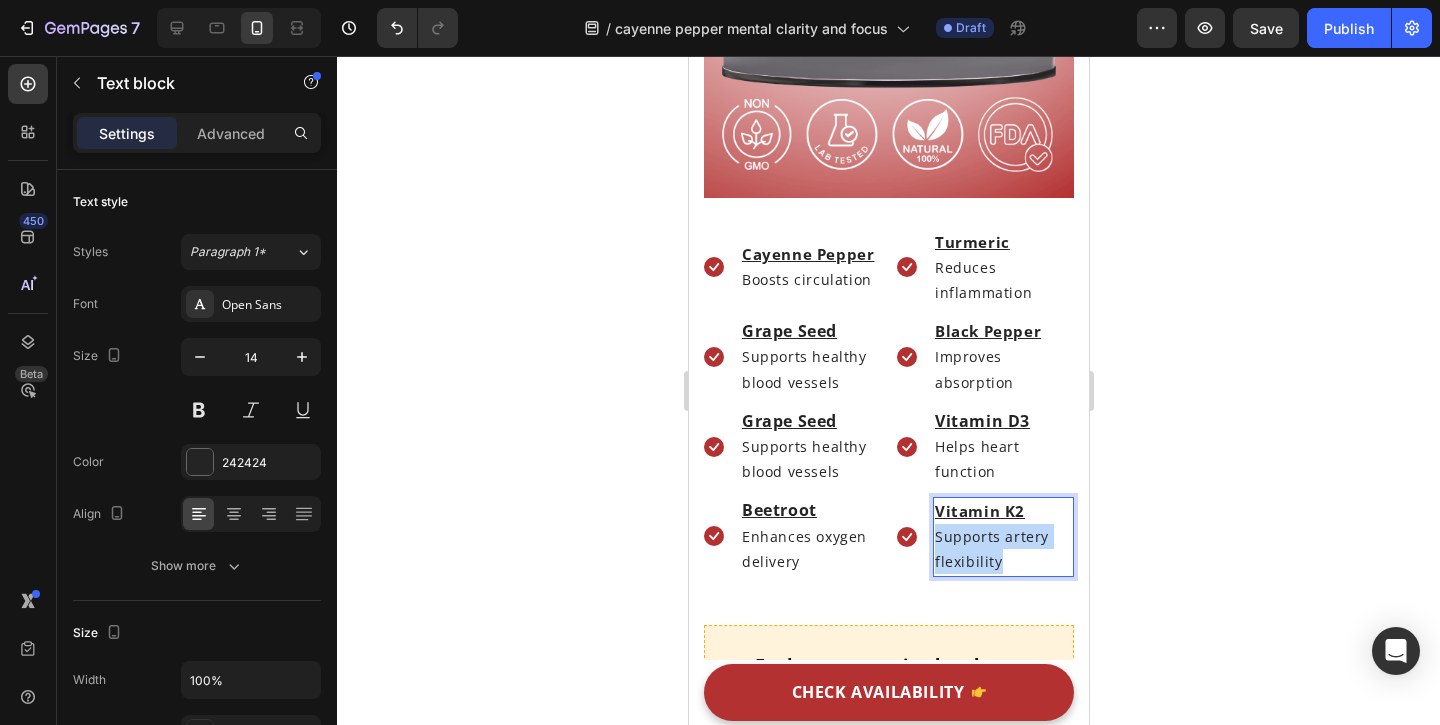 click on "Helps heart function" at bounding box center (1002, 459) 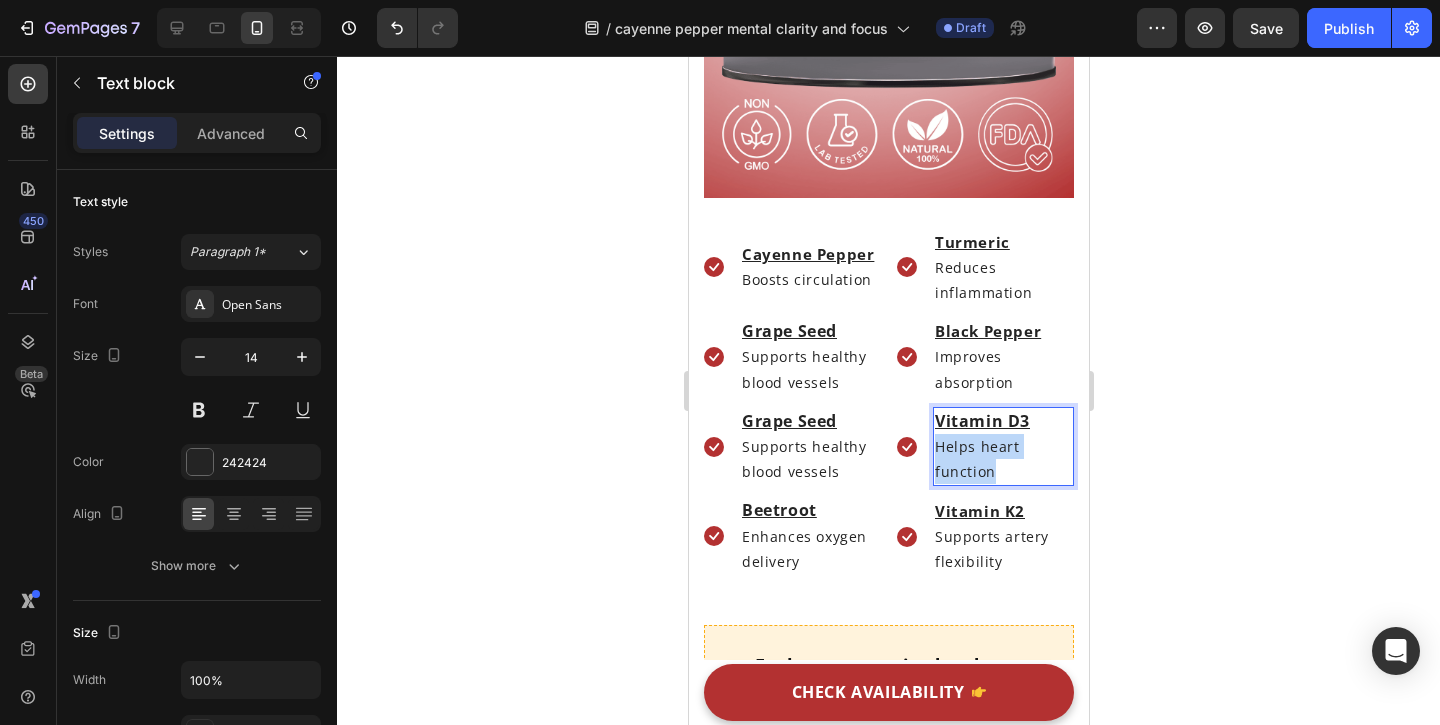 click on "Helps heart function" at bounding box center [1002, 459] 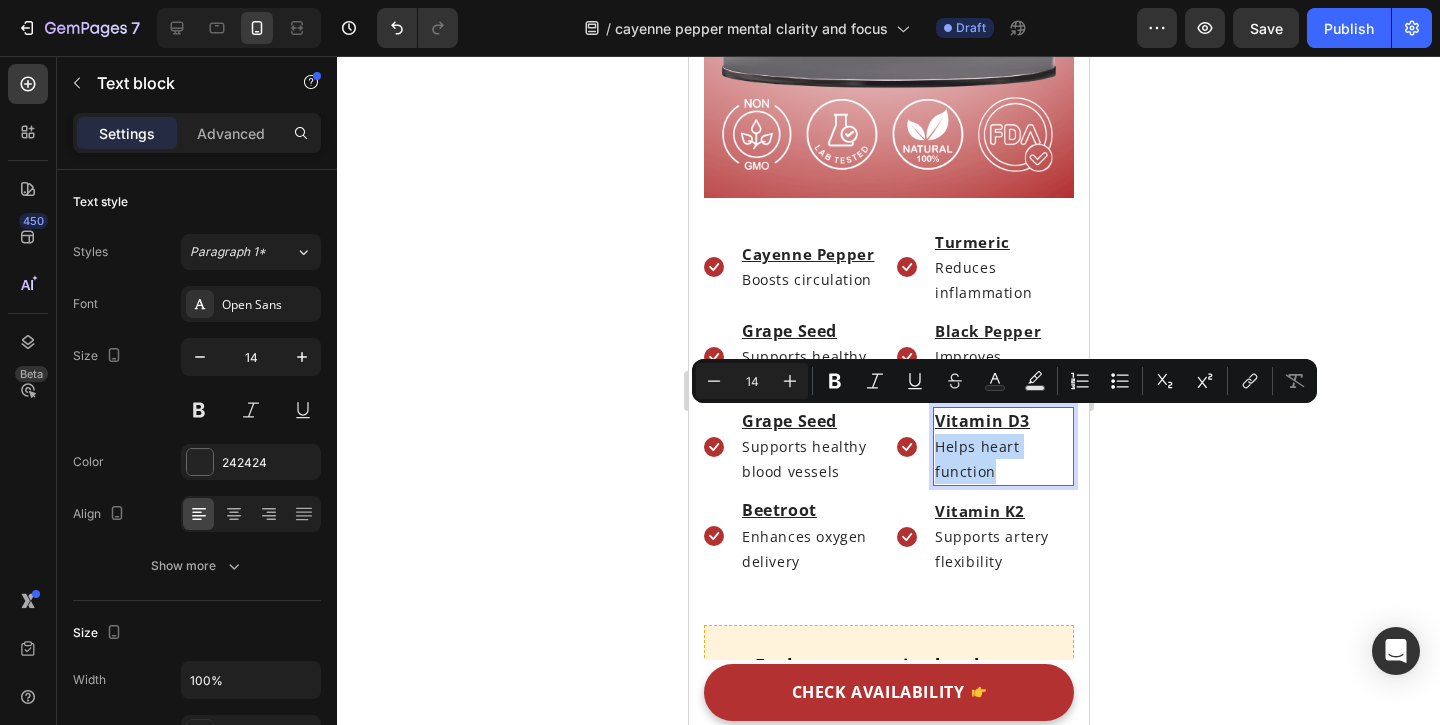 click on "Helps heart function" at bounding box center [1002, 459] 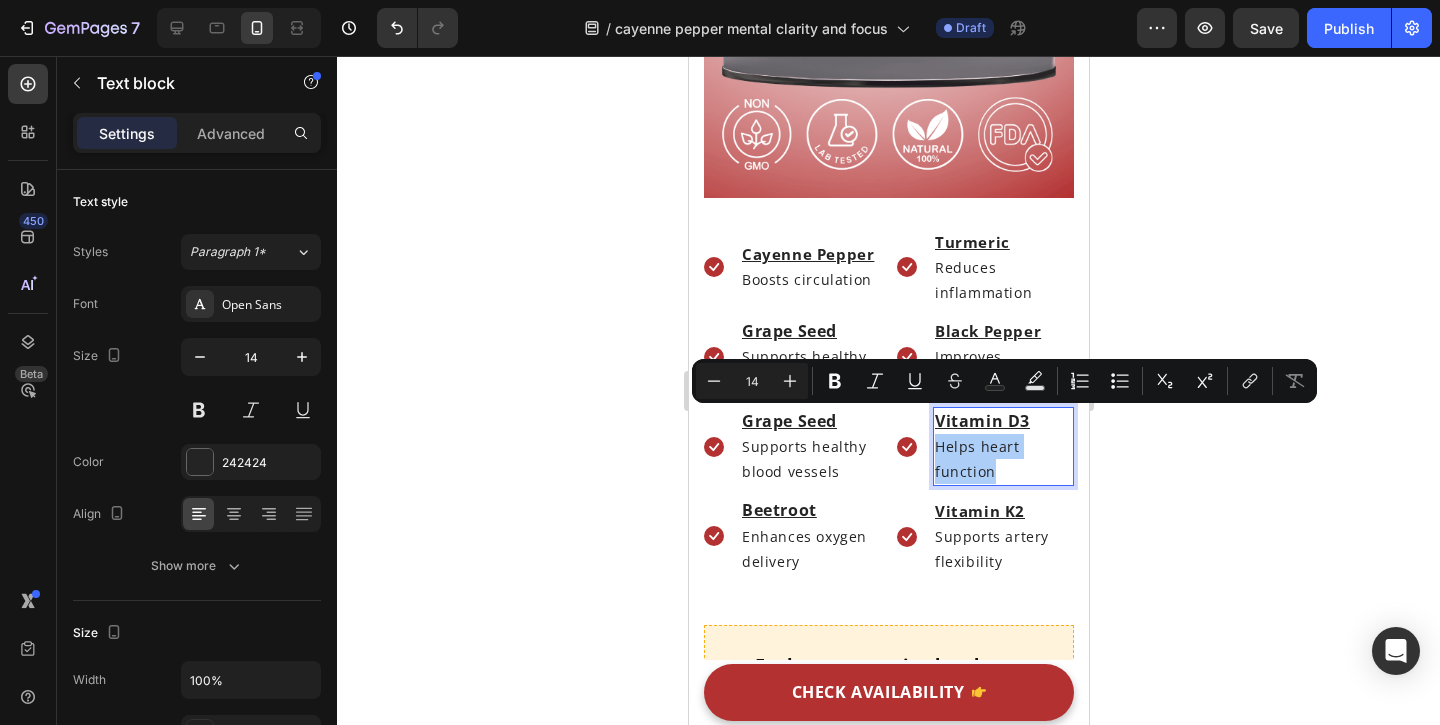 click 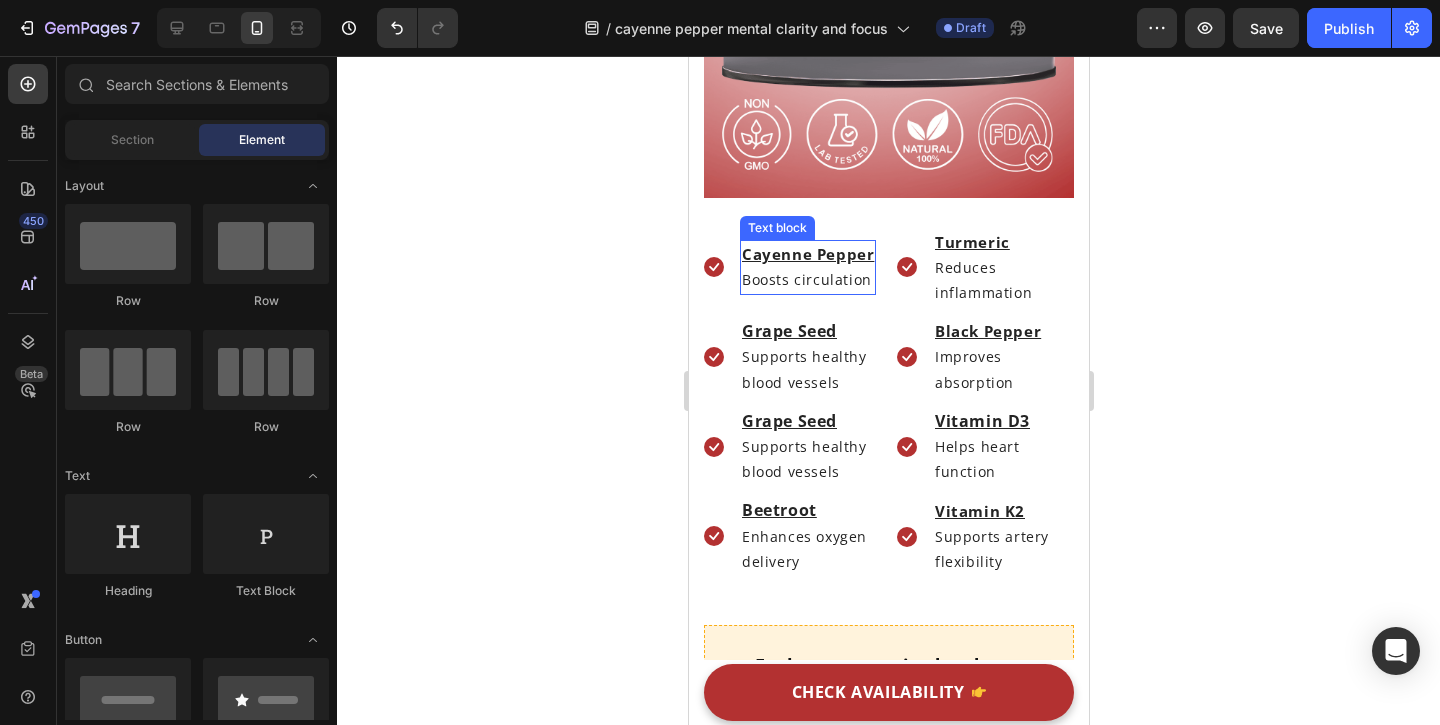 click on "Cayenne Pepper" at bounding box center (807, 254) 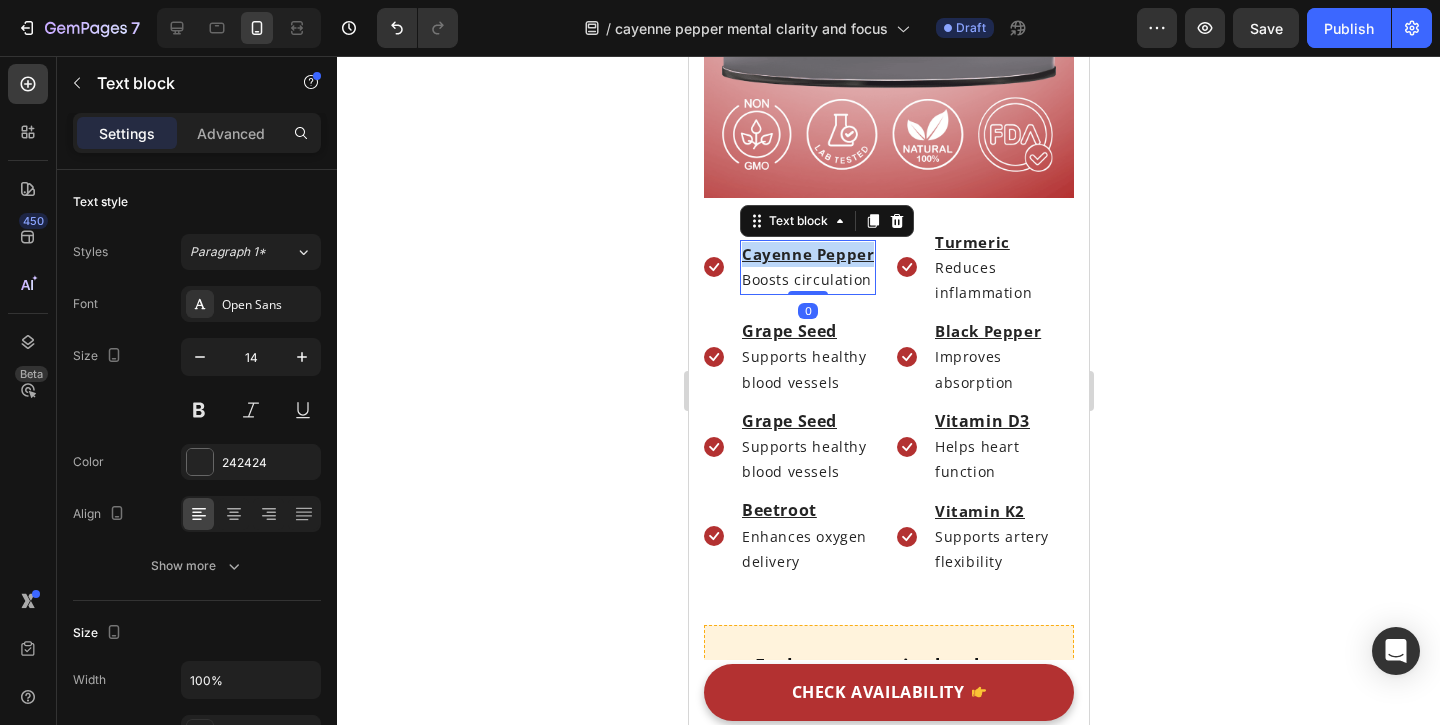 click on "Cayenne Pepper" at bounding box center [807, 254] 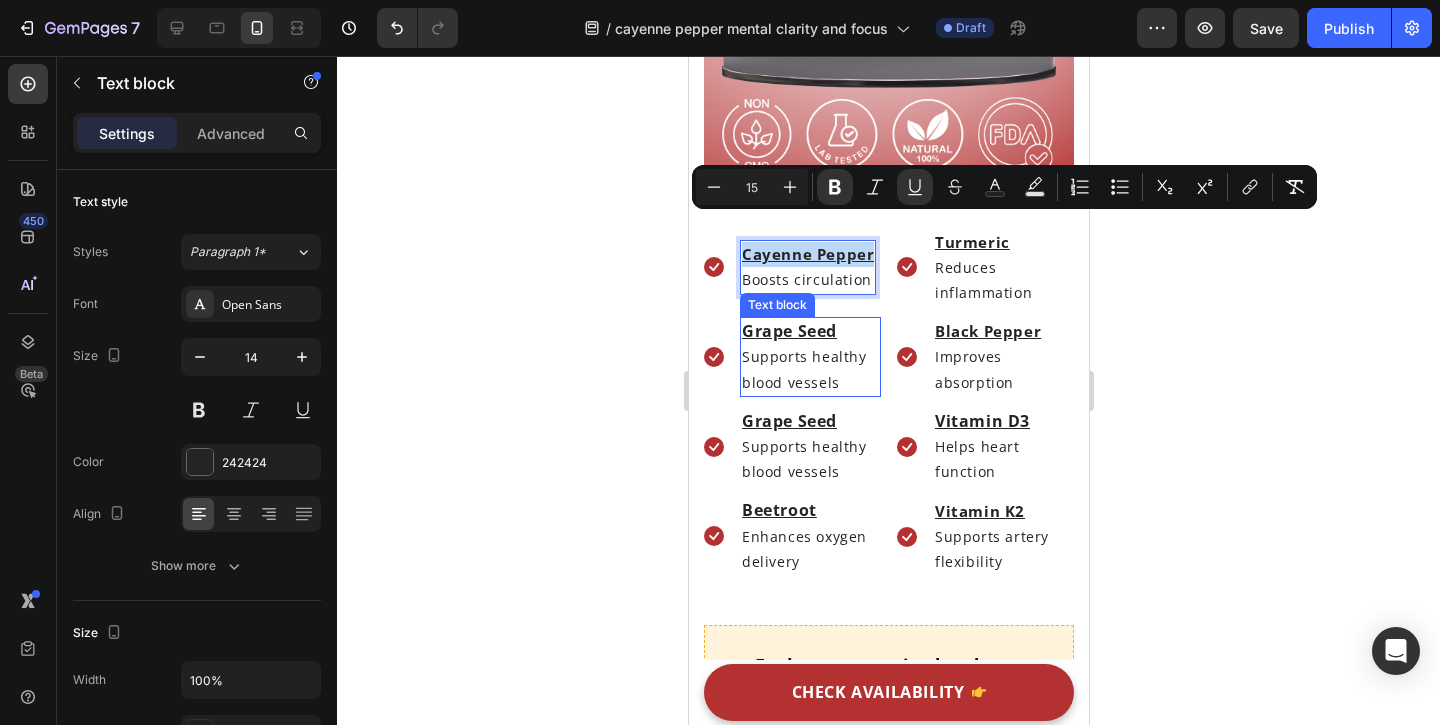 click on "Grape Seed" at bounding box center [788, 331] 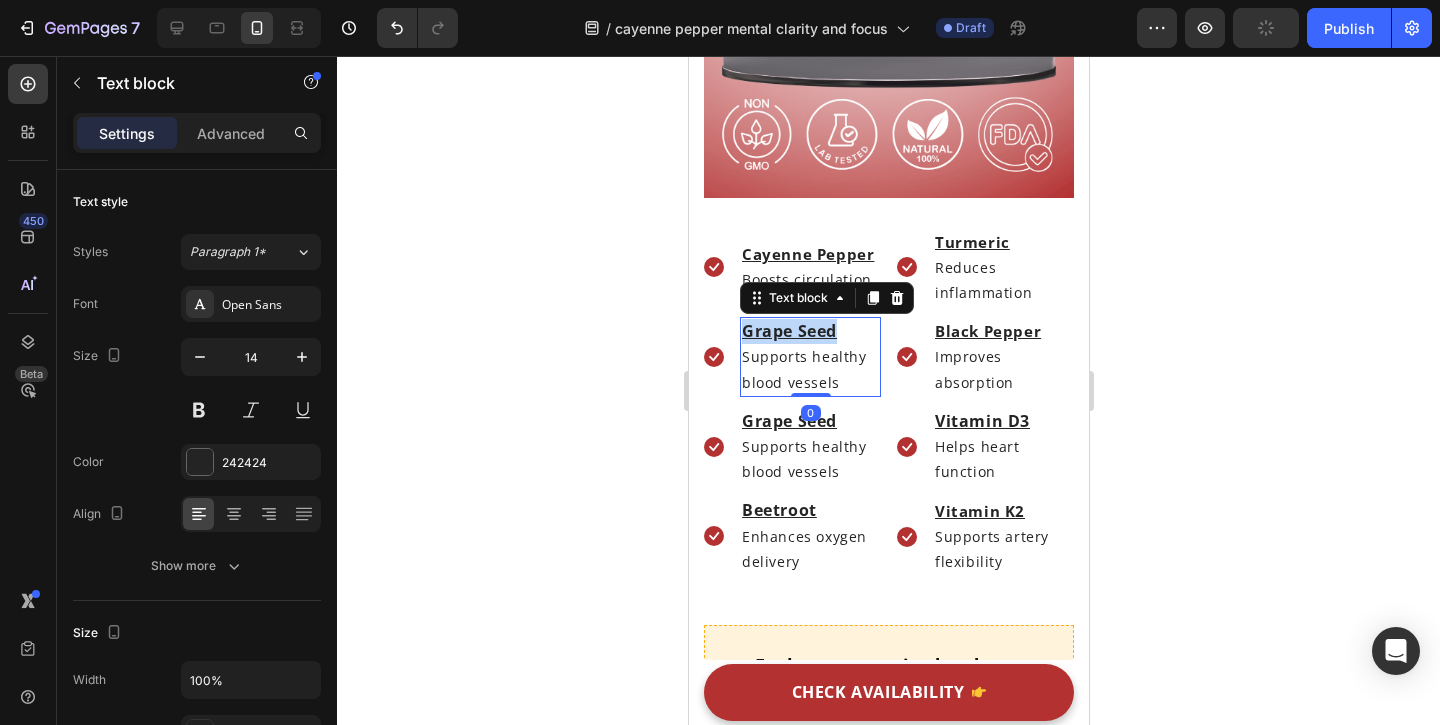 click on "Grape Seed" at bounding box center [788, 331] 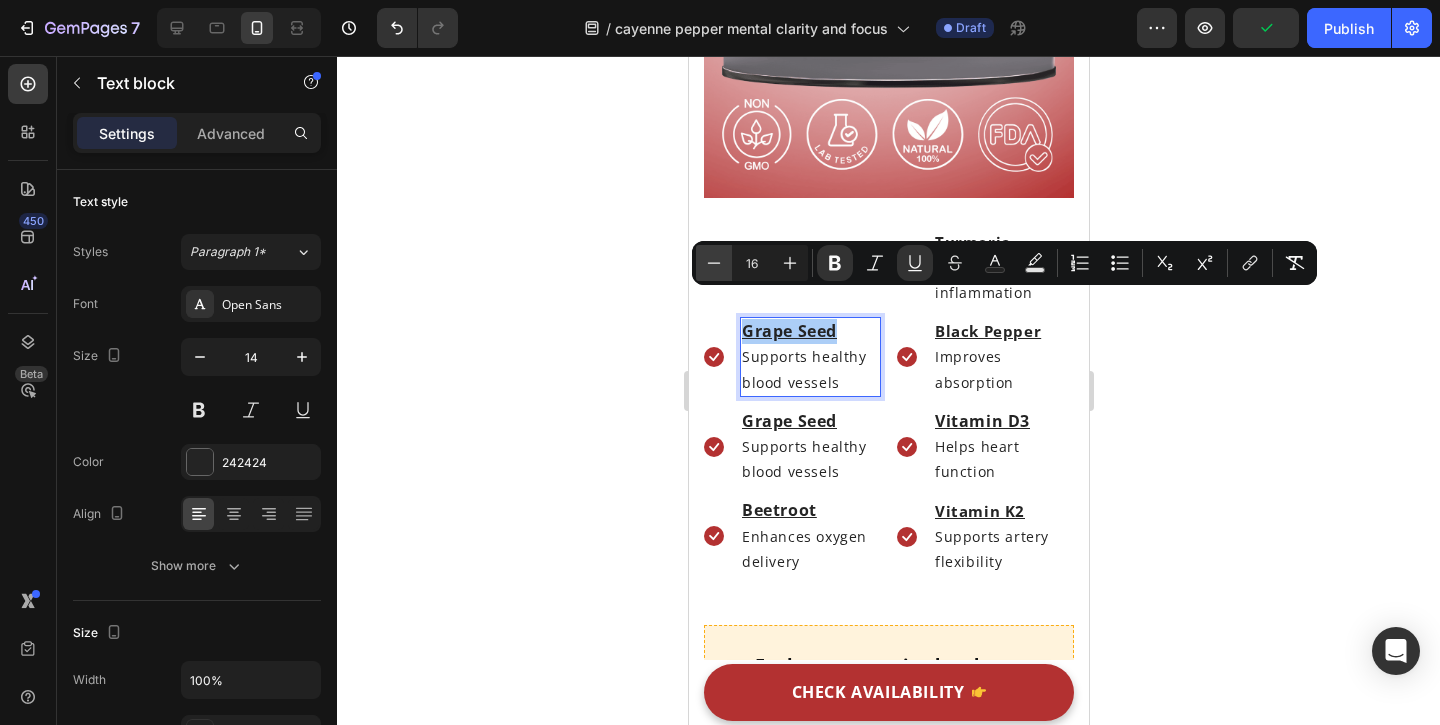 click 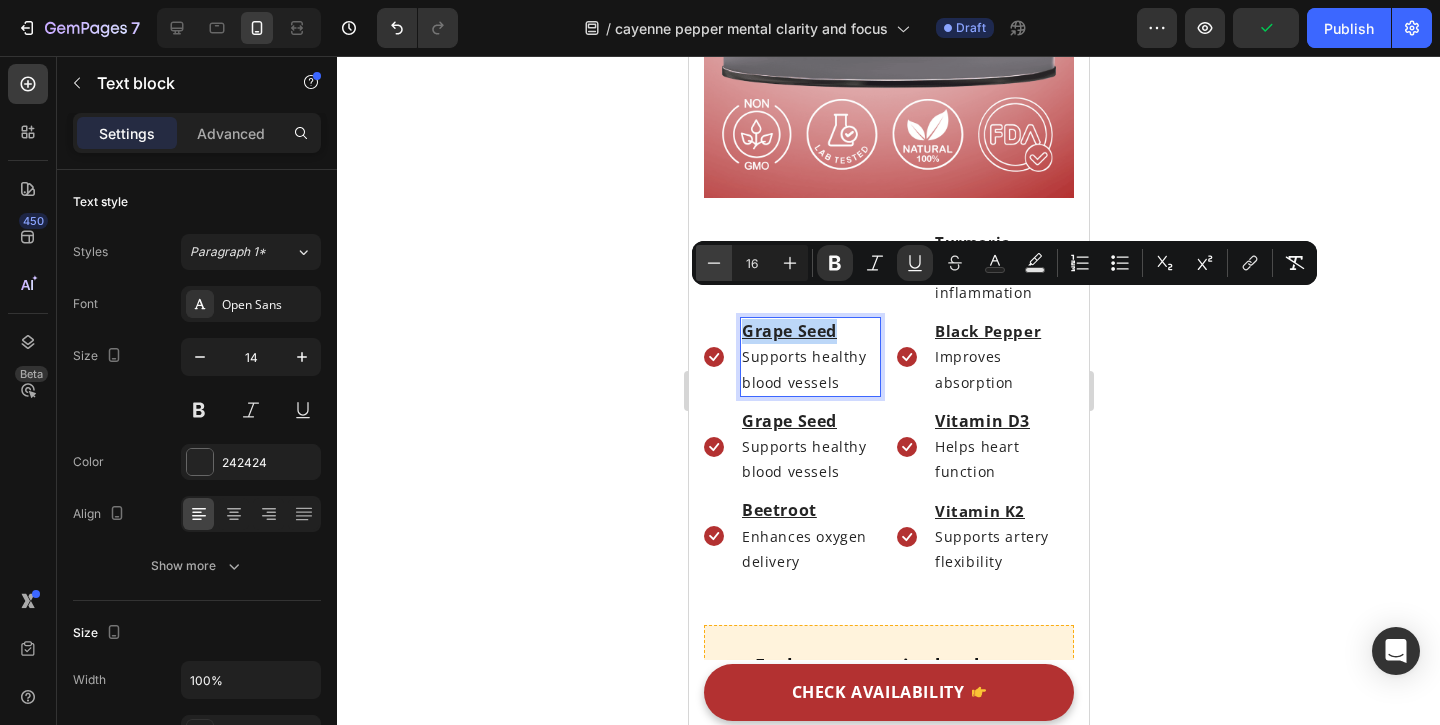 type on "15" 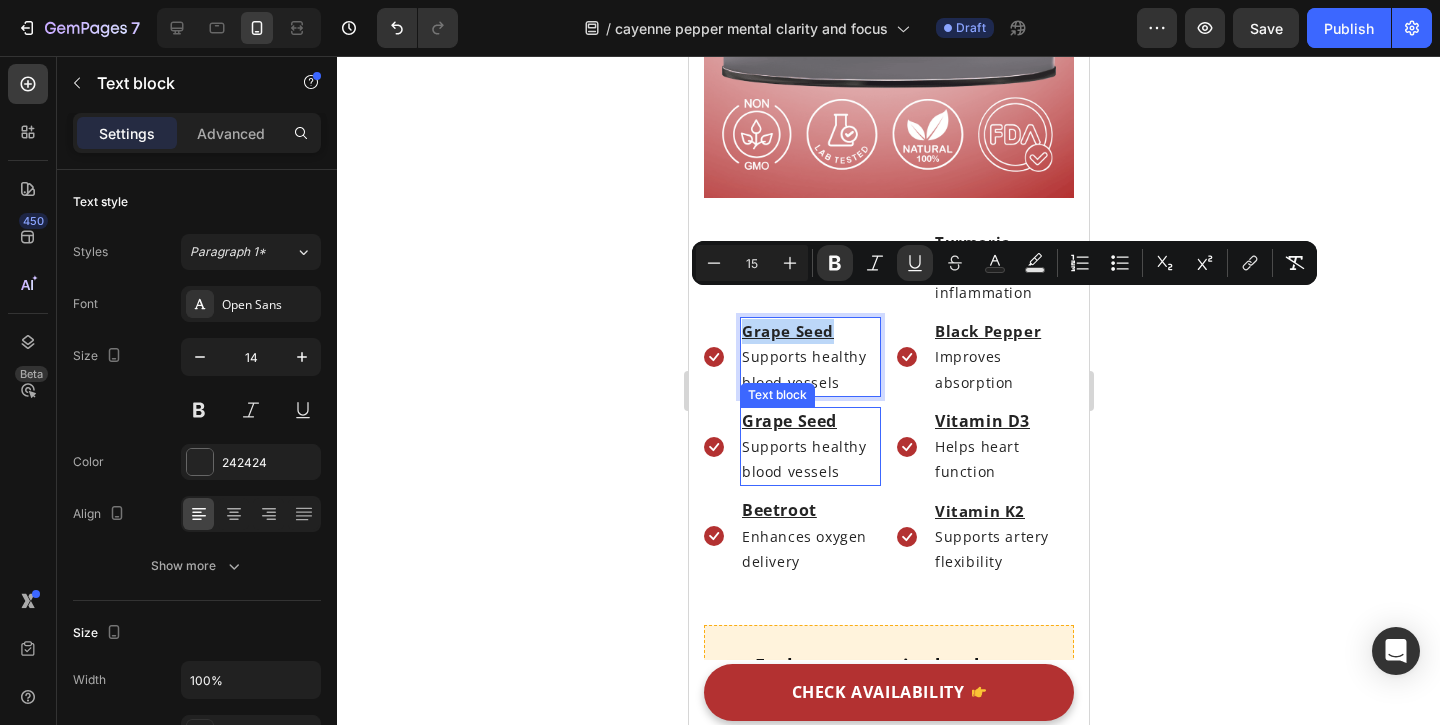 click on "Grape Seed" at bounding box center (788, 421) 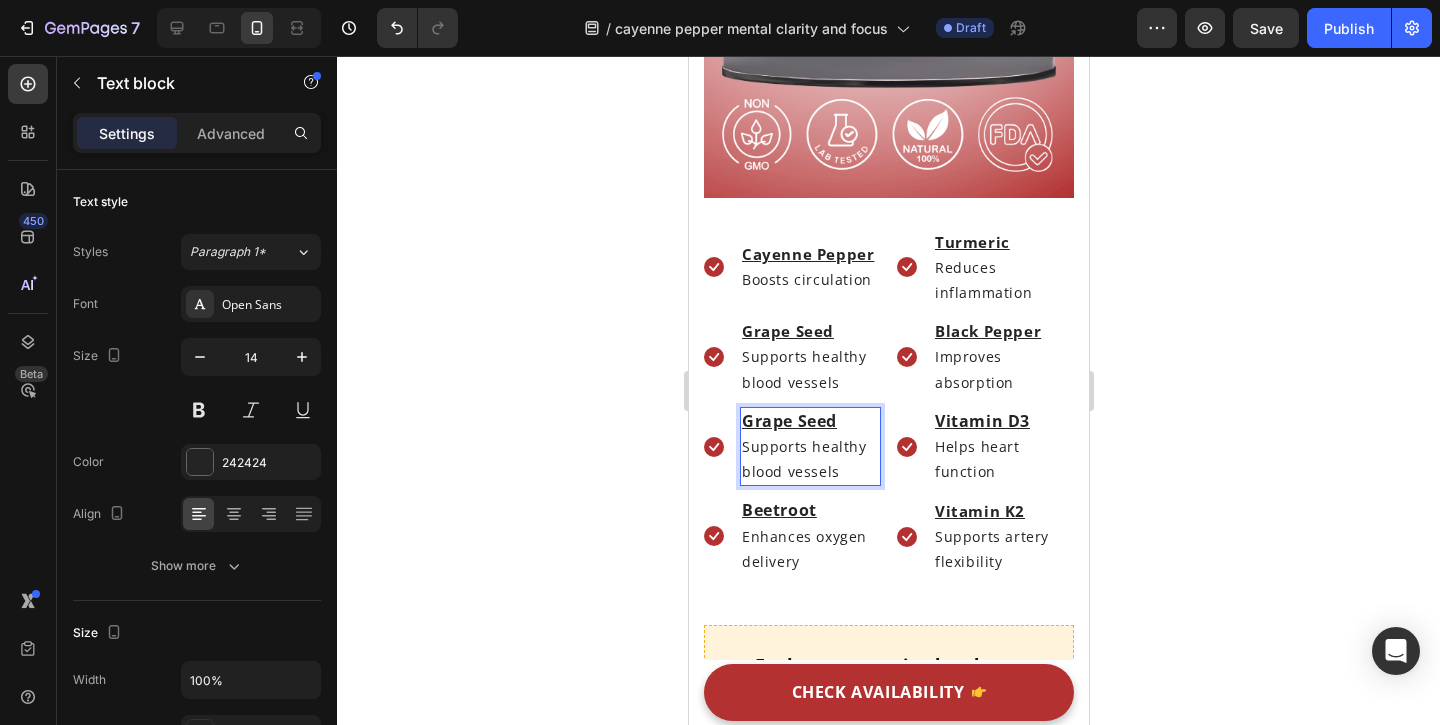 click on "Grape Seed" at bounding box center [788, 421] 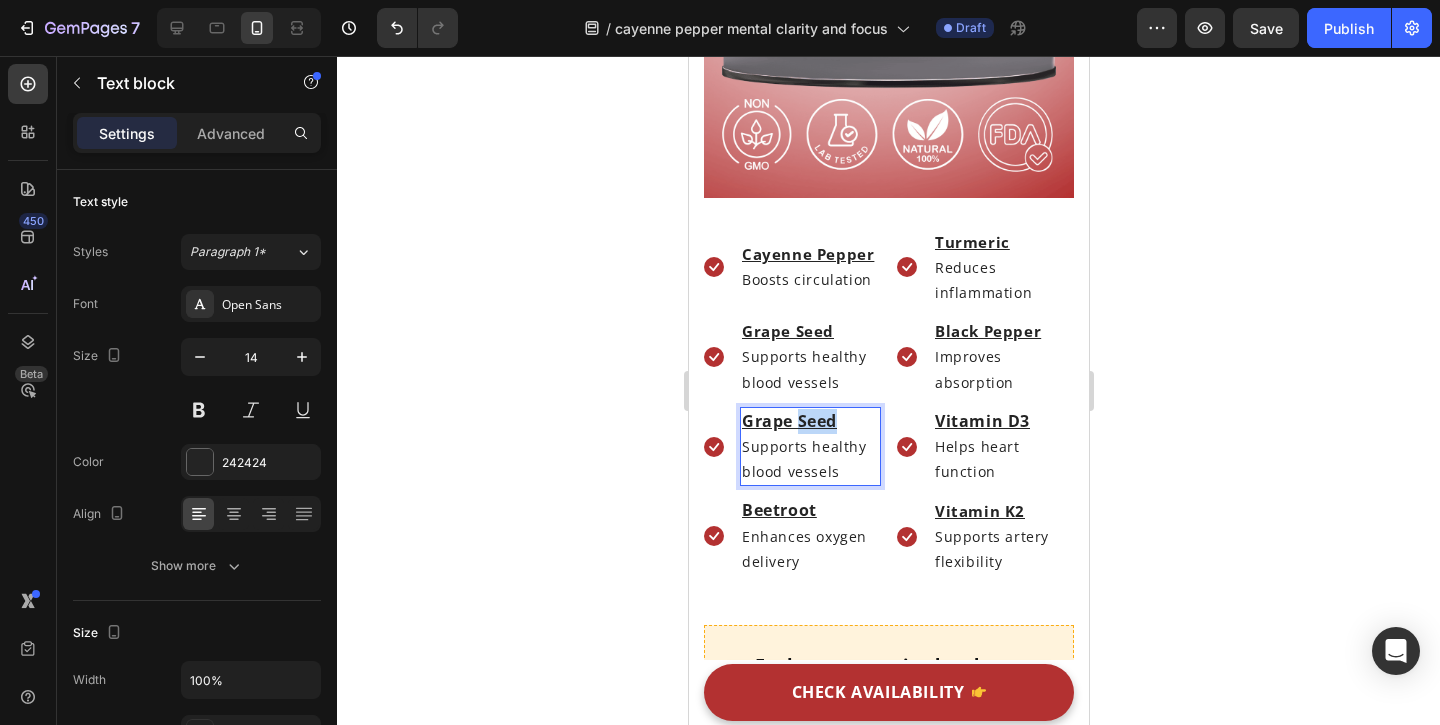 click on "Grape Seed" at bounding box center [788, 421] 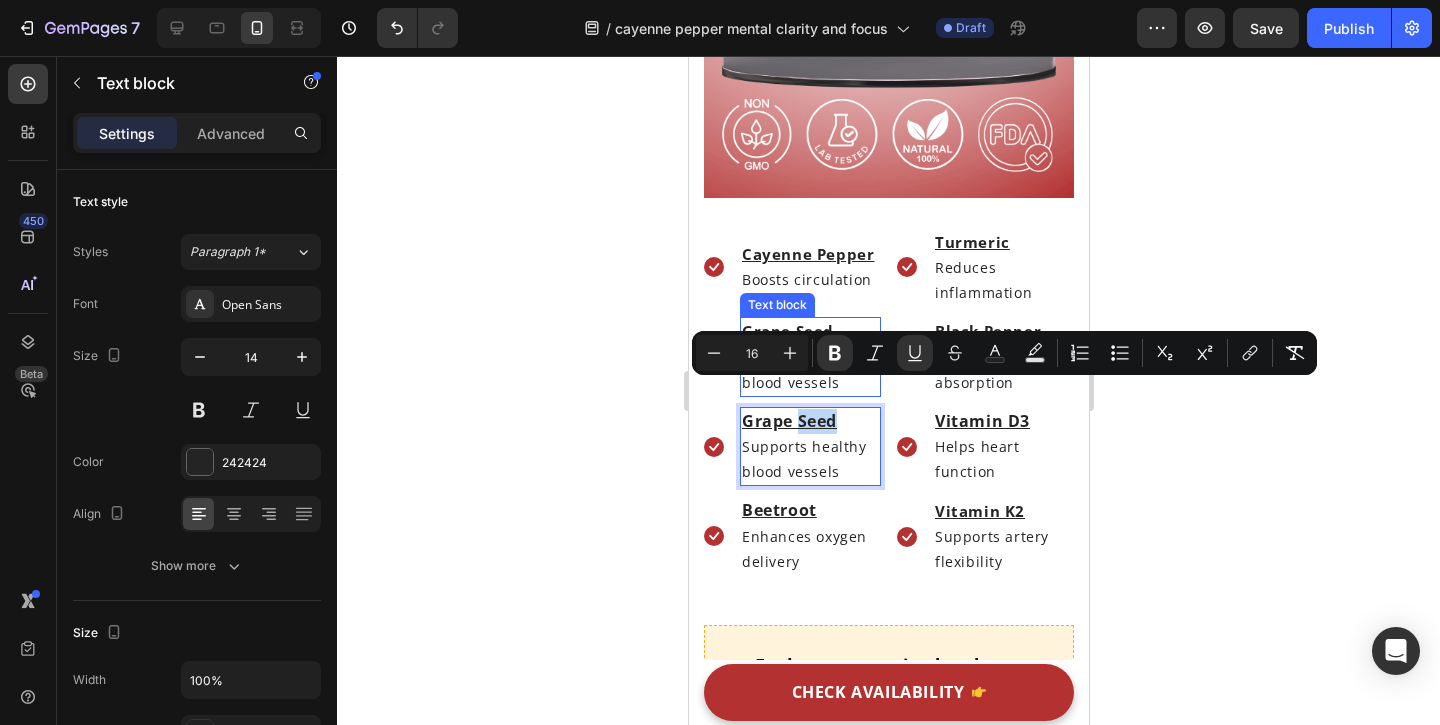 click on "Grape Seed" at bounding box center (788, 421) 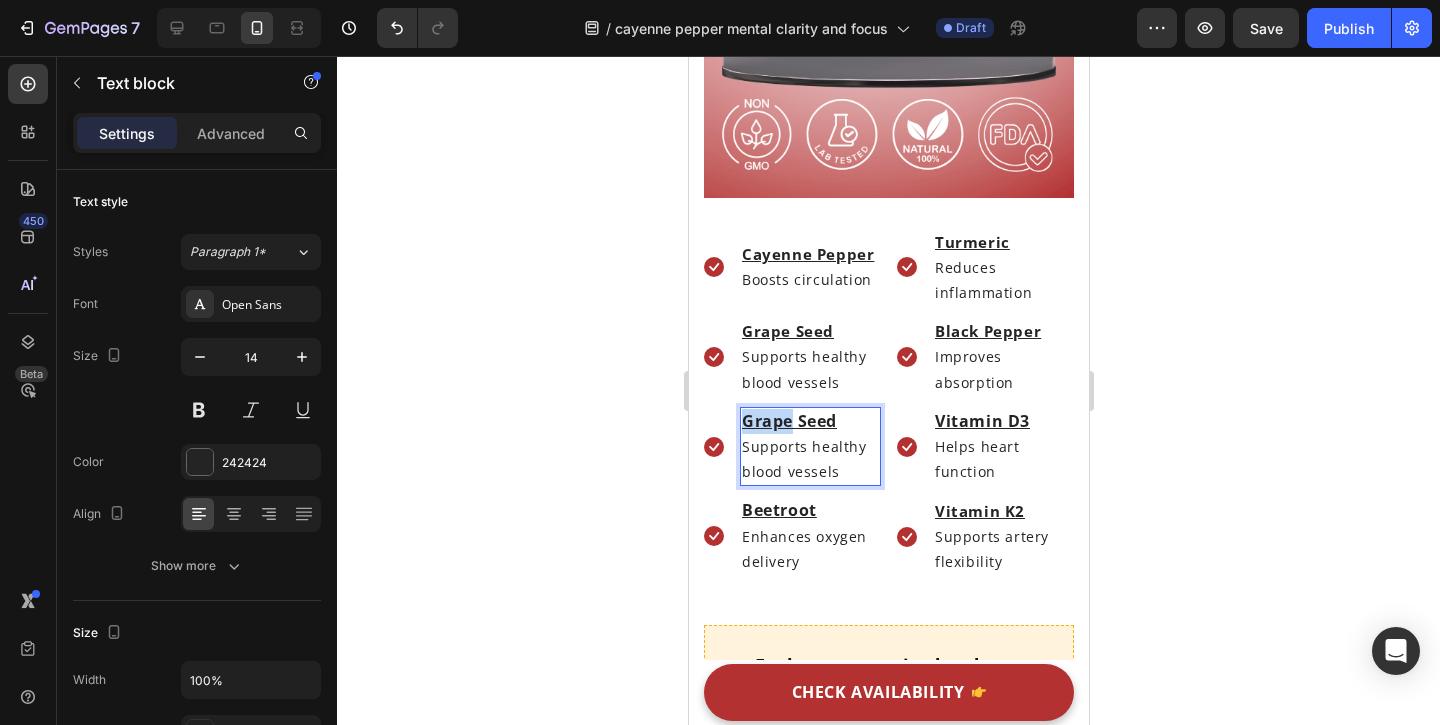 click on "Grape Seed" at bounding box center [788, 421] 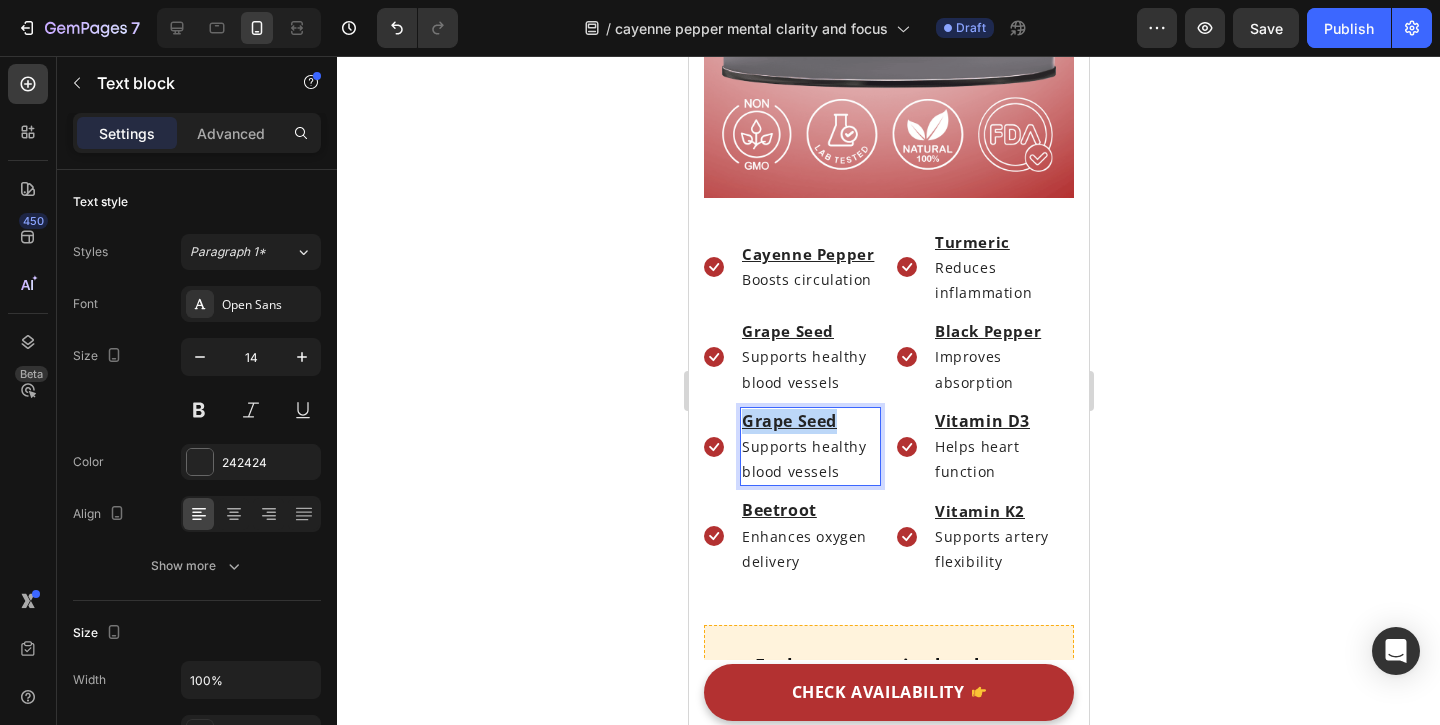 click on "Grape Seed" at bounding box center (788, 421) 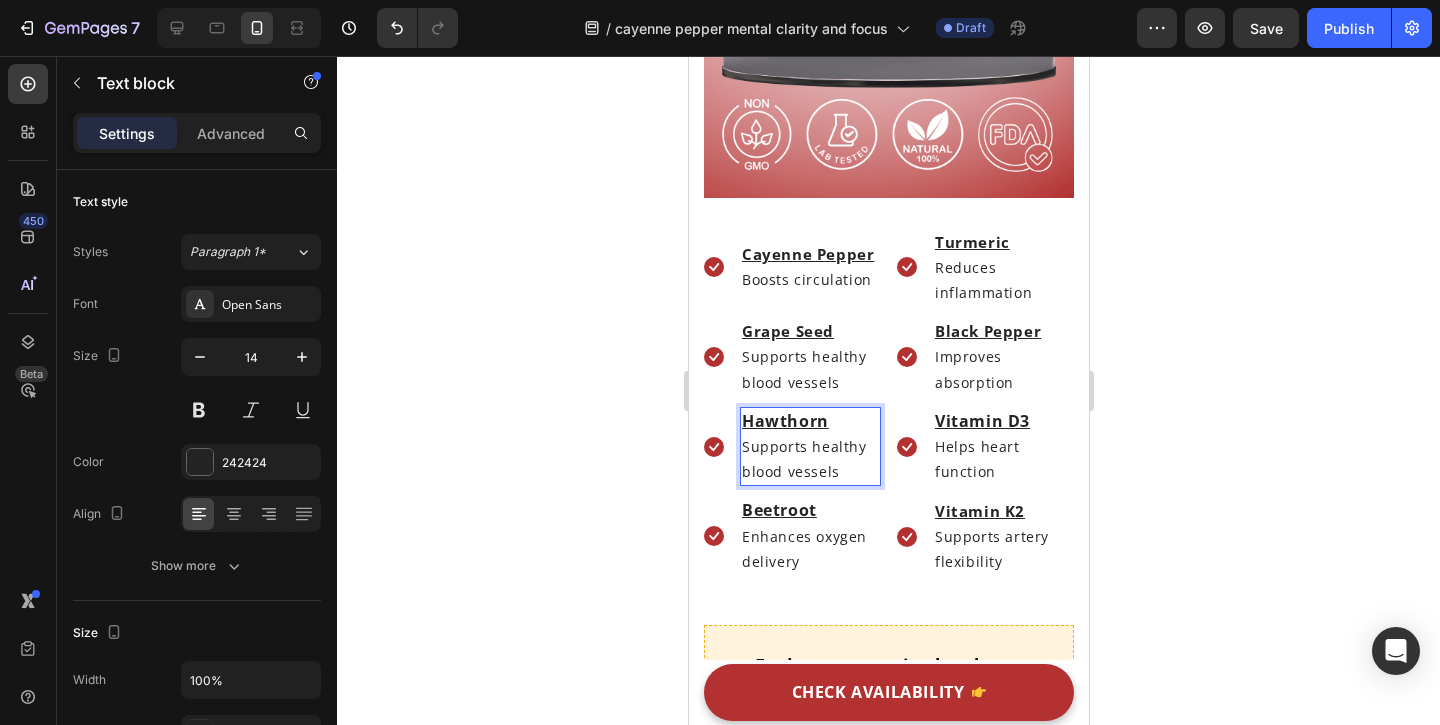 click on "Supports healthy blood vessels" at bounding box center (803, 459) 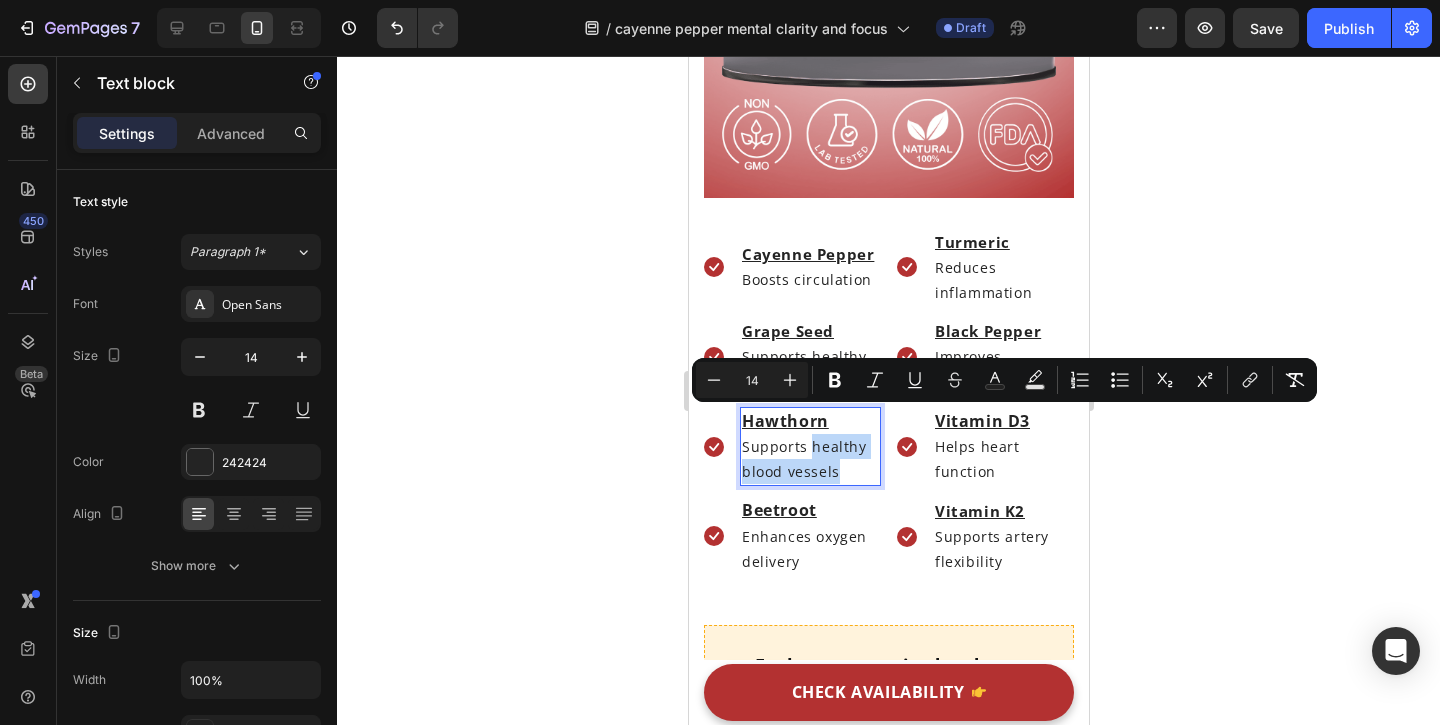 drag, startPoint x: 808, startPoint y: 421, endPoint x: 809, endPoint y: 433, distance: 12.0415945 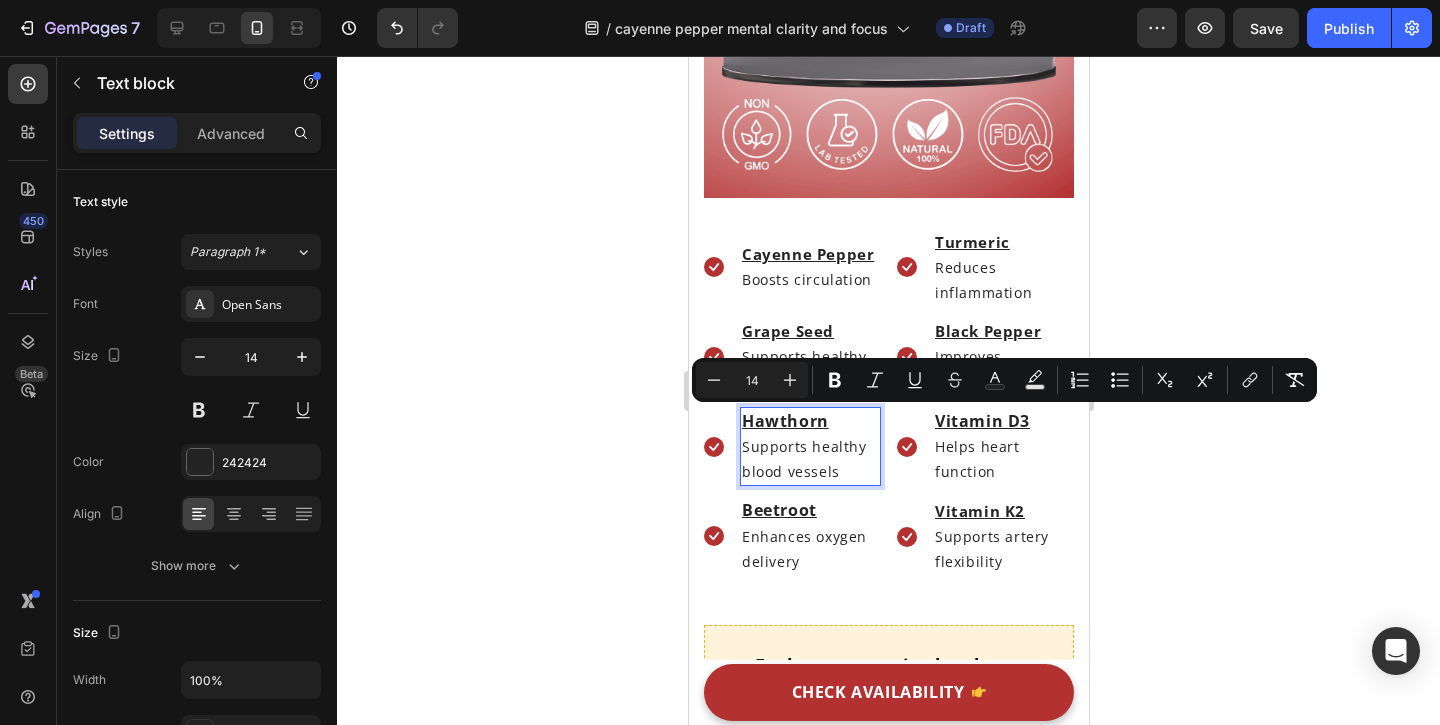 click on "Supports healthy blood vessels" at bounding box center (809, 459) 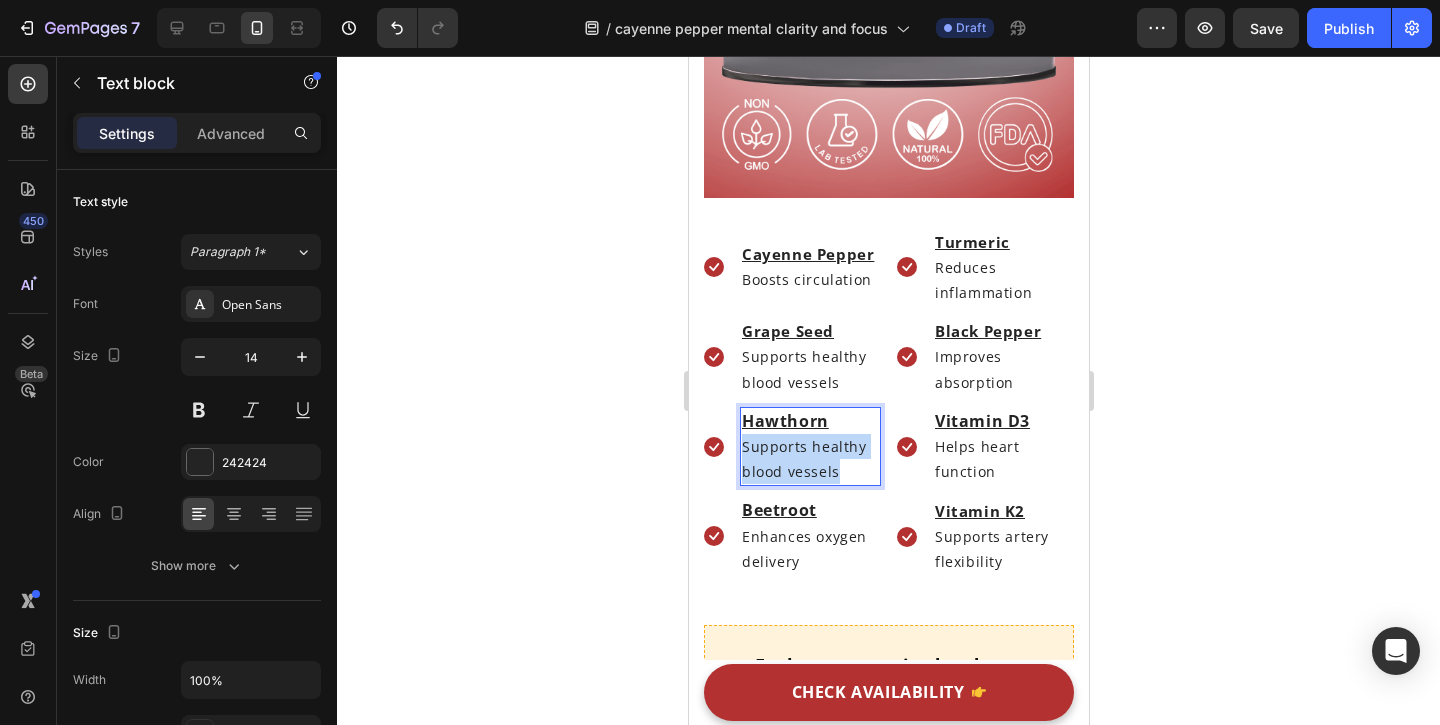 drag, startPoint x: 742, startPoint y: 422, endPoint x: 846, endPoint y: 455, distance: 109.11004 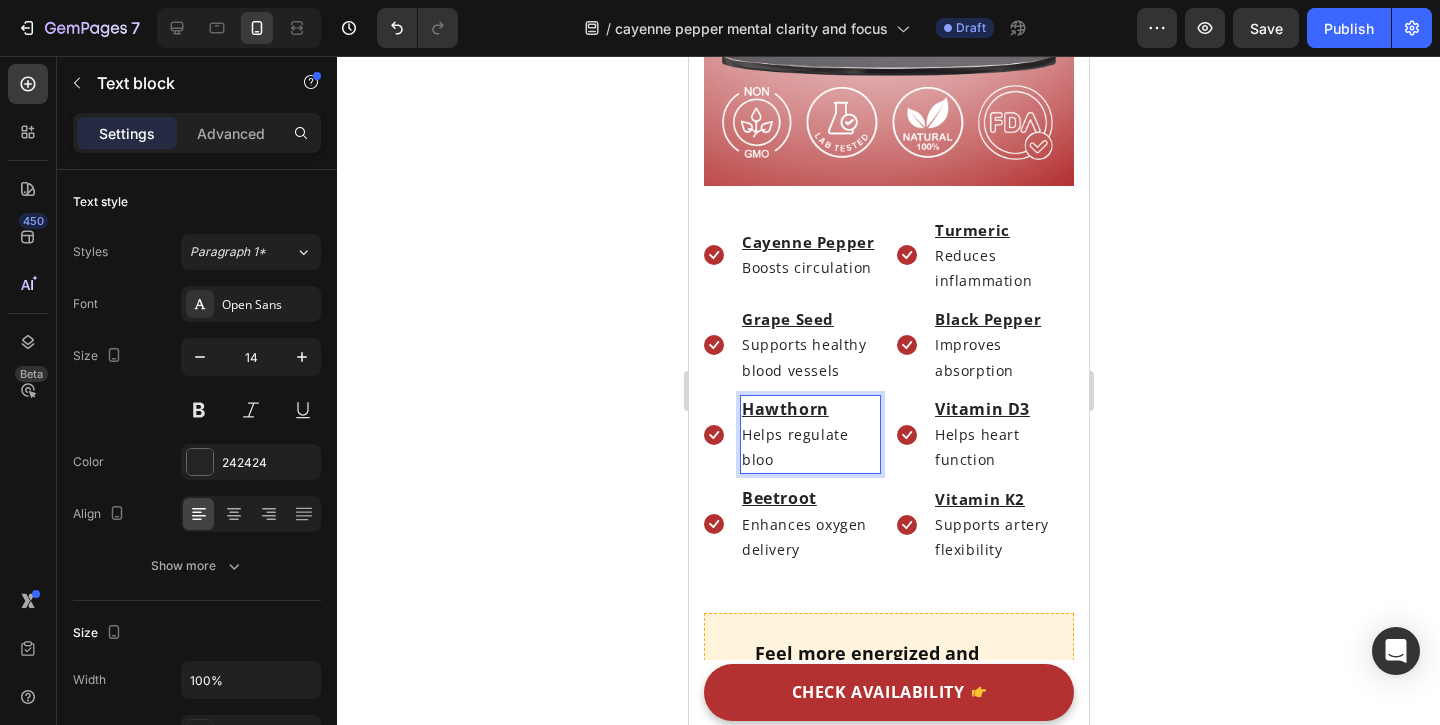 scroll, scrollTop: 4939, scrollLeft: 0, axis: vertical 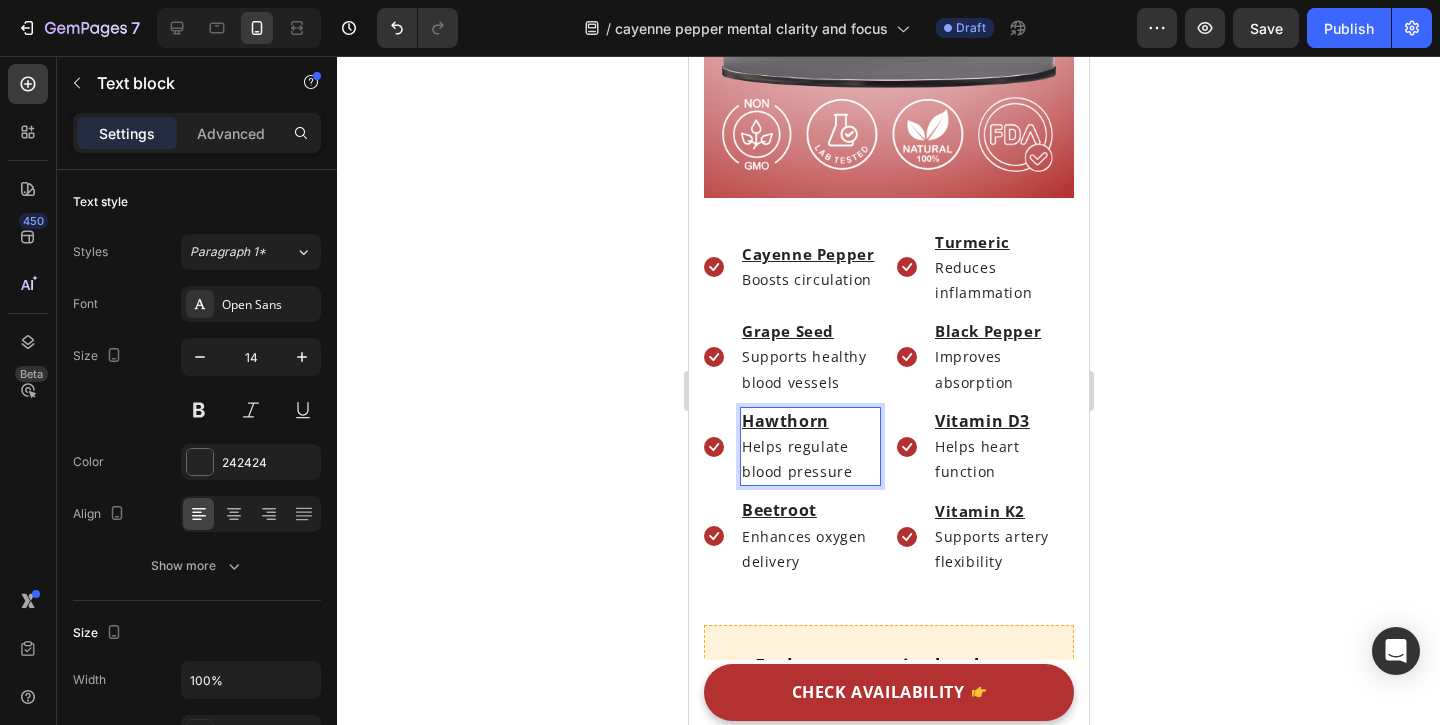 click 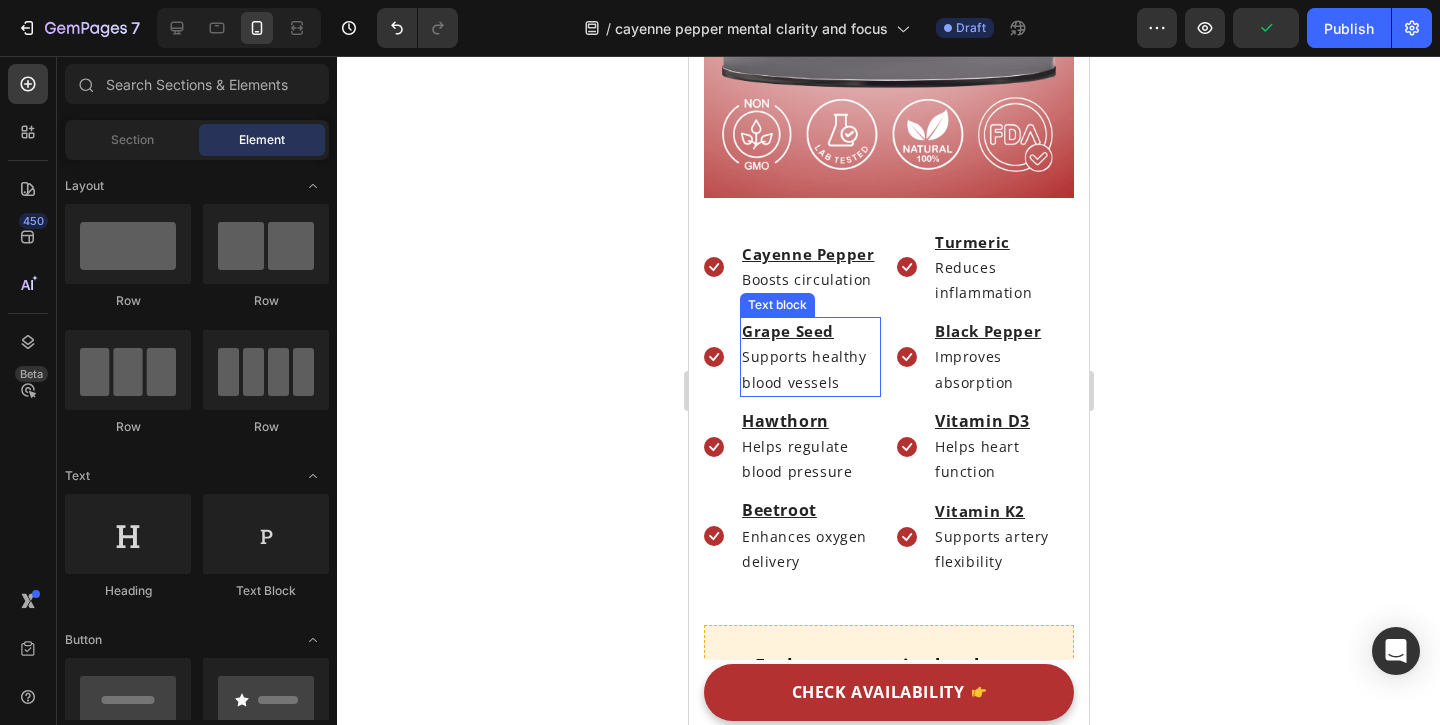 click on "Grape Seed" at bounding box center (787, 331) 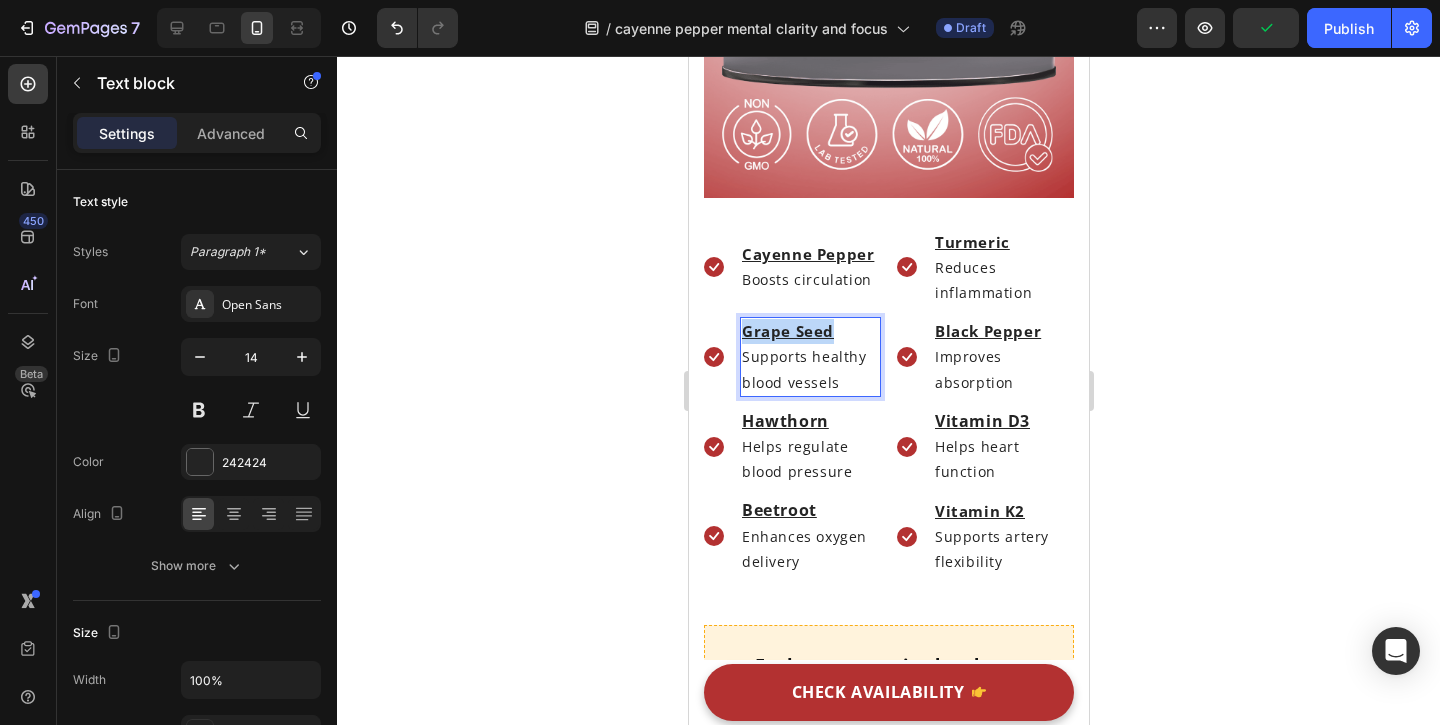 click on "Grape Seed" at bounding box center (787, 331) 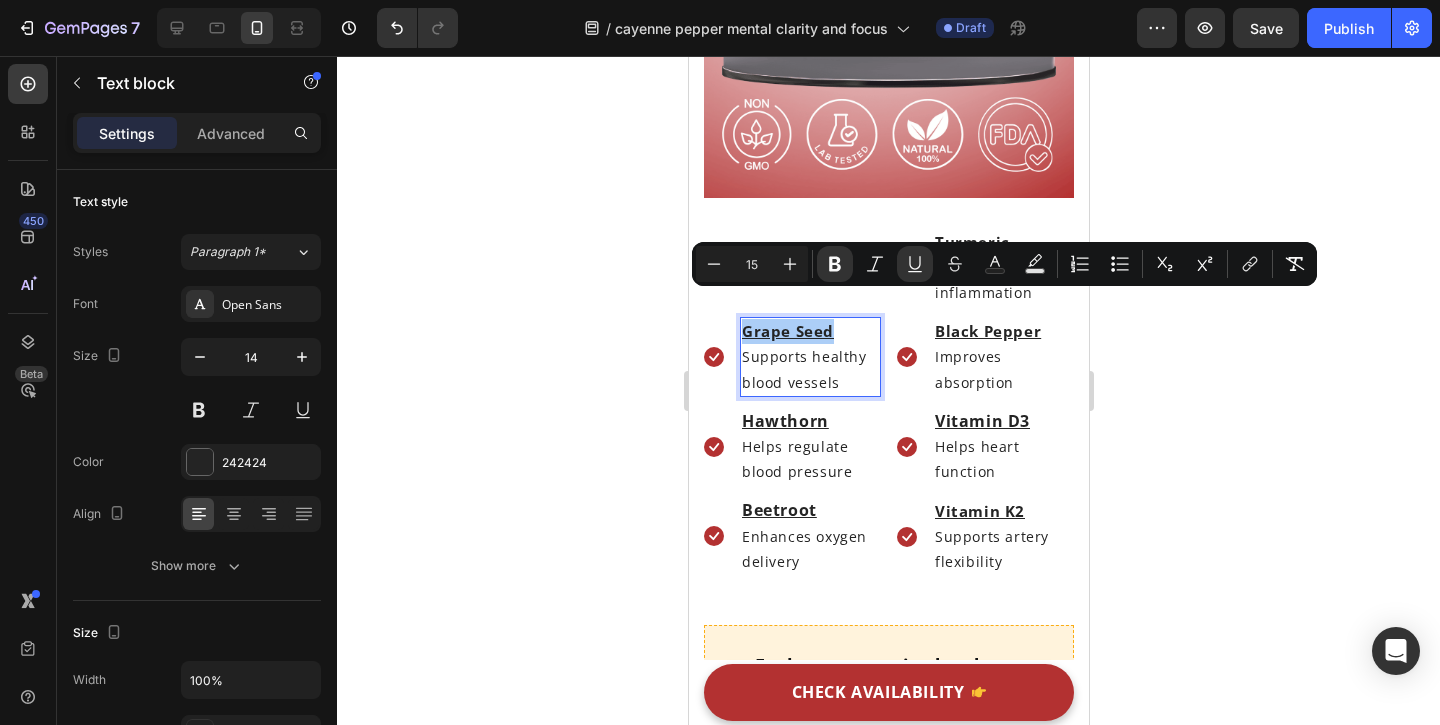 click 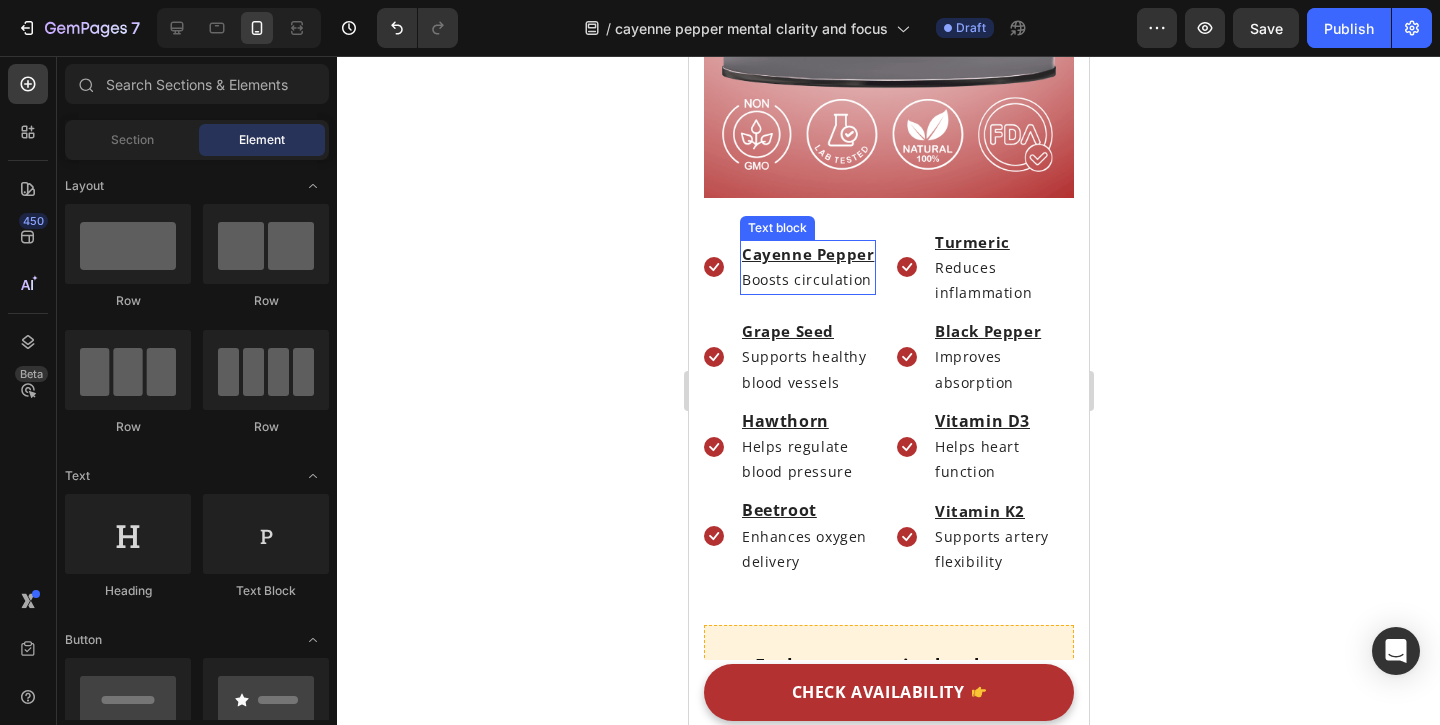 click on "Boosts circulation" at bounding box center (806, 279) 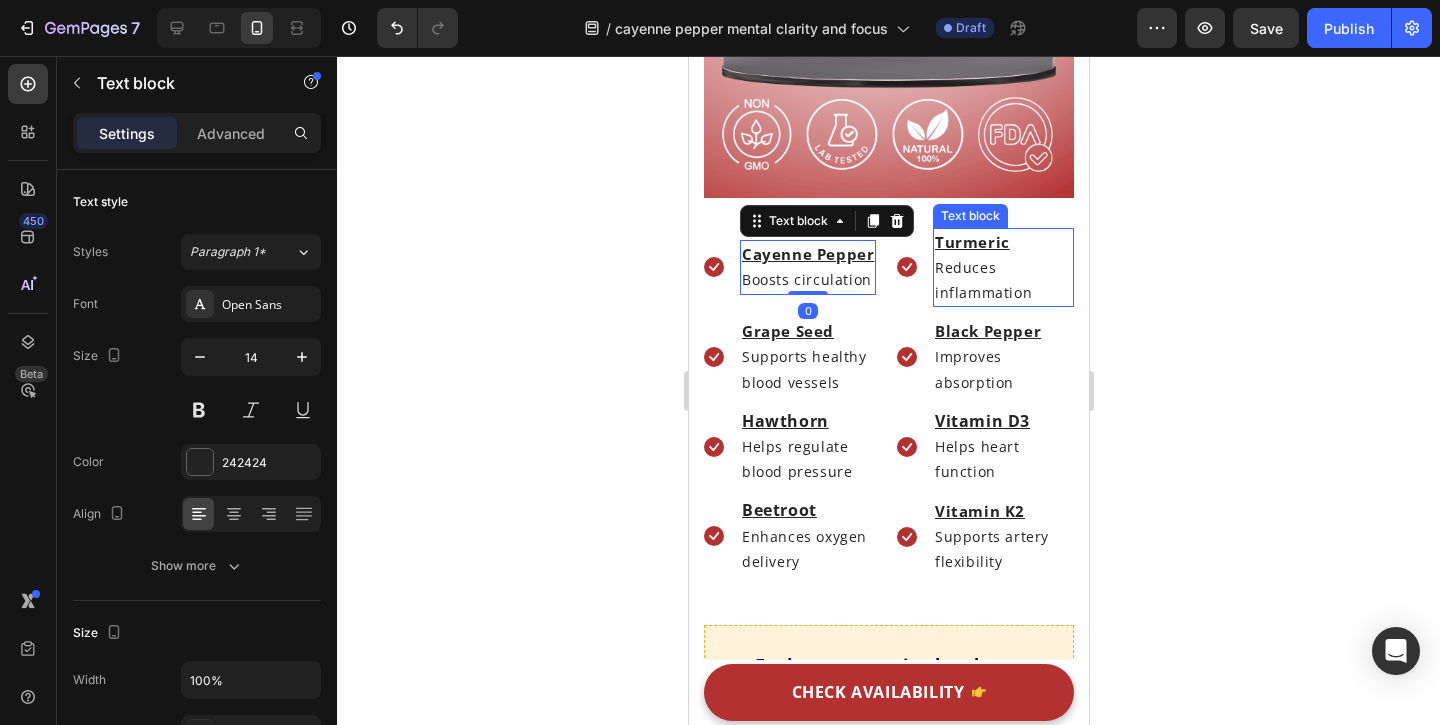 click on "Reduces inflammation" at bounding box center (982, 280) 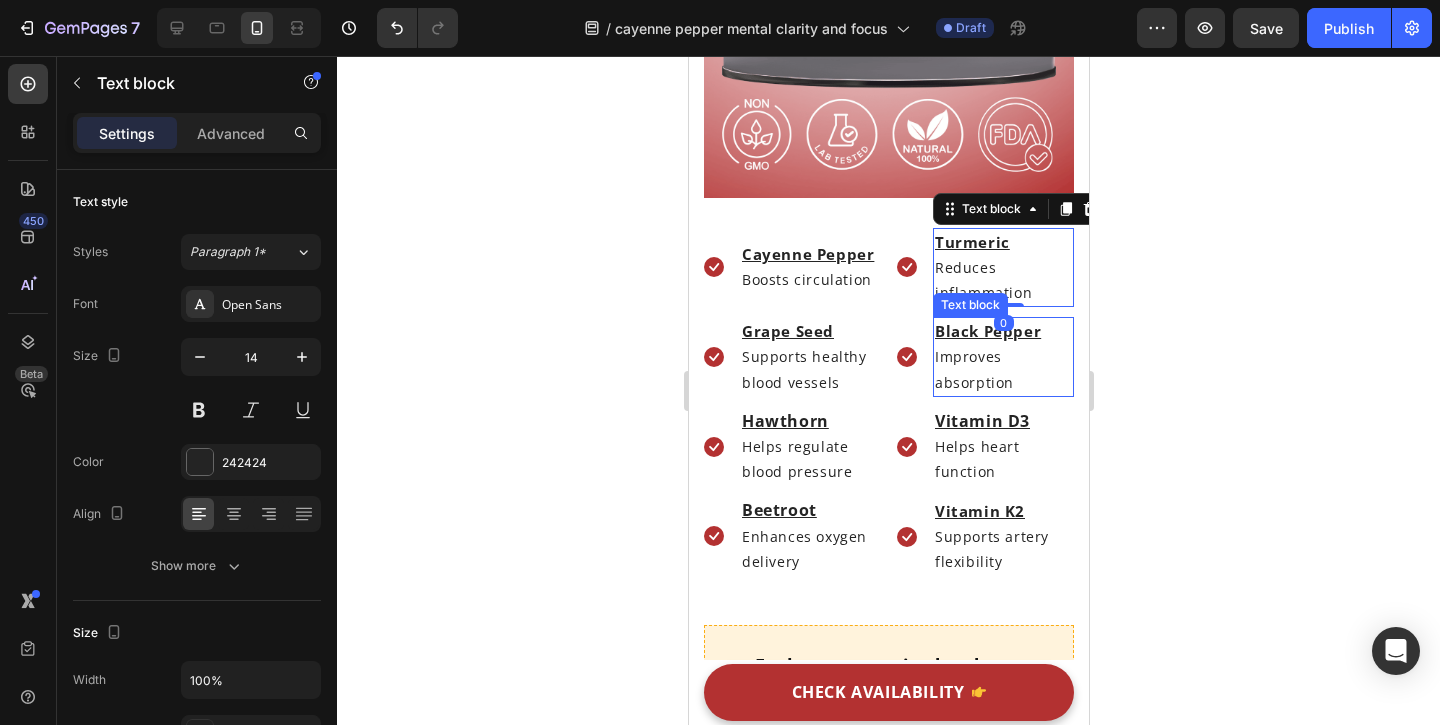 click on "Improves absorption" at bounding box center (973, 369) 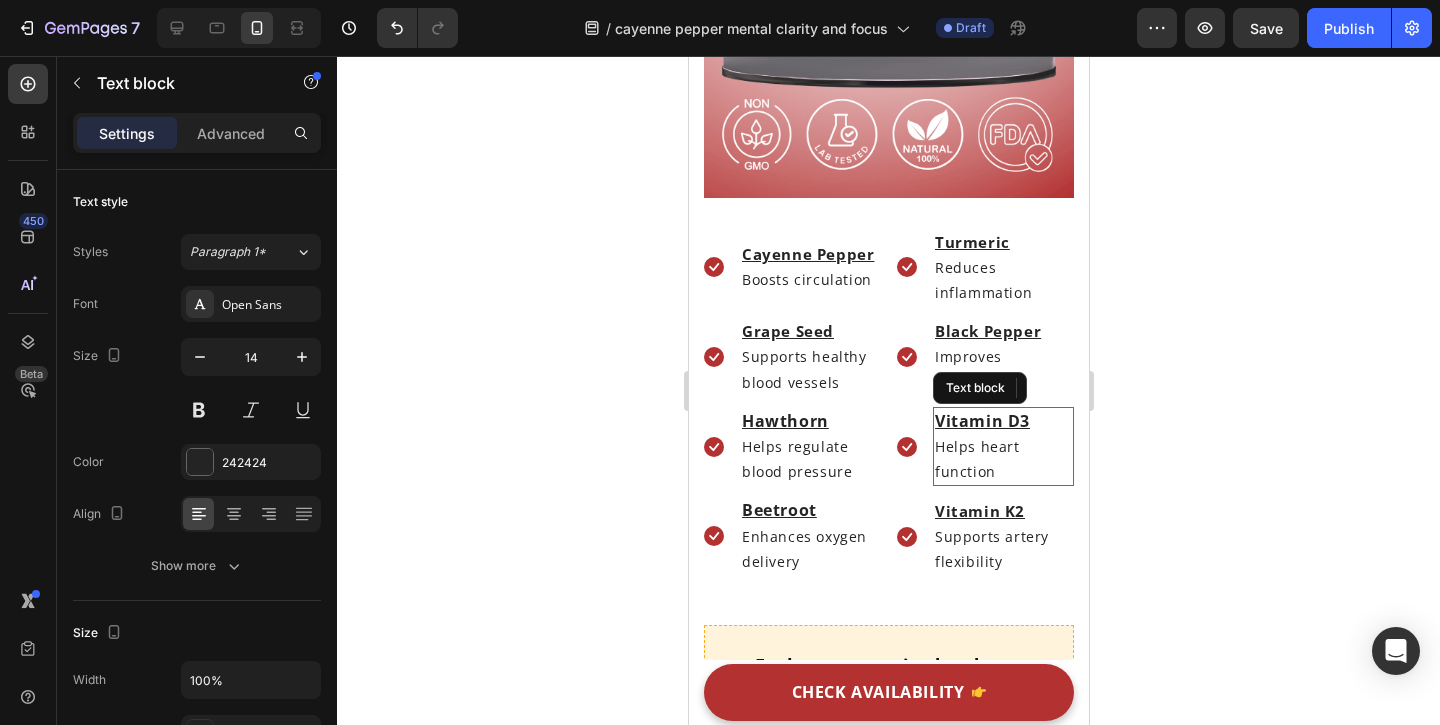 click on "Helps heart function" at bounding box center (1002, 459) 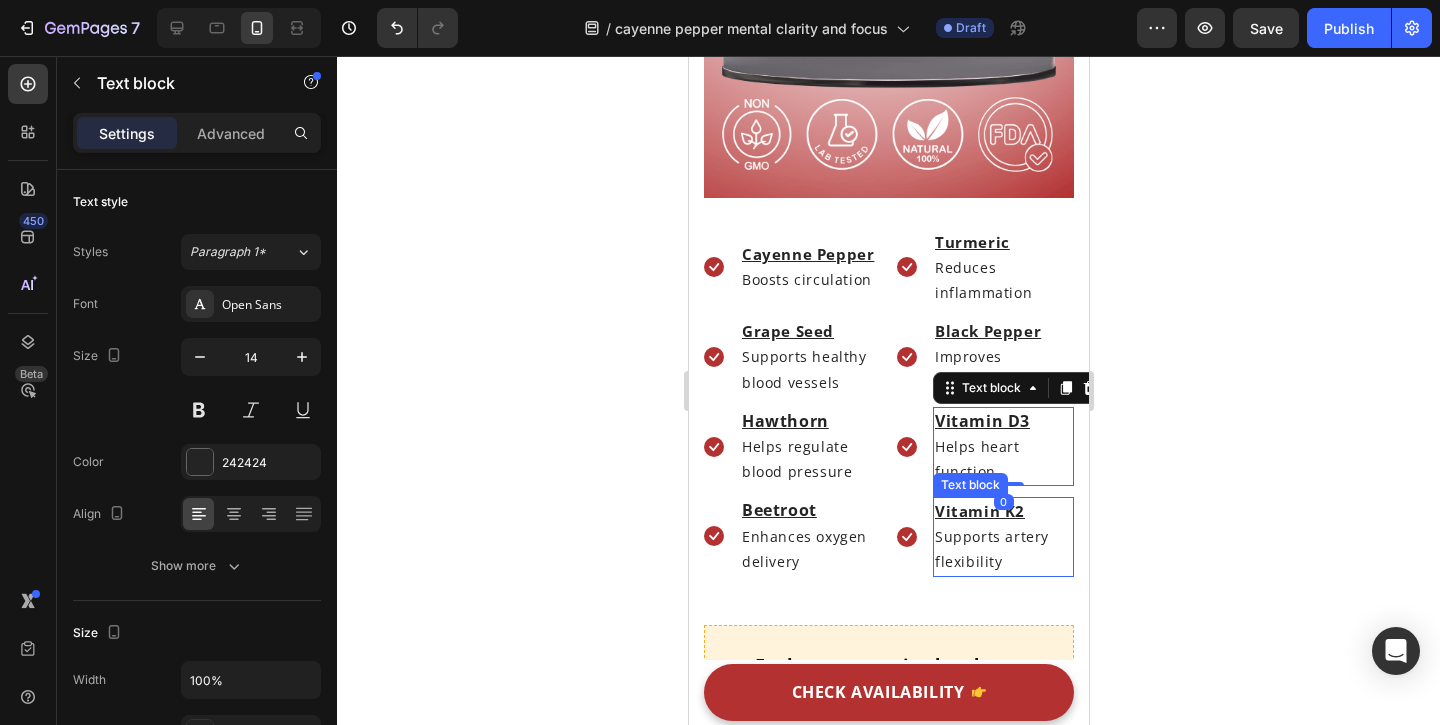 click on "Supports artery flexibility" at bounding box center (1002, 549) 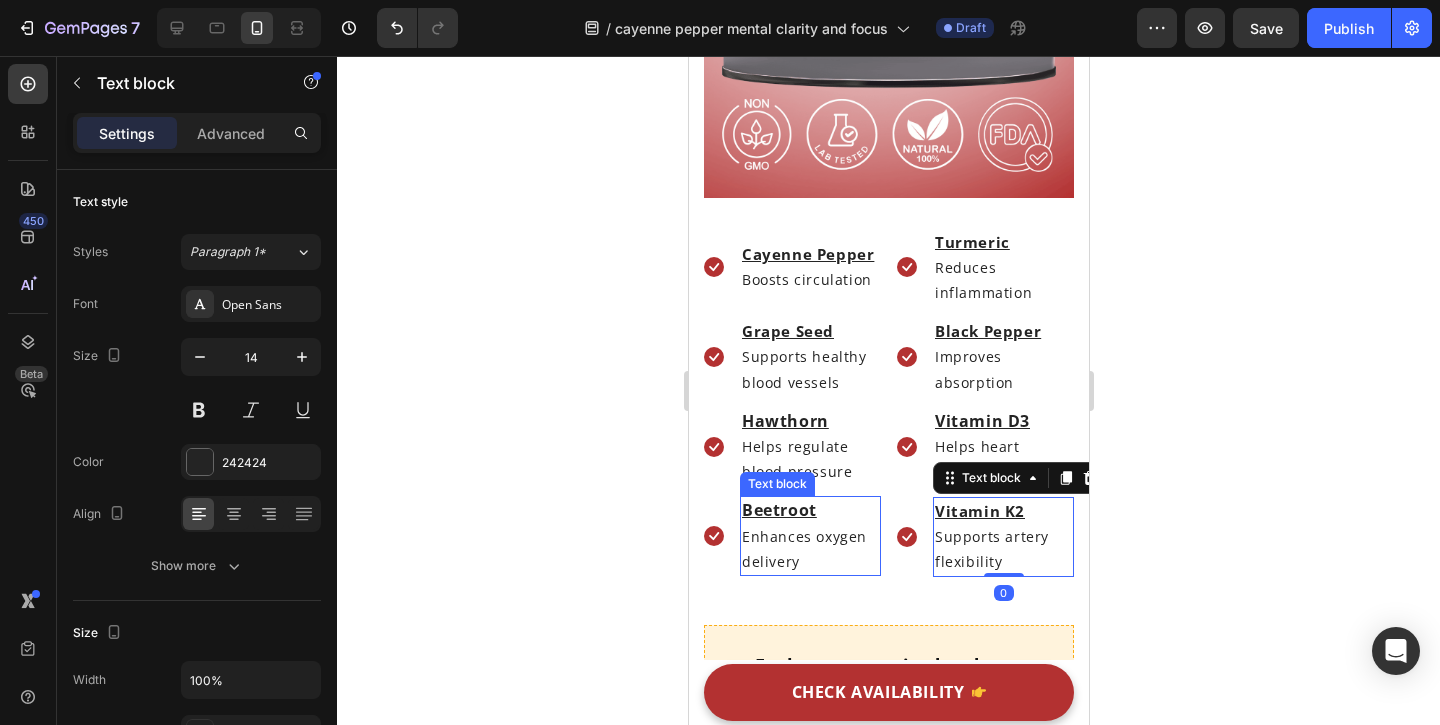 click on "Enhances oxygen delivery" at bounding box center [803, 549] 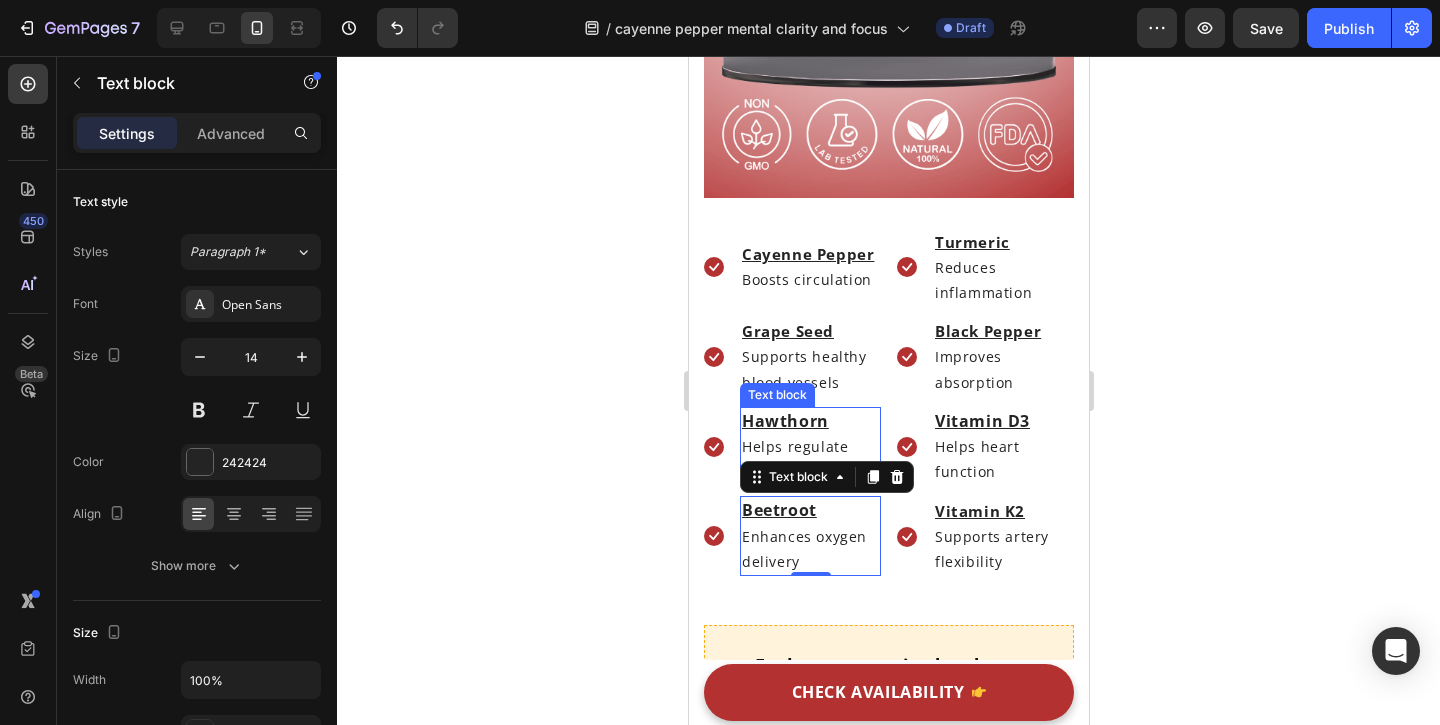 click on "Helps regulate blood pressure" at bounding box center [809, 459] 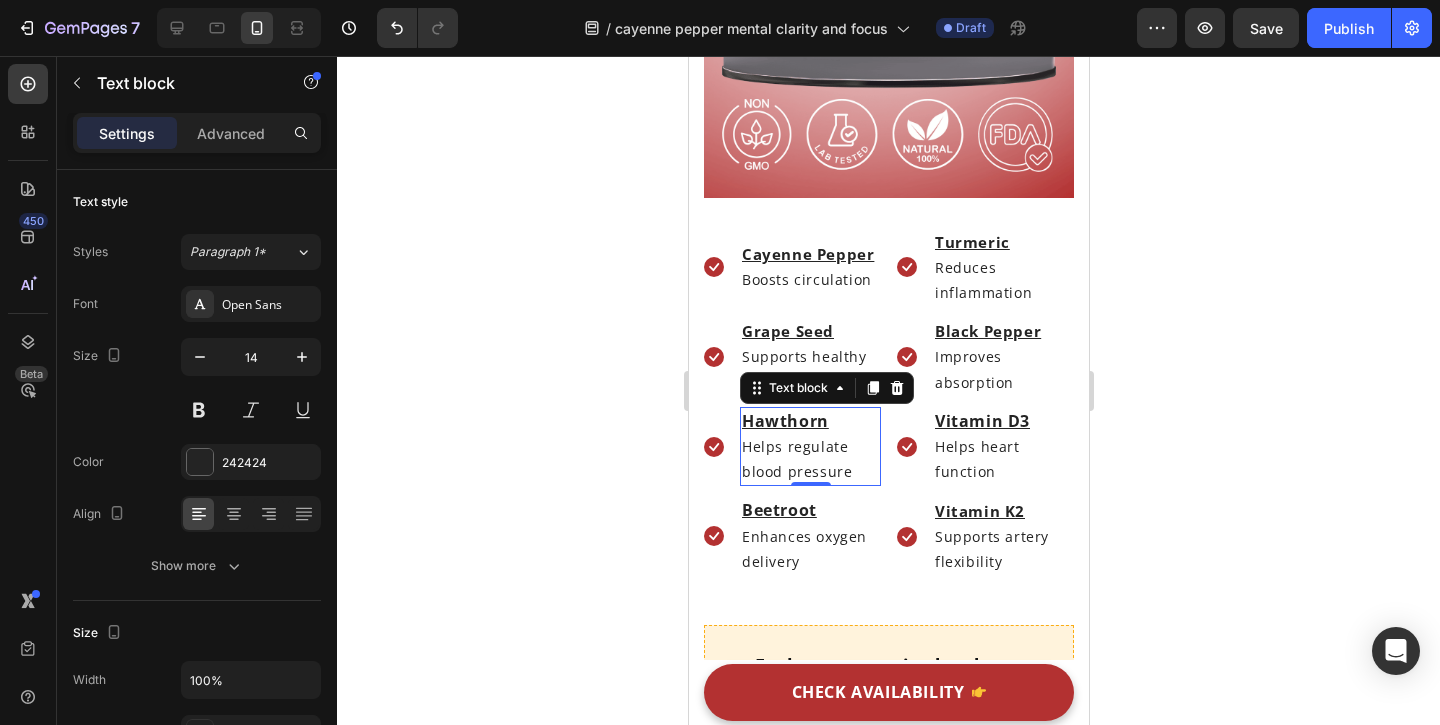 click 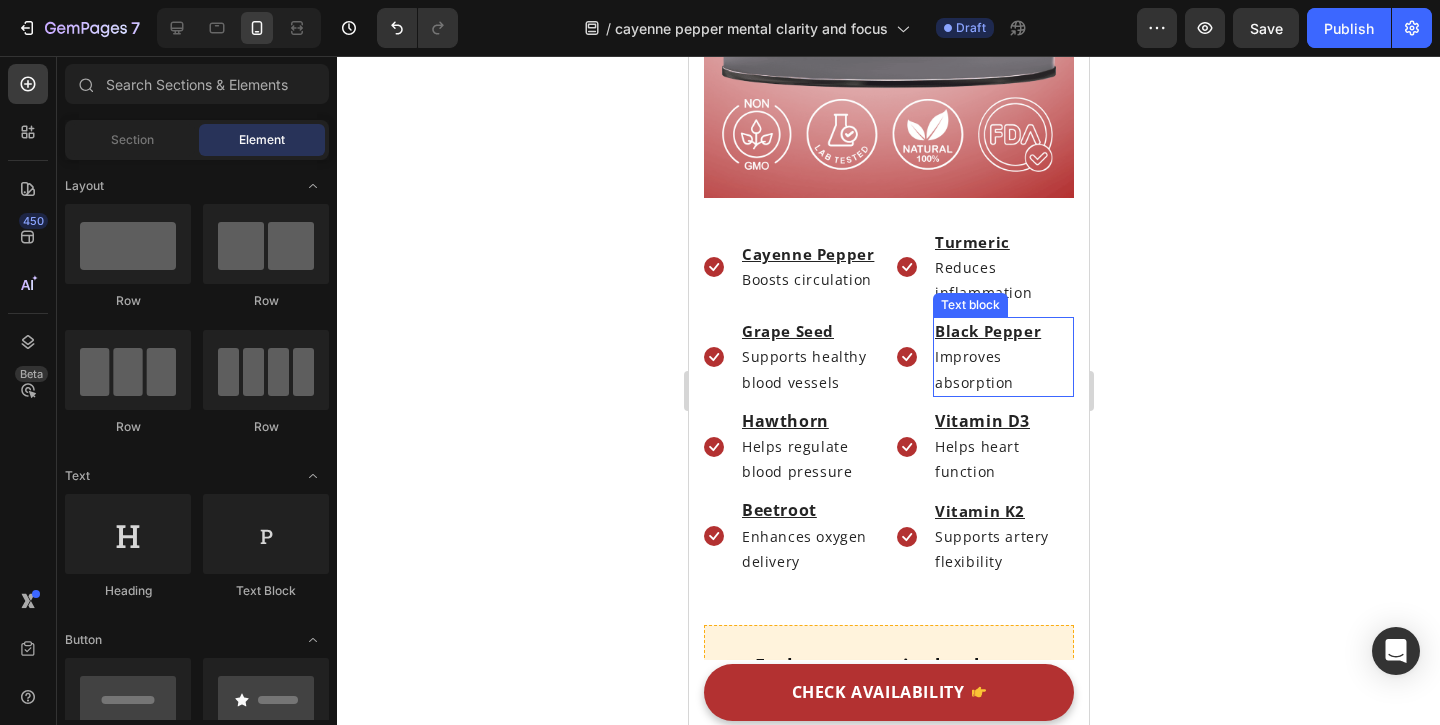 click on "Improves absorption" at bounding box center [973, 369] 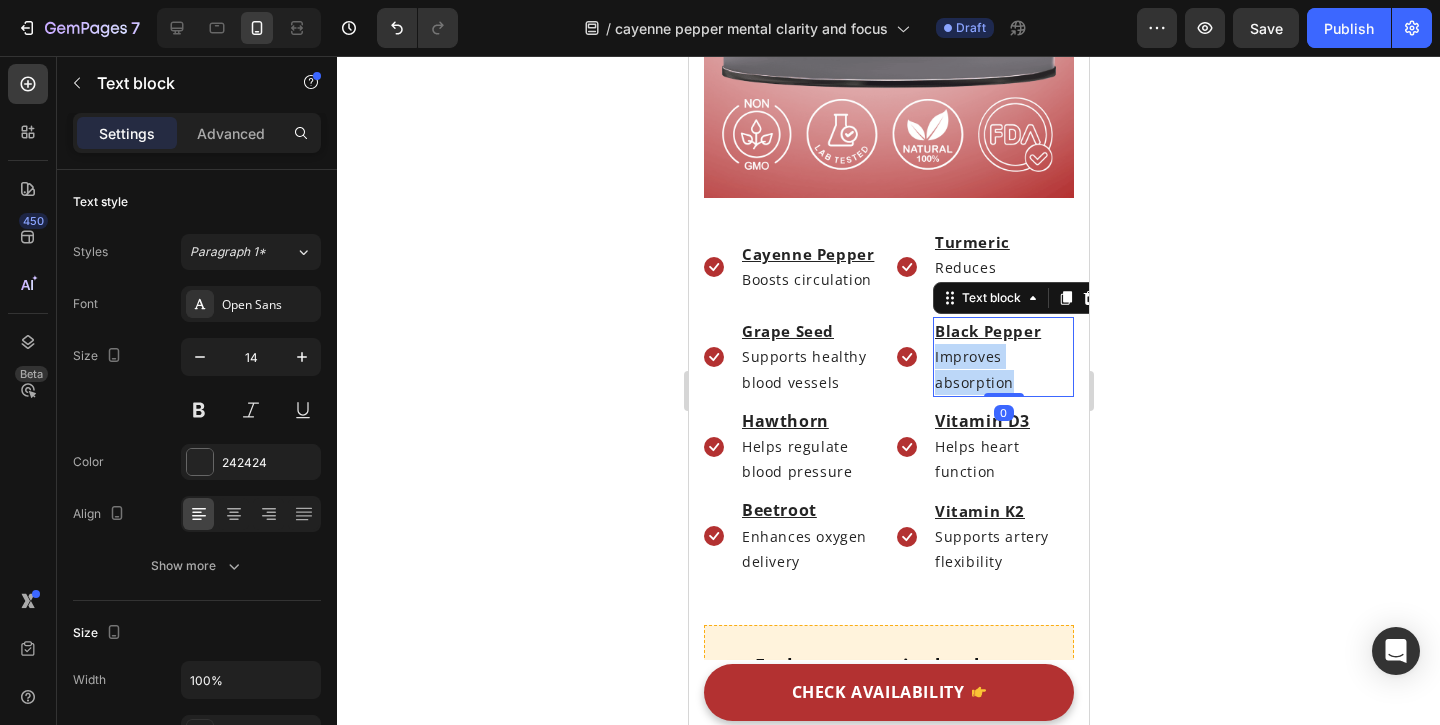 click on "Improves absorption" at bounding box center [973, 369] 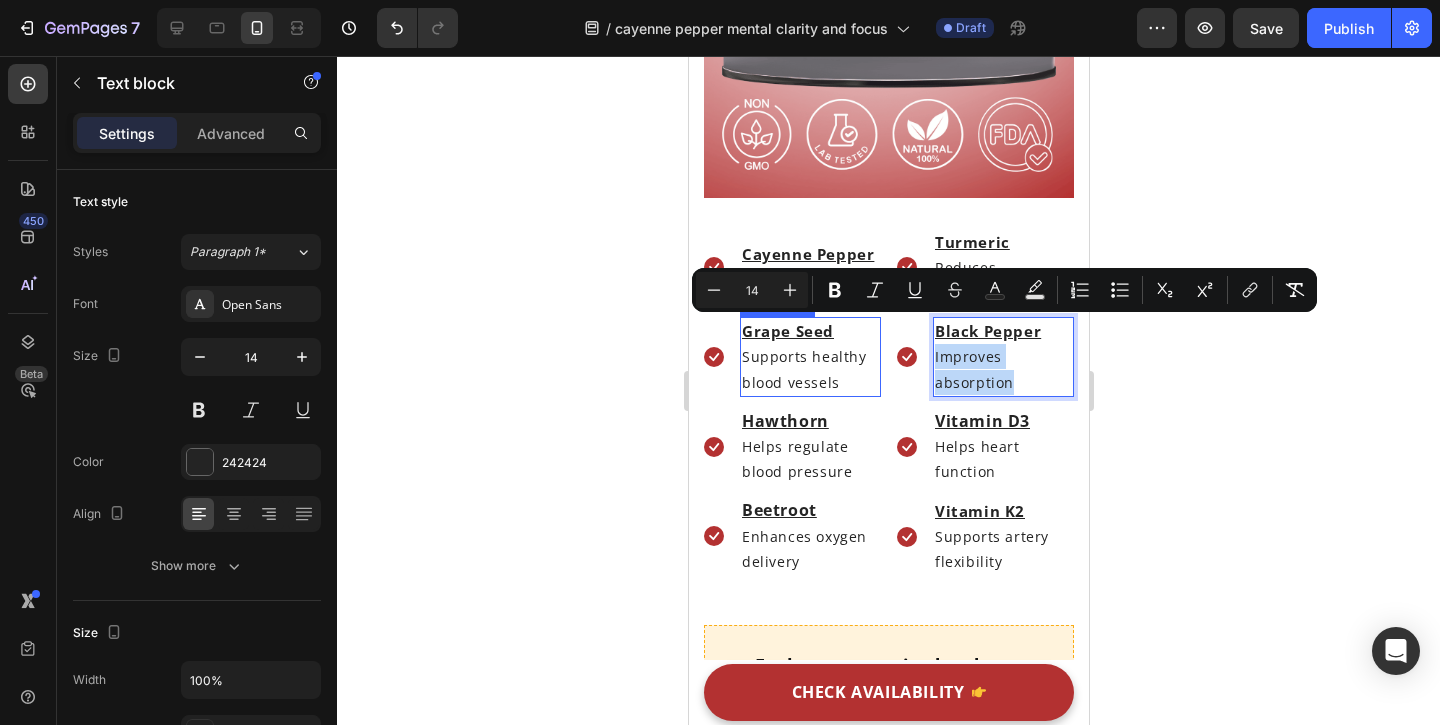 click on "Supports healthy blood vessels" at bounding box center [803, 369] 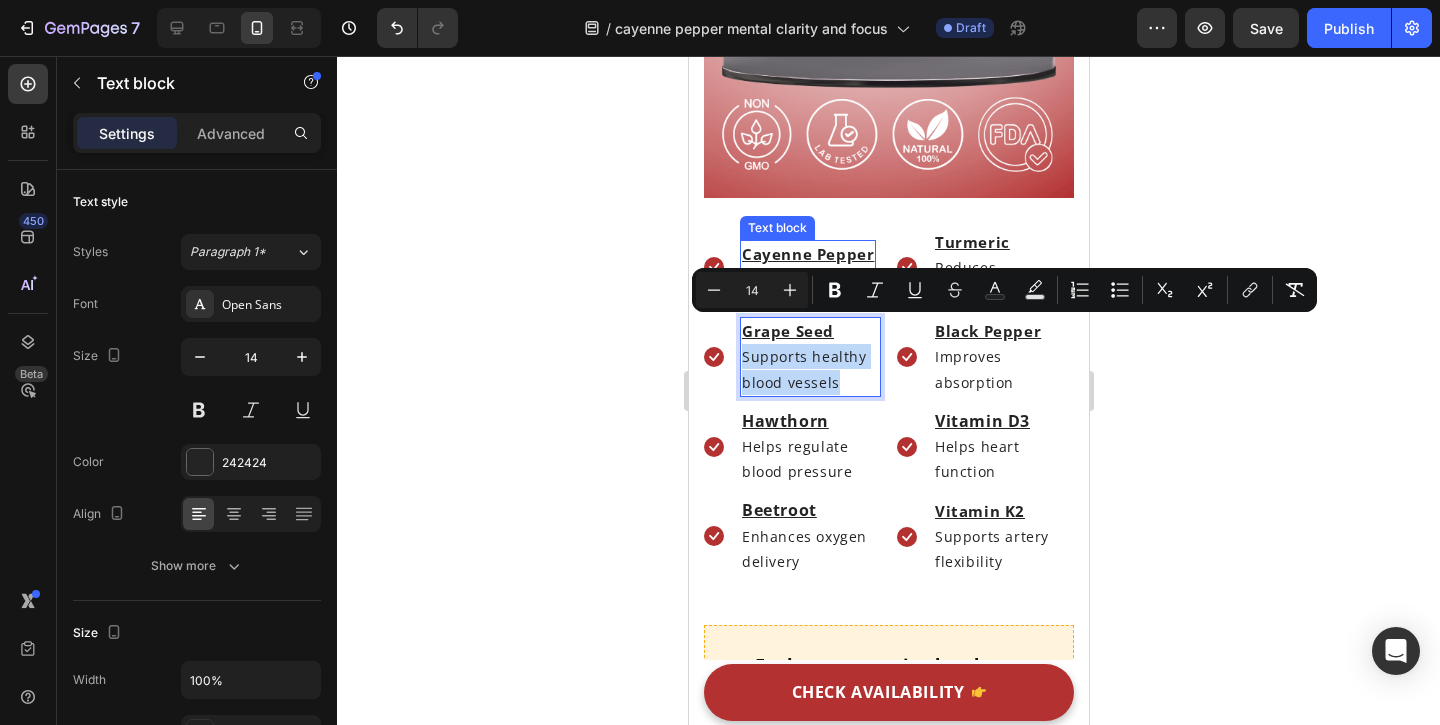 click on "Boosts circulation" at bounding box center (806, 279) 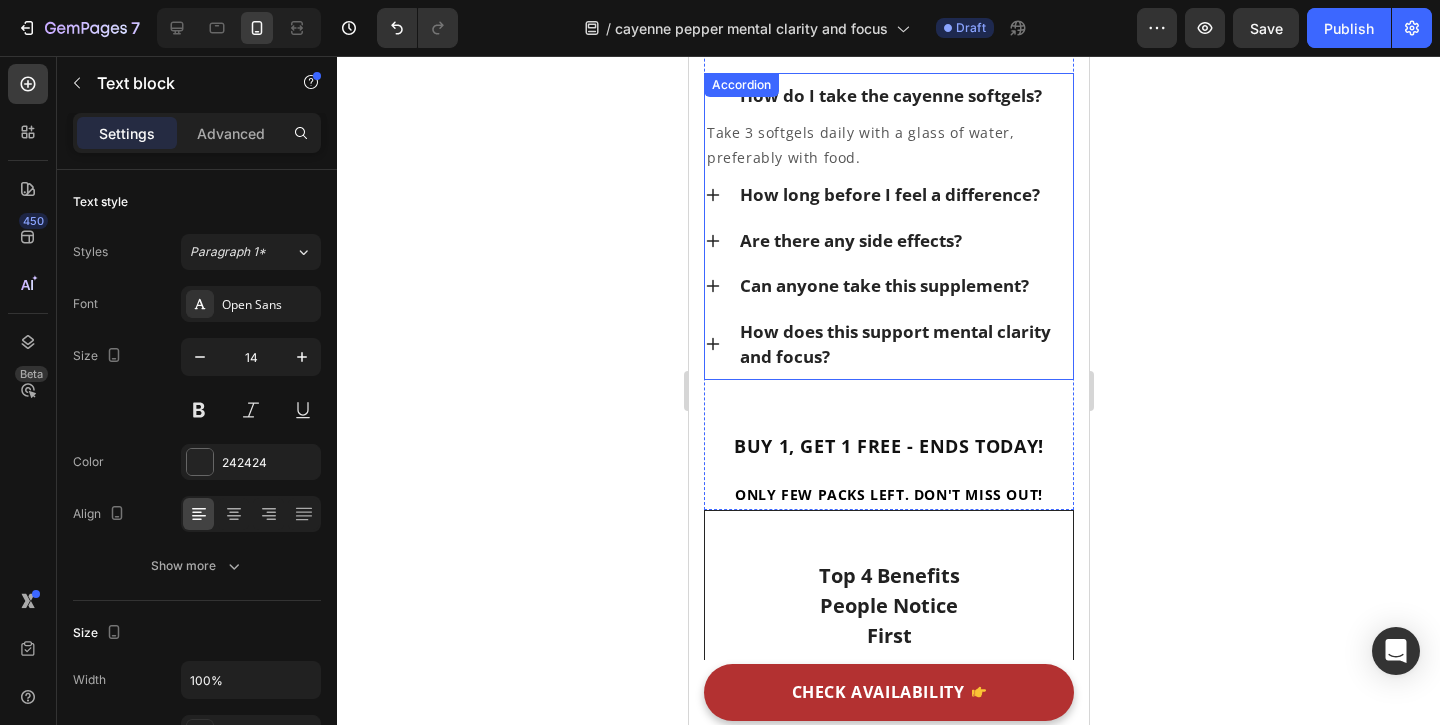 scroll, scrollTop: 11064, scrollLeft: 0, axis: vertical 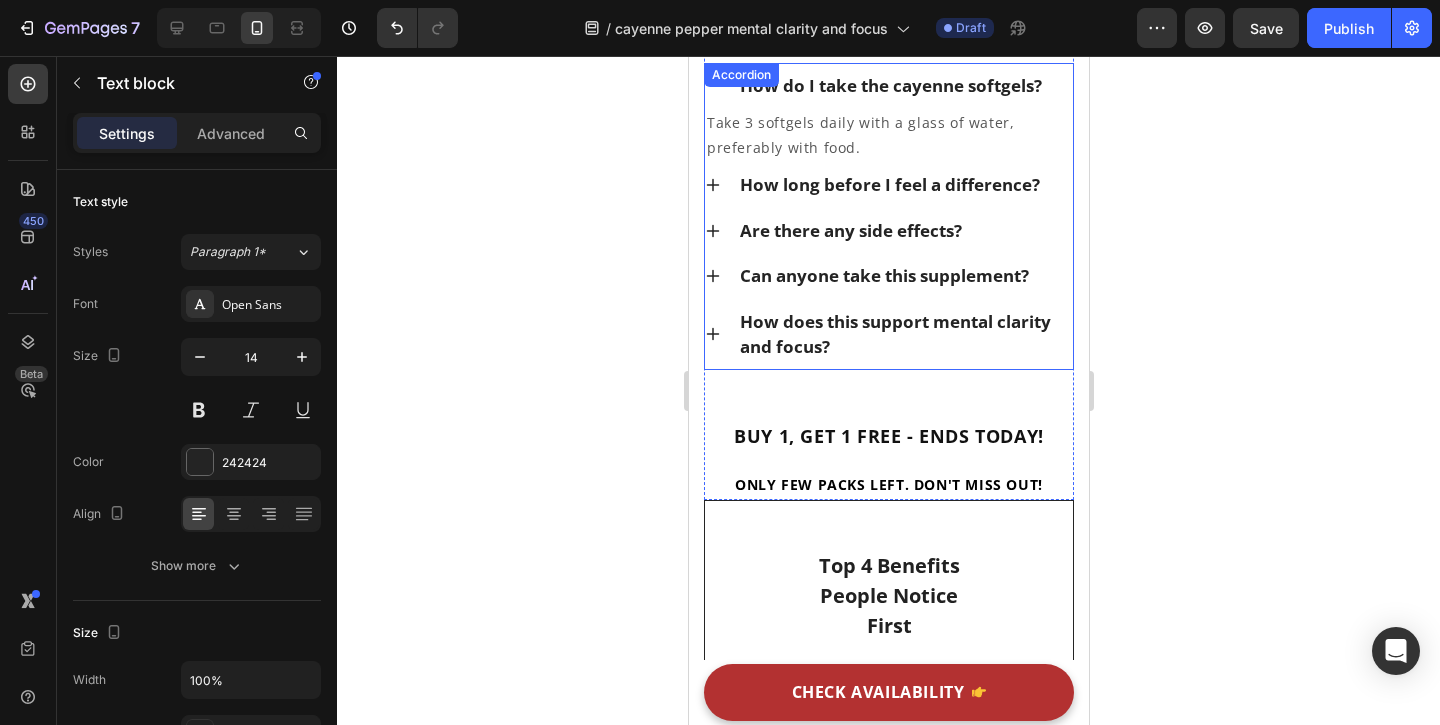 click on "How does this support mental clarity and focus?" at bounding box center (888, 334) 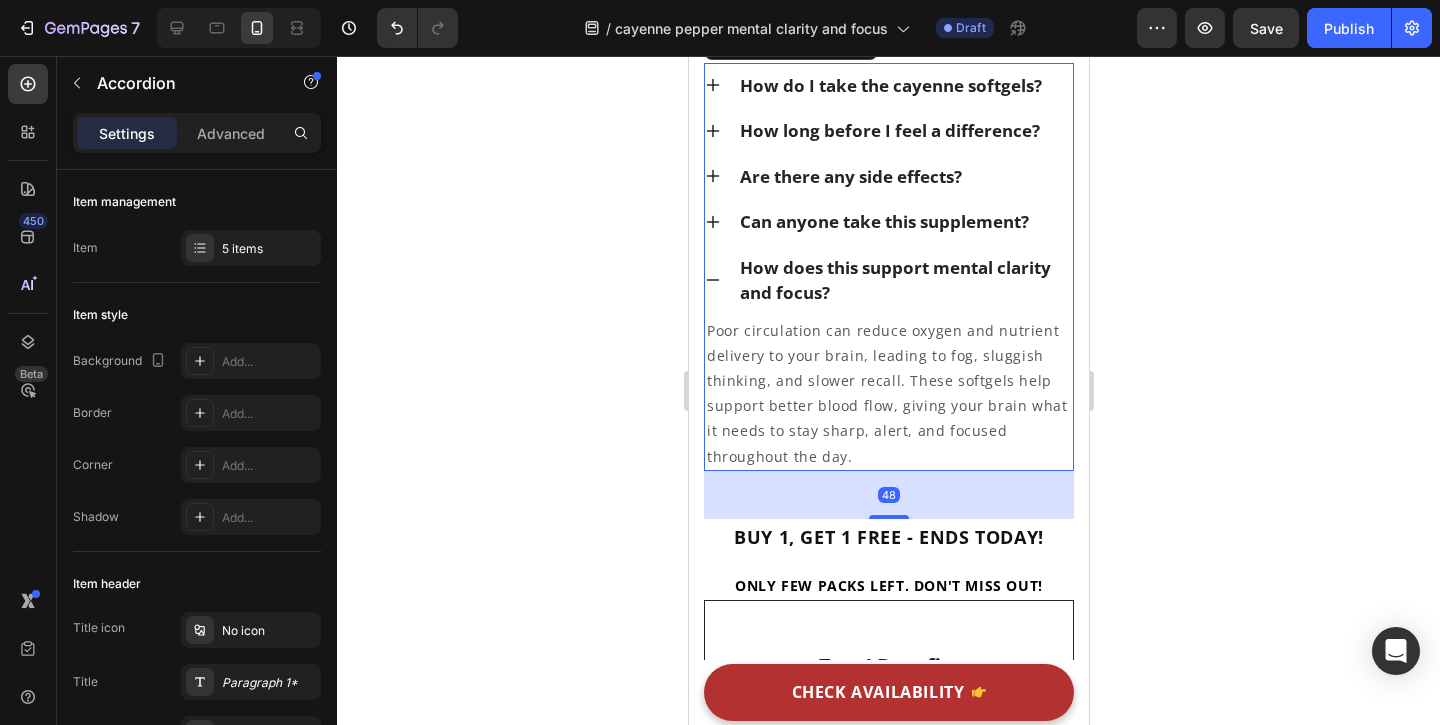 click 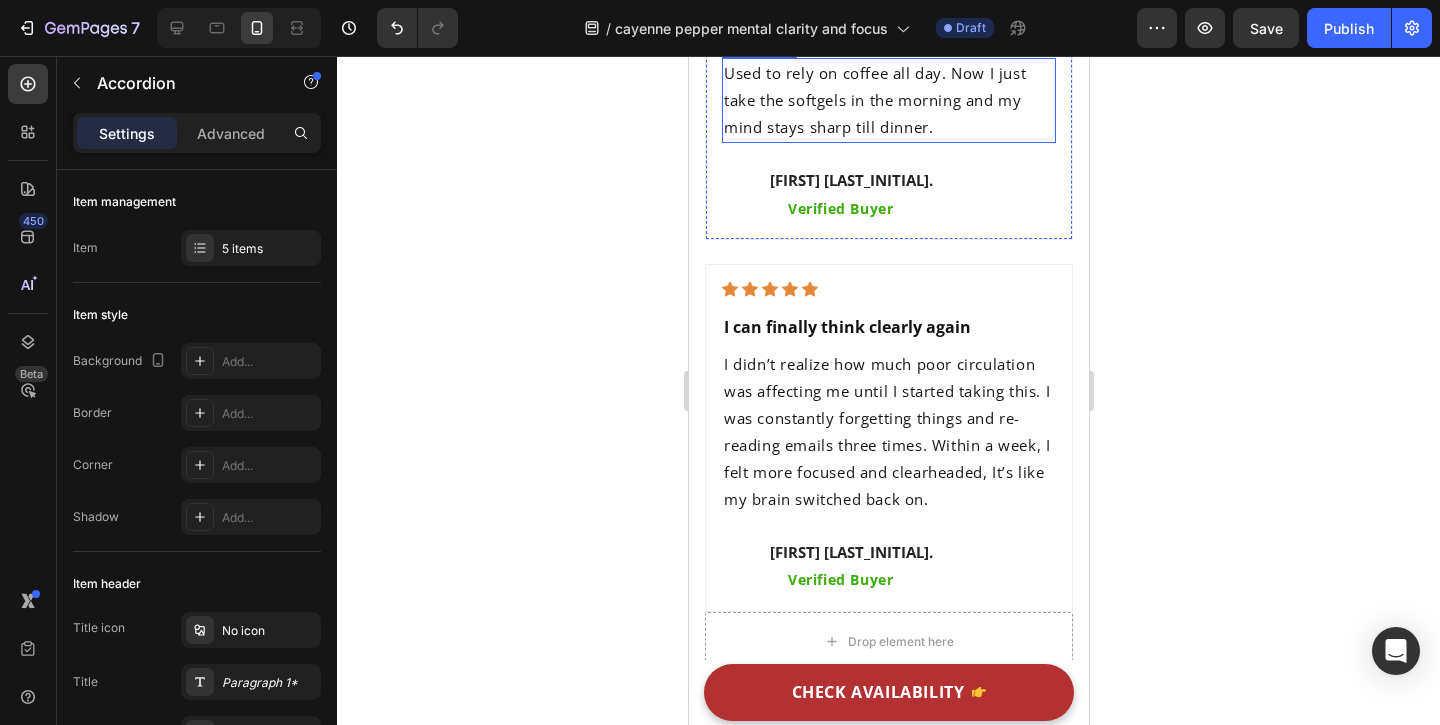 scroll, scrollTop: 9628, scrollLeft: 0, axis: vertical 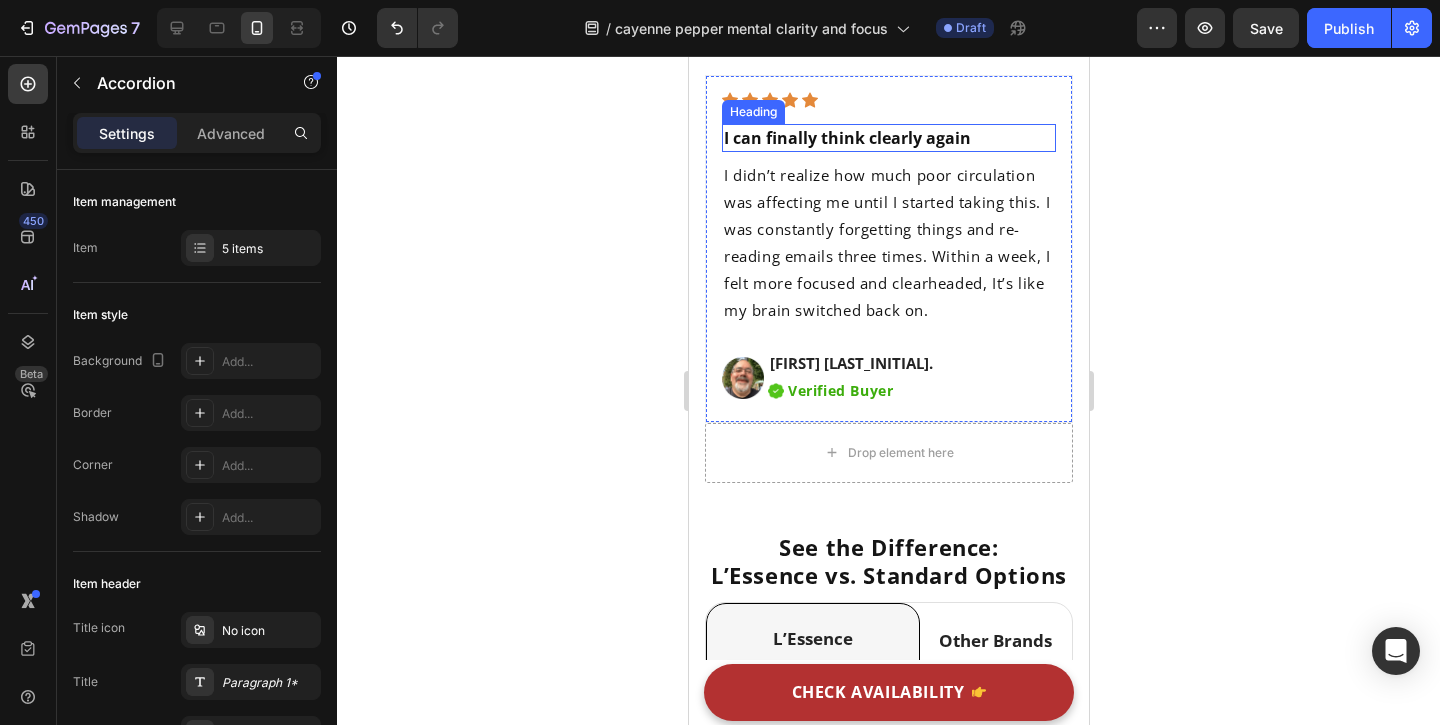 click on "I can finally think clearly again" at bounding box center (846, 138) 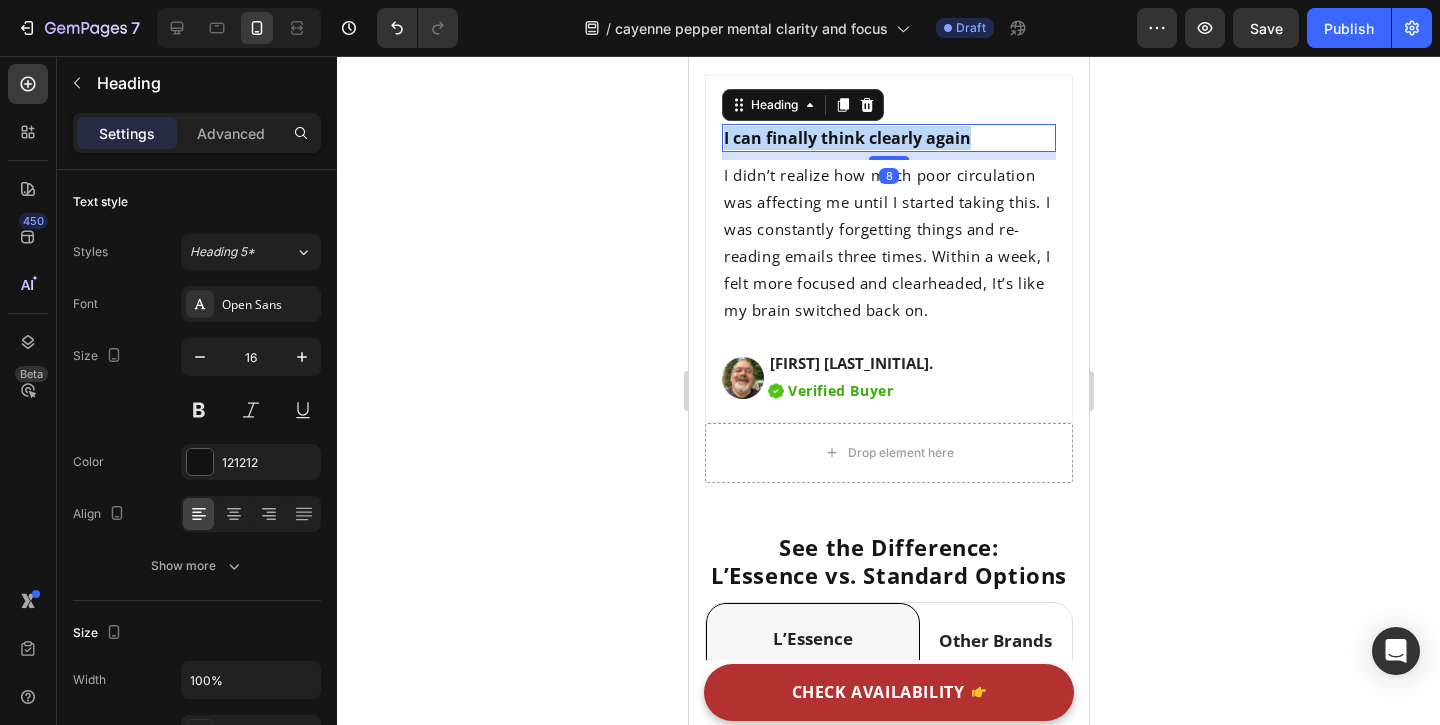 click on "I can finally think clearly again" at bounding box center [846, 138] 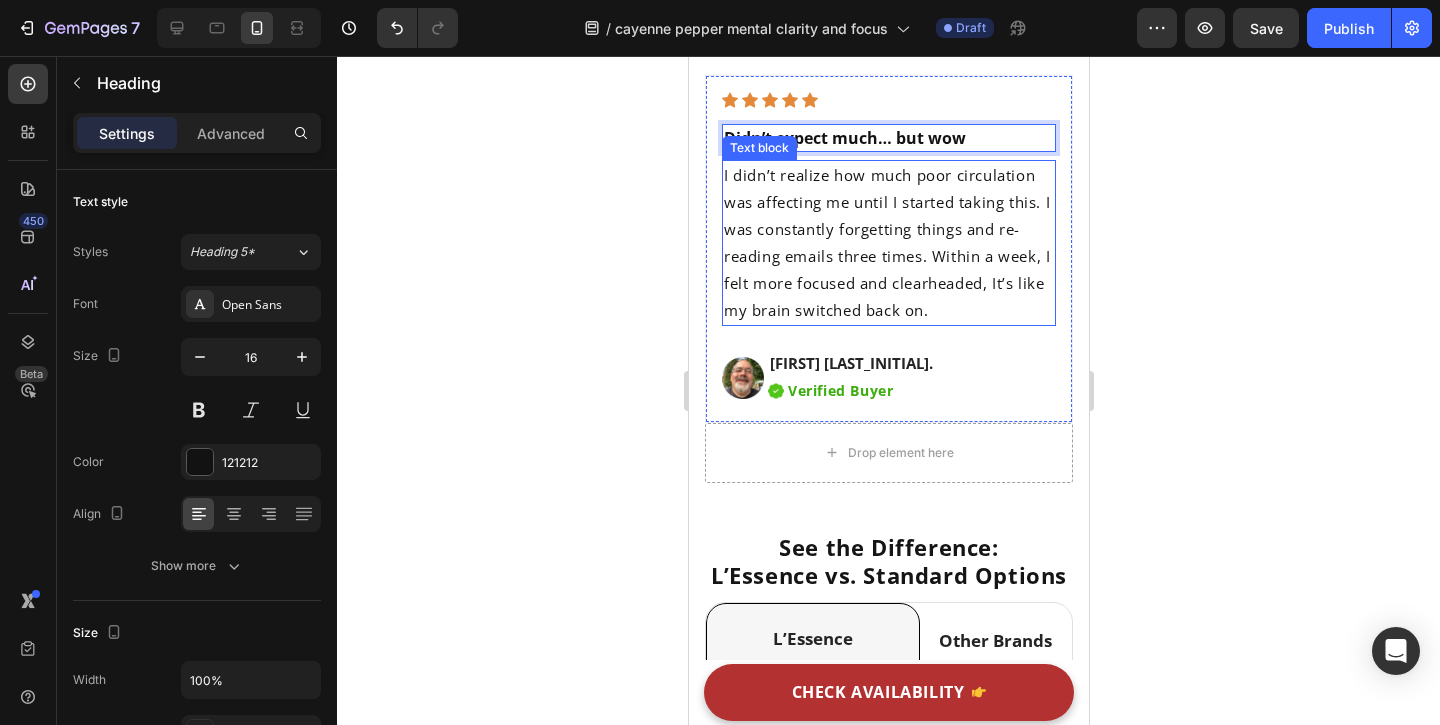 click on "I didn’t realize how much poor circulation was affecting me until I started taking this. I was constantly forgetting things and re-reading emails three times. Within a week, I felt more focused and clearheaded, It’s like my brain switched back on." at bounding box center (888, 243) 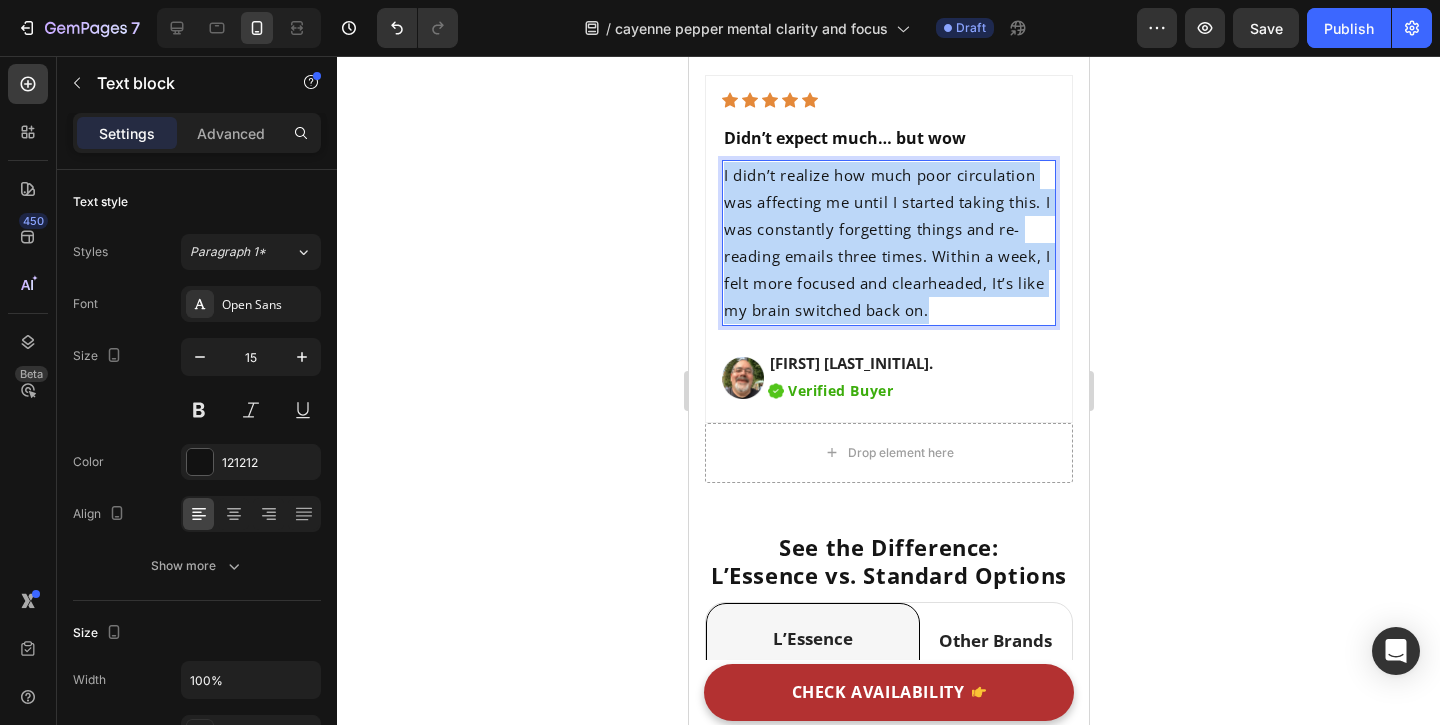 click on "I didn’t realize how much poor circulation was affecting me until I started taking this. I was constantly forgetting things and re-reading emails three times. Within a week, I felt more focused and clearheaded, It’s like my brain switched back on." at bounding box center [888, 243] 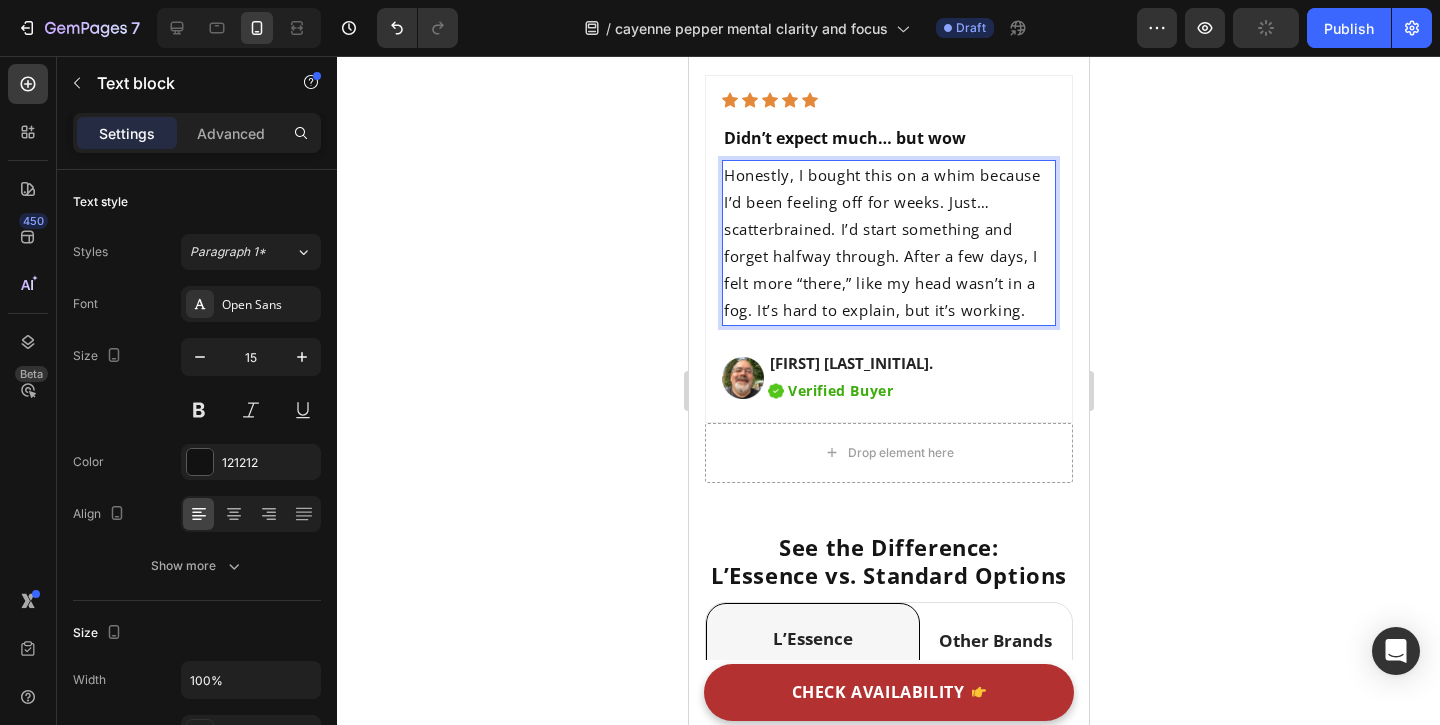 click 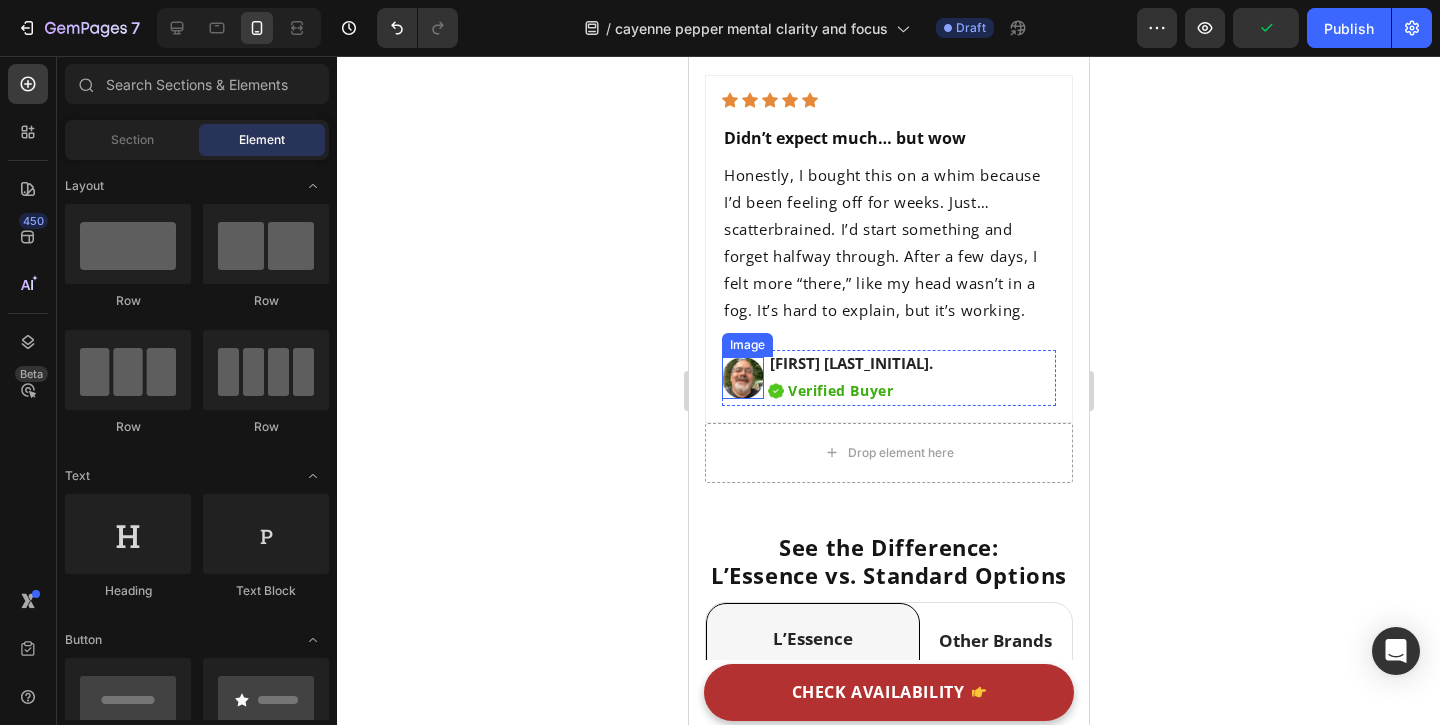 click at bounding box center (742, 378) 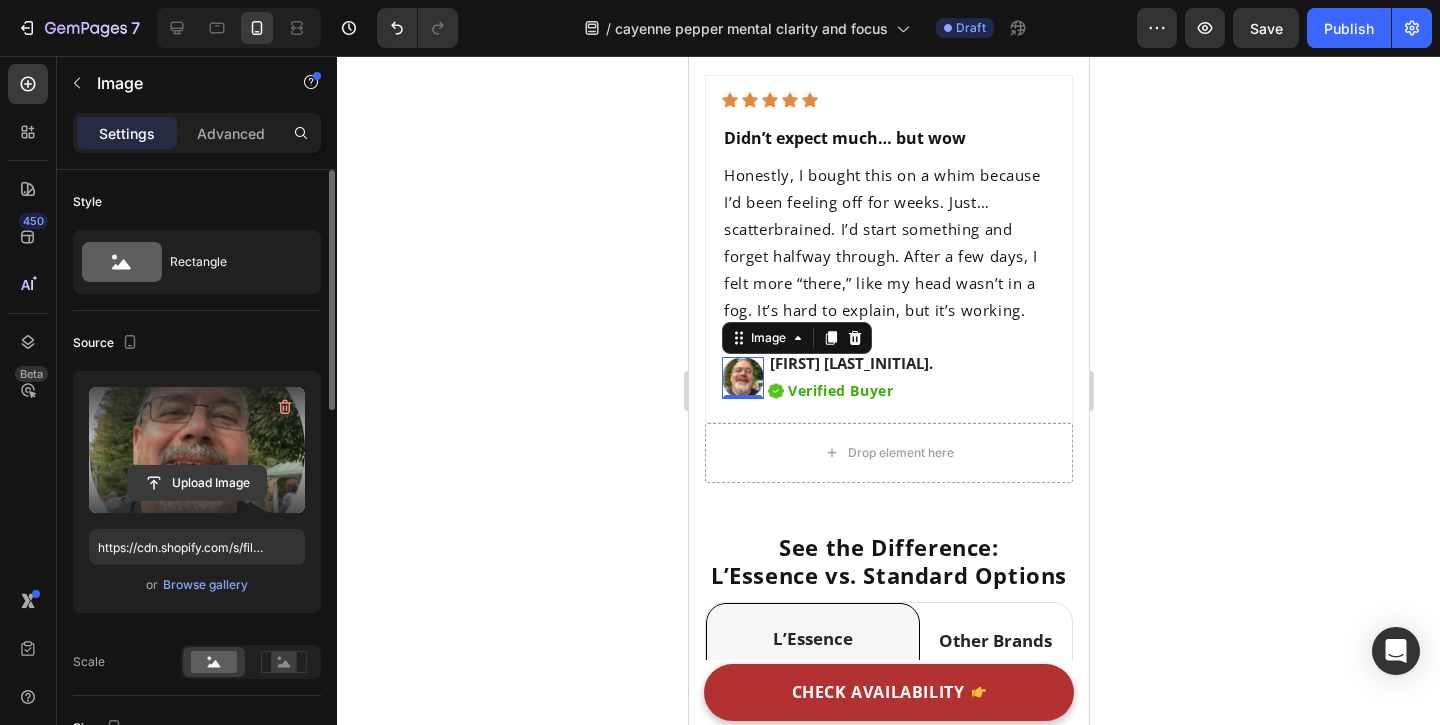 click 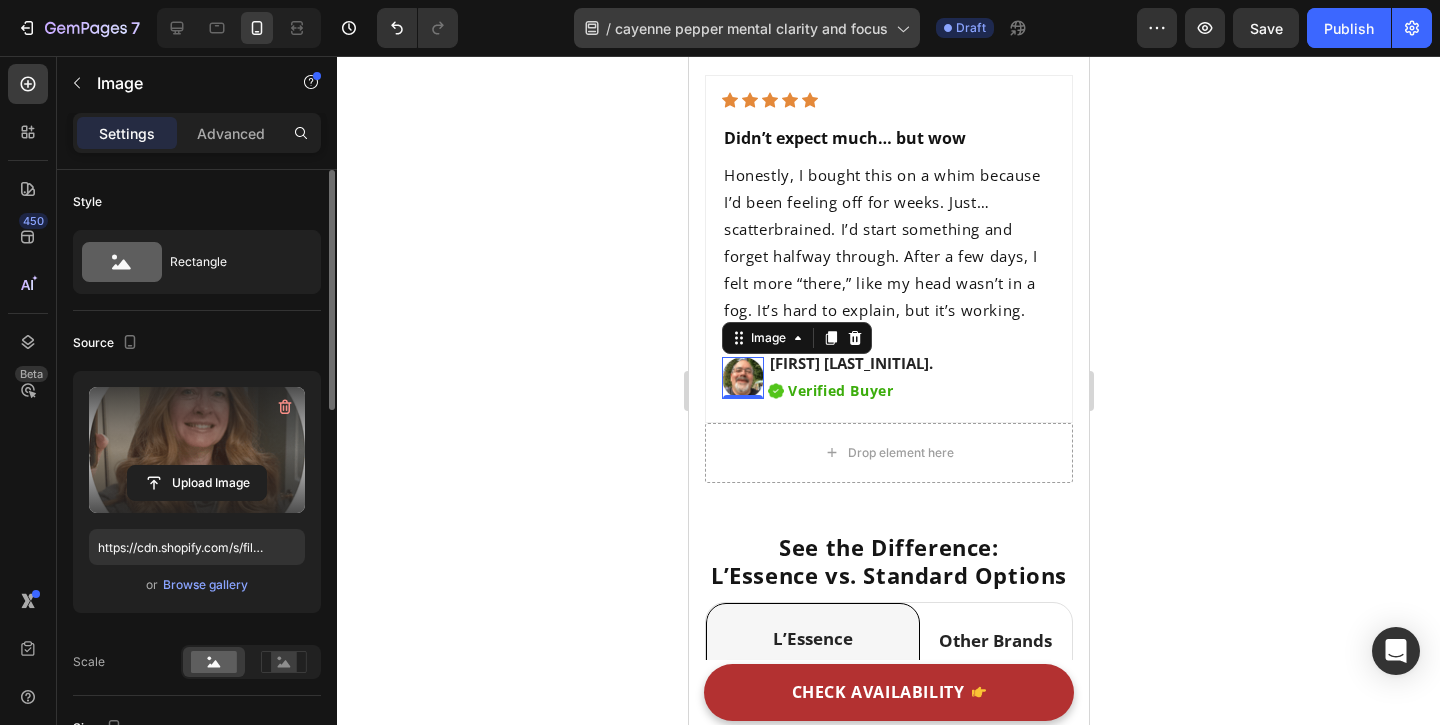 type on "https://cdn.shopify.com/s/files/1/0949/5078/5373/files/gempages_577565506760868368-fbb59f0f-7b46-4006-8de9-90ddf5fe08e6.png" 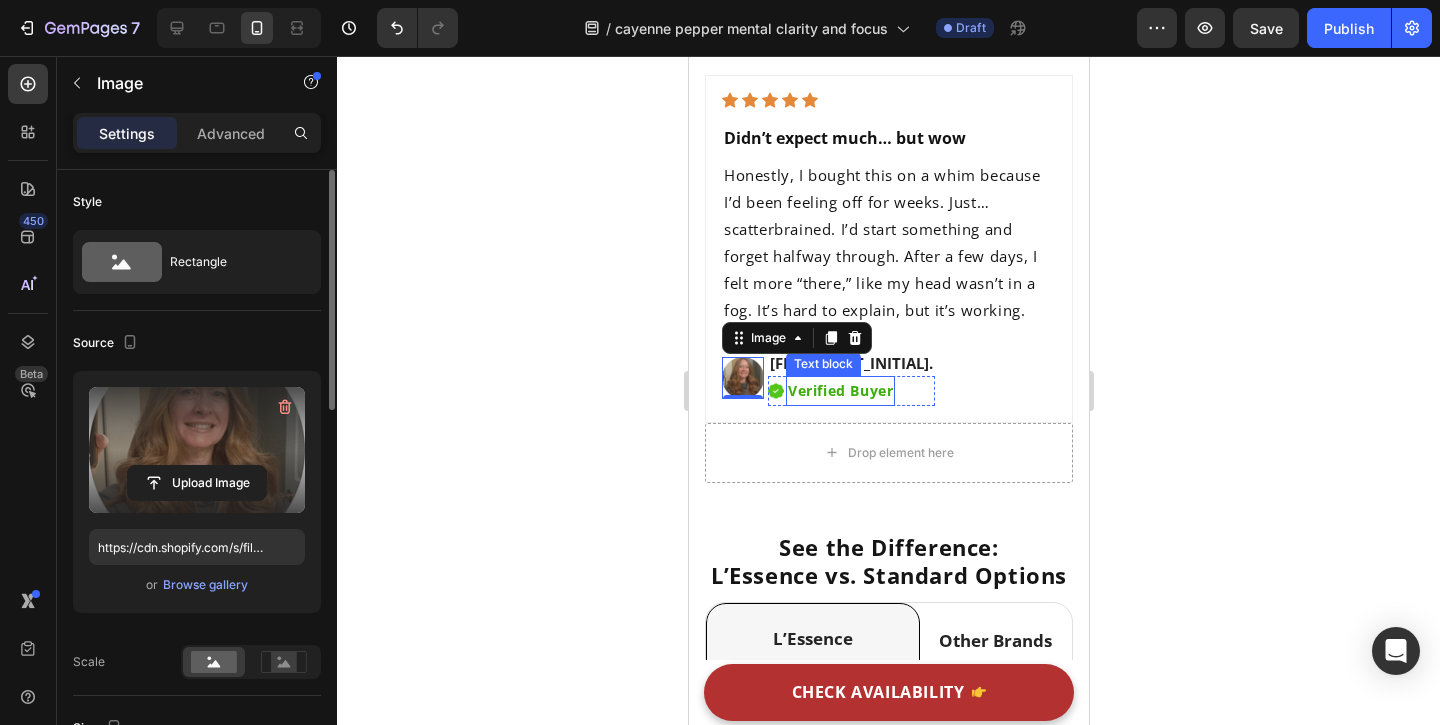 click on "Text block" at bounding box center (822, 364) 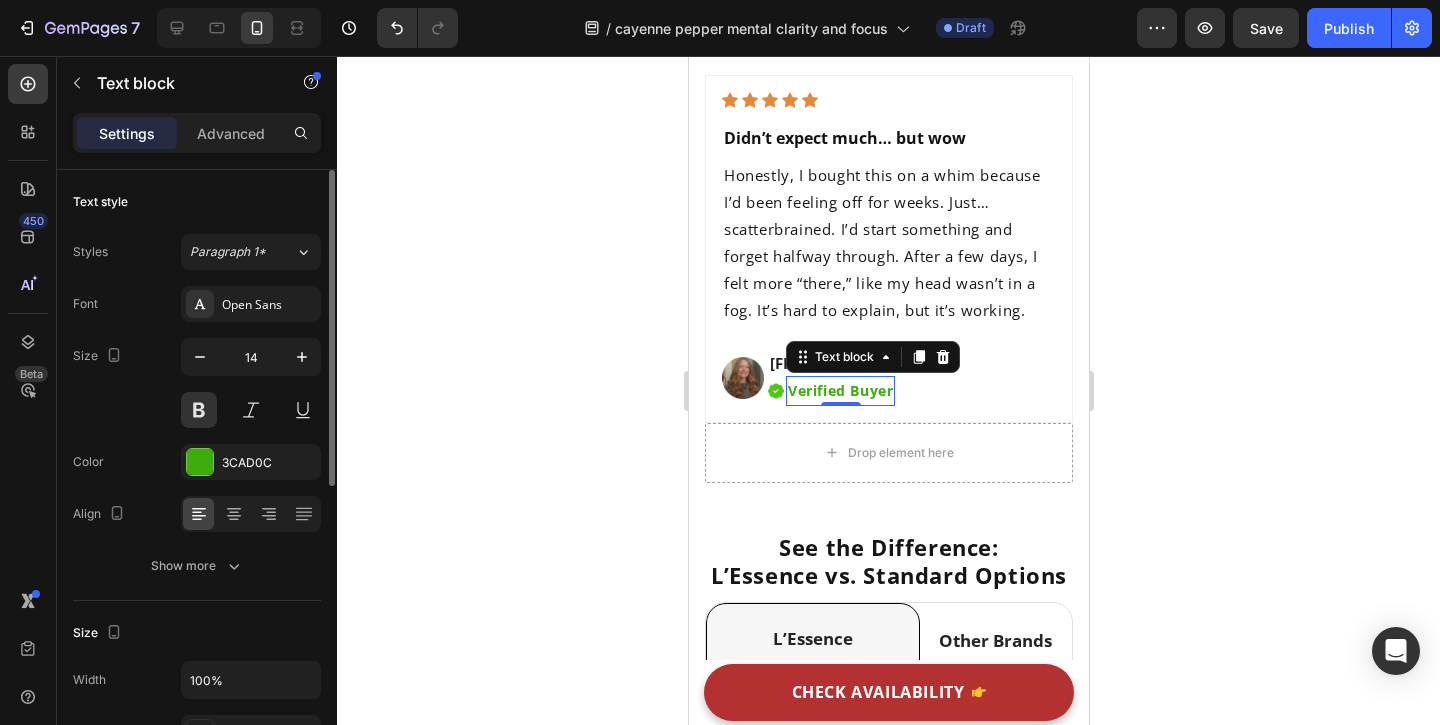 click on "Honestly, I bought this on a whim because I’d been feeling off for weeks. Just… scatterbrained. I’d start something and forget halfway through. After a few days, I felt more “there,” like my head wasn’t in a fog. It’s hard to explain, but it’s working." at bounding box center (888, 243) 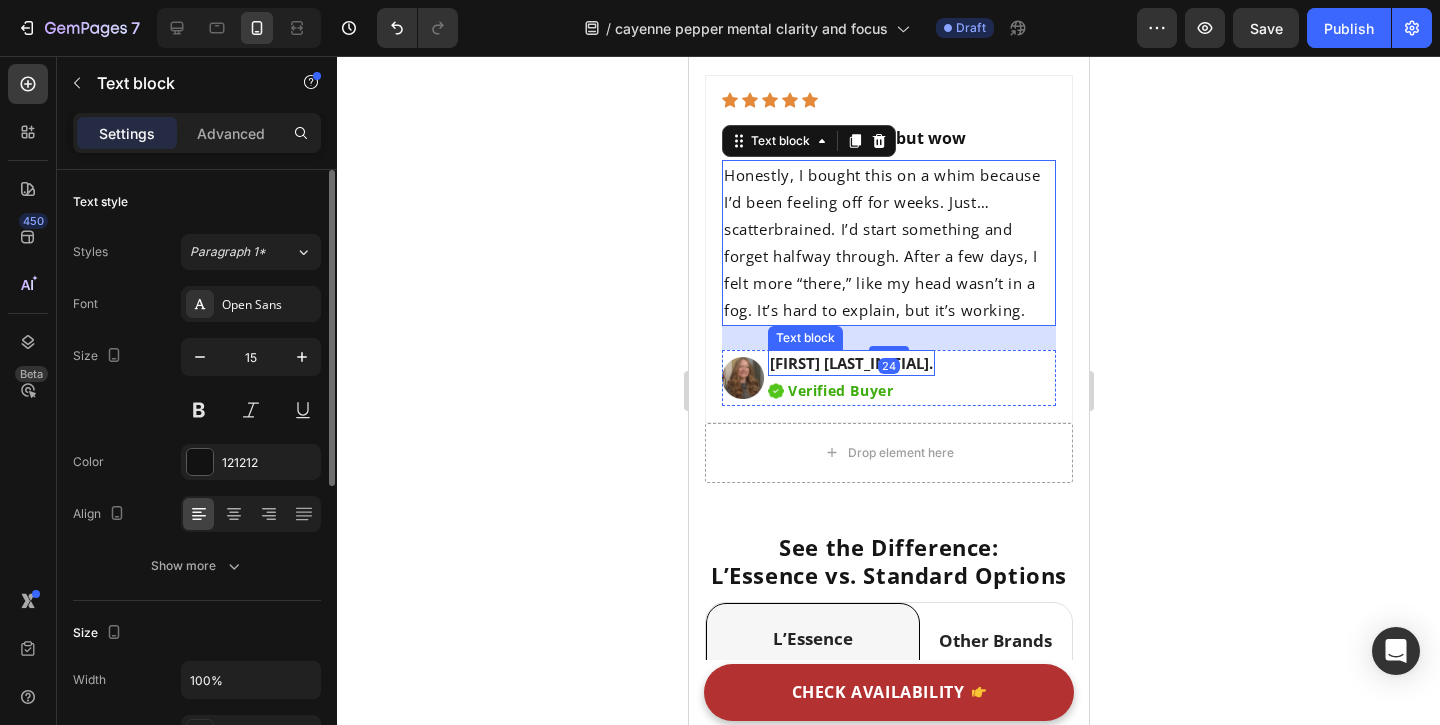 click on "Ethan M." at bounding box center (850, 363) 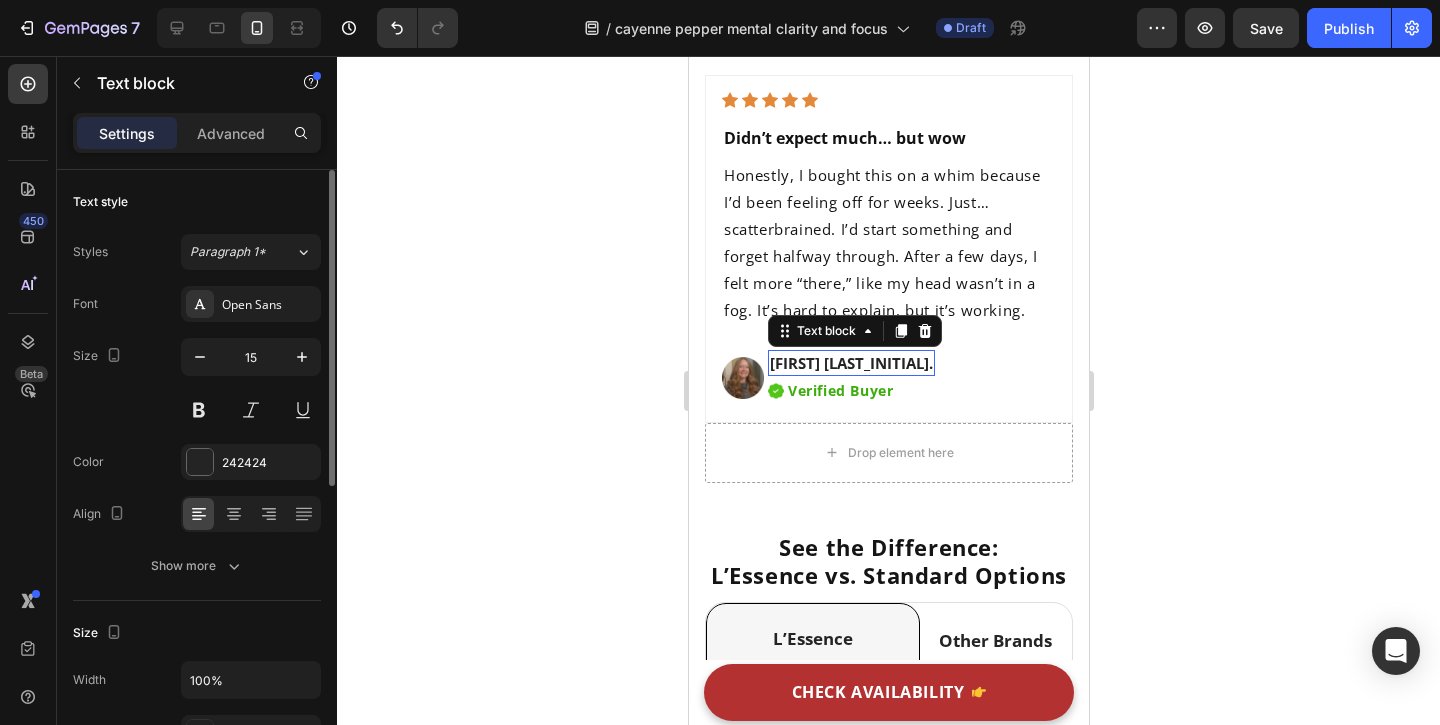click on "Ethan M." at bounding box center [850, 363] 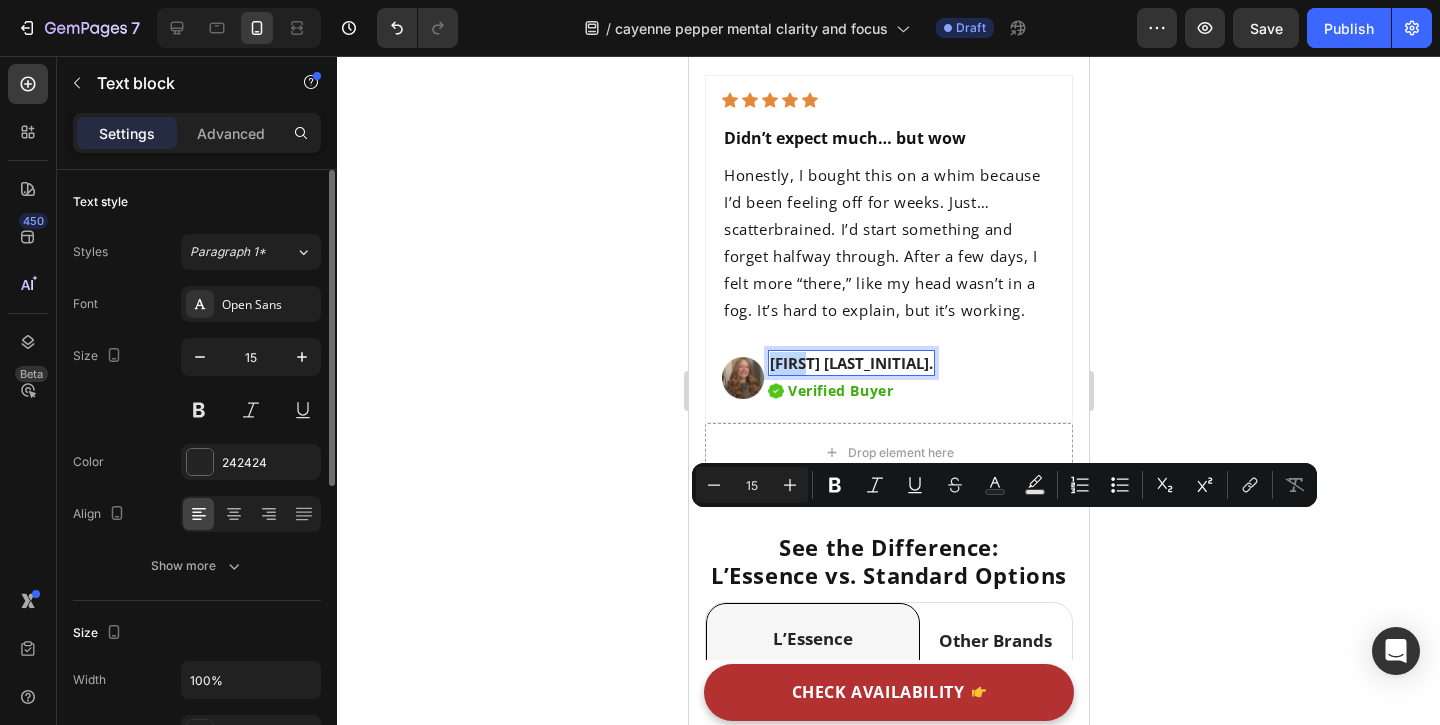 click on "Ethan M." at bounding box center (850, 363) 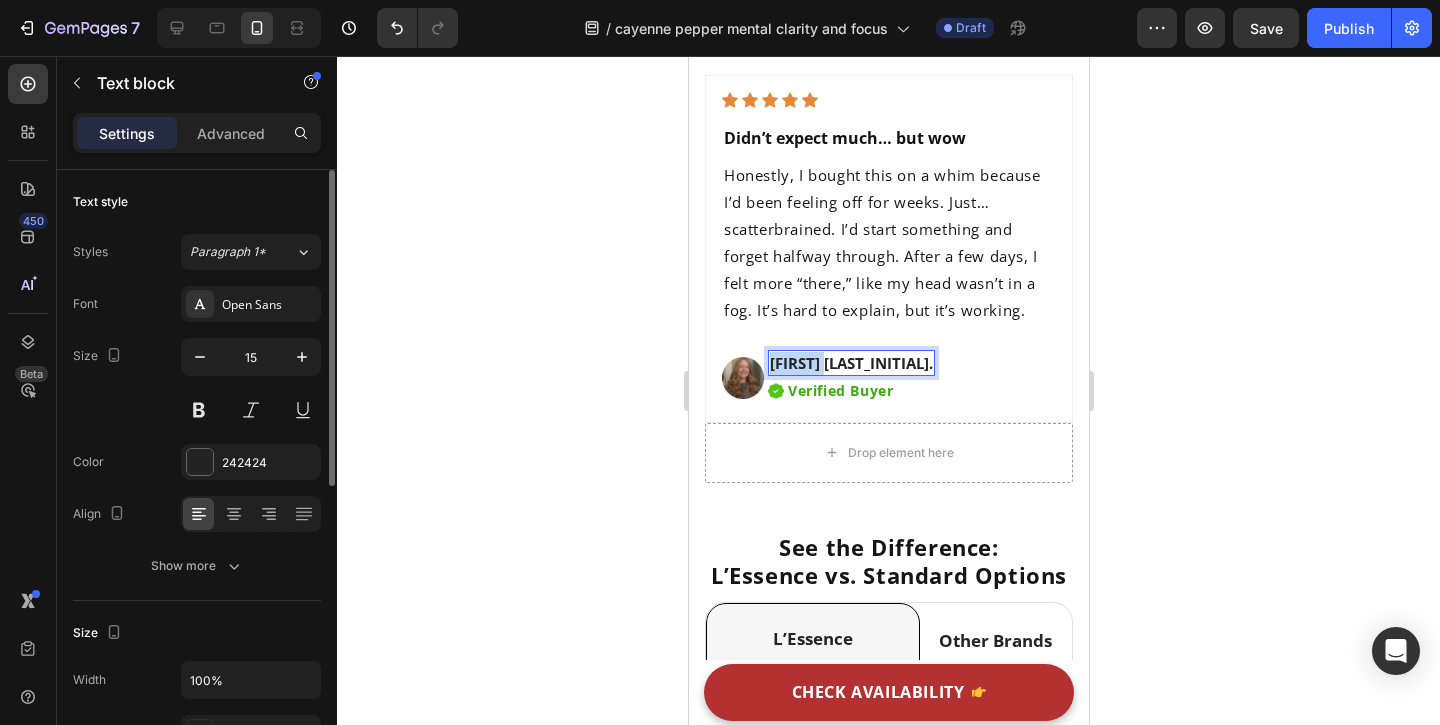 click on "Ethan M." at bounding box center [850, 363] 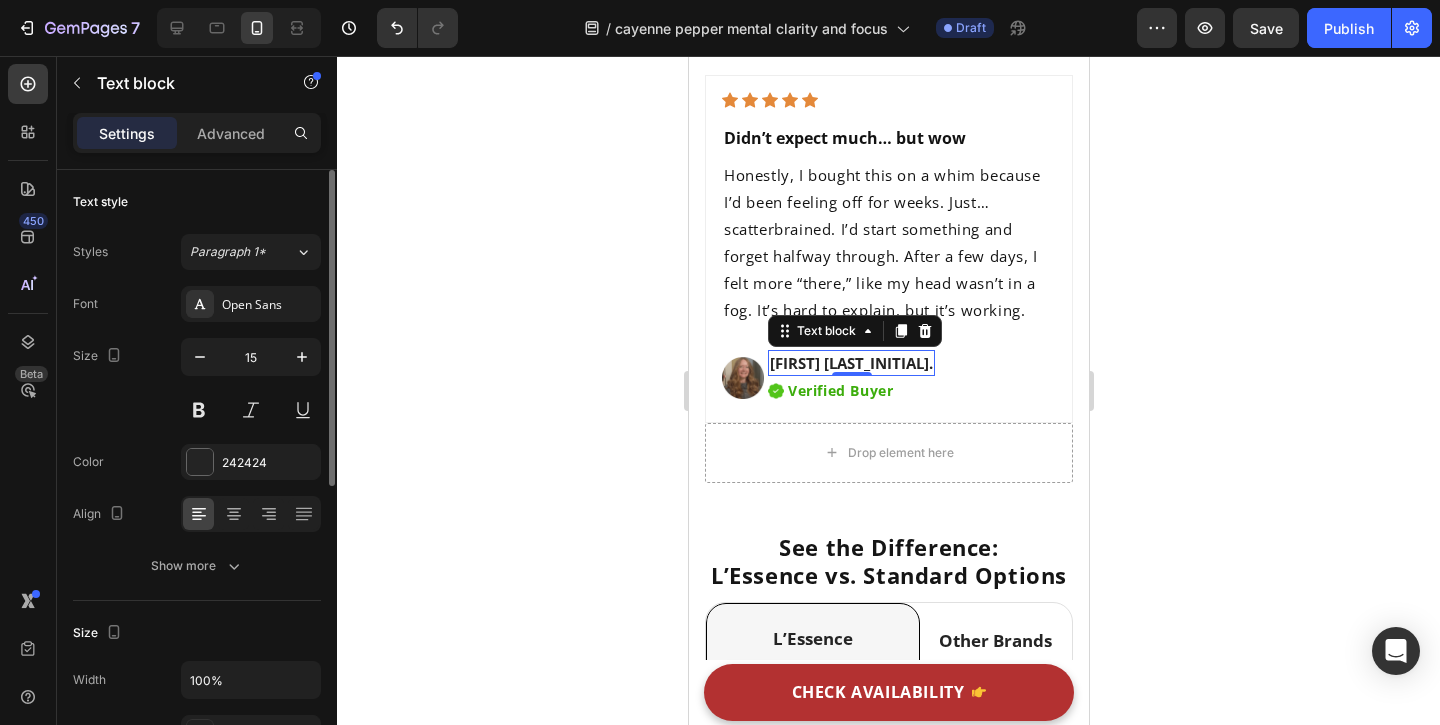 click 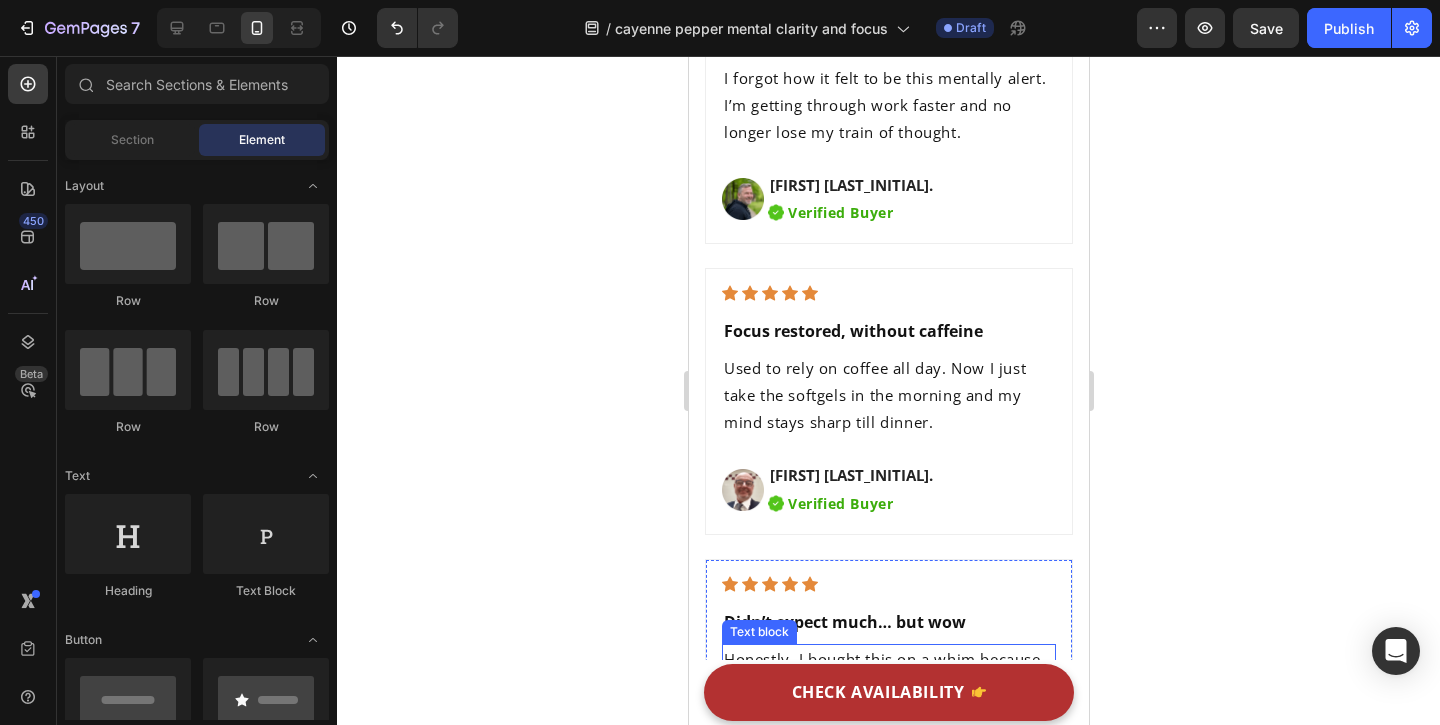 scroll, scrollTop: 9039, scrollLeft: 0, axis: vertical 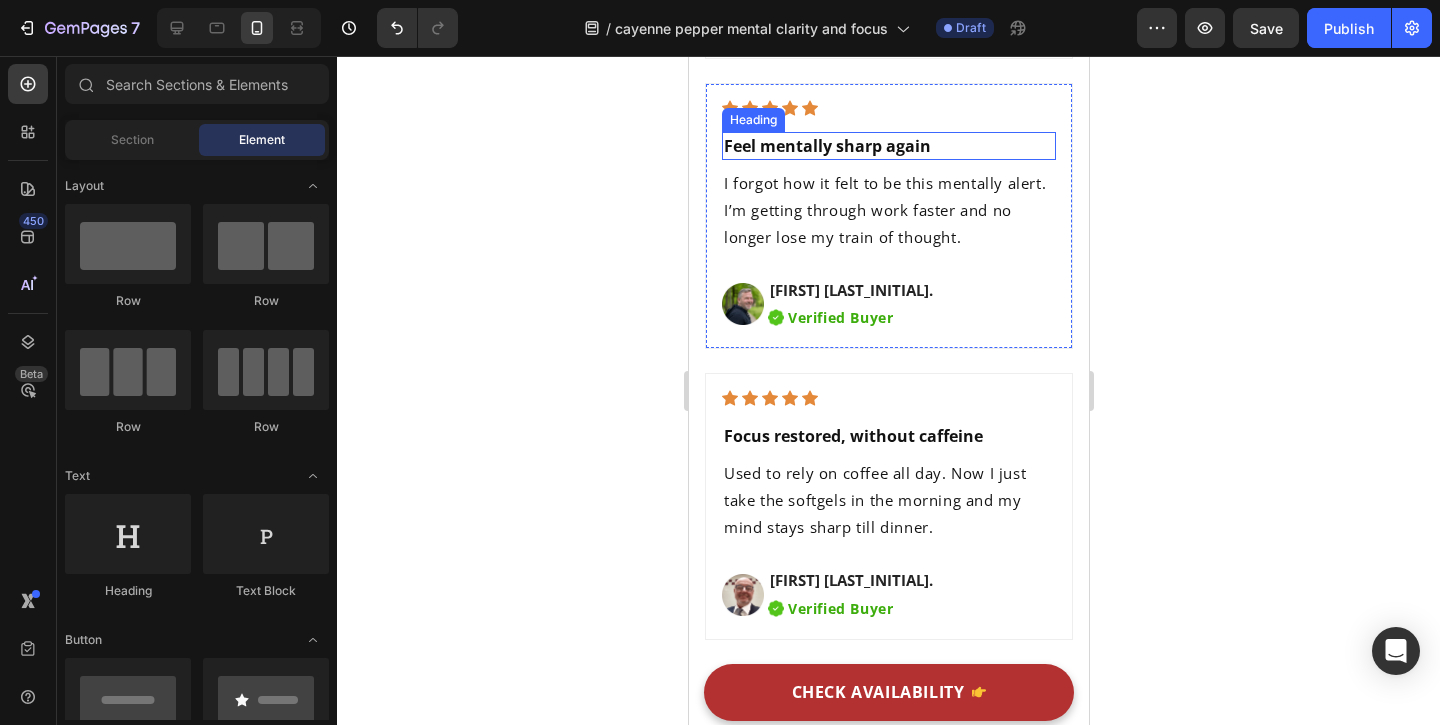 click on "Feel mentally sharp again" at bounding box center (826, 146) 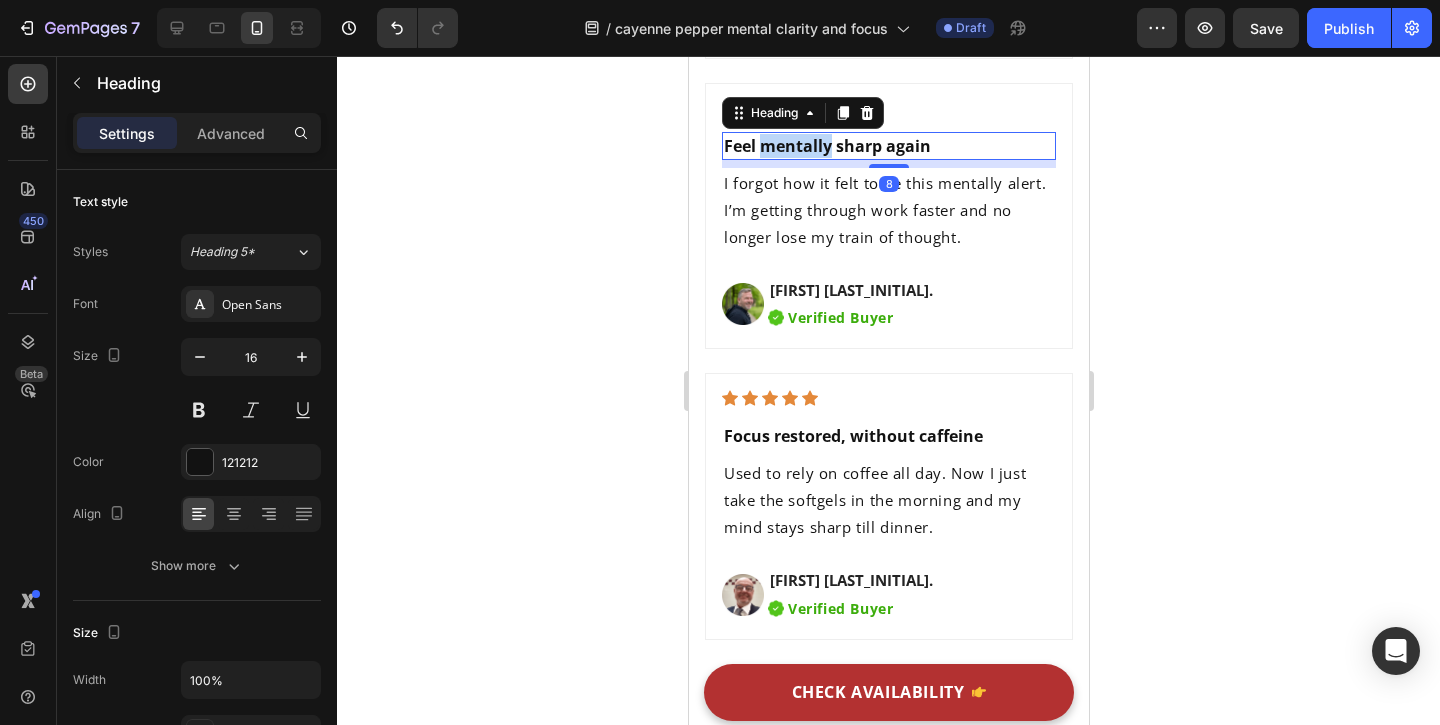 click on "Feel mentally sharp again" at bounding box center [826, 146] 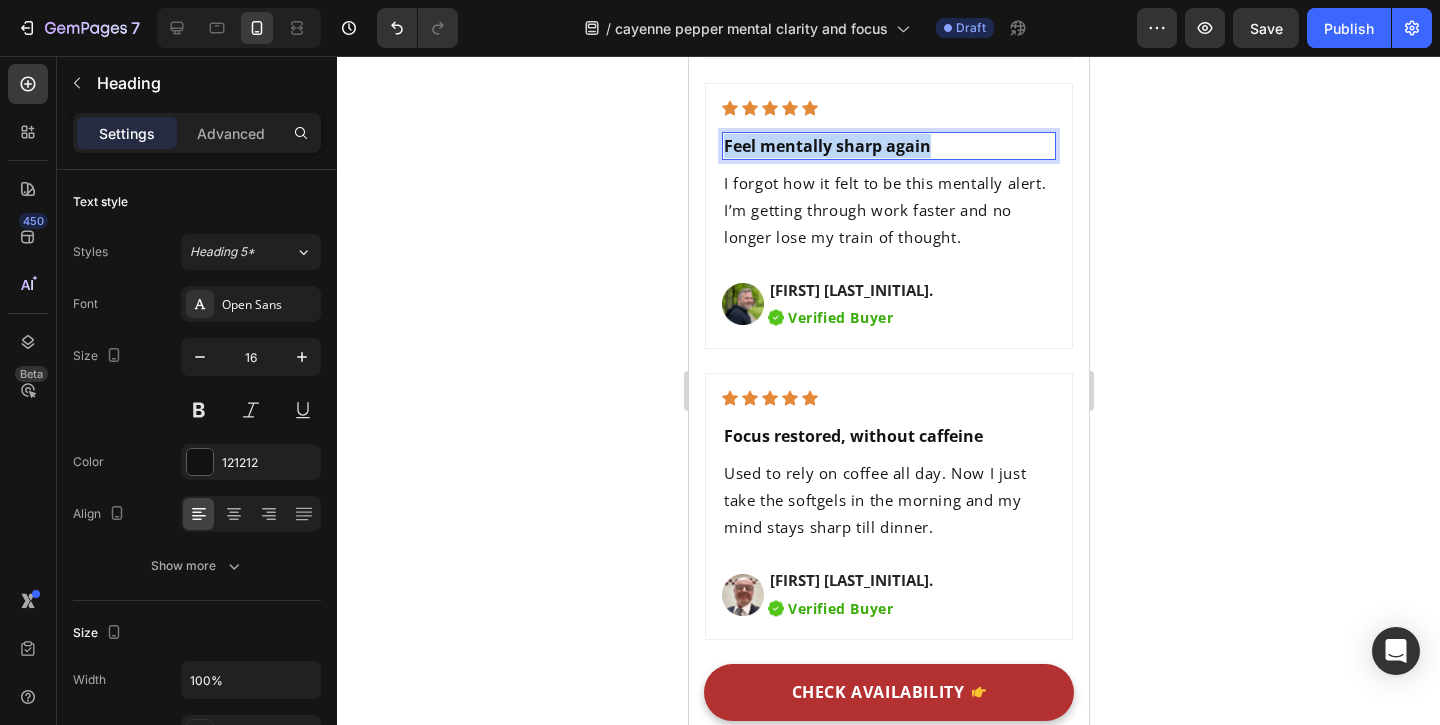 click on "Feel mentally sharp again" at bounding box center [826, 146] 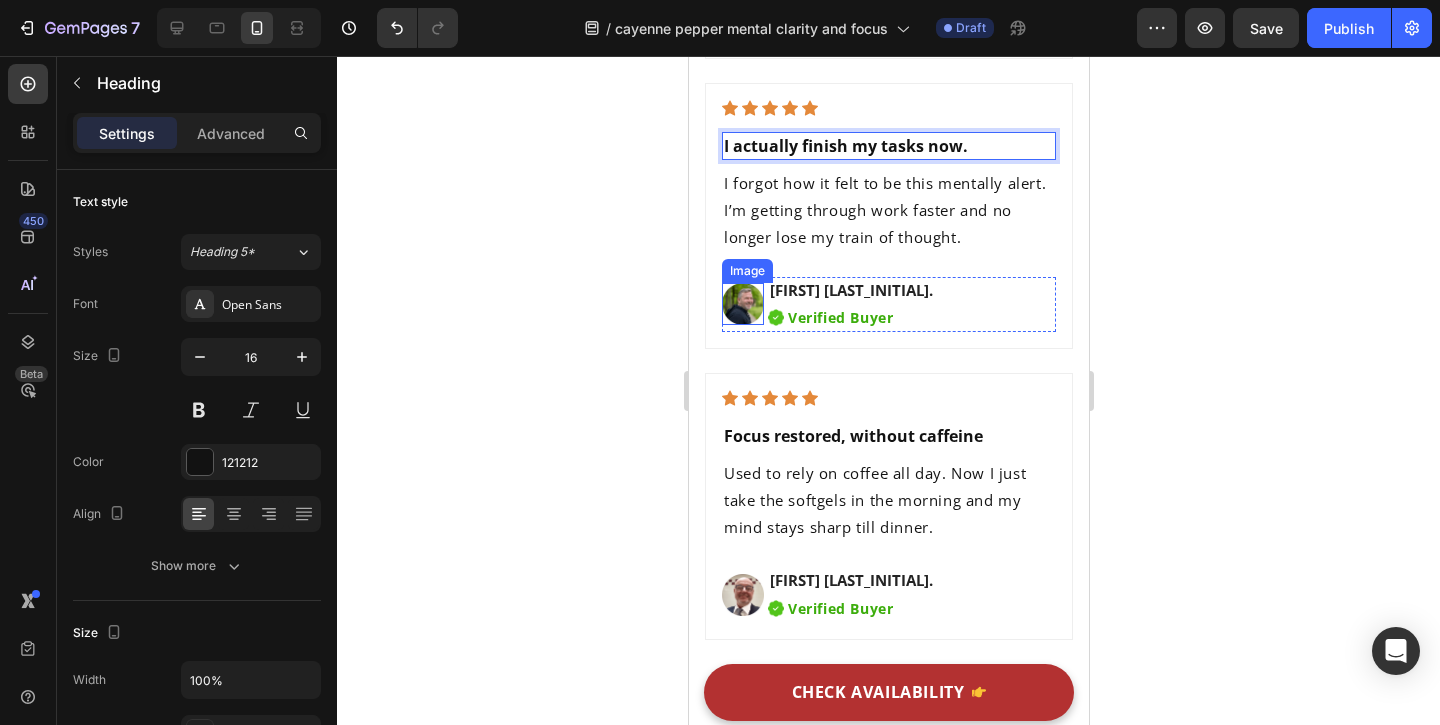 click at bounding box center [742, 304] 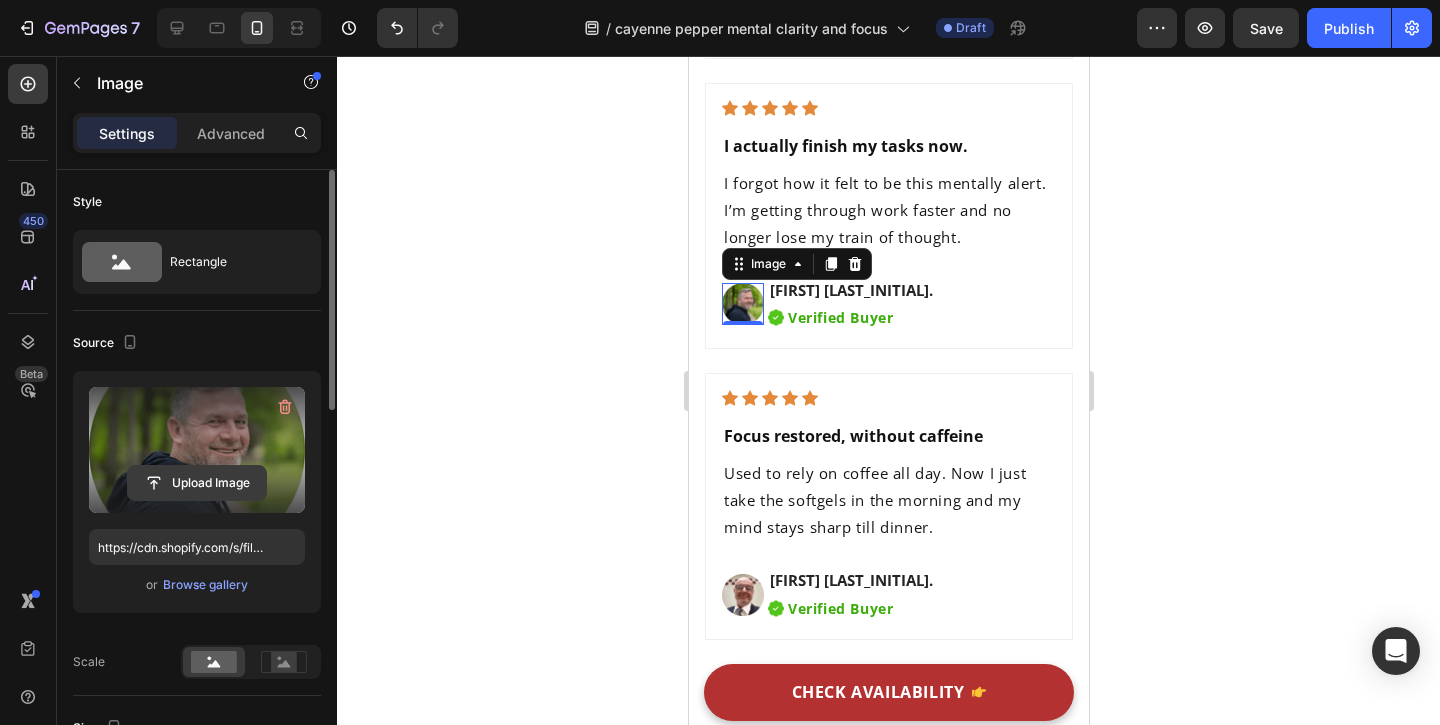 click 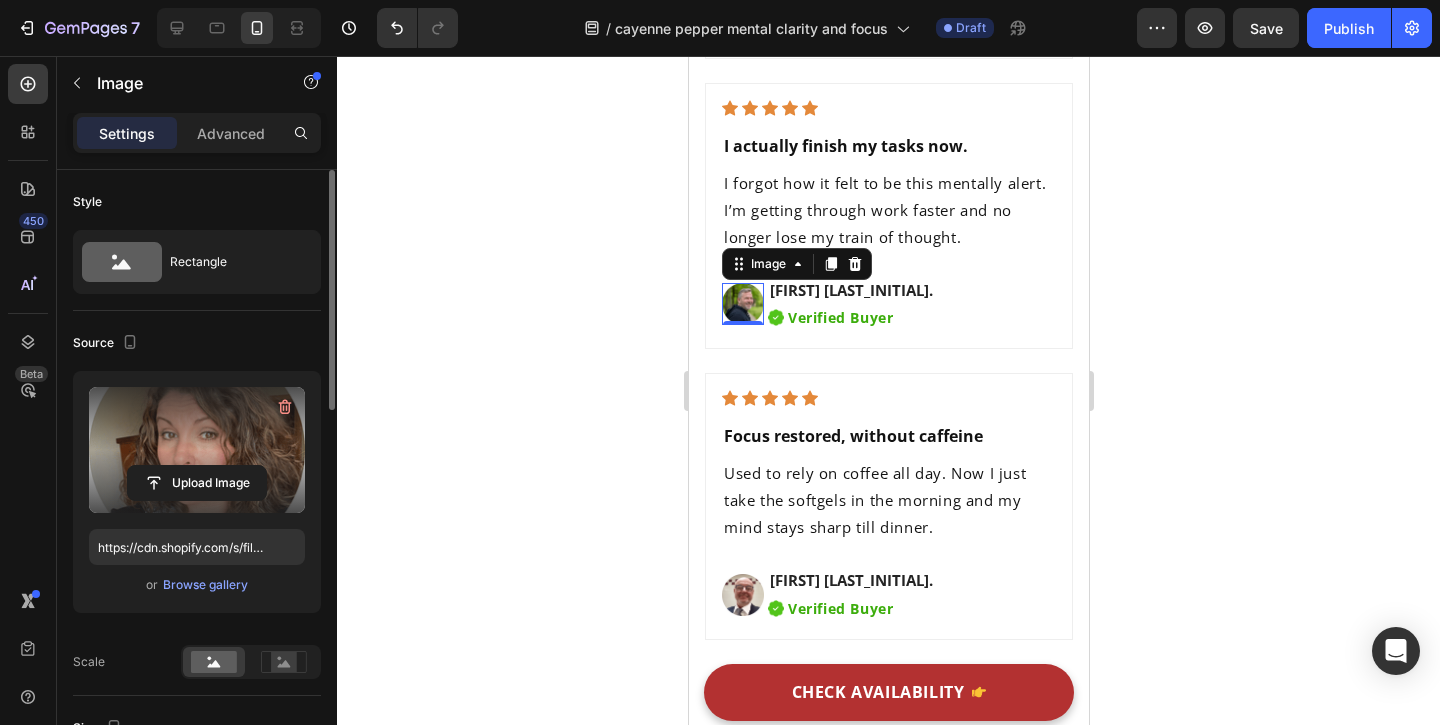 type on "https://cdn.shopify.com/s/files/1/0949/5078/5373/files/gempages_577565506760868368-ed76166d-c878-4ef4-a69a-21b58f68633a.png" 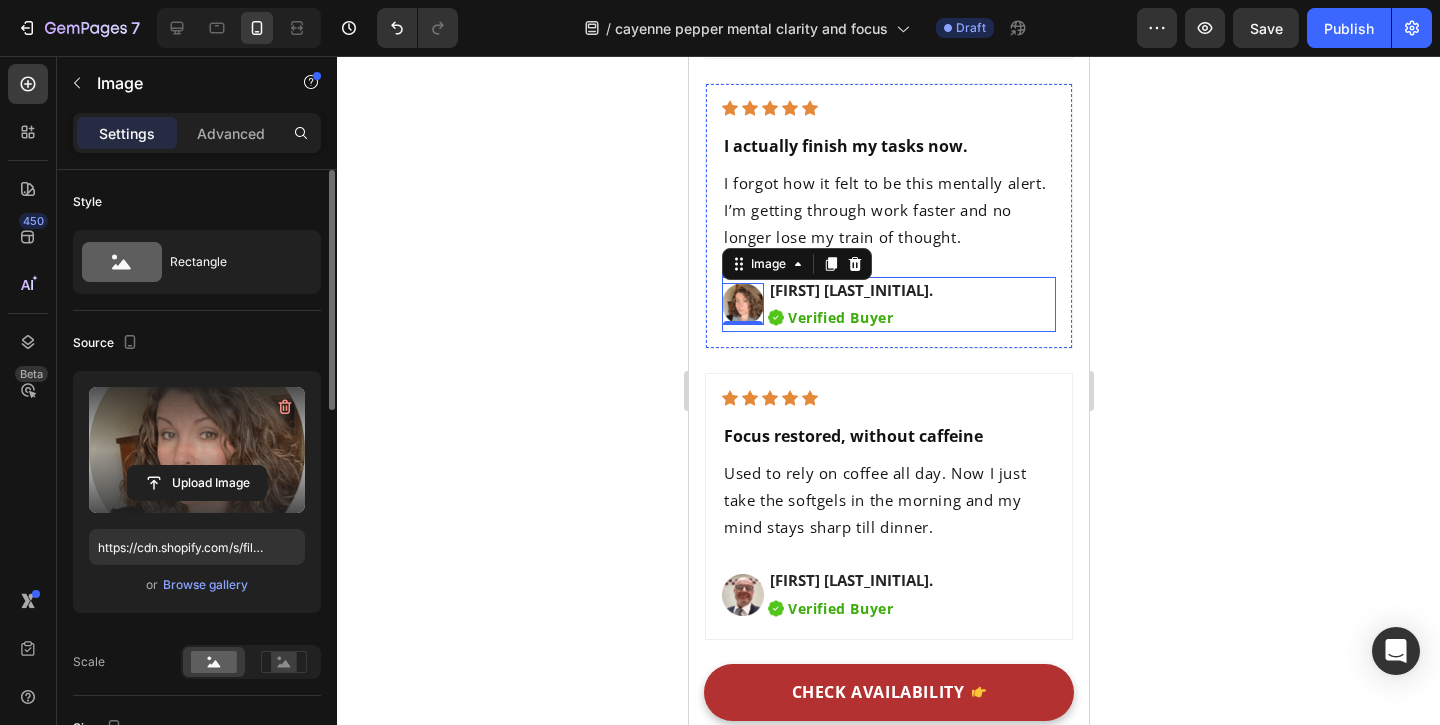 click on "Image   0 Mike R. Text block Image Verified Buyer Text block Row Row" at bounding box center [888, 305] 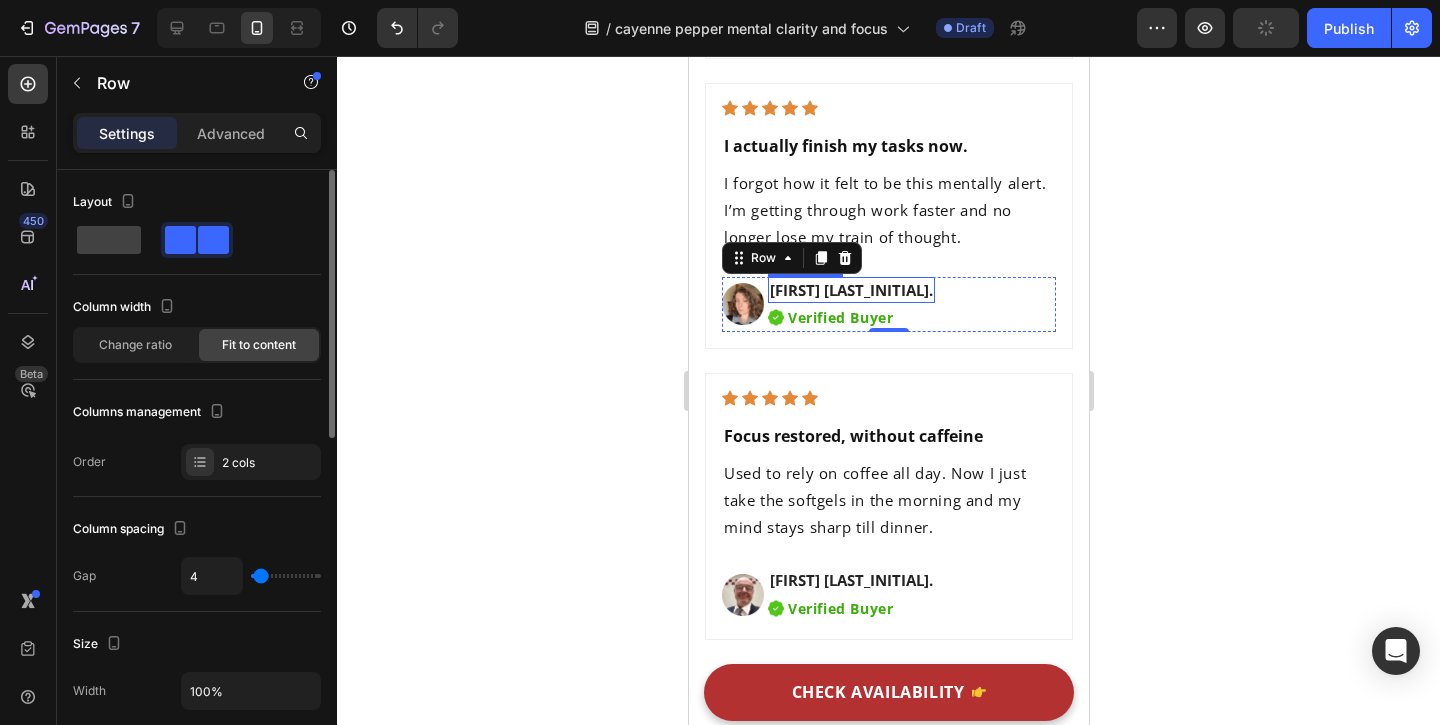 click on "Mike R." at bounding box center (850, 290) 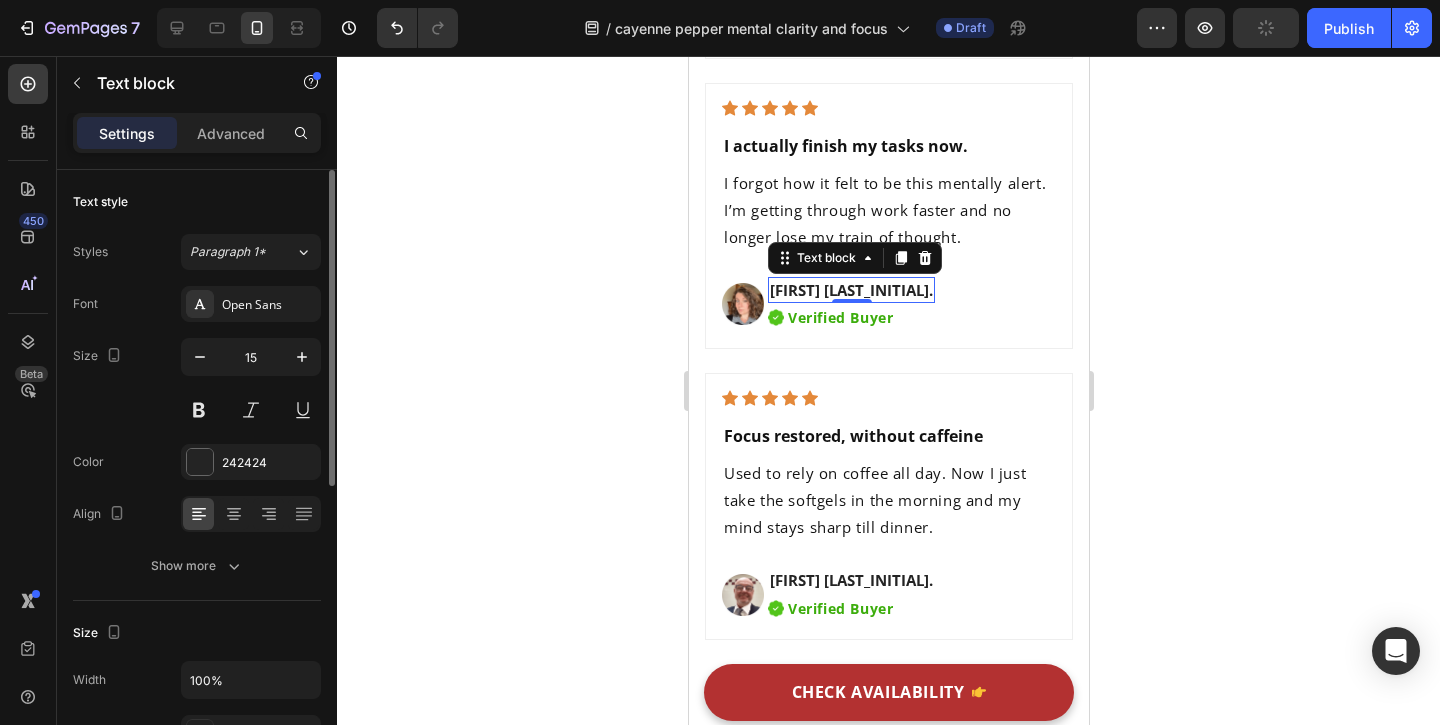 click on "Mike R." at bounding box center [850, 290] 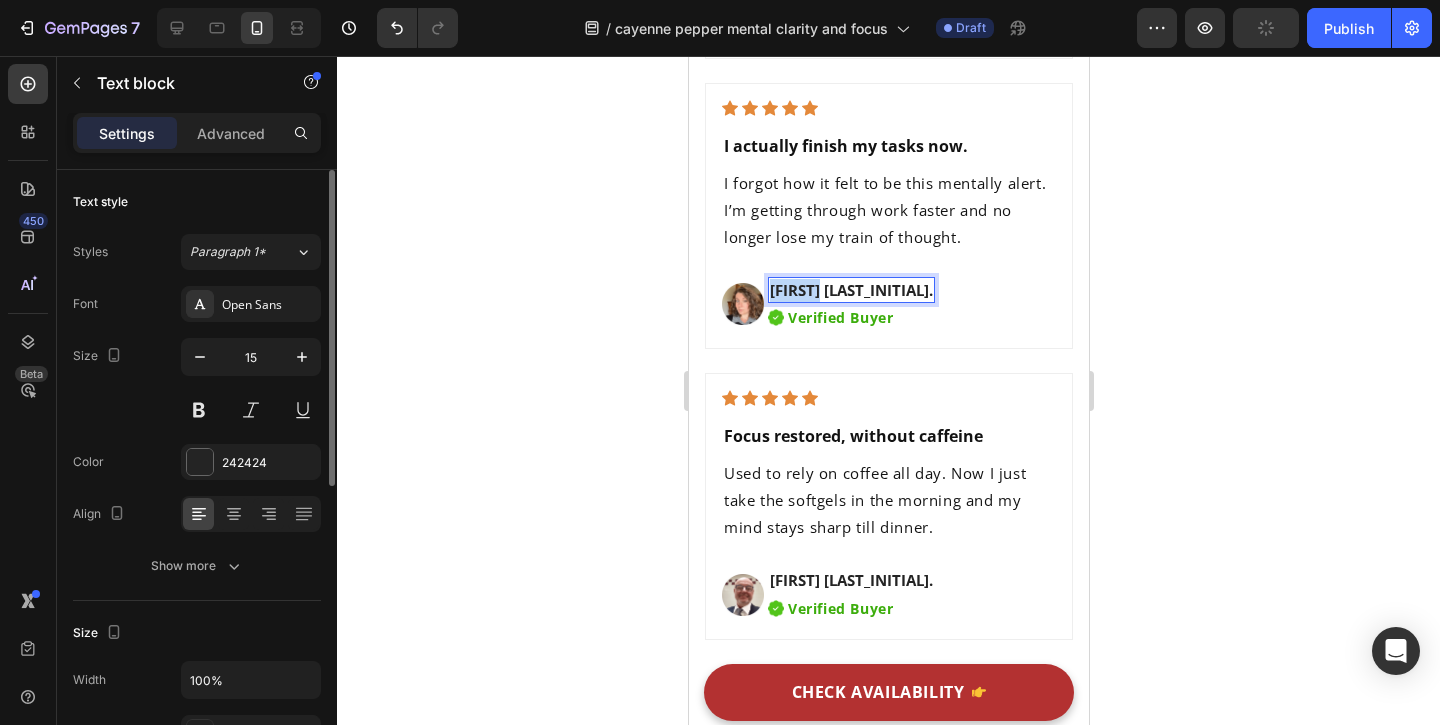 click on "Mike R." at bounding box center [850, 290] 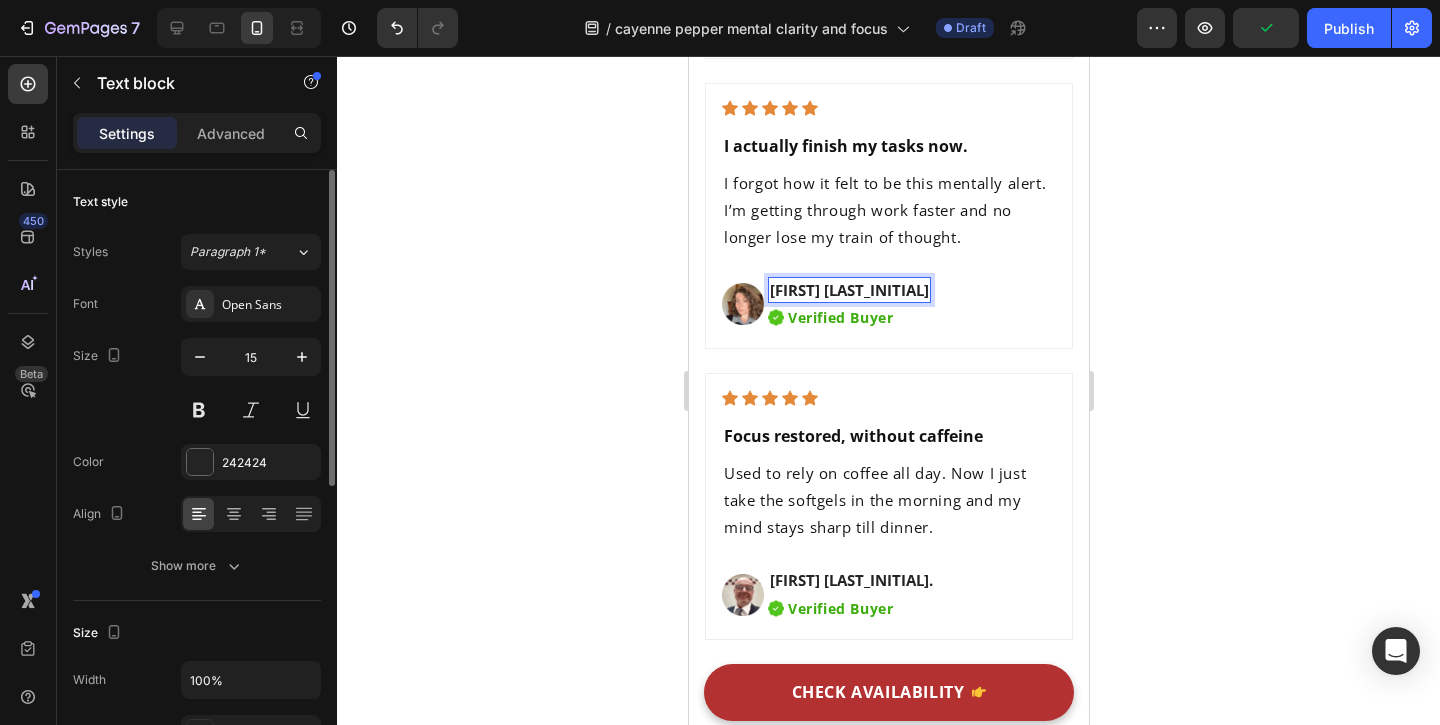 click on "enna R" at bounding box center [848, 290] 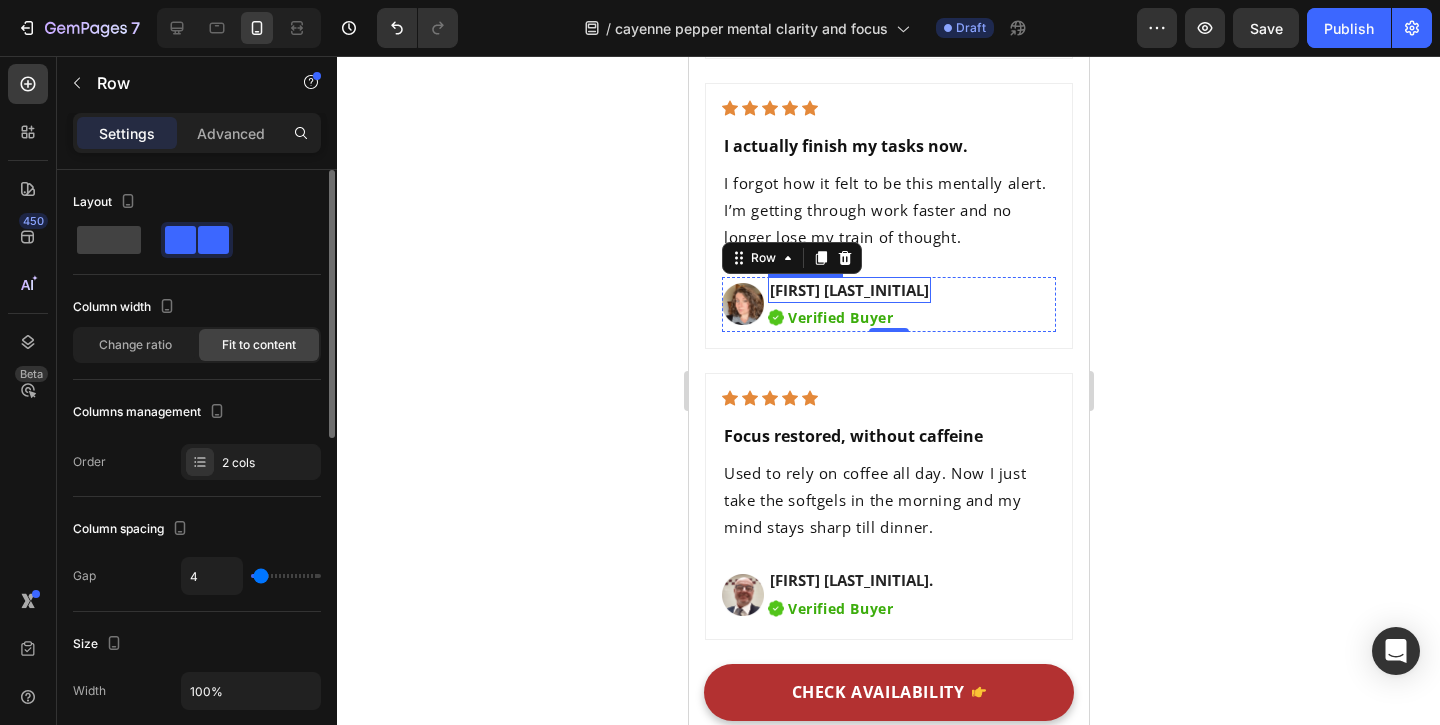 click on "enna R" at bounding box center (848, 290) 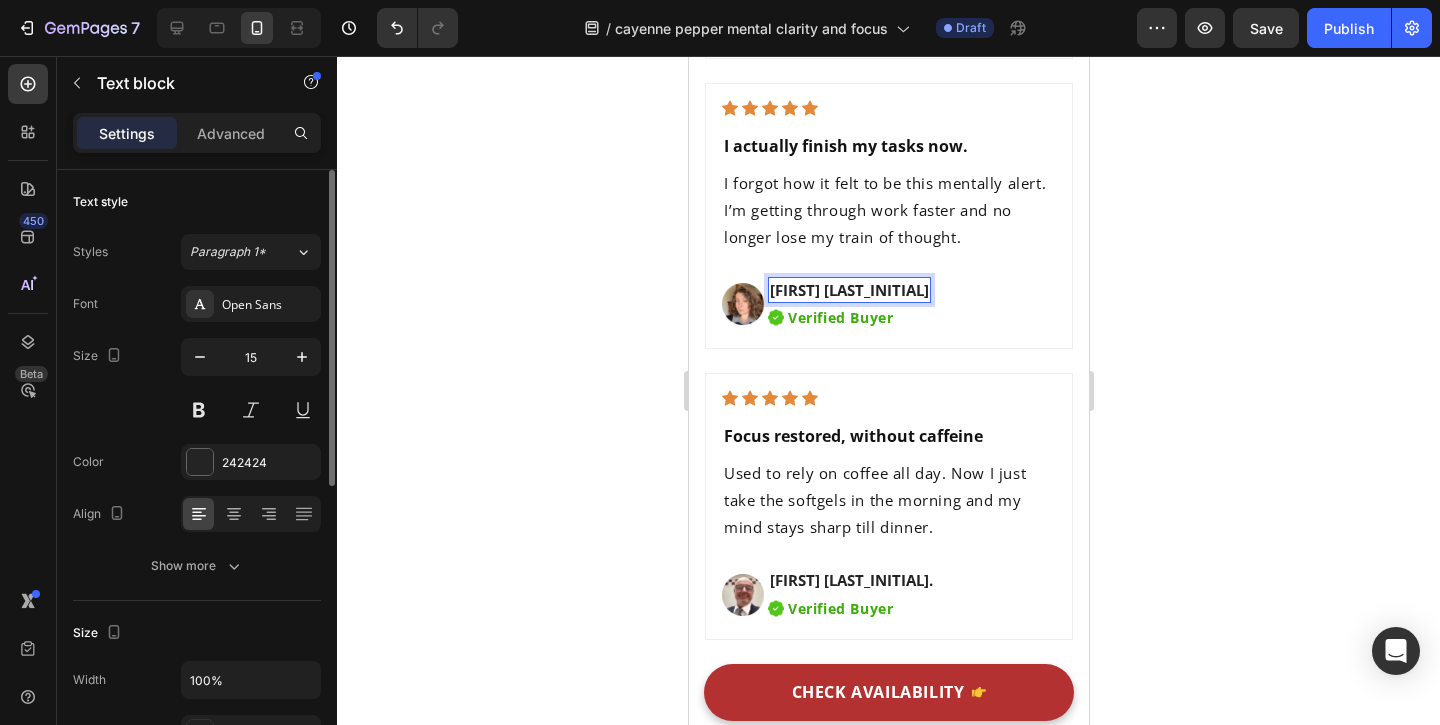 click on "Jenna R" at bounding box center [848, 290] 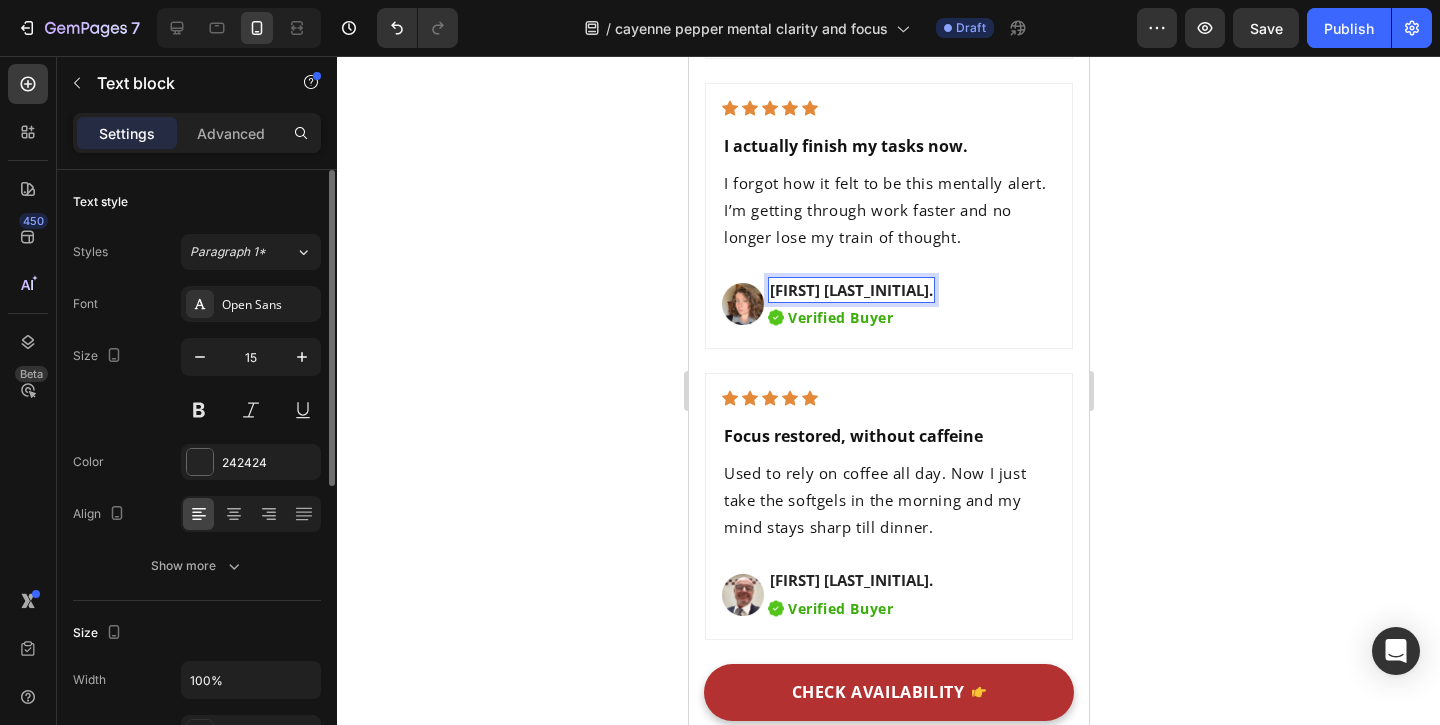 click 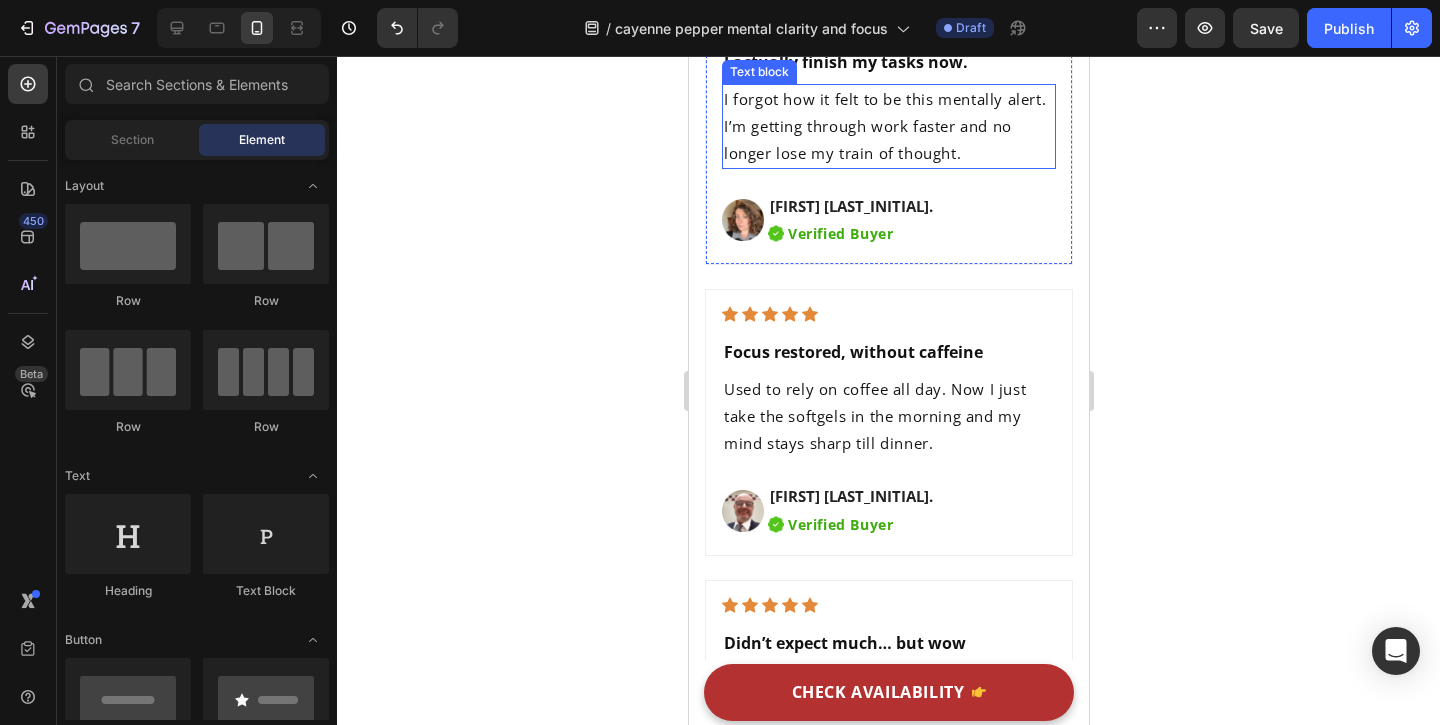 scroll, scrollTop: 9170, scrollLeft: 0, axis: vertical 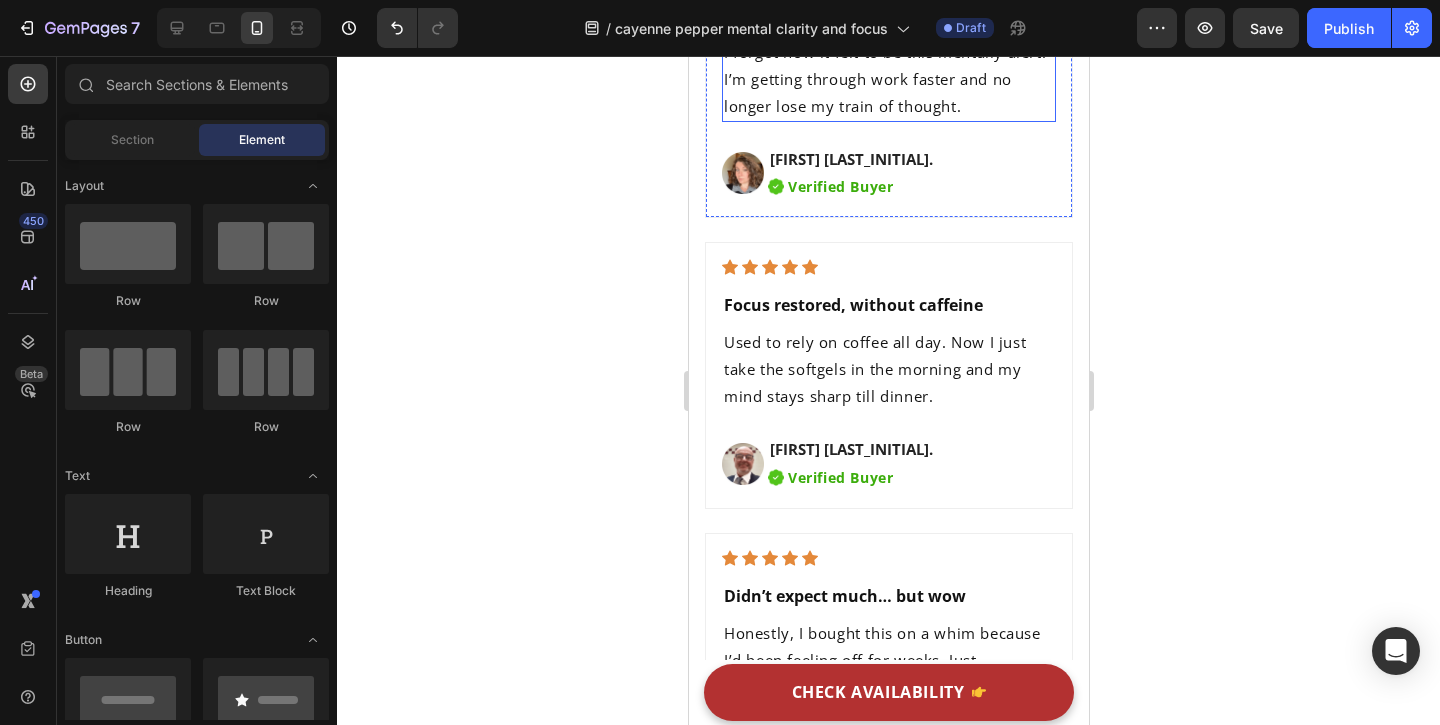 click on "I forgot how it felt to be this mentally alert. I’m getting through work faster and no longer lose my train of thought." at bounding box center (888, 79) 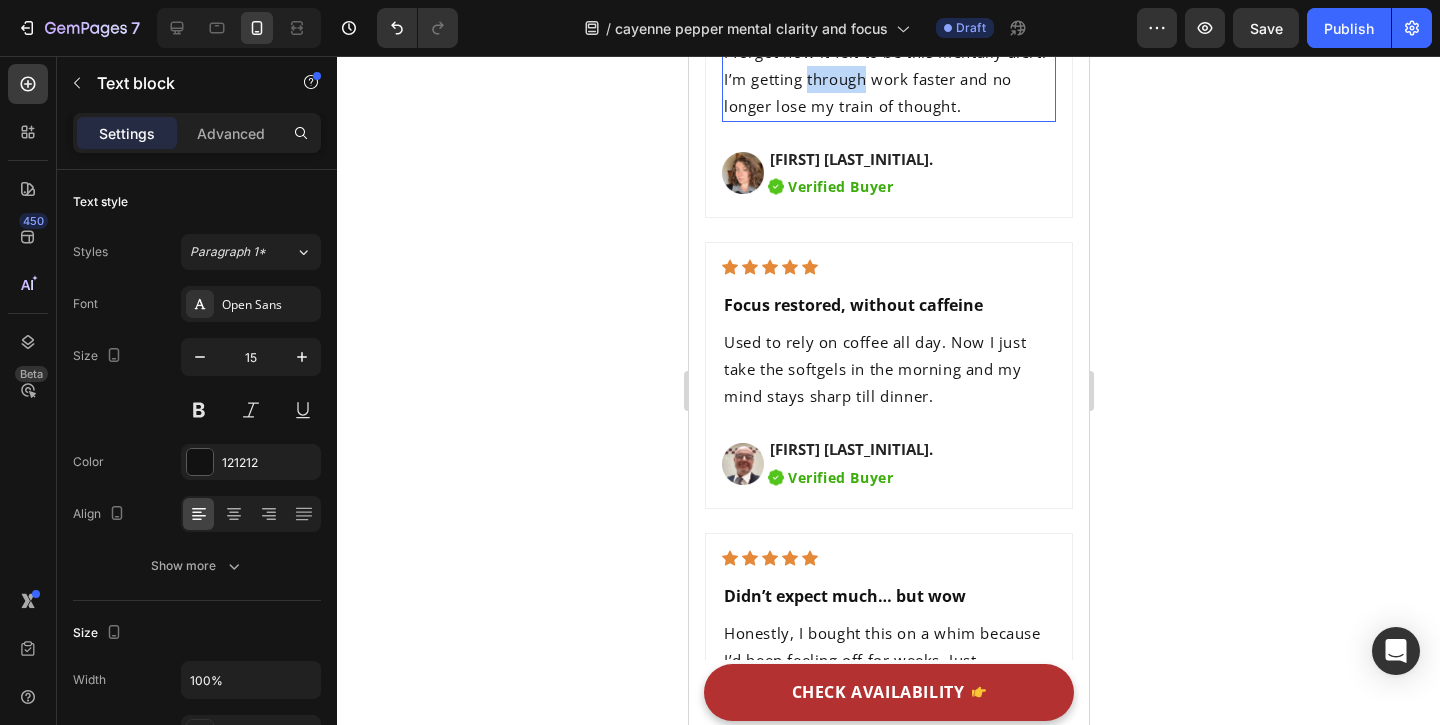 click on "I forgot how it felt to be this mentally alert. I’m getting through work faster and no longer lose my train of thought." at bounding box center (888, 79) 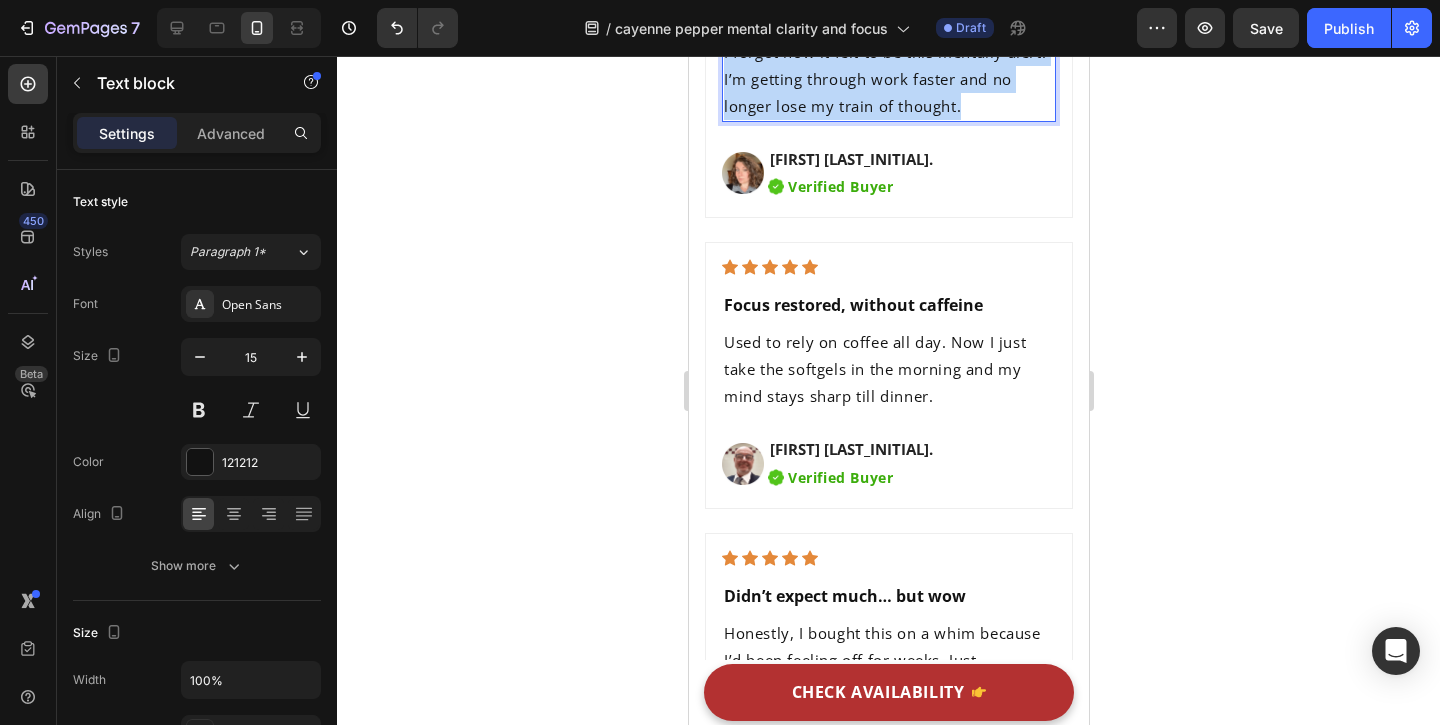 click on "I forgot how it felt to be this mentally alert. I’m getting through work faster and no longer lose my train of thought." at bounding box center [888, 79] 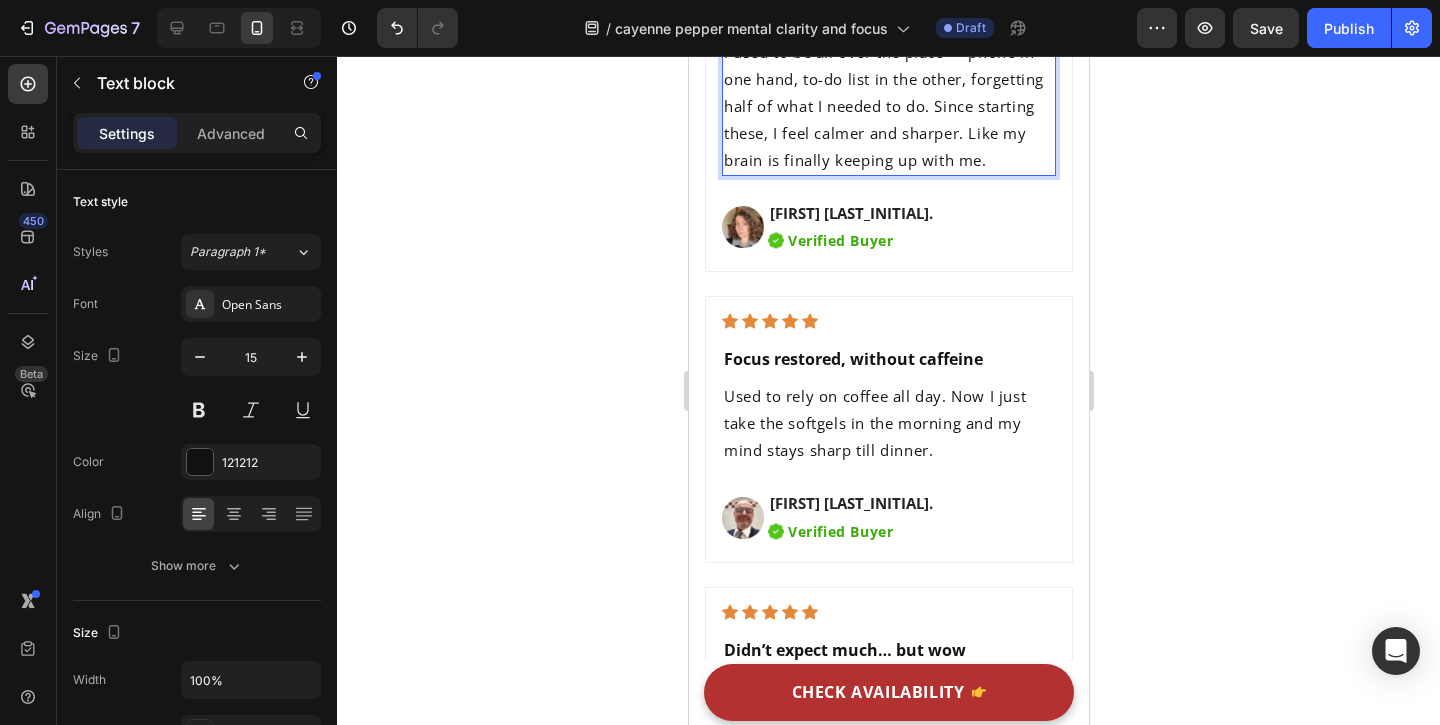 click on "I used to be all over the place — phone in one hand, to-do list in the other, forgetting half of what I needed to do. Since starting these, I feel calmer and sharper. Like my brain is finally keeping up with me." at bounding box center [888, 106] 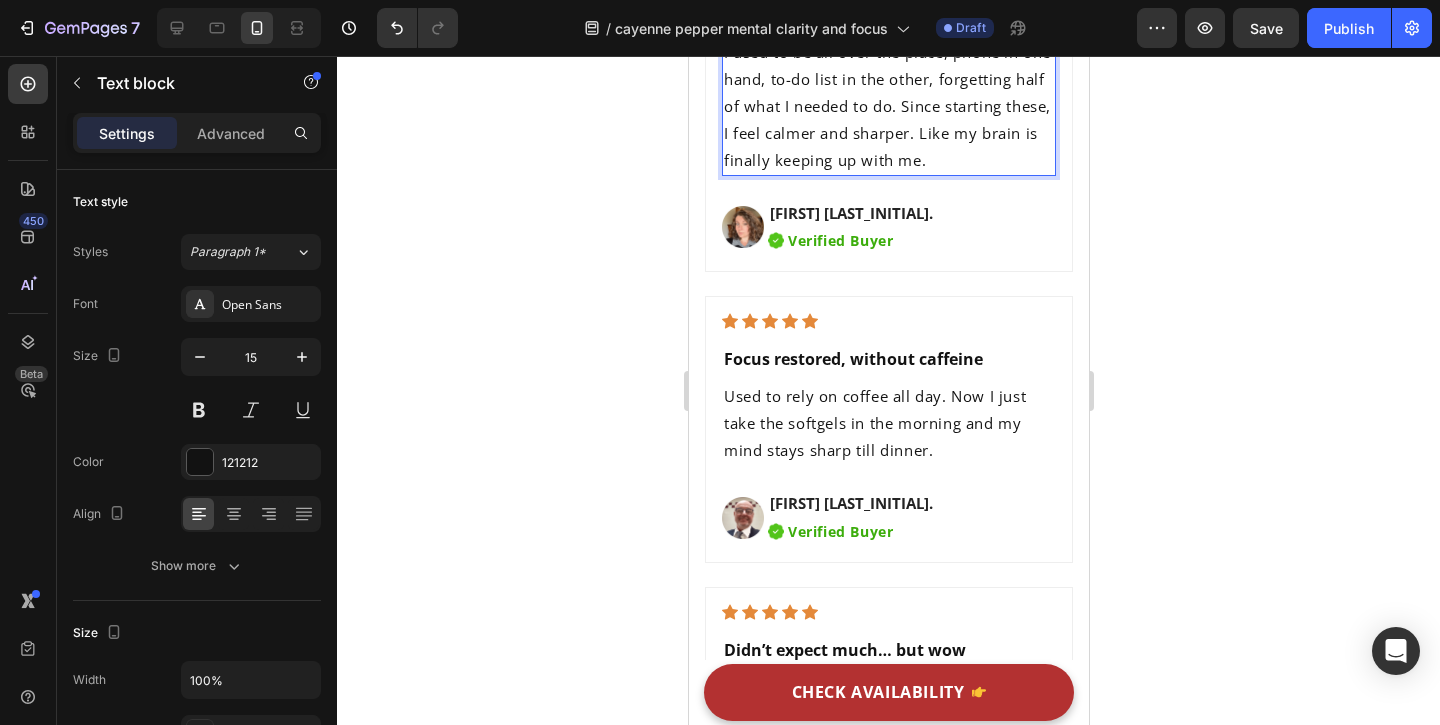 click 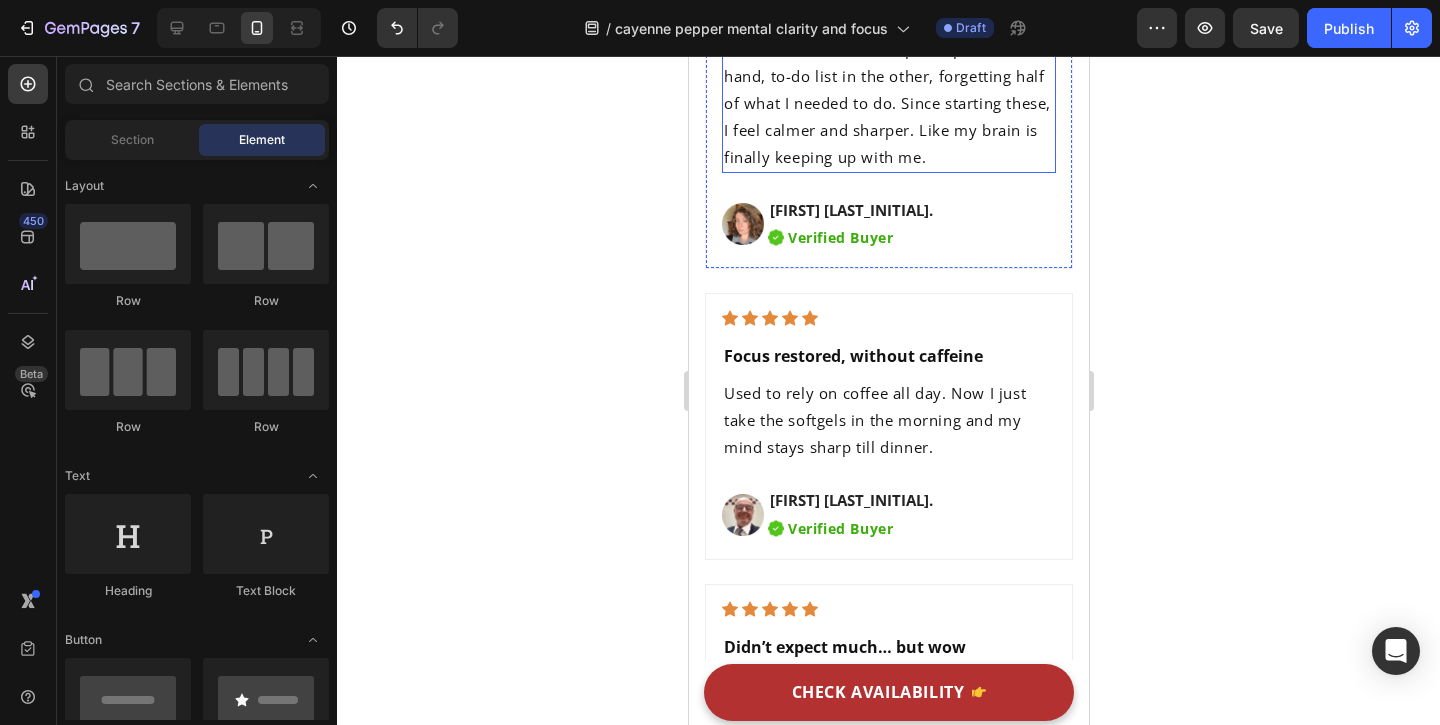 scroll, scrollTop: 9082, scrollLeft: 0, axis: vertical 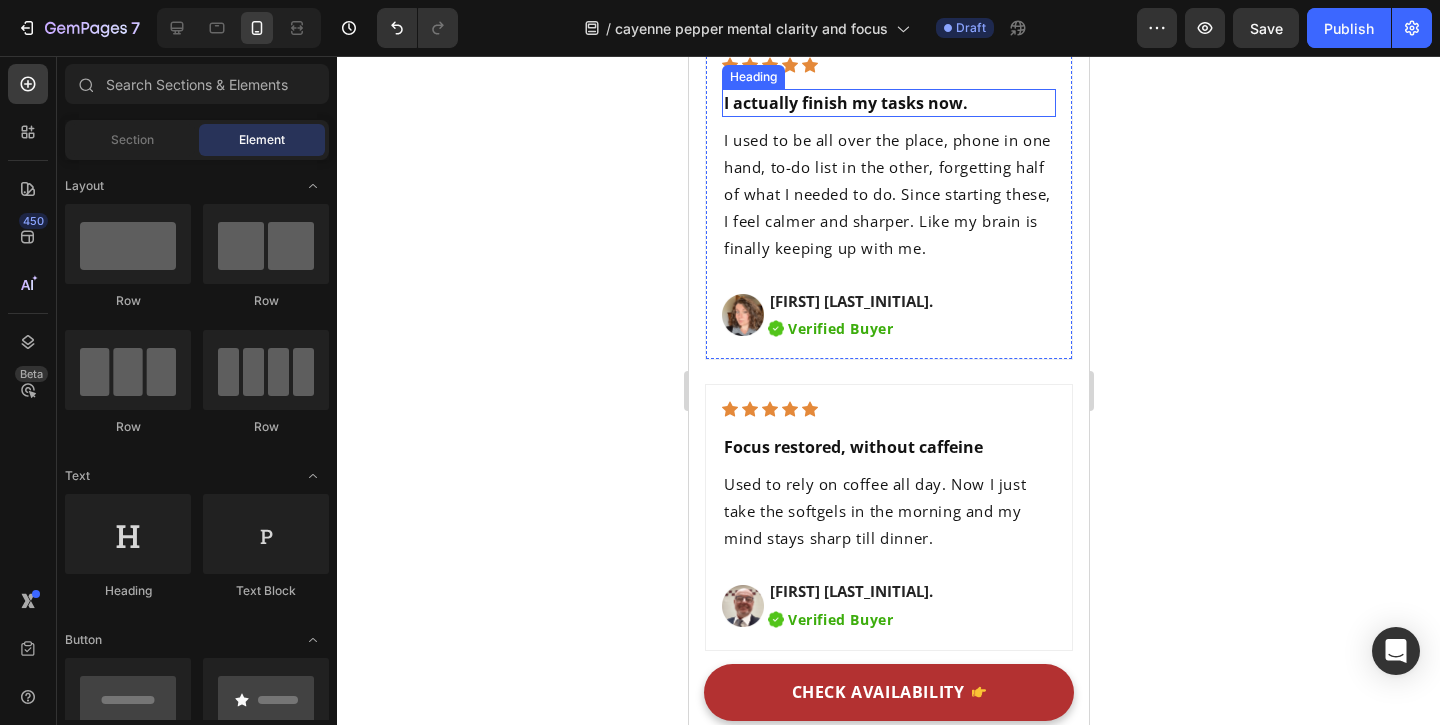 click on "⁠⁠⁠⁠⁠⁠⁠ I actually finish my tasks now." at bounding box center (888, 103) 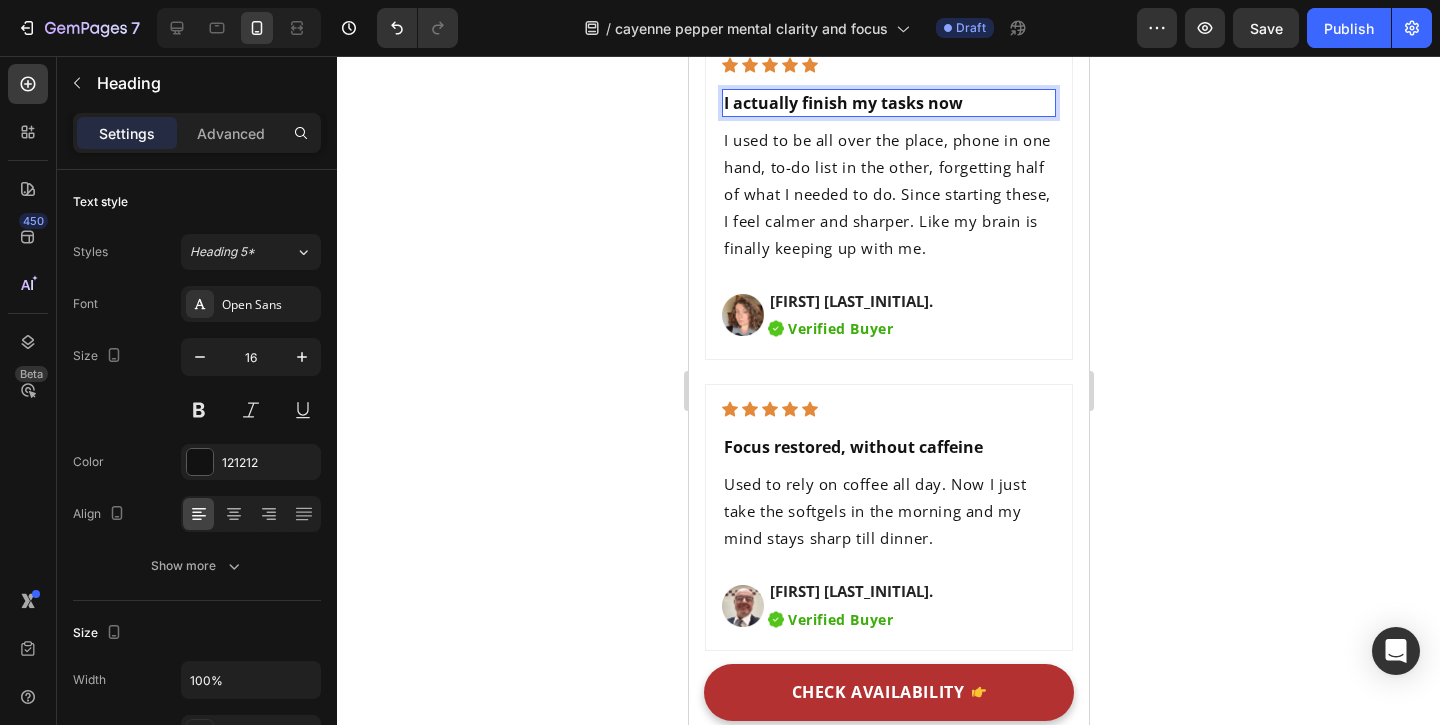click 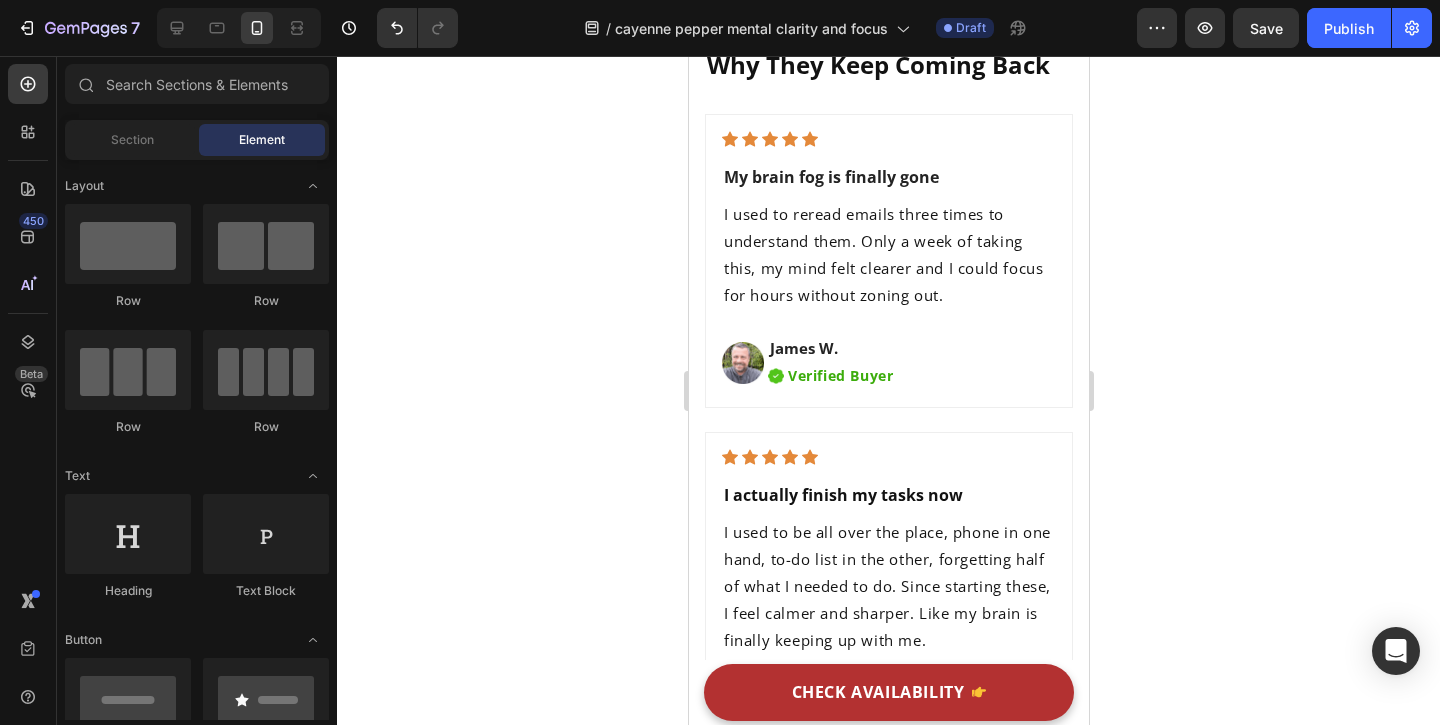 scroll, scrollTop: 8571, scrollLeft: 0, axis: vertical 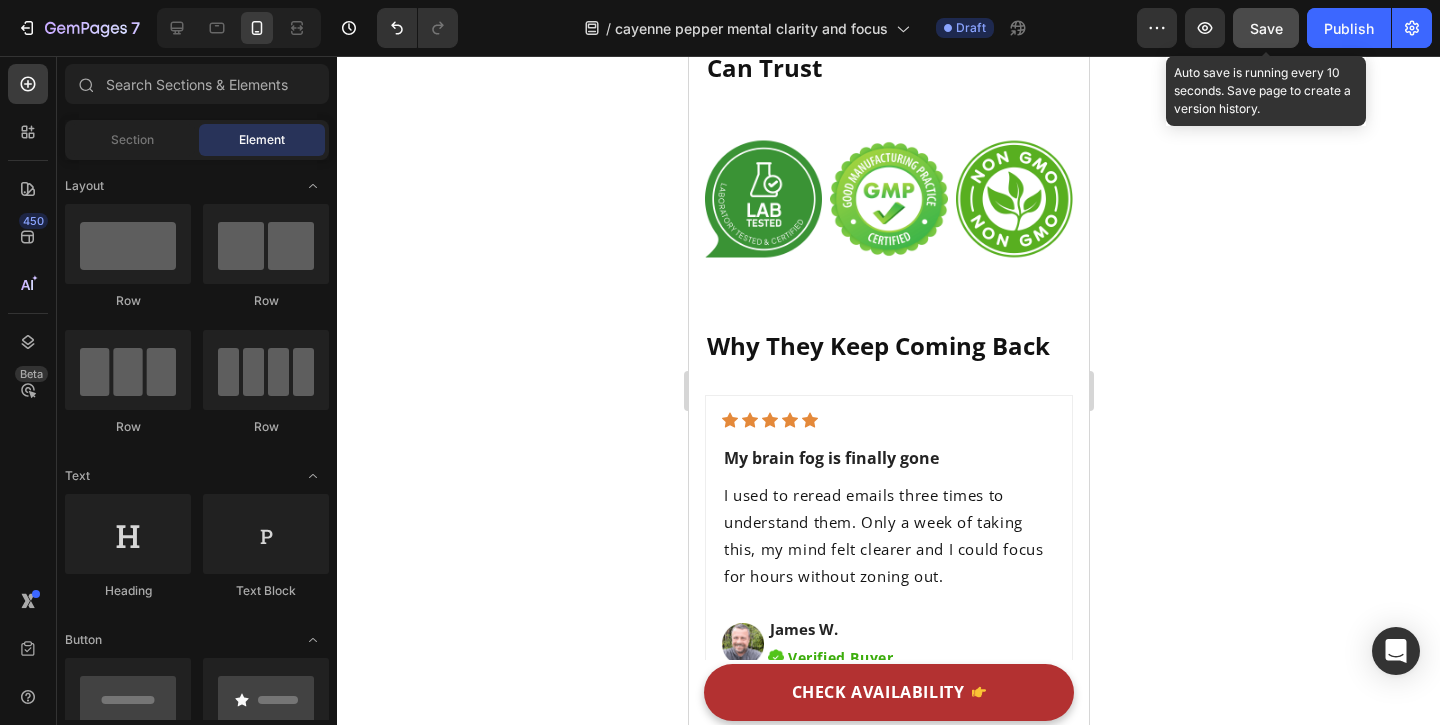 click on "Save" at bounding box center (1266, 28) 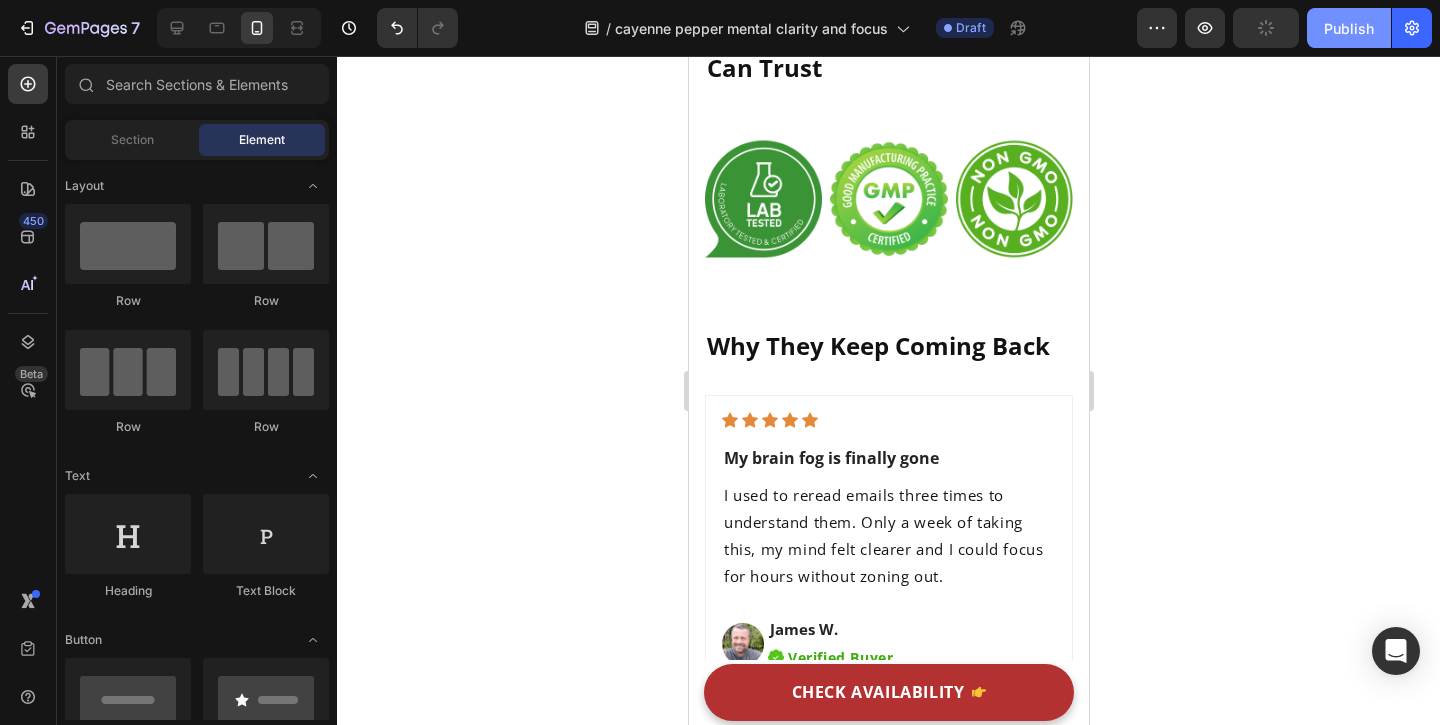 click on "Publish" at bounding box center (1349, 28) 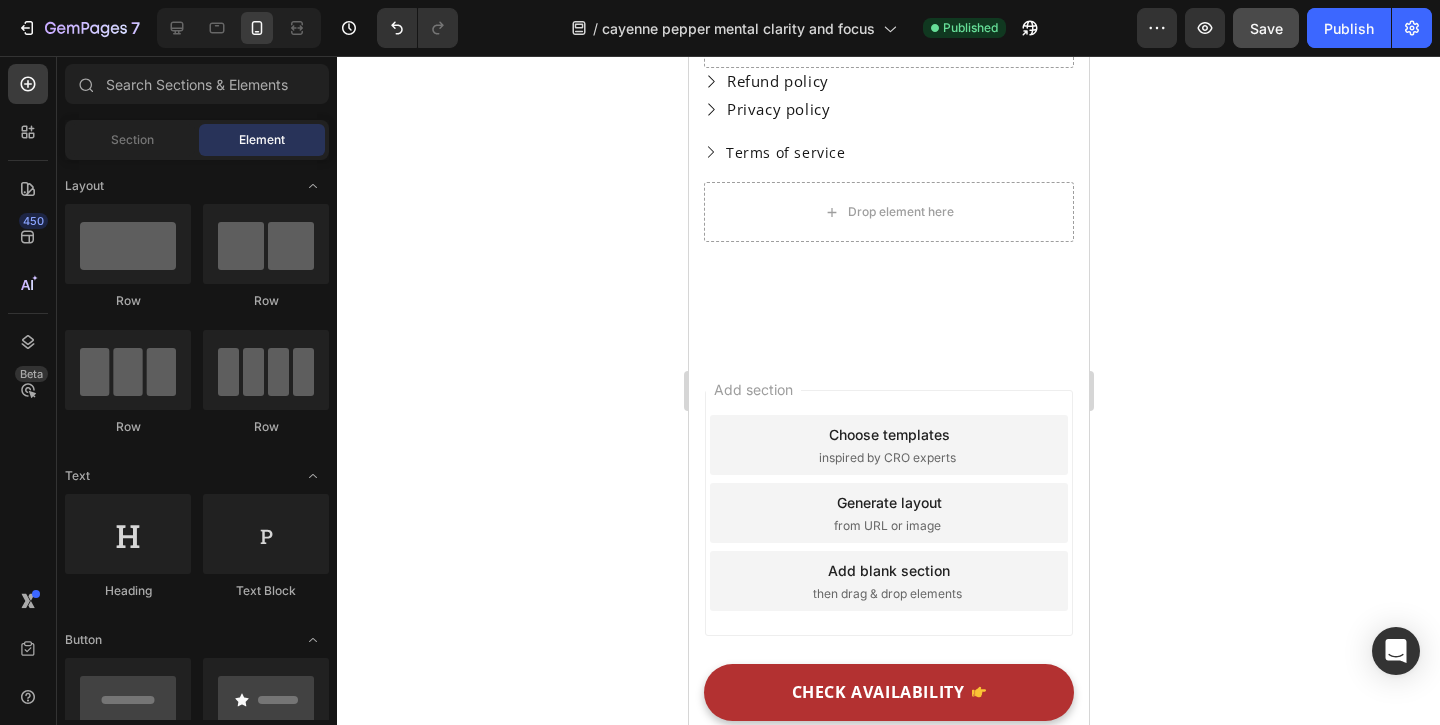 scroll, scrollTop: 13053, scrollLeft: 0, axis: vertical 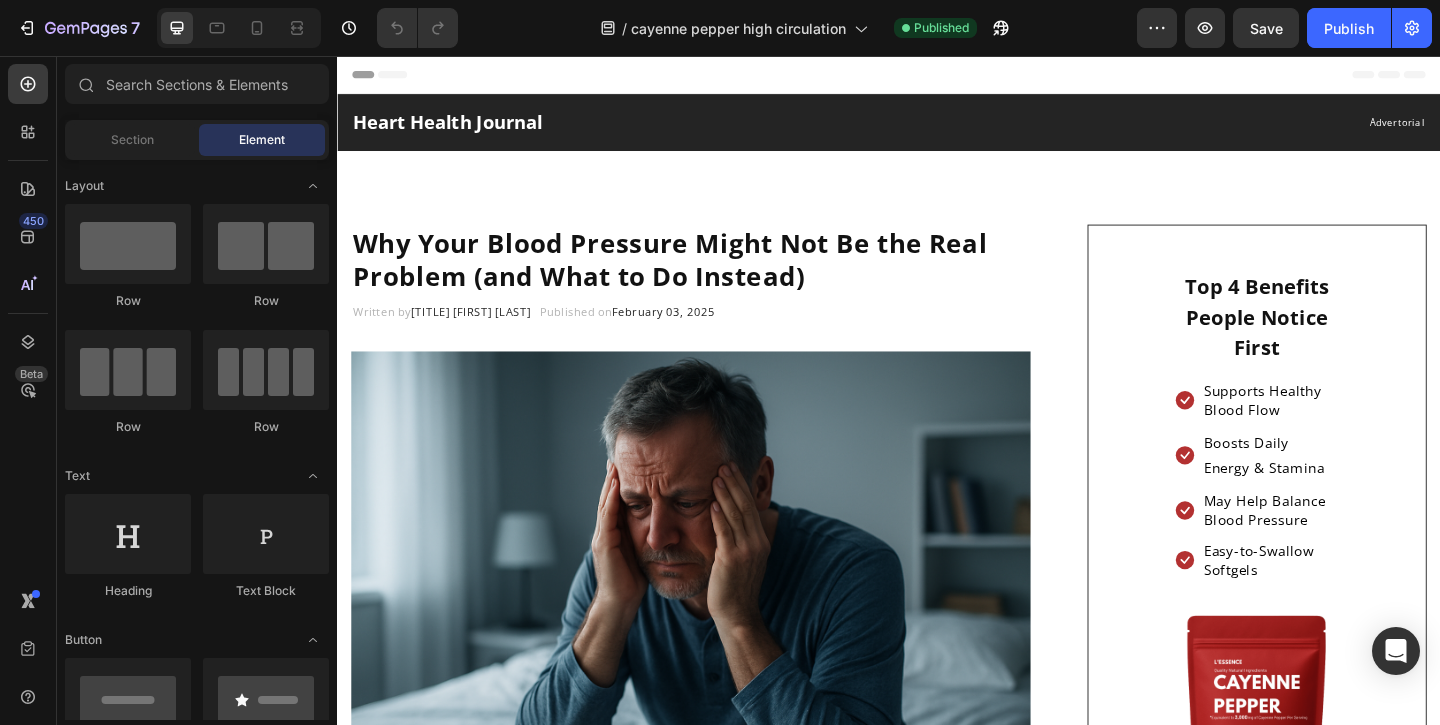 click at bounding box center (239, 28) 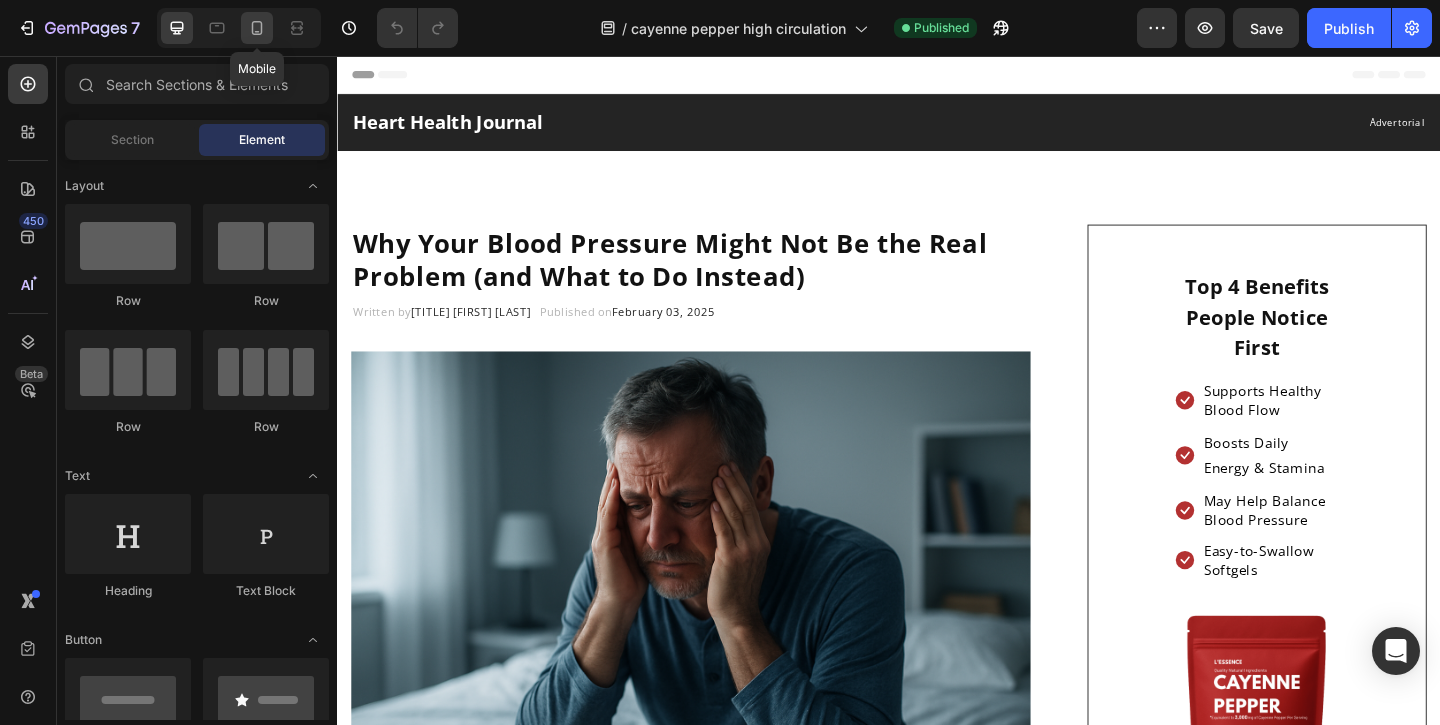 click 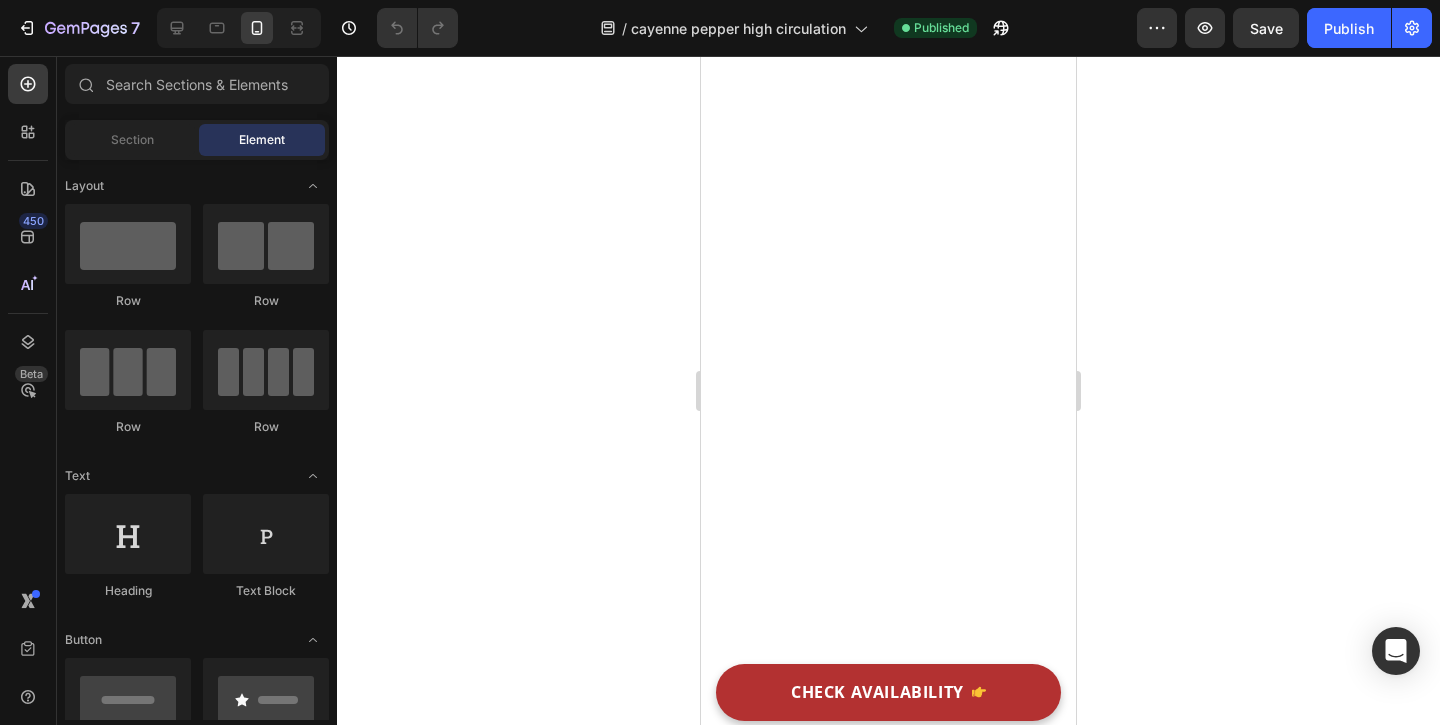 scroll, scrollTop: 8036, scrollLeft: 0, axis: vertical 